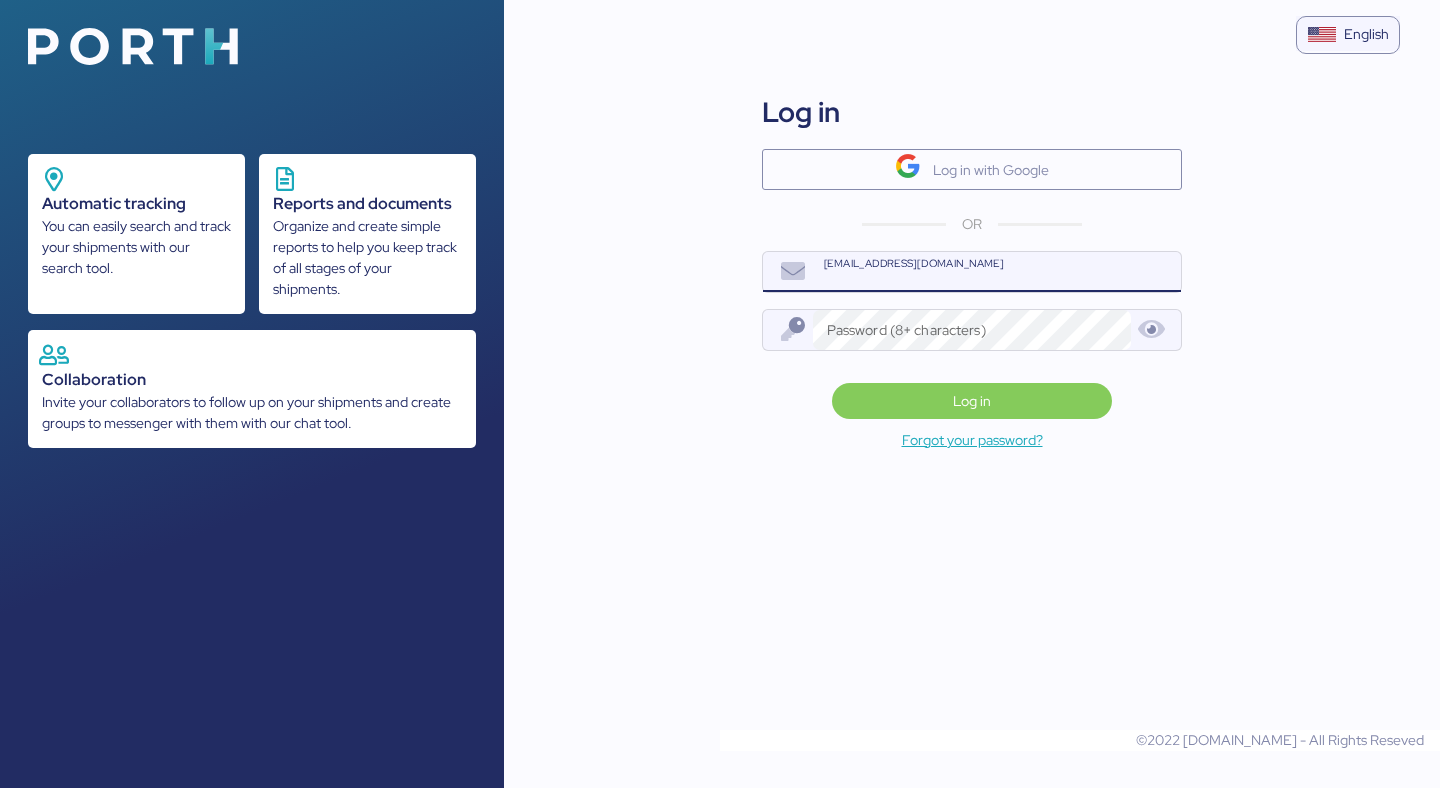 scroll, scrollTop: 0, scrollLeft: 0, axis: both 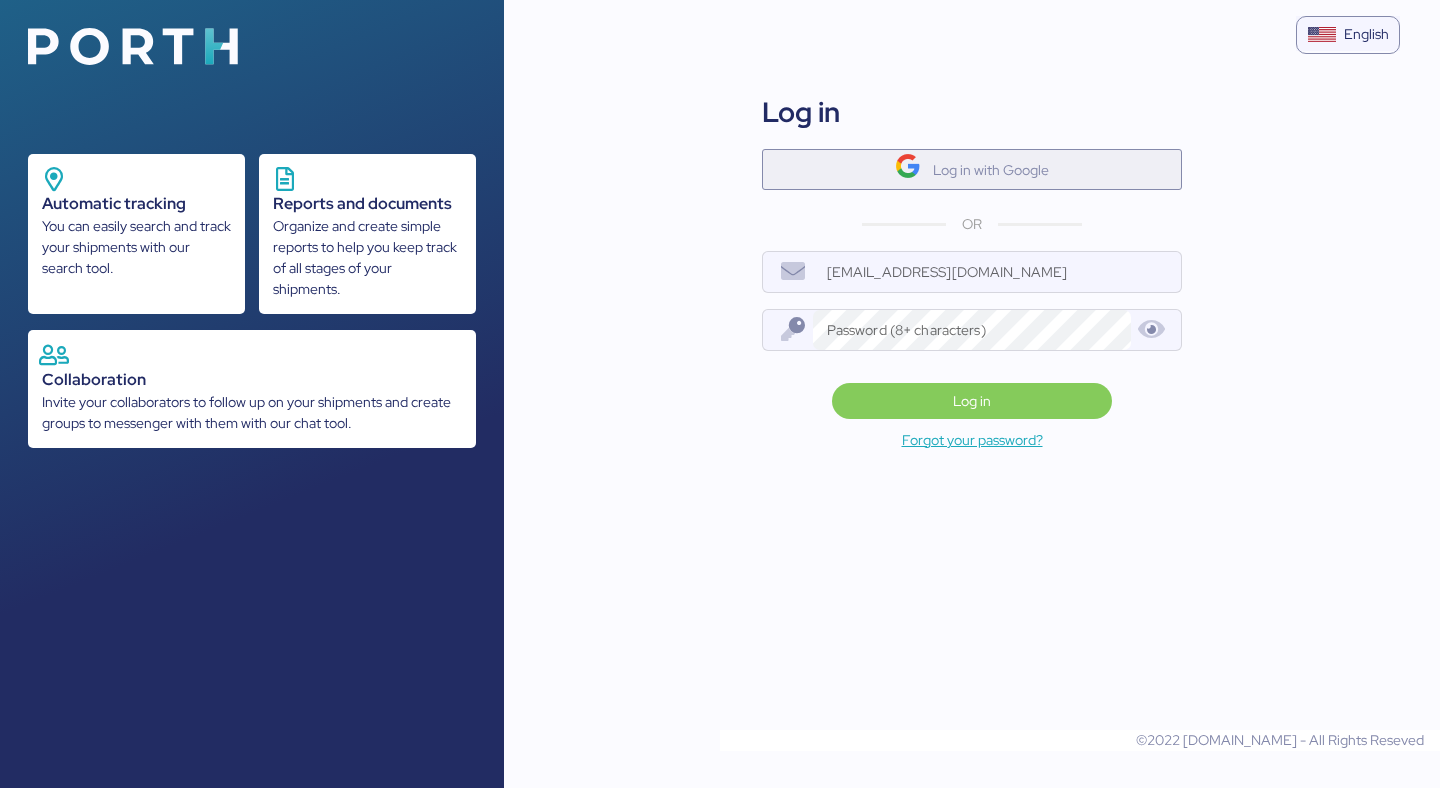 click on "Log in with Google" at bounding box center [991, 170] 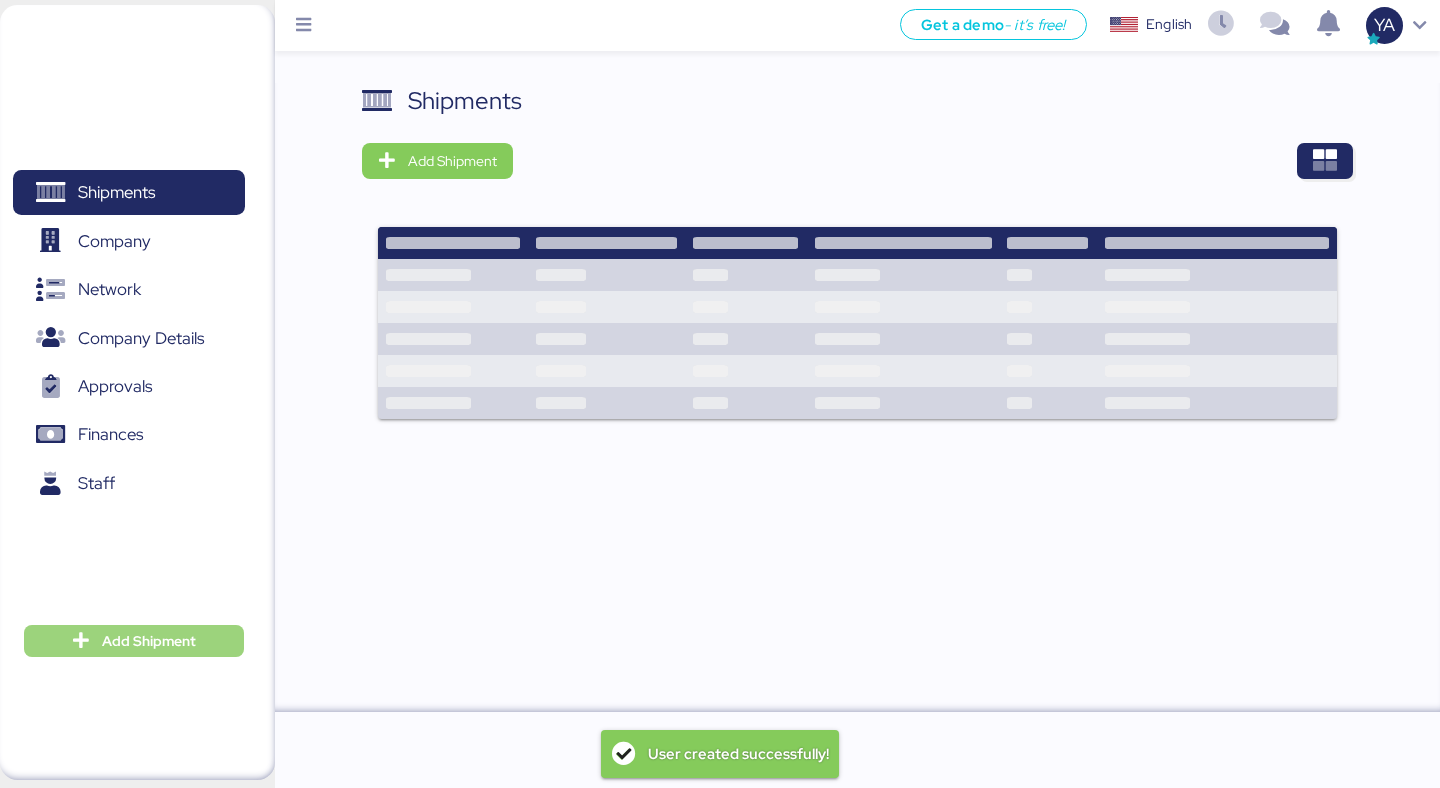 click on "Add Shipment" at bounding box center (134, 641) 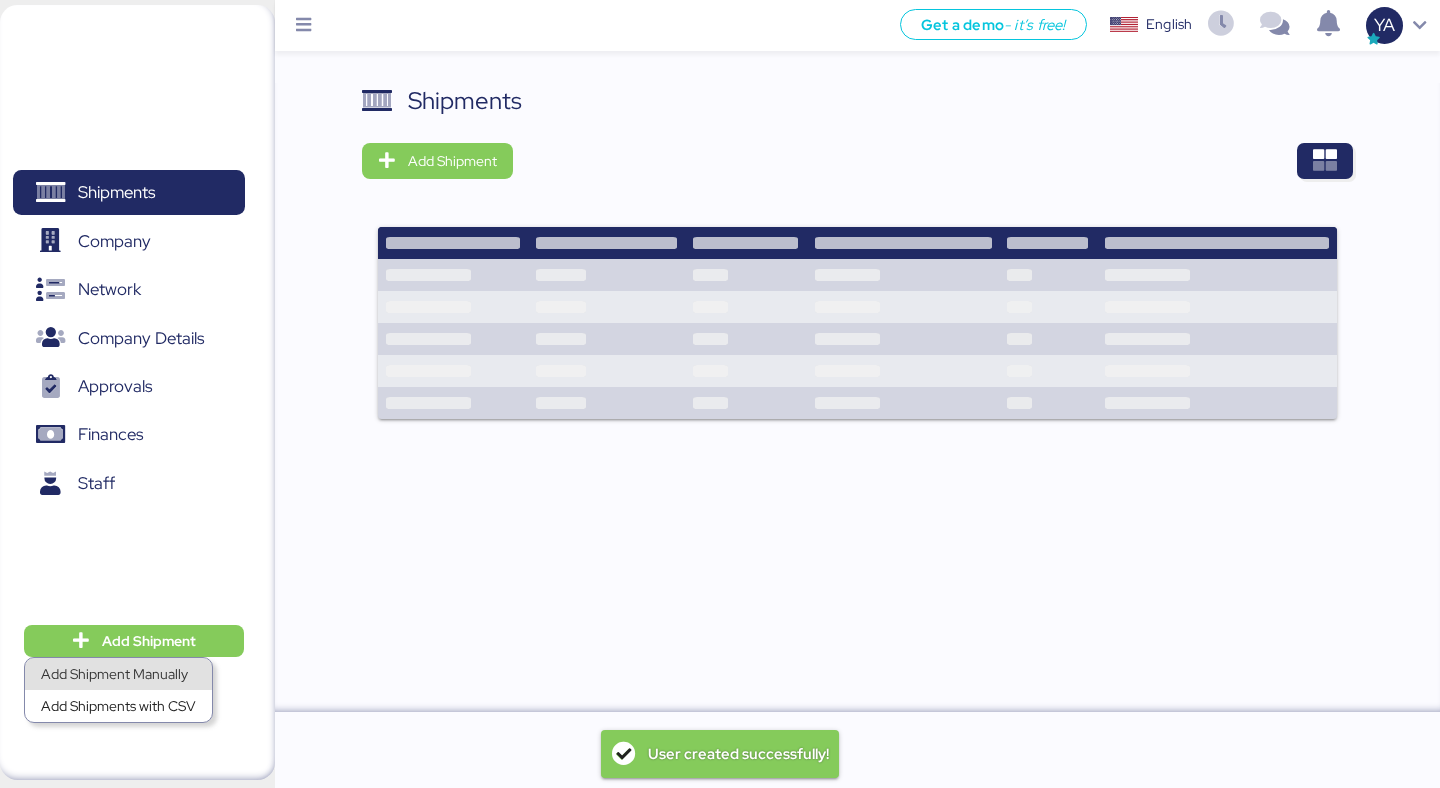 click on "Add Shipment Manually" at bounding box center (118, 674) 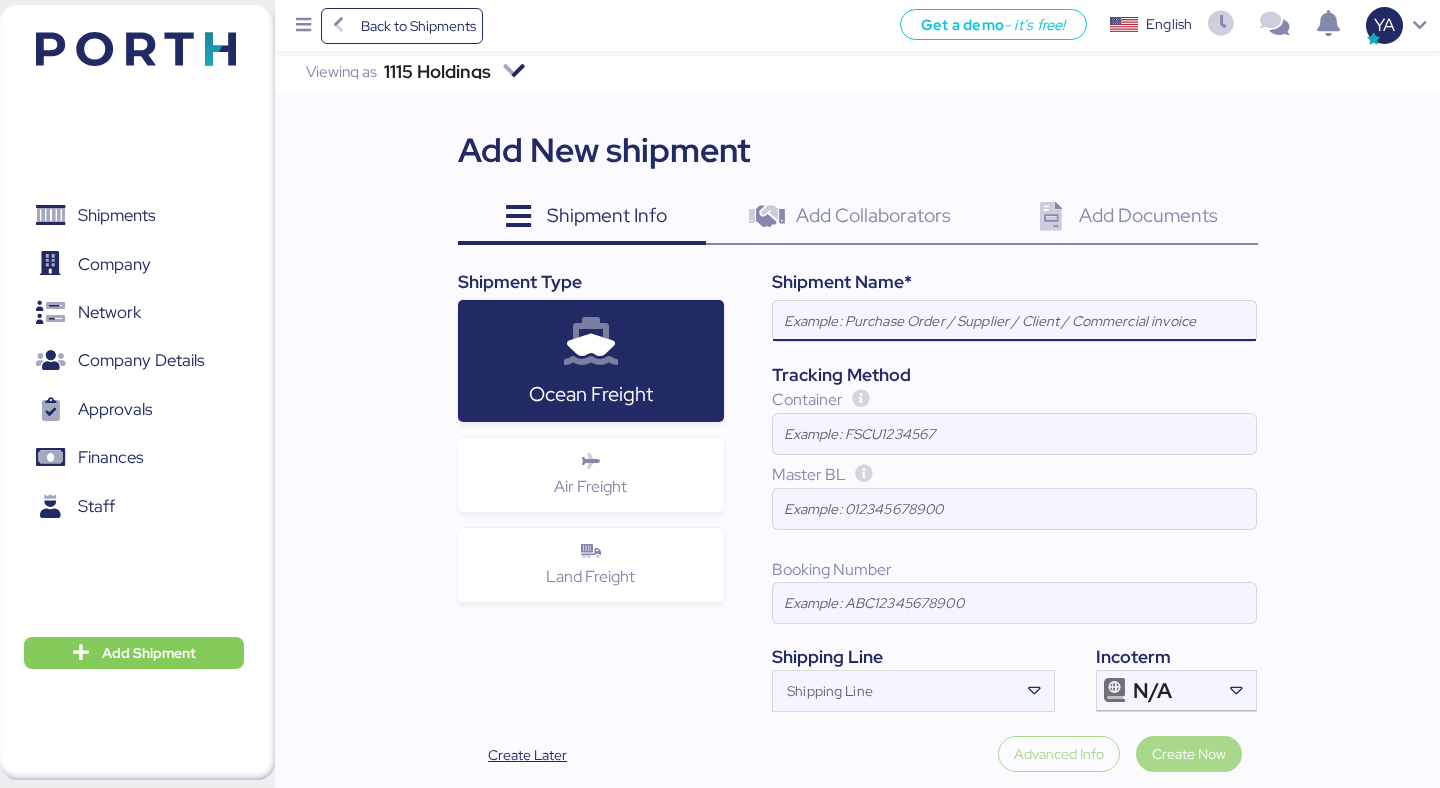 click at bounding box center (1014, 321) 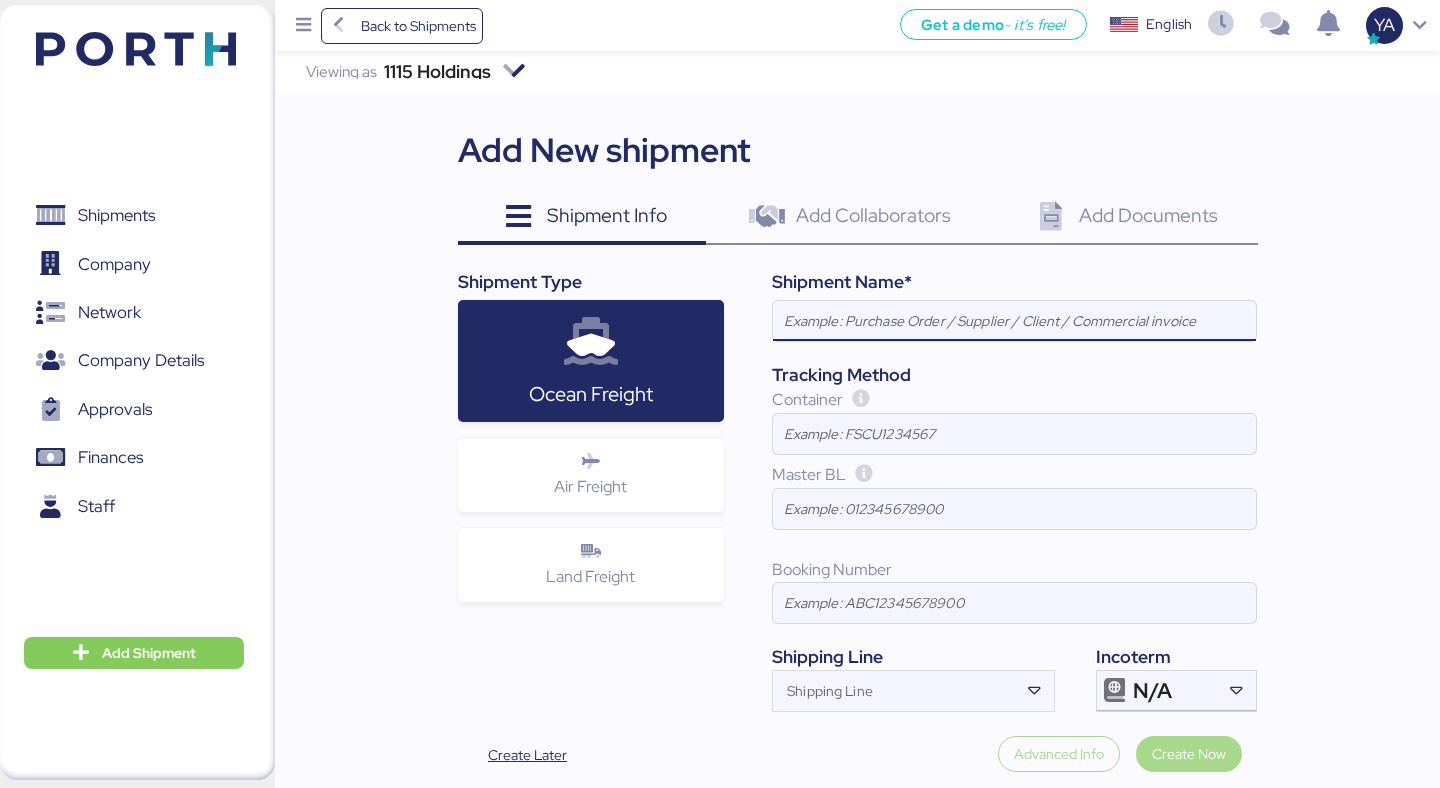 paste on "OOGCHINA - KIRCHHOFF AUTOMOTIVE // SHEKOU - MANZANILLO // HBL: OOGSZ25040509 // MBL: OOLU2758963760 // BKG: OOLU2758963760" 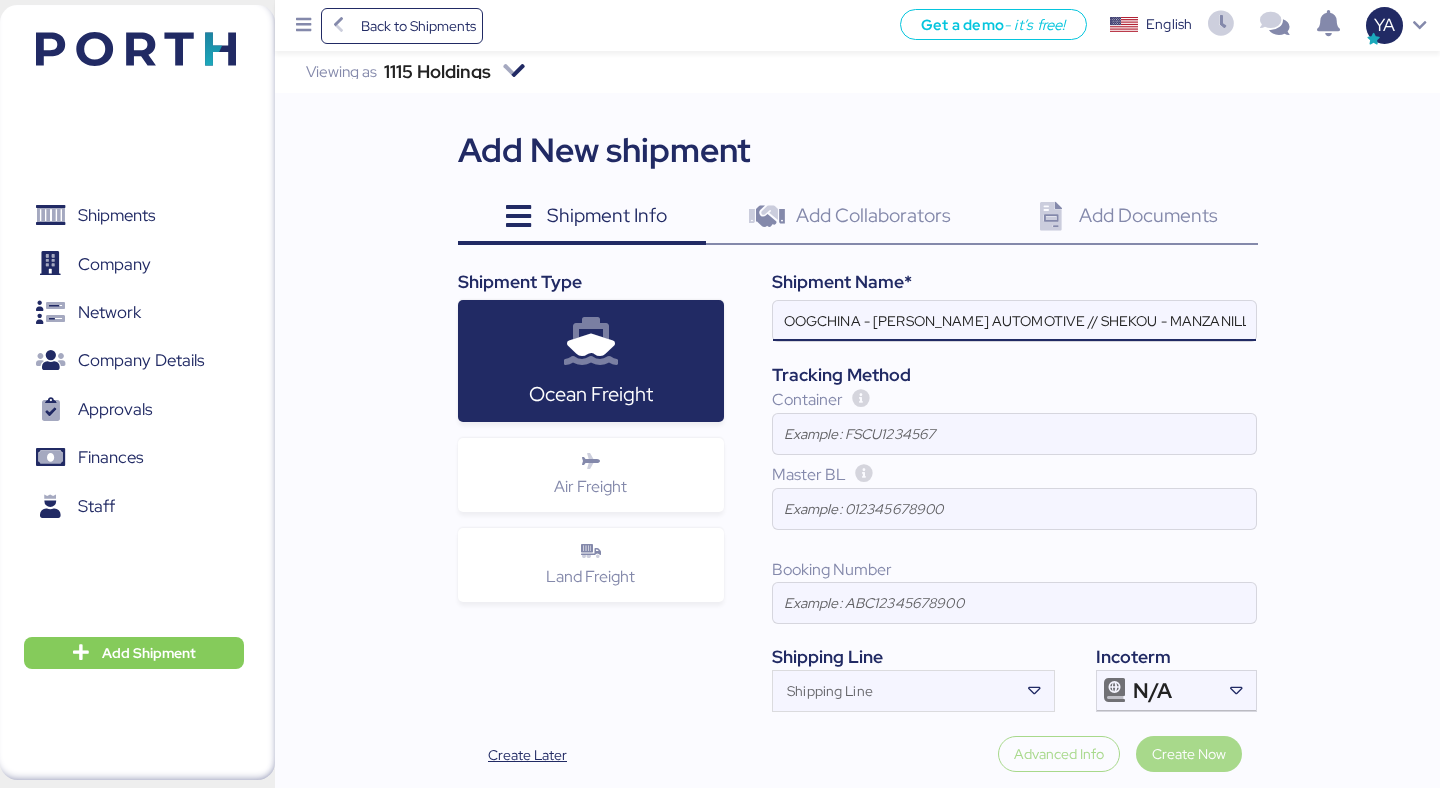 scroll, scrollTop: 0, scrollLeft: 512, axis: horizontal 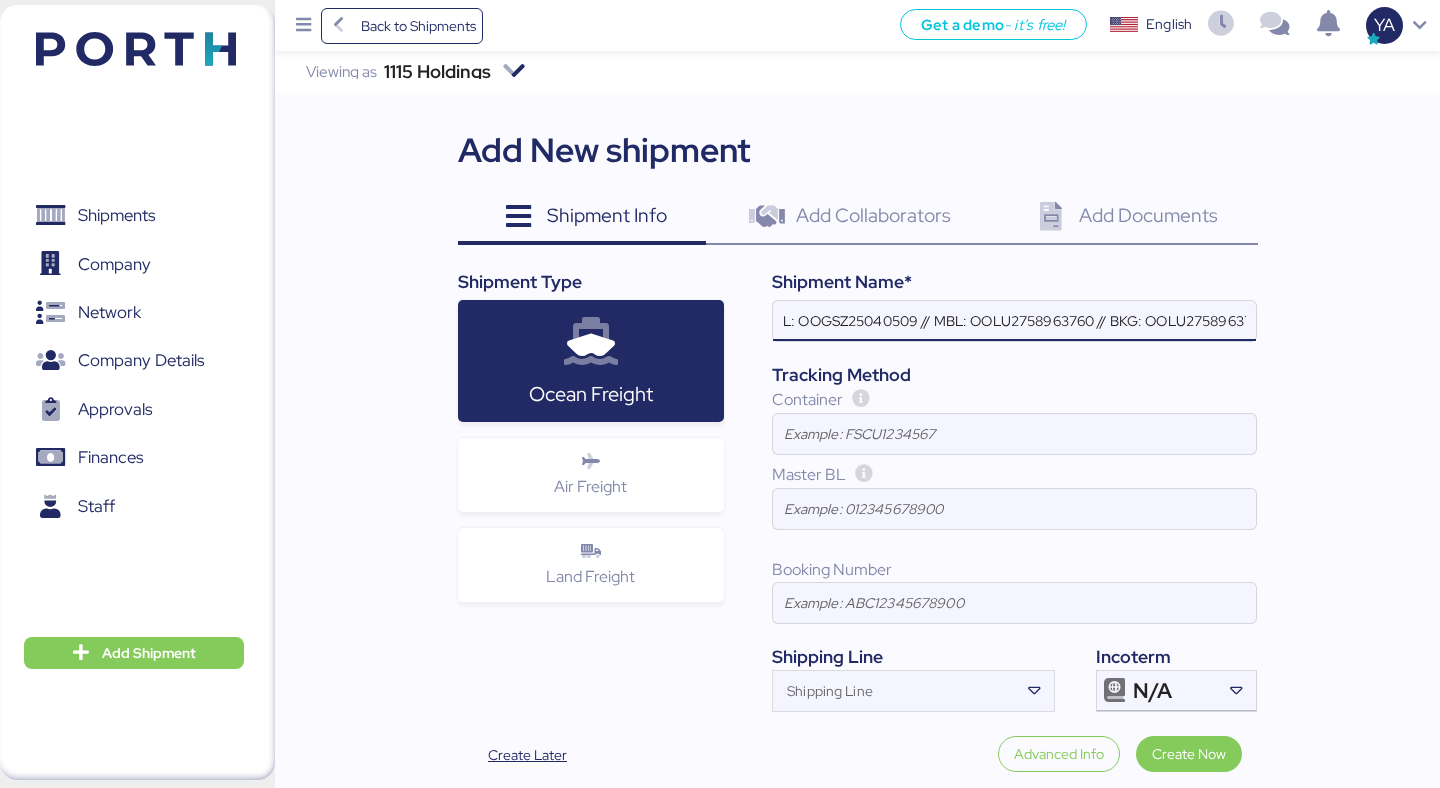 click on "OOGCHINA - KIRCHHOFF AUTOMOTIVE // SHEKOU - MANZANILLO // HBL: OOGSZ25040509 // MBL: OOLU2758963760 // BKG: OOLU2758963760" at bounding box center [1014, 321] 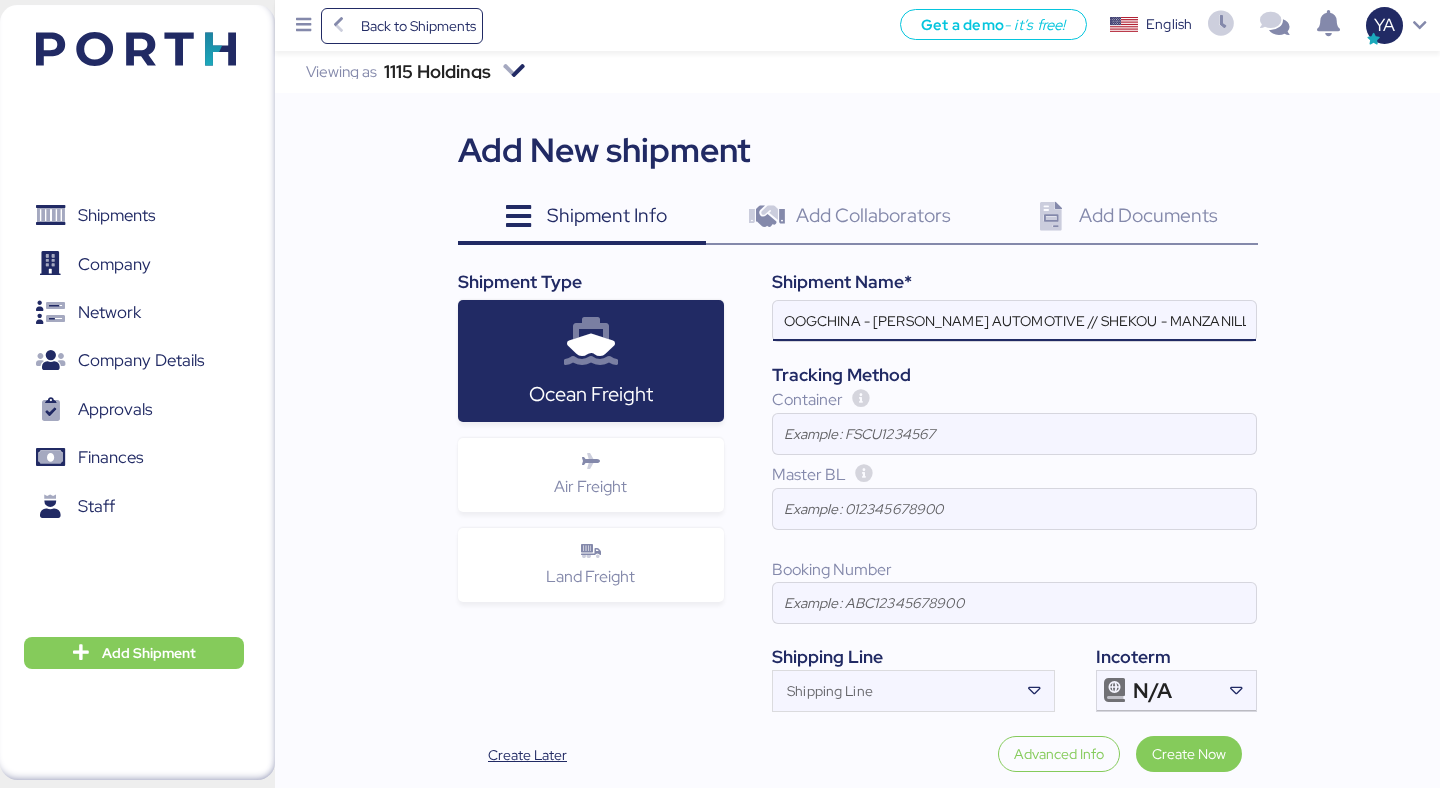 drag, startPoint x: 871, startPoint y: 318, endPoint x: 1047, endPoint y: 323, distance: 176.07101 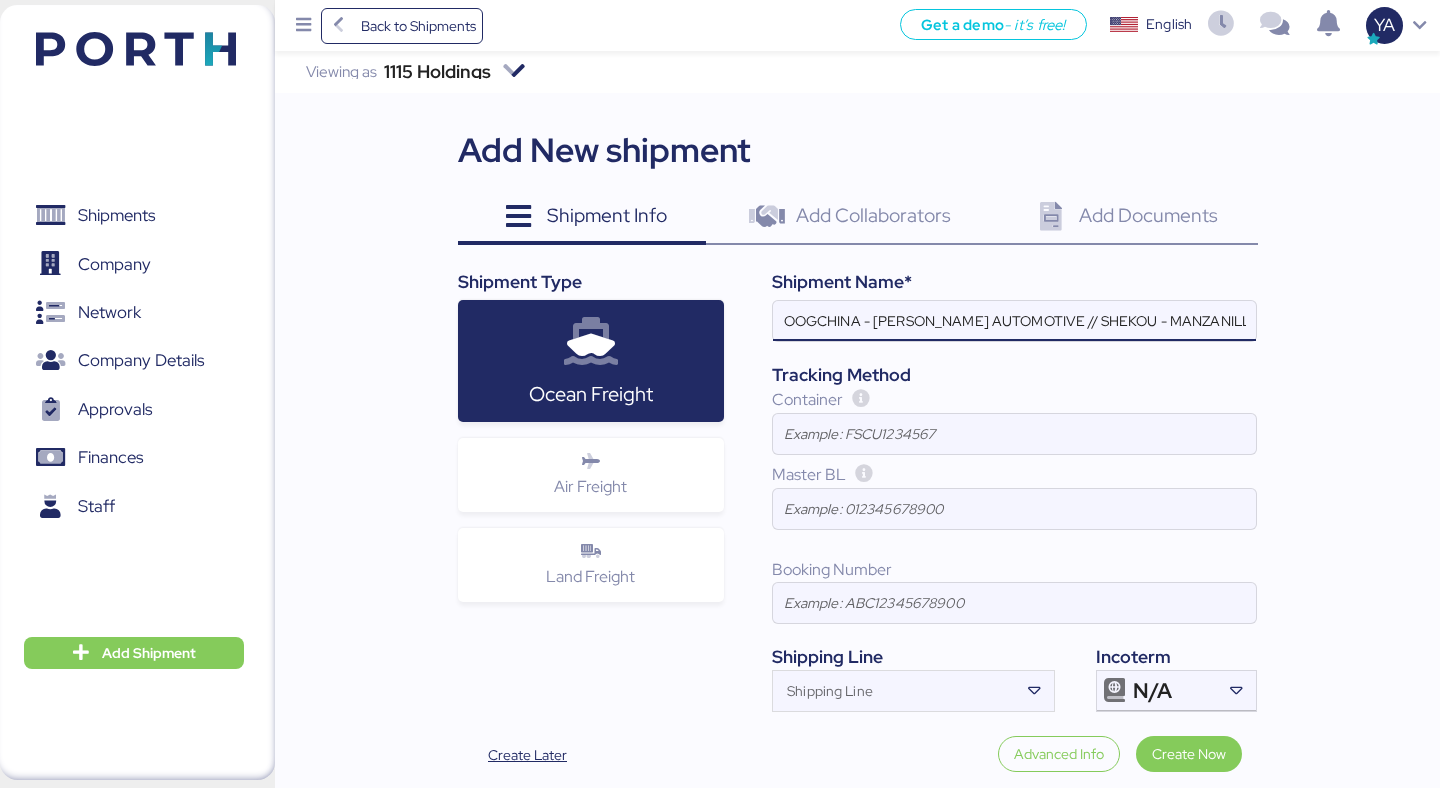 click on "OOGCHINA - KIRCHHOFF AUTOMOTIVE // SHEKOU - MANZANILLO // HBL: OOGSZ25040509 // MBL: OOLU2758963760 // BKG: OOLU2758963760" at bounding box center [1014, 321] 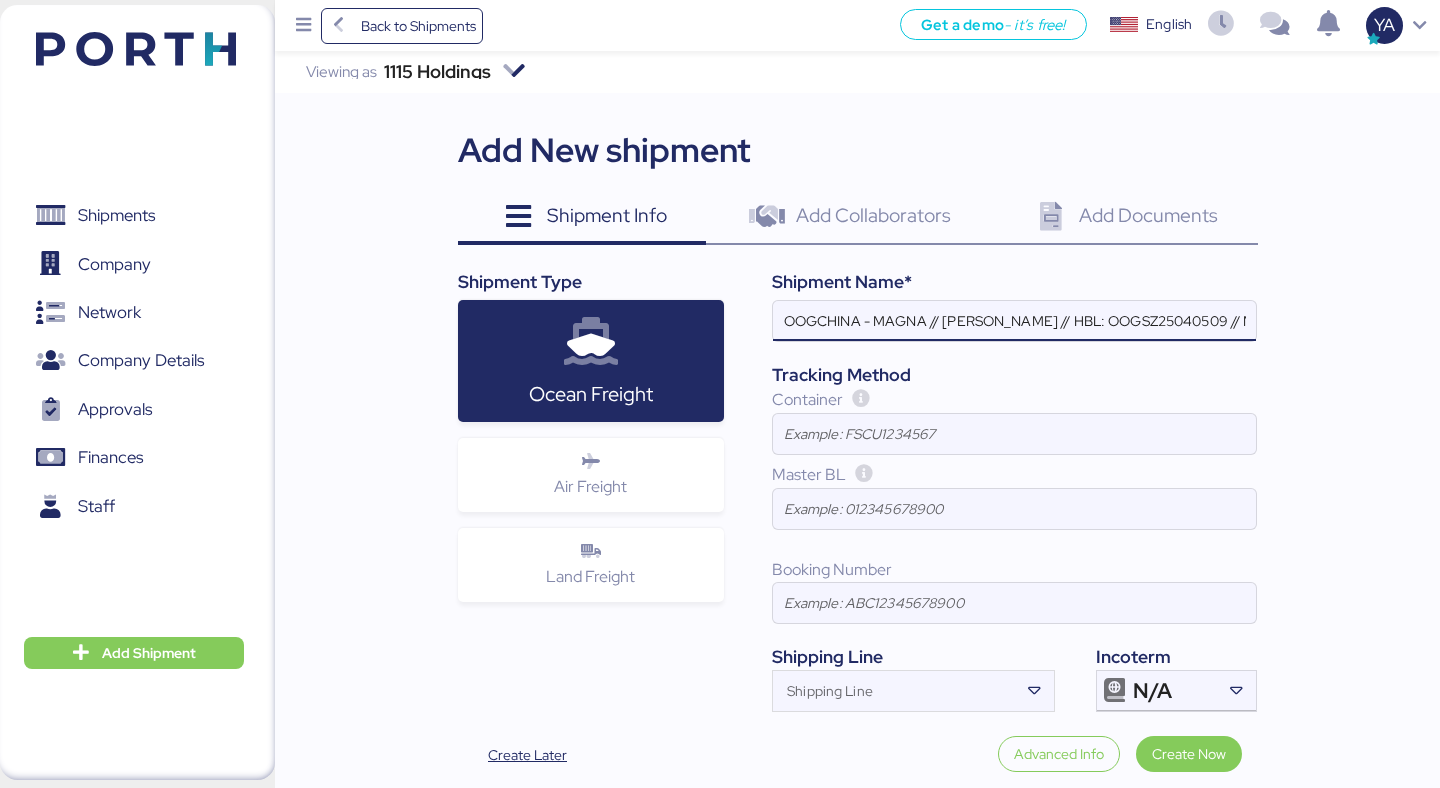 click on "OOGCHINA - MAGNA // SHEKOU - MANZANILLO // HBL: OOGSZ25040509 // MBL: OOLU2758963760 // BKG: OOLU2758963760" at bounding box center [1014, 321] 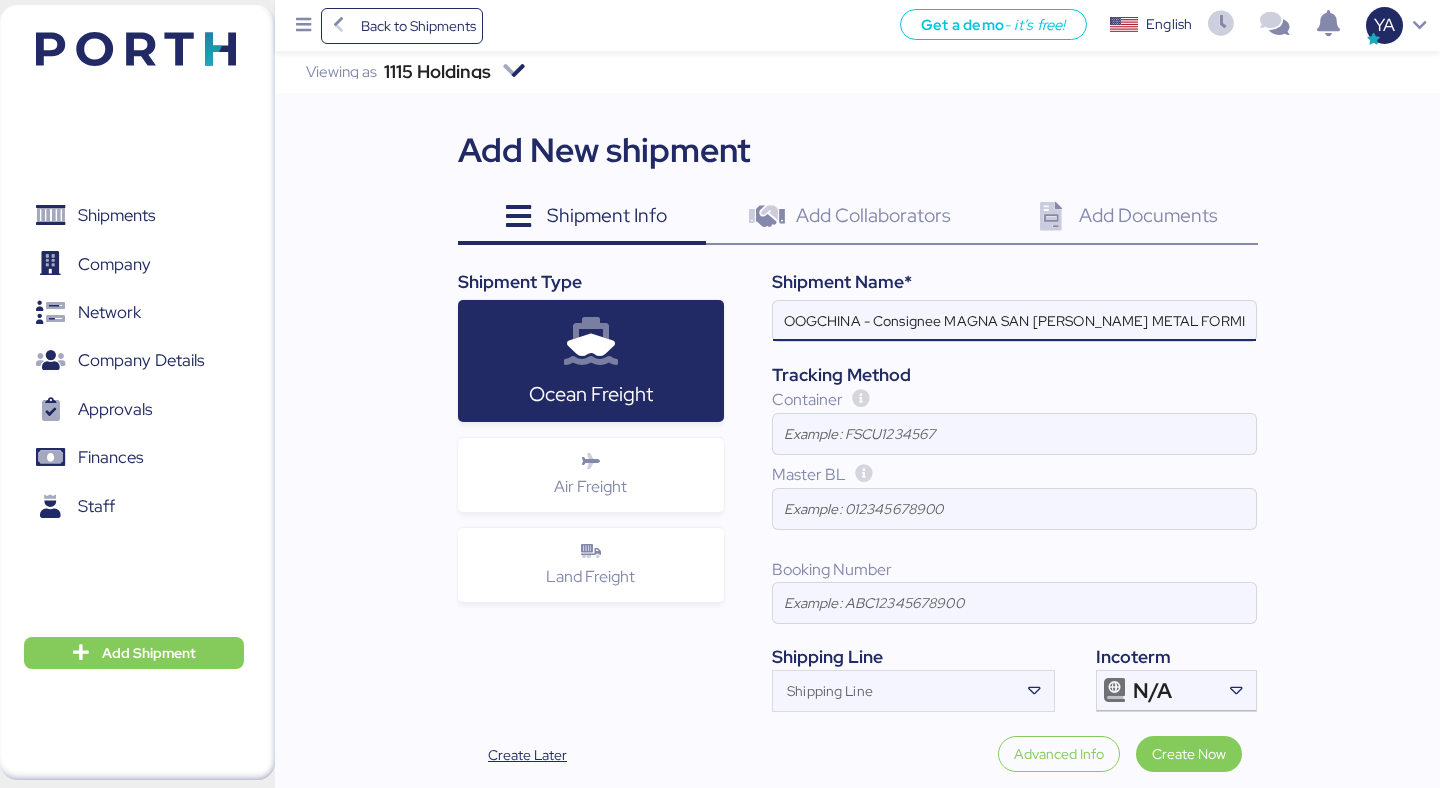 click on "OOGCHINA - Consignee MAGNA SAN LUIS METAL FORMING // SHEKOU - MANZANILLO // HBL: OOGSZ25040509 // MBL: OOLU2758963760 // BKG: OOLU2758963760" at bounding box center (1014, 321) 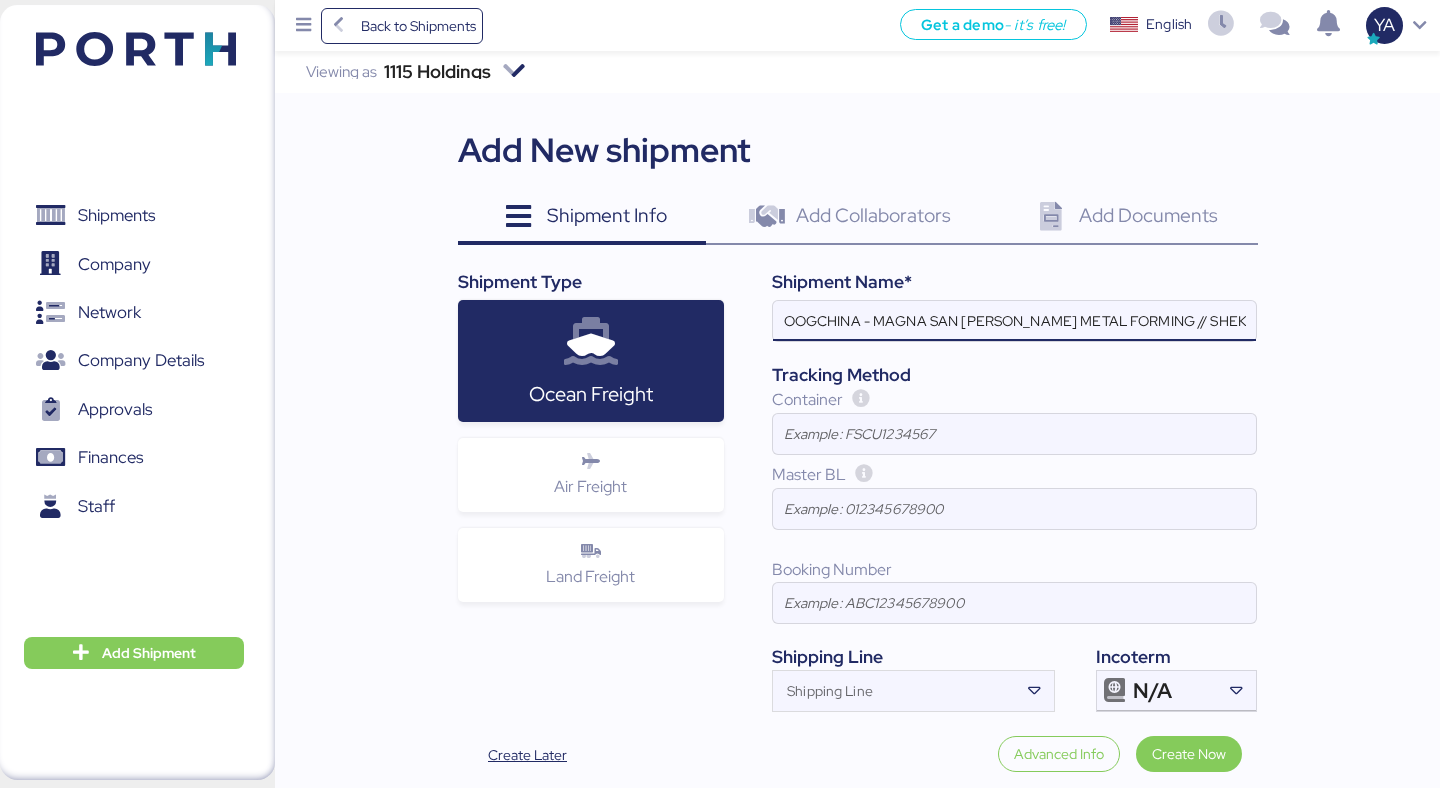 click on "OOGCHINA - MAGNA SAN LUIS METAL FORMING // SHEKOU - MANZANILLO // HBL: OOGSZ25040509 // MBL: OOLU2758963760 // BKG: OOLU2758963760" at bounding box center [1014, 321] 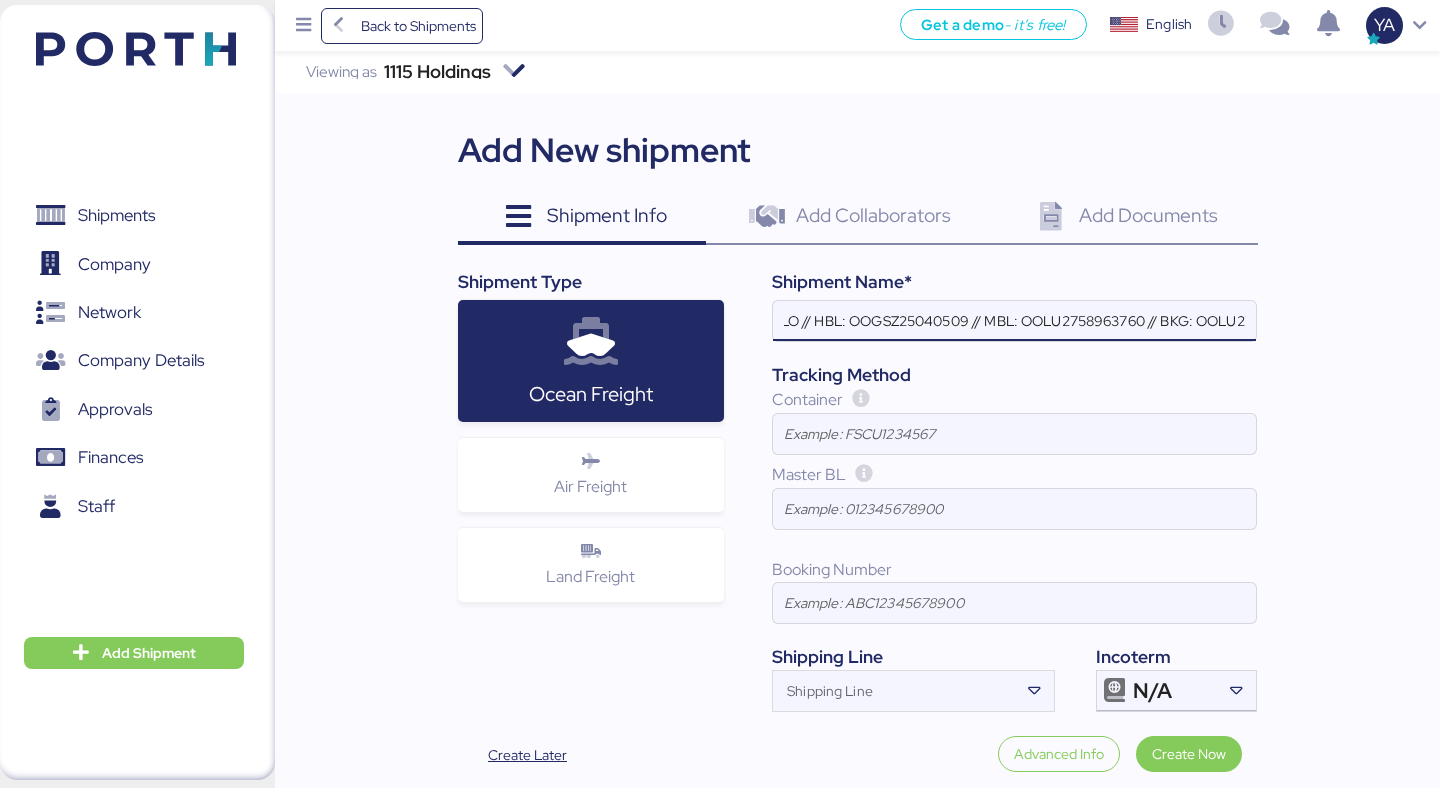 scroll, scrollTop: 0, scrollLeft: 0, axis: both 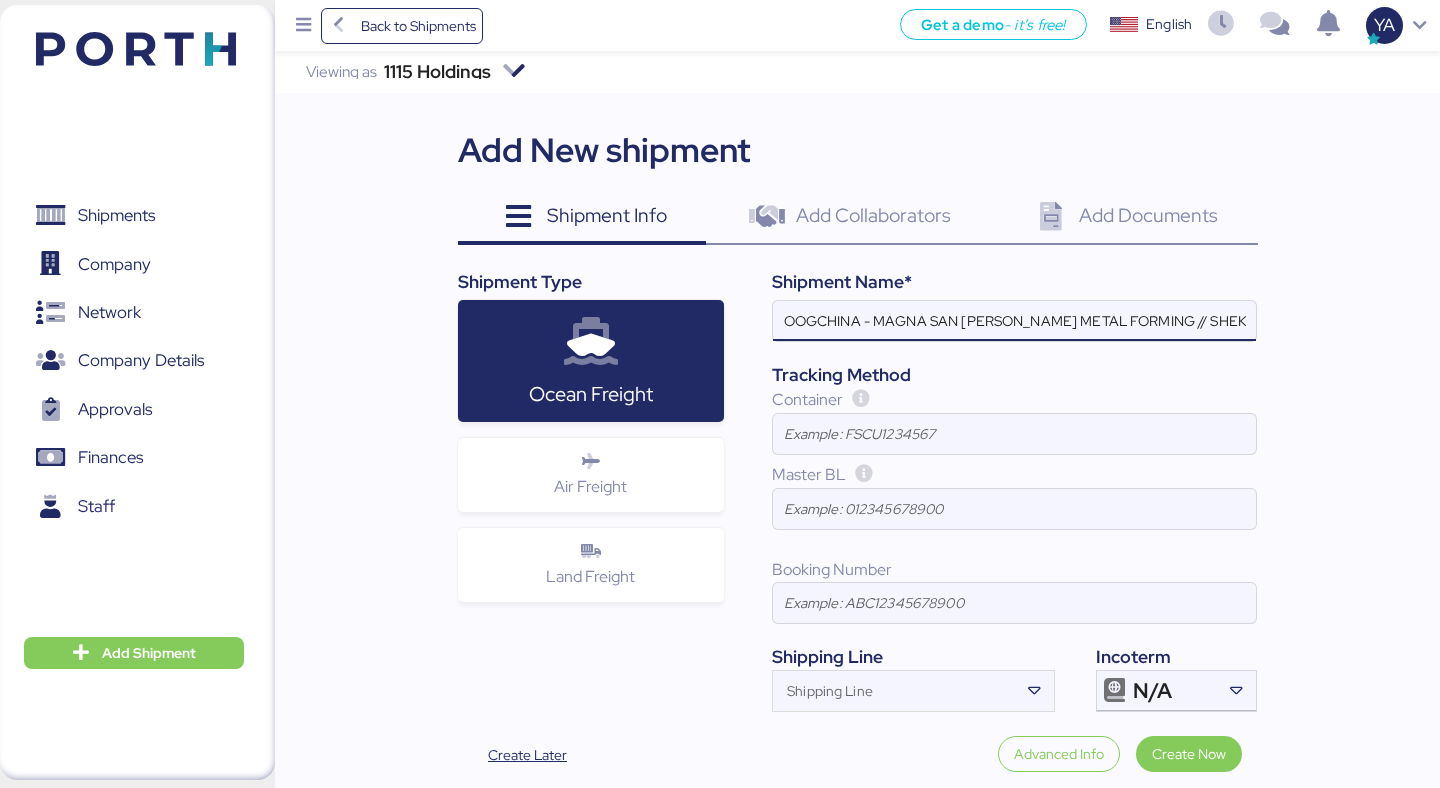 click on "OOGCHINA - MAGNA SAN LUIS METAL FORMING // SHEKOU - MANZANILLO // HBL: OOGSZ25040509 // MBL: OOLU2758963760 // BKG: OOLU2758963760" at bounding box center (1014, 321) 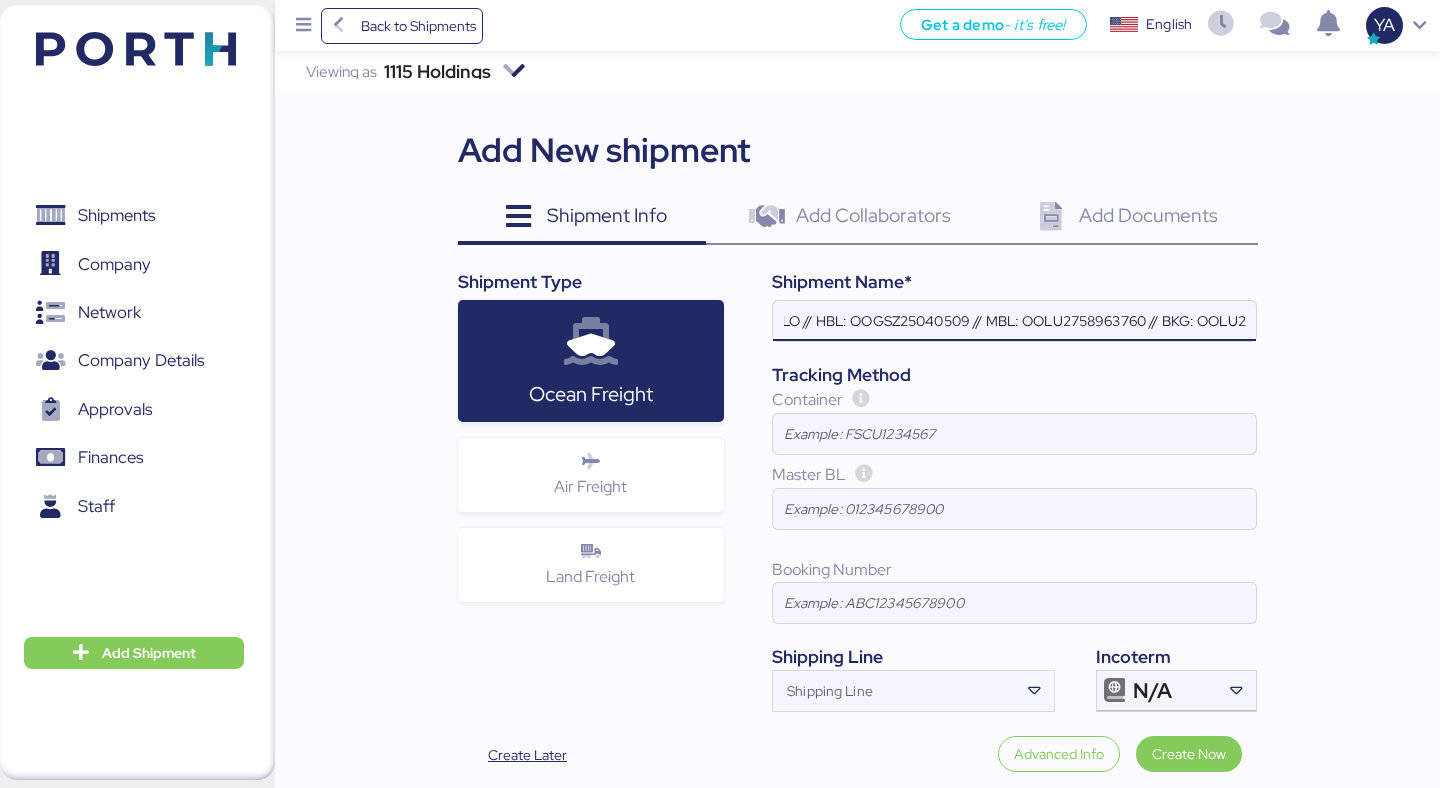 scroll, scrollTop: 0, scrollLeft: 0, axis: both 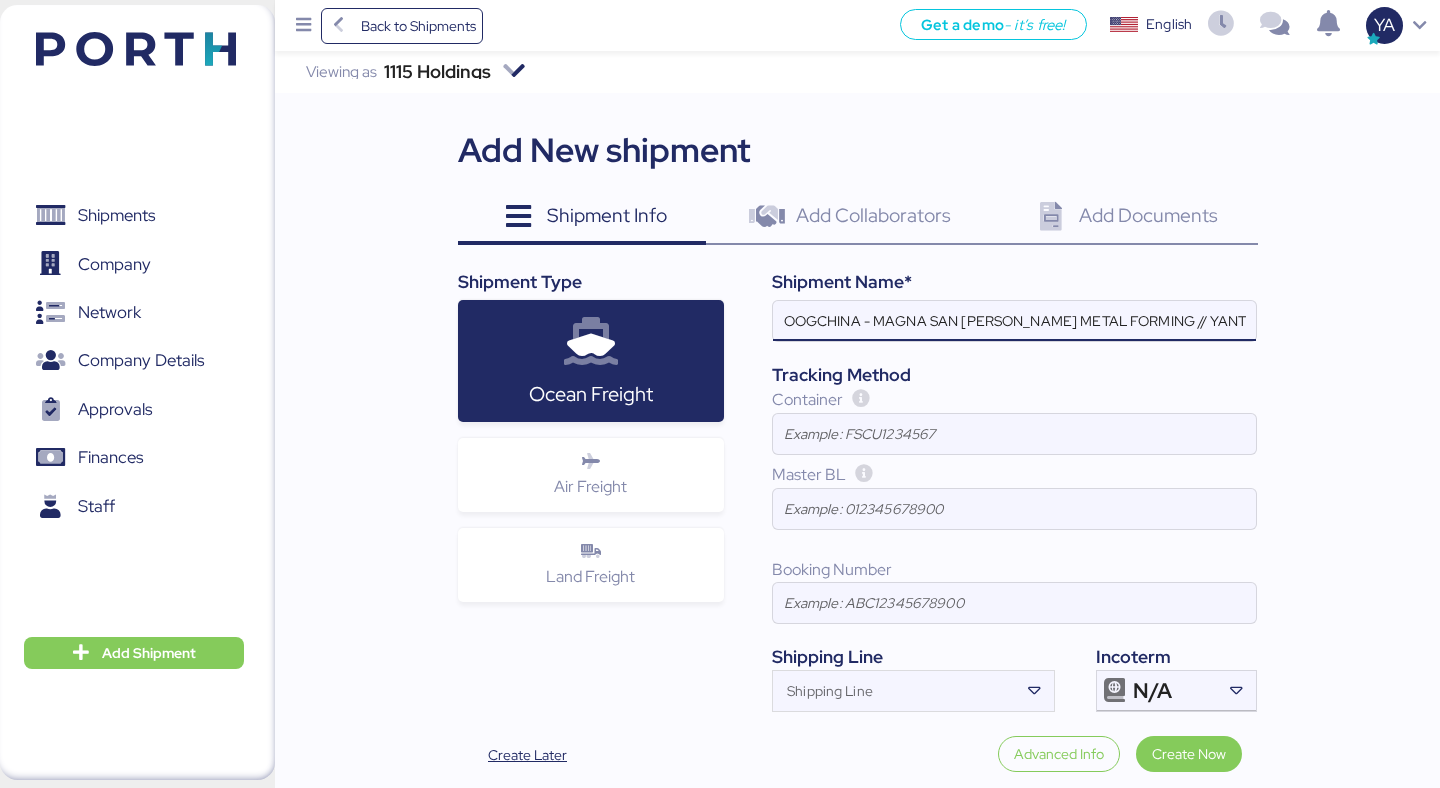 click on "OOGCHINA - MAGNA SAN LUIS METAL FORMING // YANTIAN - MANZANILLO // HBL: OOGSZ25040509 // MBL: OOLU2758963760 // BKG: OOLU2758963760" at bounding box center [1014, 321] 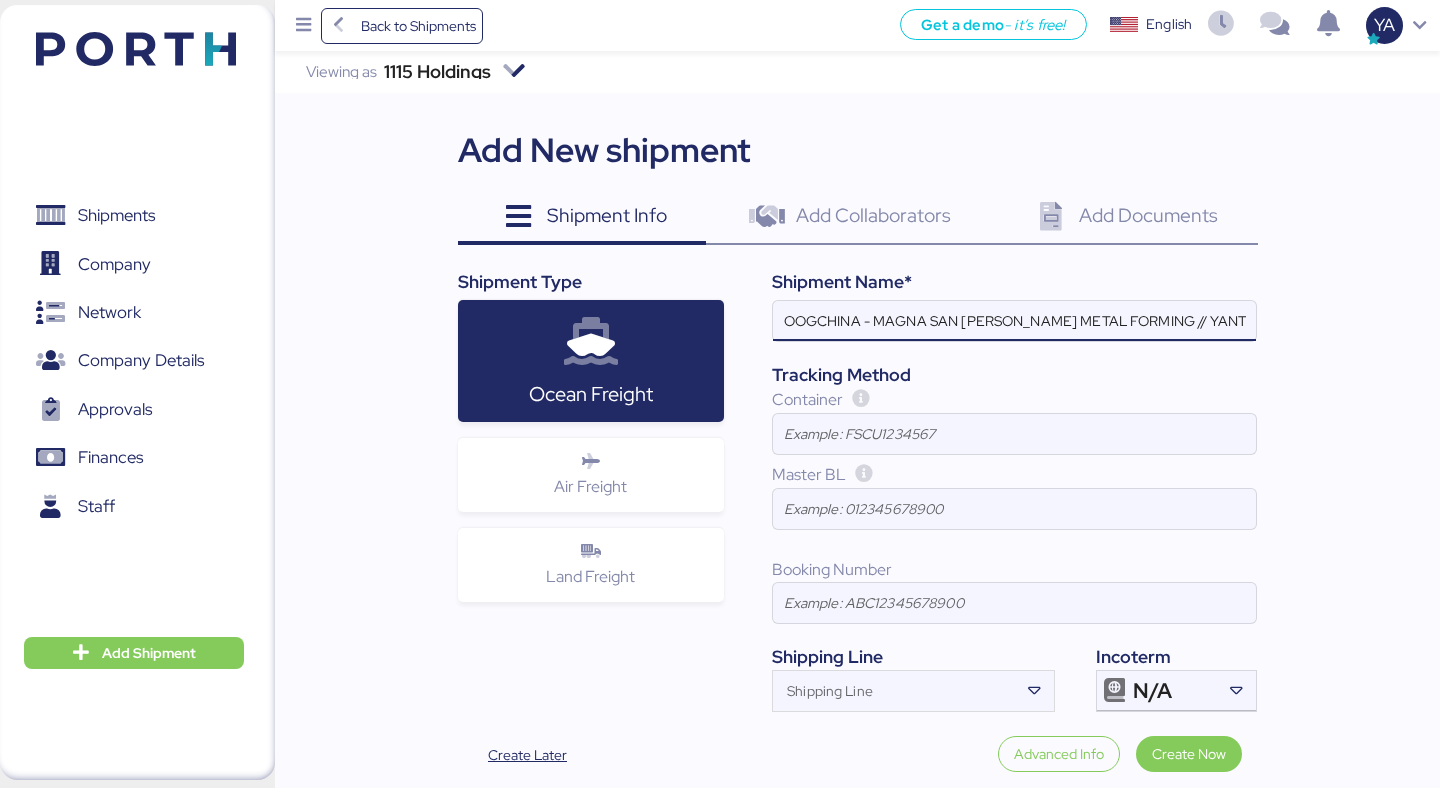 scroll, scrollTop: 0, scrollLeft: 233, axis: horizontal 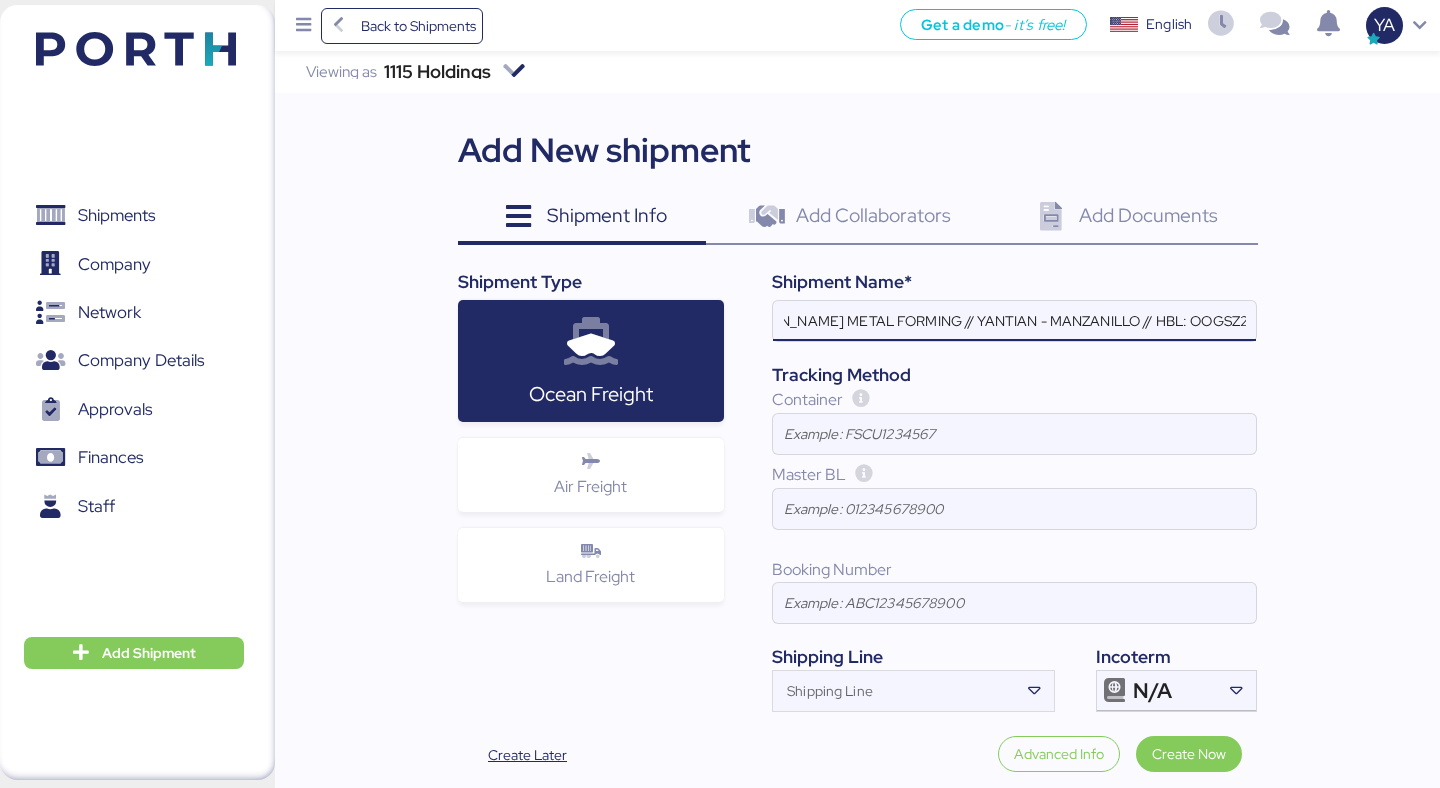 type on "OOGCHINA - MAGNA SAN LUIS METAL FORMING // YANTIAN - MANZANILLO // HBL: OOGSZ25040509 // MBL: OOLU2758963760 // BKG: OOLU2758963760" 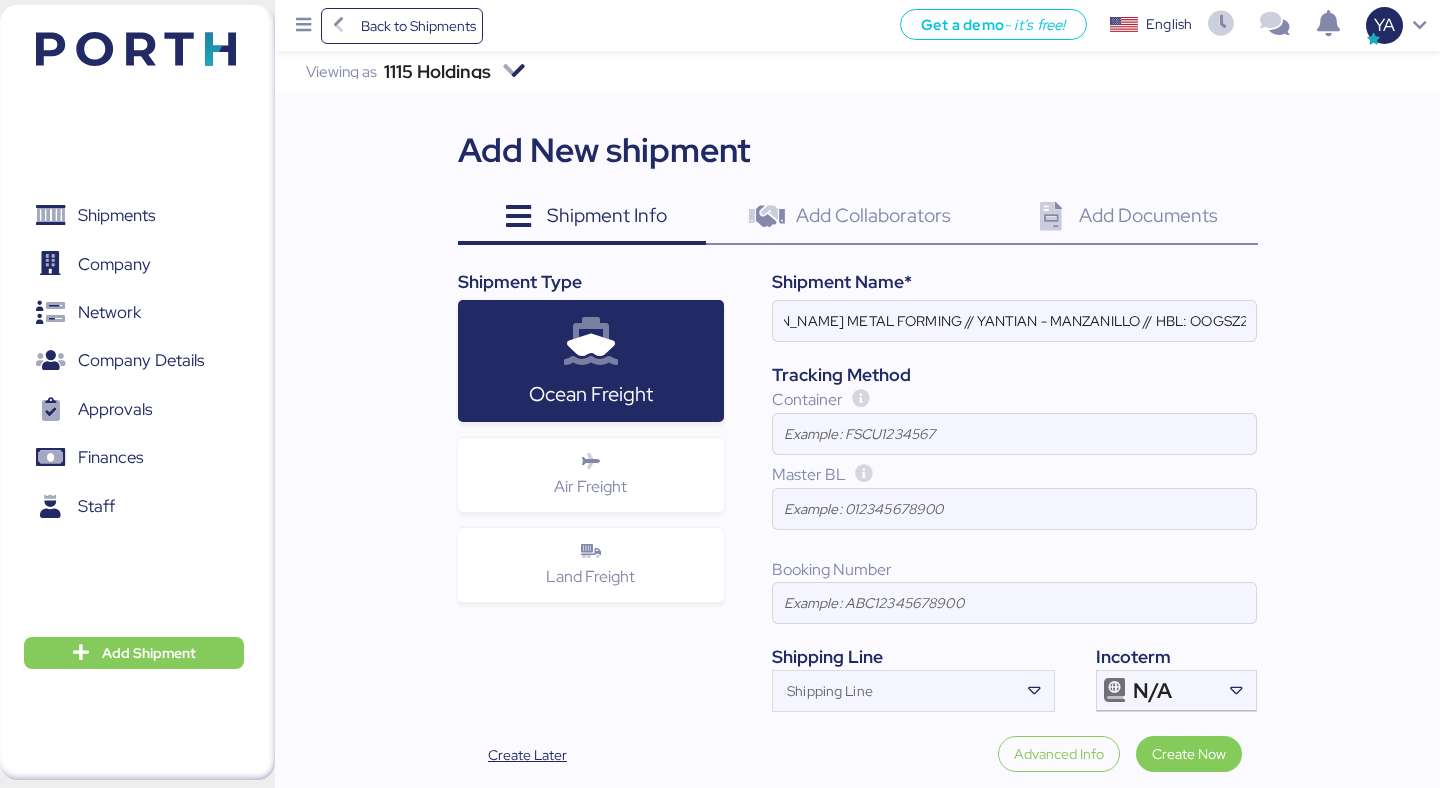 scroll, scrollTop: 0, scrollLeft: 0, axis: both 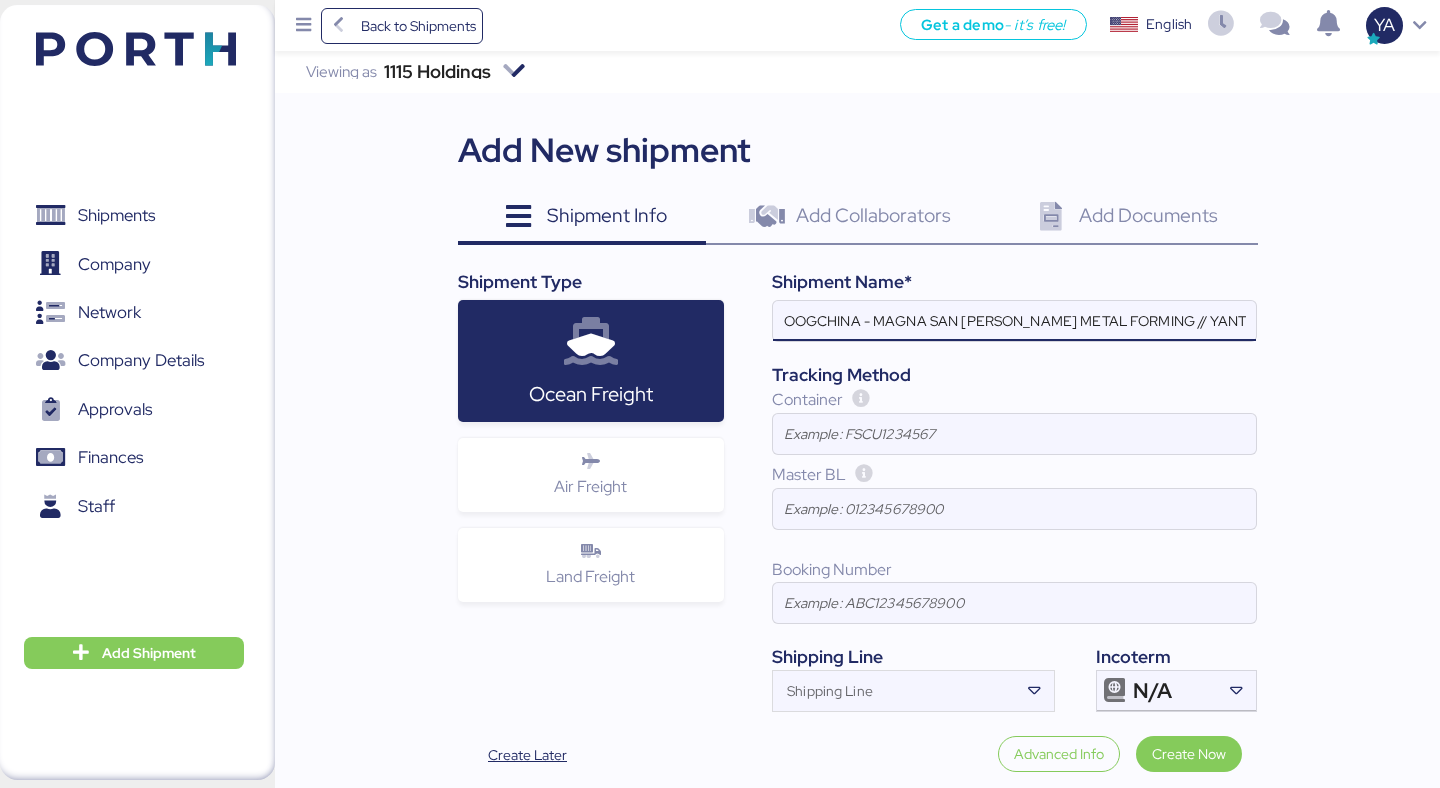 click on "Shipment Name* OOGCHINA - MAGNA SAN LUIS METAL FORMING // YANTIAN - MANZANILLO // HBL: OOGSZ25040509 // MBL: OOLU2758963760 // BKG: OOLU2758963760 Tracking Method Container   Master BL   Booking Number Shipping Line Shipping Line   Incoterm   N/A" at bounding box center (990, 490) 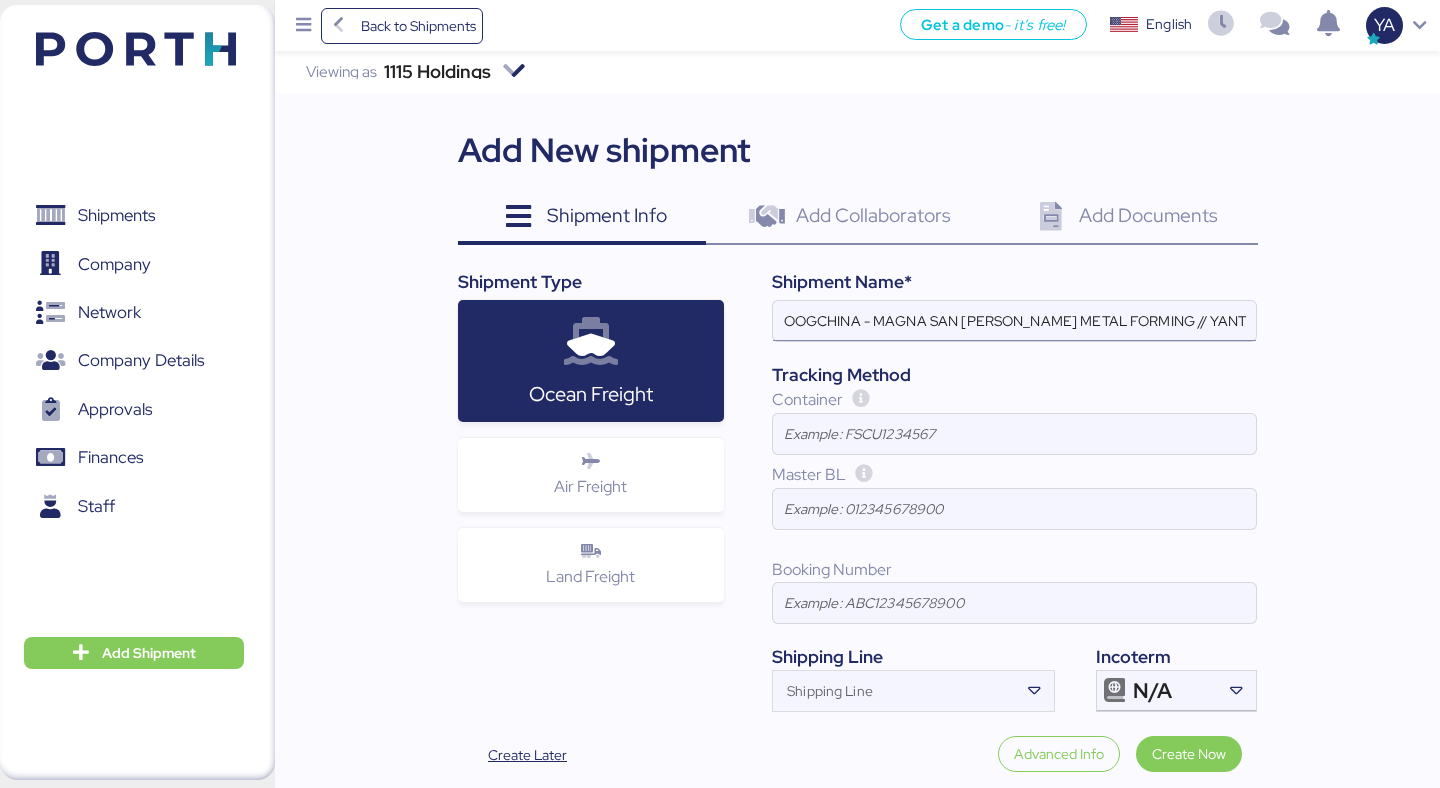 click on "OOGCHINA - MAGNA SAN LUIS METAL FORMING // YANTIAN - MANZANILLO // HBL: OOGSZ25040509 // MBL: OOLU2758963760 // BKG: OOLU2758963760" at bounding box center (1014, 321) 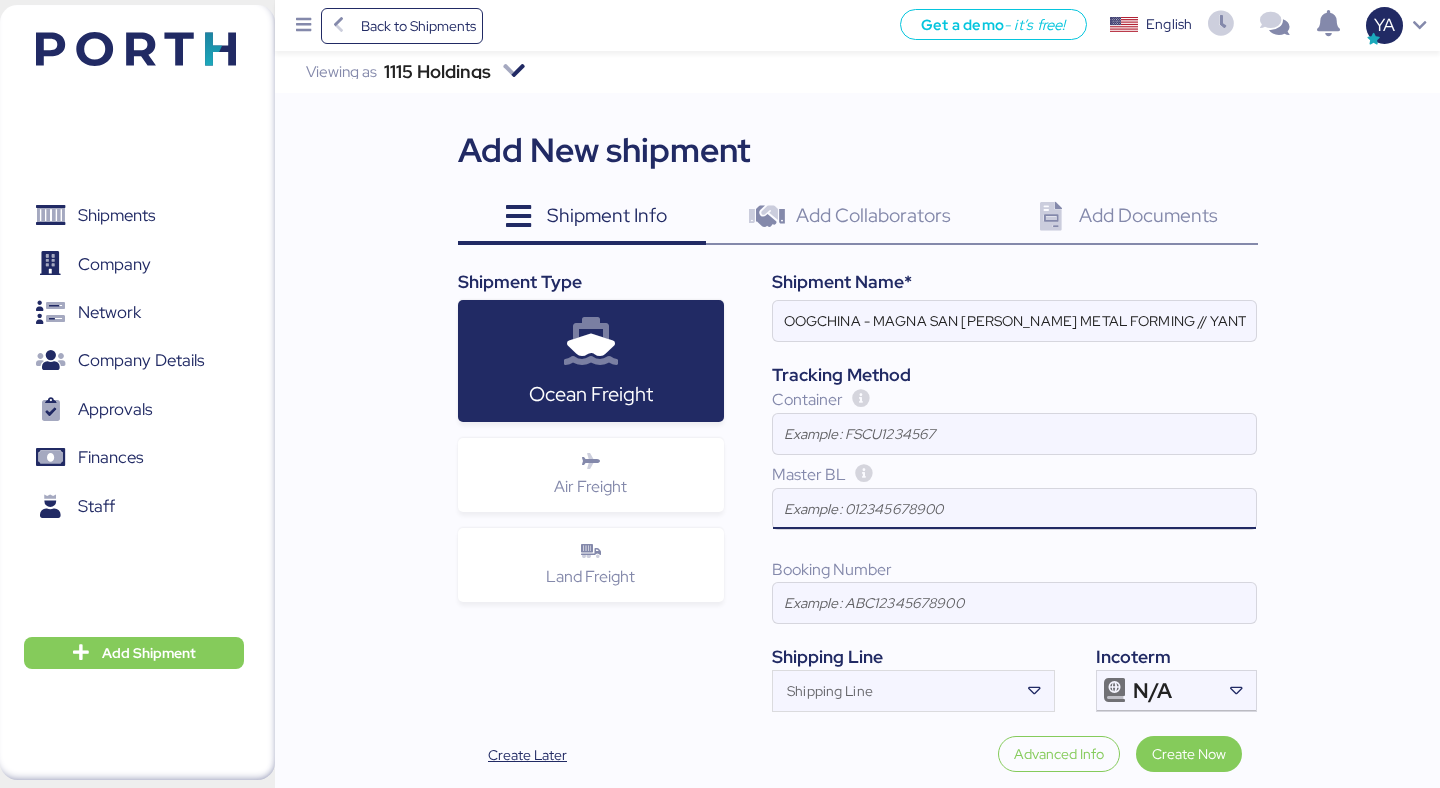 click at bounding box center (1014, 509) 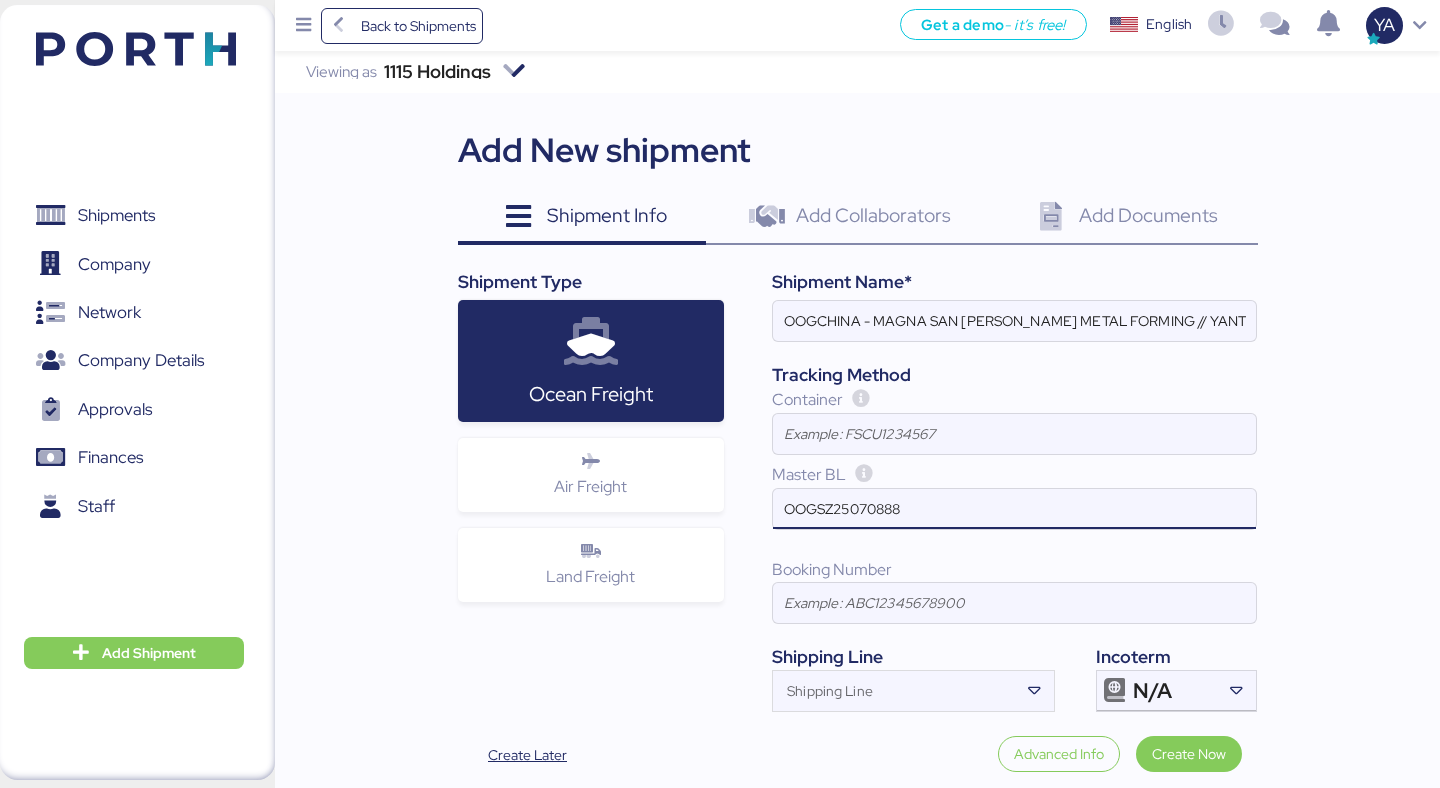 type on "OOGSZ25070888" 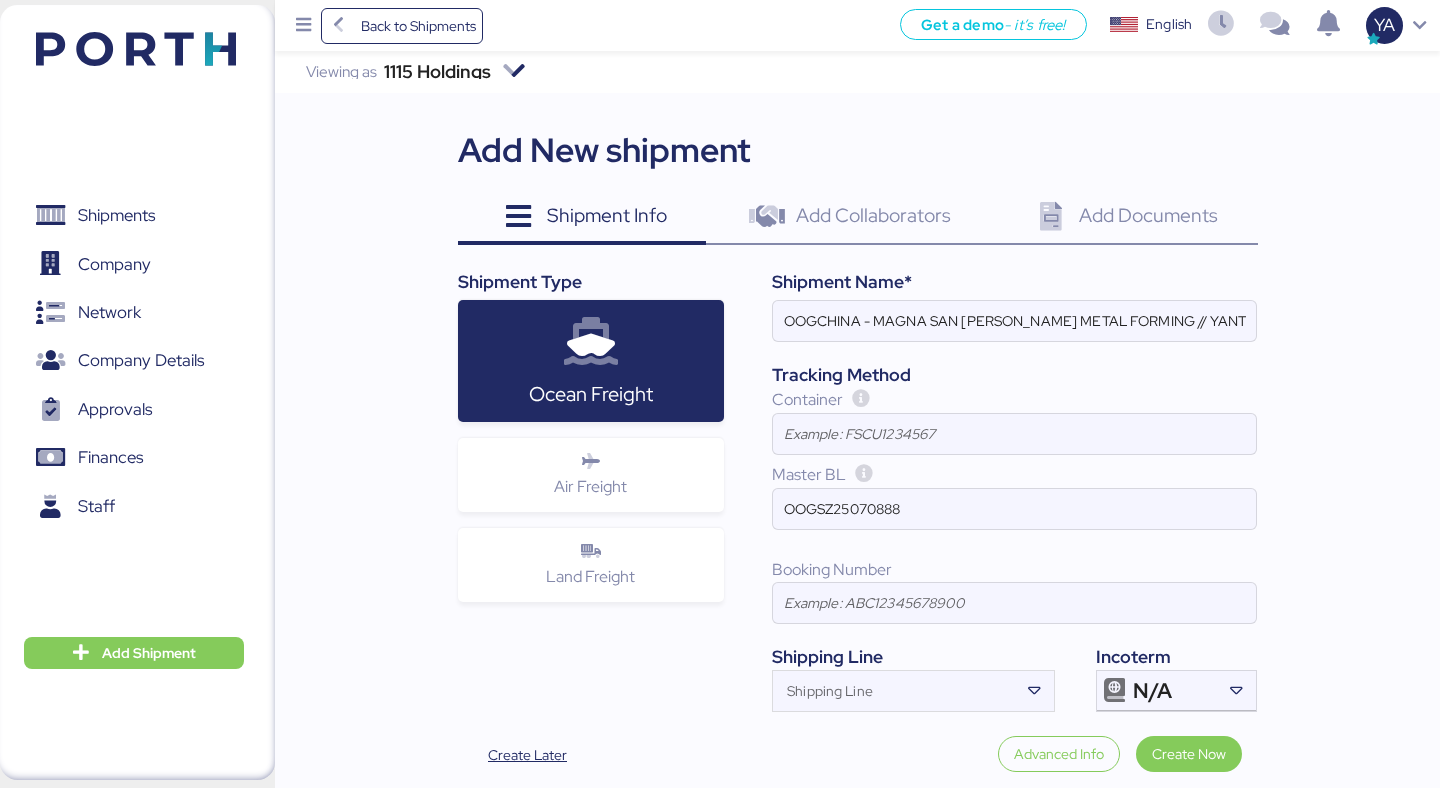 click at bounding box center (1014, 434) 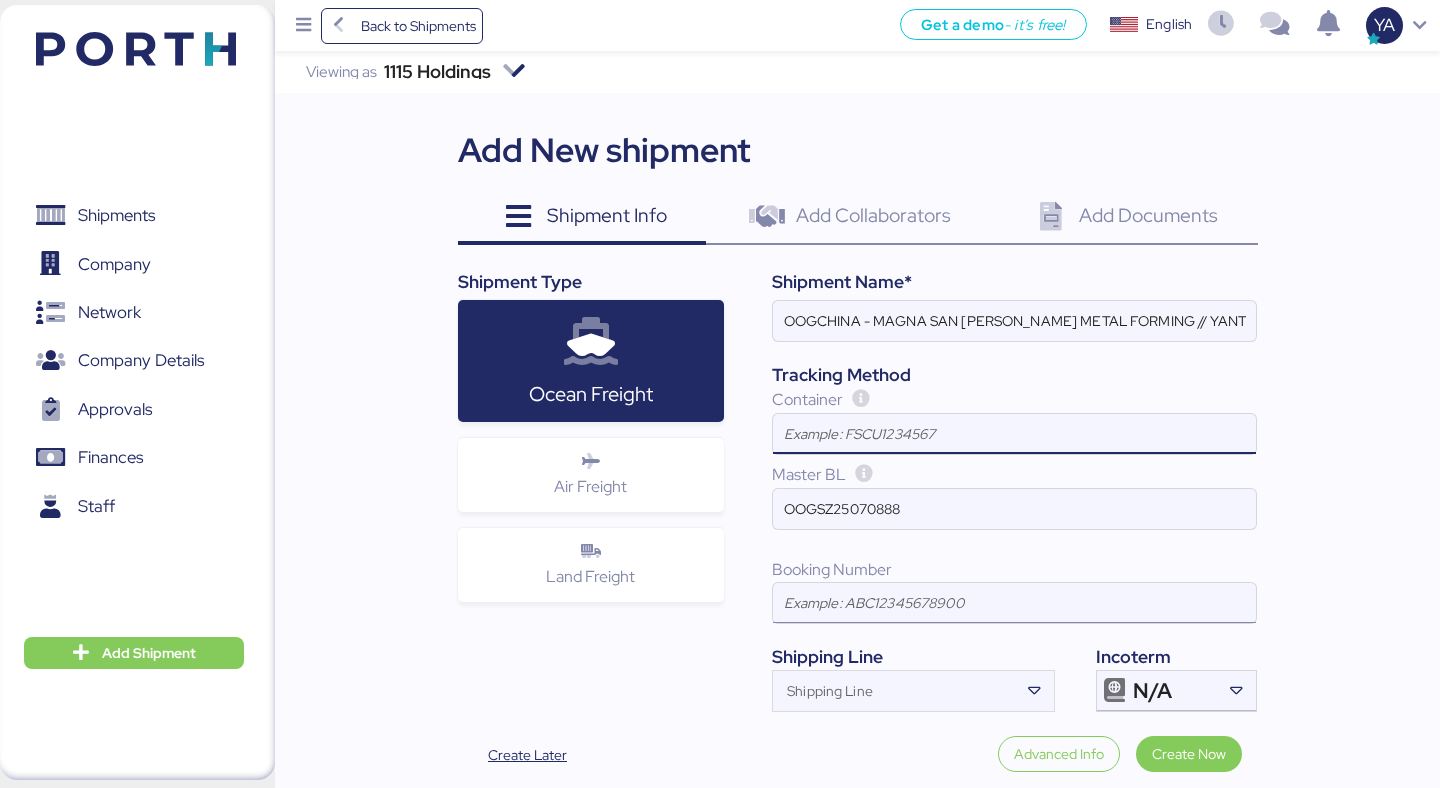 click at bounding box center (1014, 603) 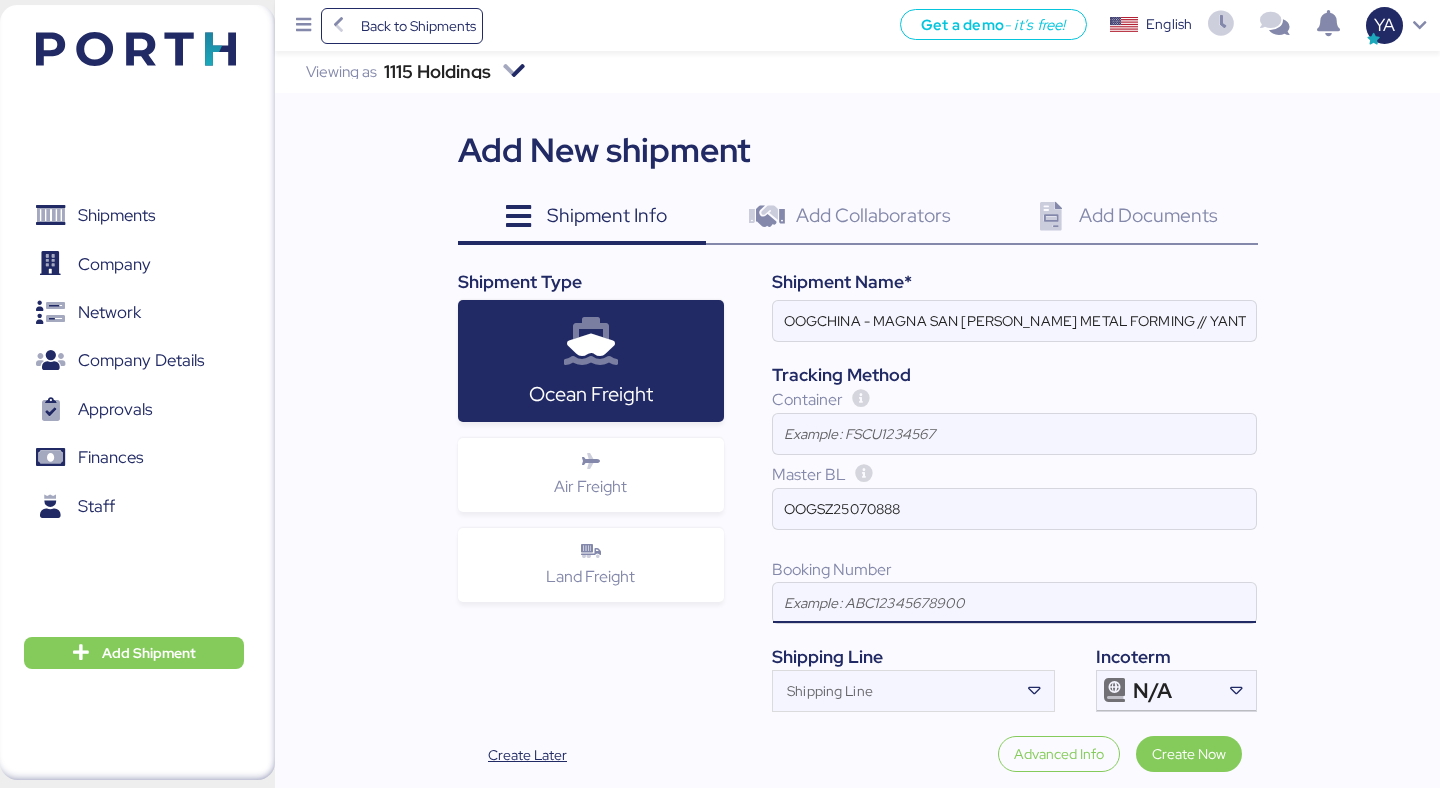 paste on "OOGSZ25070888" 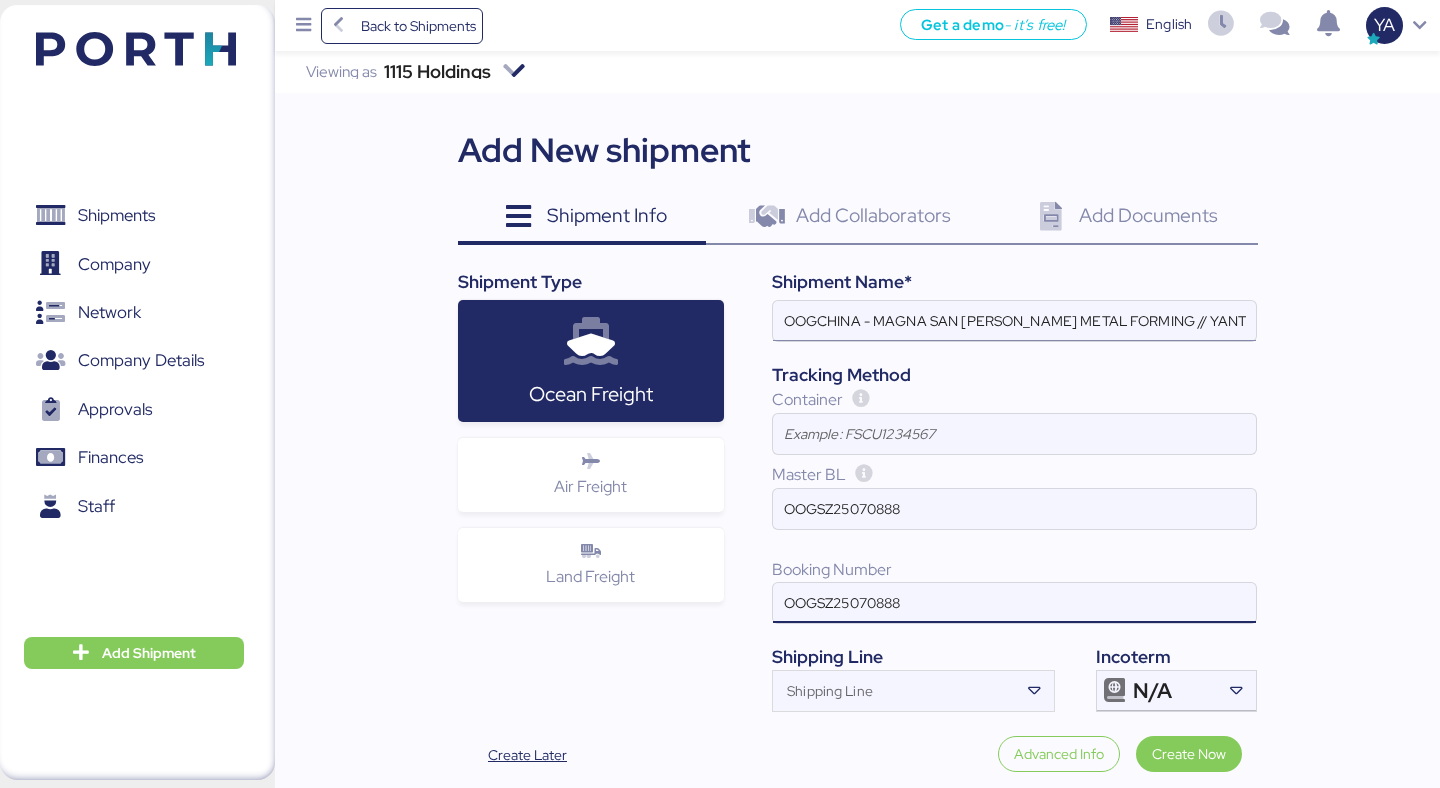 type on "OOGSZ25070888" 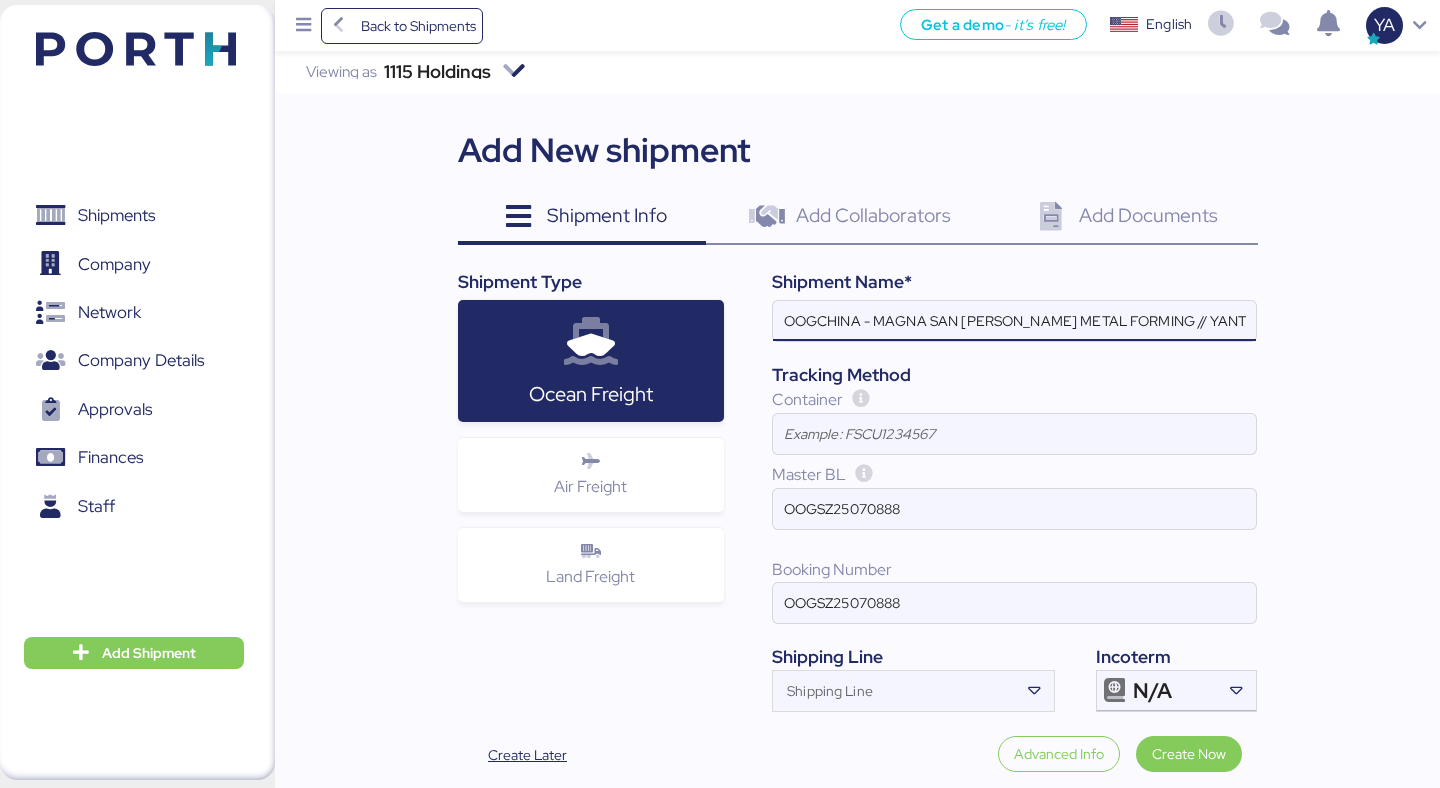 scroll, scrollTop: 0, scrollLeft: 573, axis: horizontal 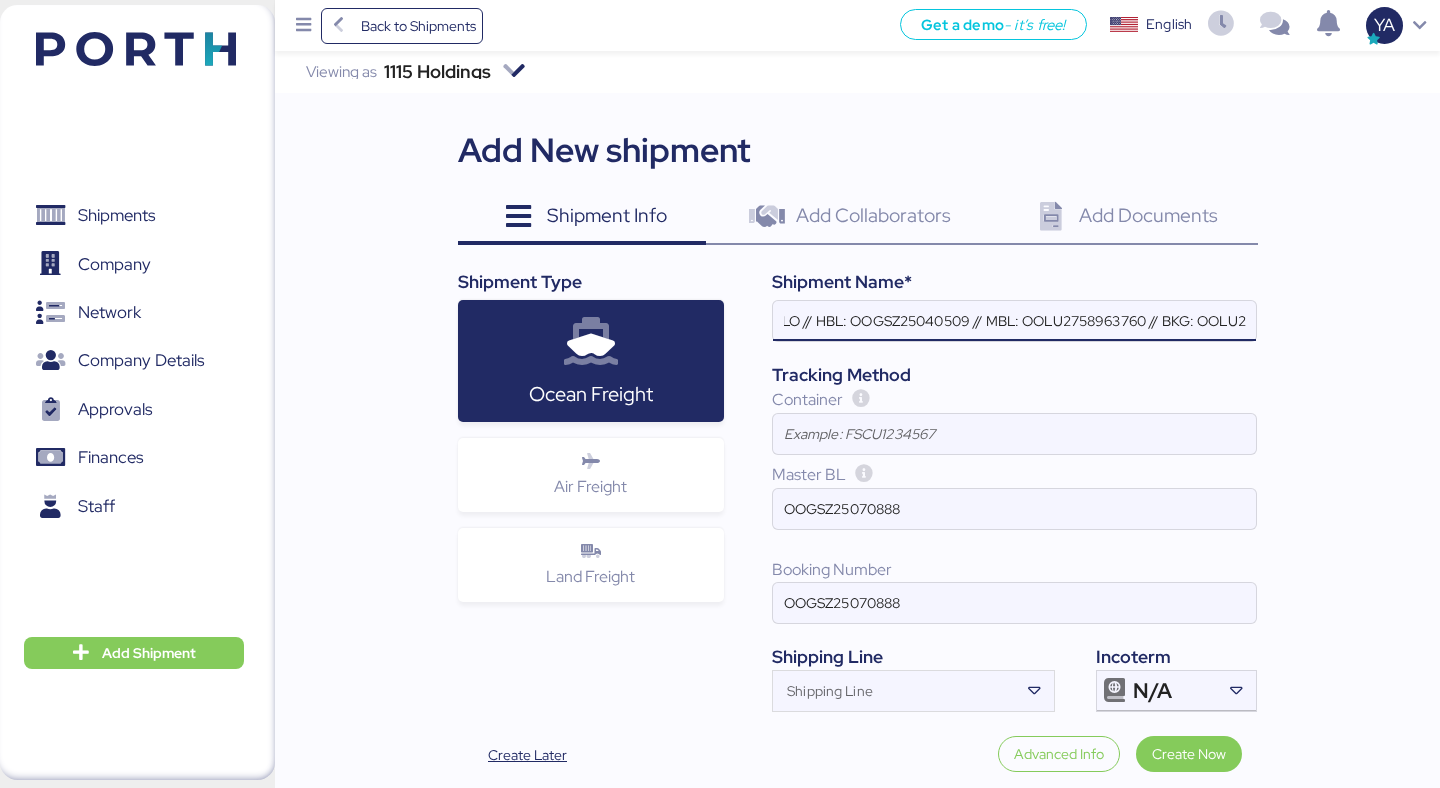 click on "OOGCHINA - MAGNA SAN LUIS METAL FORMING // YANTIAN - MANZANILLO // HBL: OOGSZ25040509 // MBL: OOLU2758963760 // BKG: OOLU2758963760" at bounding box center [1014, 321] 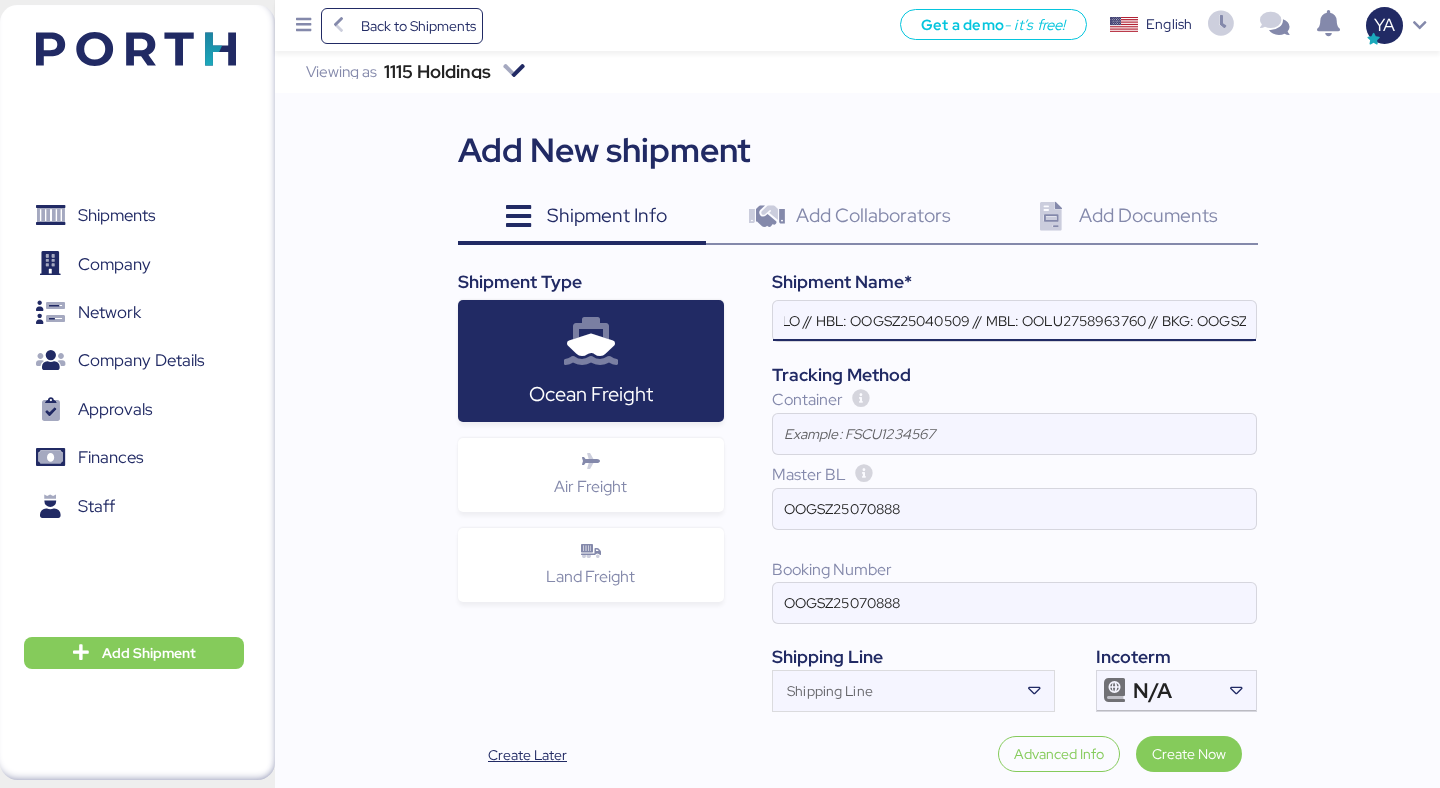 scroll, scrollTop: 0, scrollLeft: 567, axis: horizontal 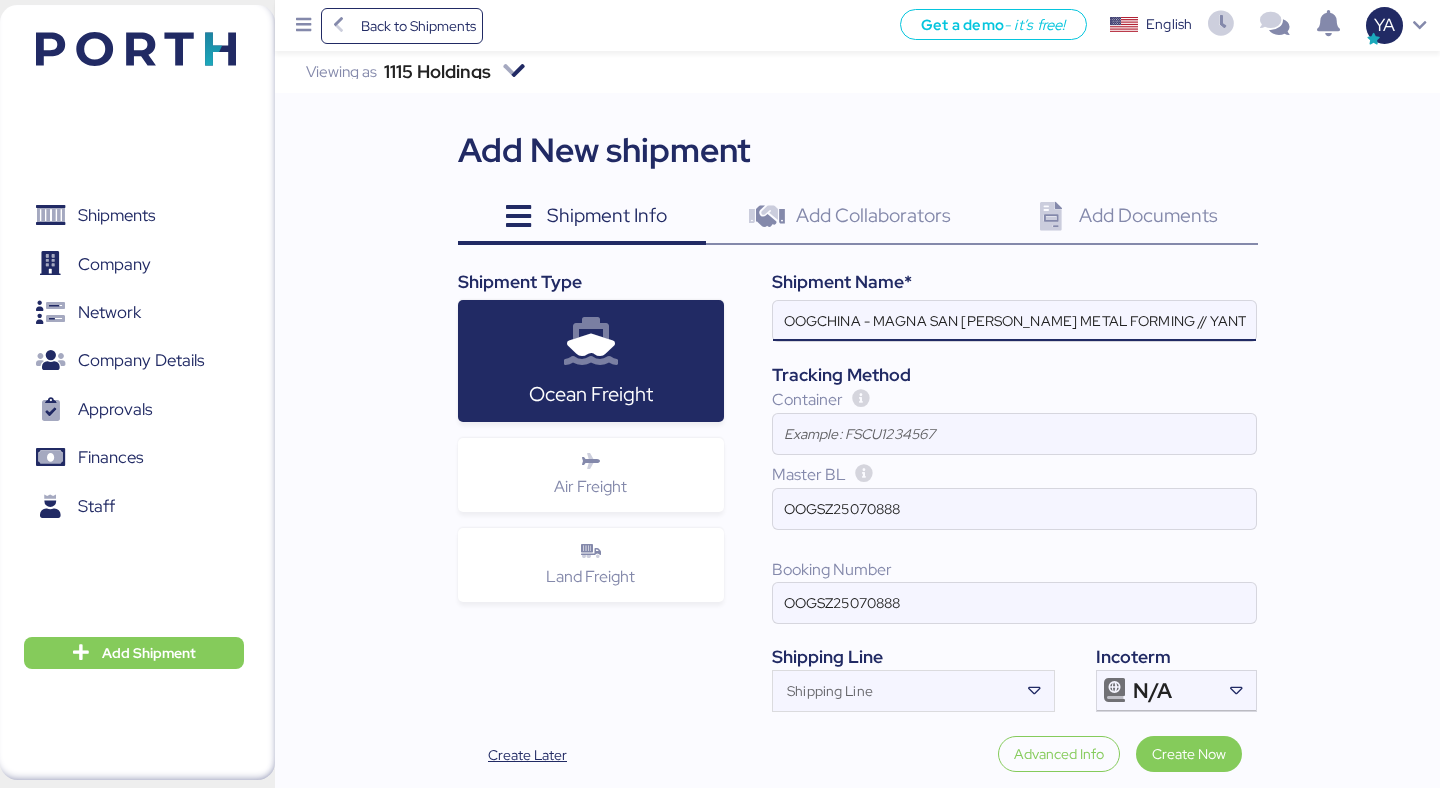 click on "OOGCHINA - MAGNA SAN LUIS METAL FORMING // YANTIAN - MANZANILLO // HBL: OOGSZ25040509 // MBL: OOLU2758963760 // BKG: OOGSZ25070888" at bounding box center [1014, 321] 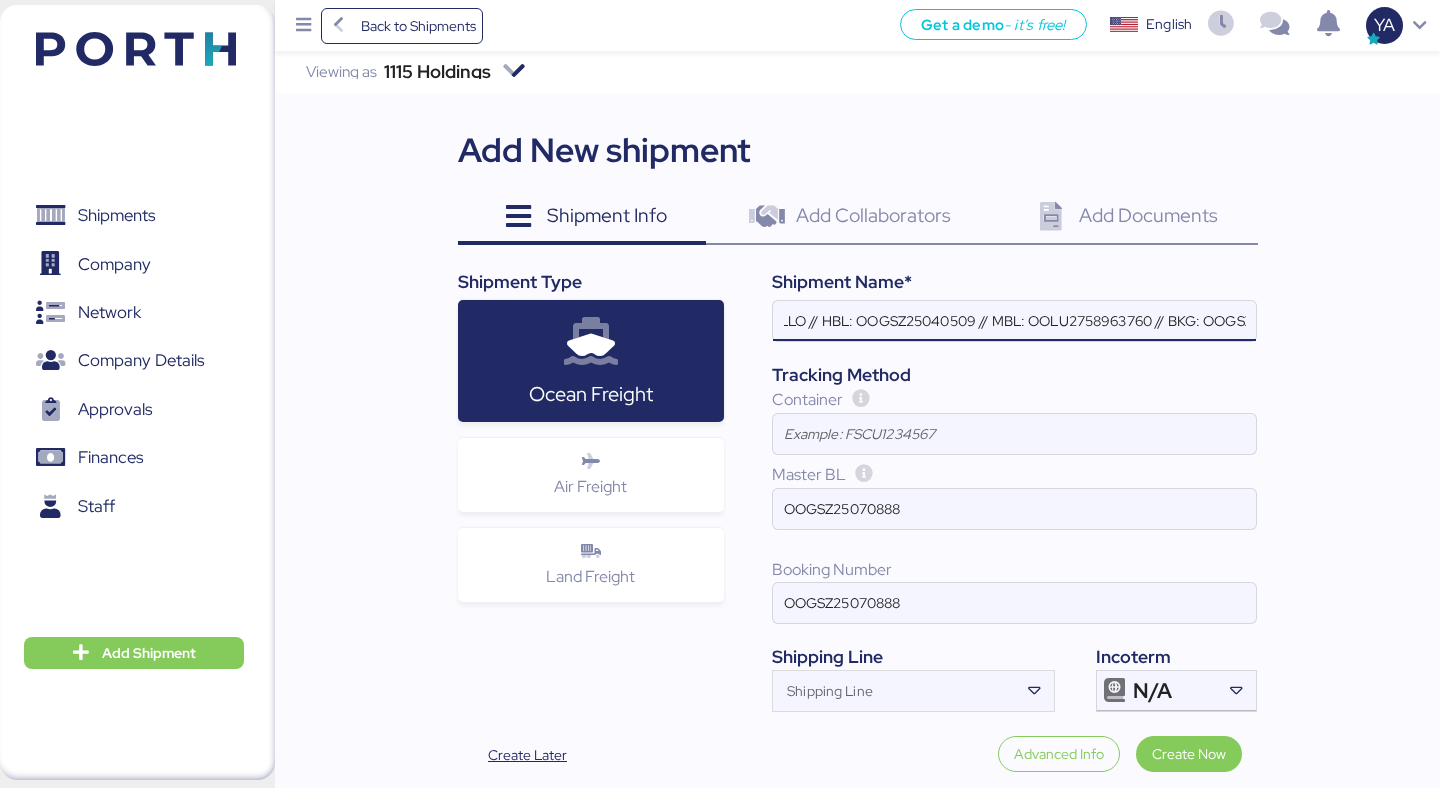 click on "OOGCHINA - MAGNA SAN LUIS METAL FORMING // YANTIAN - MANZANILLO // HBL: OOGSZ25040509 // MBL: OOLU2758963760 // BKG: OOGSZ25070888" at bounding box center [1014, 321] 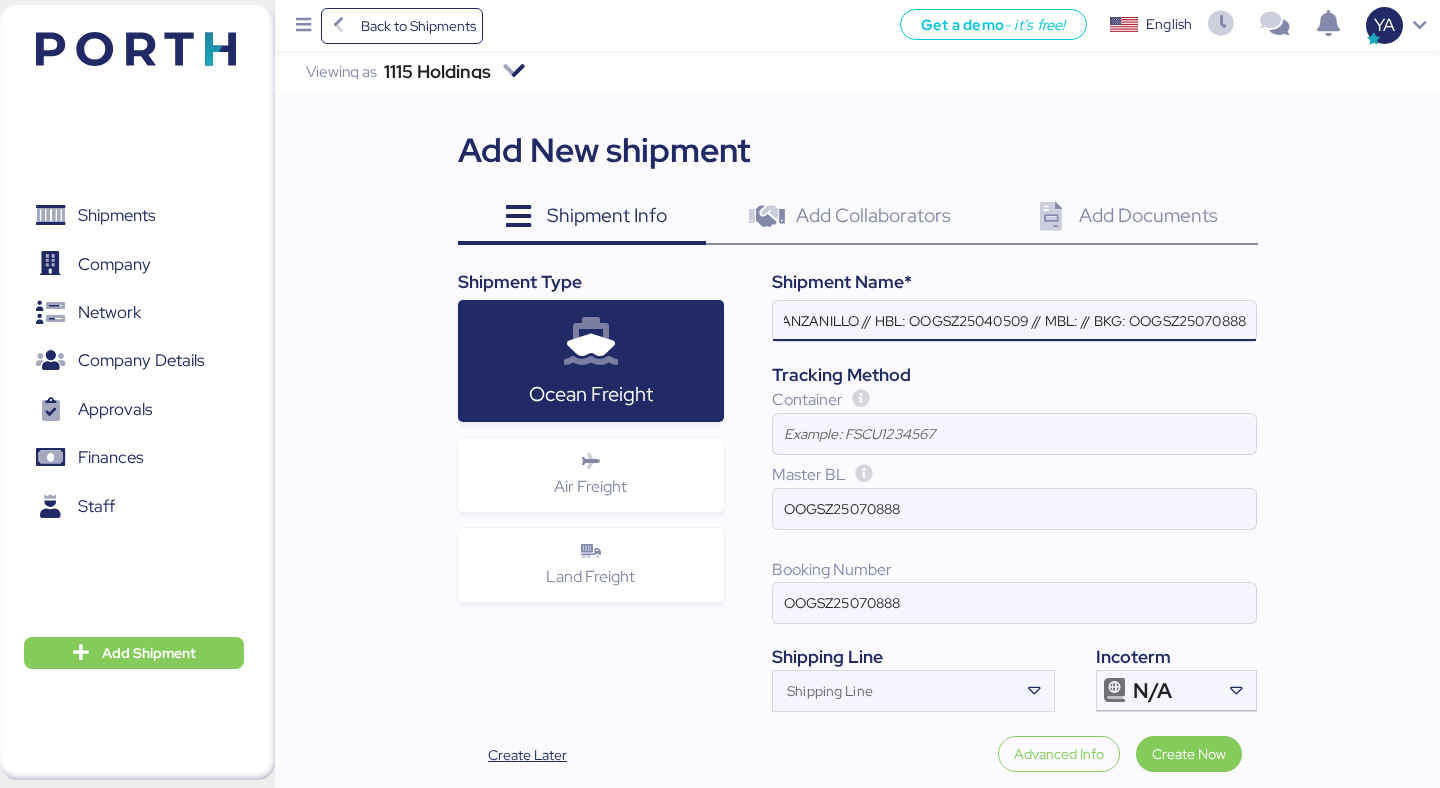 scroll, scrollTop: 0, scrollLeft: 439, axis: horizontal 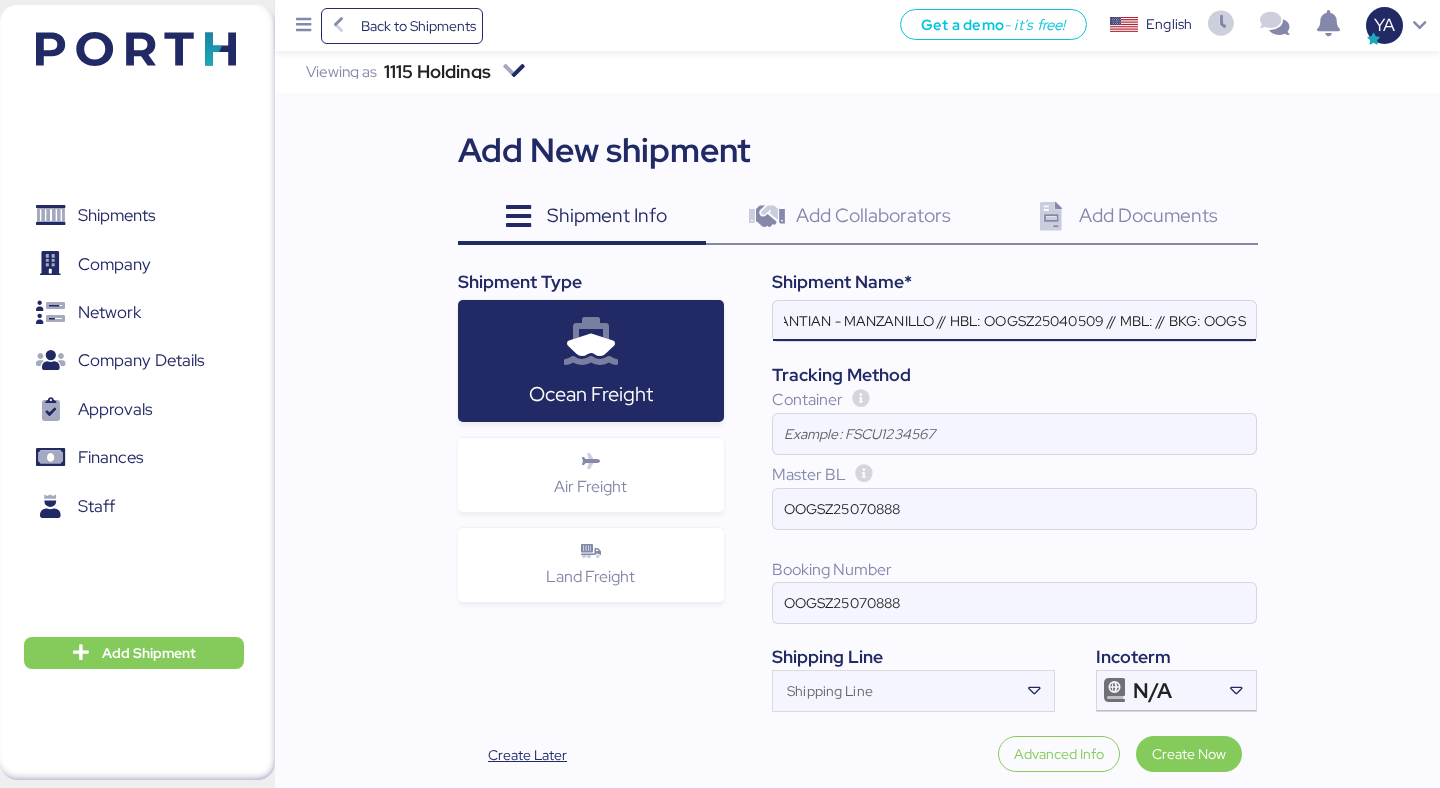 click on "OOGCHINA - MAGNA SAN LUIS METAL FORMING // YANTIAN - MANZANILLO // HBL: OOGSZ25040509 // MBL: // BKG: OOGSZ25070888" at bounding box center [1014, 321] 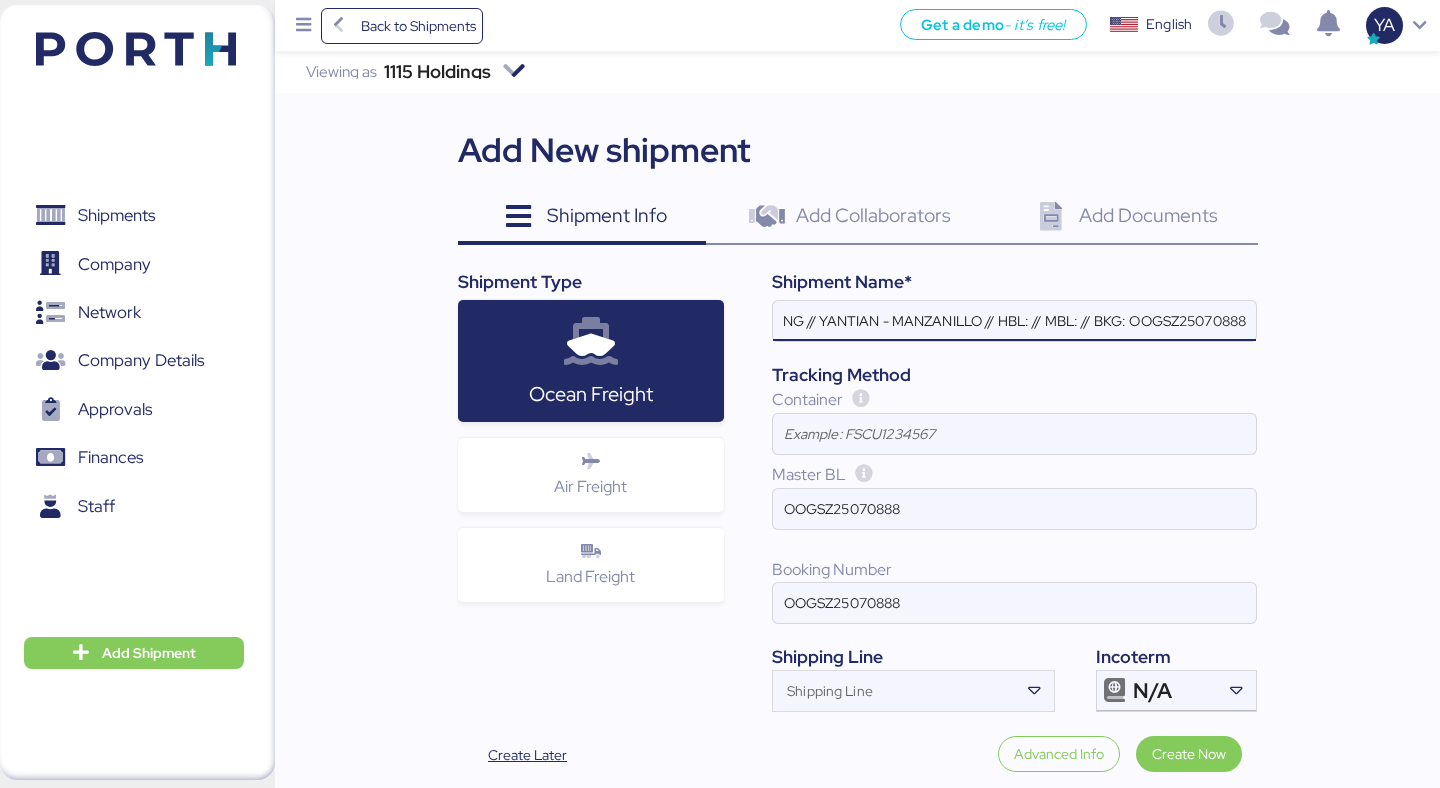 scroll, scrollTop: 0, scrollLeft: 313, axis: horizontal 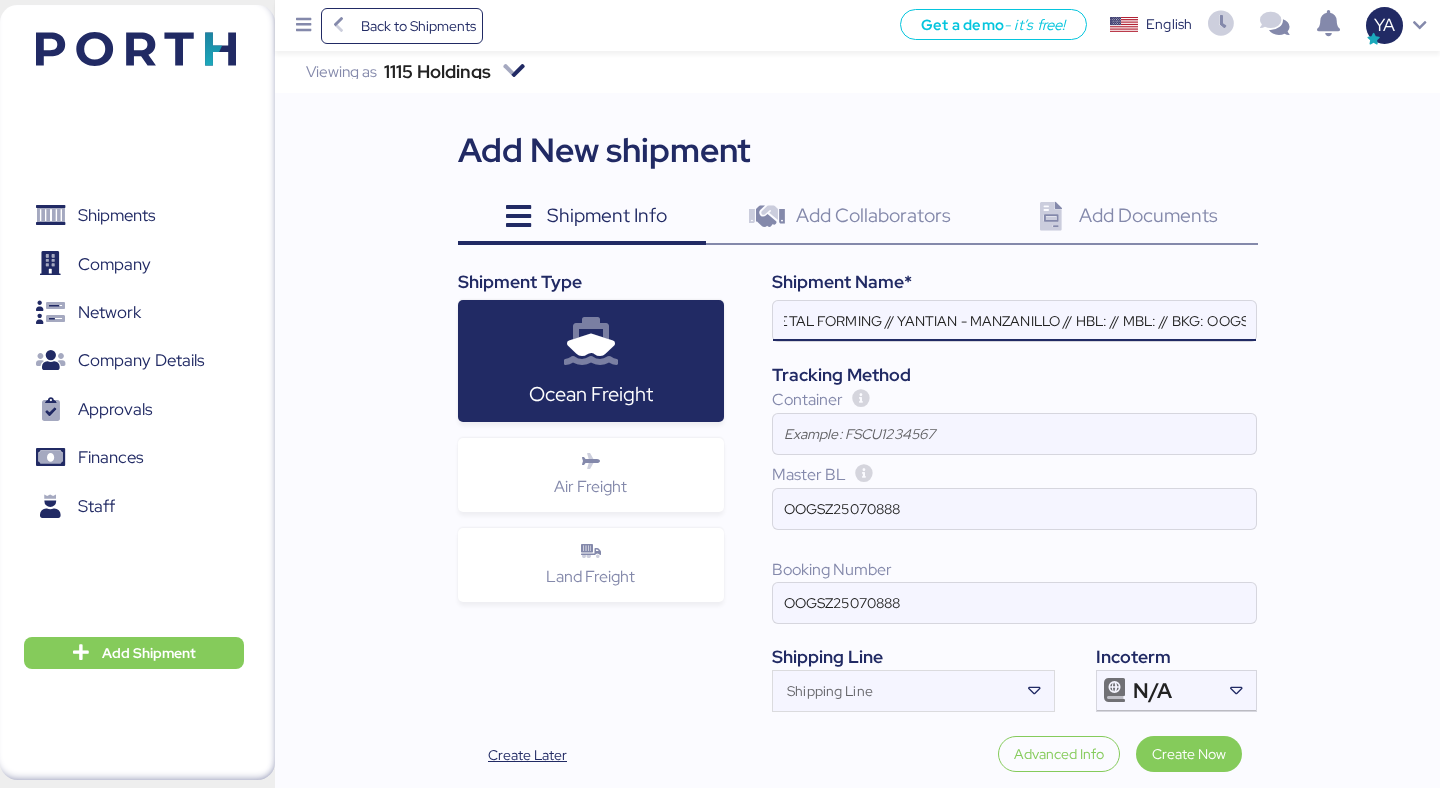 click on "OOGCHINA - MAGNA SAN LUIS METAL FORMING // YANTIAN - MANZANILLO // HBL: // MBL: // BKG: OOGSZ25070888" at bounding box center [1014, 321] 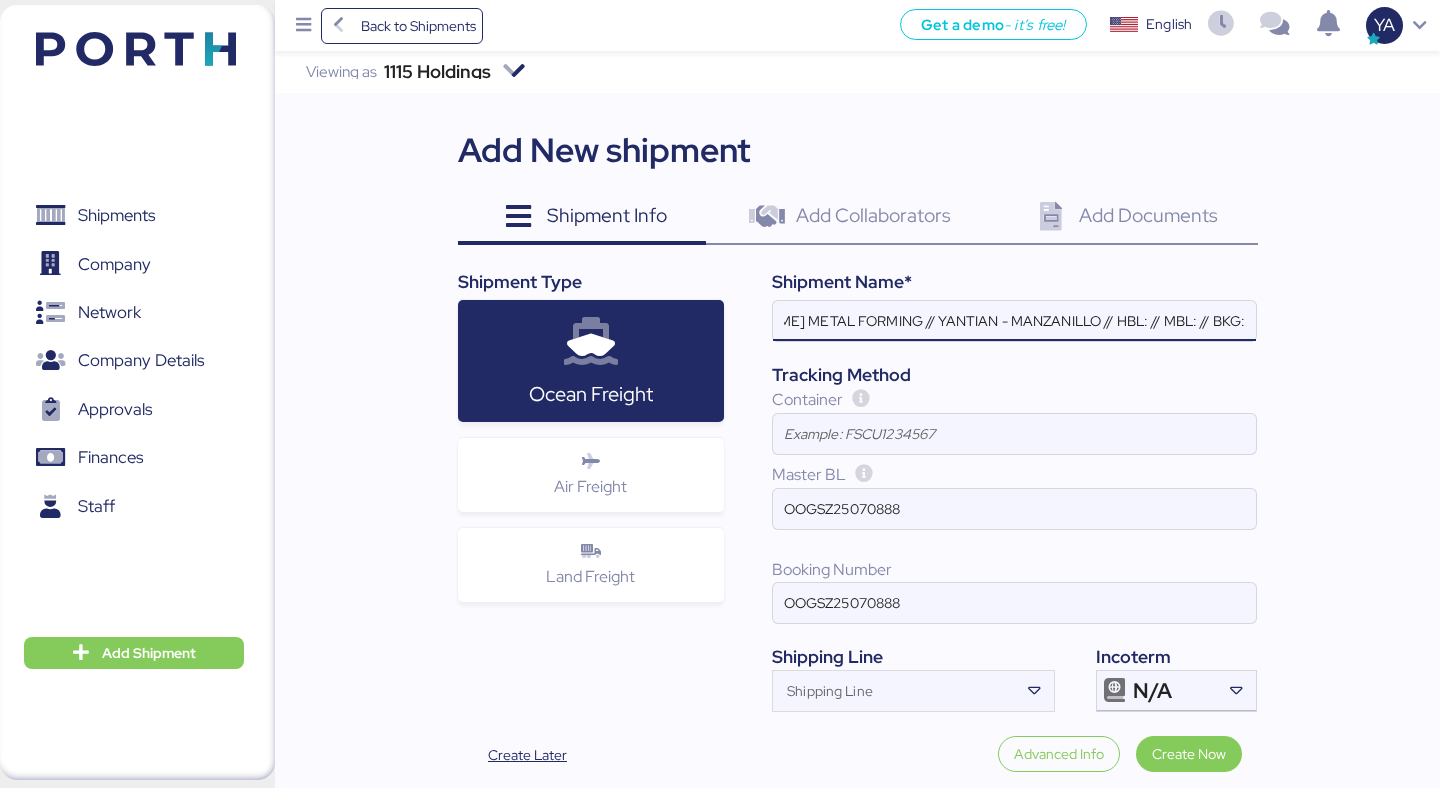 scroll, scrollTop: 0, scrollLeft: 190, axis: horizontal 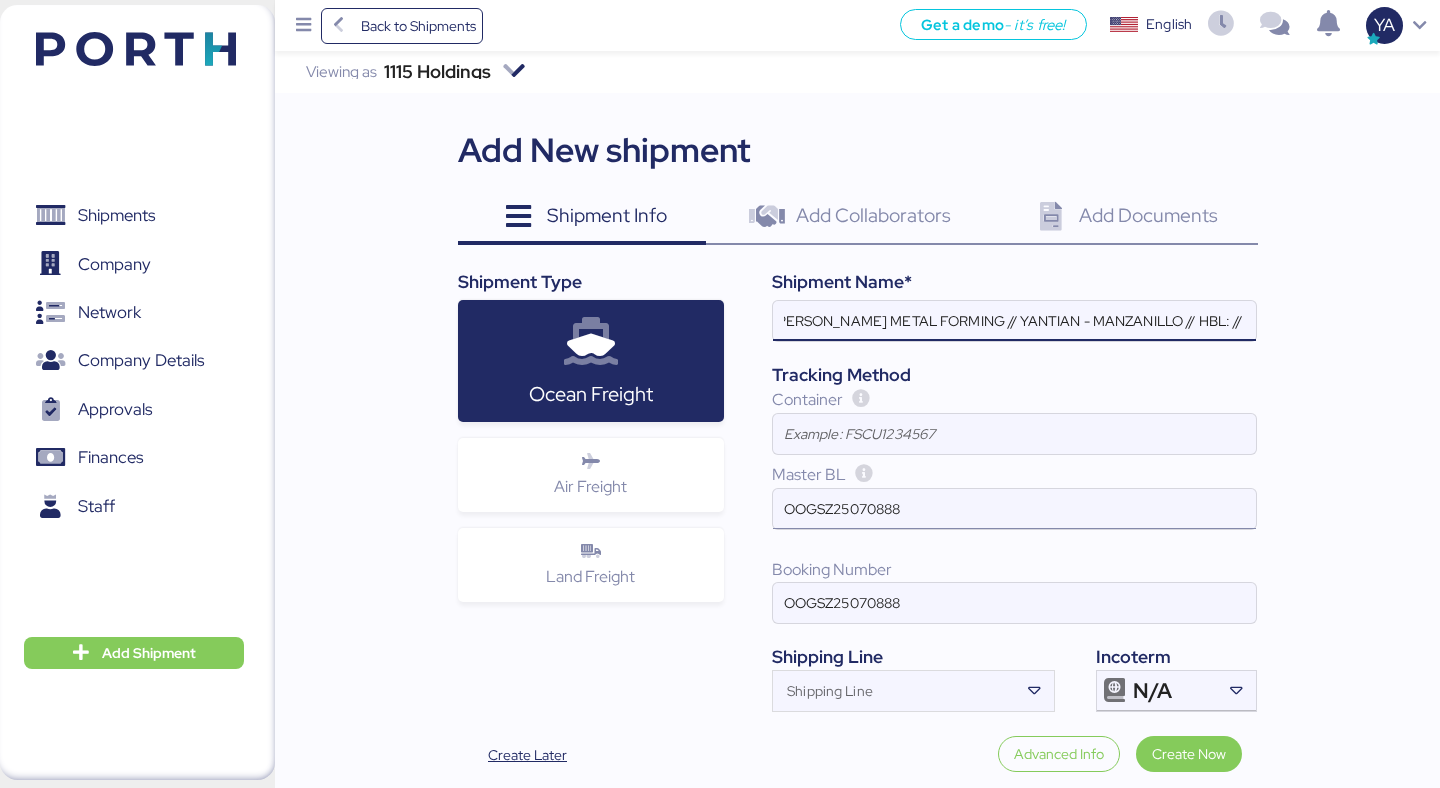 type on "OOGCHINA - MAGNA SAN LUIS METAL FORMING // YANTIAN - MANZANILLO // HBL: // MBL: // BKG:" 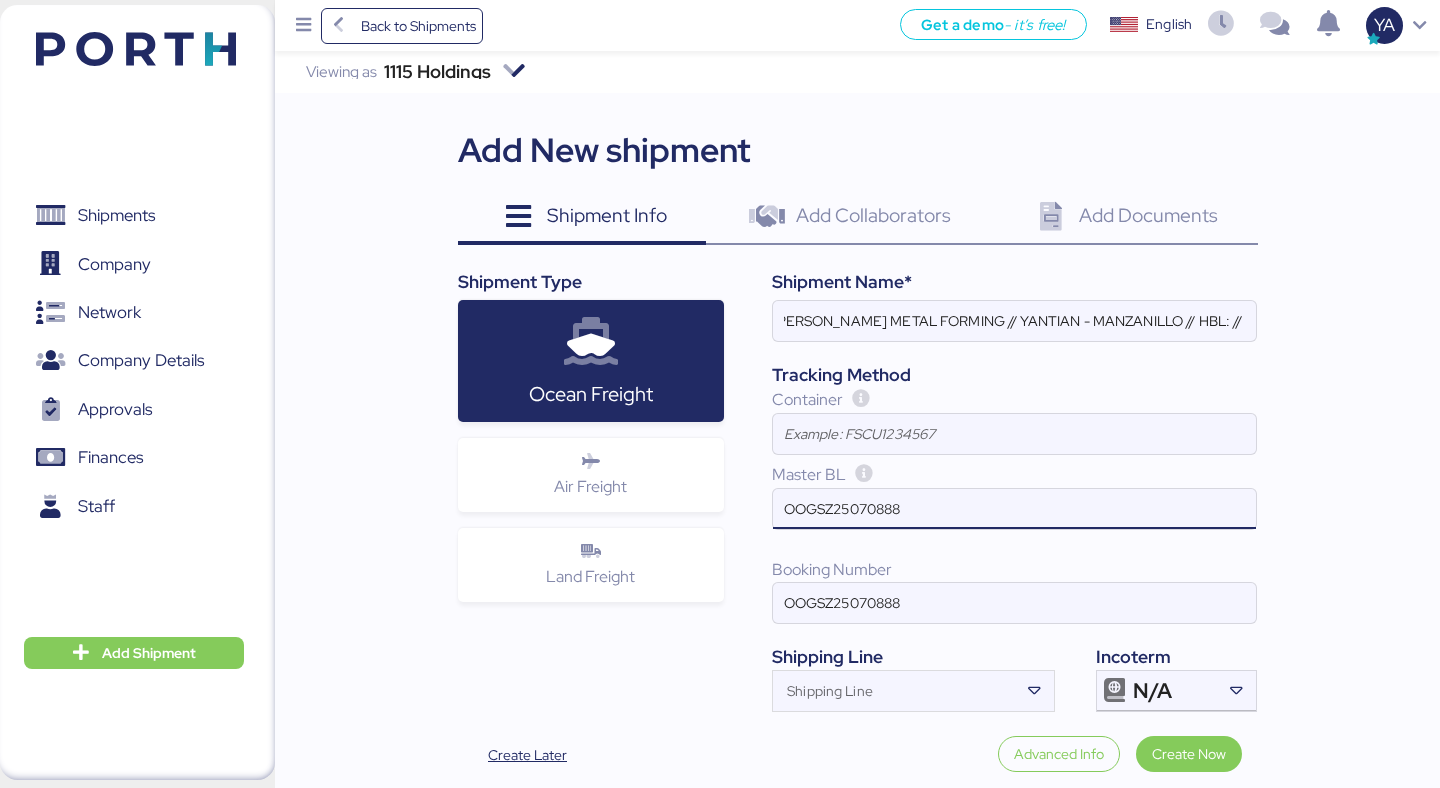 click on "OOGSZ25070888" at bounding box center [1014, 509] 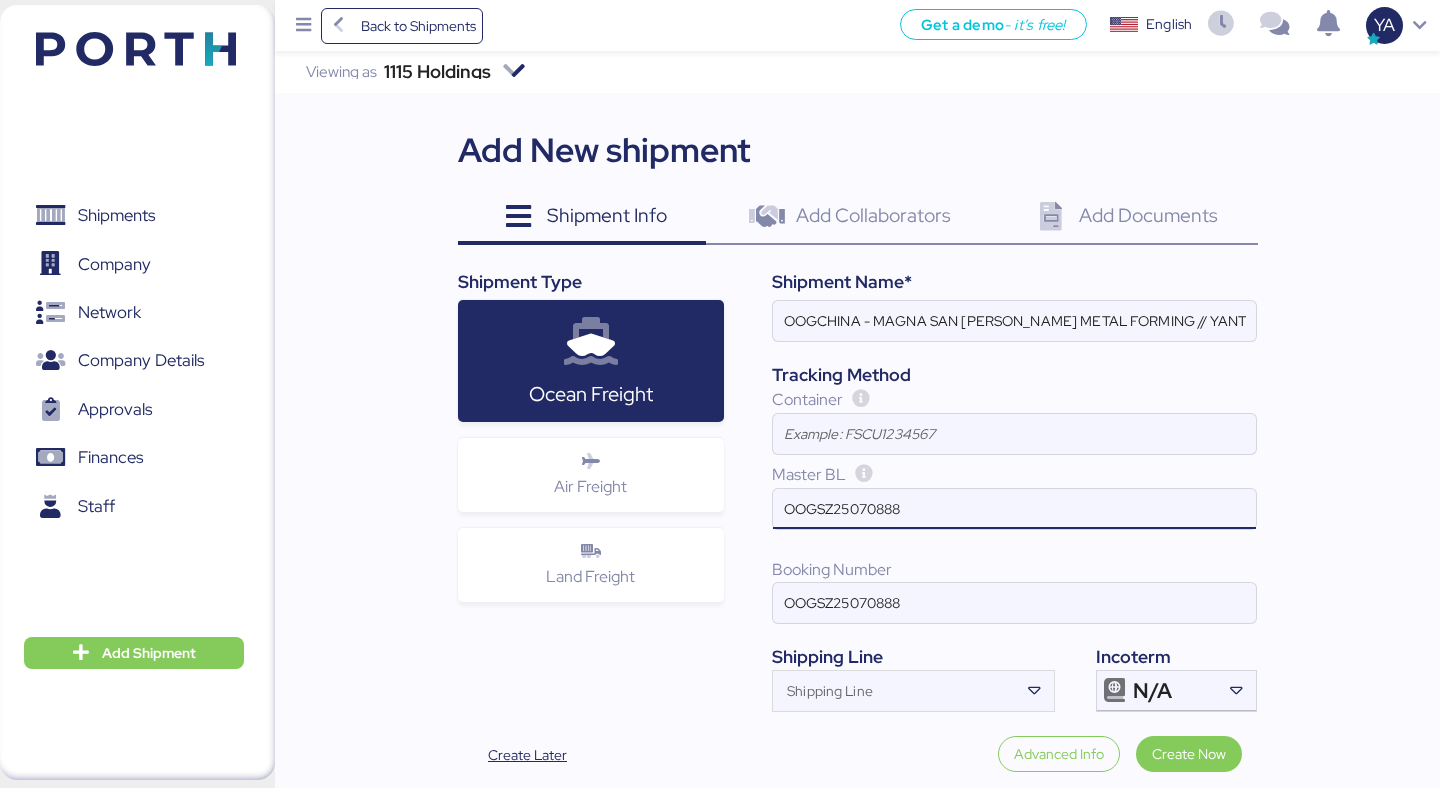 click on "OOGSZ25070888" at bounding box center [1014, 509] 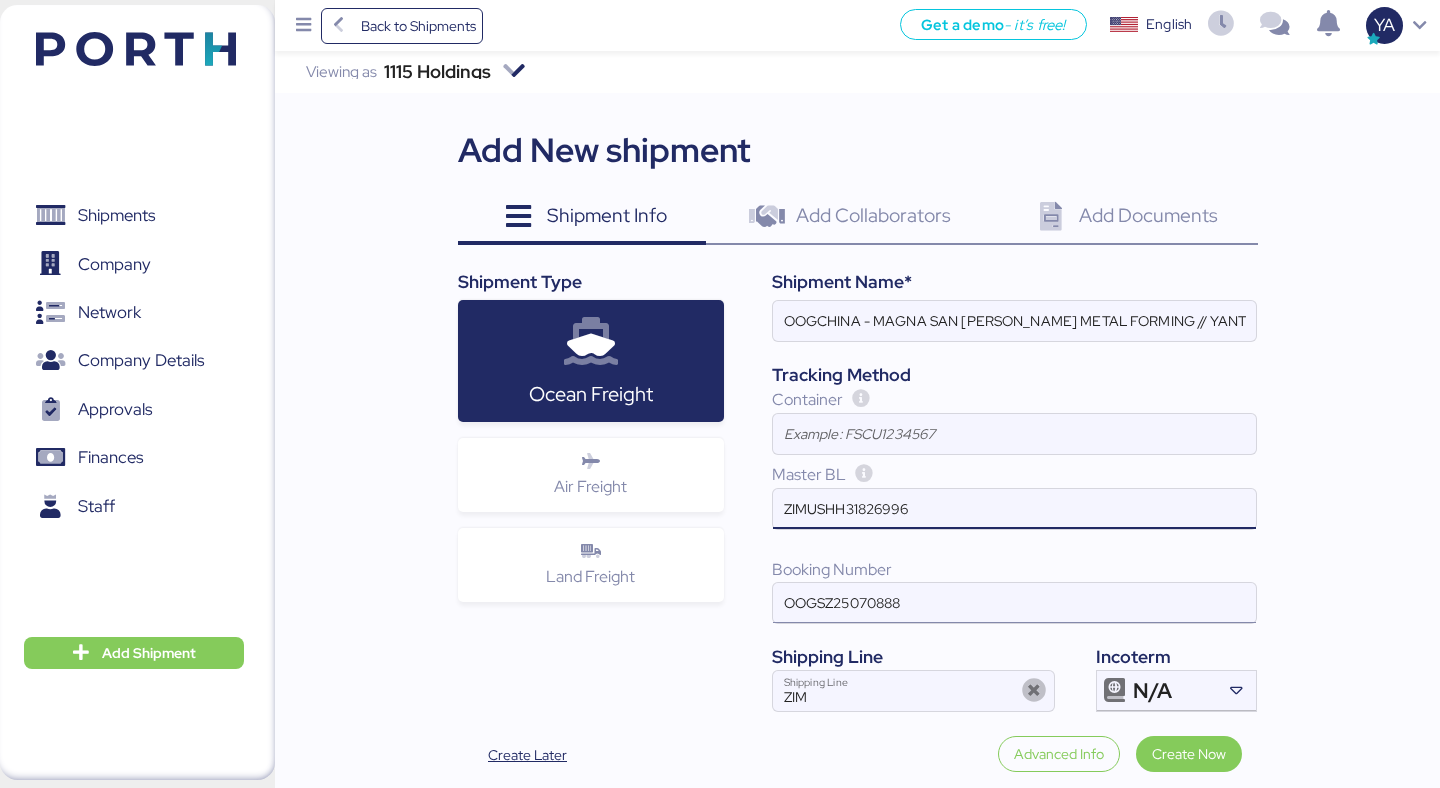 type on "ZIMUSHH31826996" 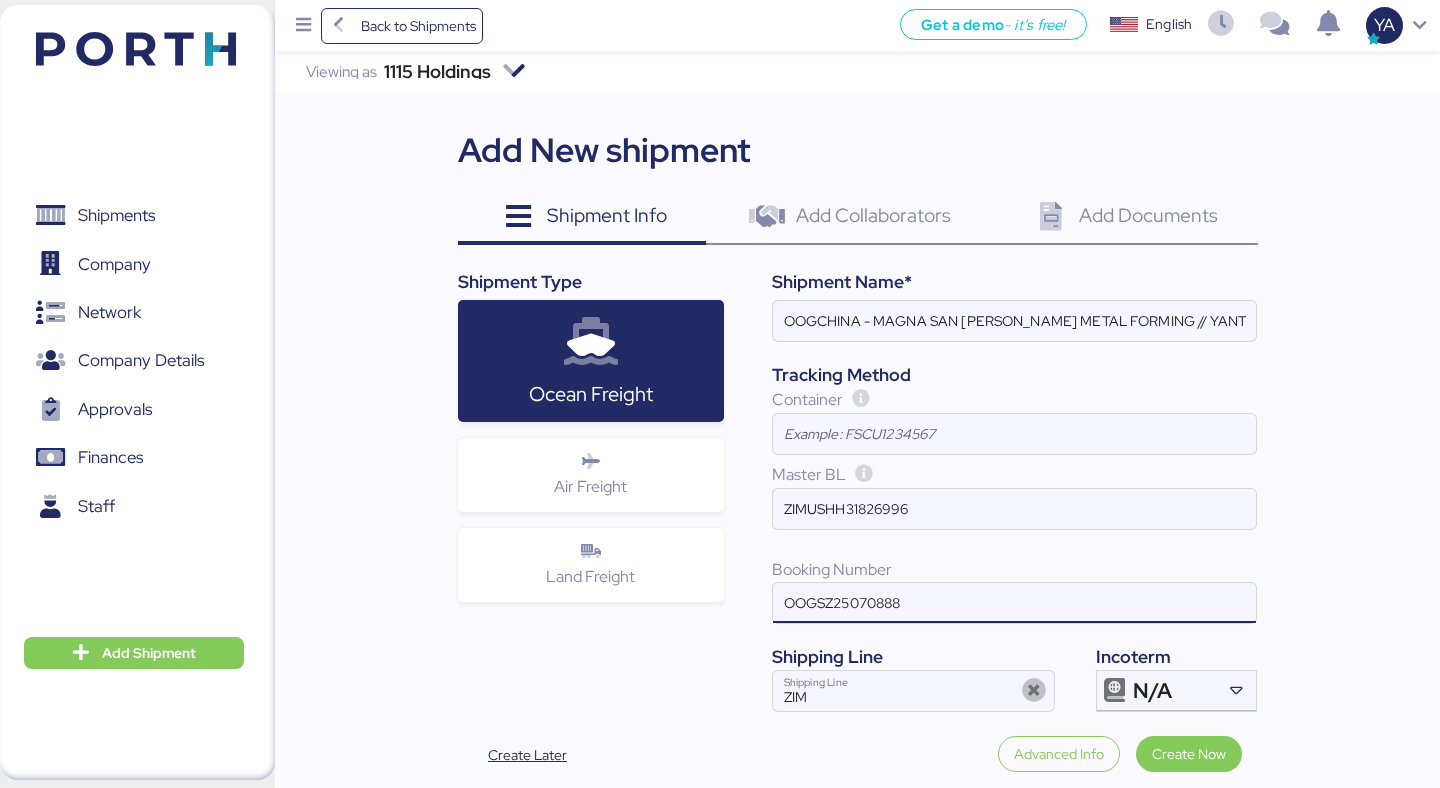 click on "OOGSZ25070888" at bounding box center (1014, 603) 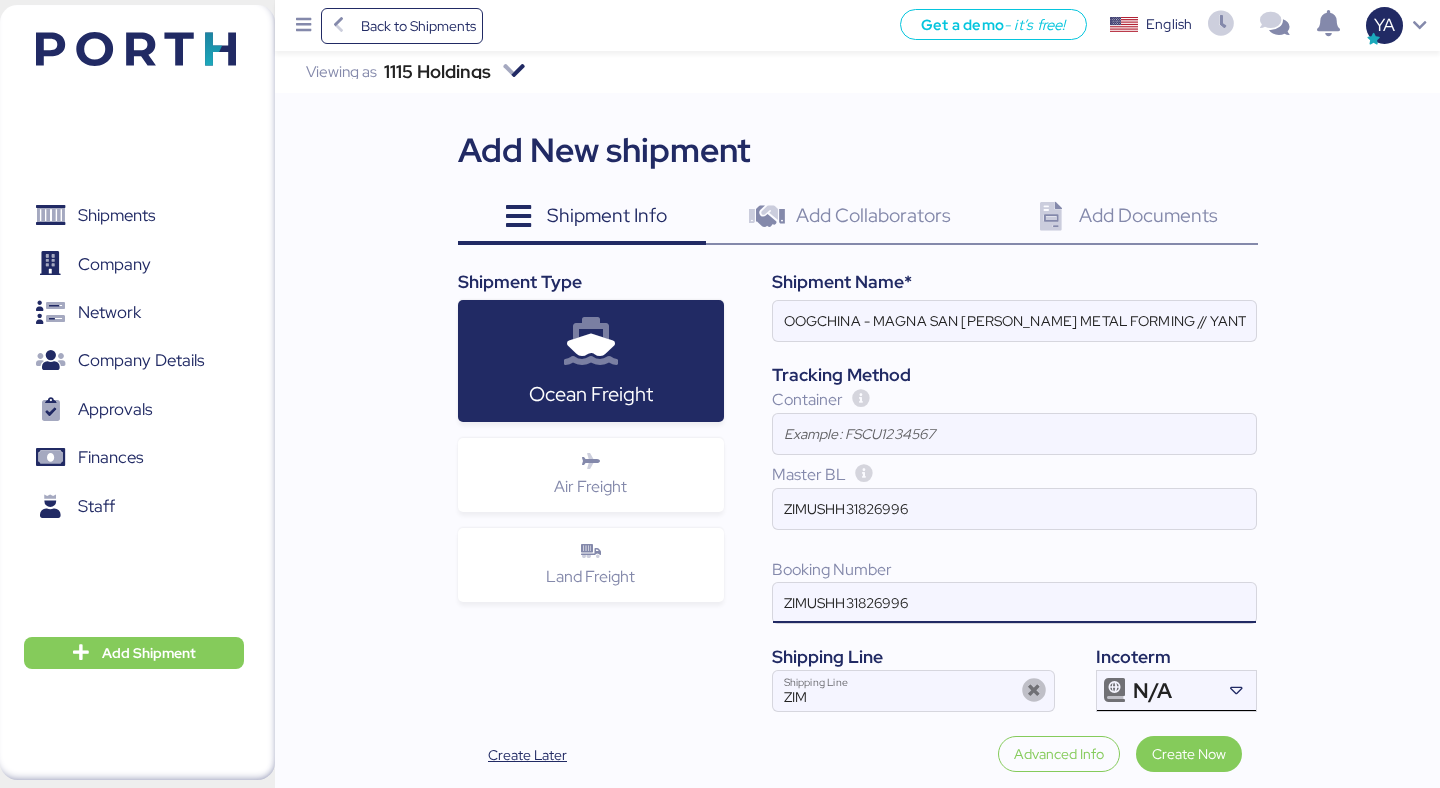 type on "ZIMUSHH31826996" 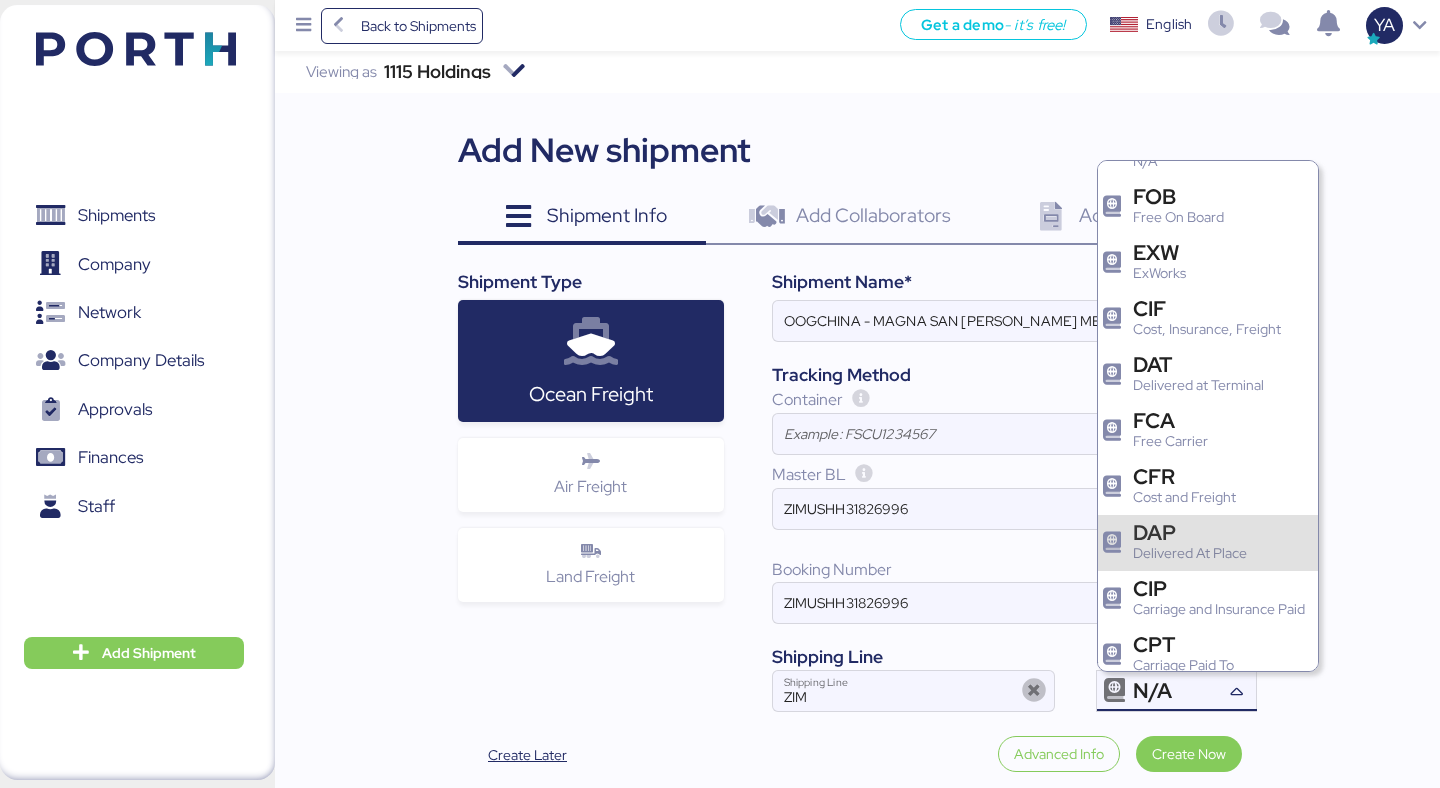 scroll, scrollTop: 42, scrollLeft: 0, axis: vertical 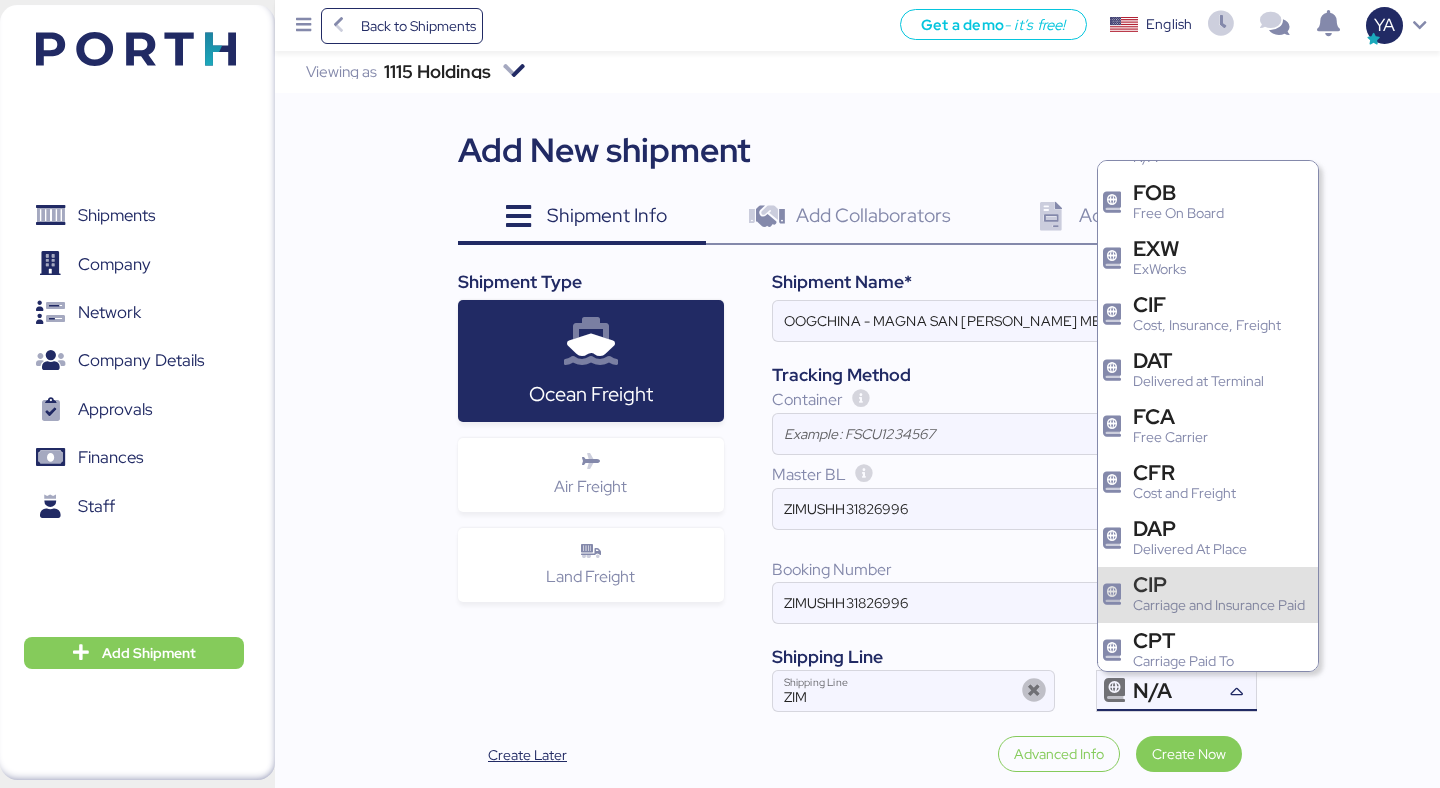 click on "Delivered At Place" at bounding box center (1190, 549) 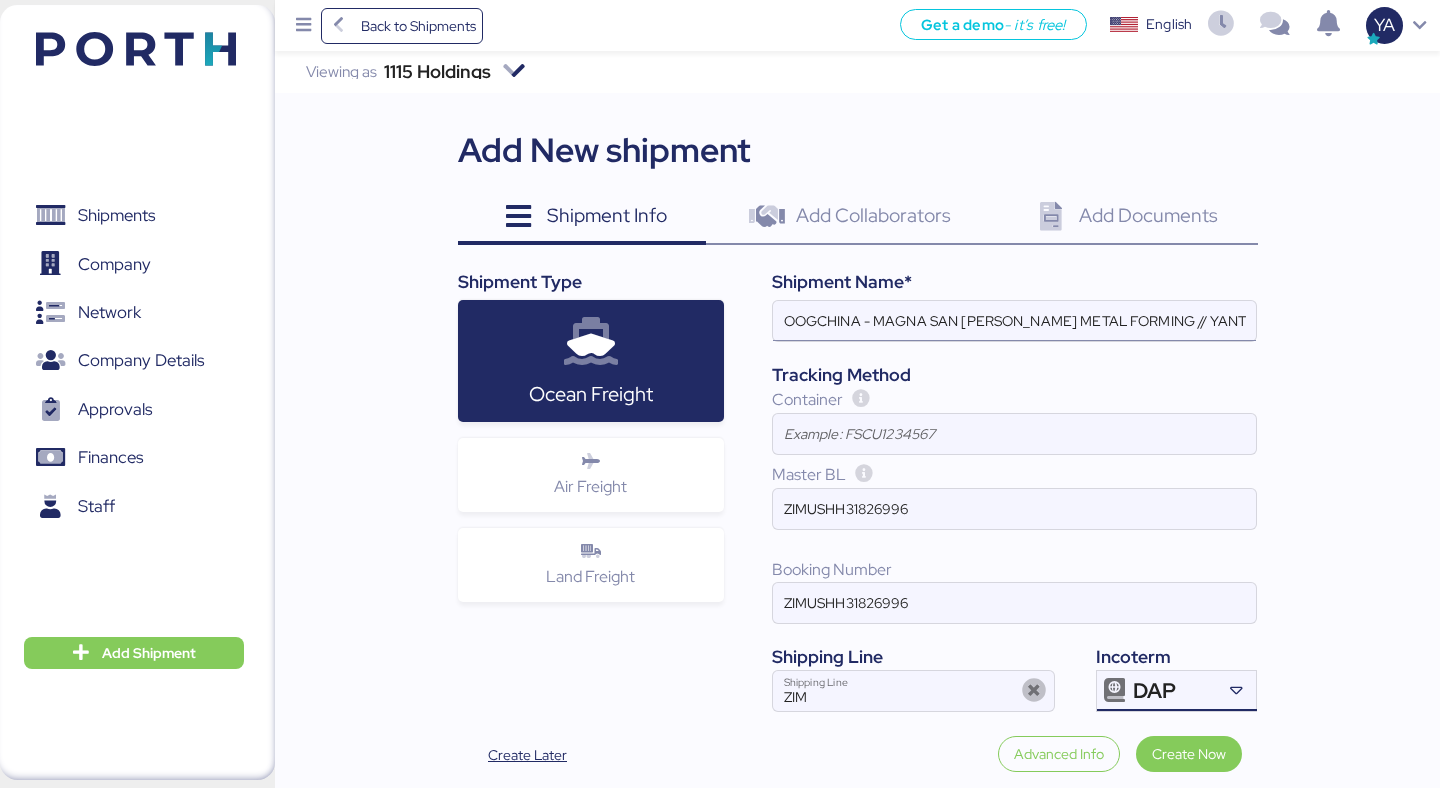 click on "OOGCHINA - MAGNA SAN LUIS METAL FORMING // YANTIAN - MANZANILLO // HBL: // MBL: // BKG:" at bounding box center [1014, 321] 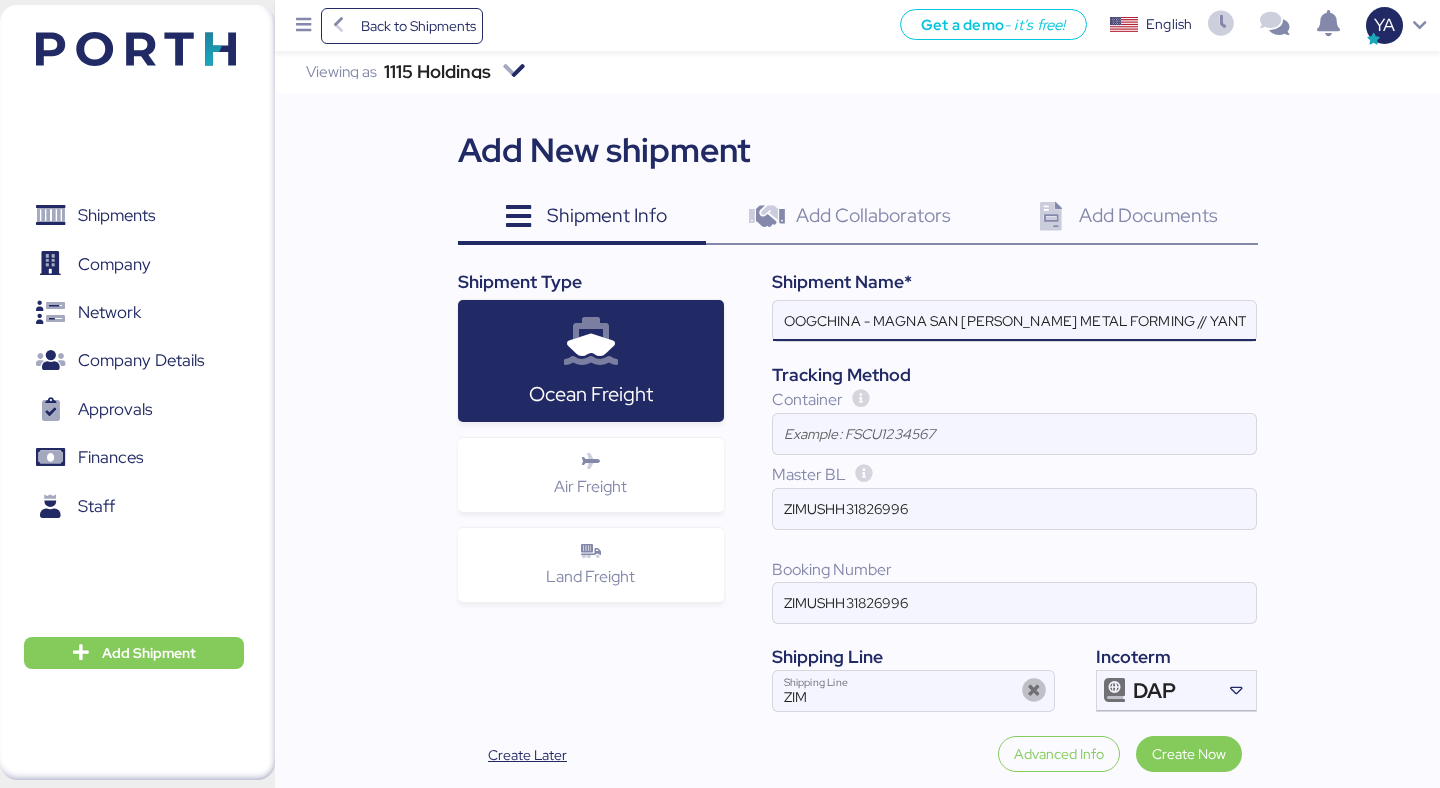scroll, scrollTop: 0, scrollLeft: 190, axis: horizontal 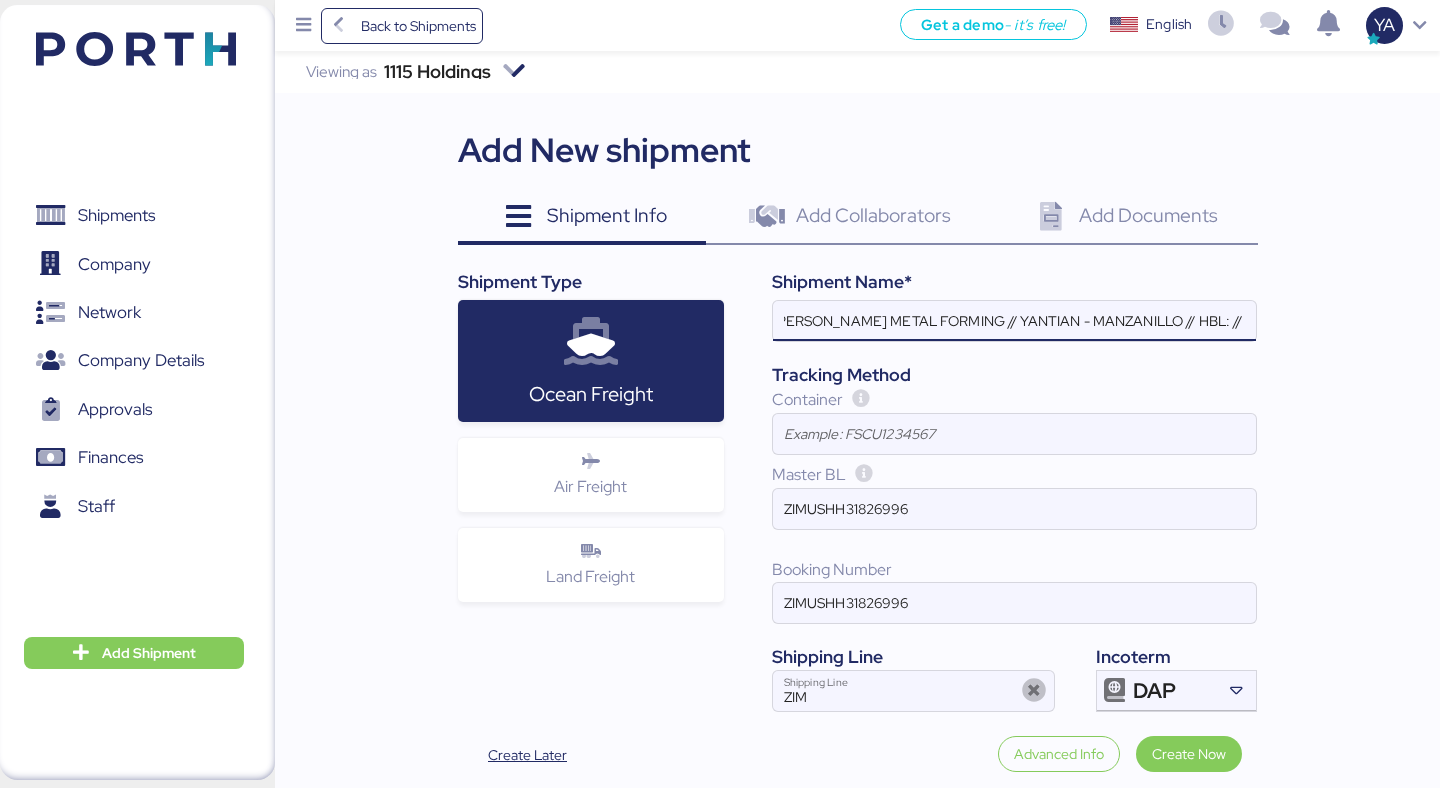 click on "OOGCHINA - MAGNA SAN LUIS METAL FORMING // YANTIAN - MANZANILLO // HBL: // MBL: // BKG:" at bounding box center (1014, 321) 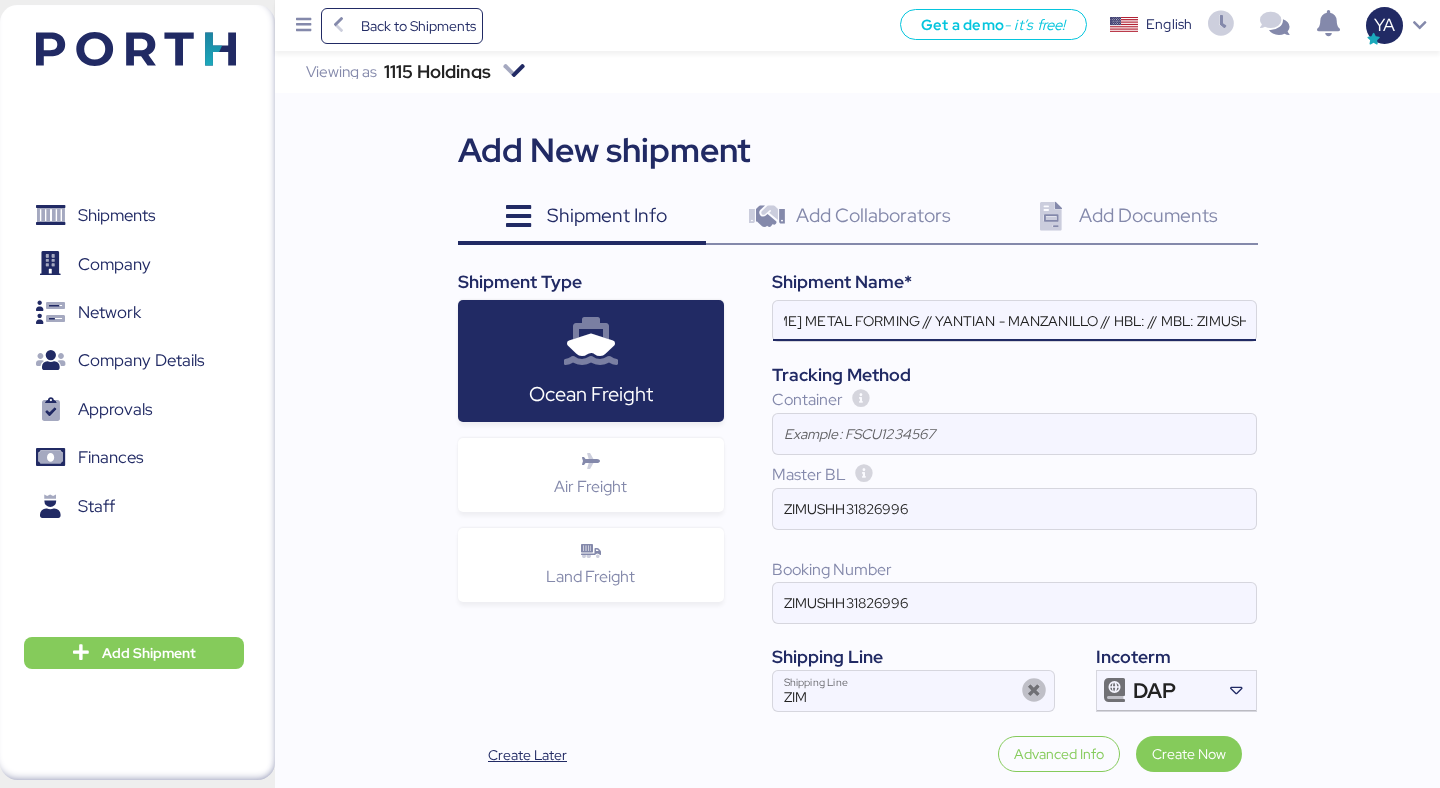 scroll, scrollTop: 0, scrollLeft: 319, axis: horizontal 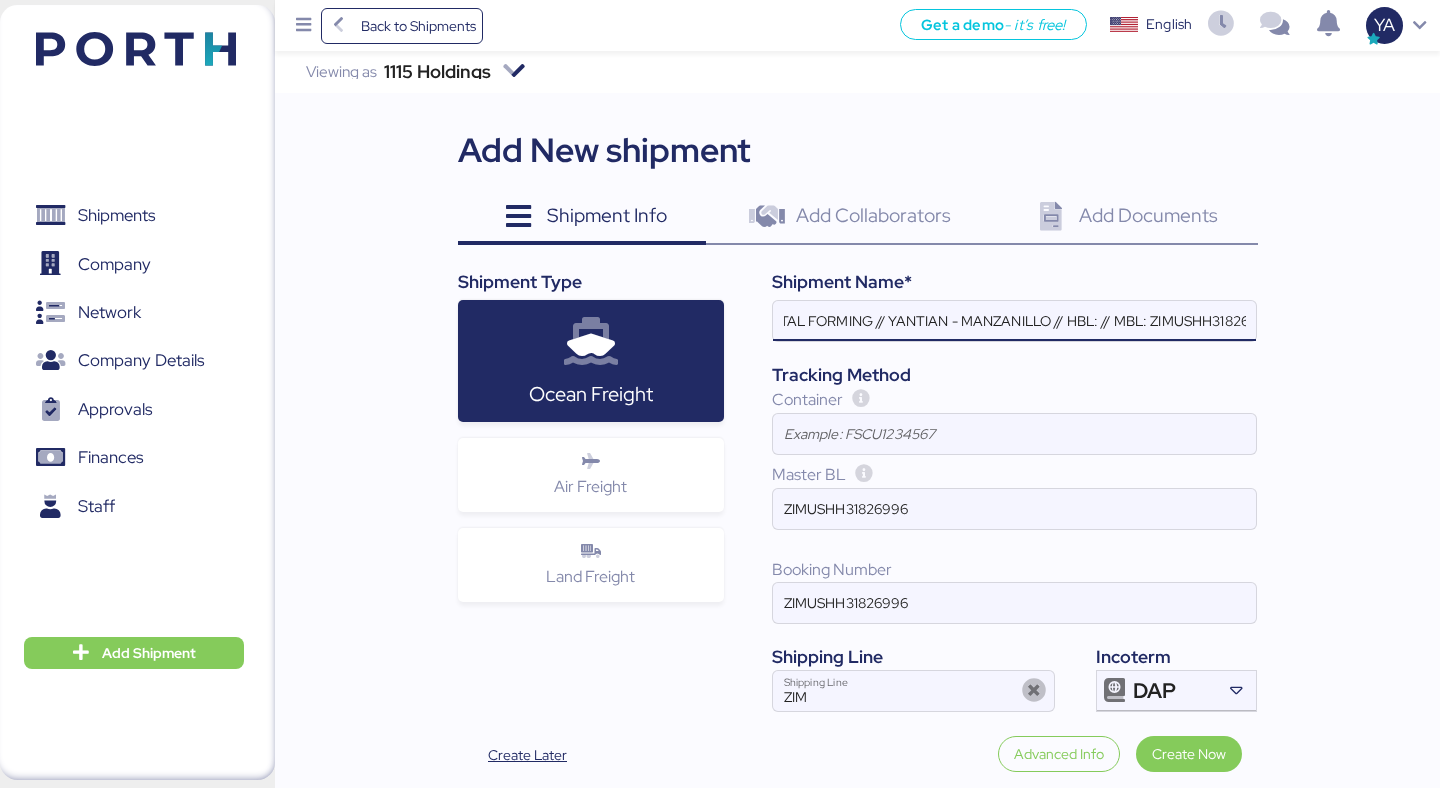 paste on "ZIMUSHH31826996" 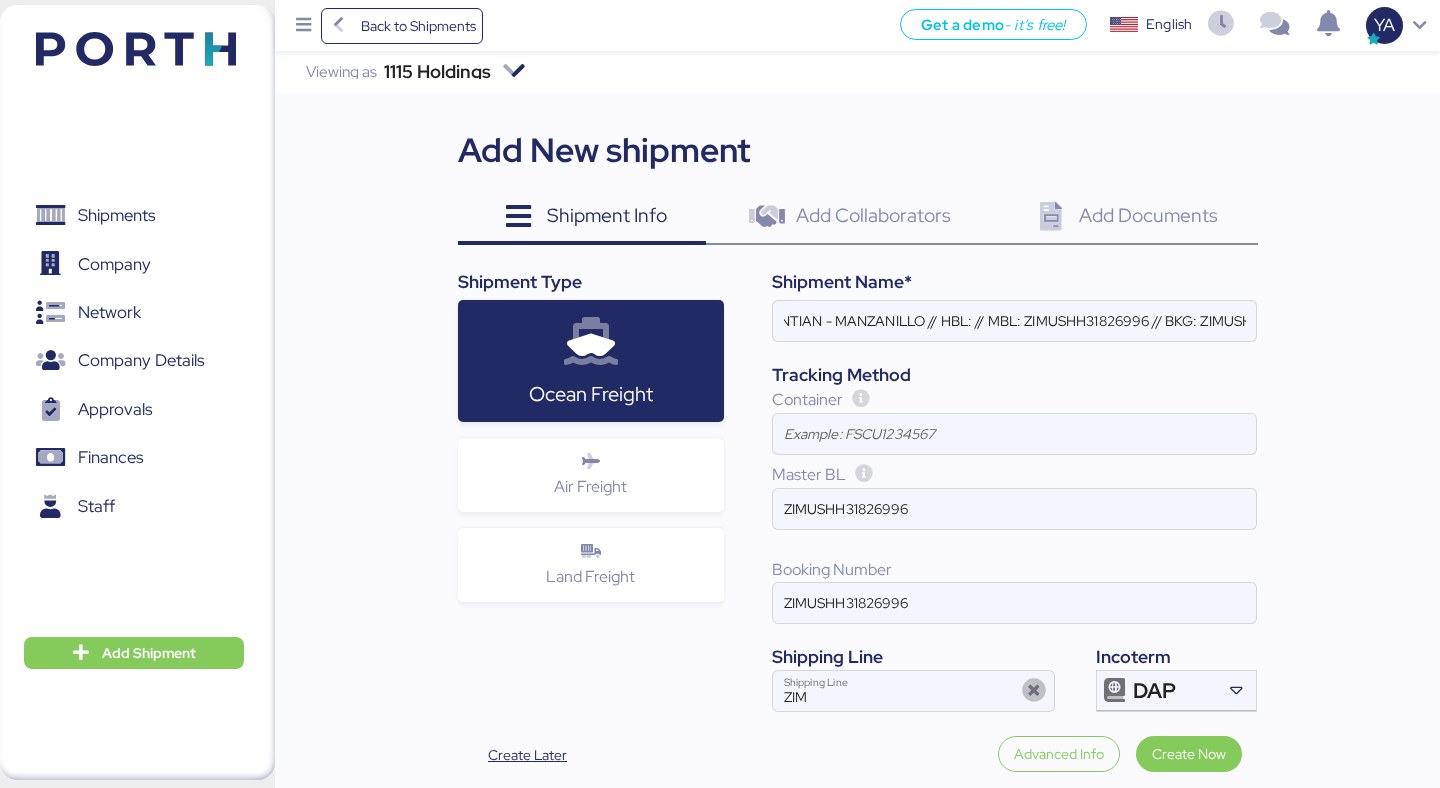 scroll, scrollTop: 0, scrollLeft: 0, axis: both 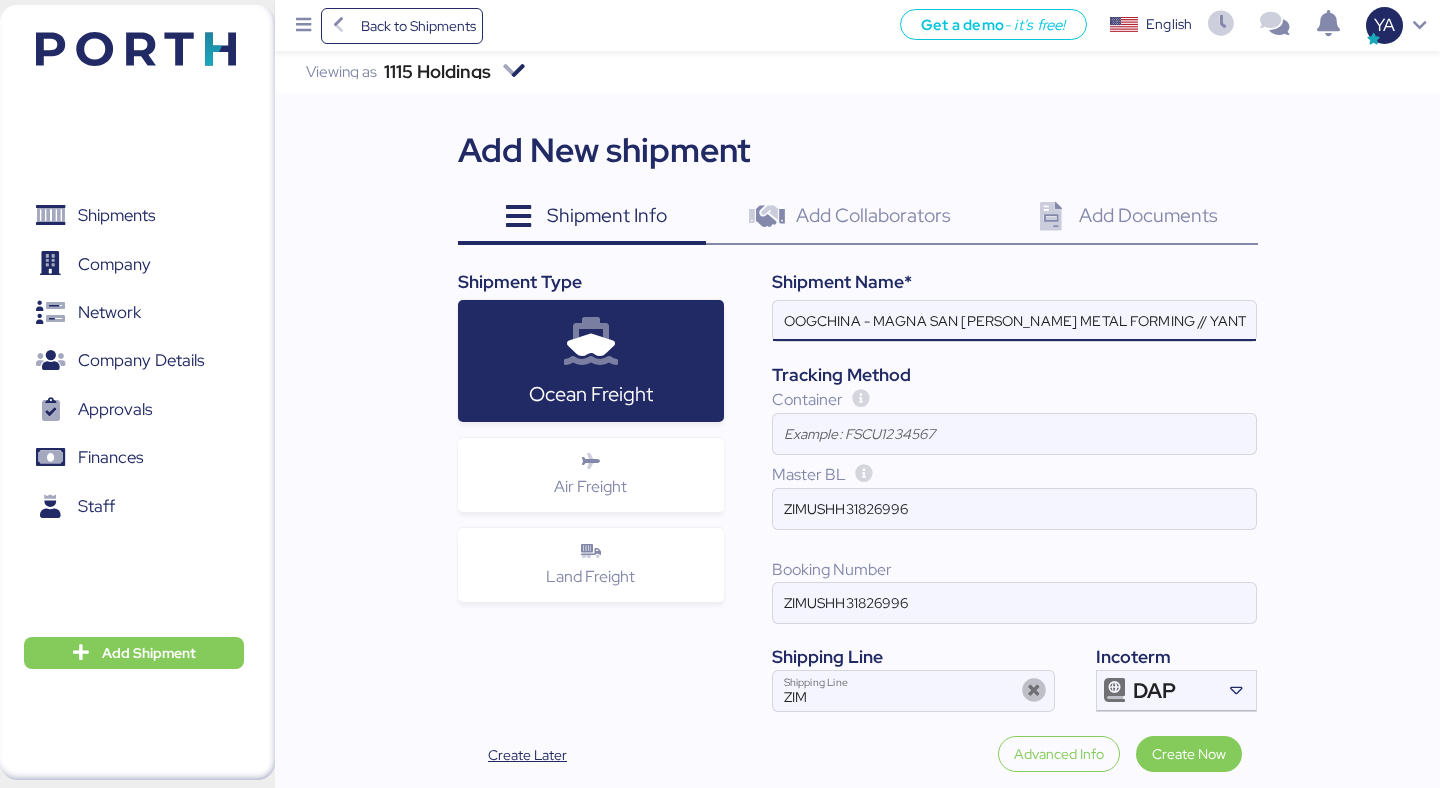 click on "OOGCHINA - MAGNA SAN LUIS METAL FORMING // YANTIAN - MANZANILLO // HBL: // MBL: ZIMUSHH31826996 // BKG: ZIMUSHH31826996" at bounding box center [1014, 321] 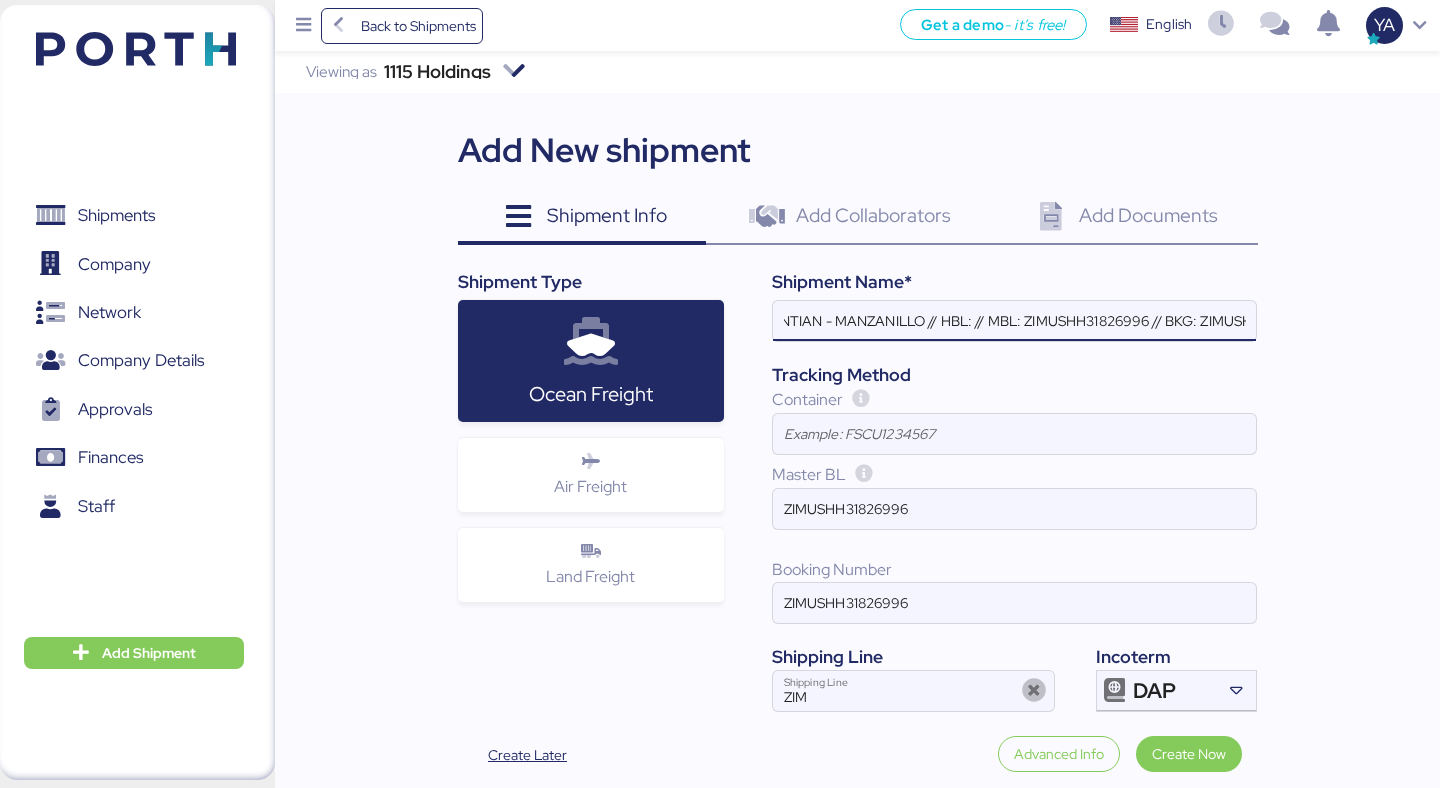 click on "OOGCHINA - MAGNA SAN LUIS METAL FORMING // YANTIAN - MANZANILLO // HBL: // MBL: ZIMUSHH31826996 // BKG: ZIMUSHH31826996" at bounding box center (1014, 321) 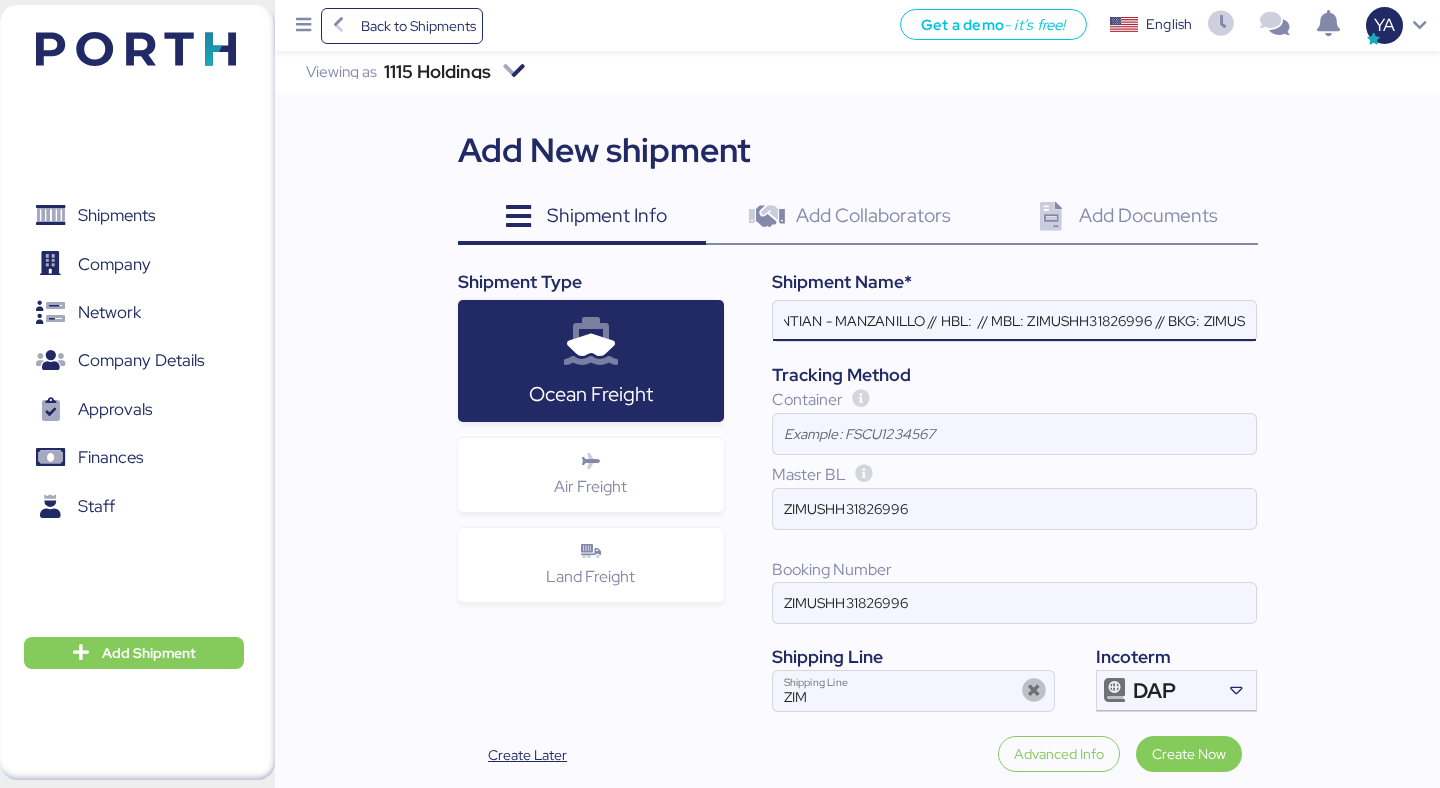 paste on "OOGSZ25070888" 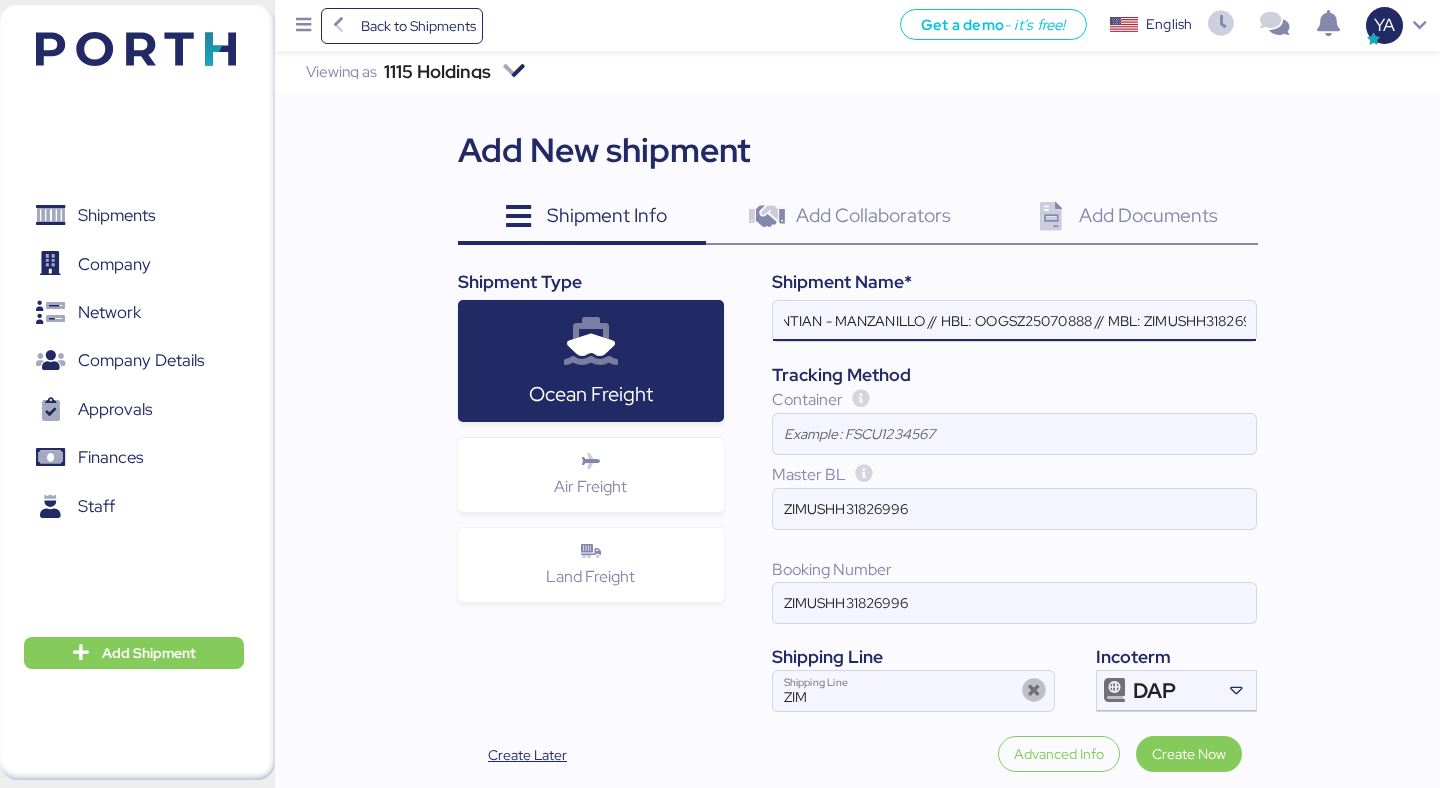scroll, scrollTop: 17, scrollLeft: 0, axis: vertical 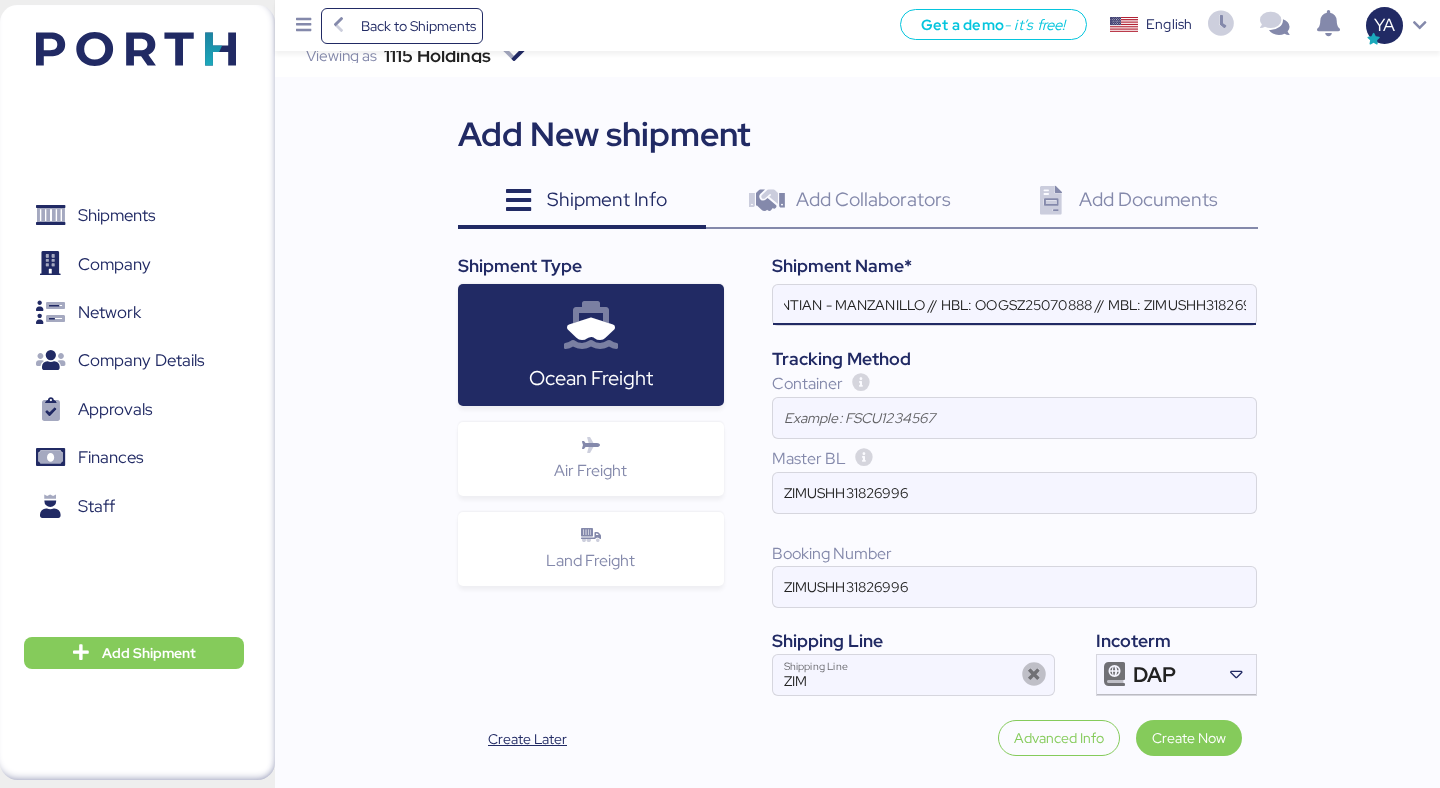 type on "OOGCHINA - MAGNA SAN LUIS METAL FORMING // YANTIAN - MANZANILLO // HBL: OOGSZ25070888 // MBL: ZIMUSHH31826996 // BKG: ZIMUSHH31826996" 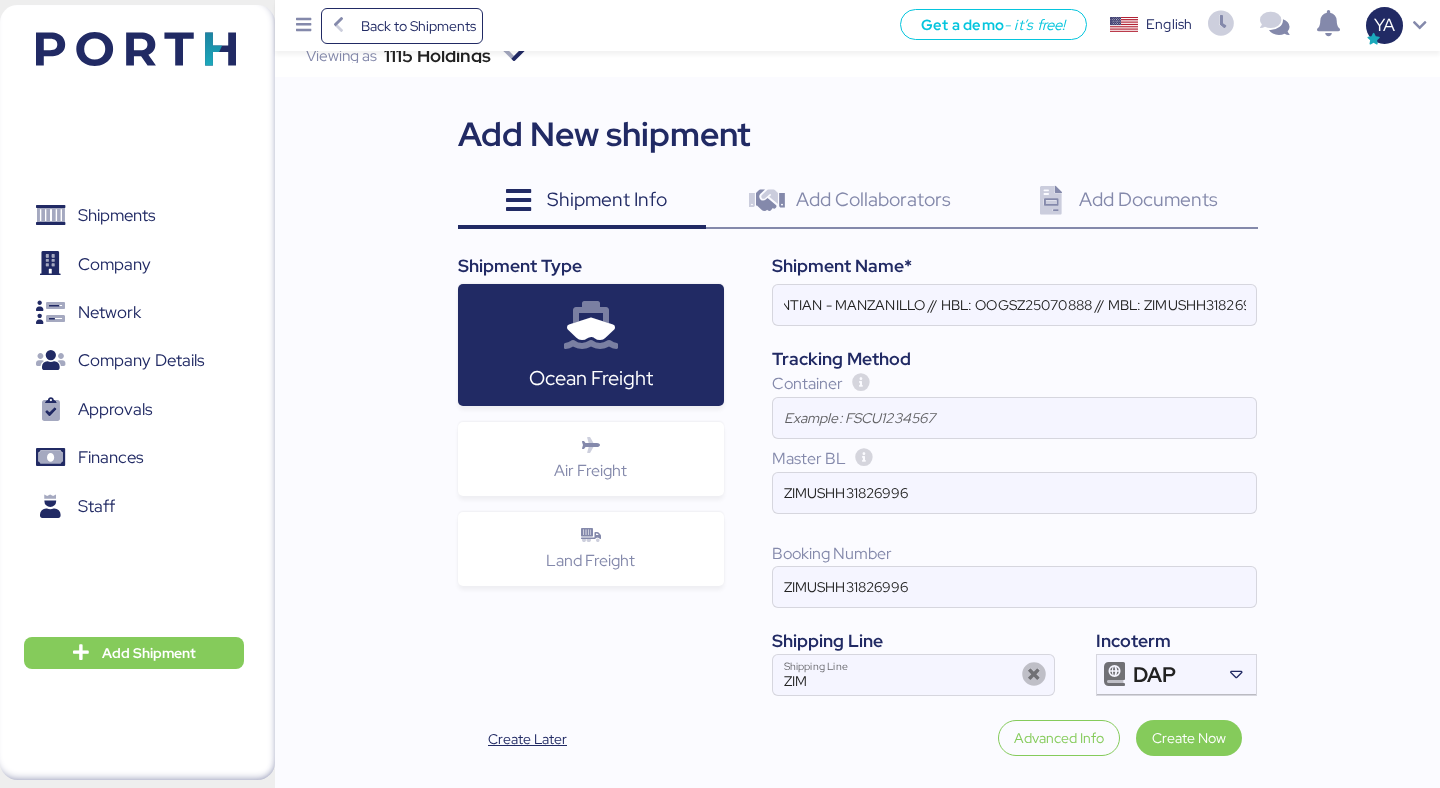scroll, scrollTop: 0, scrollLeft: 0, axis: both 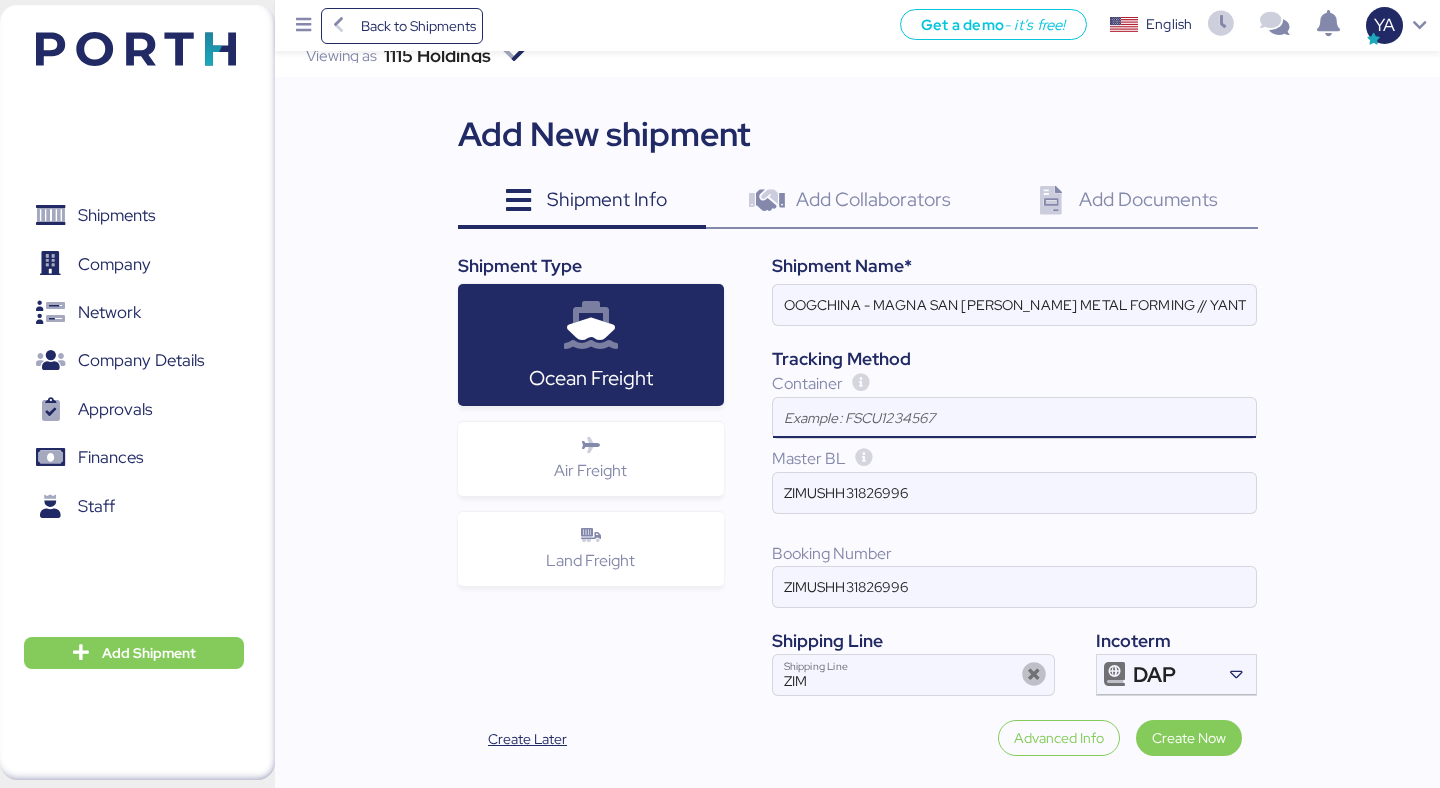 click at bounding box center [1014, 418] 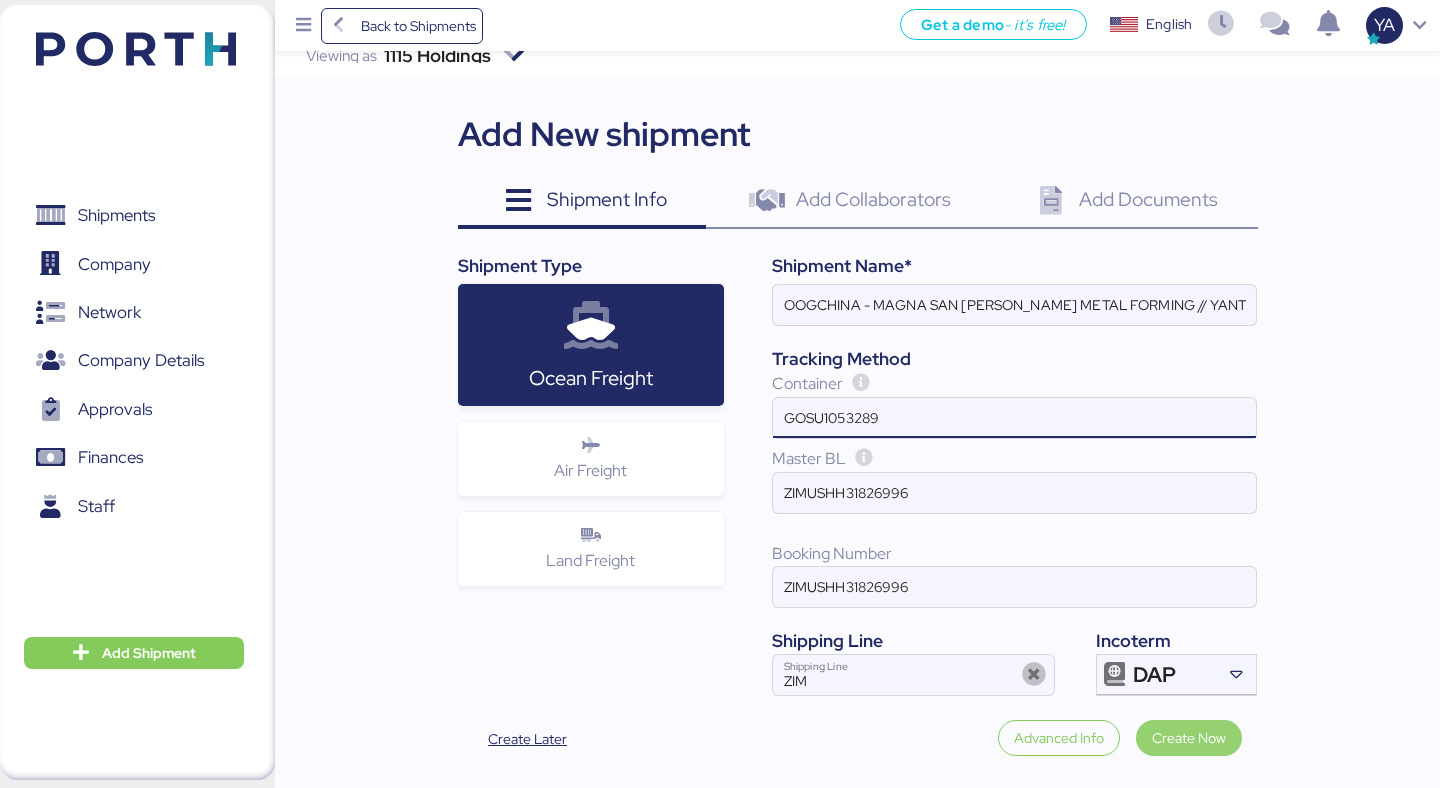 type on "GOSU1053289" 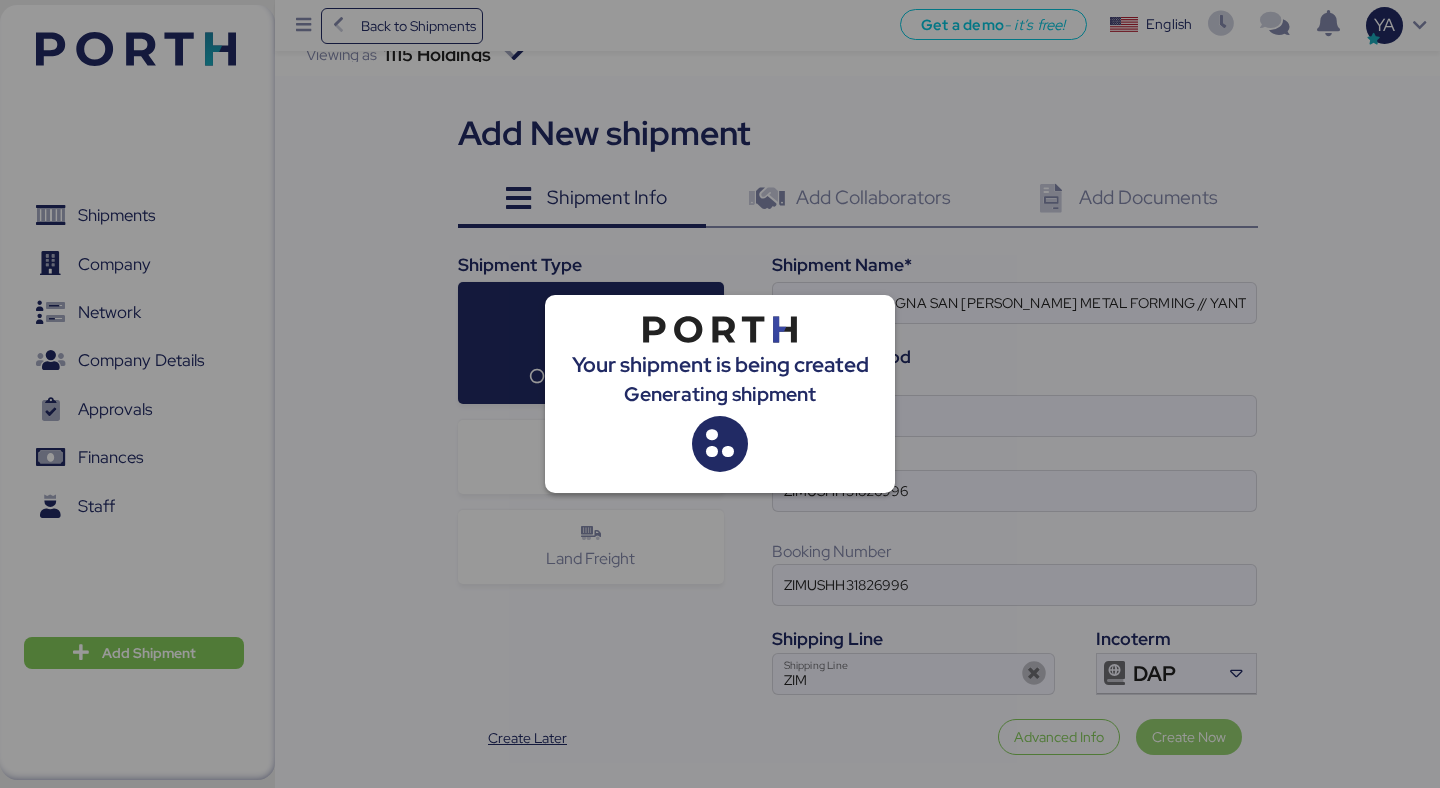 scroll, scrollTop: 0, scrollLeft: 0, axis: both 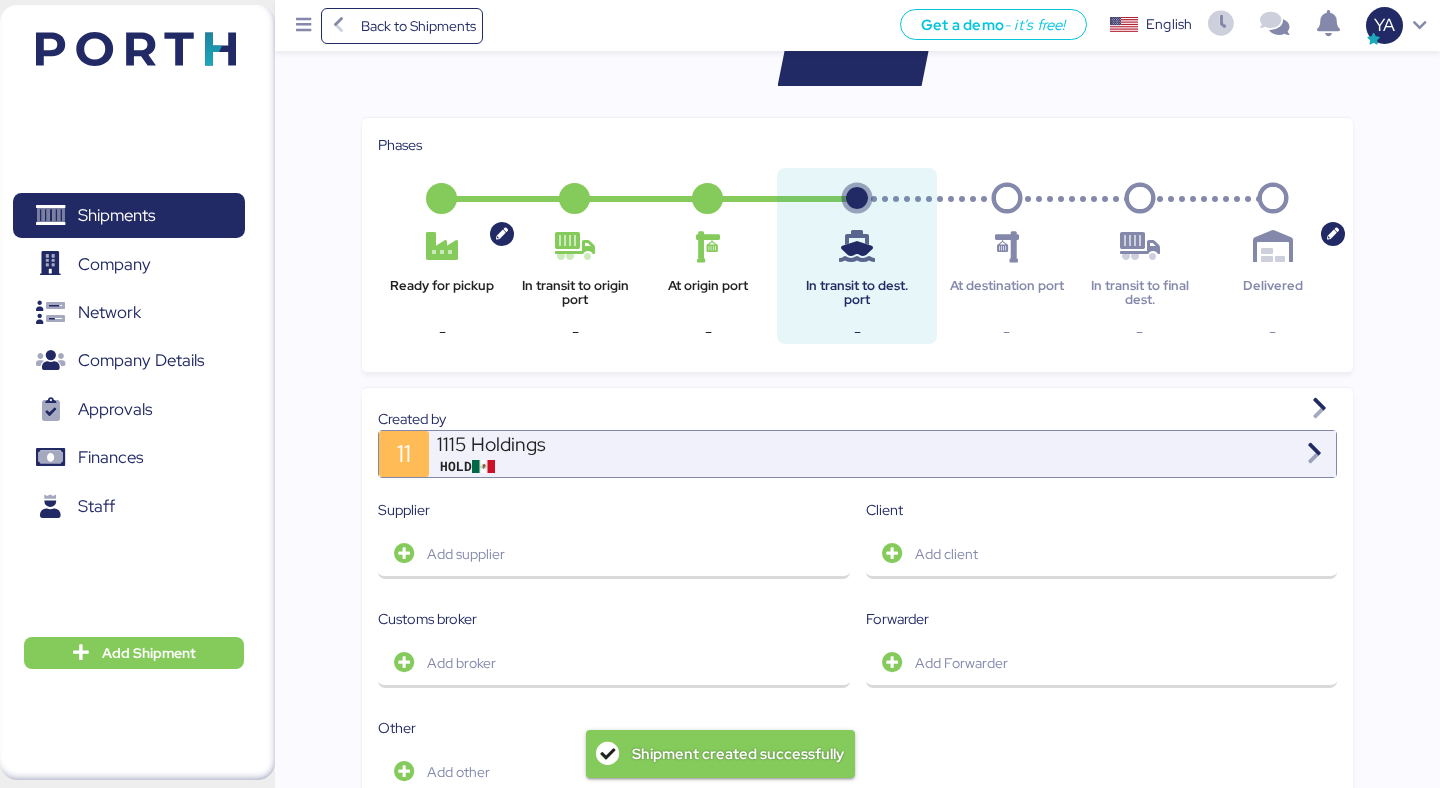 click on "1115 Holdings HOLD" at bounding box center [882, 454] 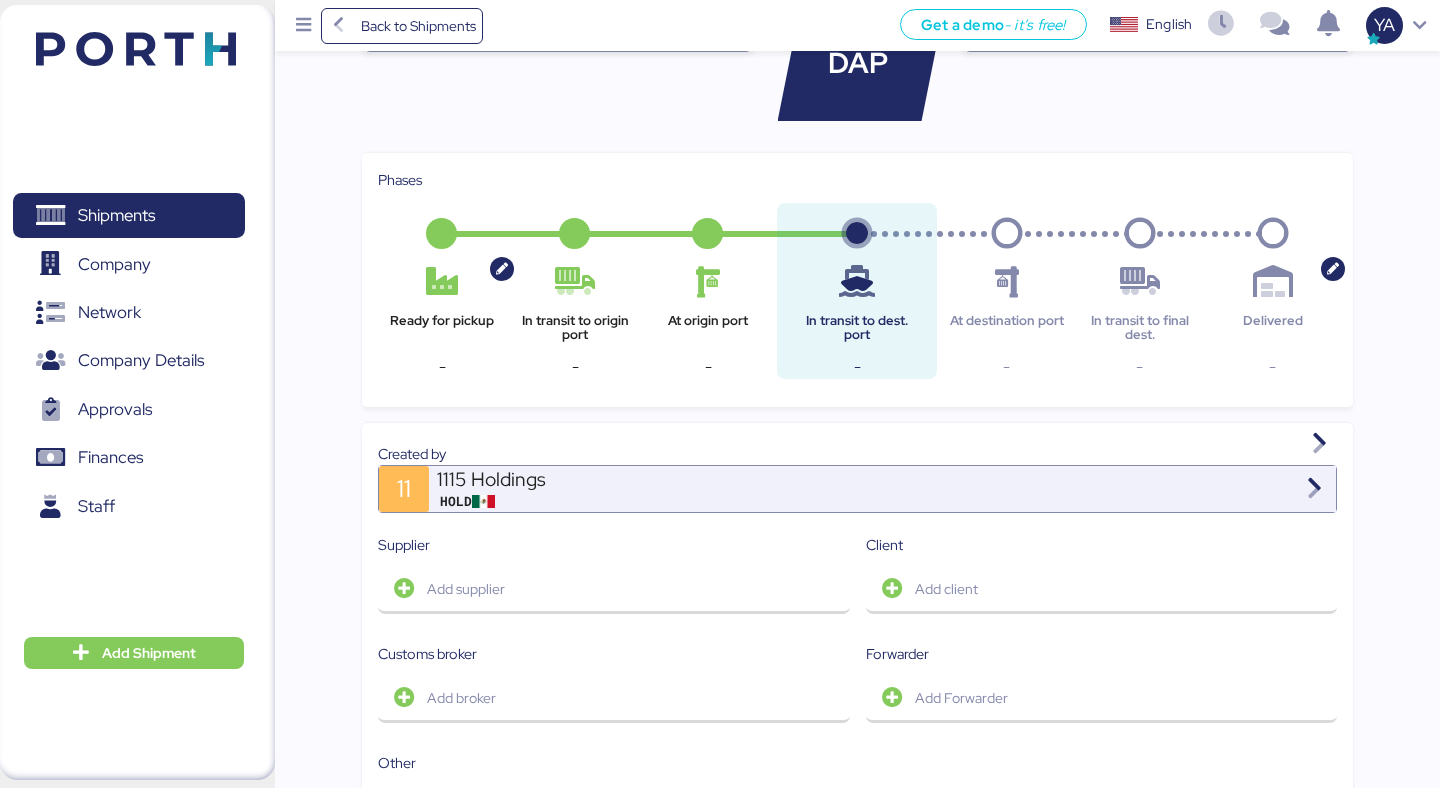 scroll, scrollTop: 0, scrollLeft: 0, axis: both 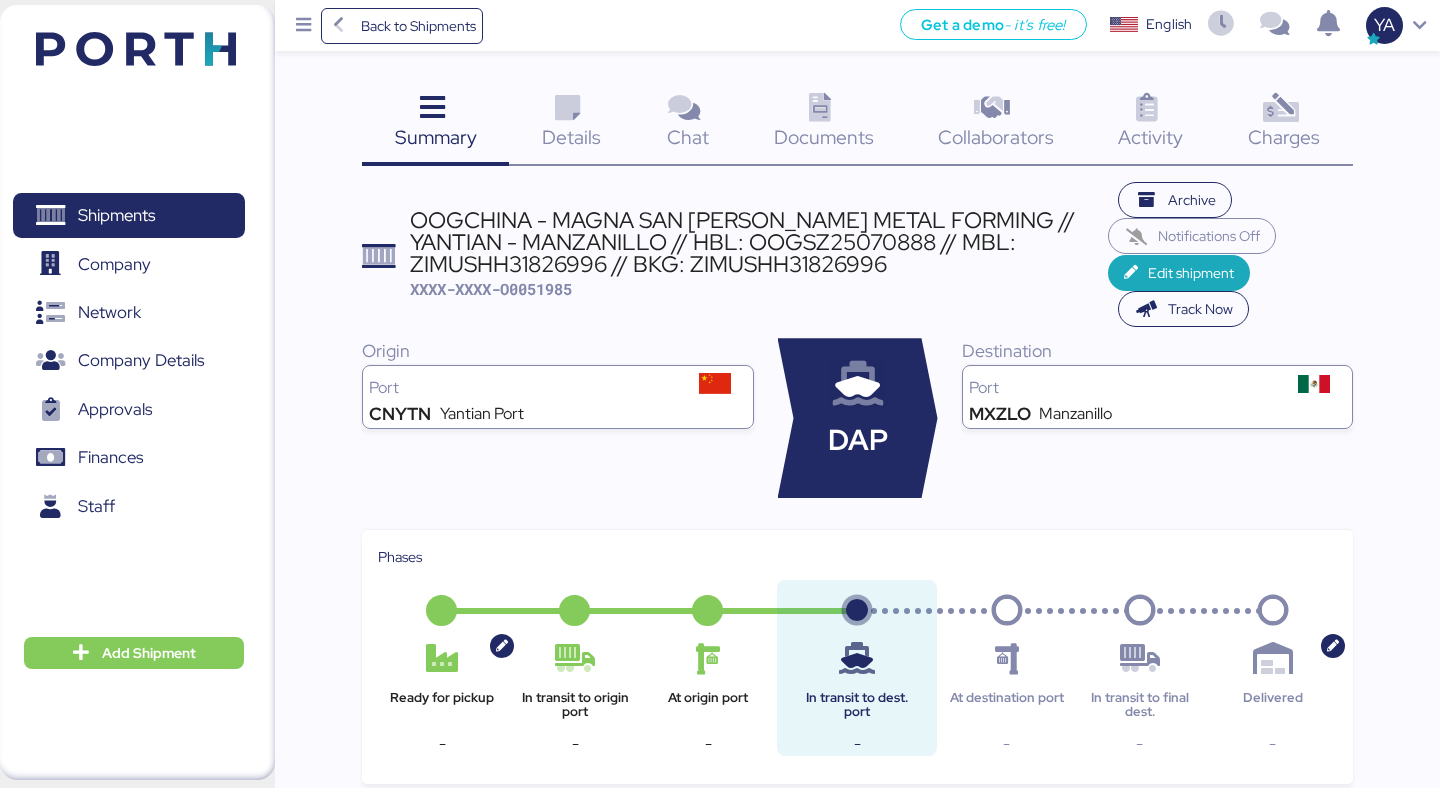 click on "OOGCHINA - MAGNA SAN LUIS METAL FORMING // YANTIAN - MANZANILLO // HBL: OOGSZ25070888 // MBL: ZIMUSHH31826996 // BKG: ZIMUSHH31826996" at bounding box center (759, 242) 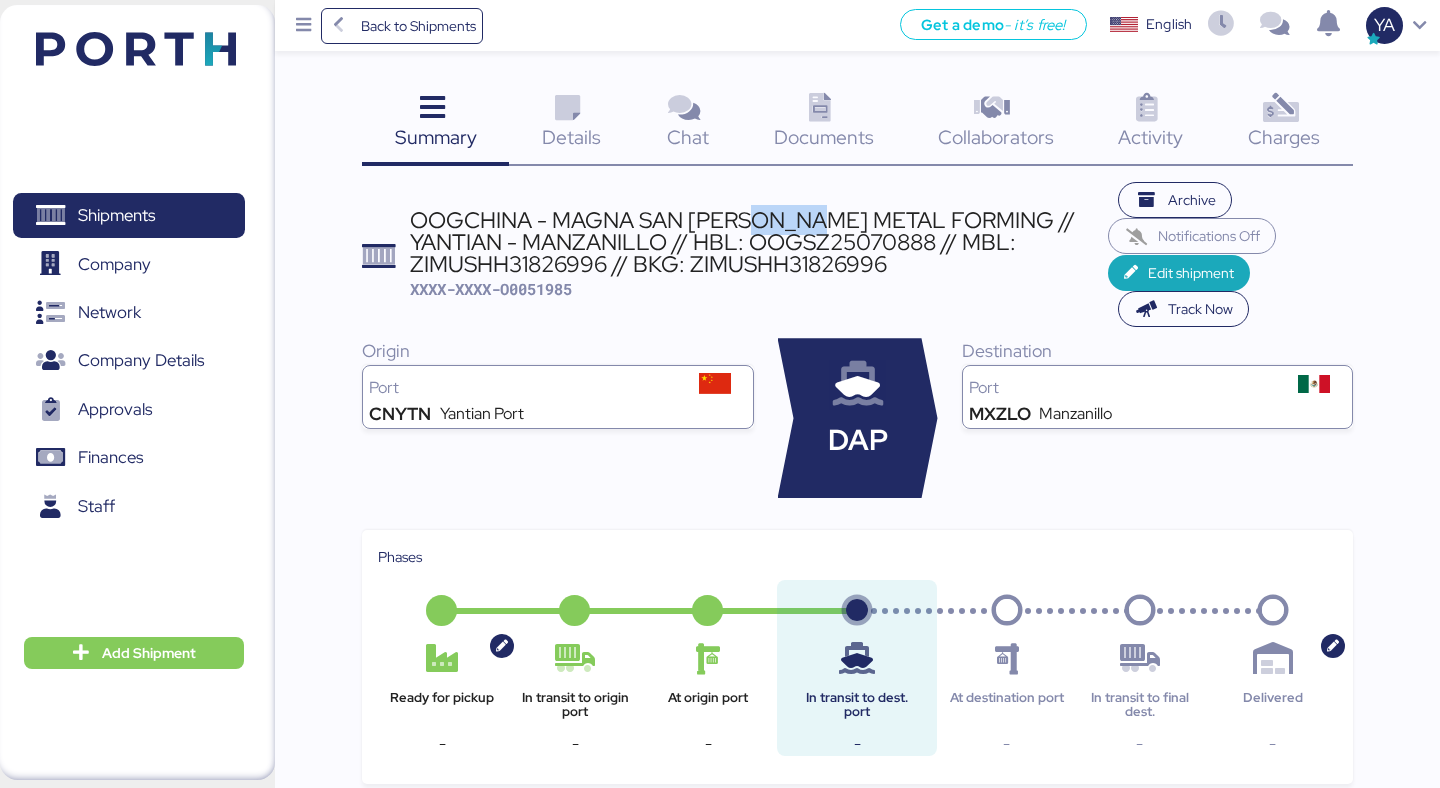 click on "OOGCHINA - MAGNA SAN LUIS METAL FORMING // YANTIAN - MANZANILLO // HBL: OOGSZ25070888 // MBL: ZIMUSHH31826996 // BKG: ZIMUSHH31826996" at bounding box center (759, 242) 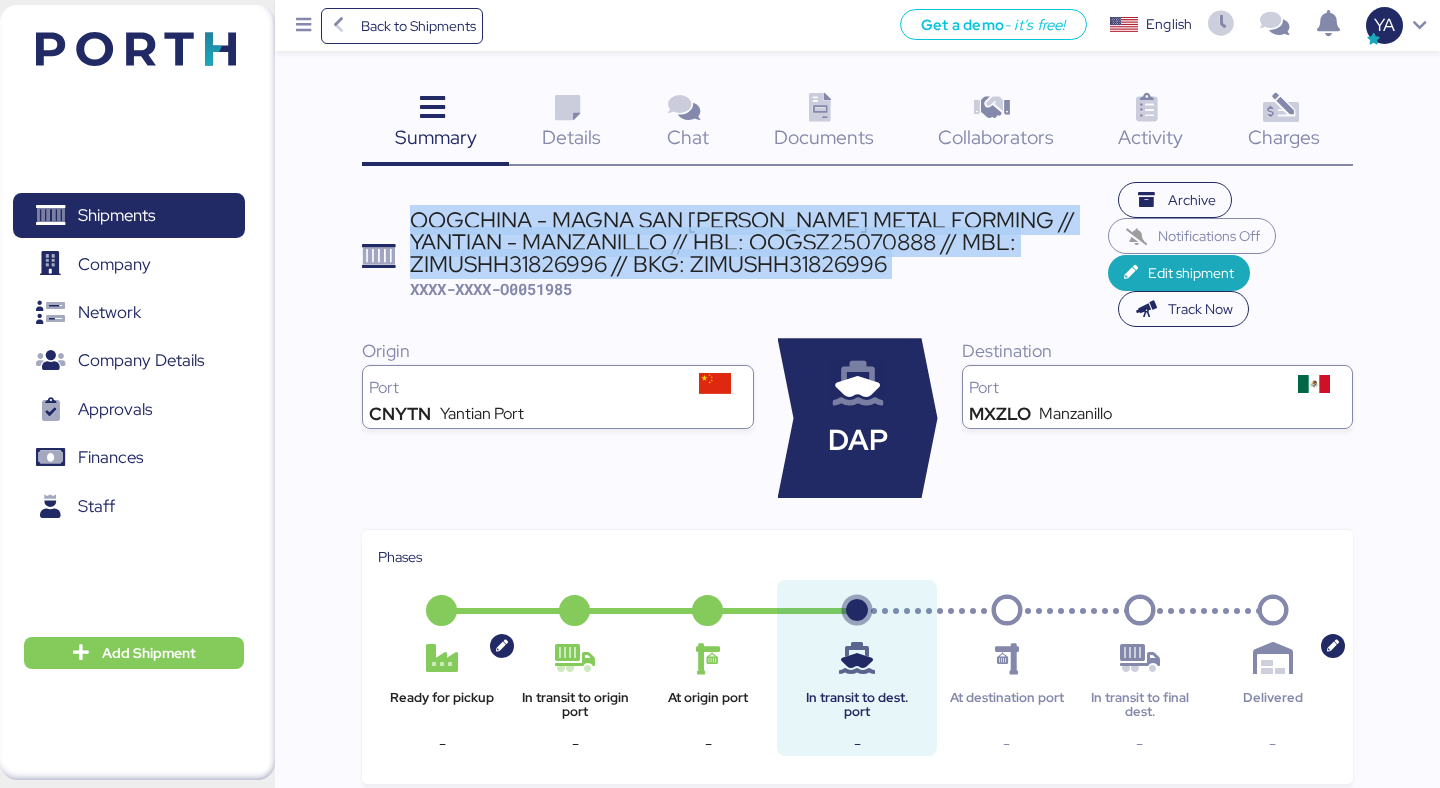 click on "OOGCHINA - MAGNA SAN LUIS METAL FORMING // YANTIAN - MANZANILLO // HBL: OOGSZ25070888 // MBL: ZIMUSHH31826996 // BKG: ZIMUSHH31826996" at bounding box center [759, 242] 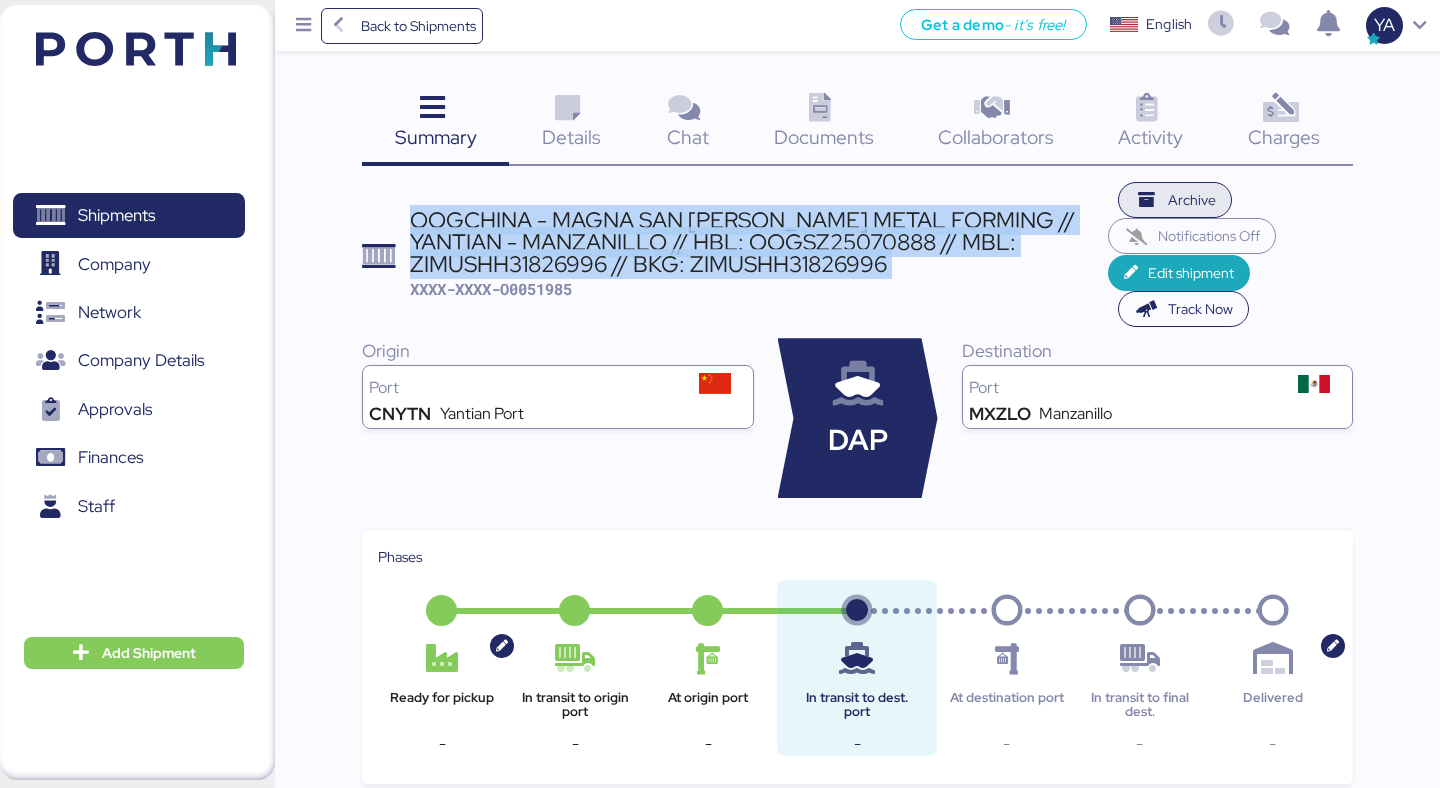 click on "Archive" at bounding box center [1192, 200] 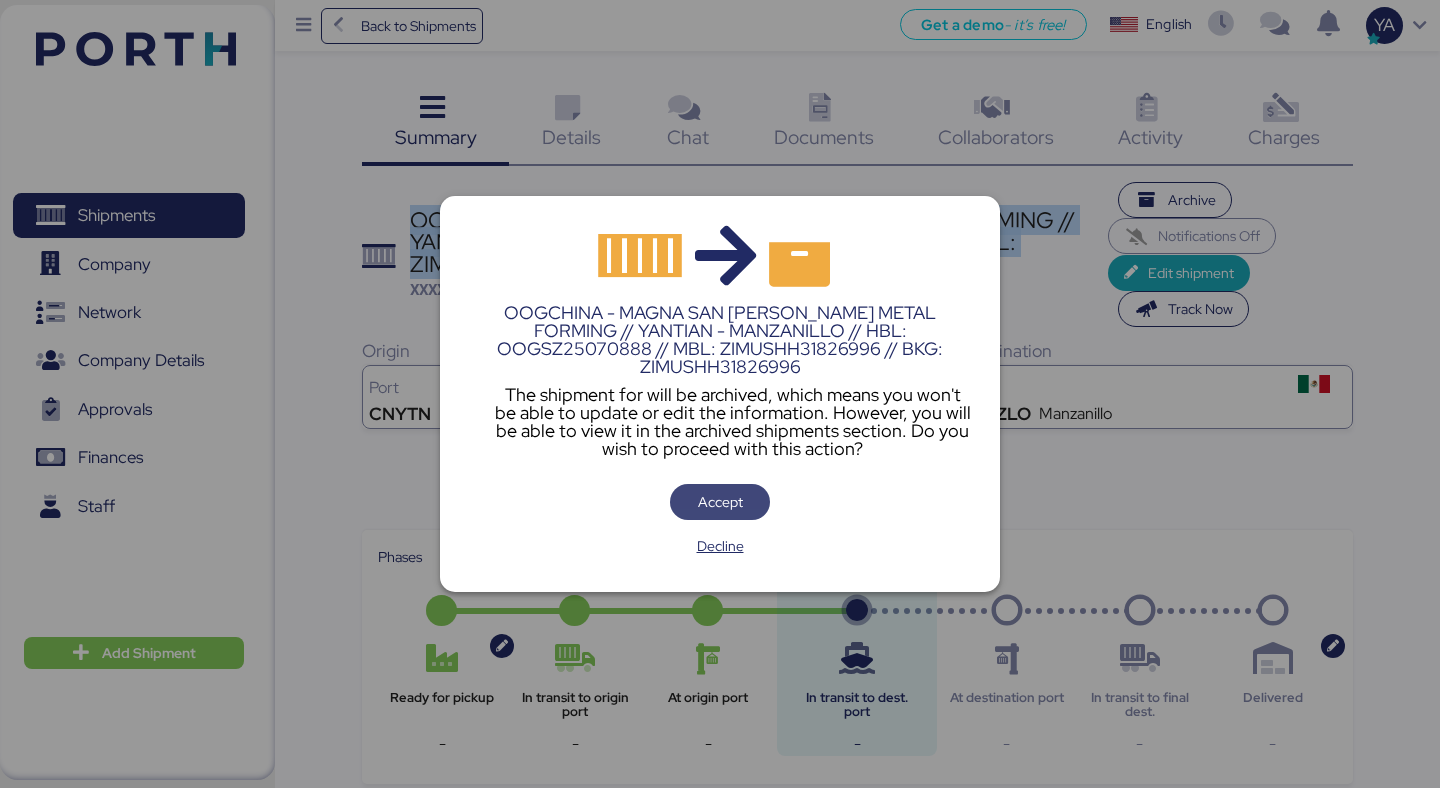 click on "Accept" at bounding box center (720, 502) 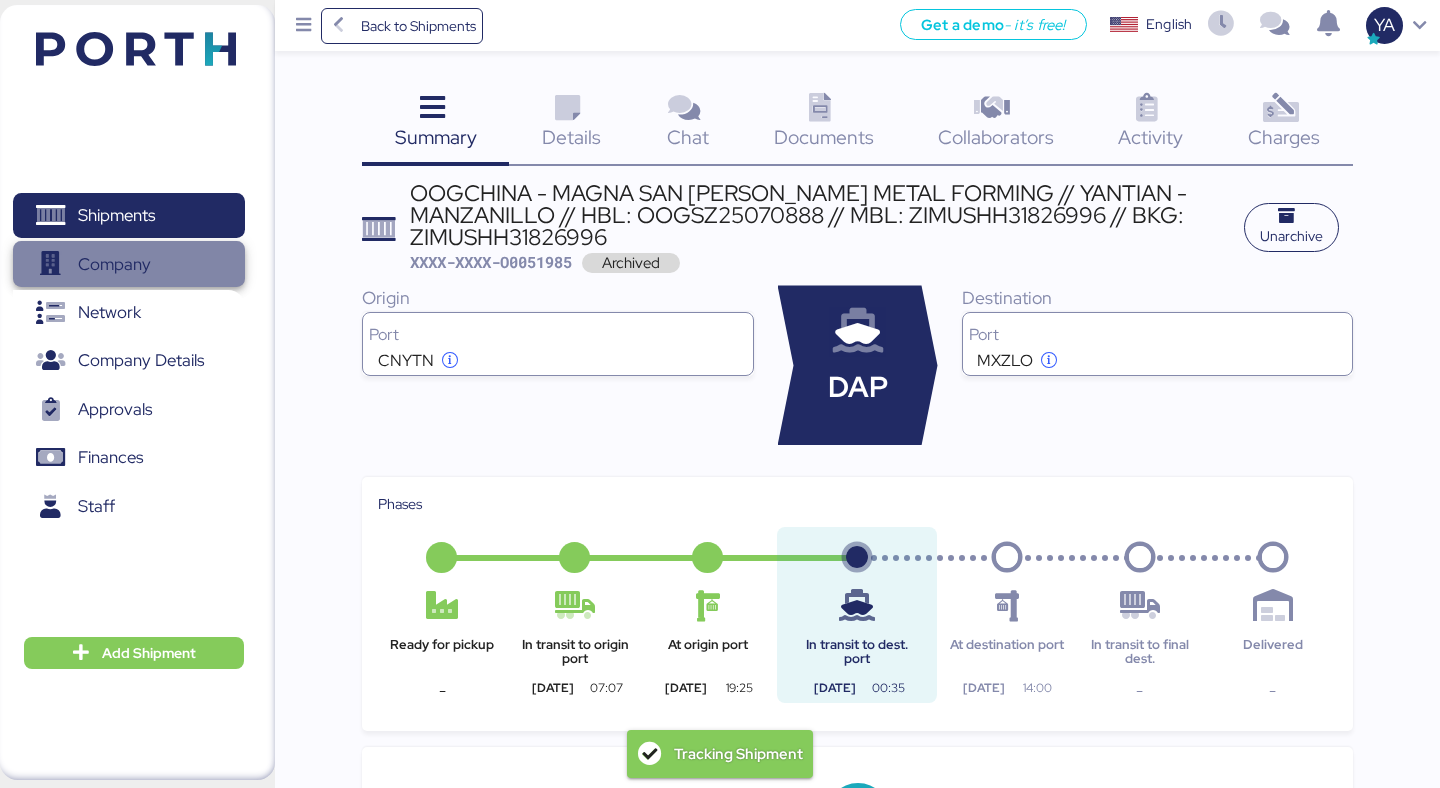 click on "Company" at bounding box center [114, 264] 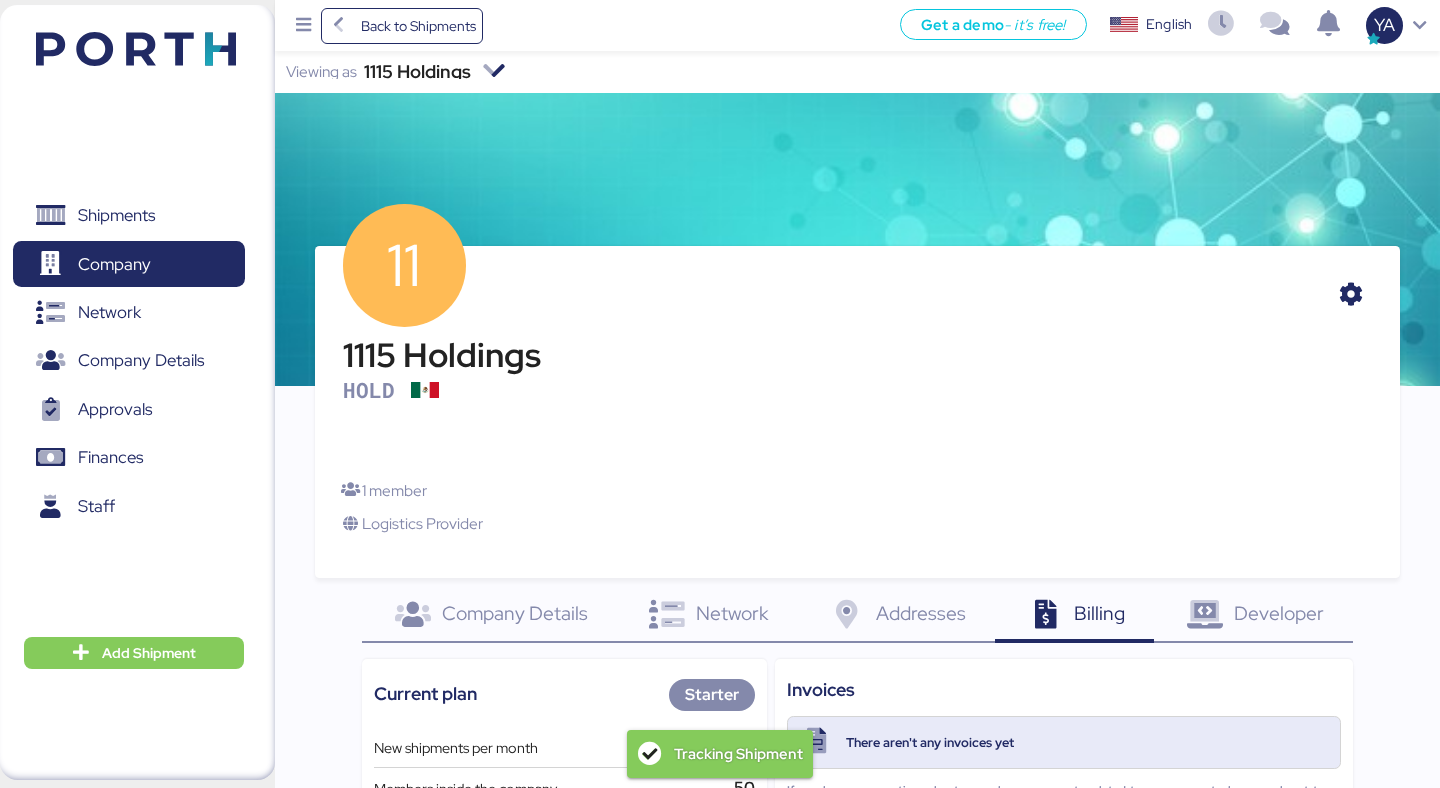click on "1115 Holdings" at bounding box center [417, 72] 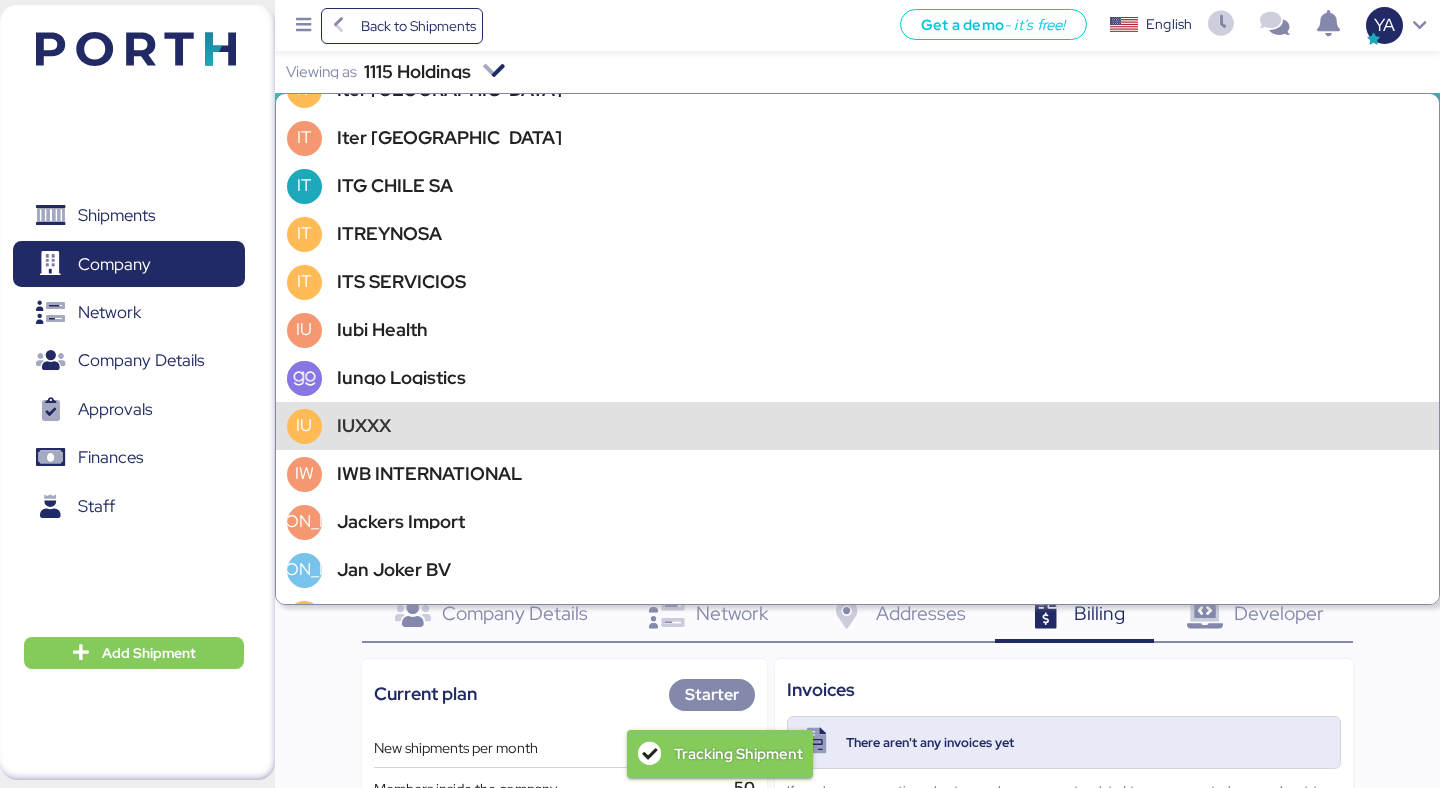 scroll, scrollTop: 55348, scrollLeft: 0, axis: vertical 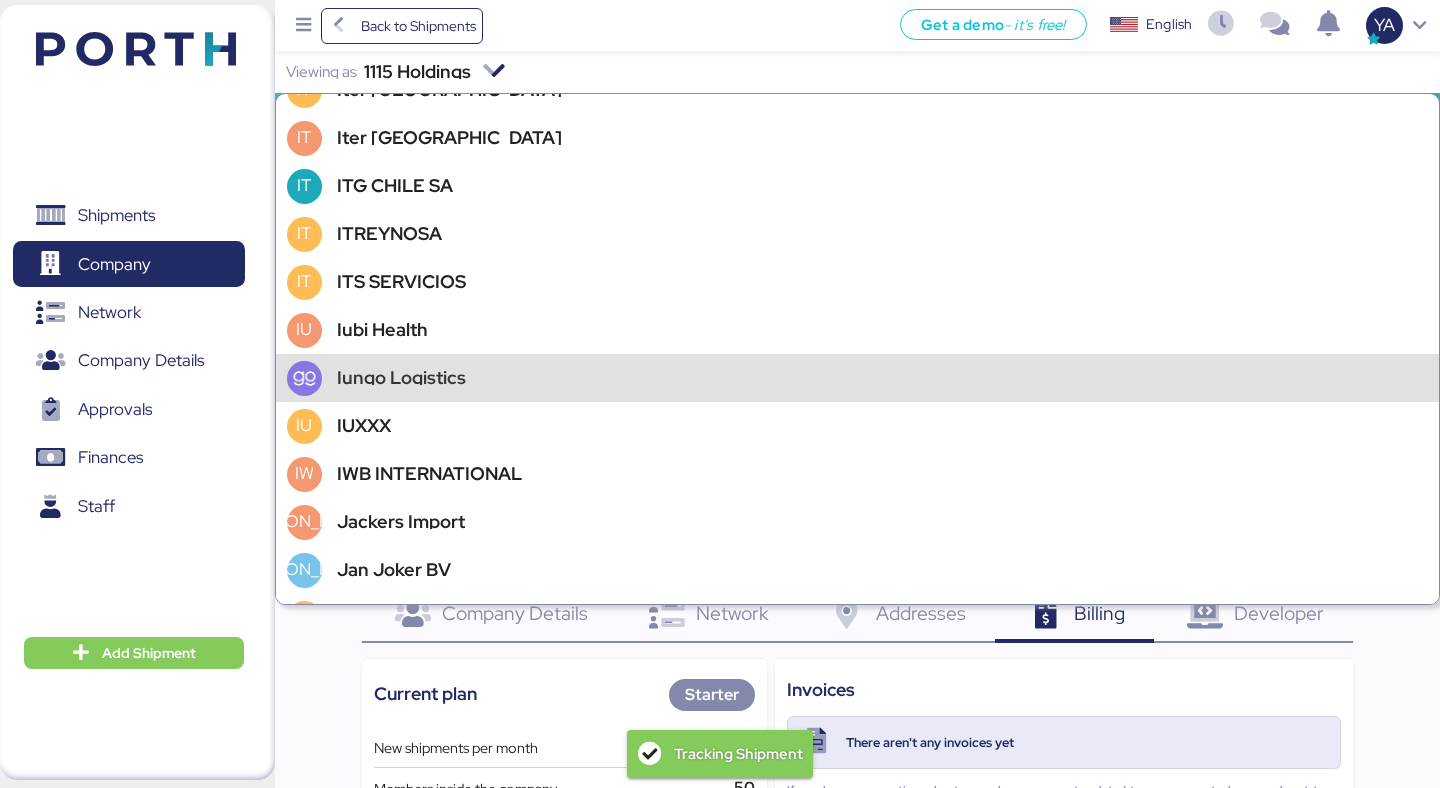 click on "Iungo Logistics" at bounding box center (401, 378) 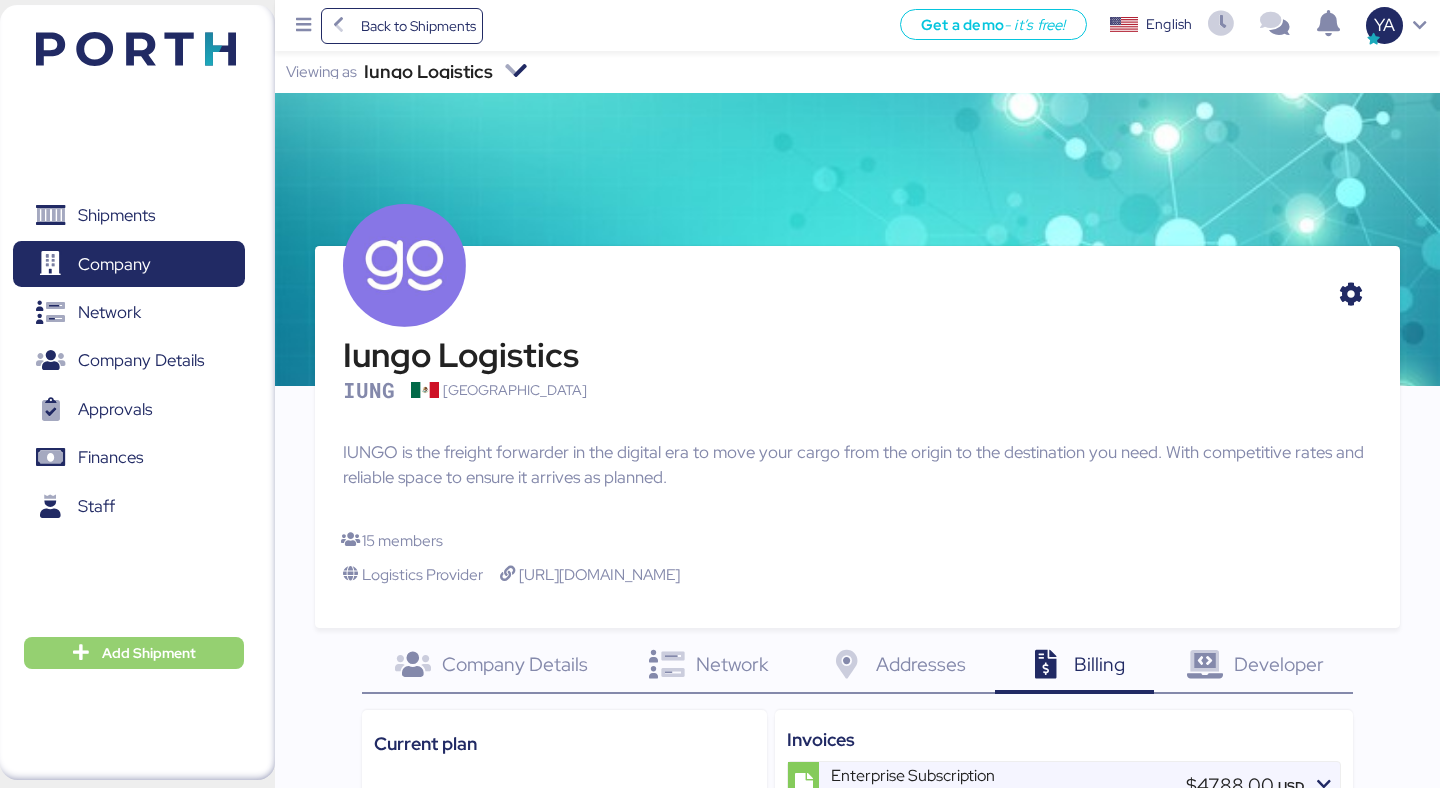click on "Add Shipment" at bounding box center [149, 653] 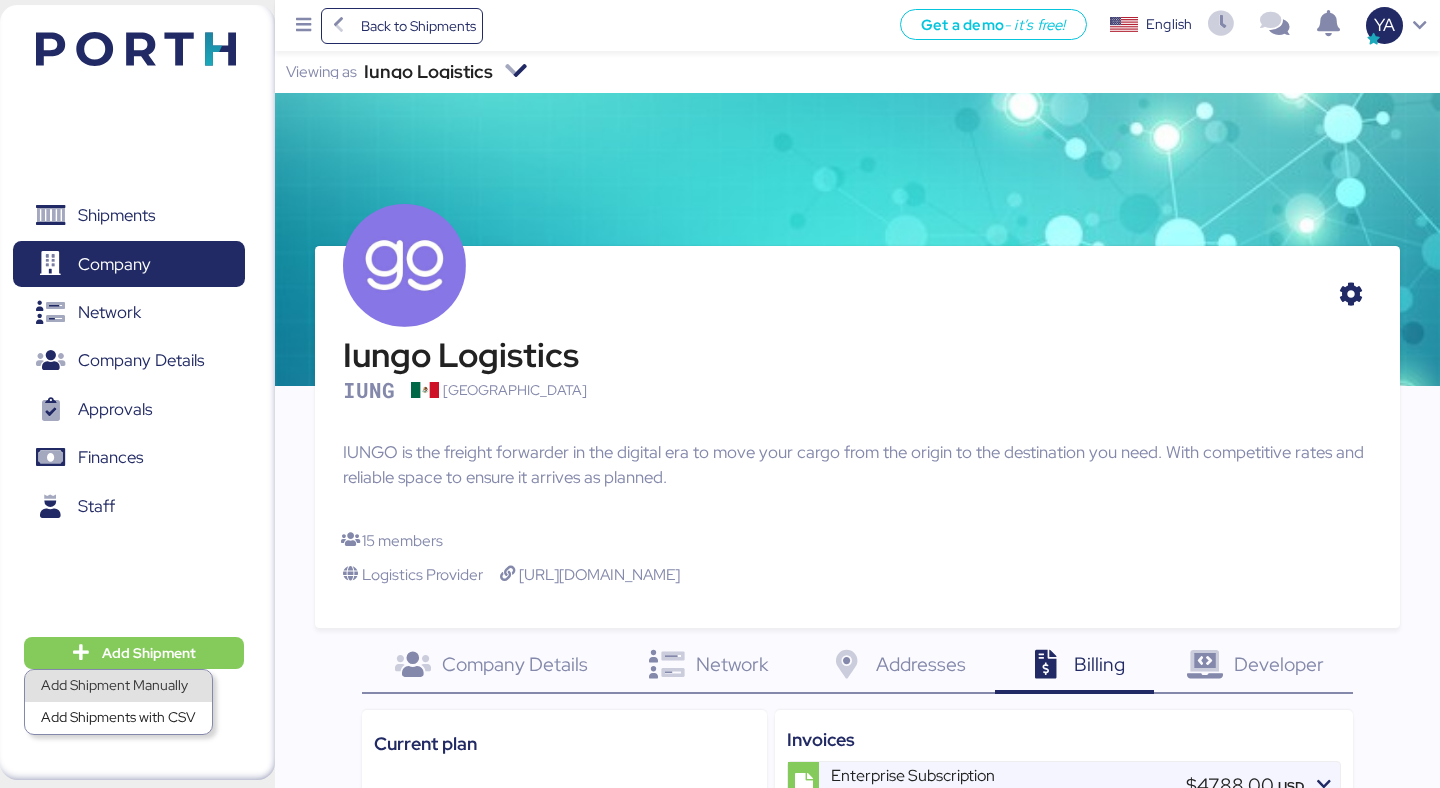 click on "Add Shipment Manually" at bounding box center (118, 686) 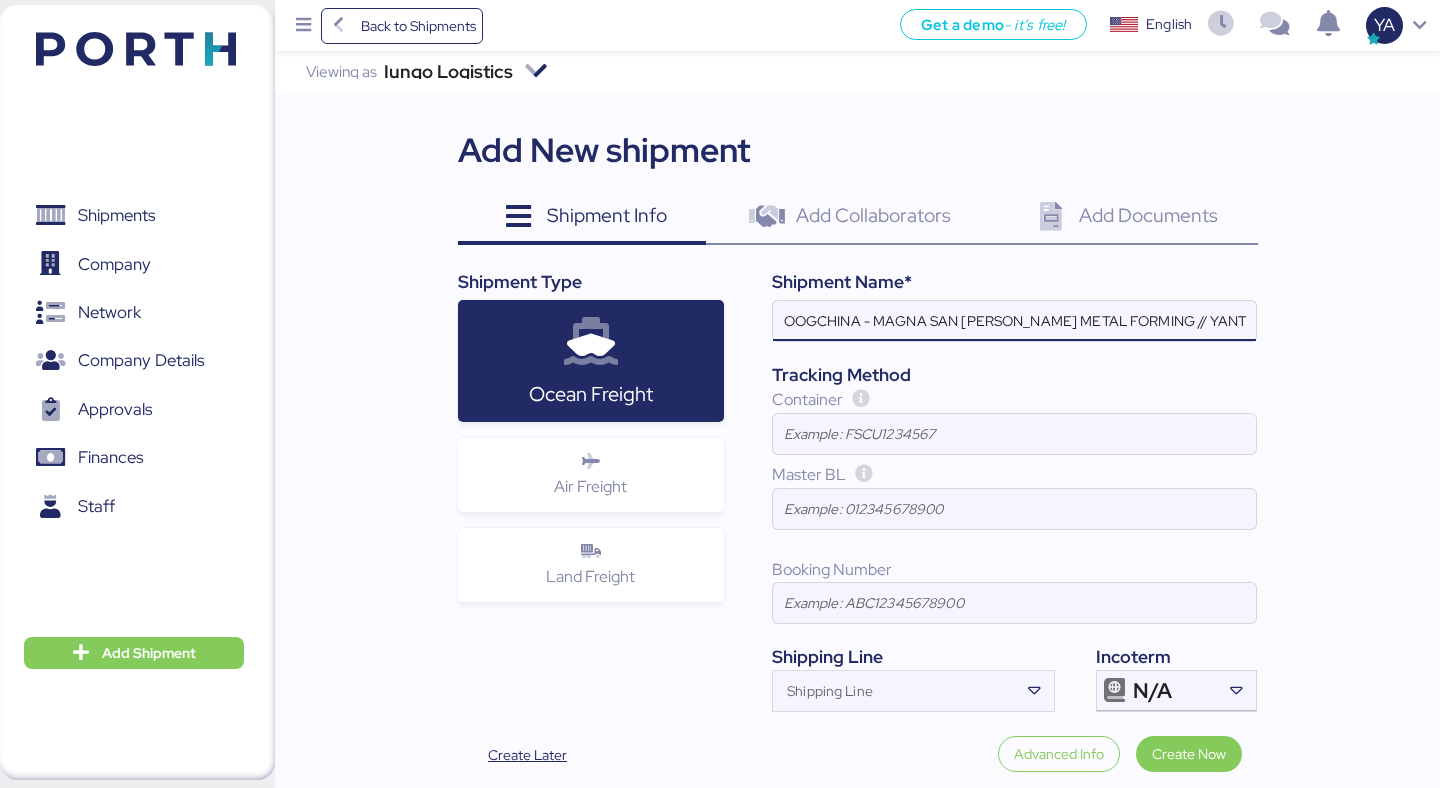 scroll, scrollTop: 0, scrollLeft: 572, axis: horizontal 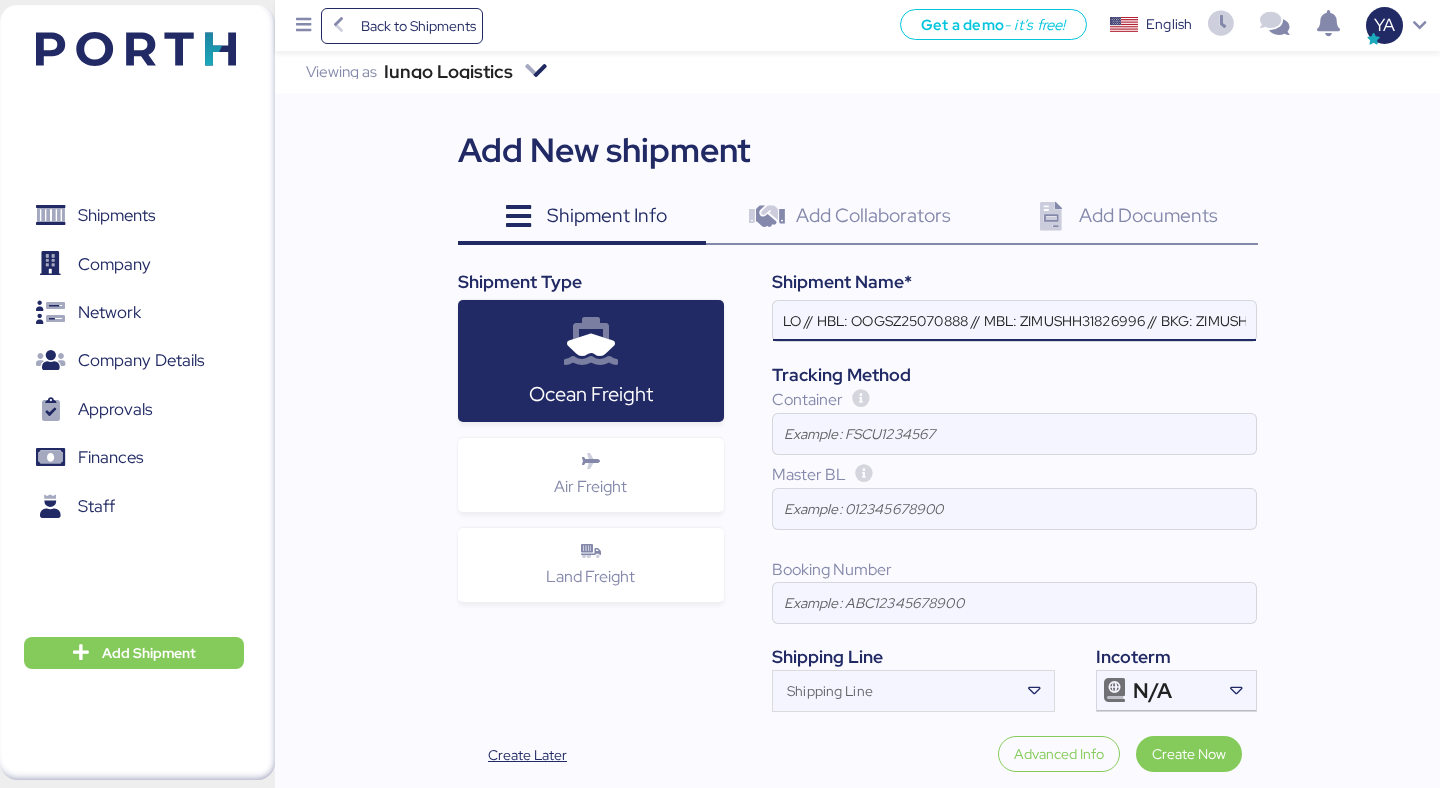 click on "OOGCHINA - MAGNA SAN LUIS METAL FORMING // YANTIAN - MANZANILLO // HBL: OOGSZ25070888 // MBL: ZIMUSHH31826996 // BKG: ZIMUSHH31826996" at bounding box center [1014, 321] 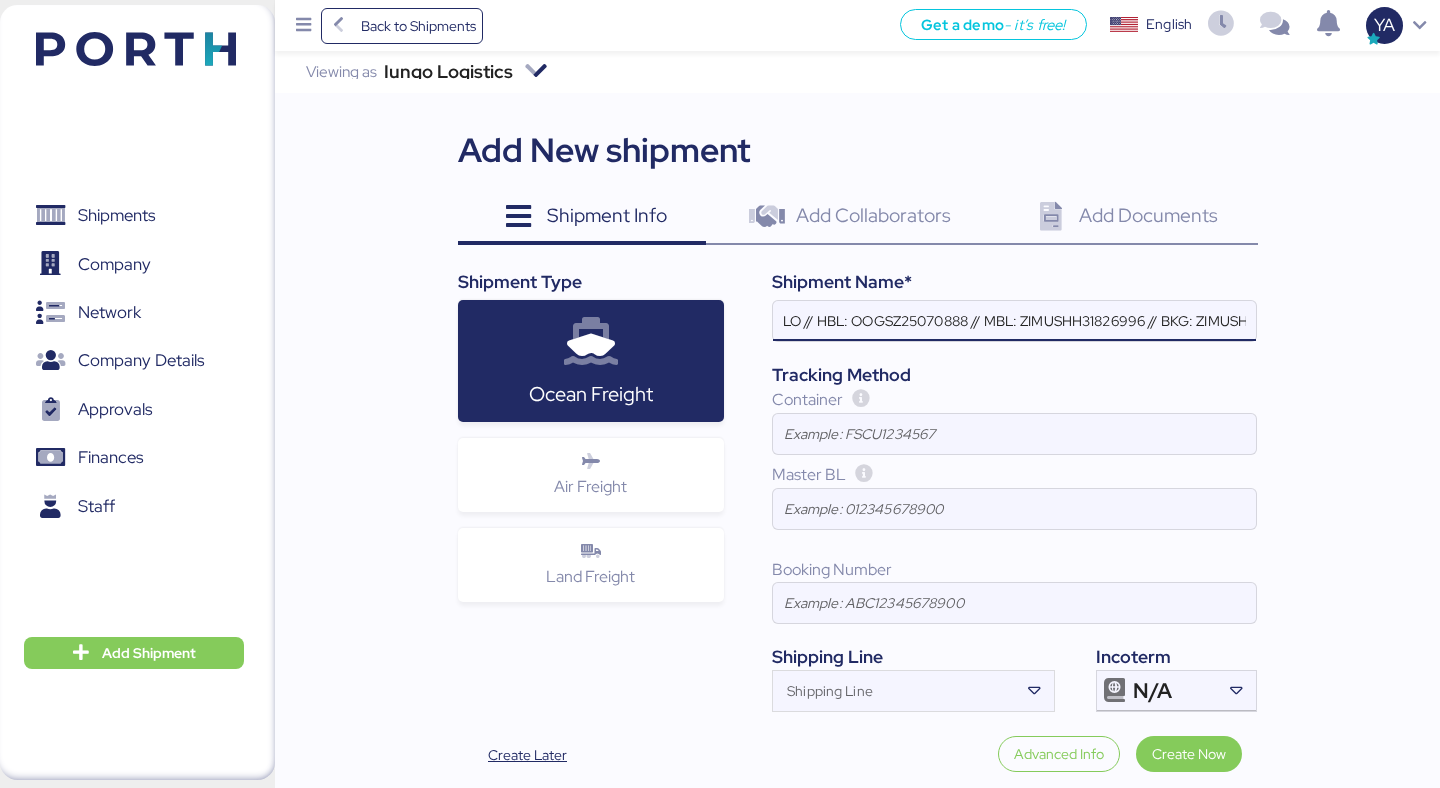 click on "OOGCHINA - MAGNA SAN LUIS METAL FORMING // YANTIAN - MANZANILLO // HBL: OOGSZ25070888 // MBL: ZIMUSHH31826996 // BKG: ZIMUSHH31826996" at bounding box center [1014, 321] 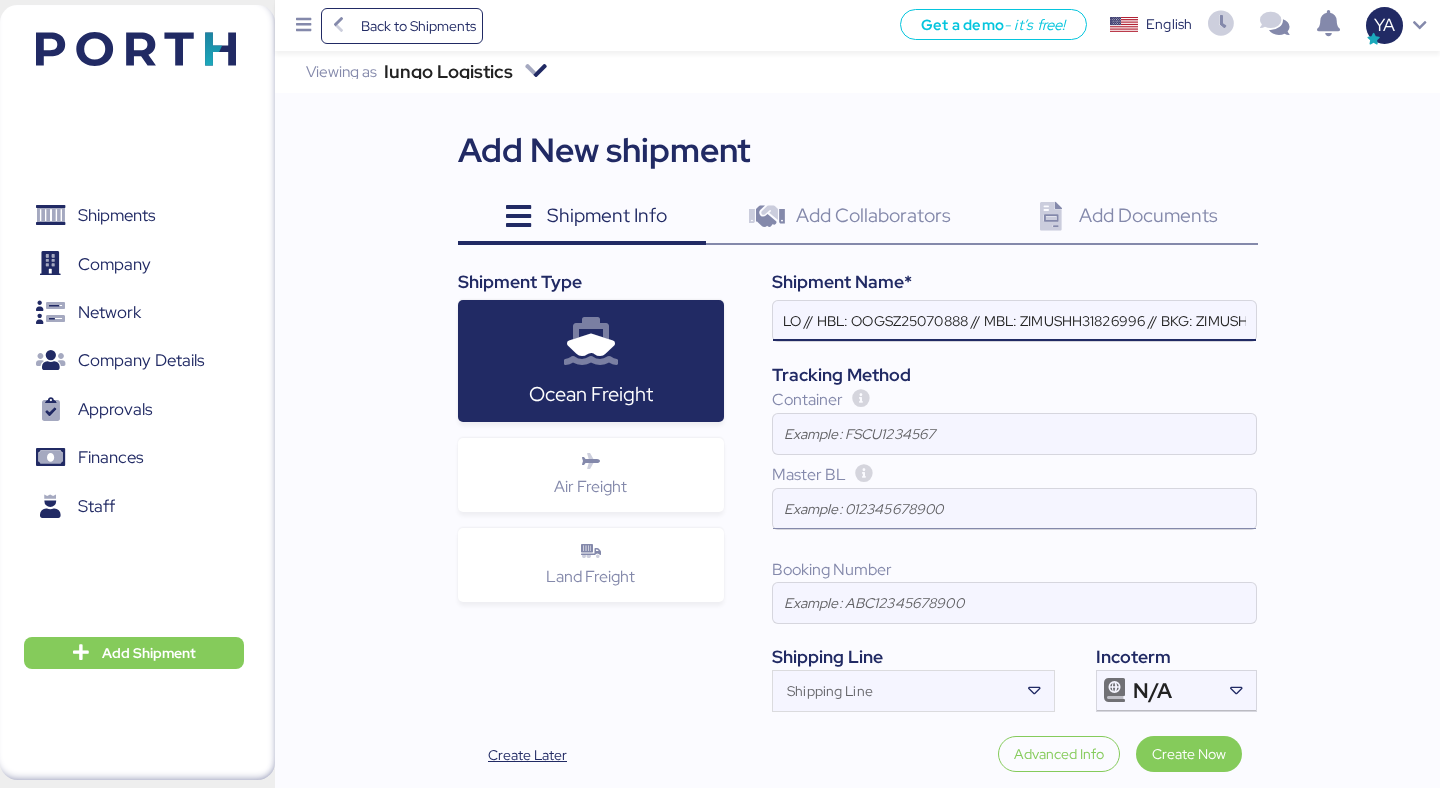 type on "OOGCHINA - MAGNA SAN LUIS METAL FORMING // YANTIAN - MANZANILLO // HBL: OOGSZ25070888 // MBL: ZIMUSHH31826996 // BKG: ZIMUSHH31826996" 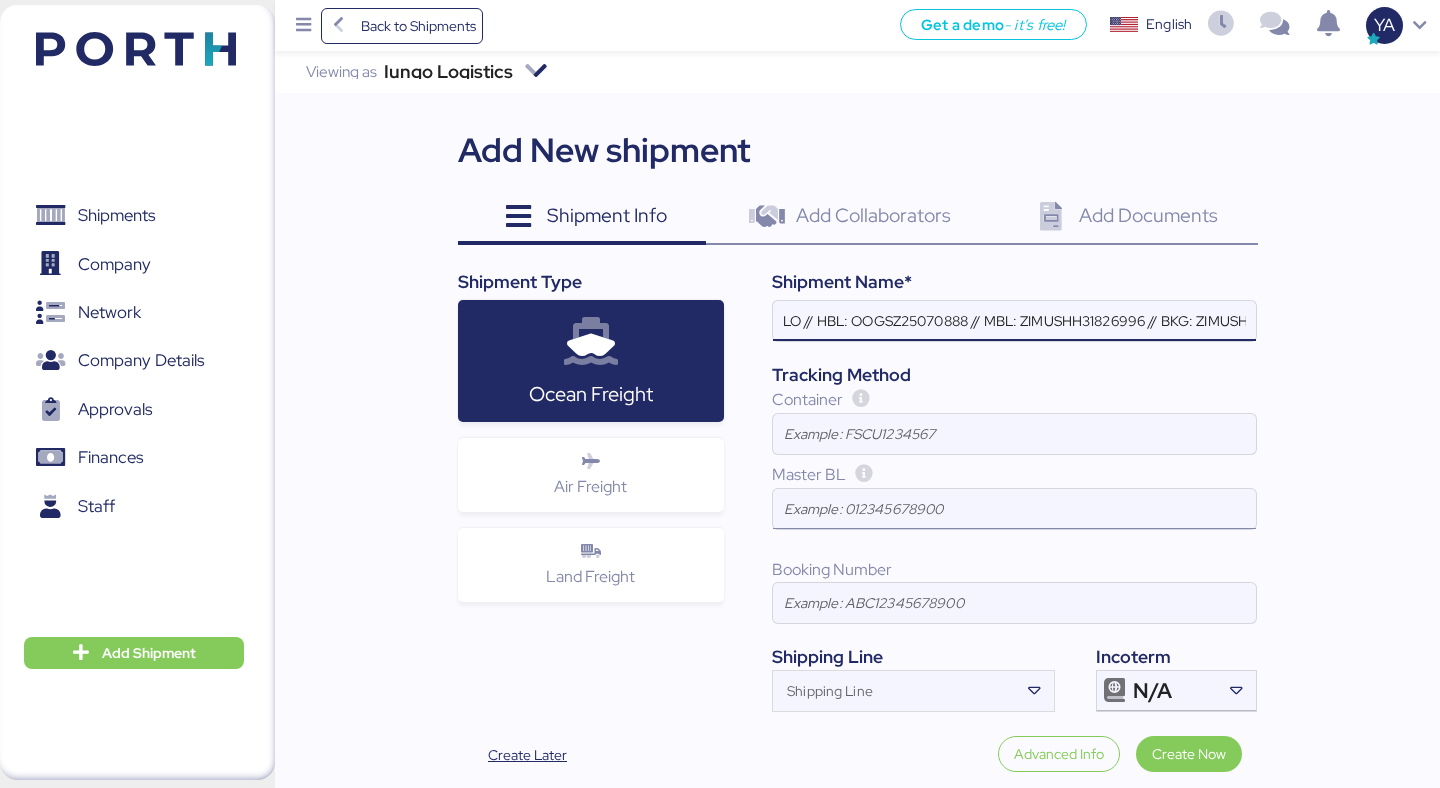 click at bounding box center (1014, 509) 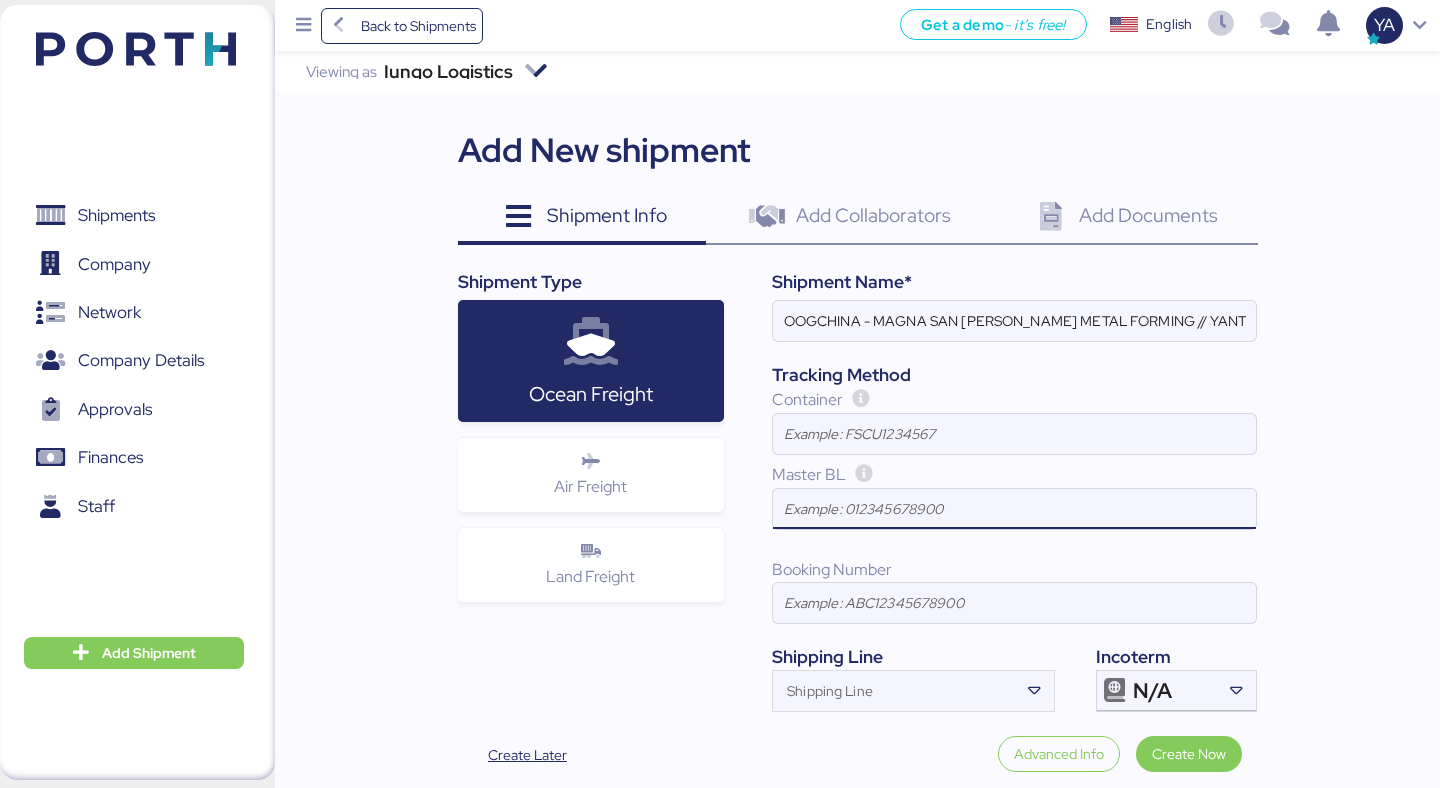paste on "ZIMUSHH31826996" 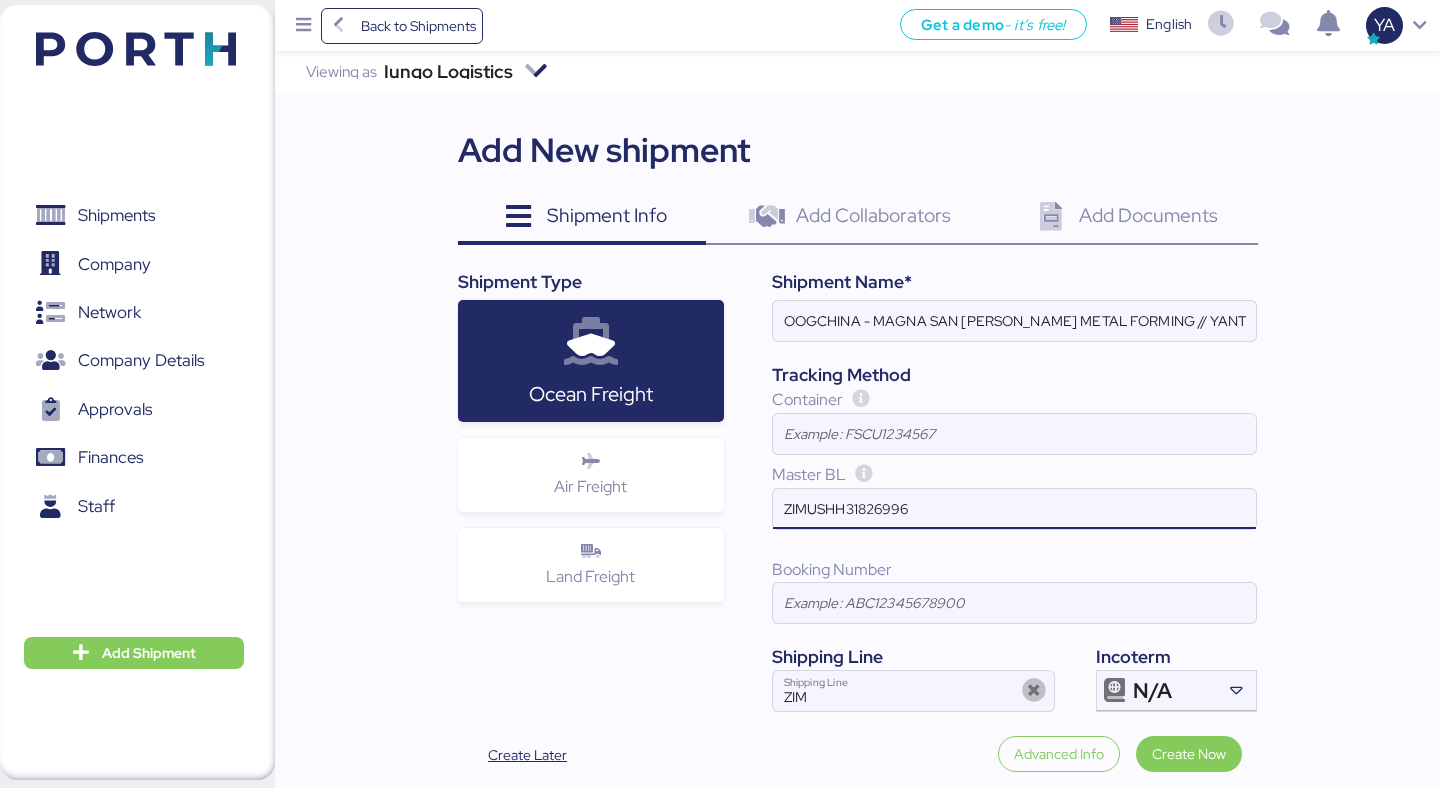 type on "ZIMUSHH31826996" 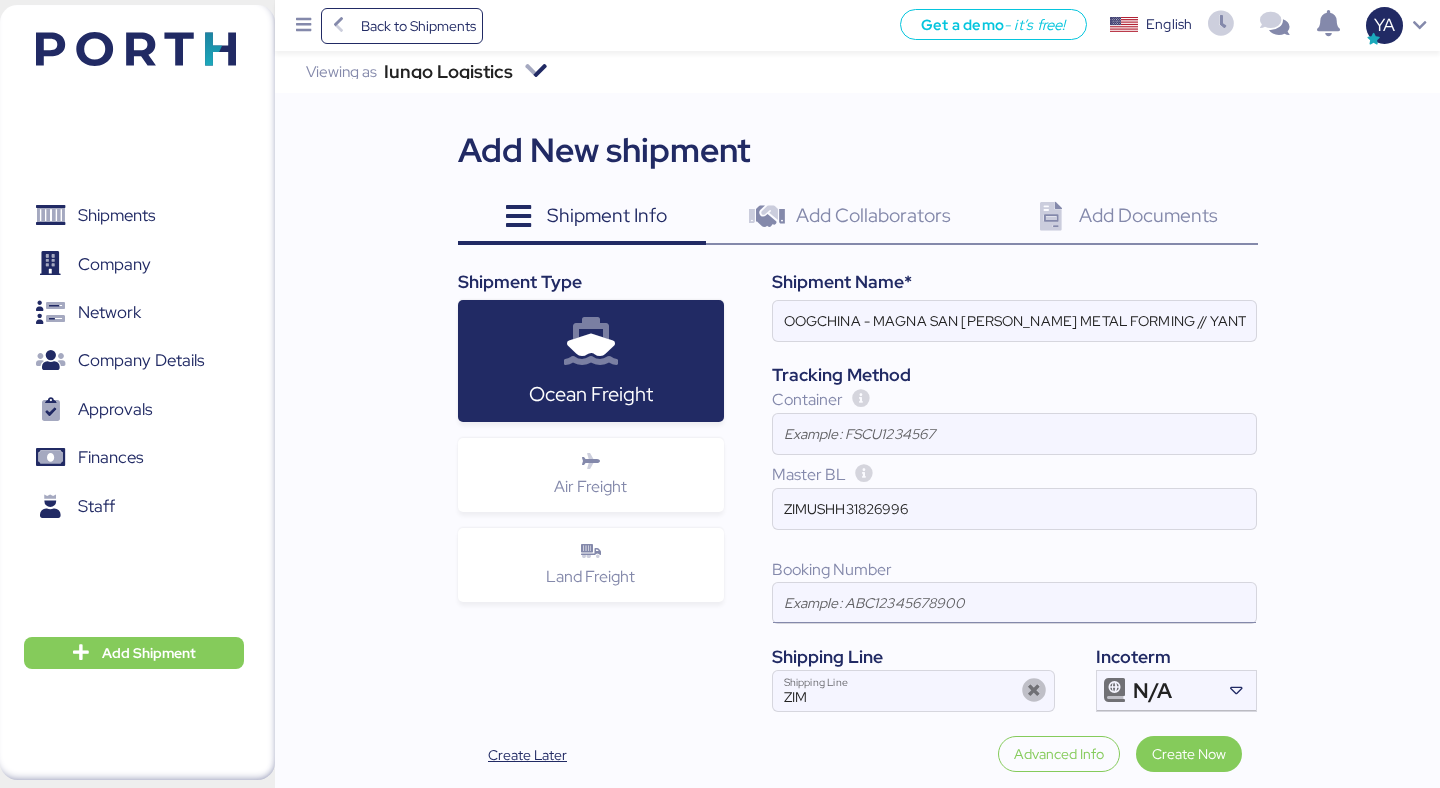 click at bounding box center (1014, 603) 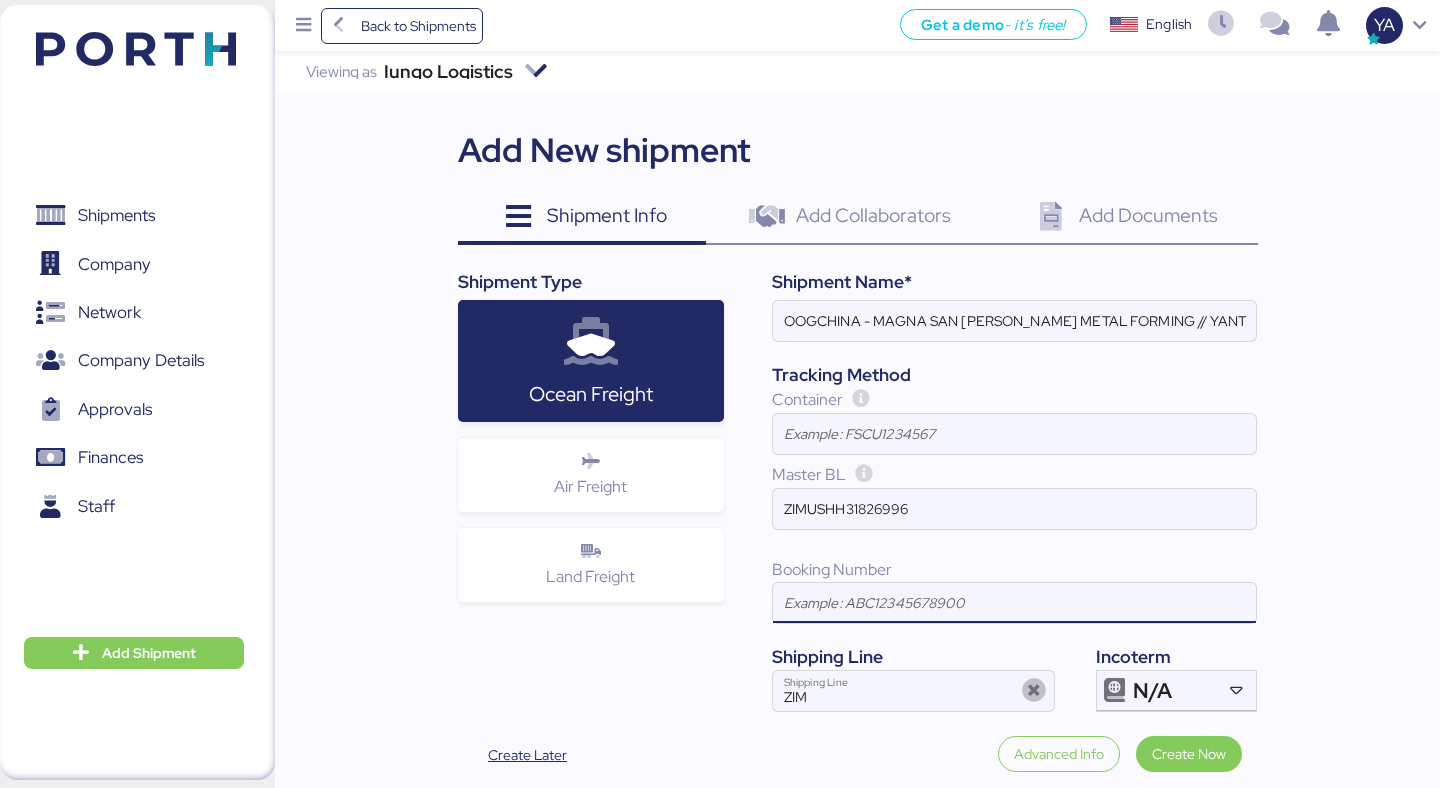 paste on "ZIMUSHH31826996" 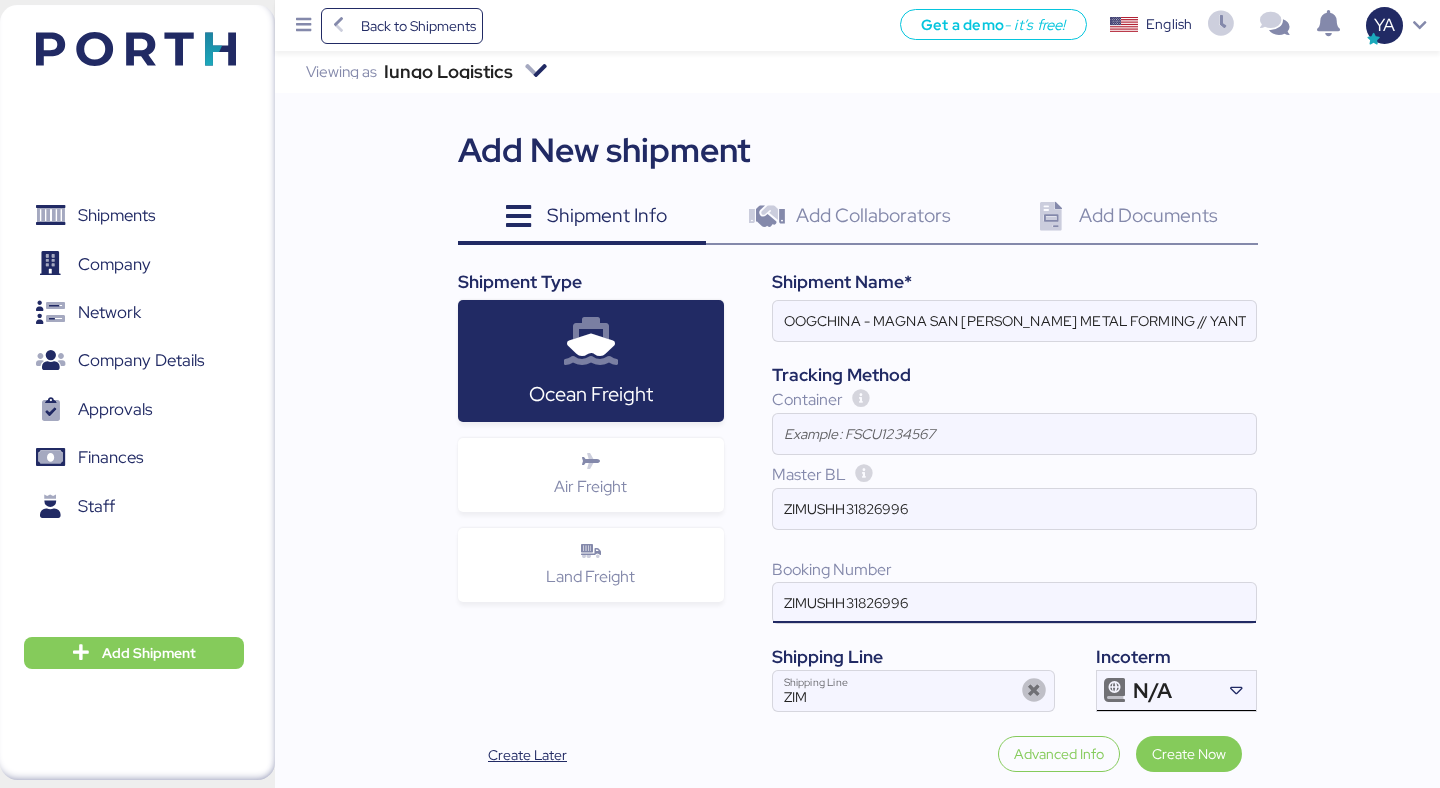 type on "ZIMUSHH31826996" 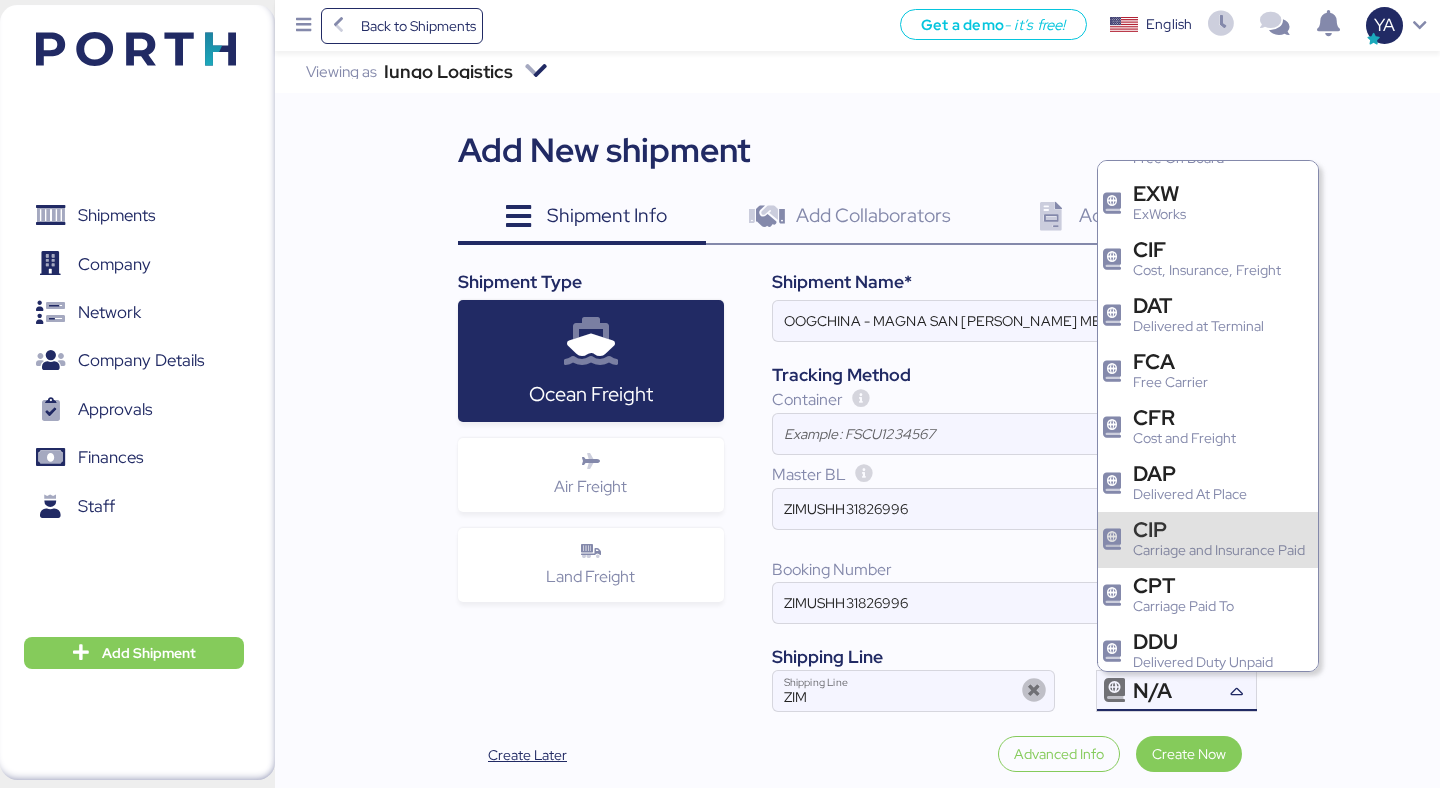 scroll, scrollTop: 108, scrollLeft: 0, axis: vertical 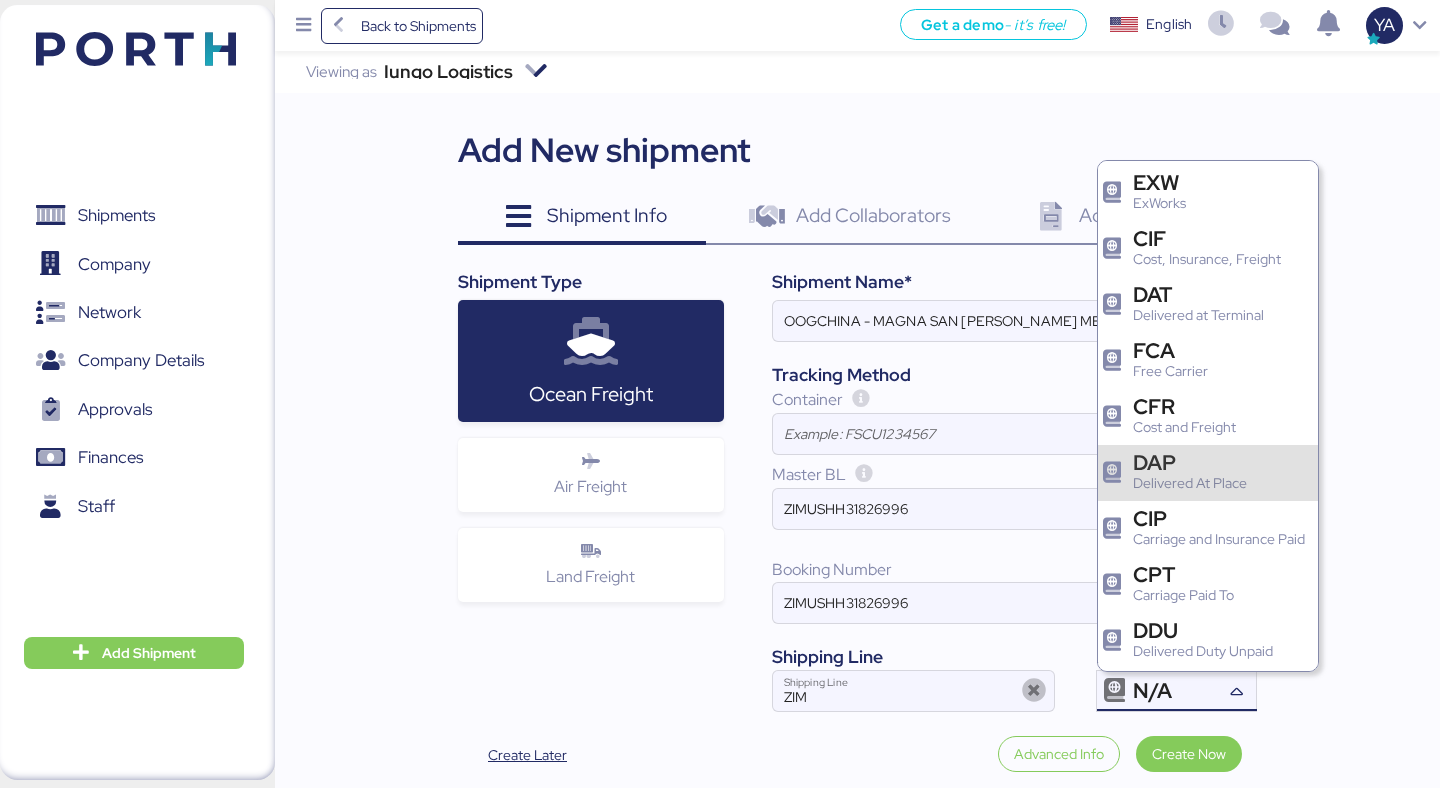 click on "DAP" at bounding box center (1190, 462) 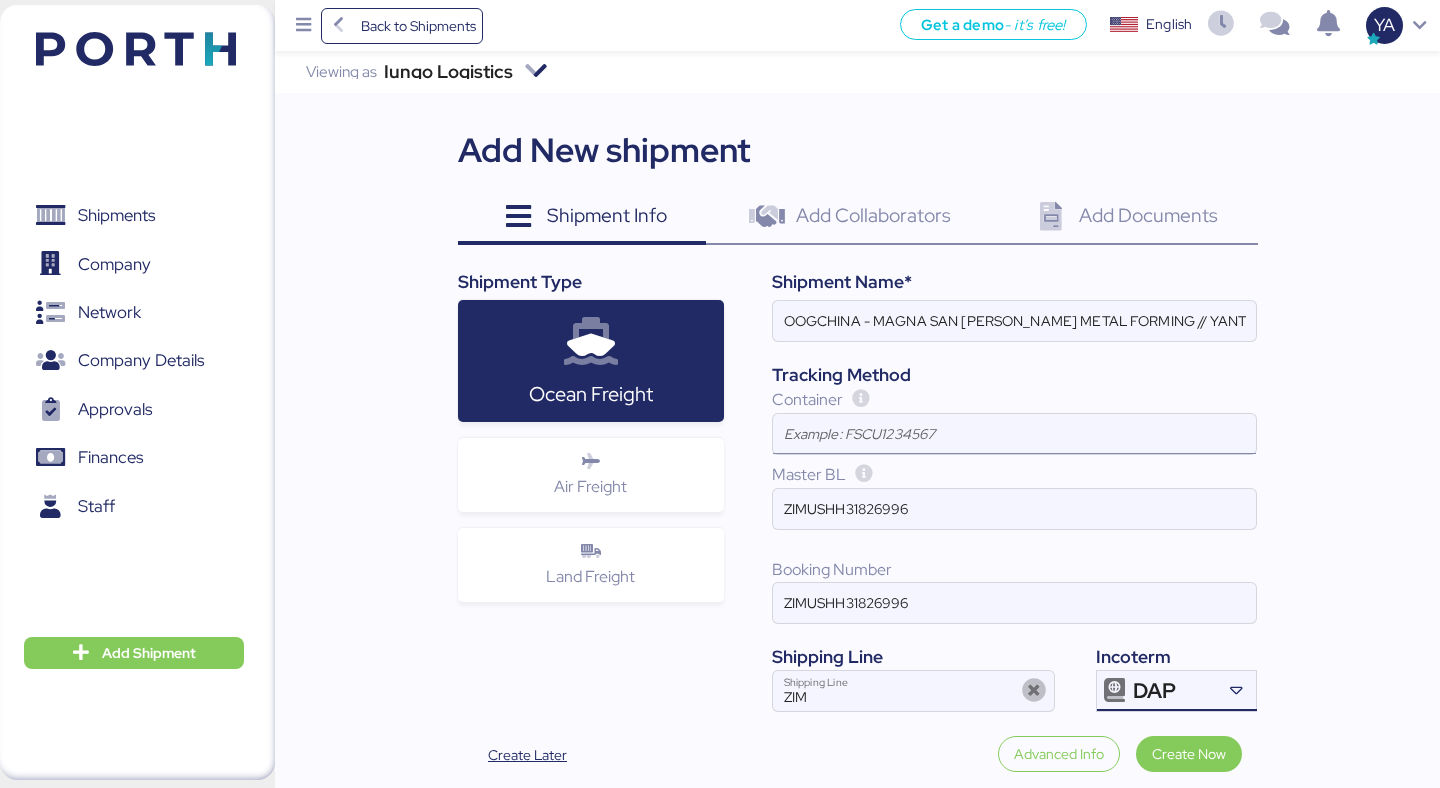 click at bounding box center [1014, 434] 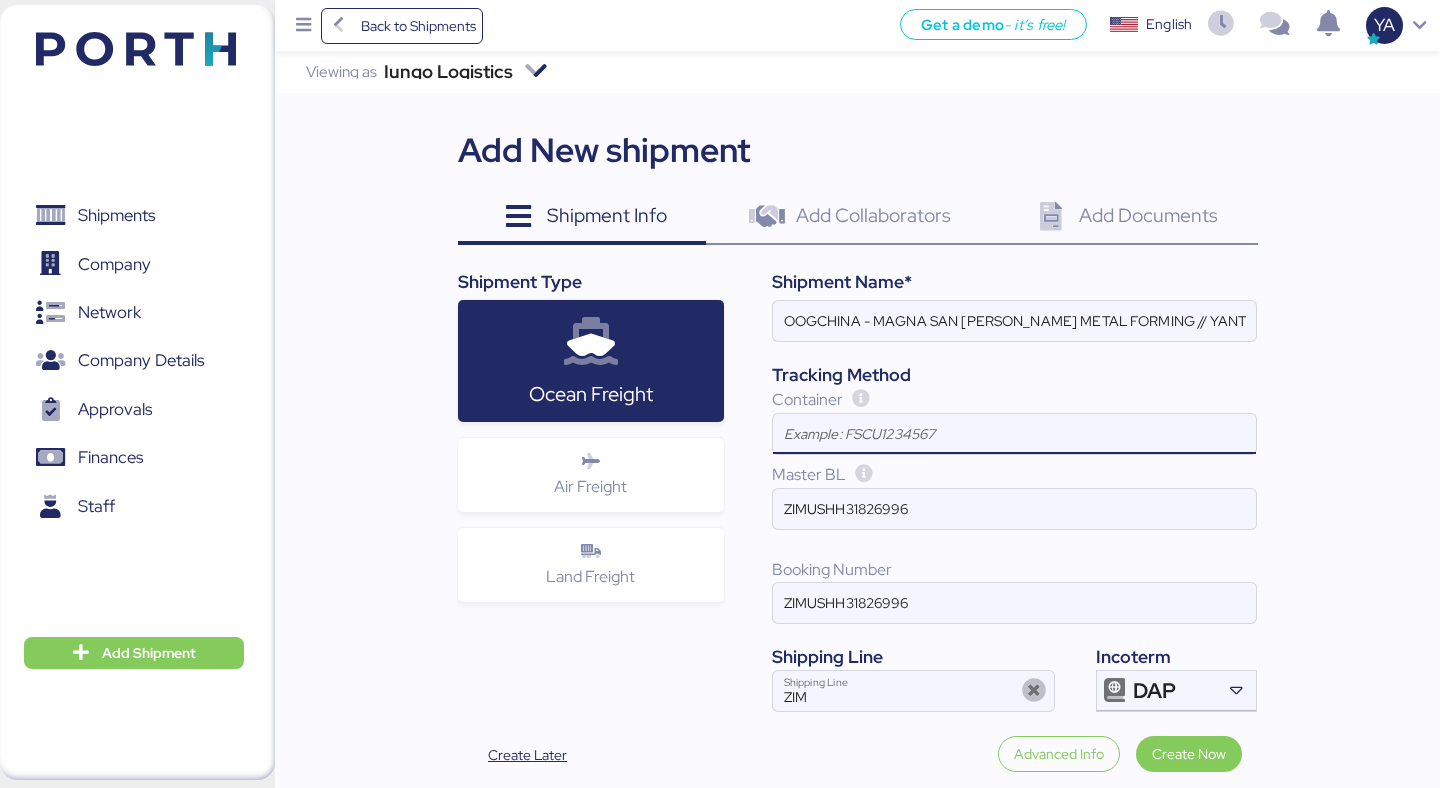 paste on "GOSU1053289" 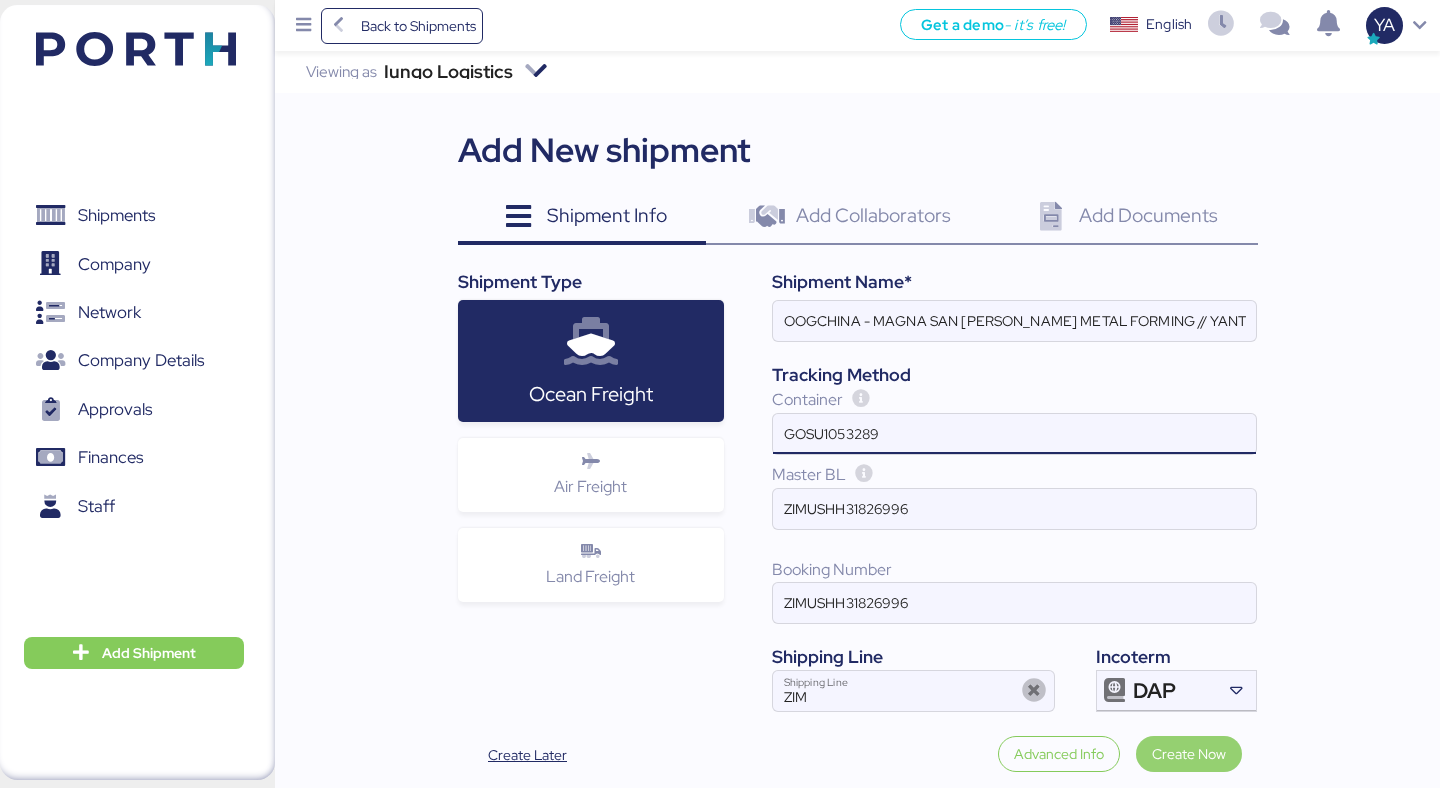 type on "GOSU1053289" 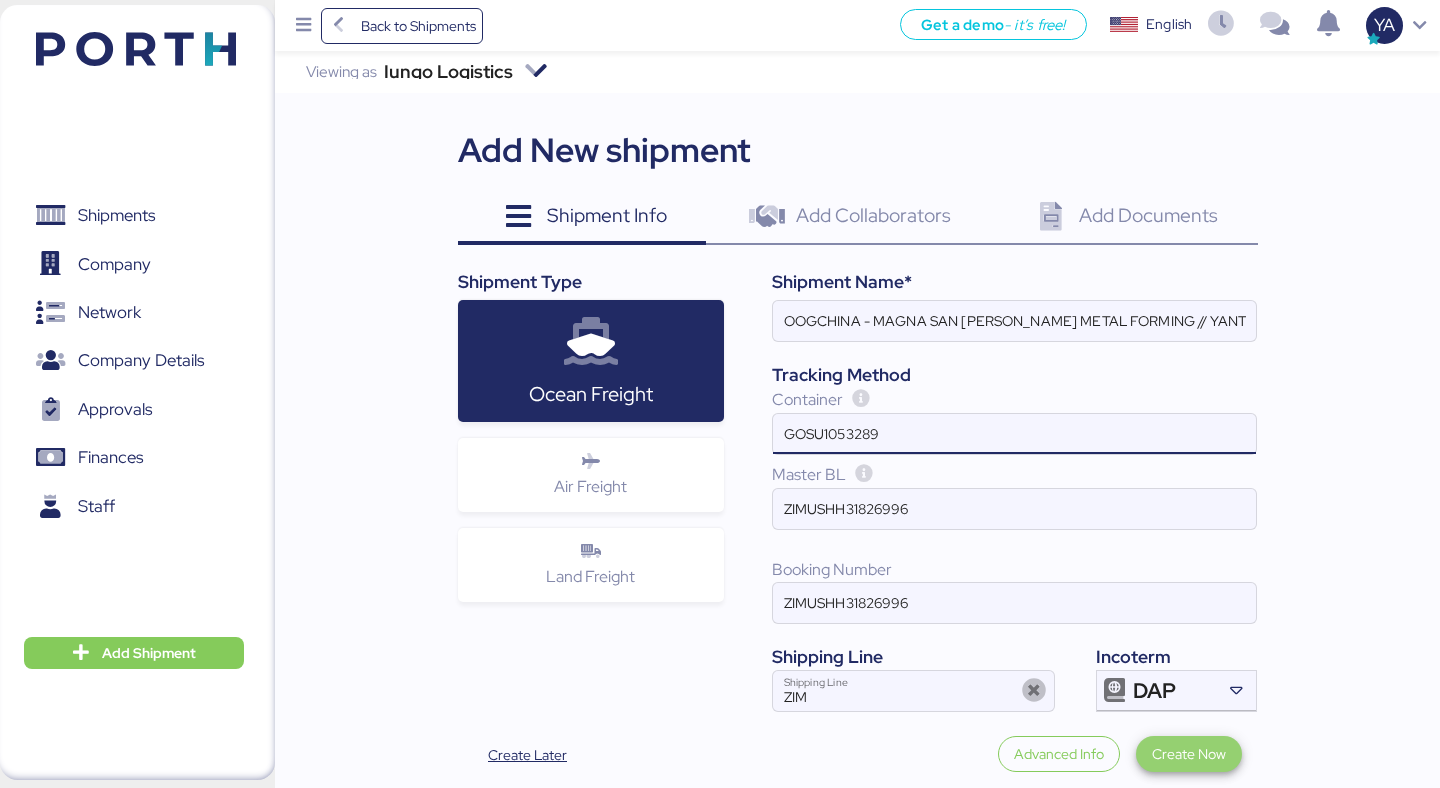 click on "Create Now" at bounding box center [1189, 754] 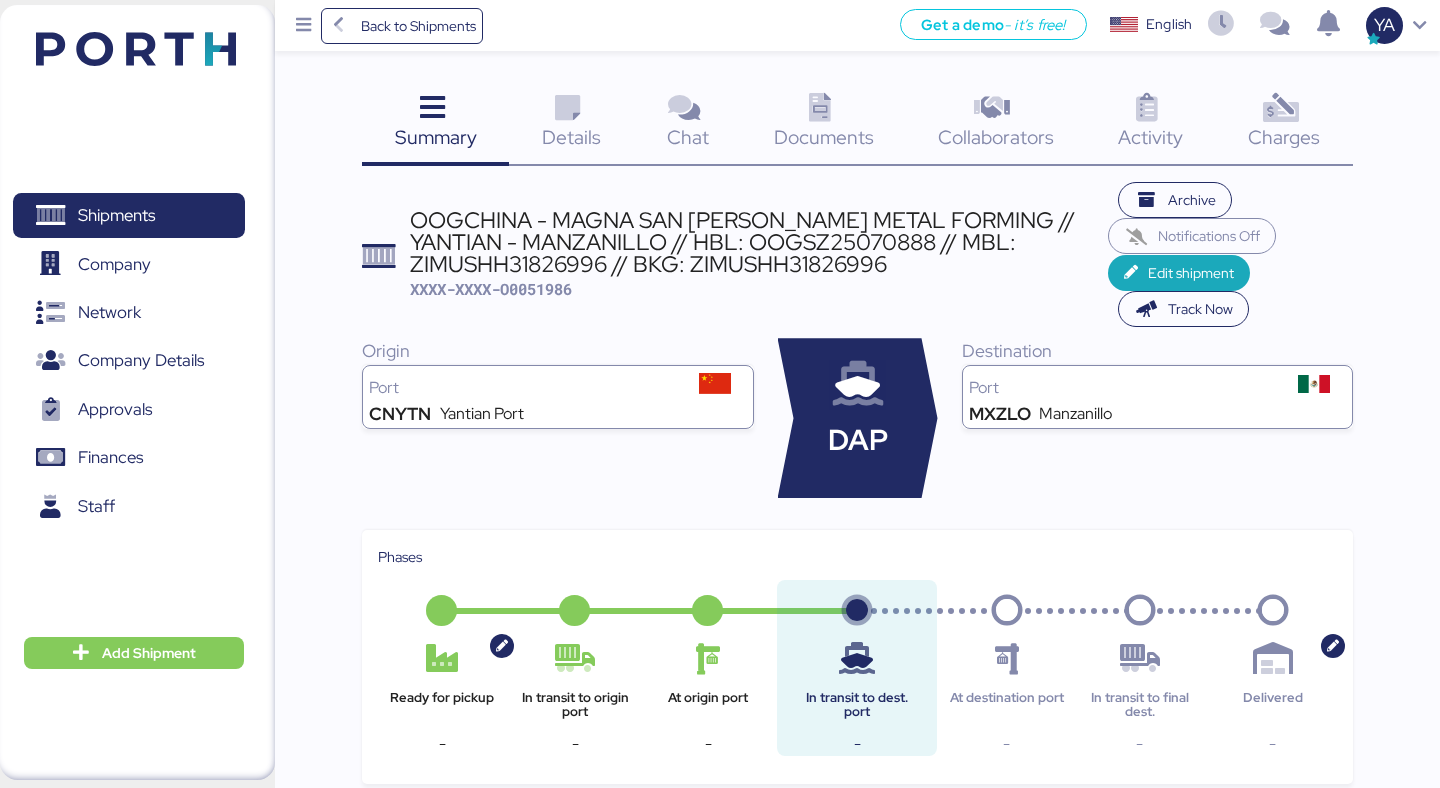 click on "Details" at bounding box center (571, 137) 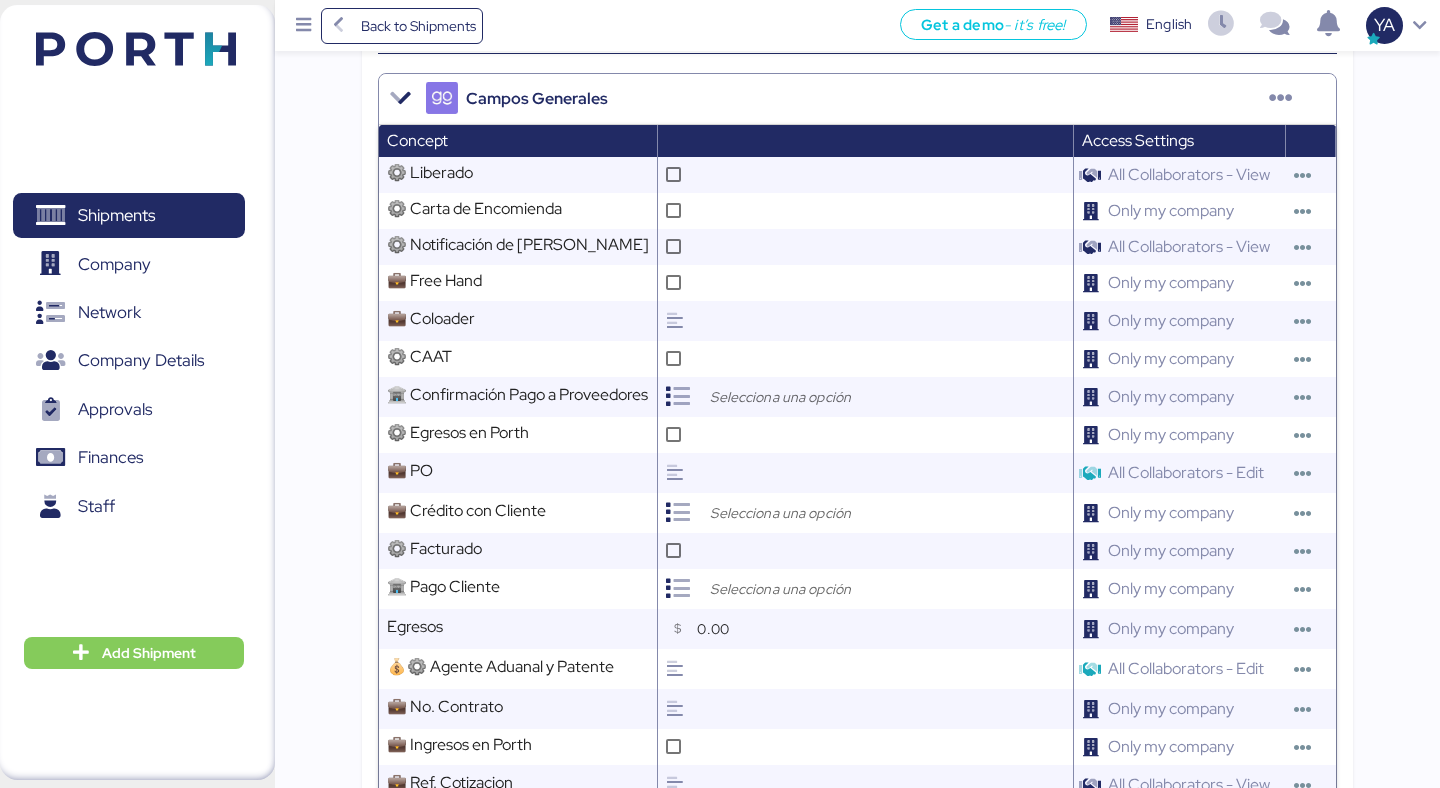 scroll, scrollTop: 1199, scrollLeft: 0, axis: vertical 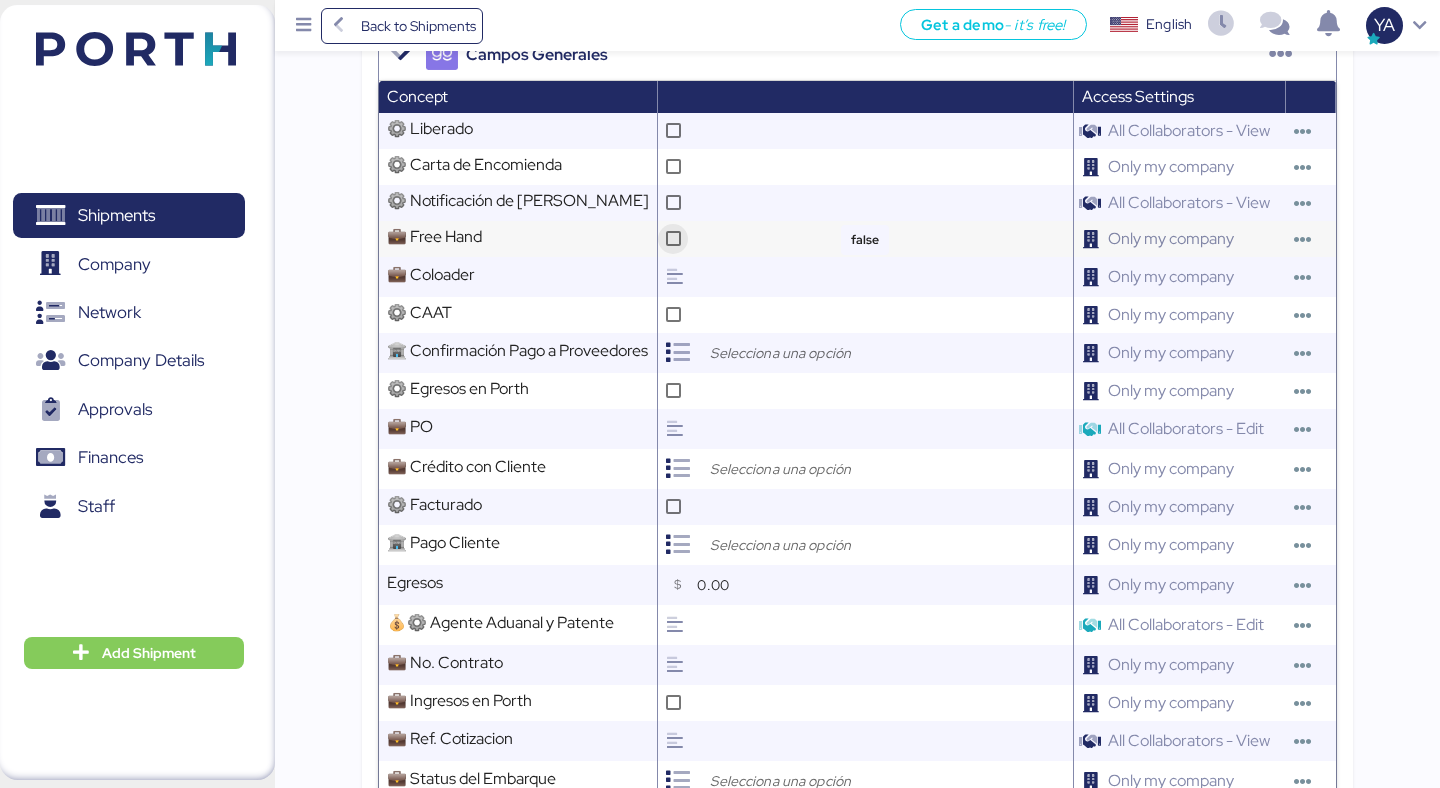 click 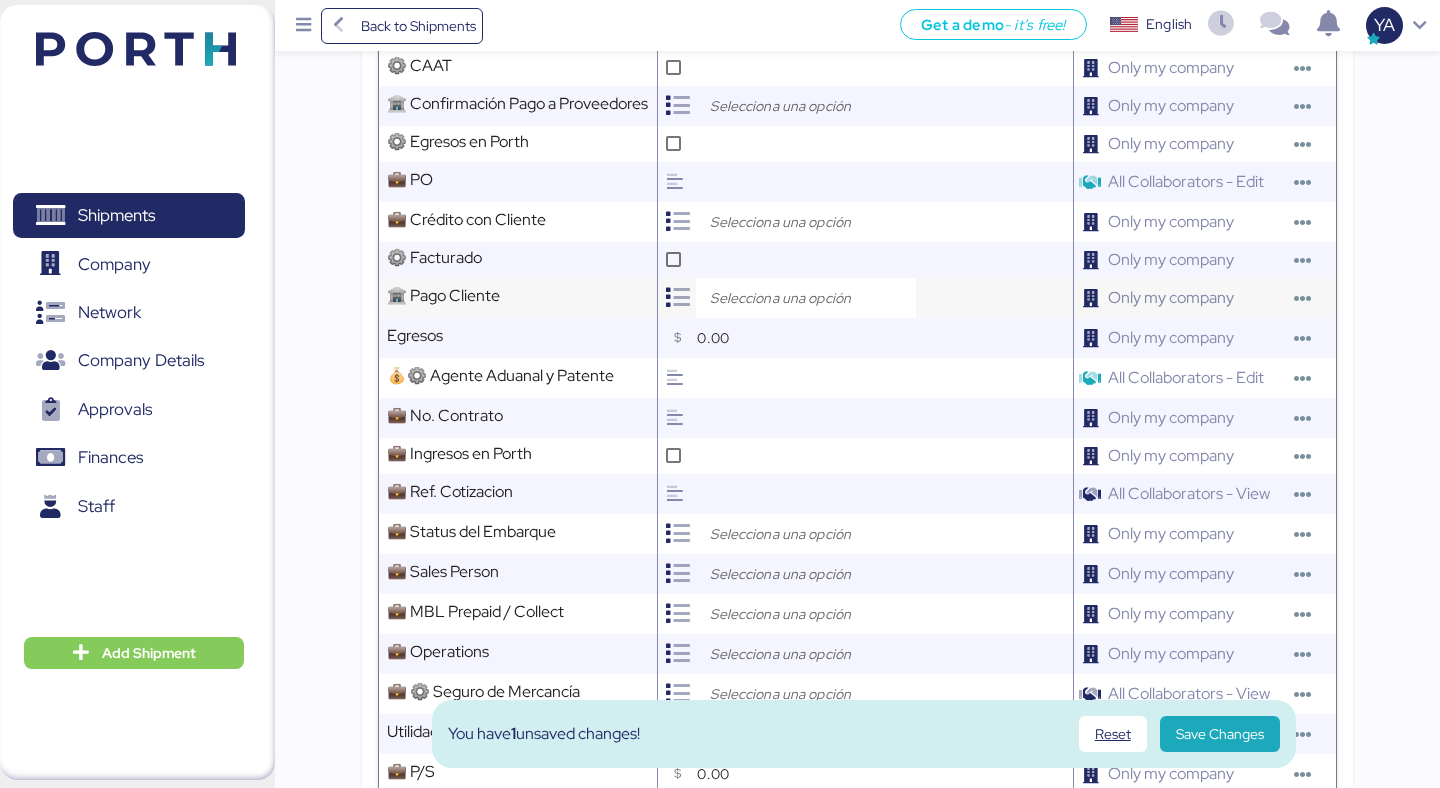 scroll, scrollTop: 1487, scrollLeft: 0, axis: vertical 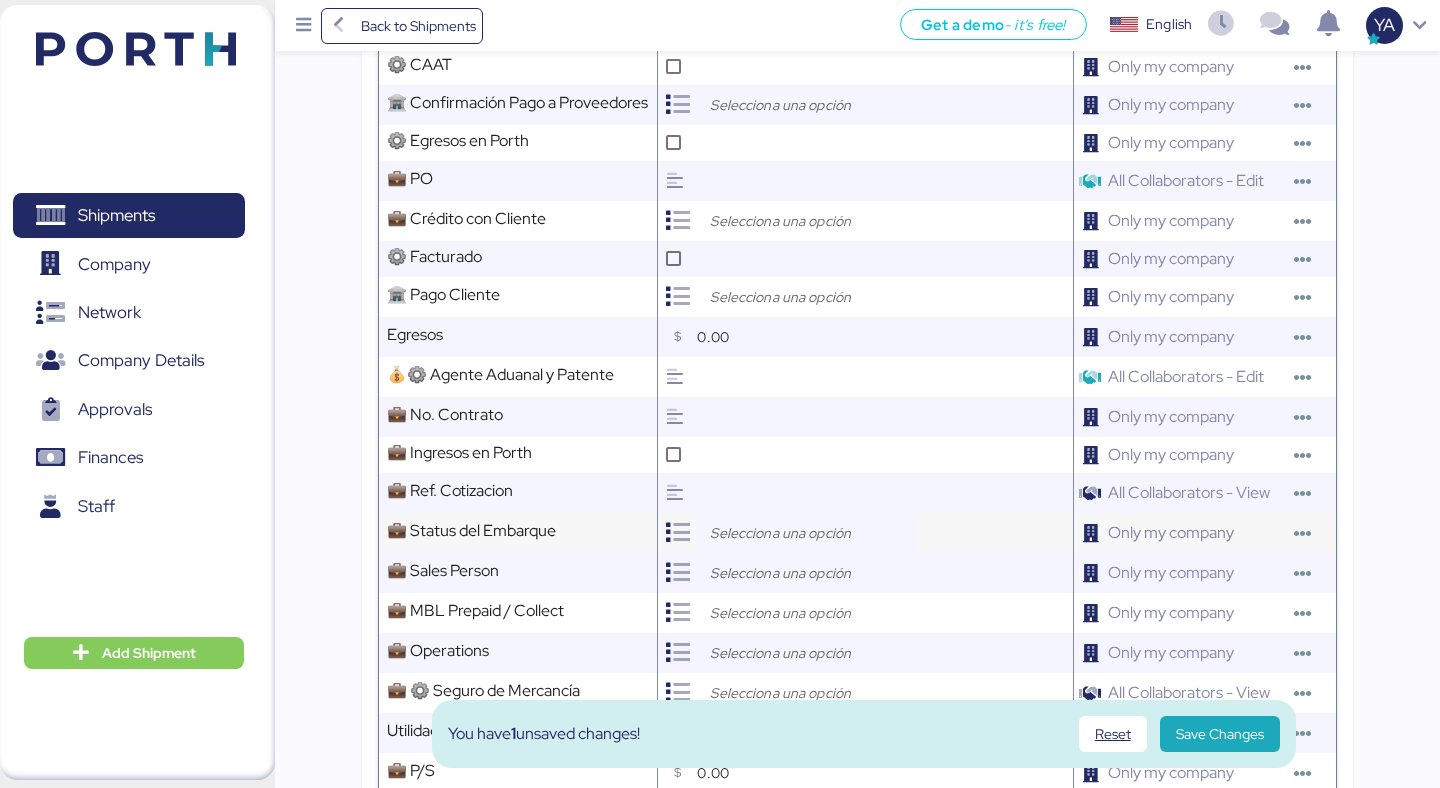 click at bounding box center (811, 533) 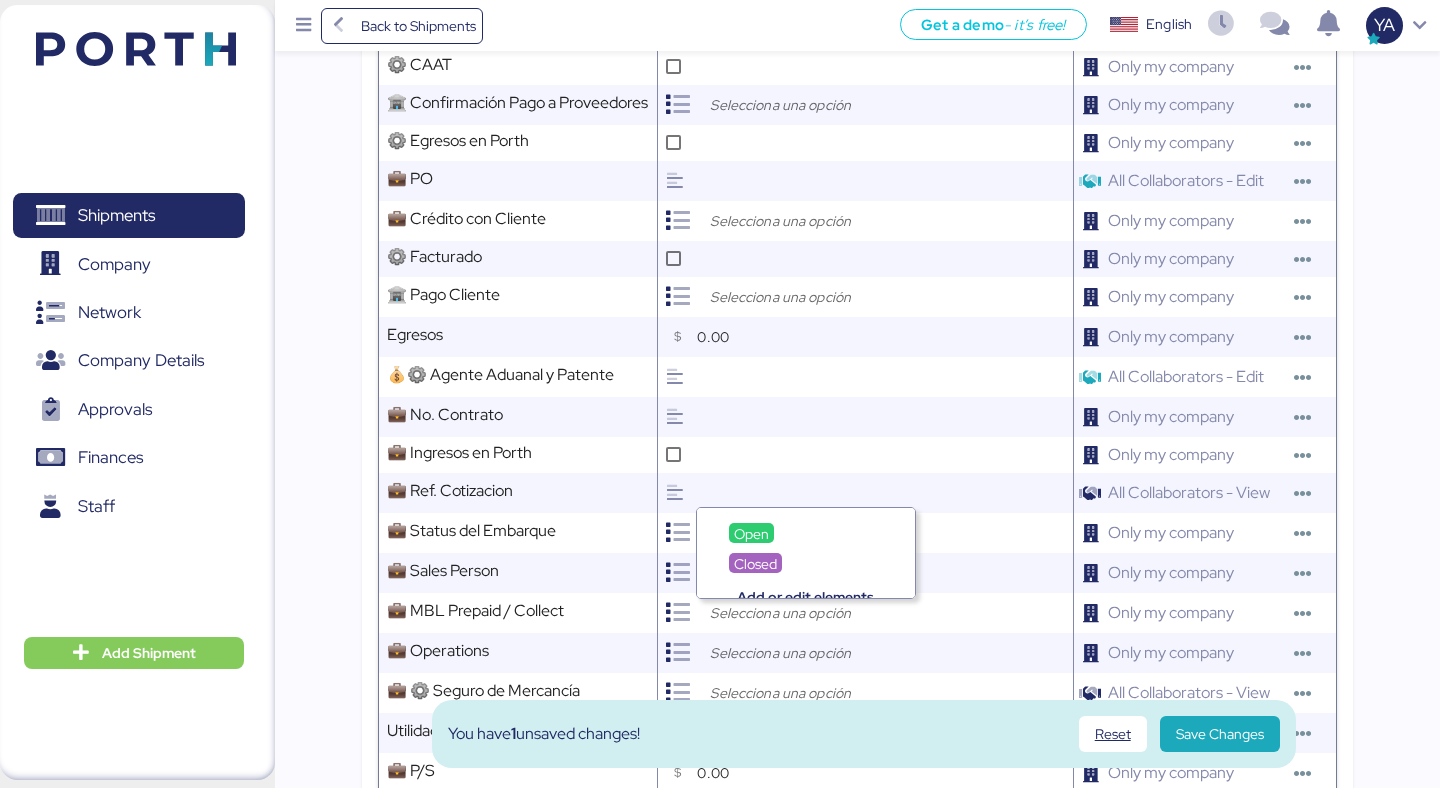 click on "Open" at bounding box center (806, 533) 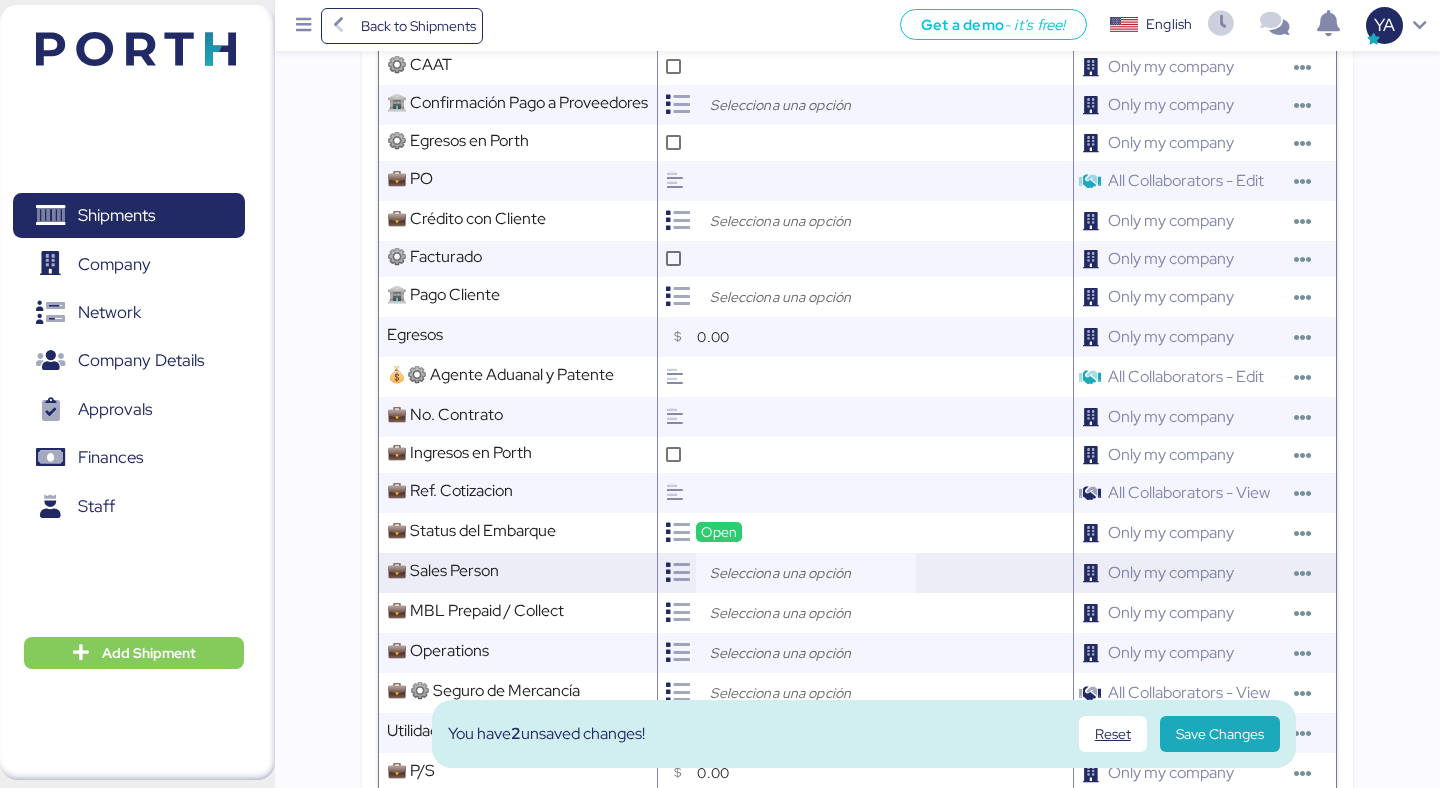 click at bounding box center (811, 573) 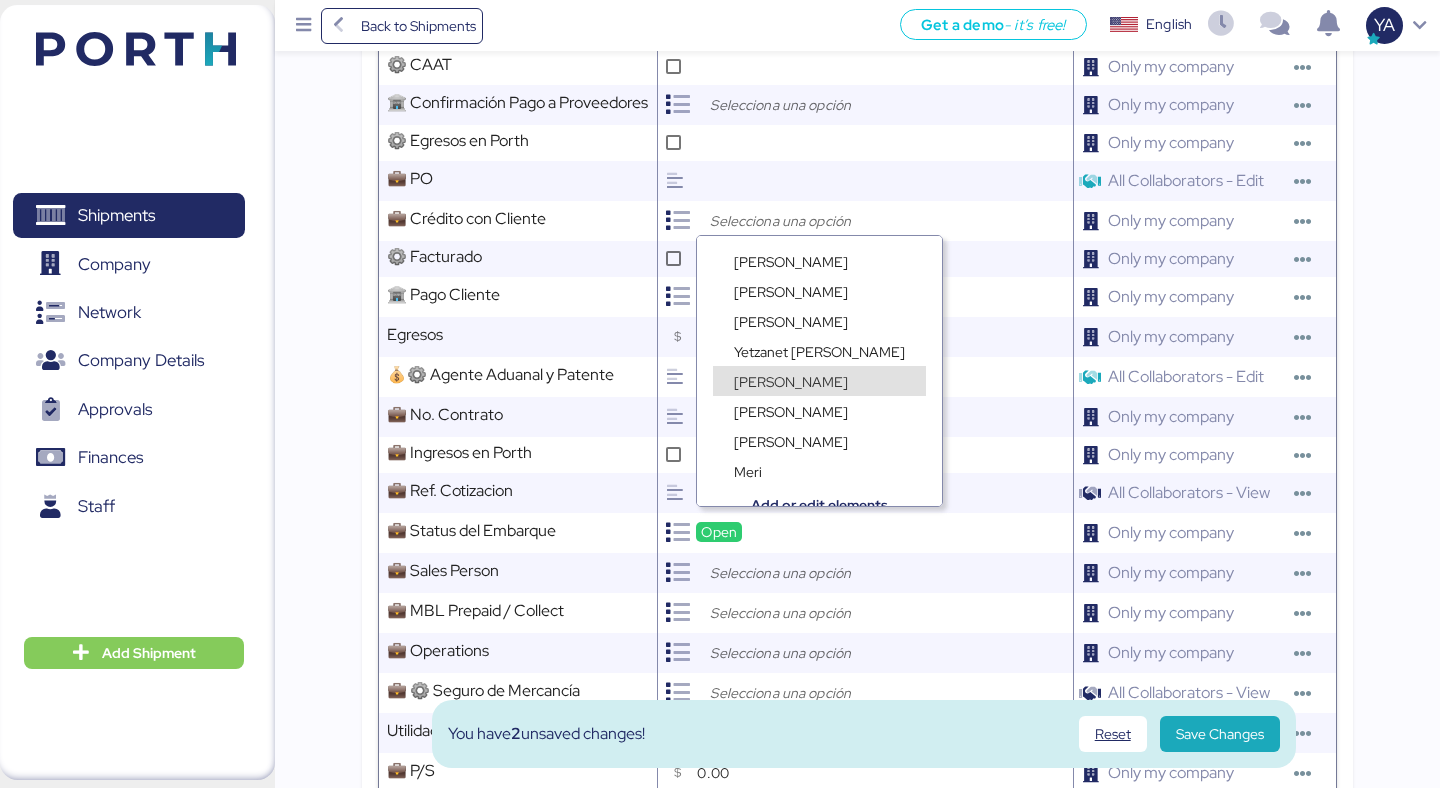 click on "[PERSON_NAME]" at bounding box center (819, 371) 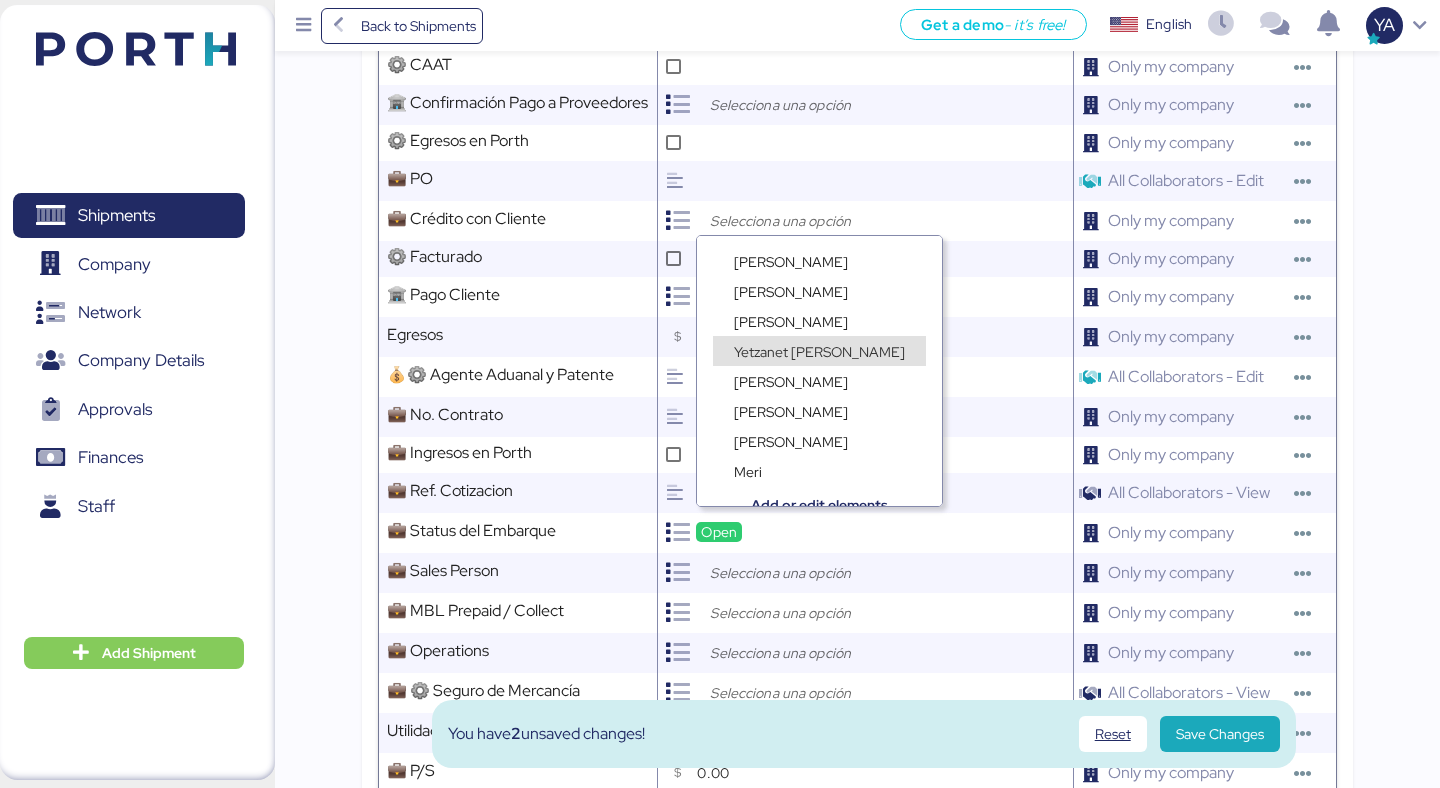 click on "Yetzanet [PERSON_NAME]" at bounding box center (819, 351) 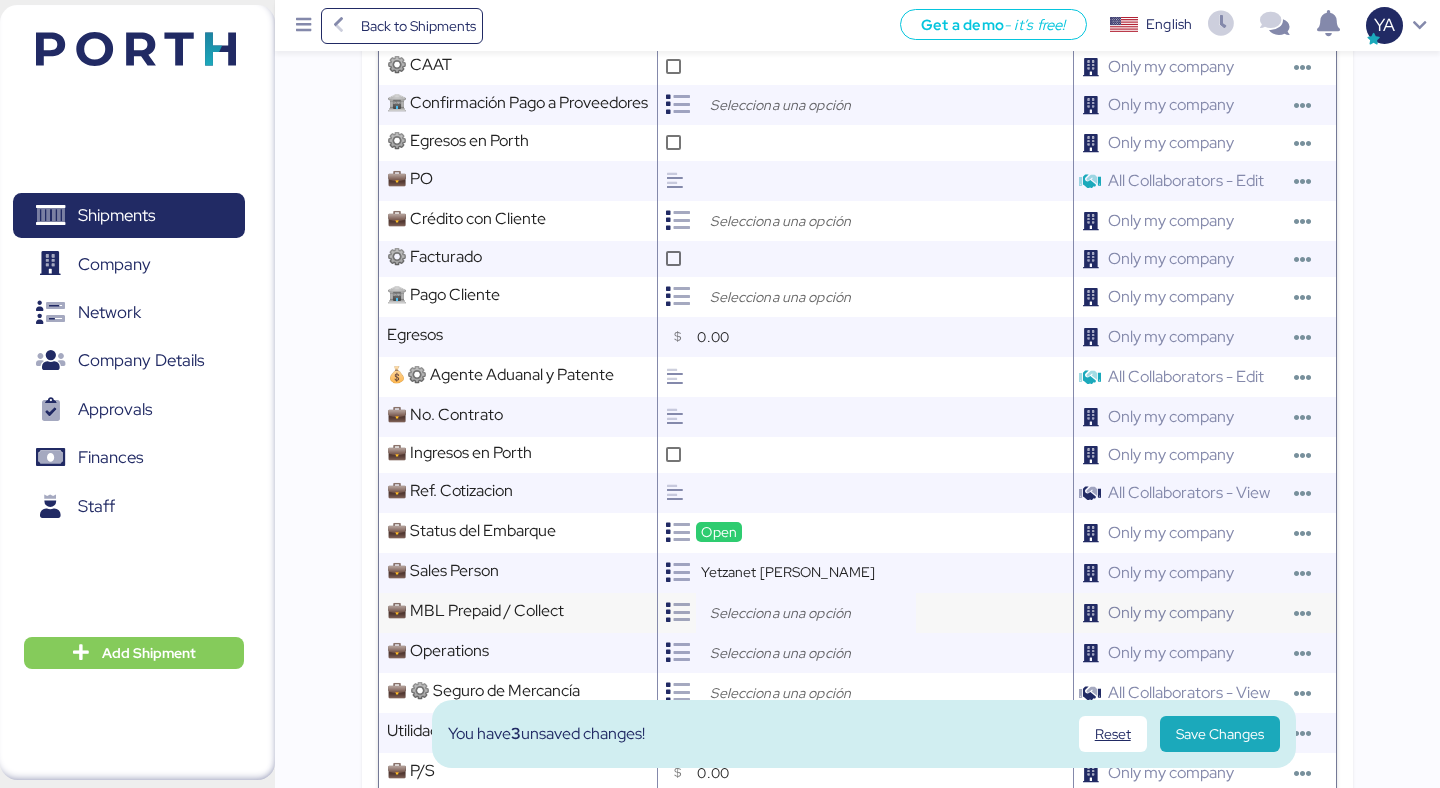 click at bounding box center [811, 613] 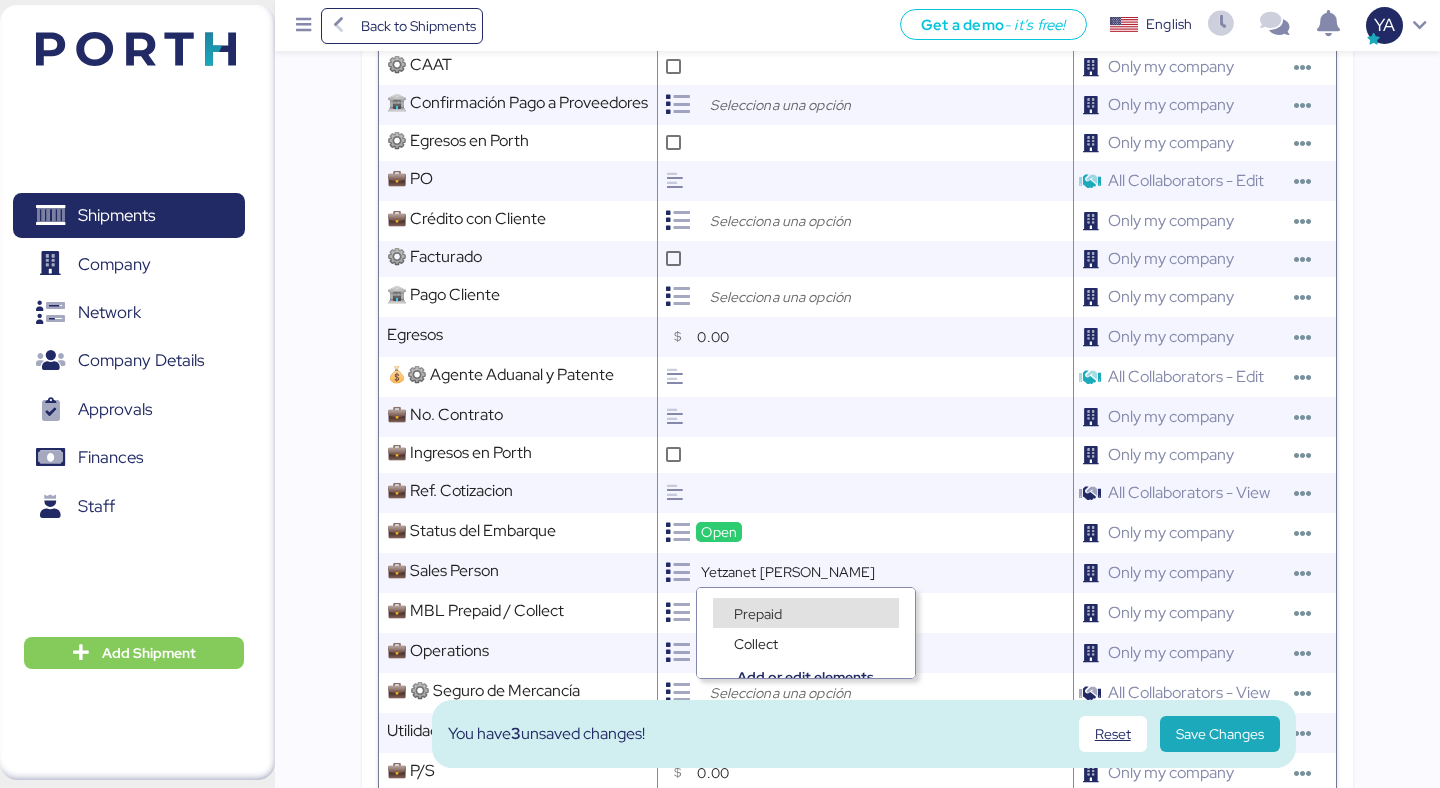 click on "Collect" at bounding box center [806, 633] 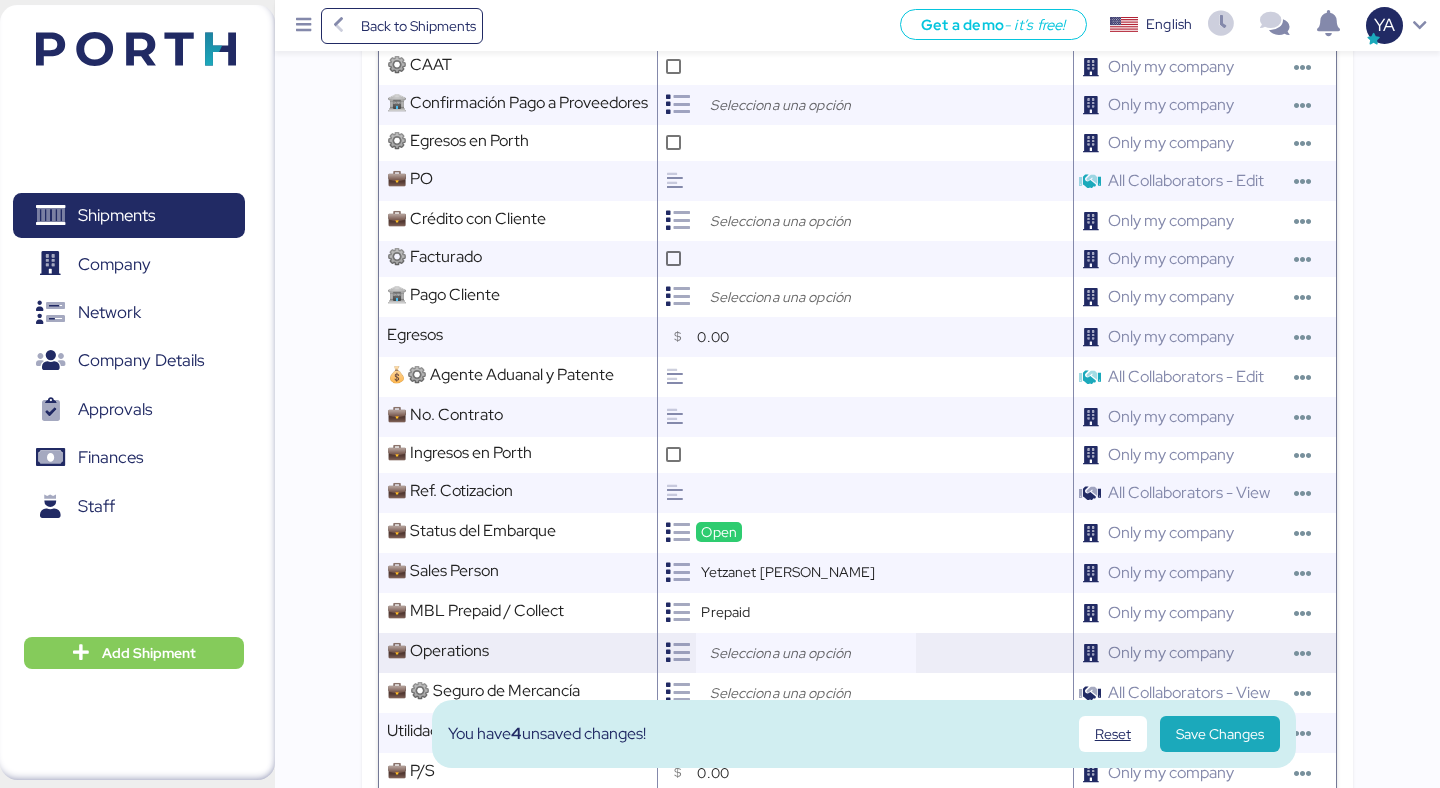 click at bounding box center (811, 653) 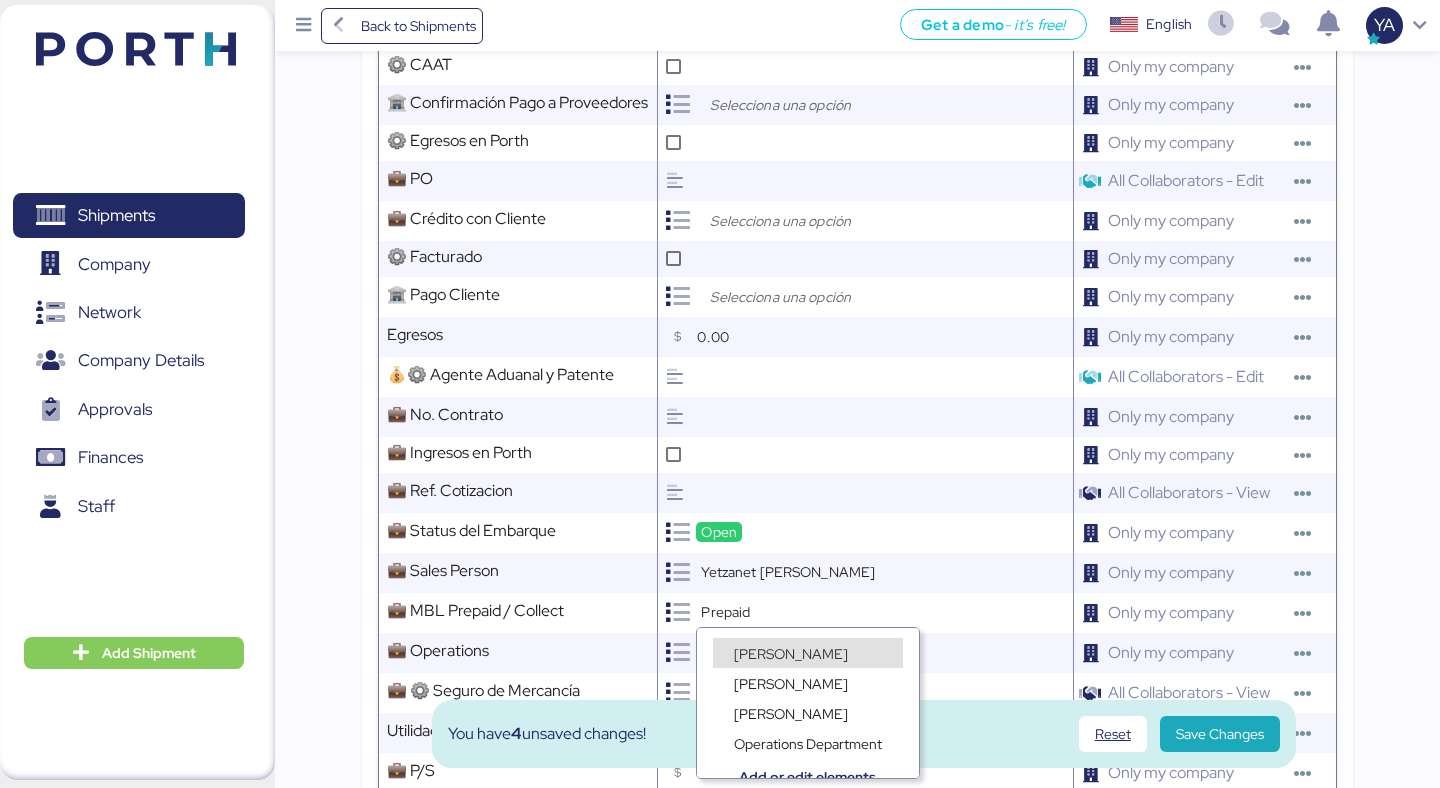 click on "[PERSON_NAME]" at bounding box center [791, 654] 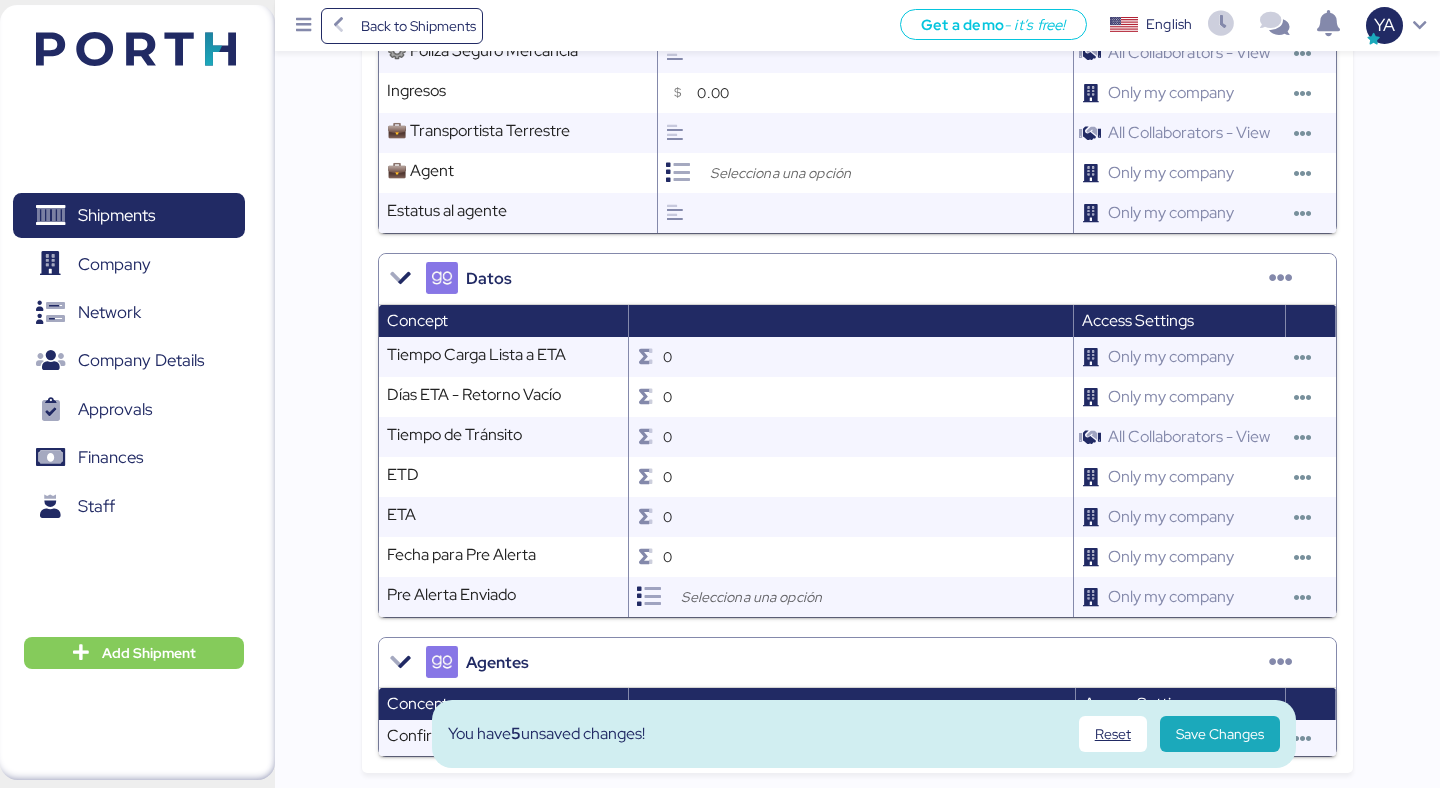 scroll, scrollTop: 2283, scrollLeft: 0, axis: vertical 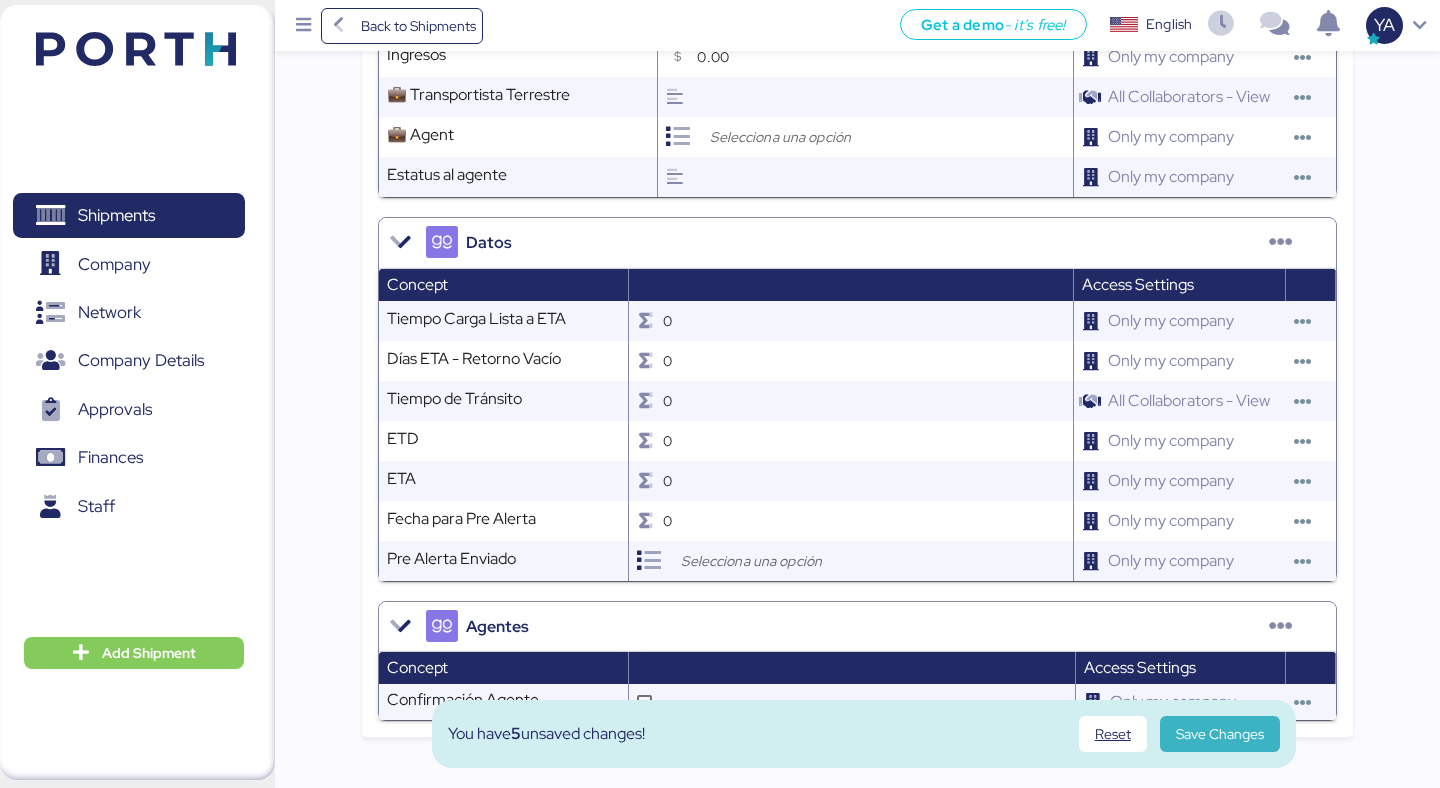 click on "Save Changes" at bounding box center (1220, 734) 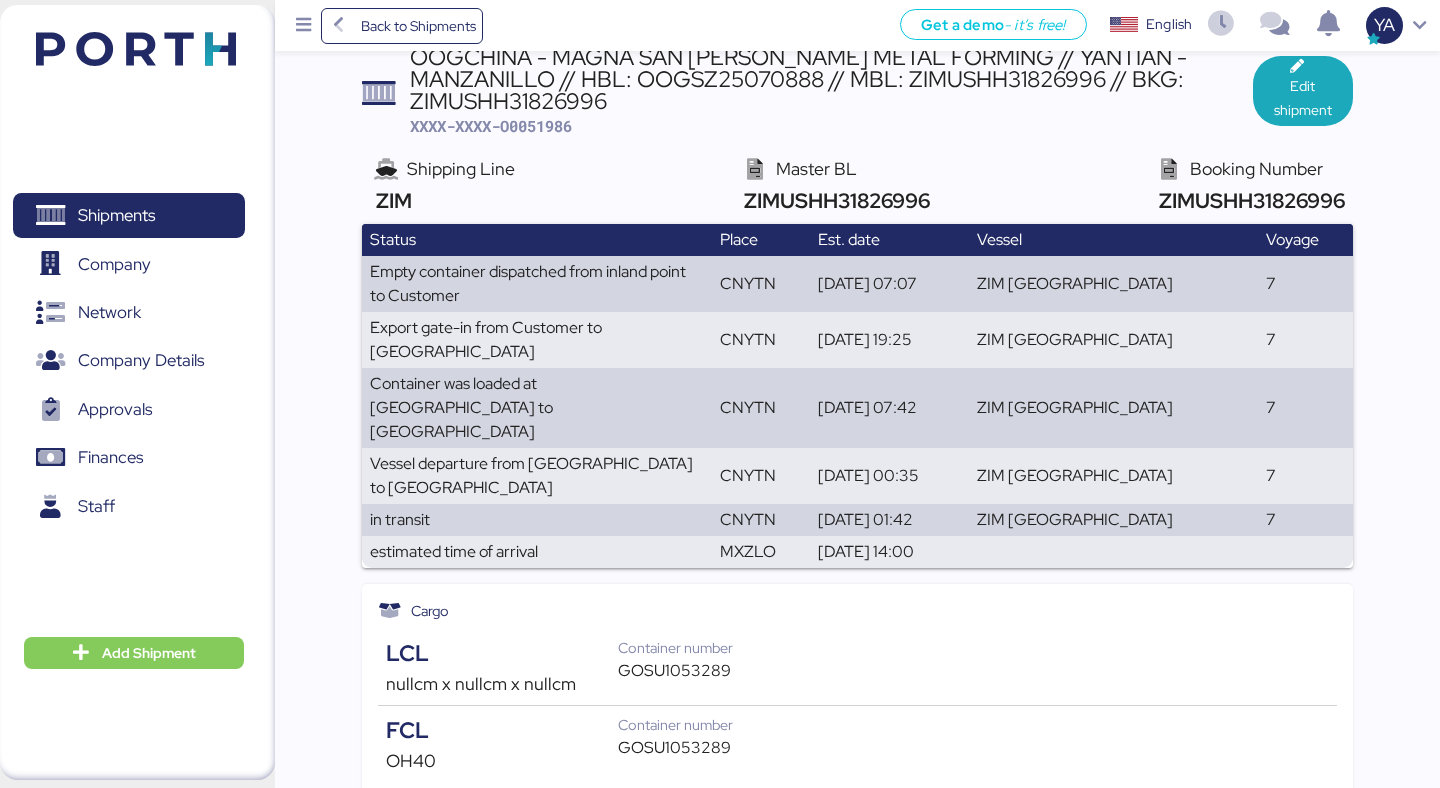 scroll, scrollTop: 0, scrollLeft: 0, axis: both 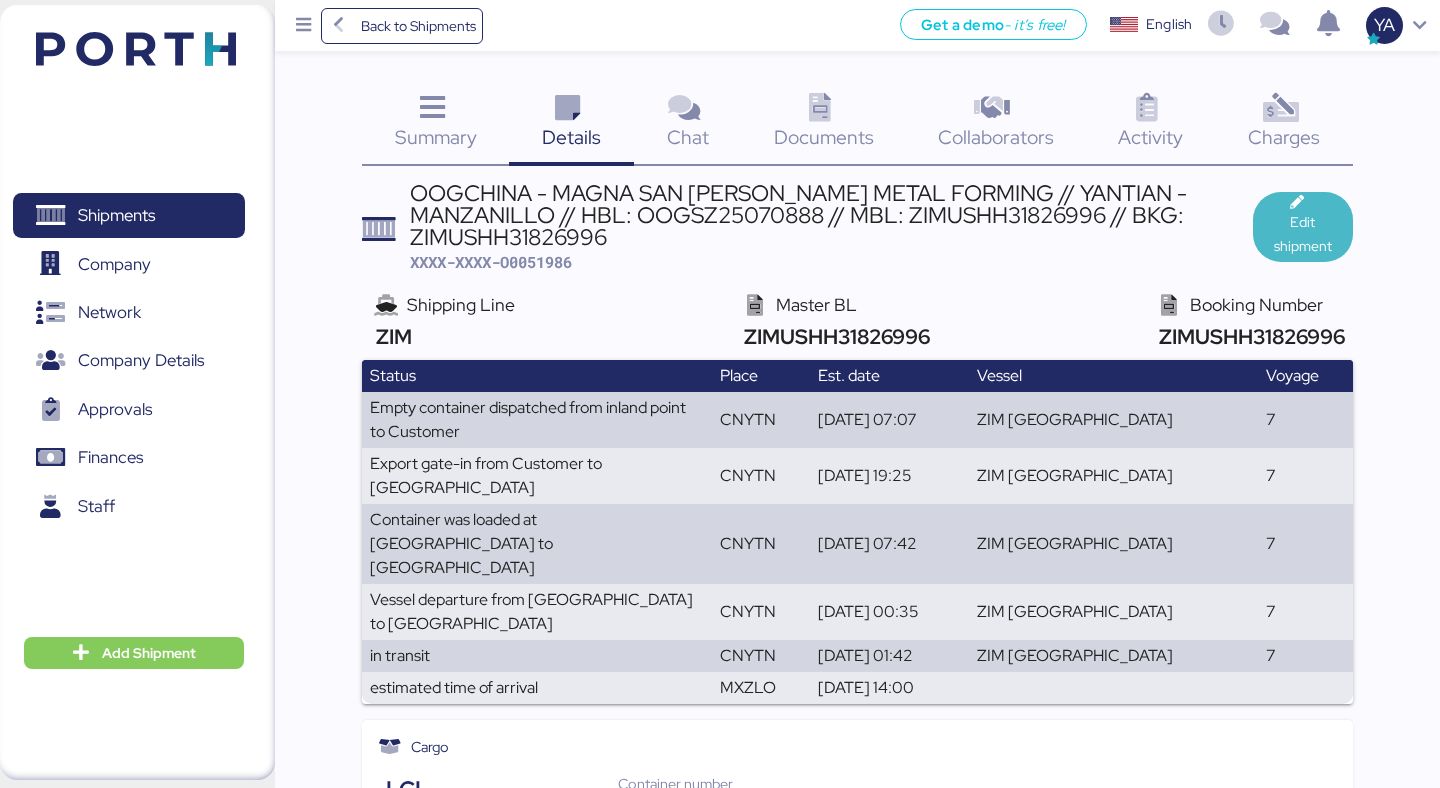 click on "Edit shipment" at bounding box center [1303, 234] 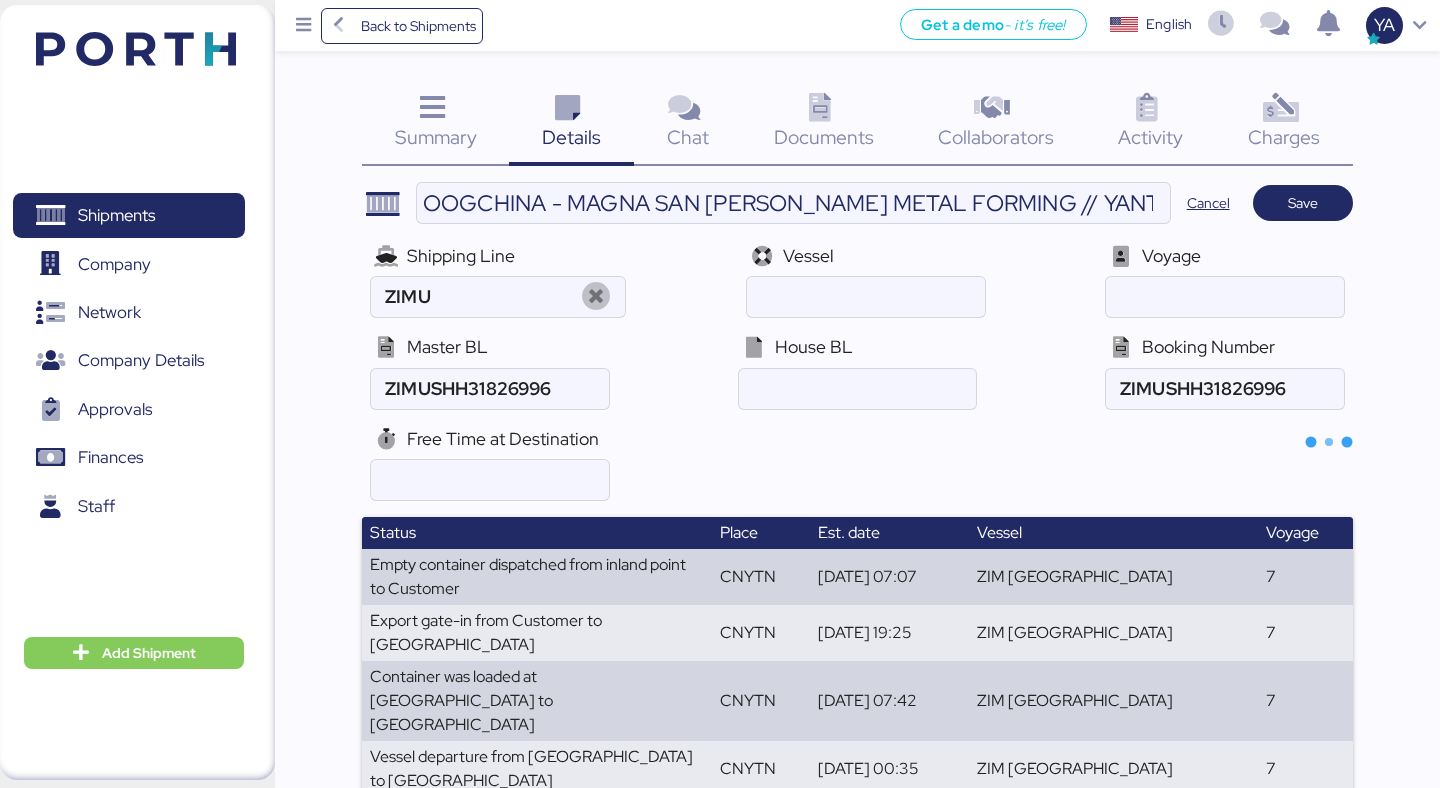type on "ZIM" 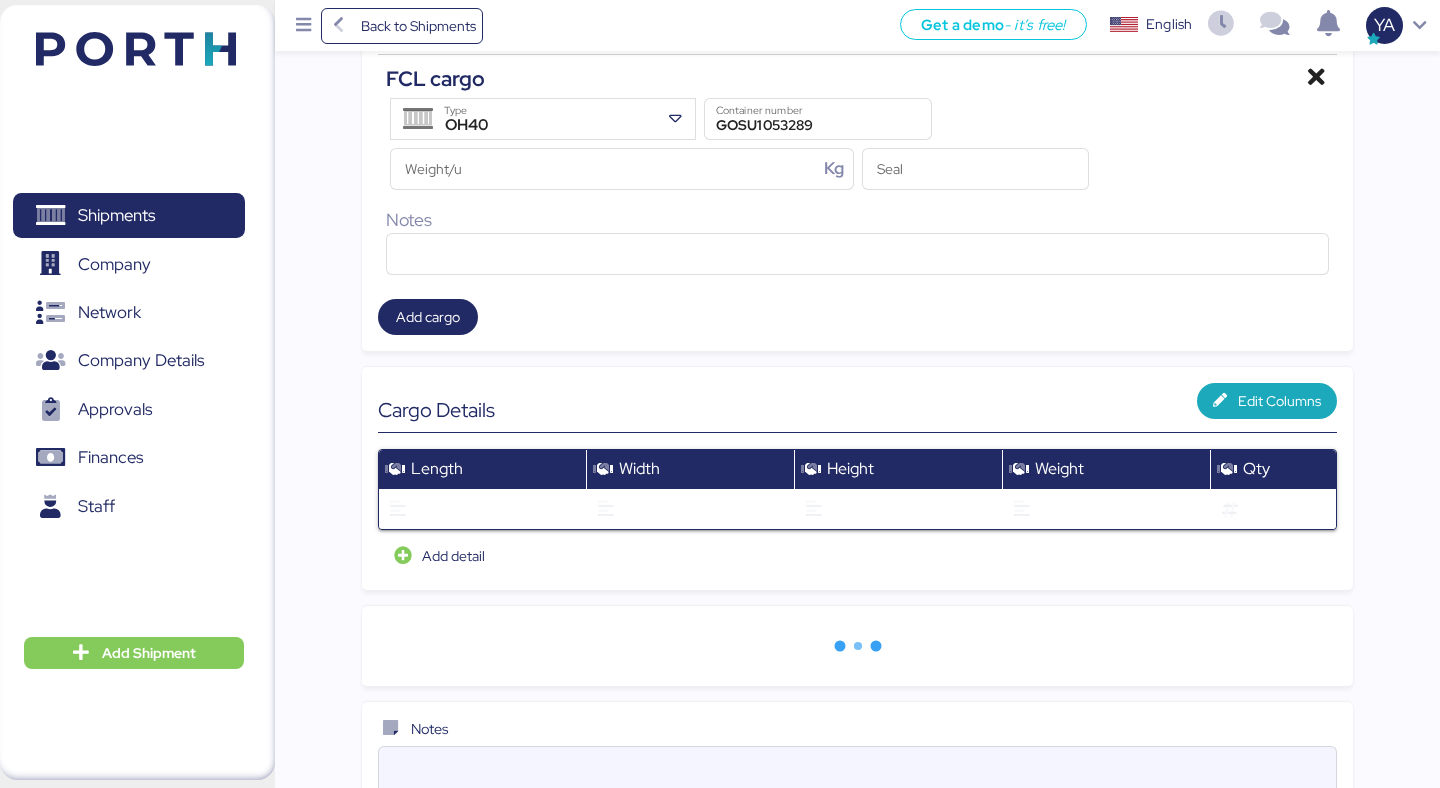 scroll, scrollTop: 1185, scrollLeft: 0, axis: vertical 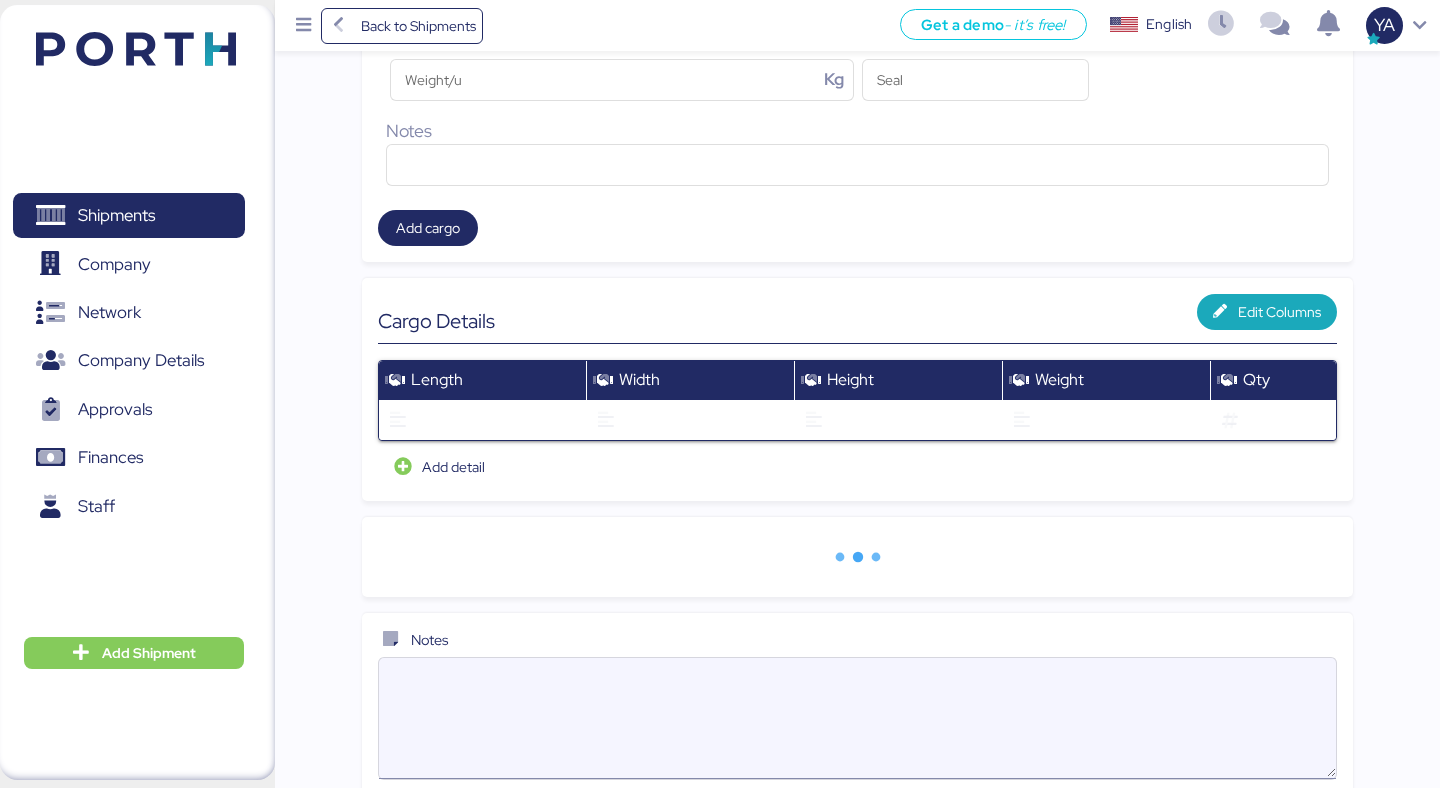 click at bounding box center (857, 718) 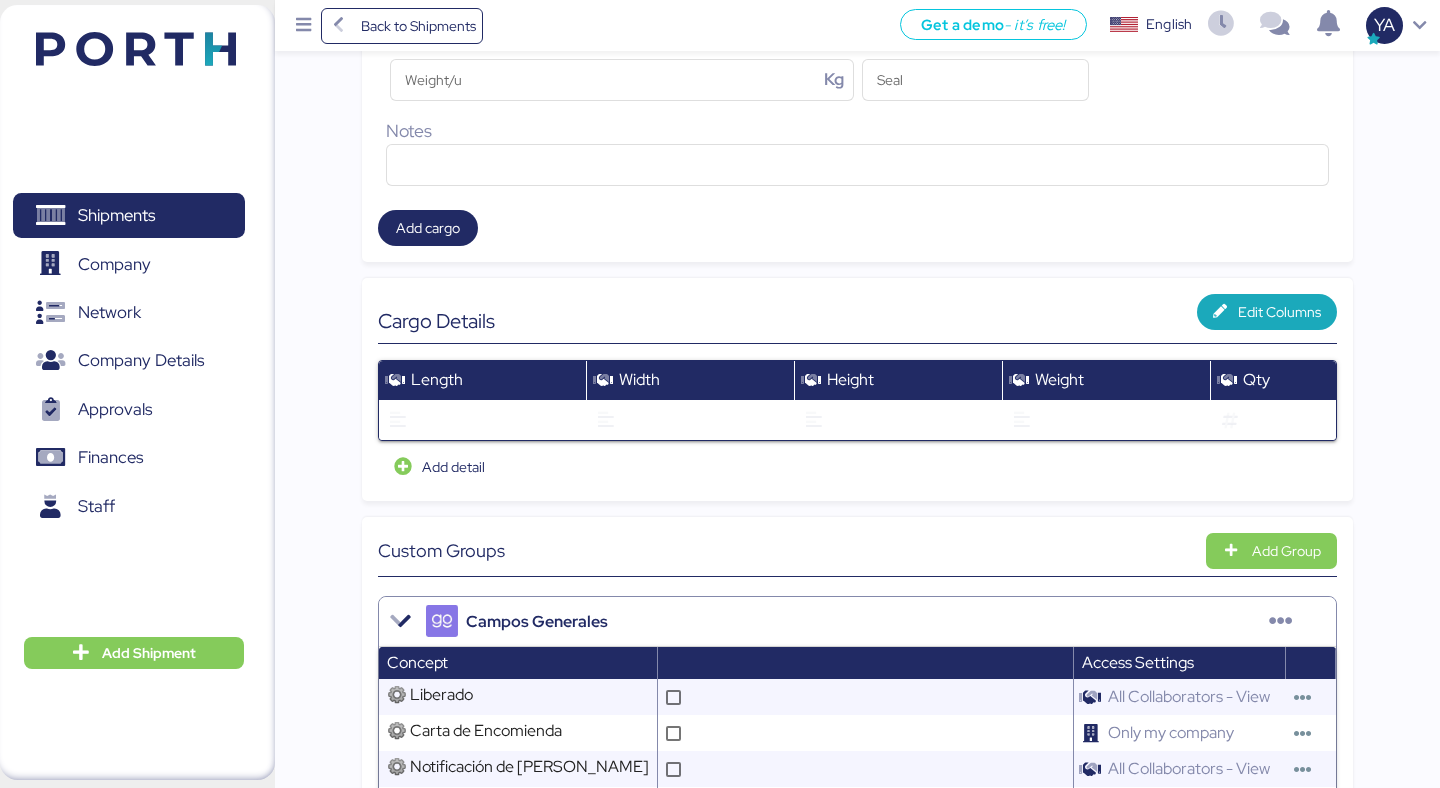 scroll, scrollTop: 2812, scrollLeft: 0, axis: vertical 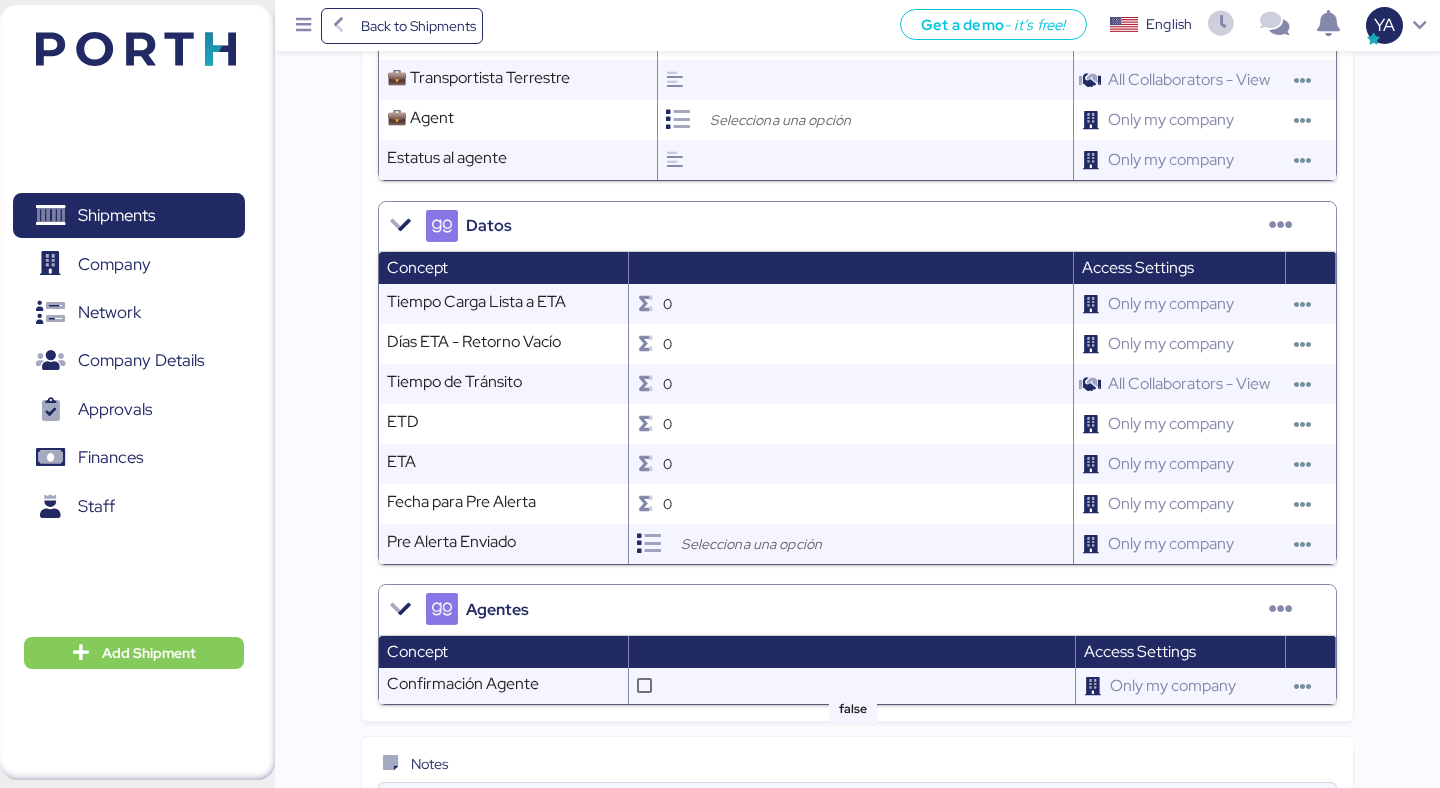 type on "n" 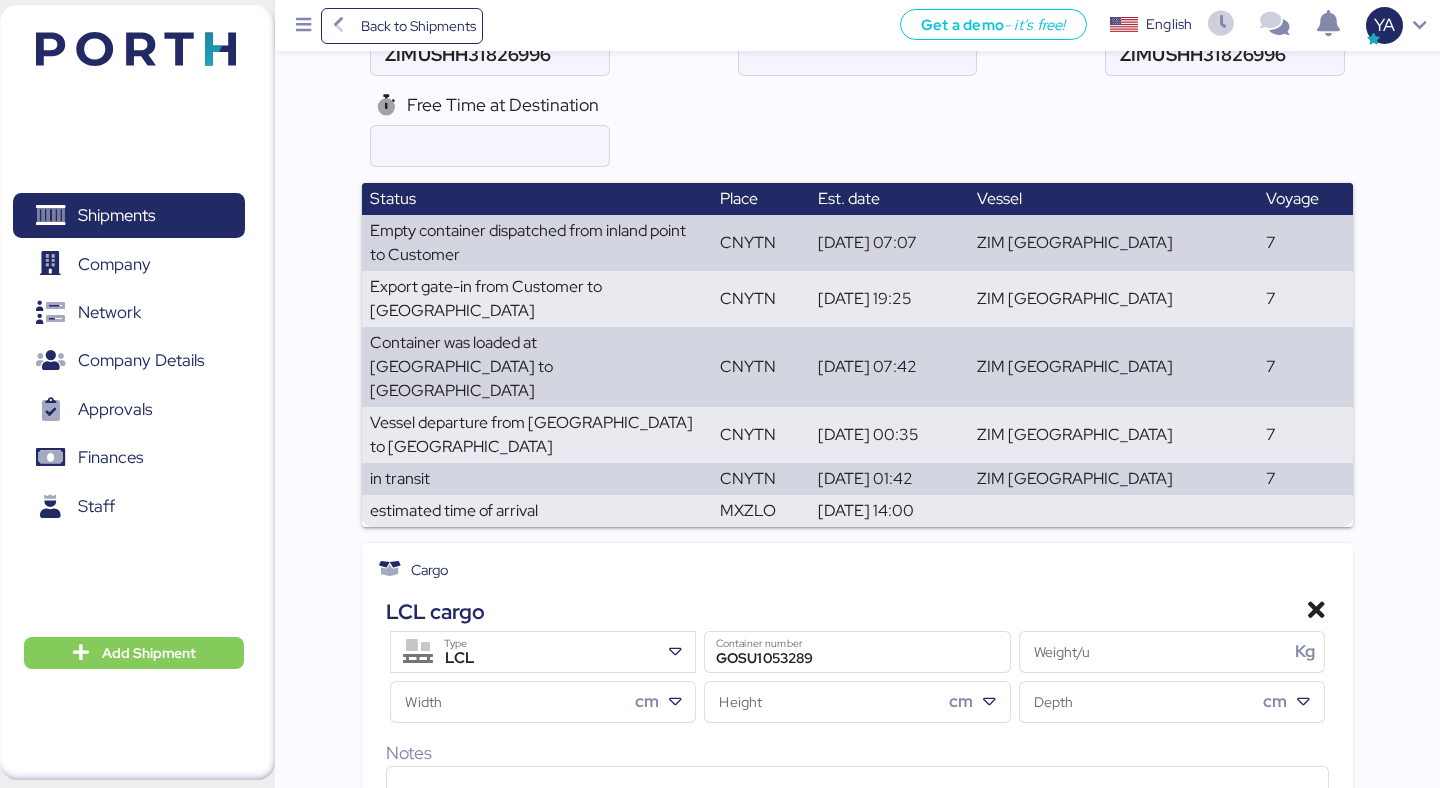scroll, scrollTop: 0, scrollLeft: 0, axis: both 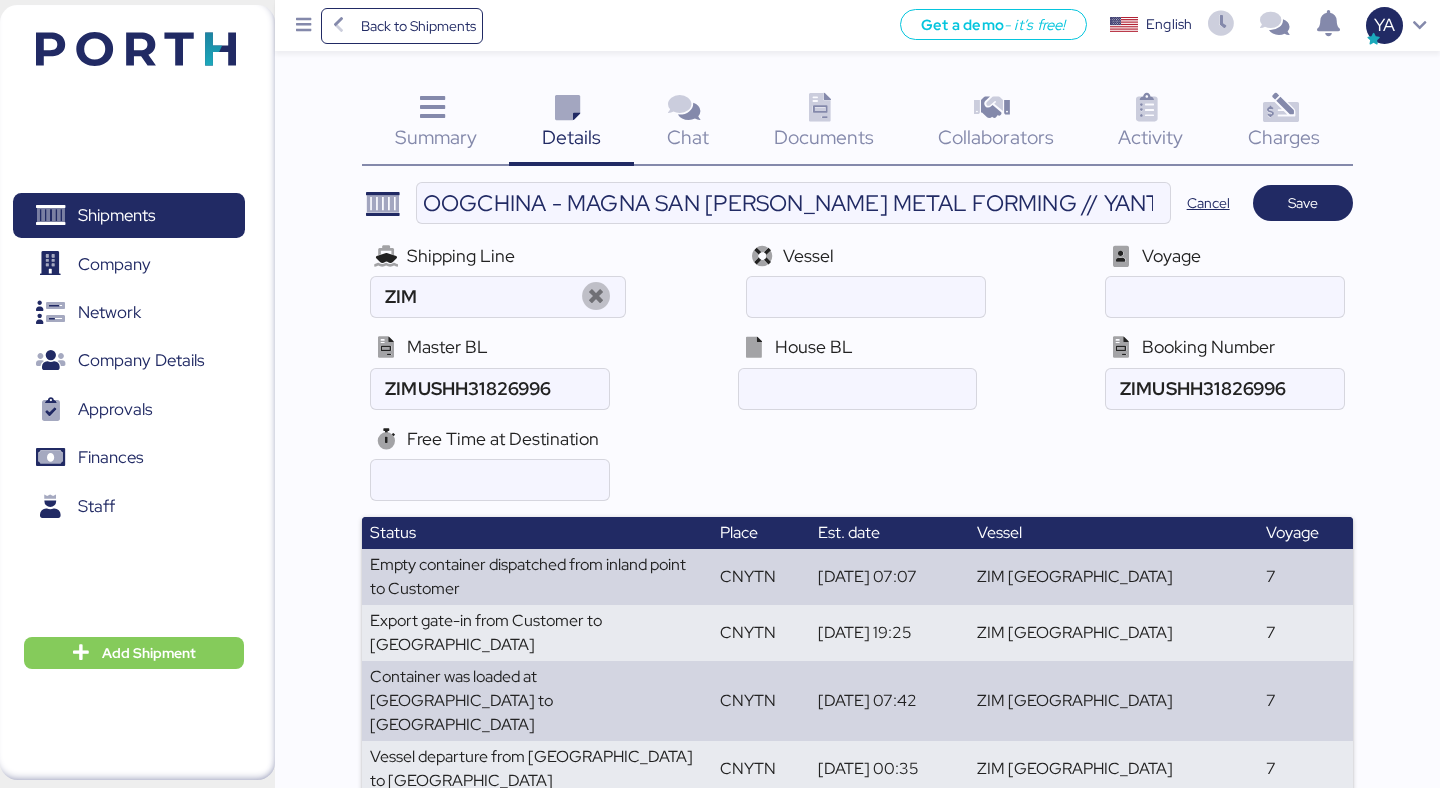 type on "No se desconsolida" 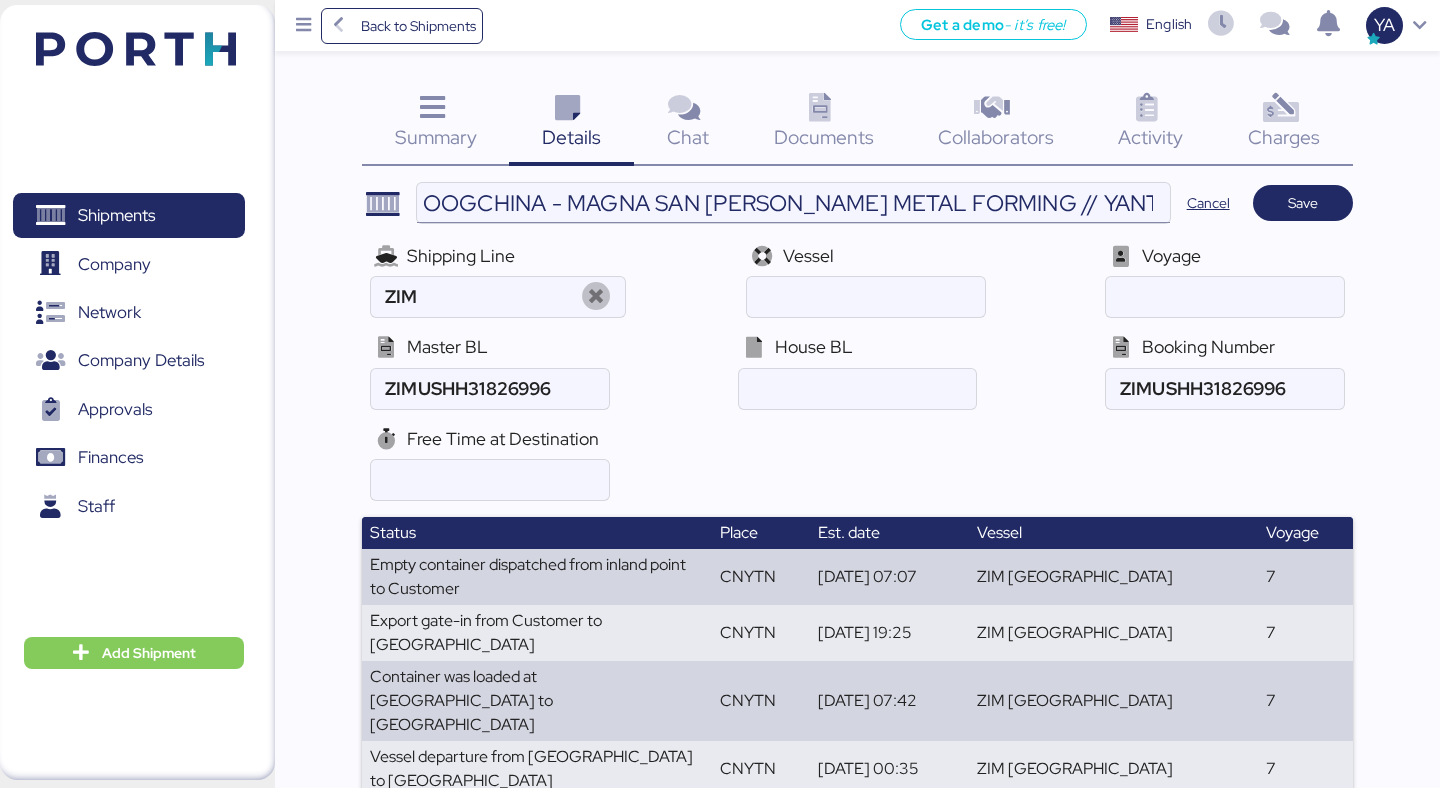 click on "OOGCHINA - MAGNA SAN LUIS METAL FORMING // YANTIAN - MANZANILLO // HBL: OOGSZ25070888 // MBL: ZIMUSHH31826996 // BKG: ZIMUSHH31826996" at bounding box center [793, 203] 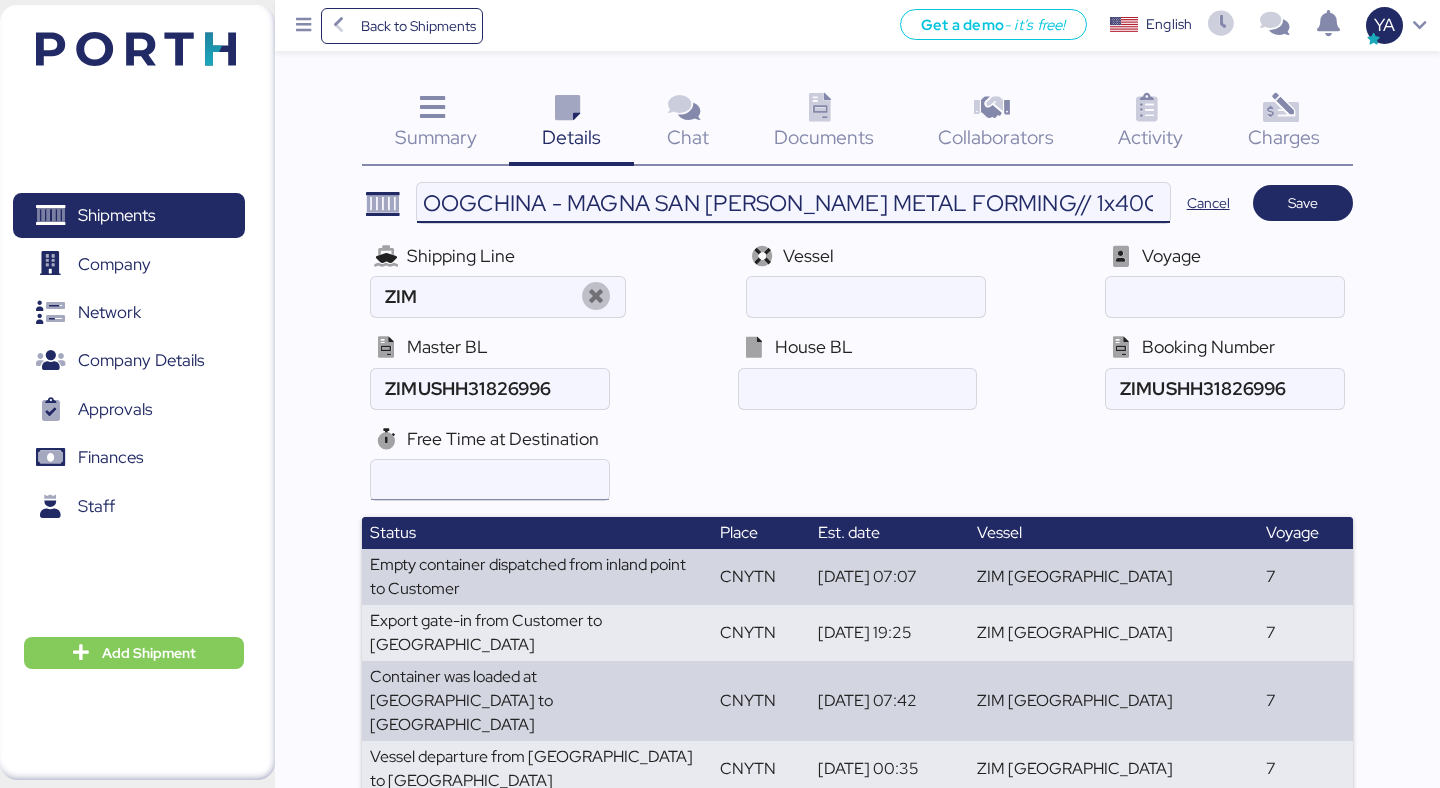 type on "OOGCHINA - MAGNA SAN [PERSON_NAME] METAL FORMING// 1x40OT // YANTIAN - MANZANILLO // HBL: OOGSZ25070888 // MBL: ZIMUSHH31826996 // BKG: ZIMUSHH31826996" 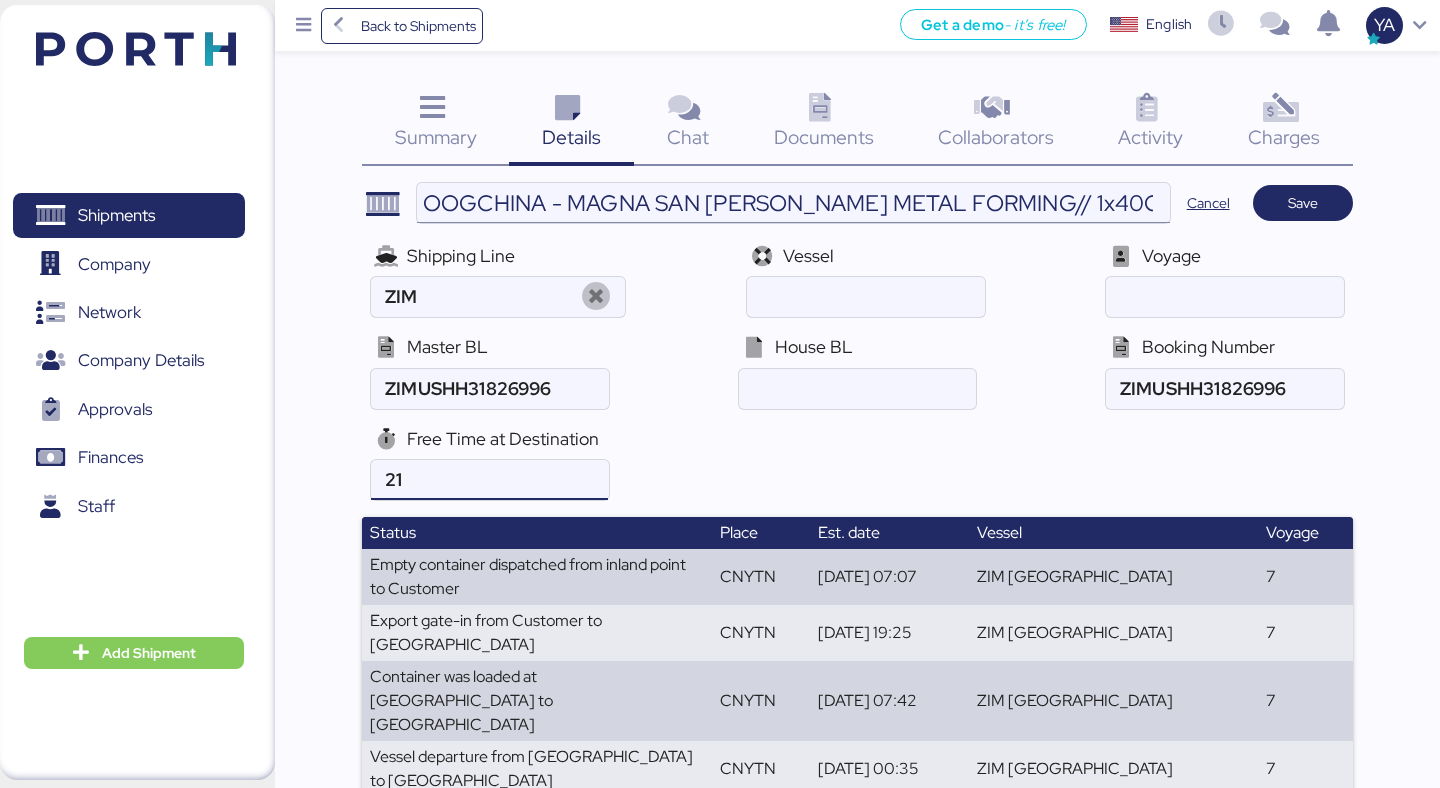 type on "21" 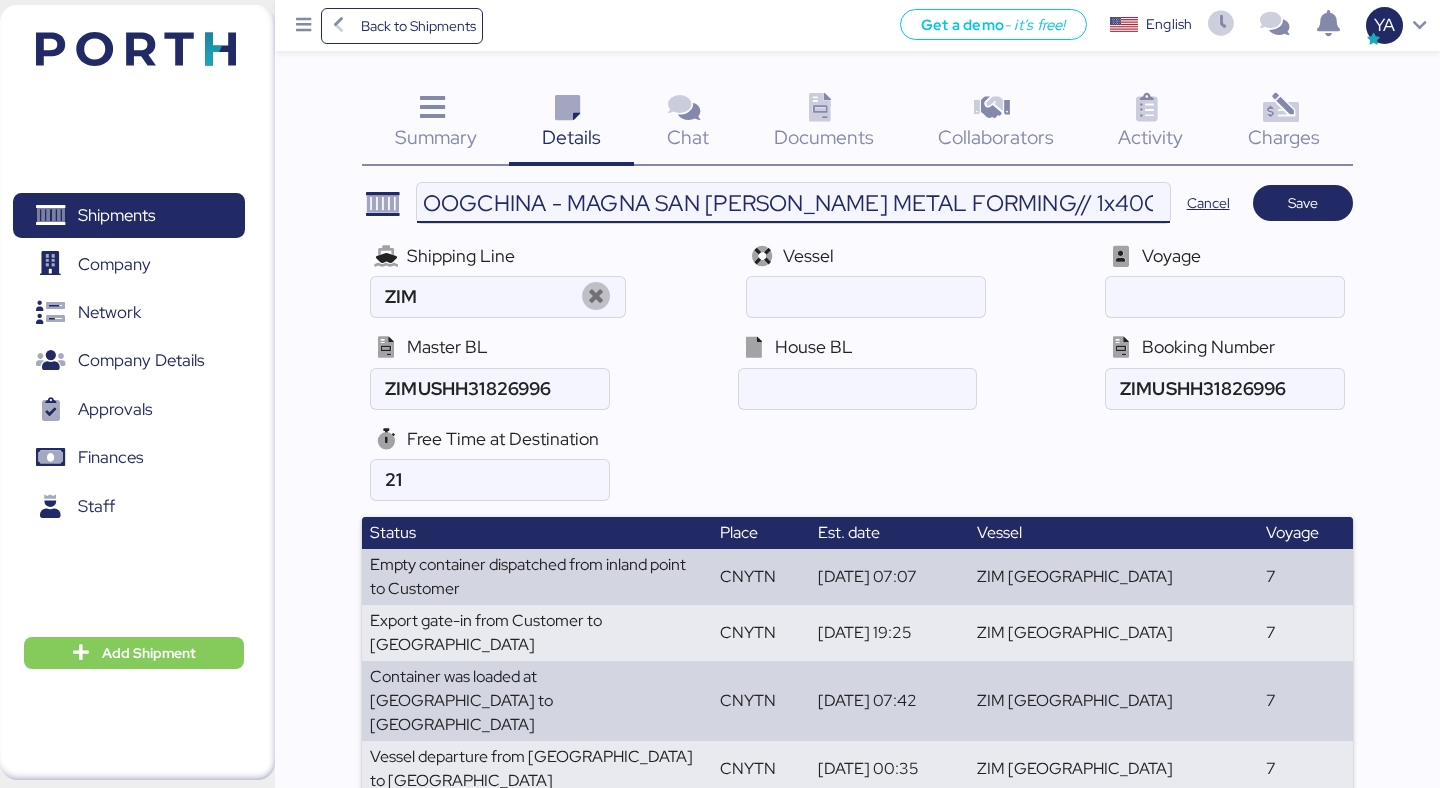 scroll, scrollTop: 0, scrollLeft: 1023, axis: horizontal 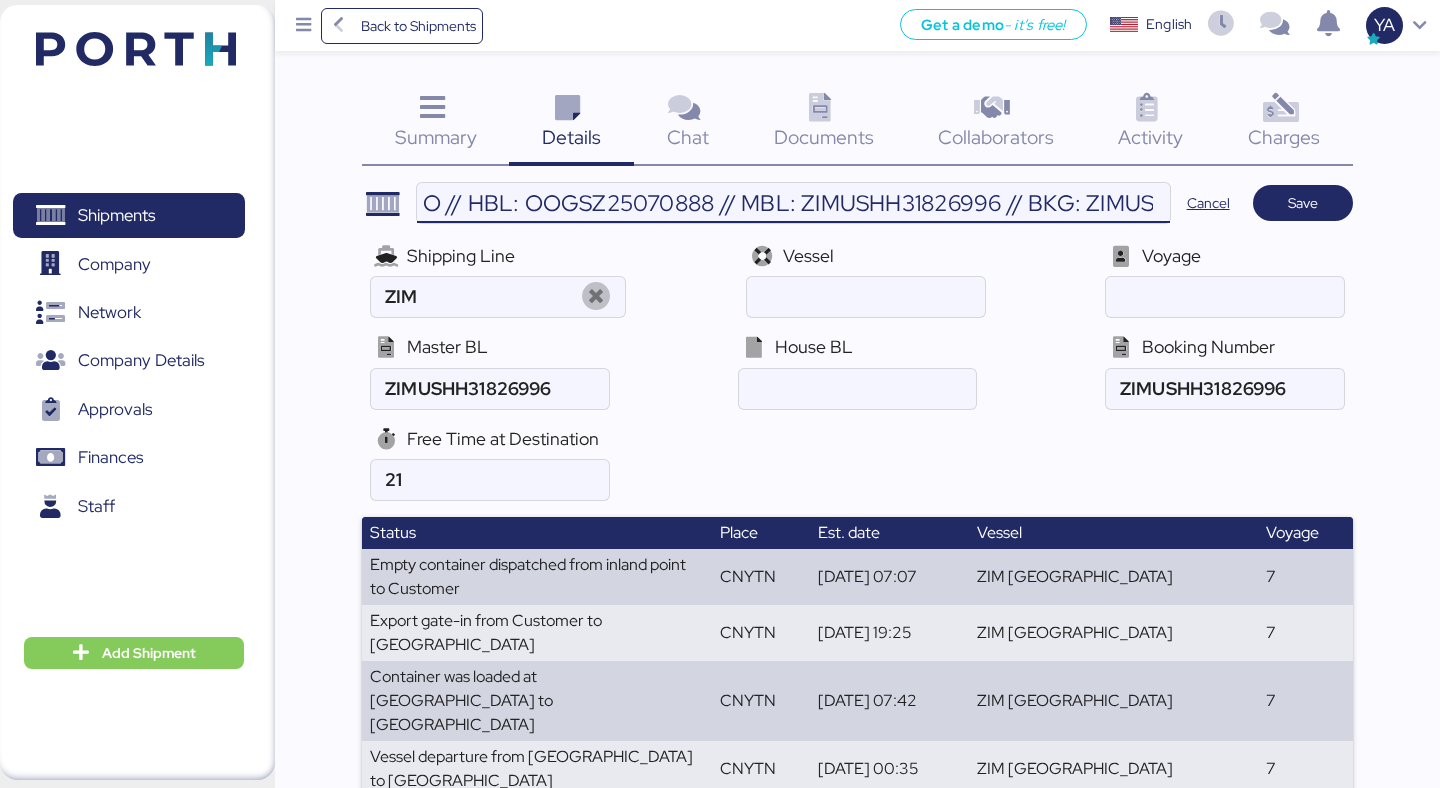 click on "OOGCHINA - MAGNA SAN [PERSON_NAME] METAL FORMING// 1x40OT // YANTIAN - MANZANILLO // HBL: OOGSZ25070888 // MBL: ZIMUSHH31826996 // BKG: ZIMUSHH31826996" at bounding box center [793, 203] 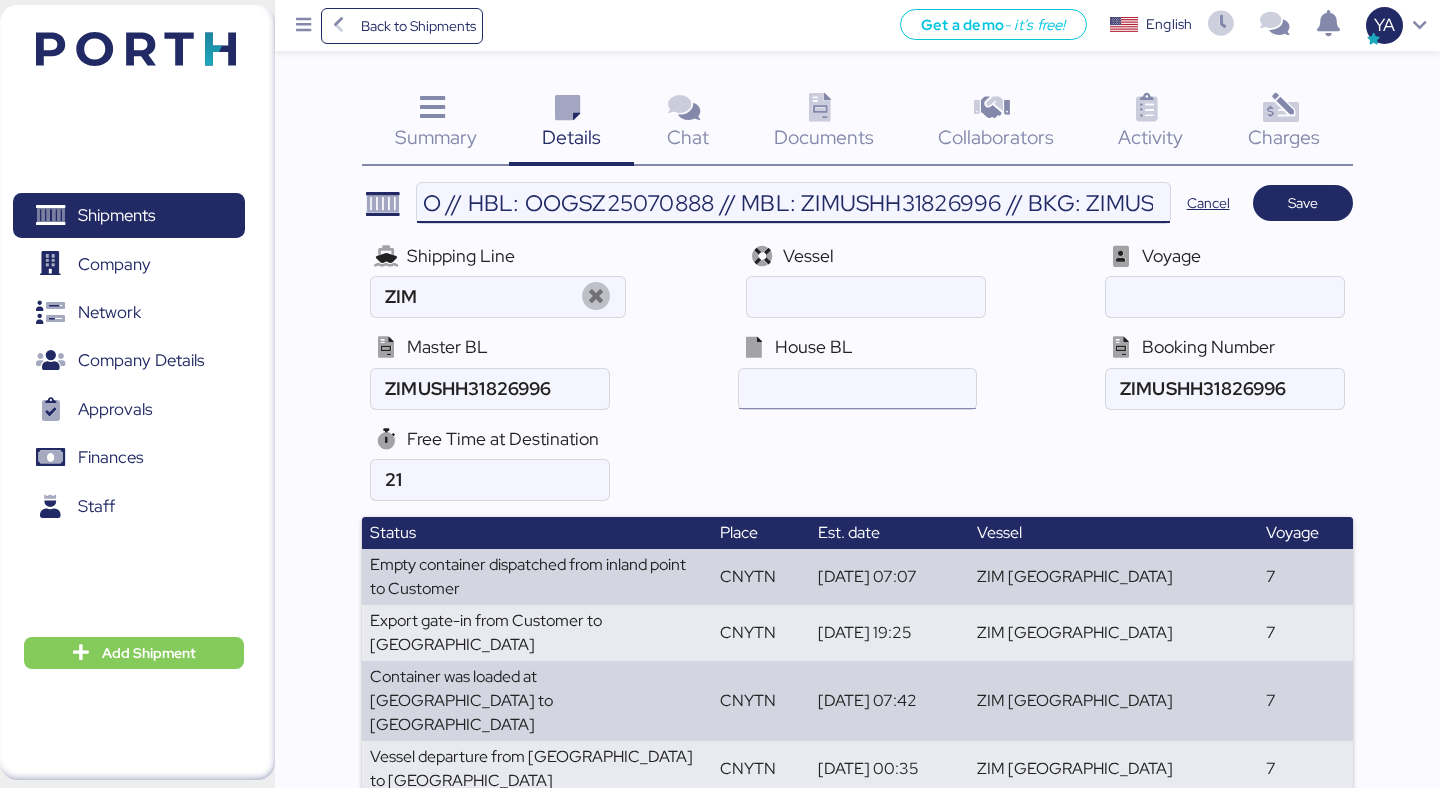 click at bounding box center (857, 389) 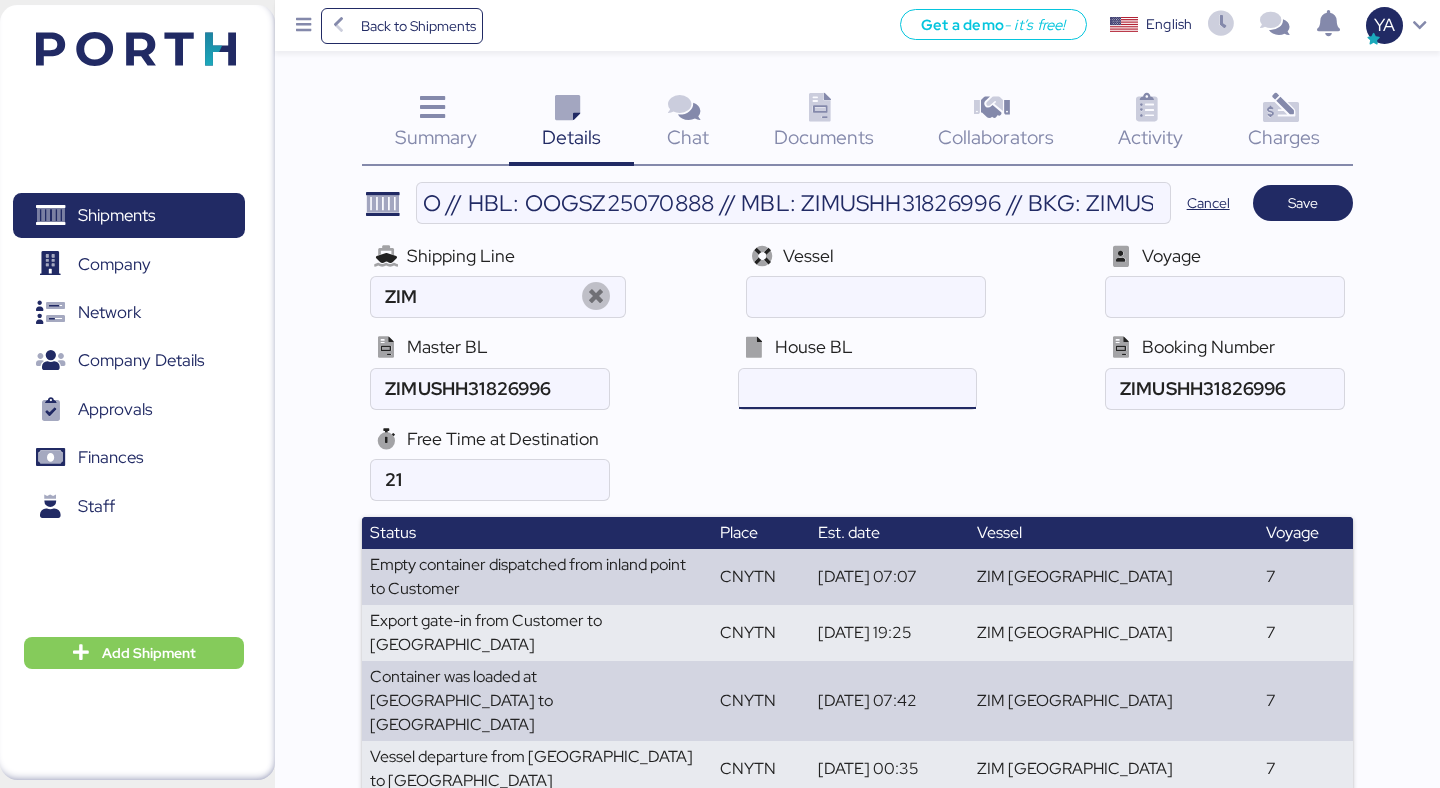 scroll, scrollTop: 0, scrollLeft: 0, axis: both 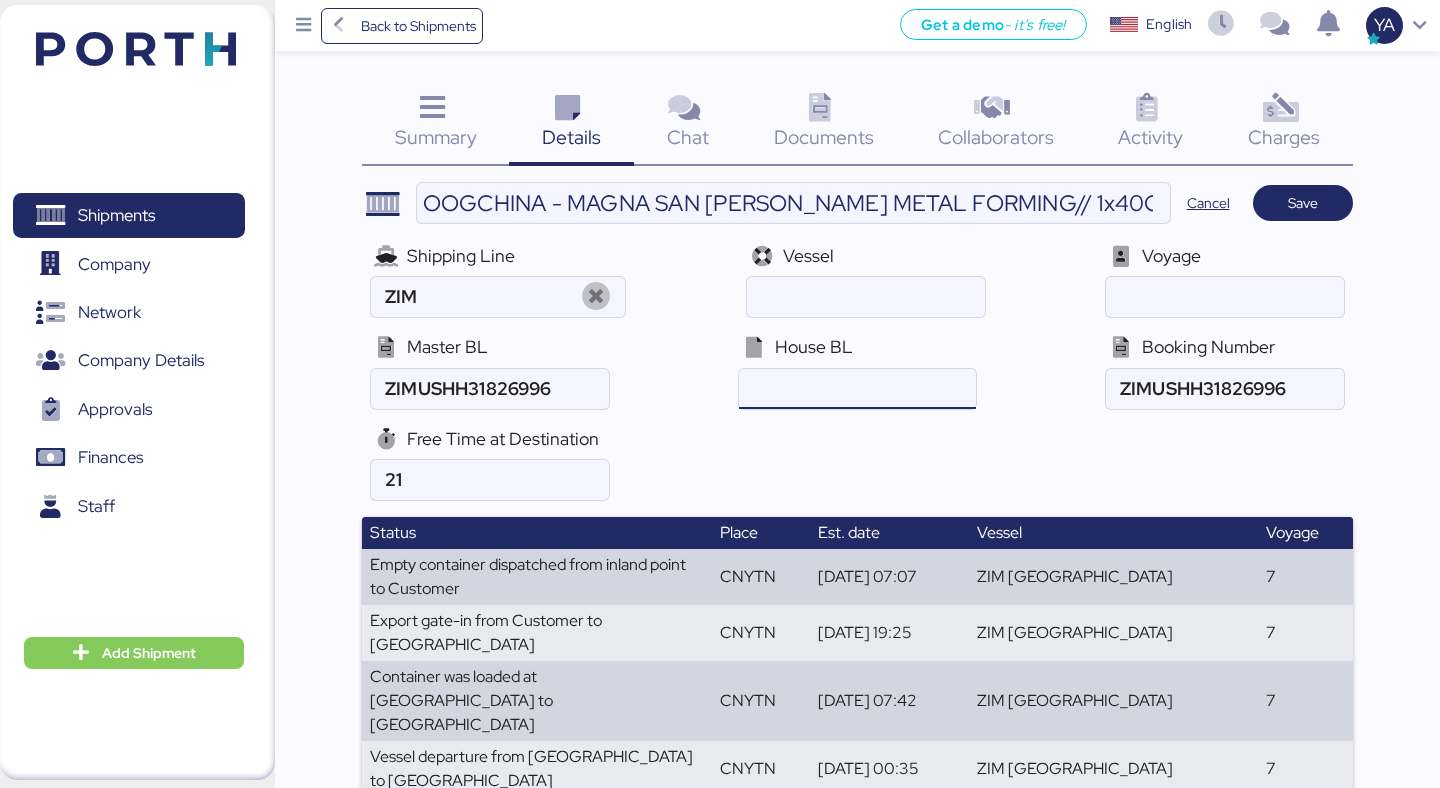 paste on "OOGSZ25070888" 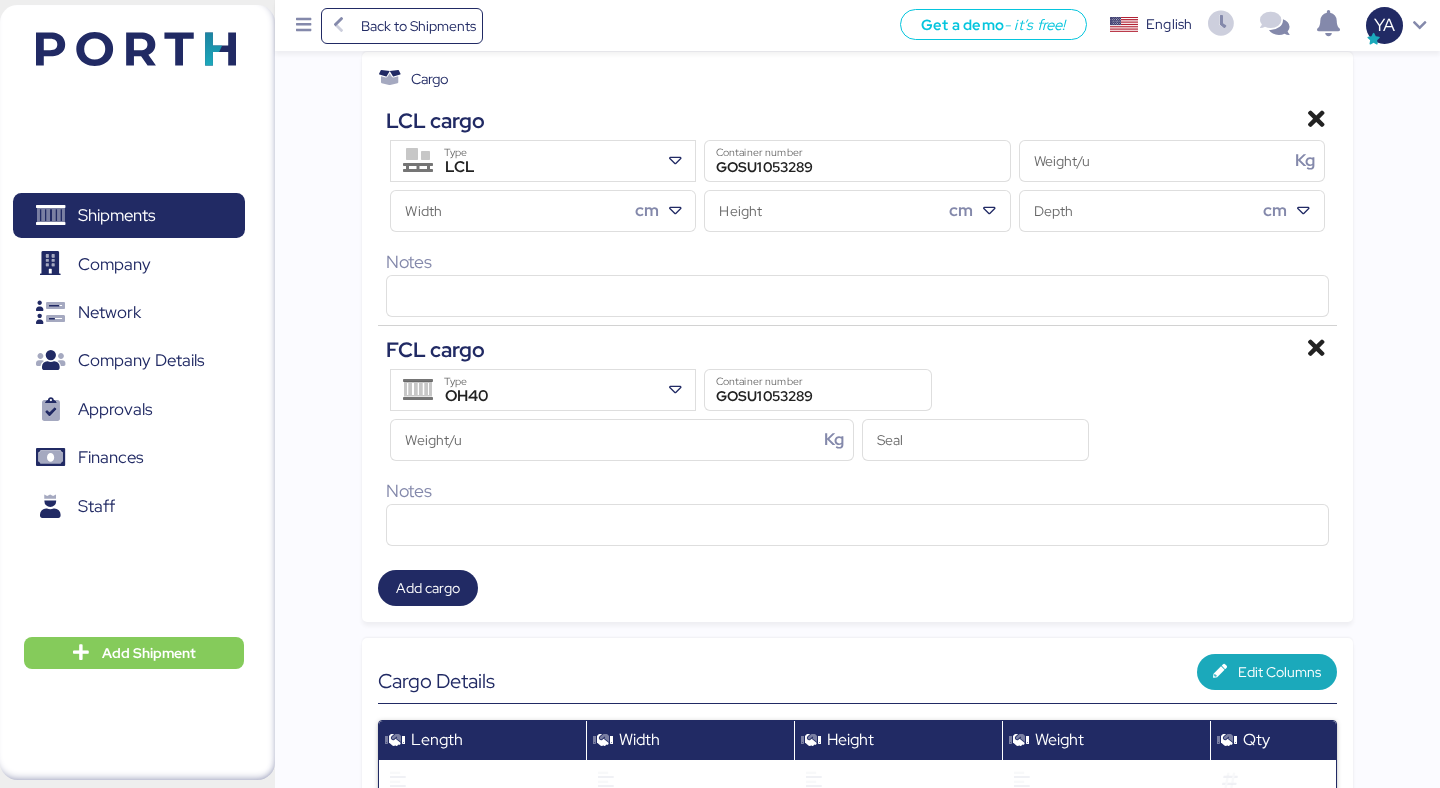 scroll, scrollTop: 823, scrollLeft: 0, axis: vertical 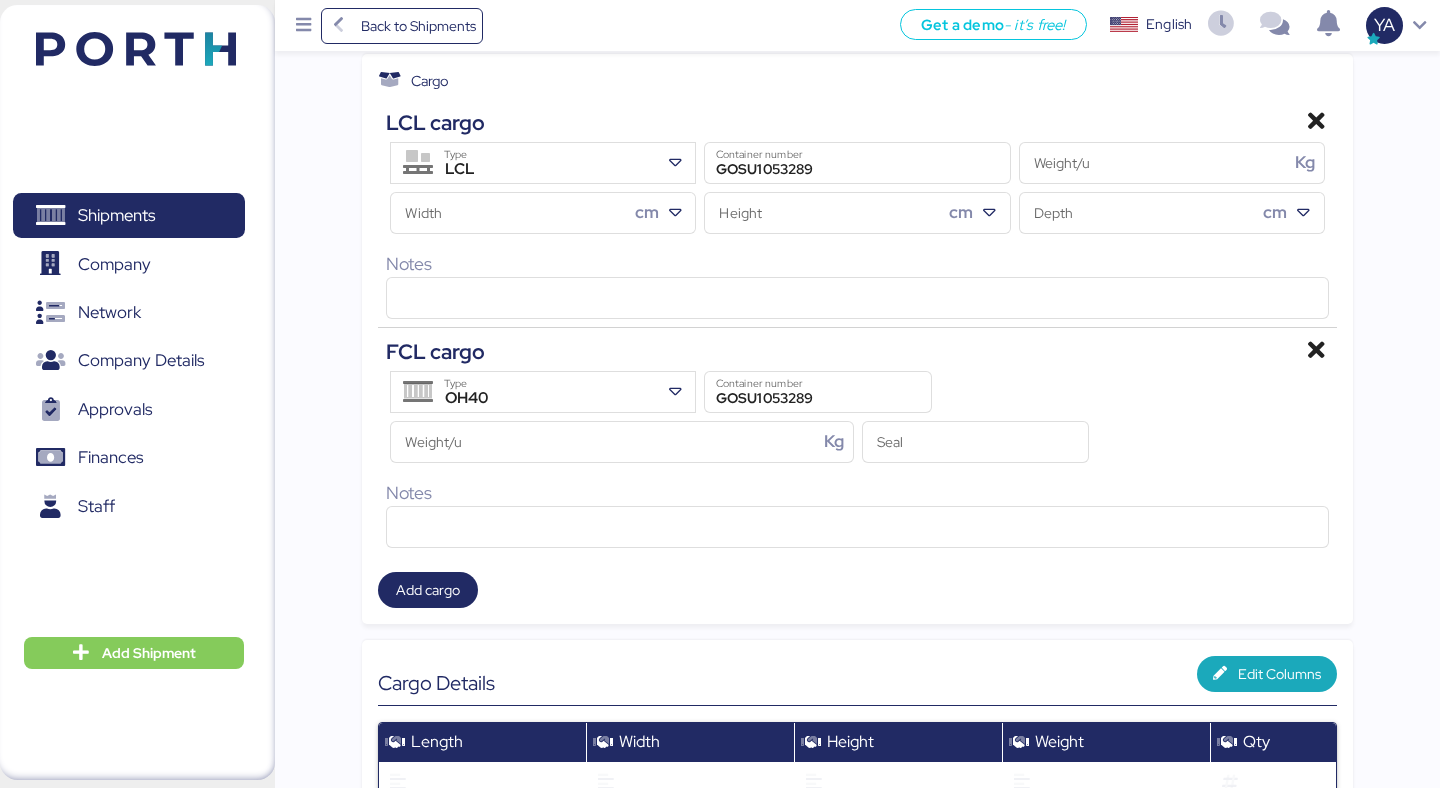 type on "OOGSZ25070888" 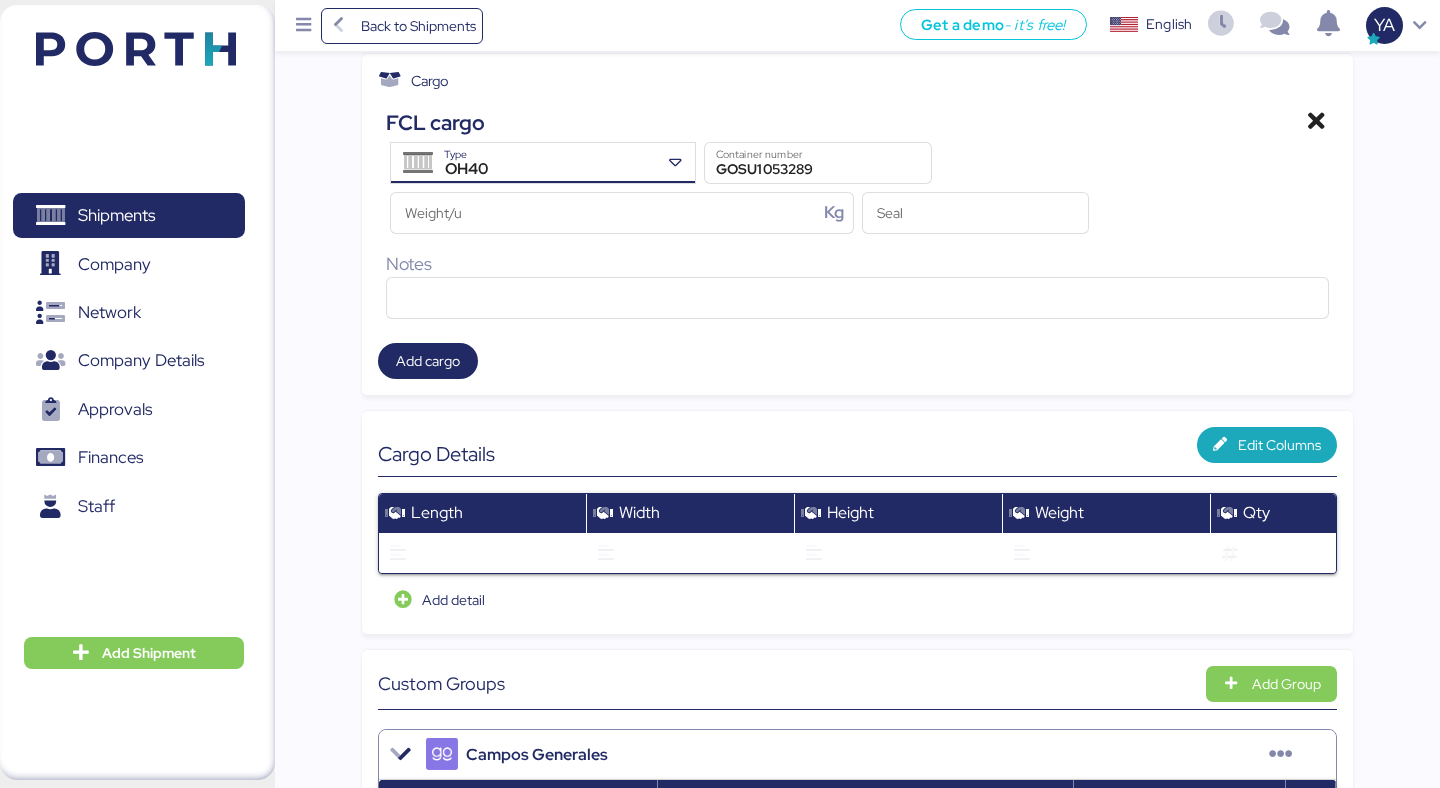 click on "OH40" at bounding box center (546, 170) 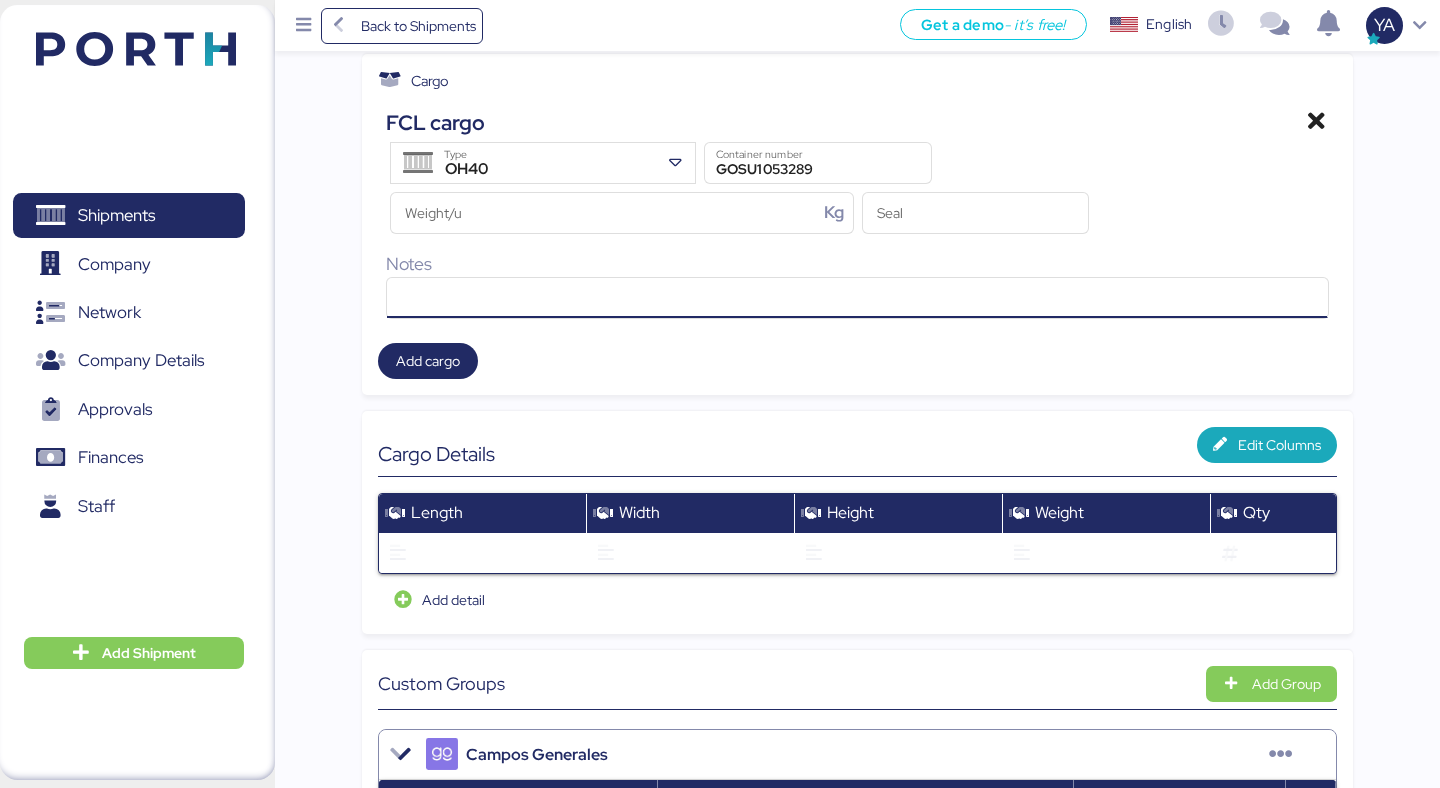 click at bounding box center (857, 298) 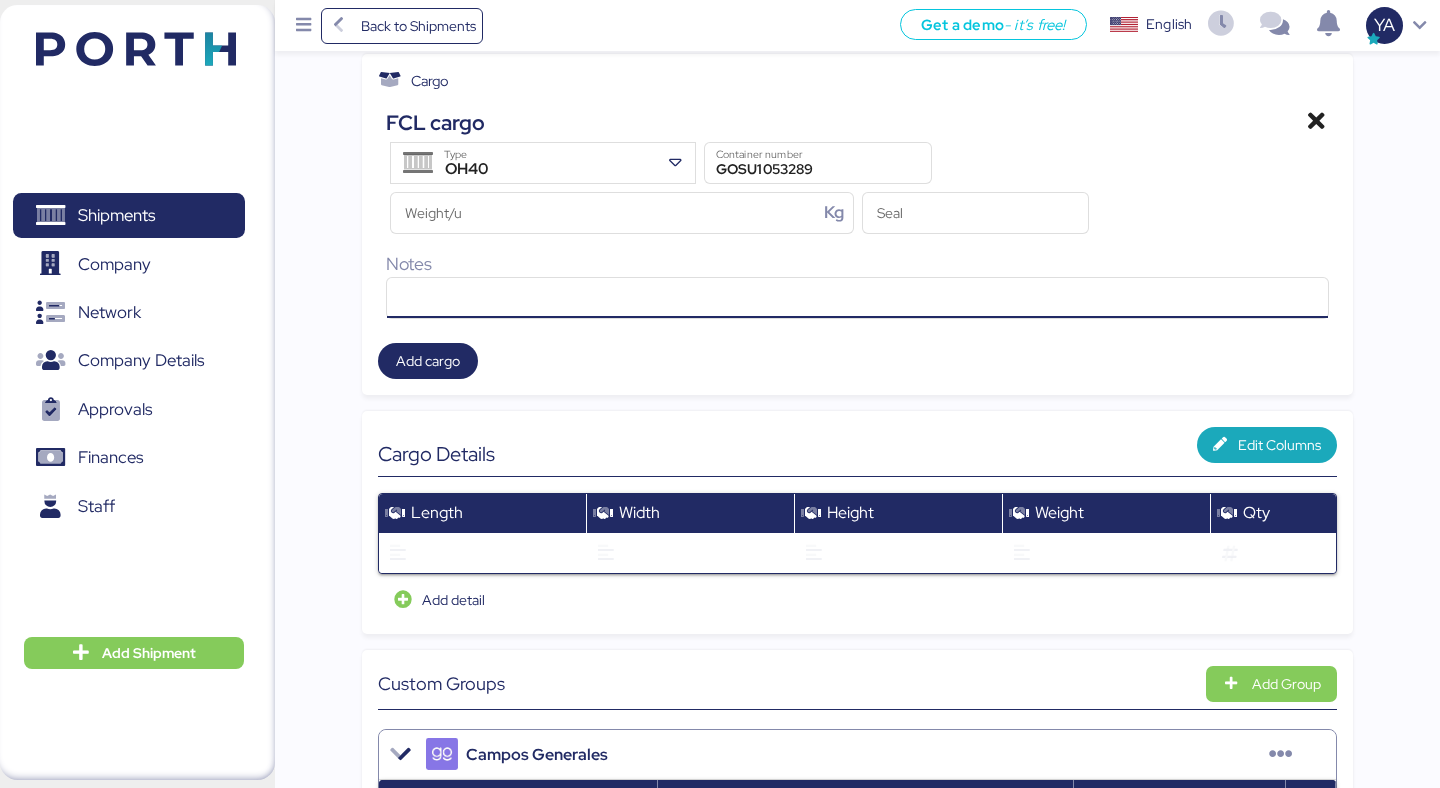 scroll, scrollTop: 0, scrollLeft: 0, axis: both 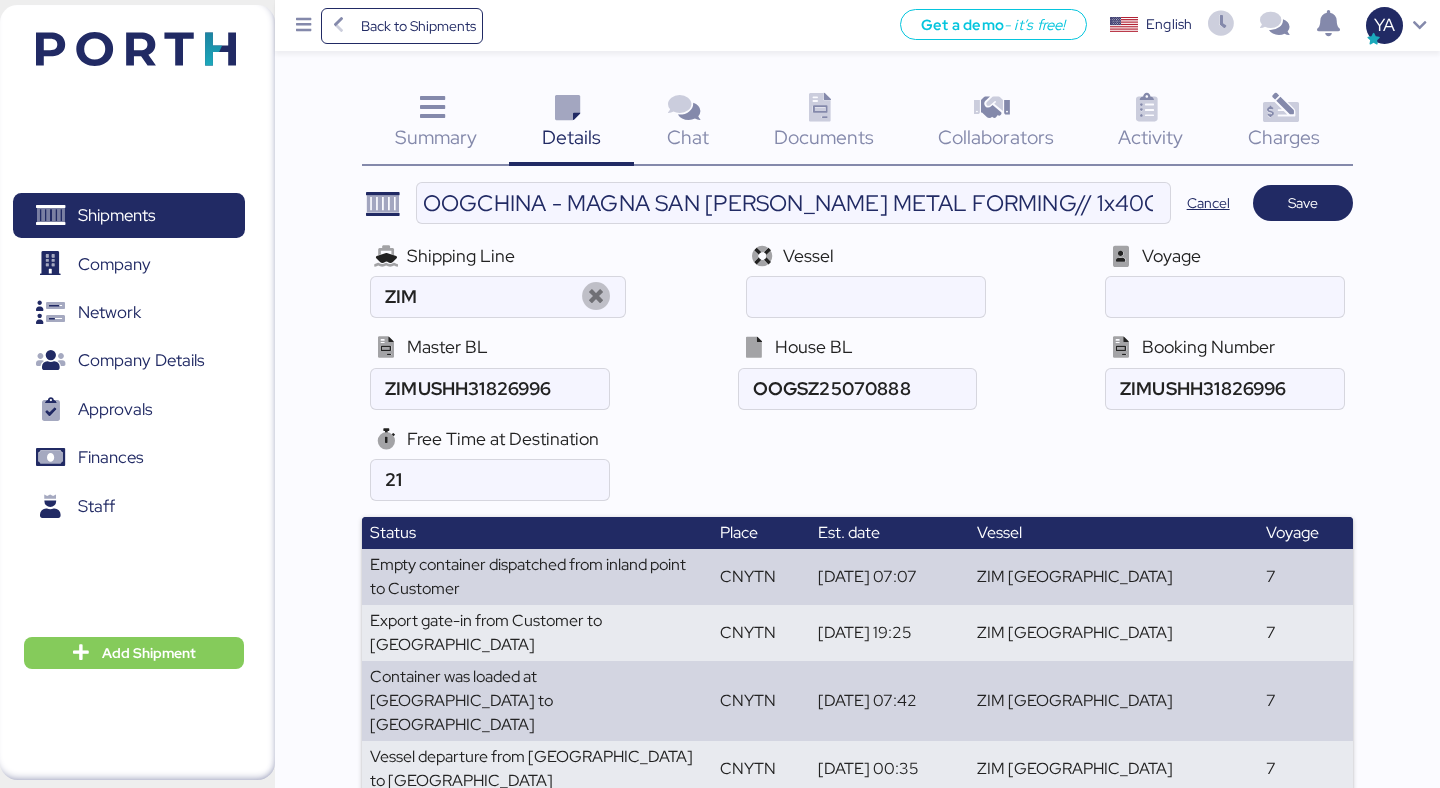 type 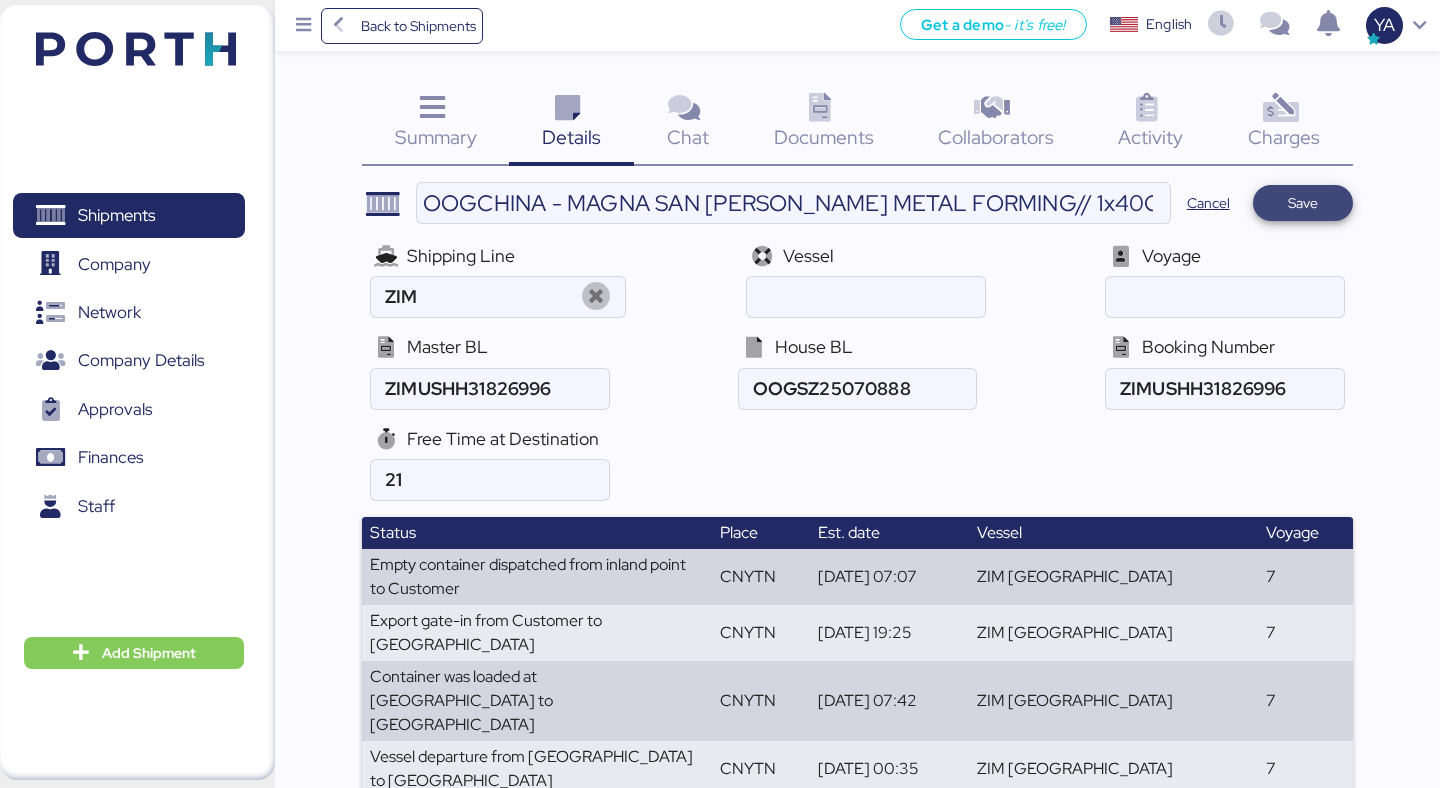 click on "Save" at bounding box center (1303, 203) 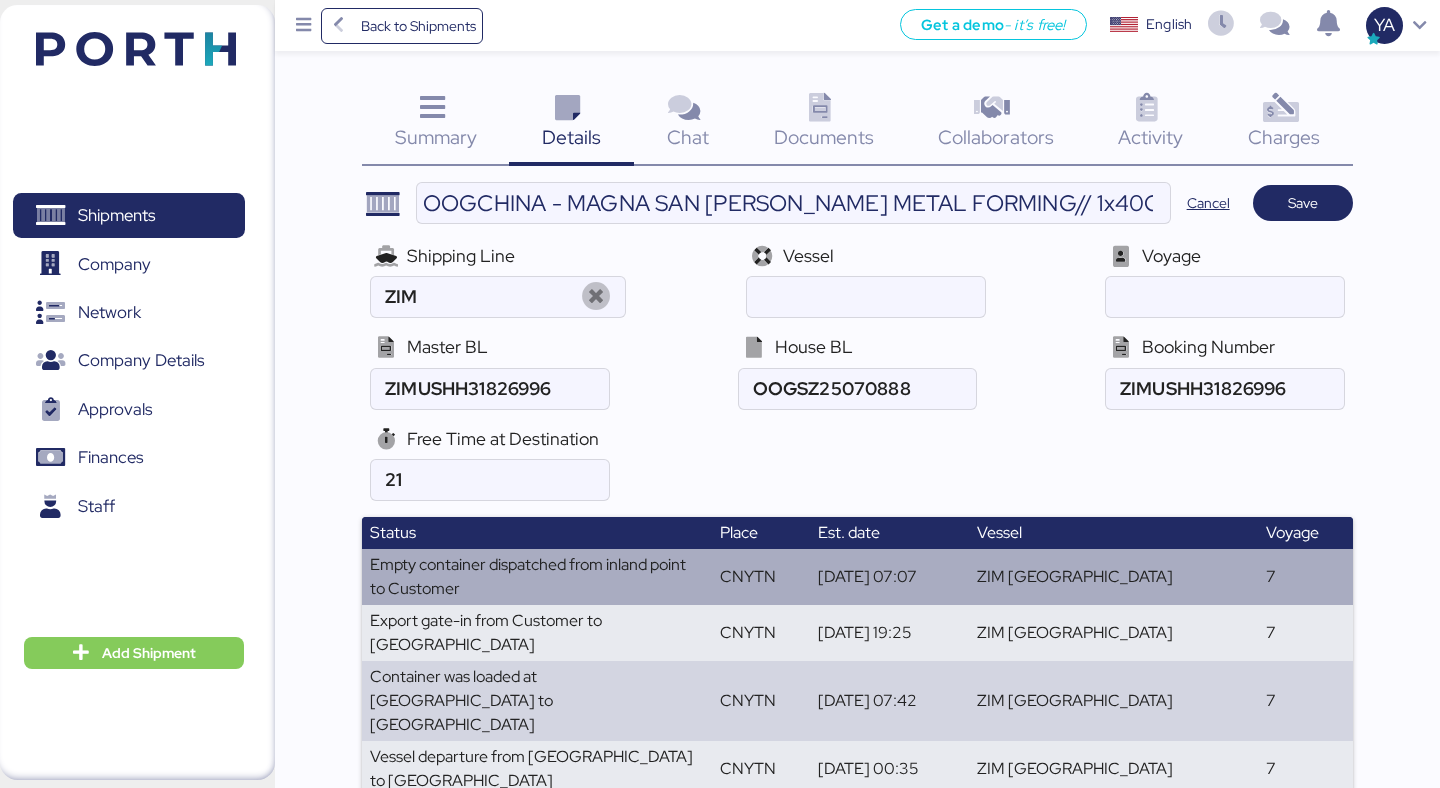 click on "ZIM [GEOGRAPHIC_DATA]" at bounding box center [1113, 577] 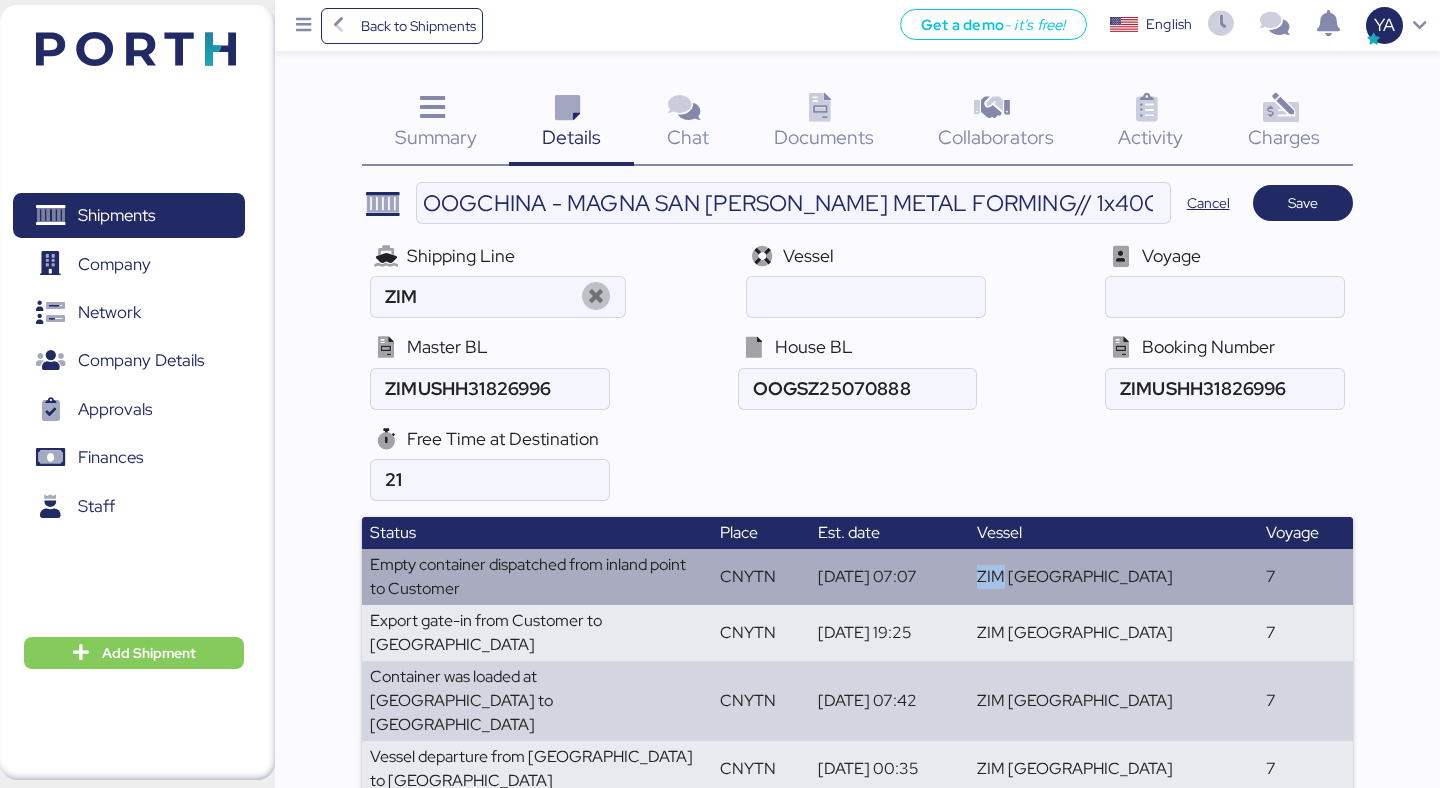 click on "ZIM [GEOGRAPHIC_DATA]" at bounding box center [1113, 577] 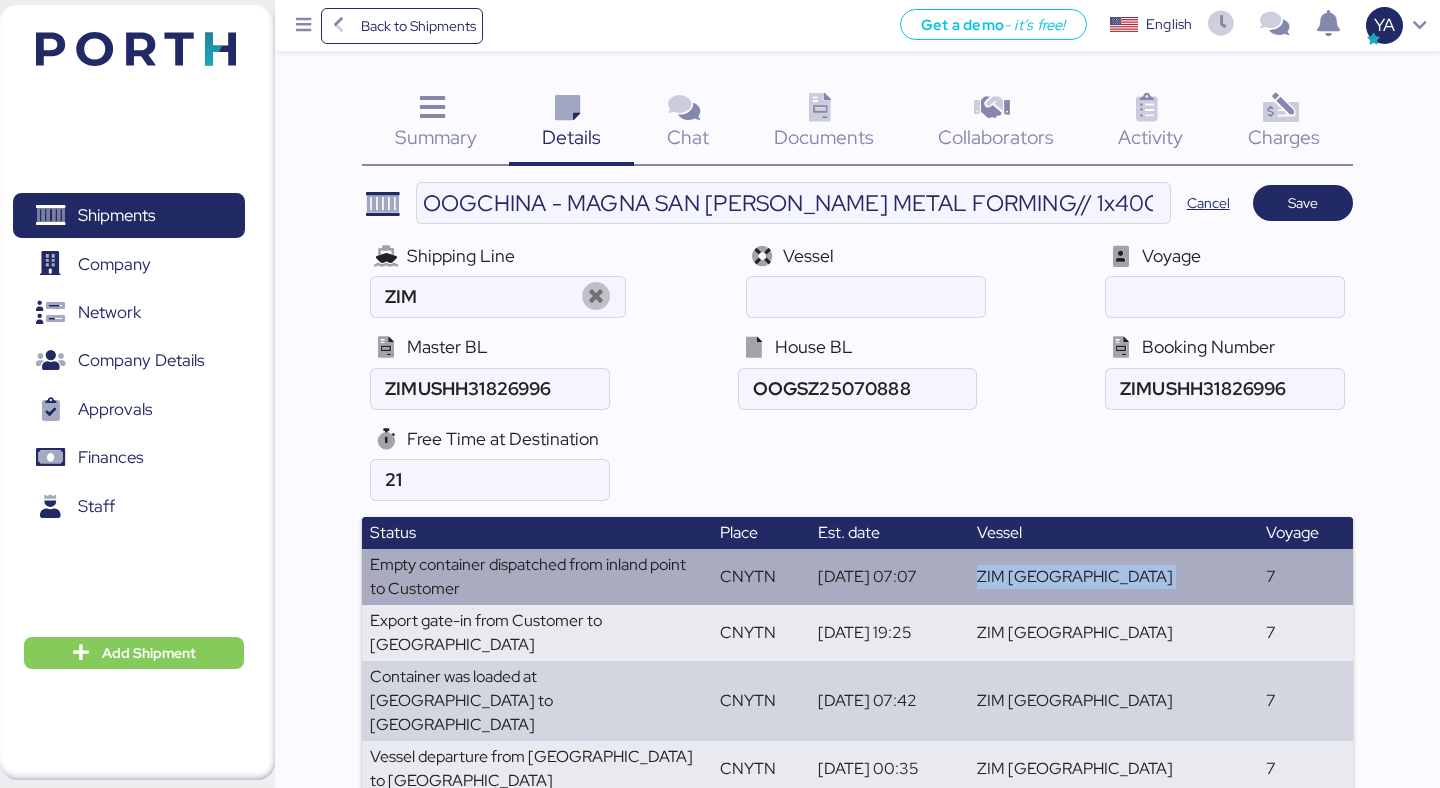 click on "ZIM [GEOGRAPHIC_DATA]" at bounding box center [1113, 577] 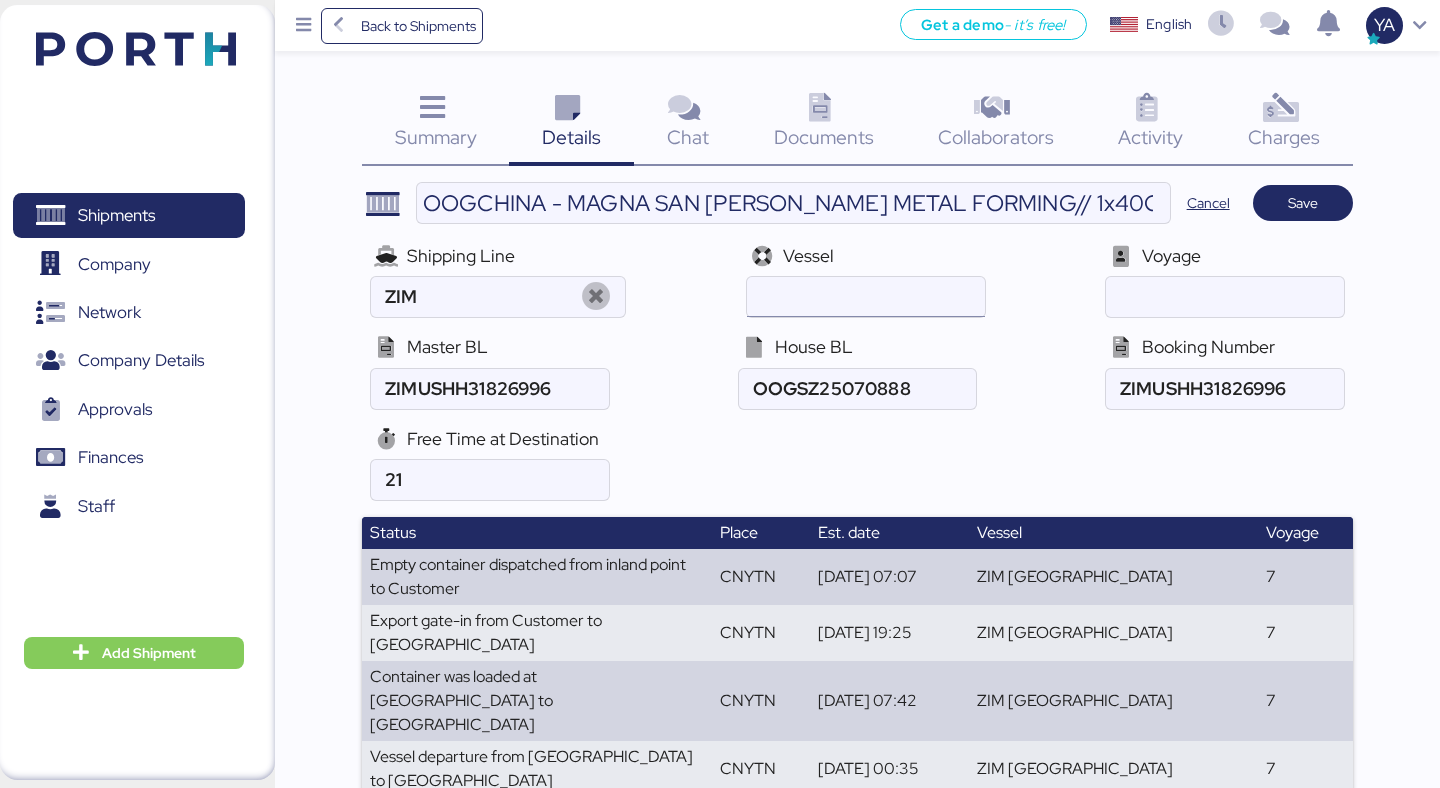 click at bounding box center (865, 297) 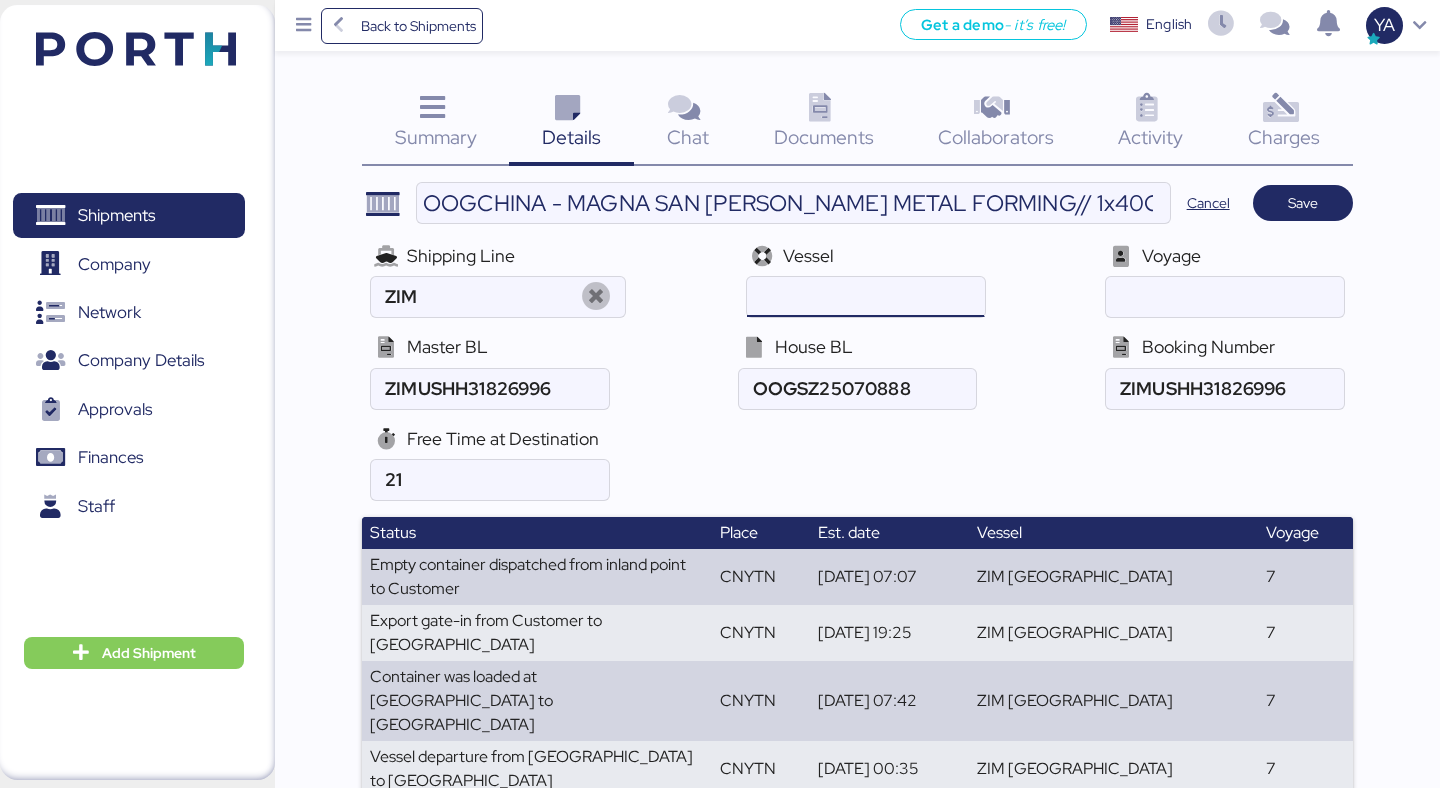 paste on "ZIM [GEOGRAPHIC_DATA]" 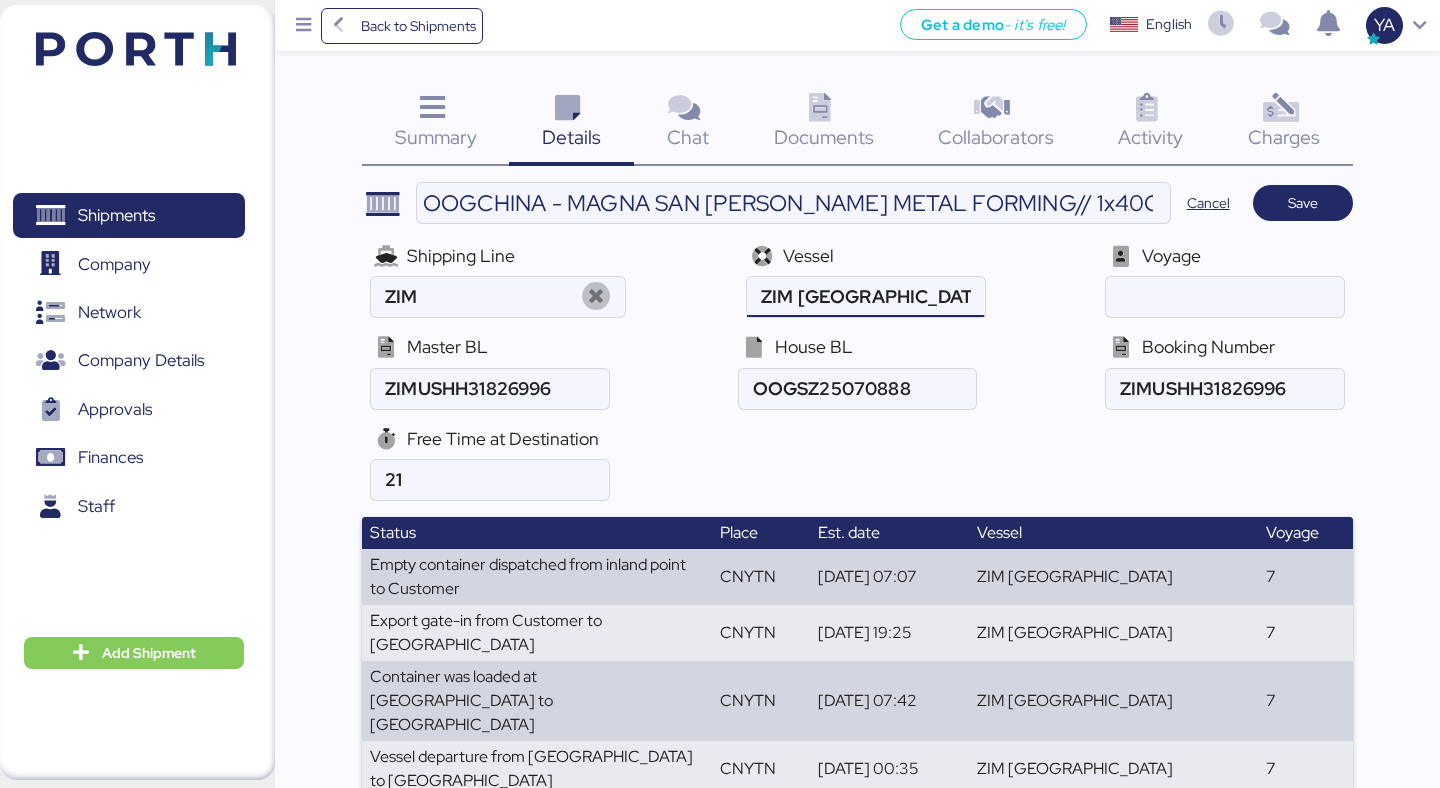 scroll, scrollTop: 0, scrollLeft: 5, axis: horizontal 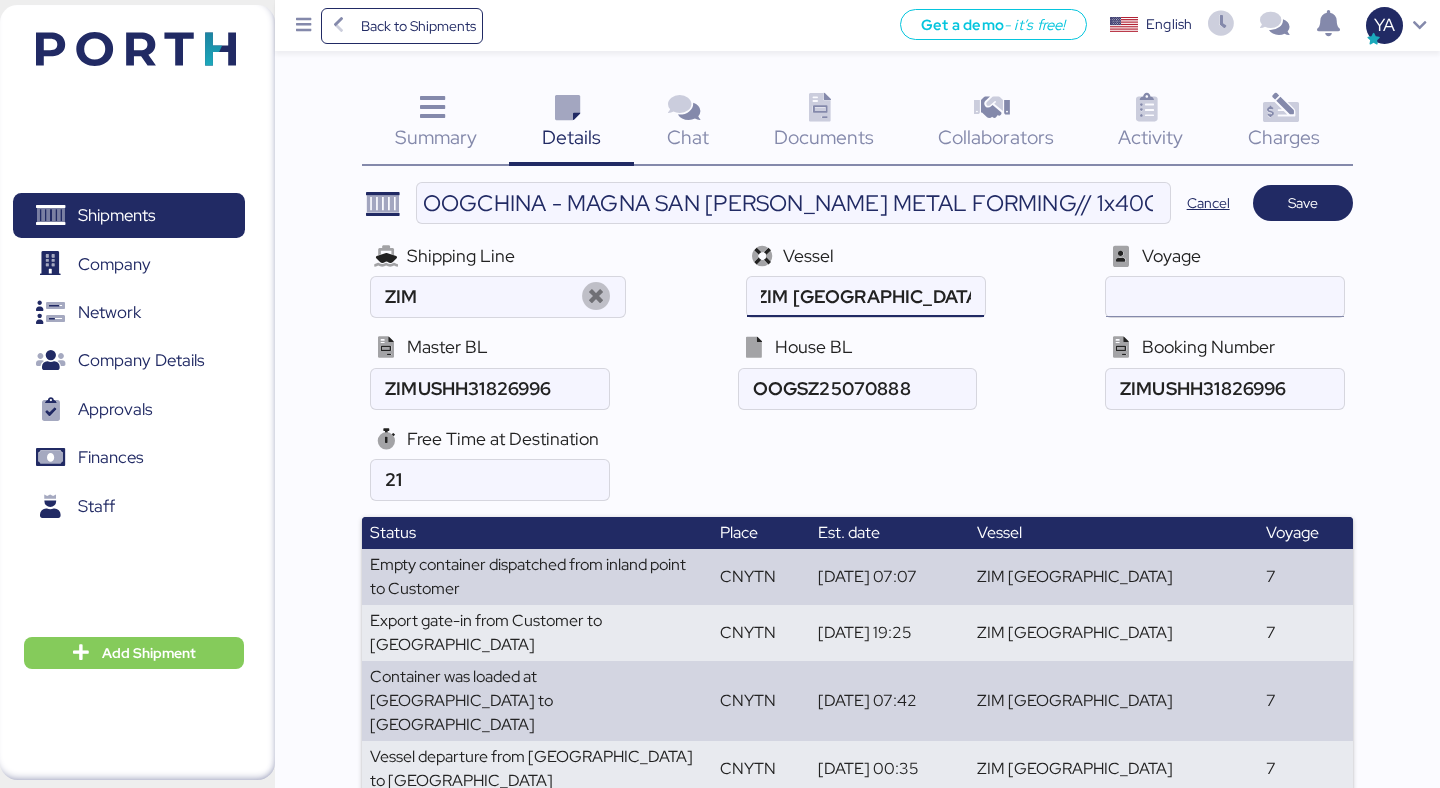 type on "ZIM [GEOGRAPHIC_DATA]" 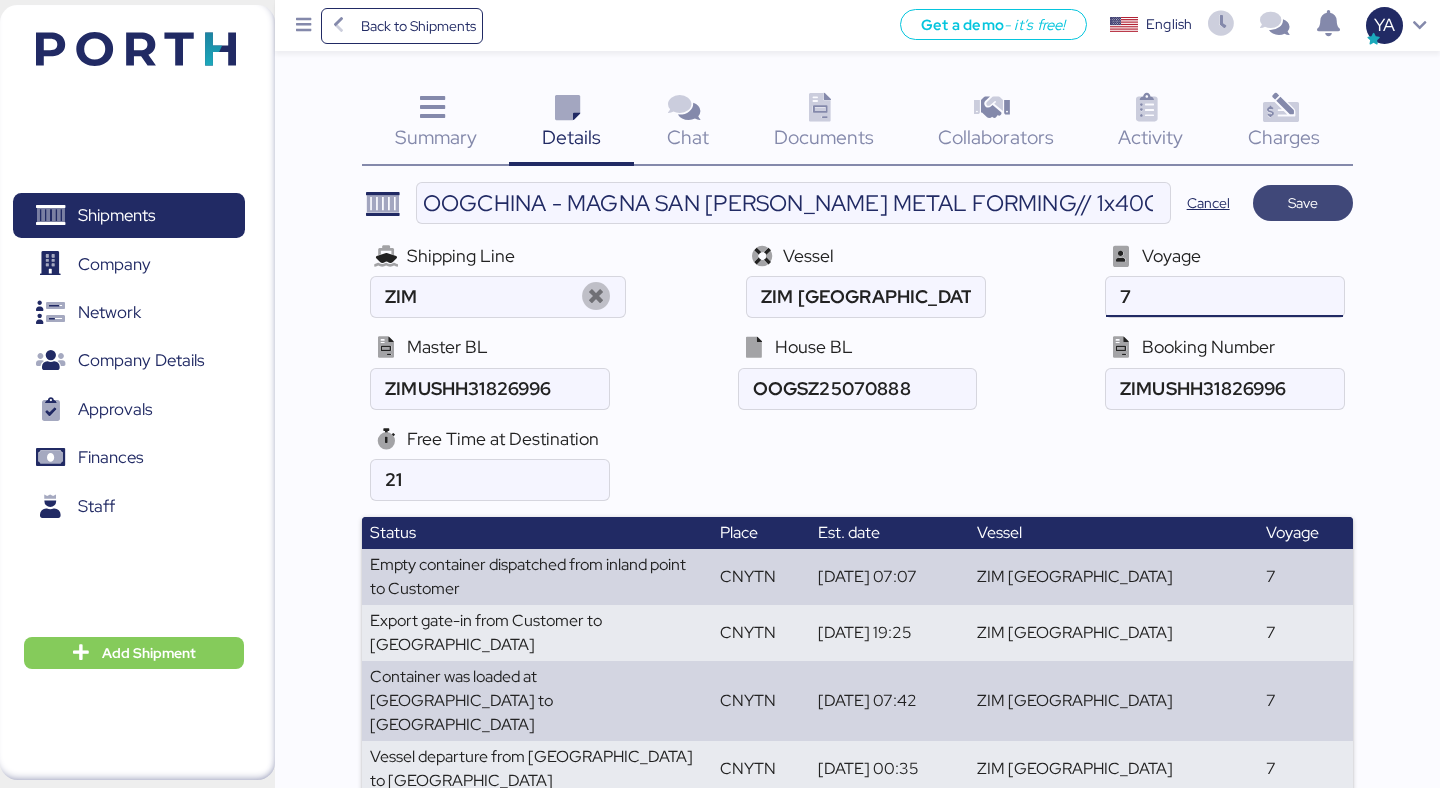 type on "7" 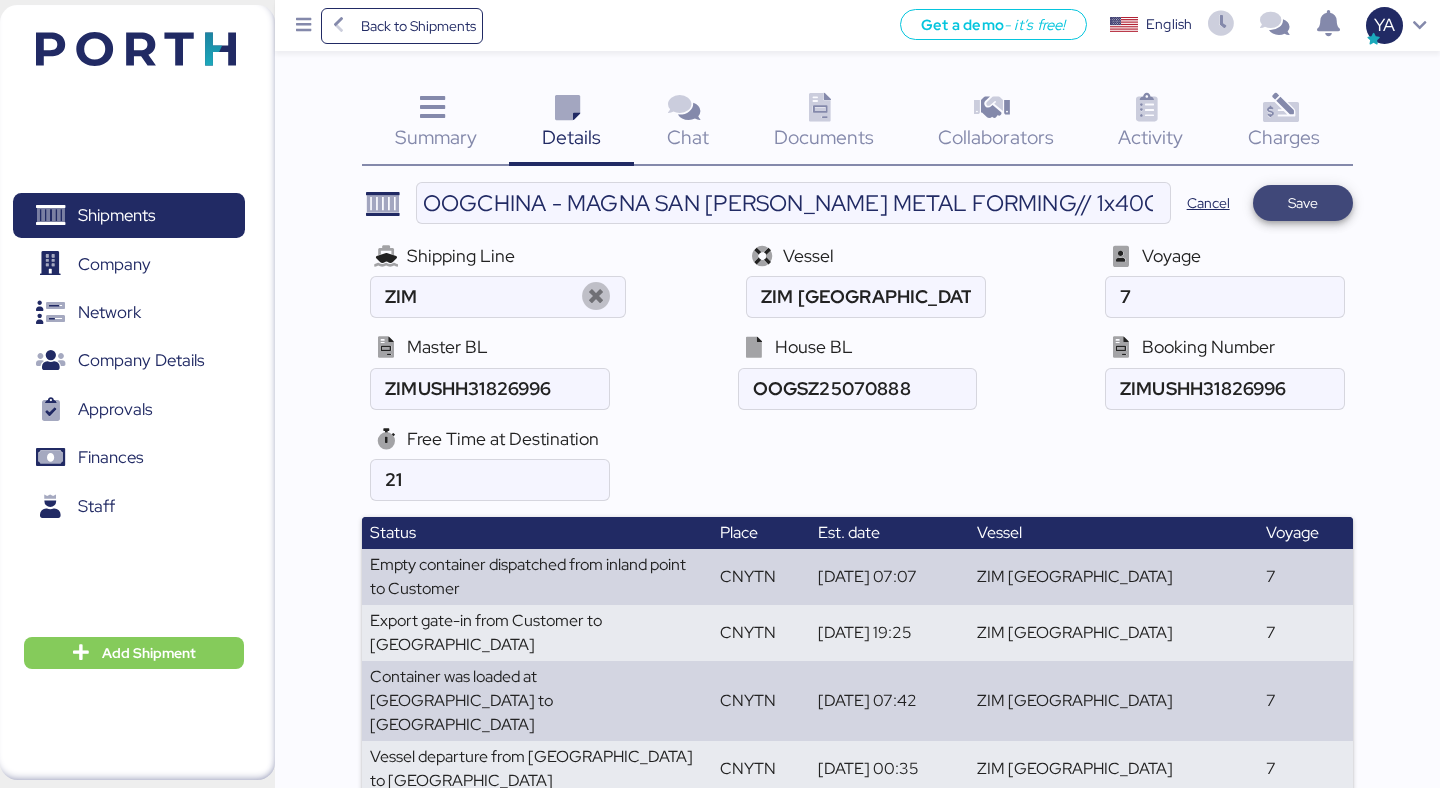 click on "Save" at bounding box center (1303, 203) 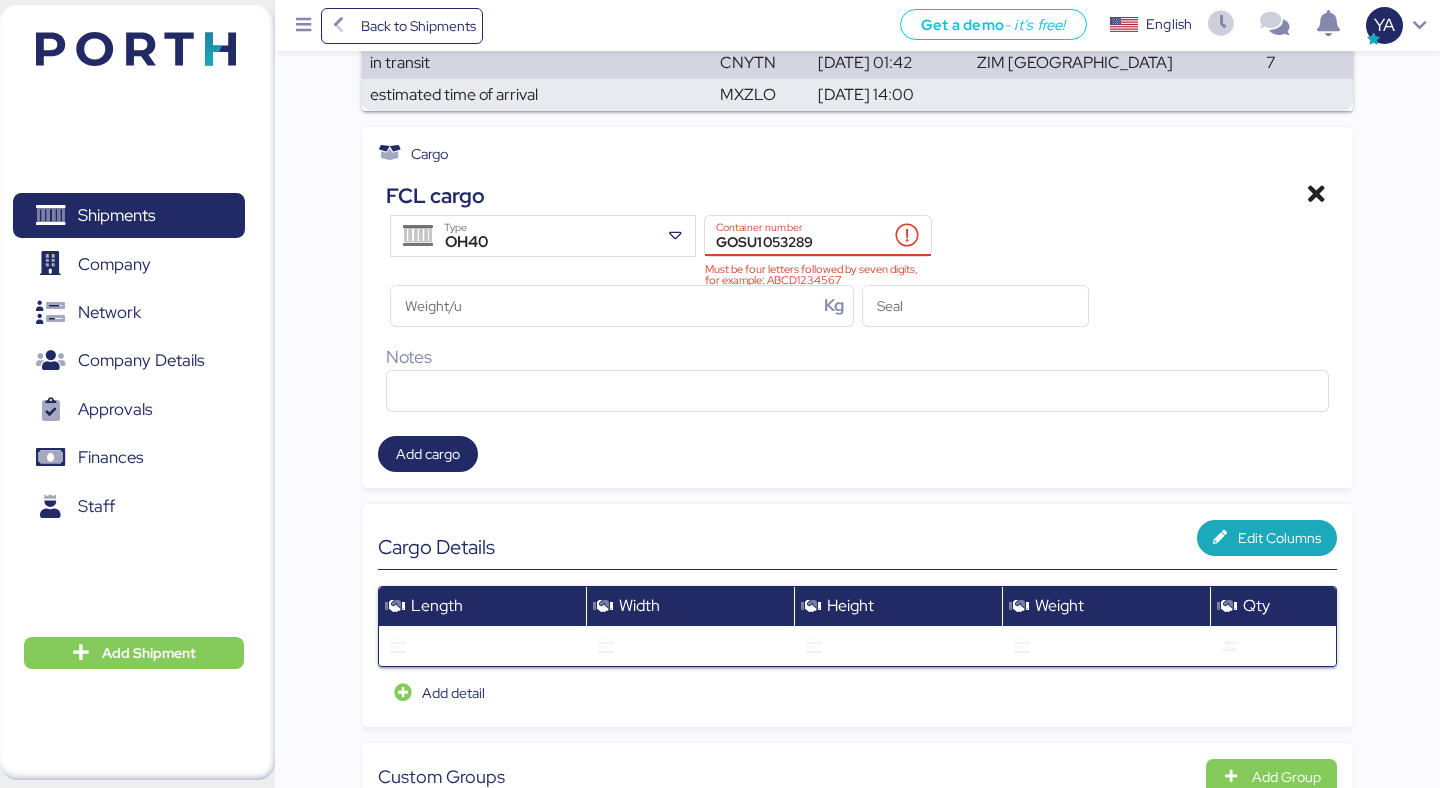 scroll, scrollTop: 755, scrollLeft: 0, axis: vertical 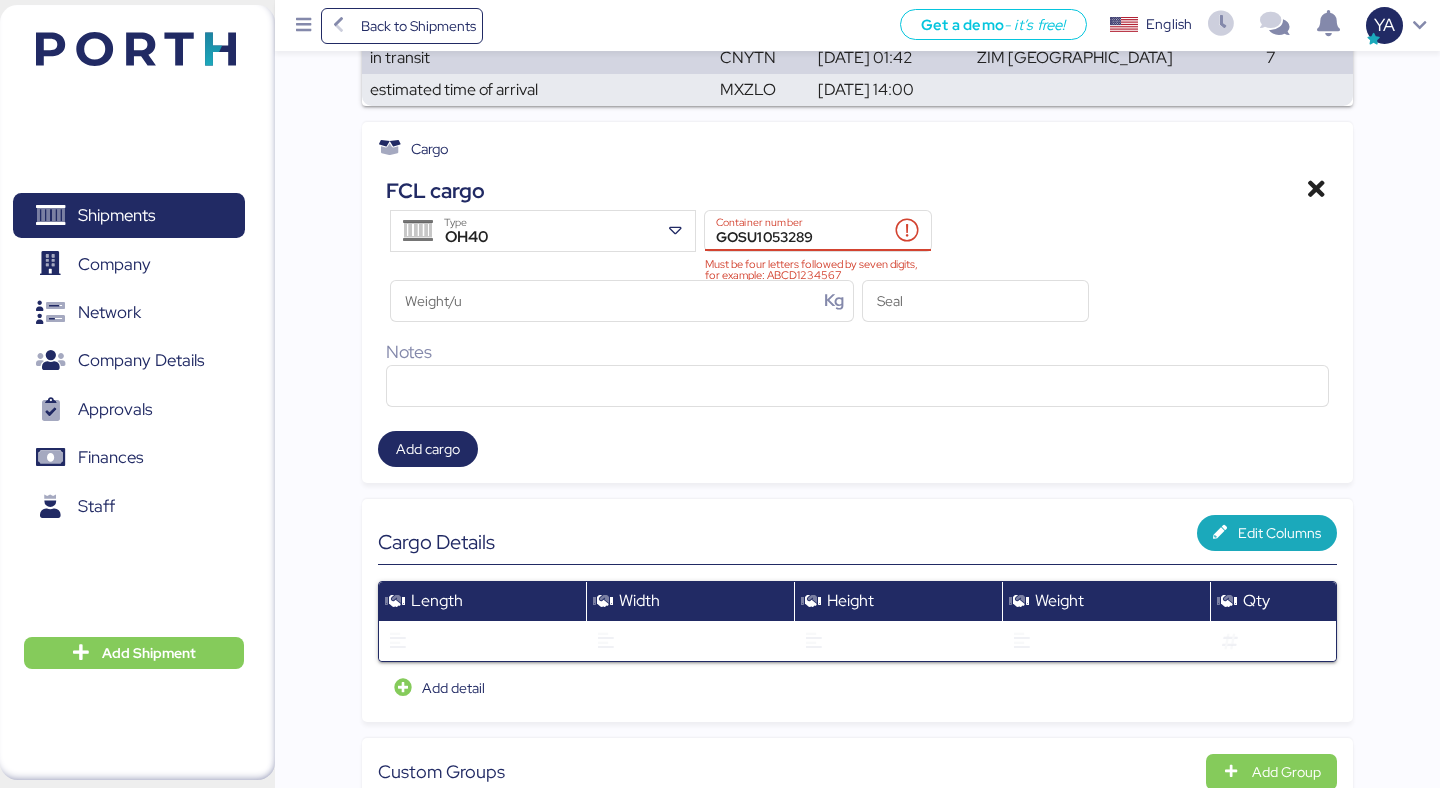 click on "GOSU1053289" at bounding box center (797, 231) 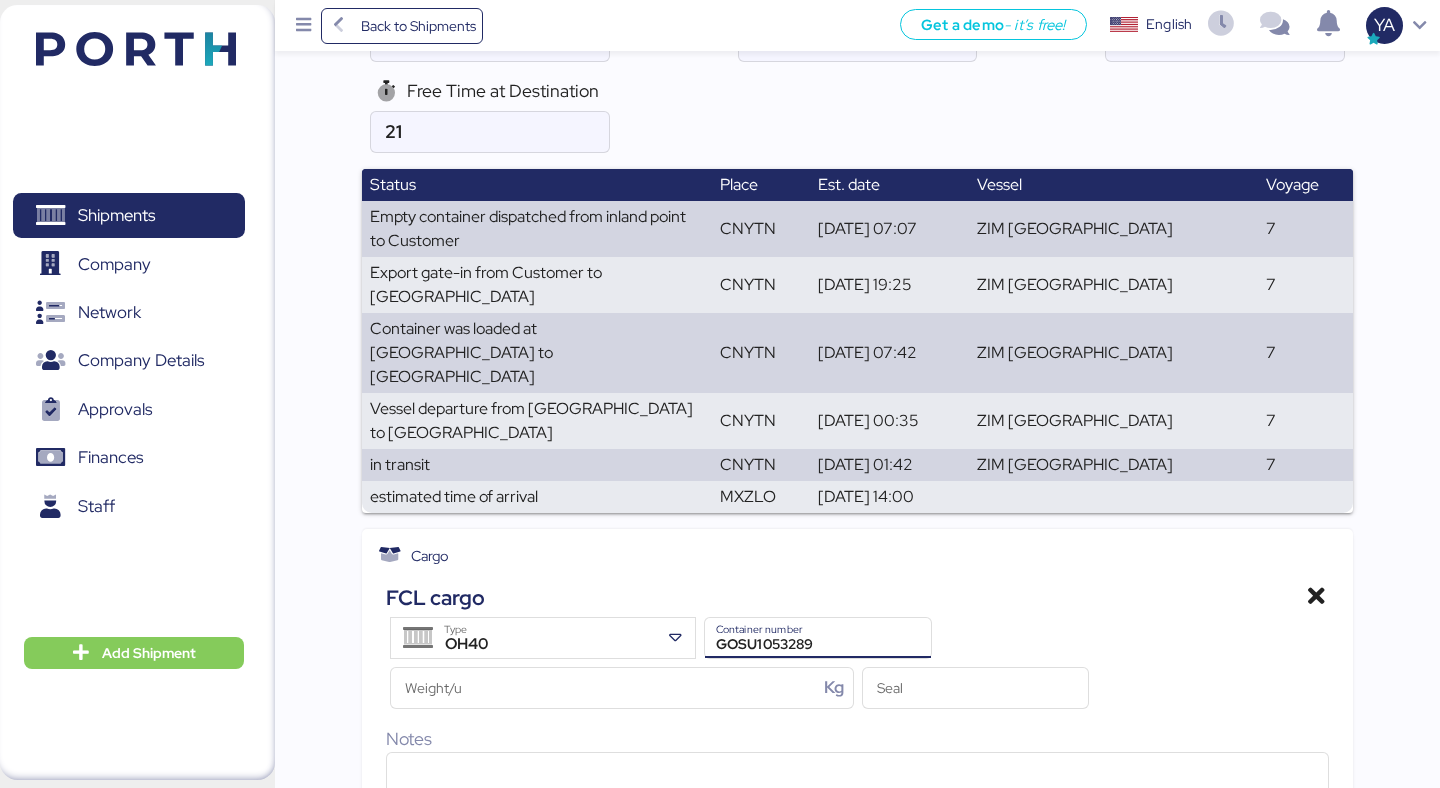 scroll, scrollTop: 0, scrollLeft: 0, axis: both 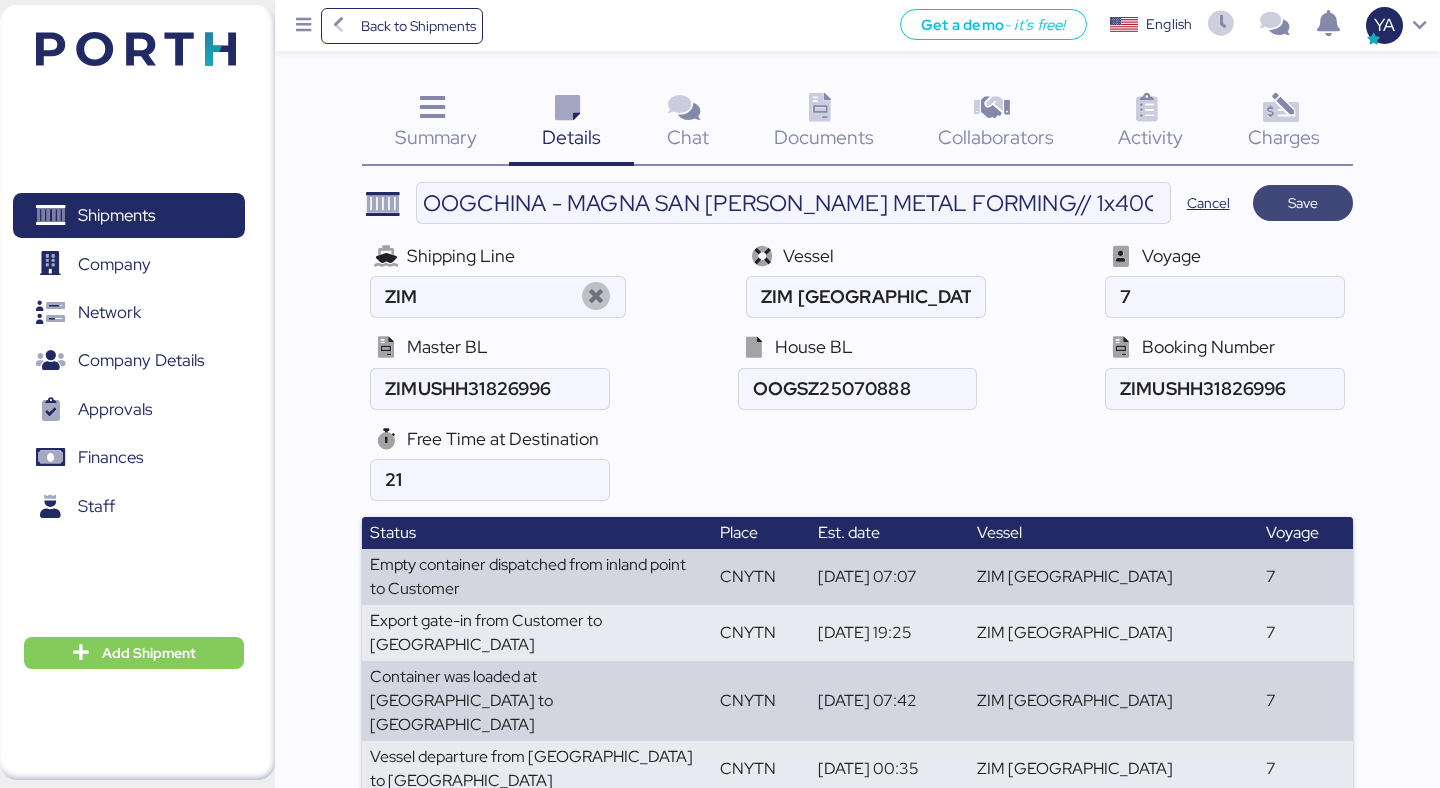type on "GOSU1053289" 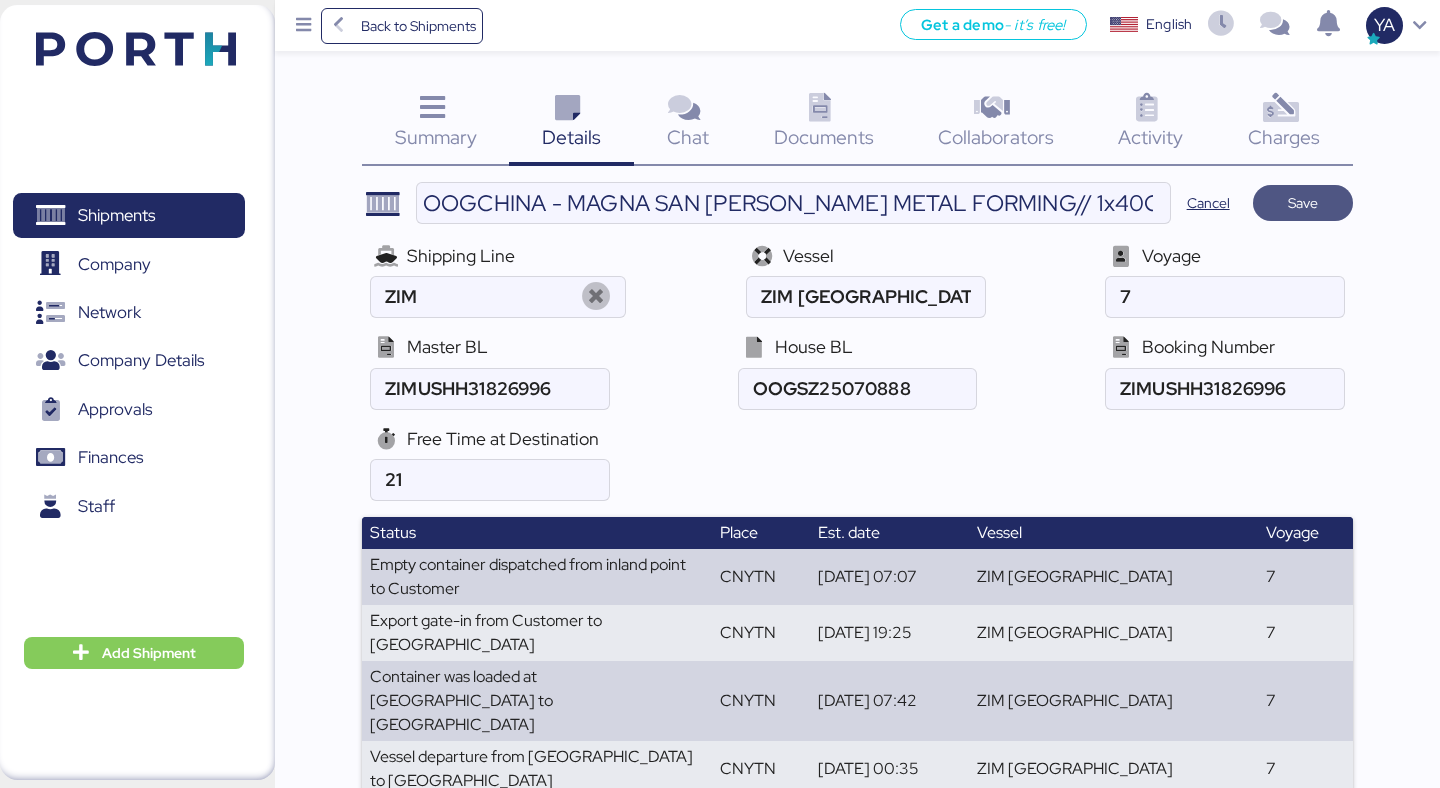 click on "Save" at bounding box center (1303, 203) 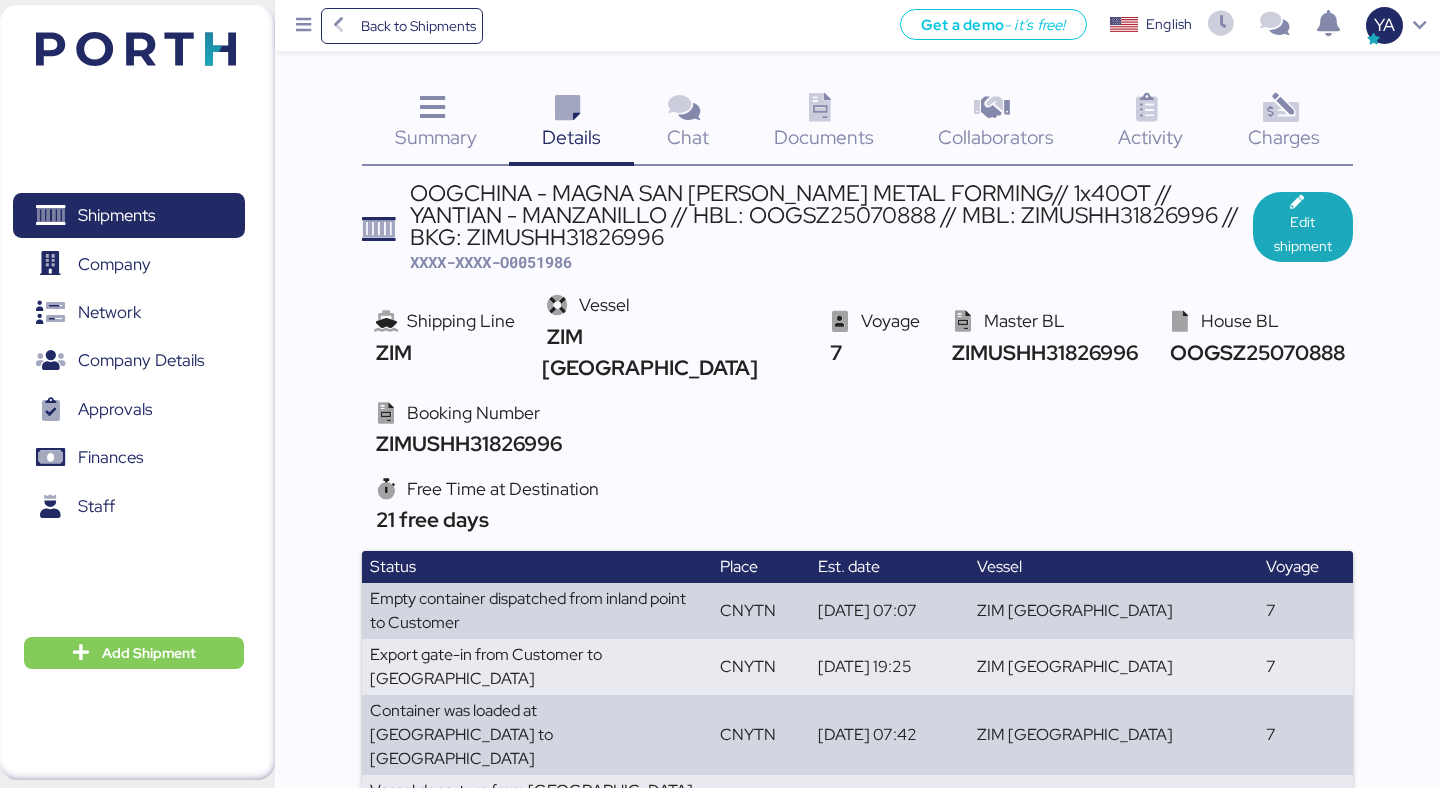 click on "OOGCHINA - MAGNA SAN LUIS METAL FORMING// 1x40OT // YANTIAN - MANZANILLO // HBL: OOGSZ25070888 // MBL: ZIMUSHH31826996 // BKG: ZIMUSHH31826996 XXXX-XXXX-O0051986   Edit shipment" at bounding box center (857, 228) 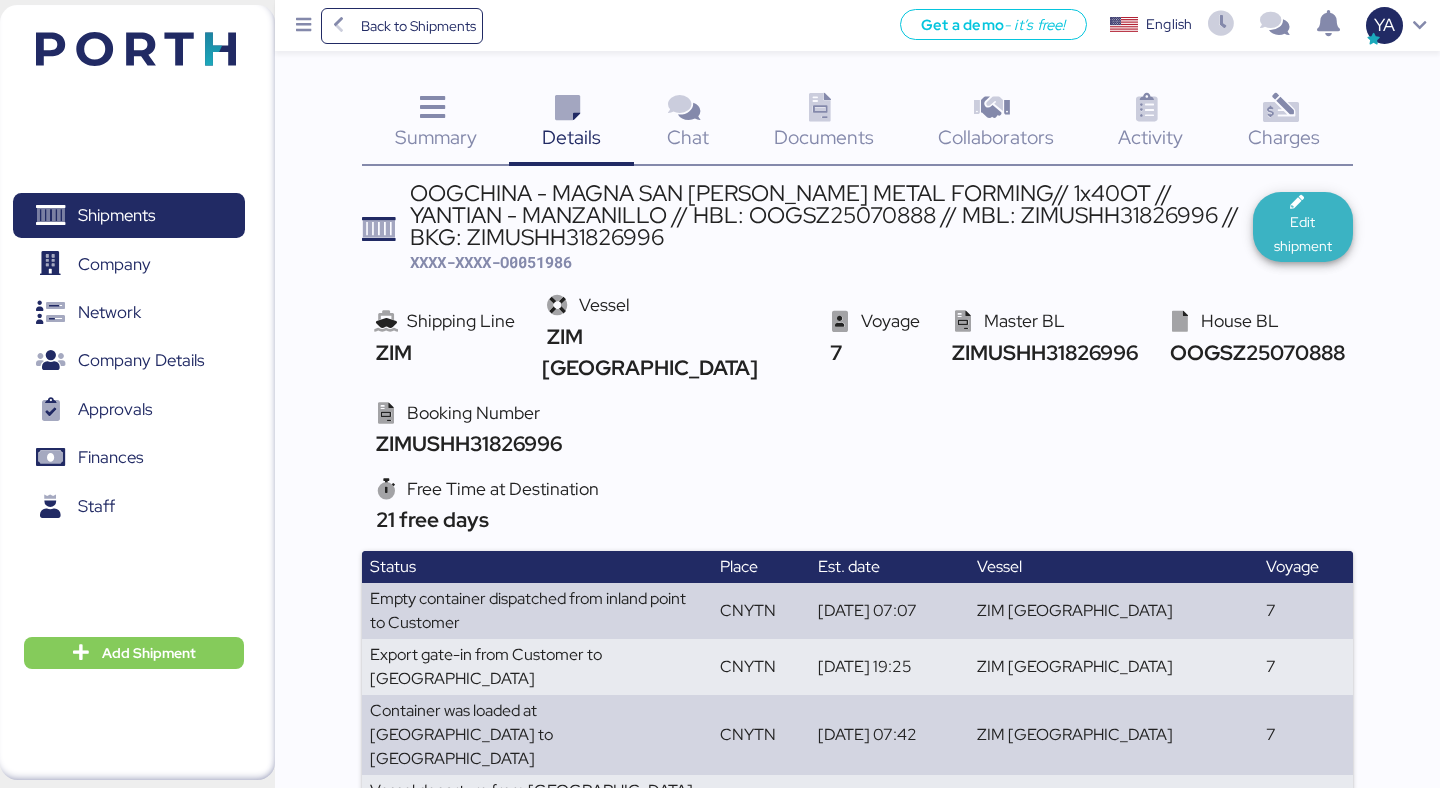 click on "Edit shipment" at bounding box center [1303, 234] 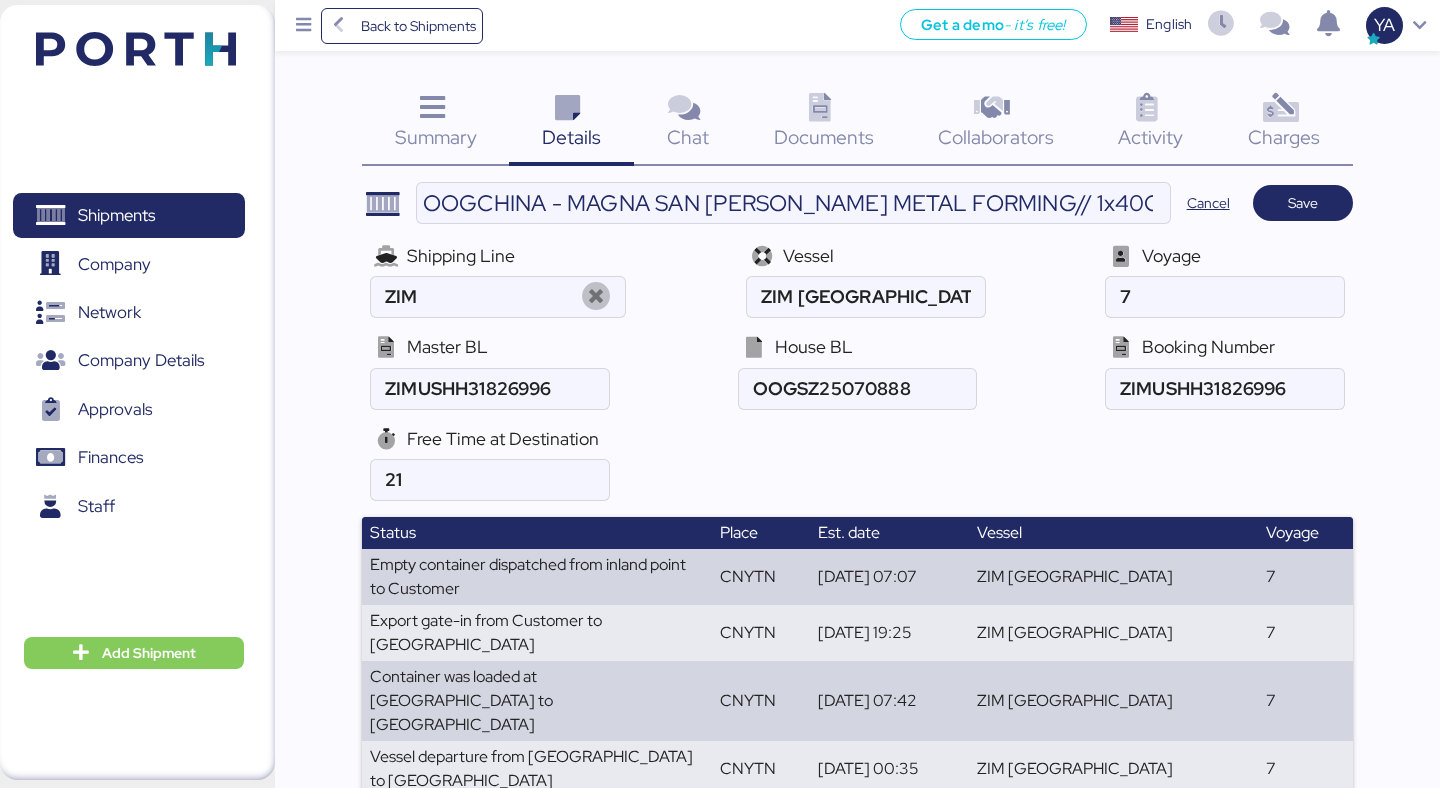 click on "Booking Number" at bounding box center [1208, 346] 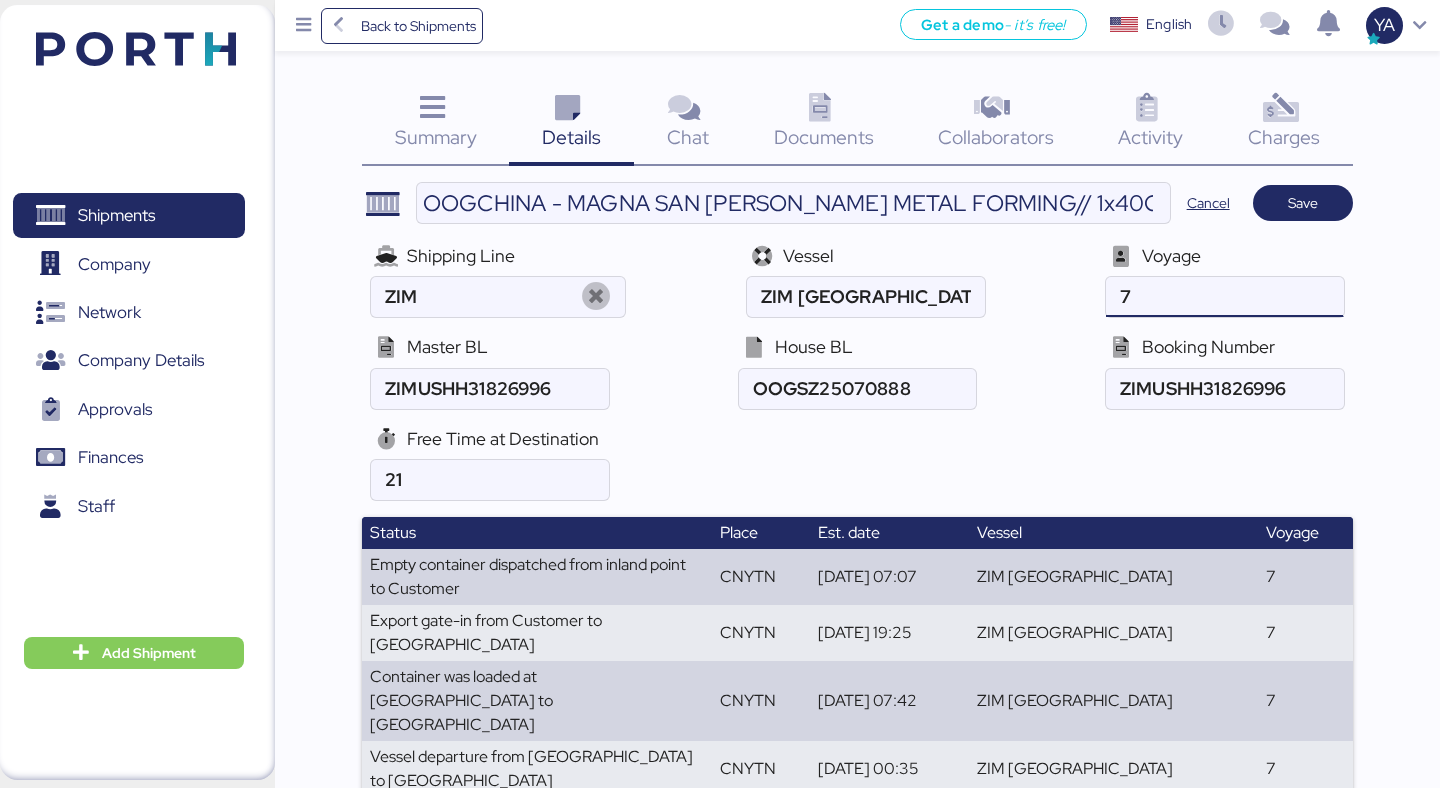 click at bounding box center (1224, 297) 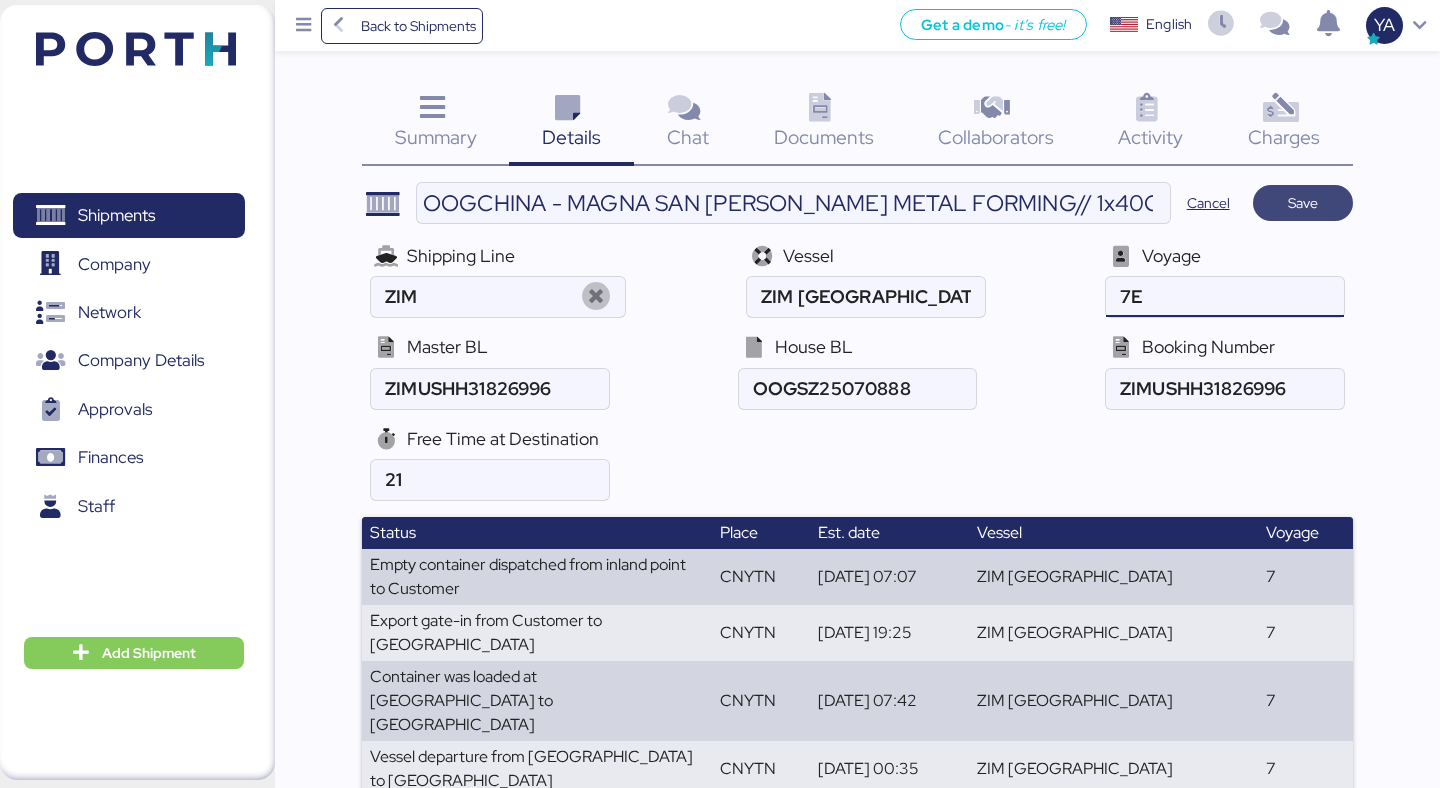 type on "7E" 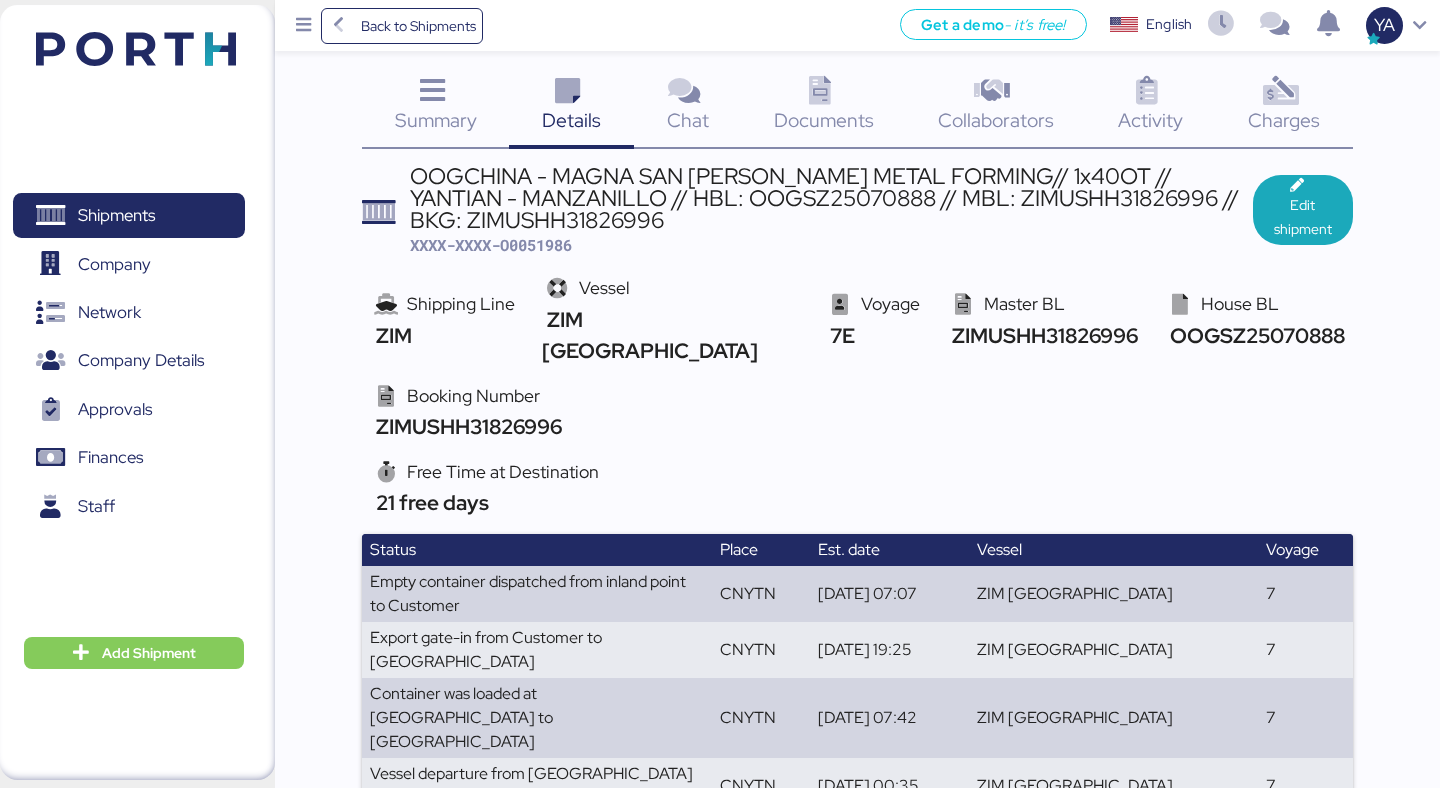 scroll, scrollTop: 0, scrollLeft: 0, axis: both 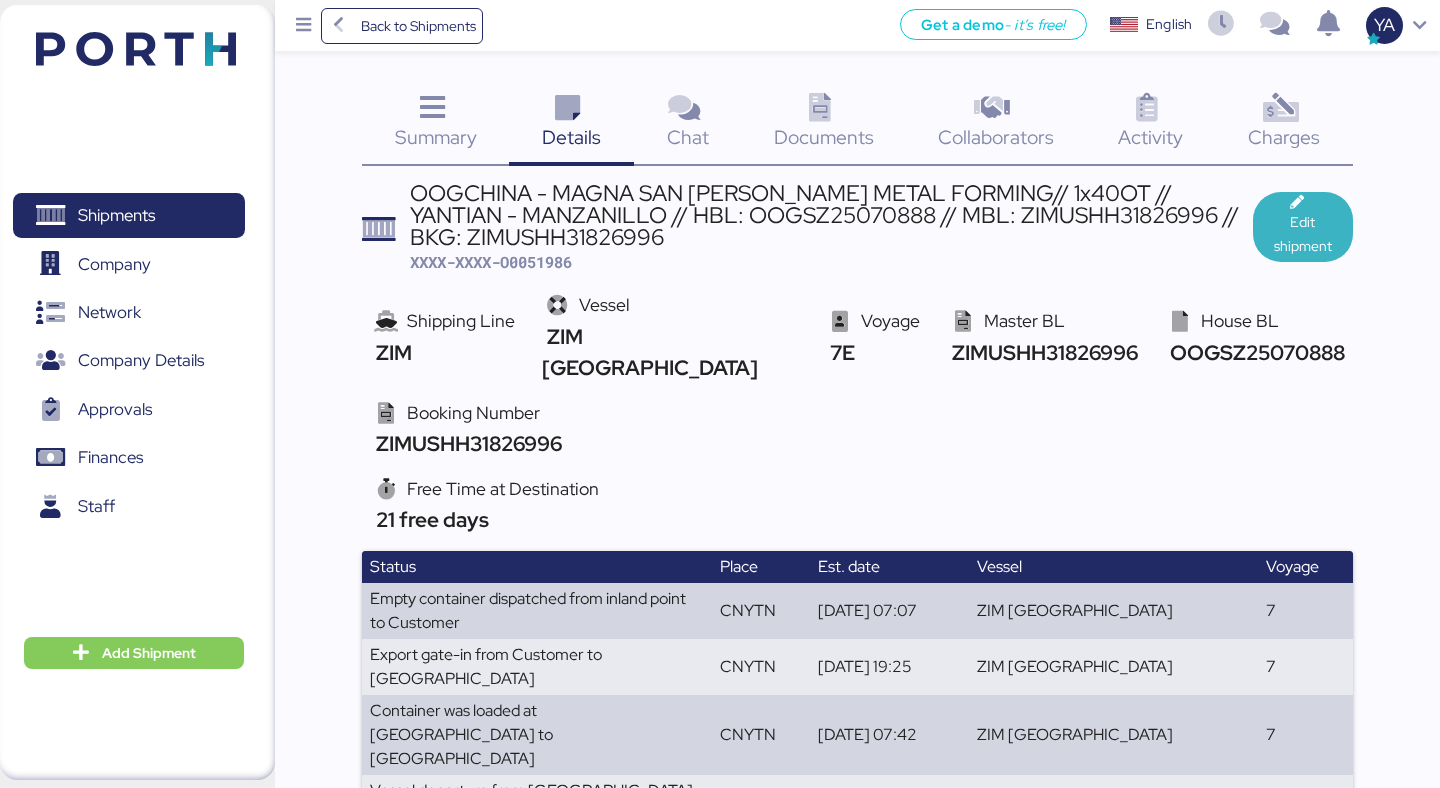 click on "Edit shipment" at bounding box center (1303, 227) 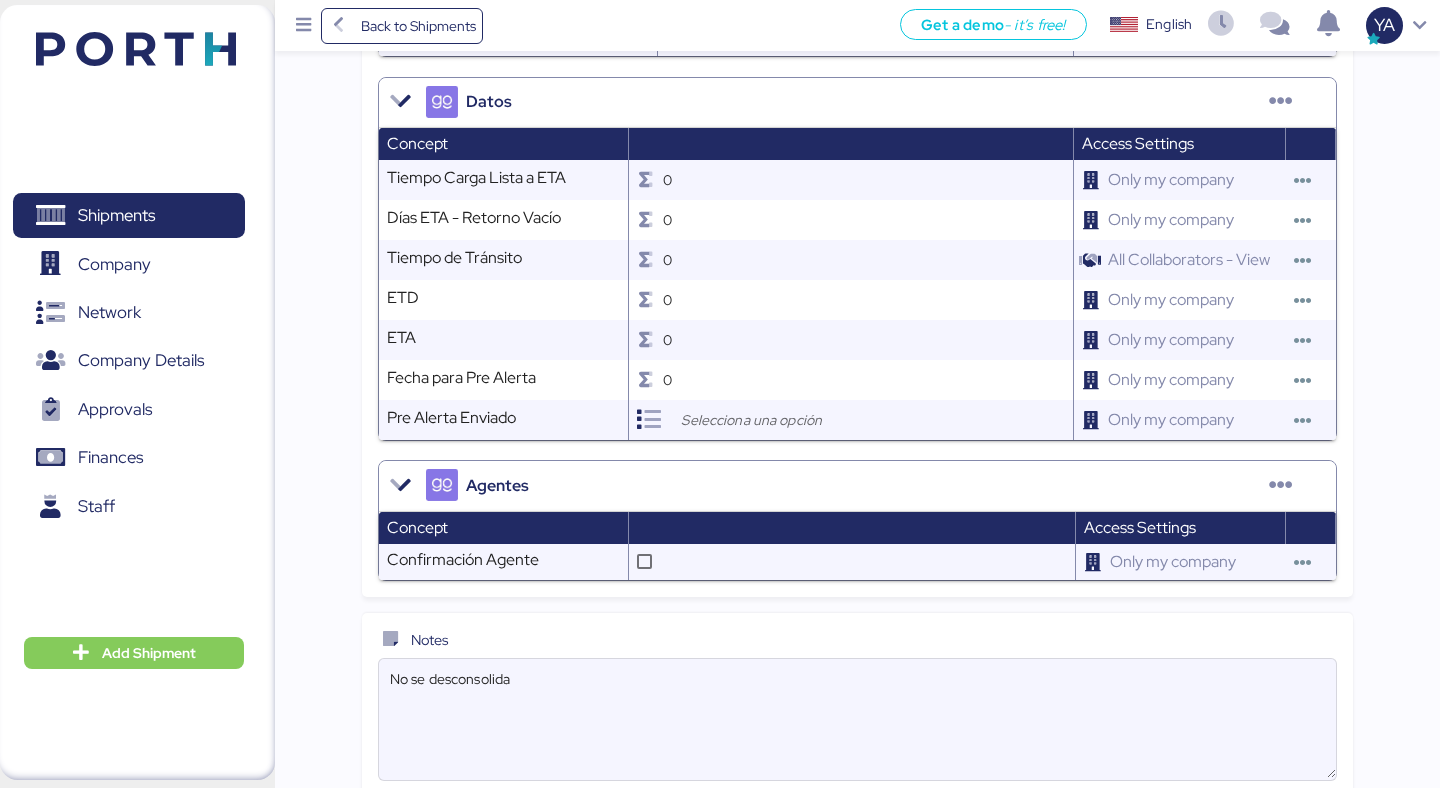 scroll, scrollTop: 2708, scrollLeft: 0, axis: vertical 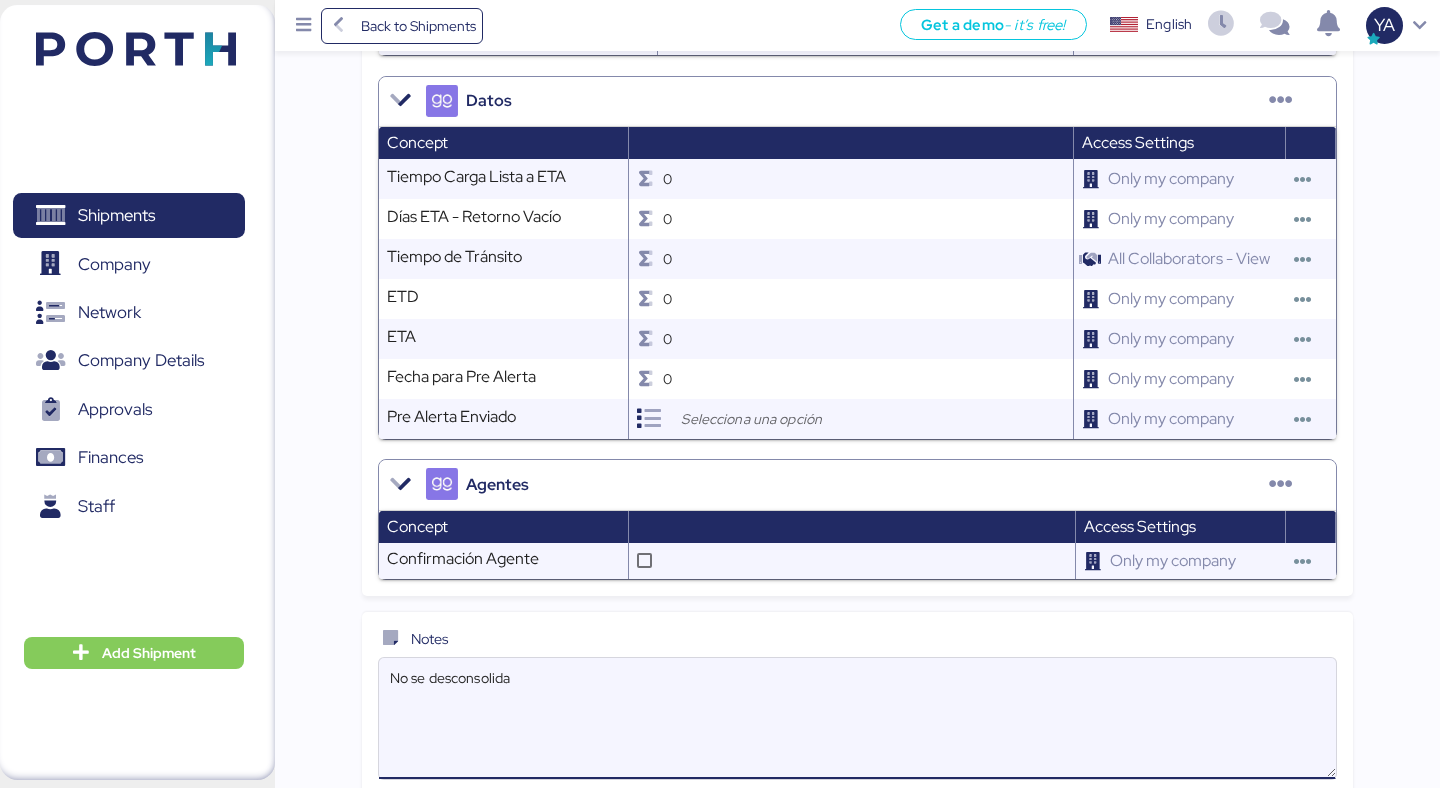 click on "No se desconsolida" at bounding box center (857, 718) 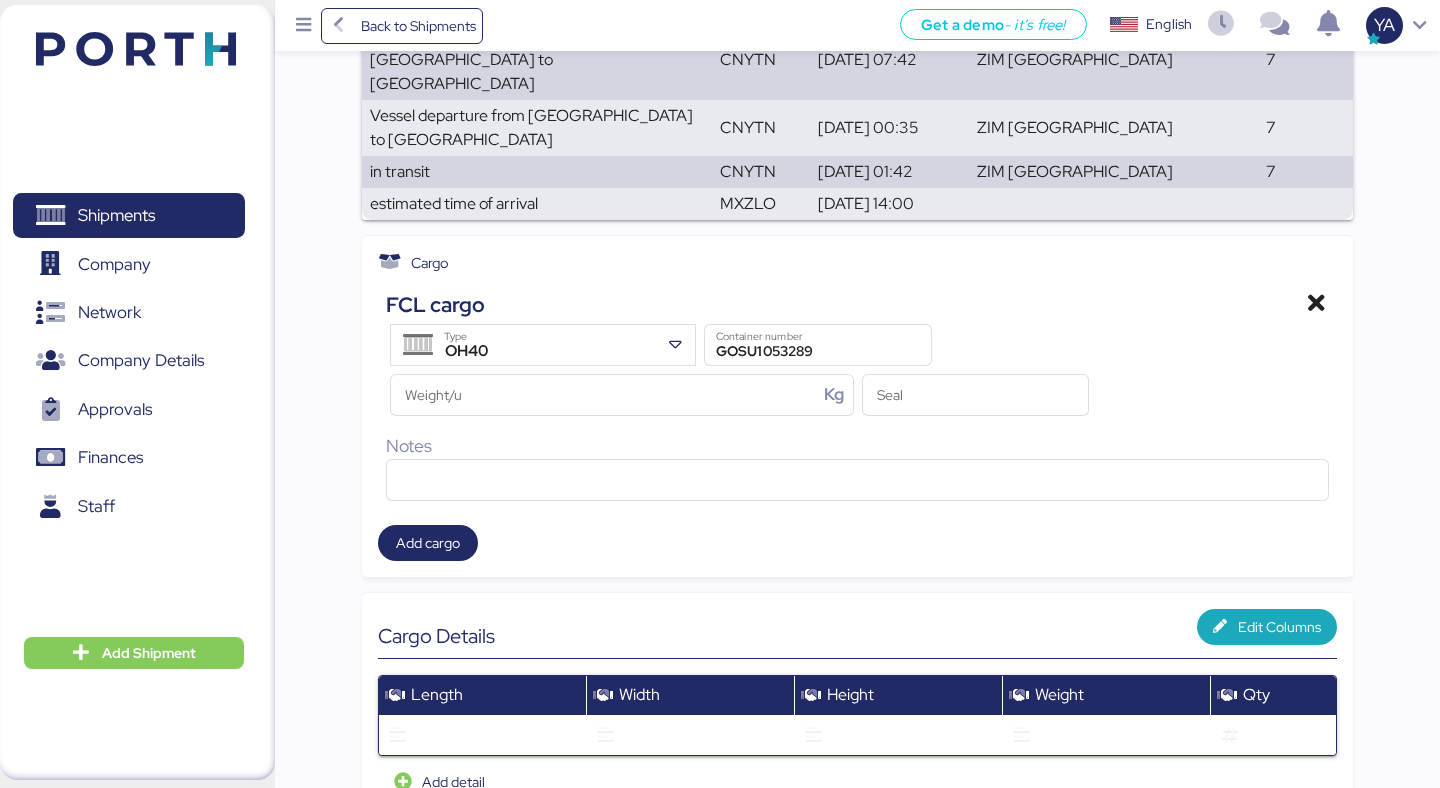 scroll, scrollTop: 0, scrollLeft: 0, axis: both 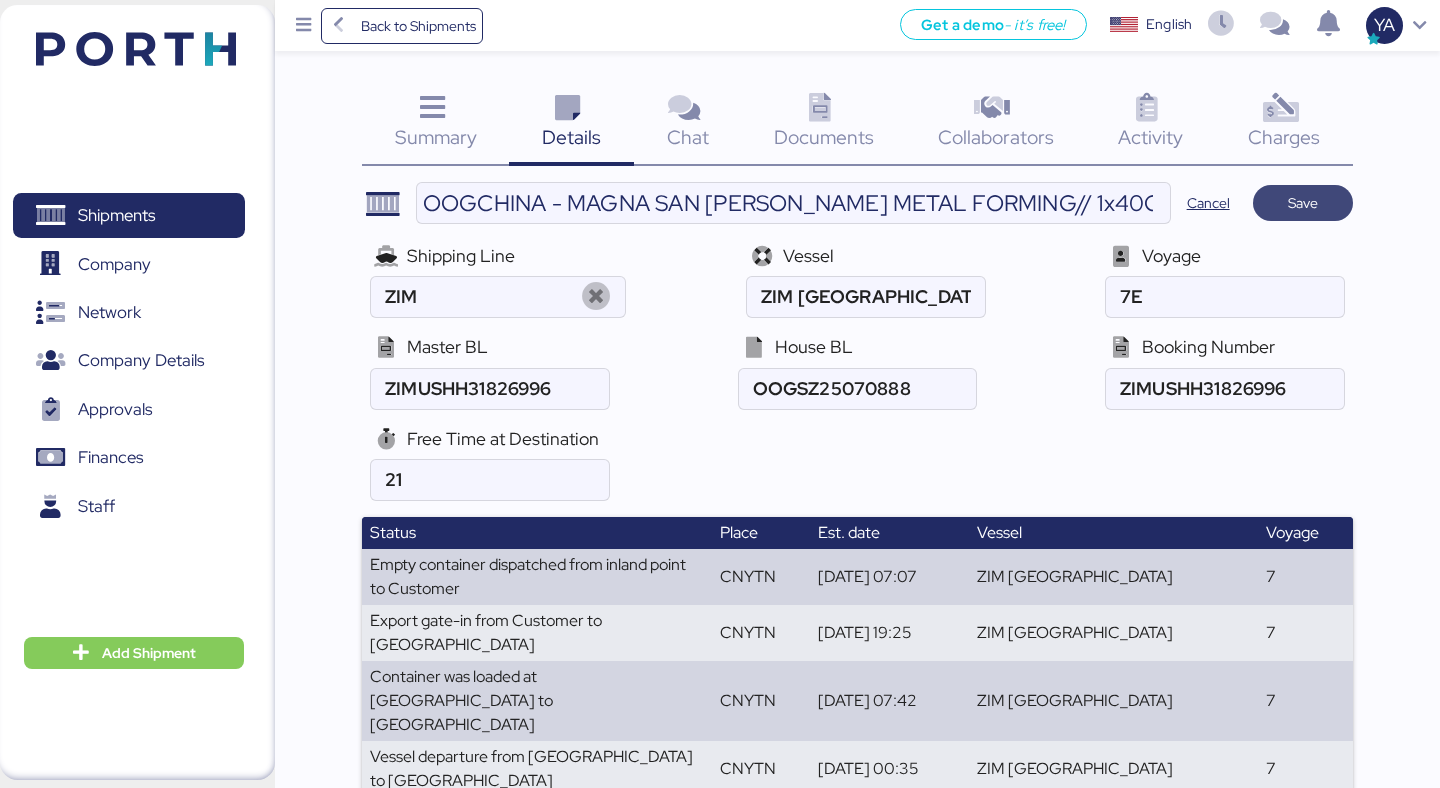 type on "Sencillo / No se desconsolida" 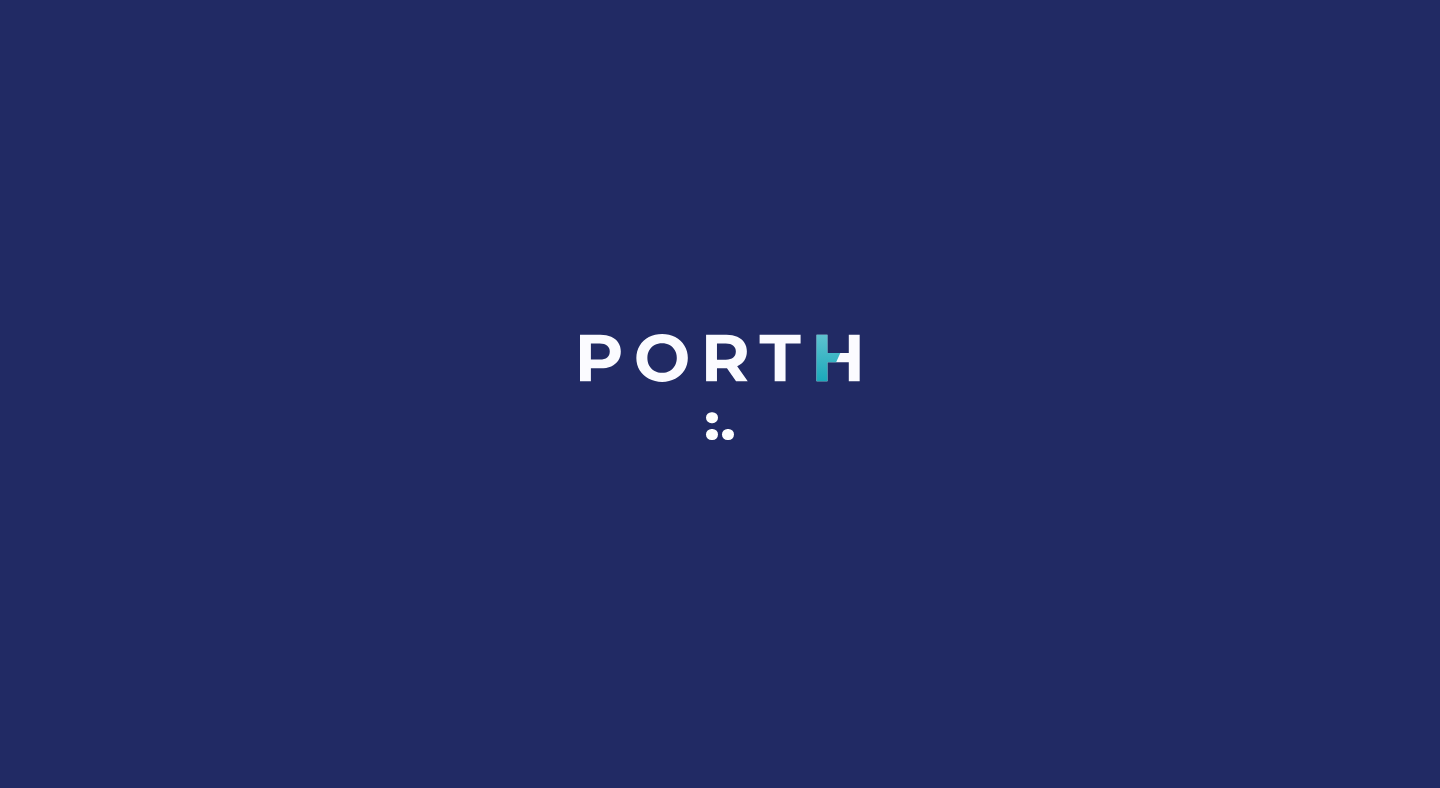 scroll, scrollTop: 0, scrollLeft: 0, axis: both 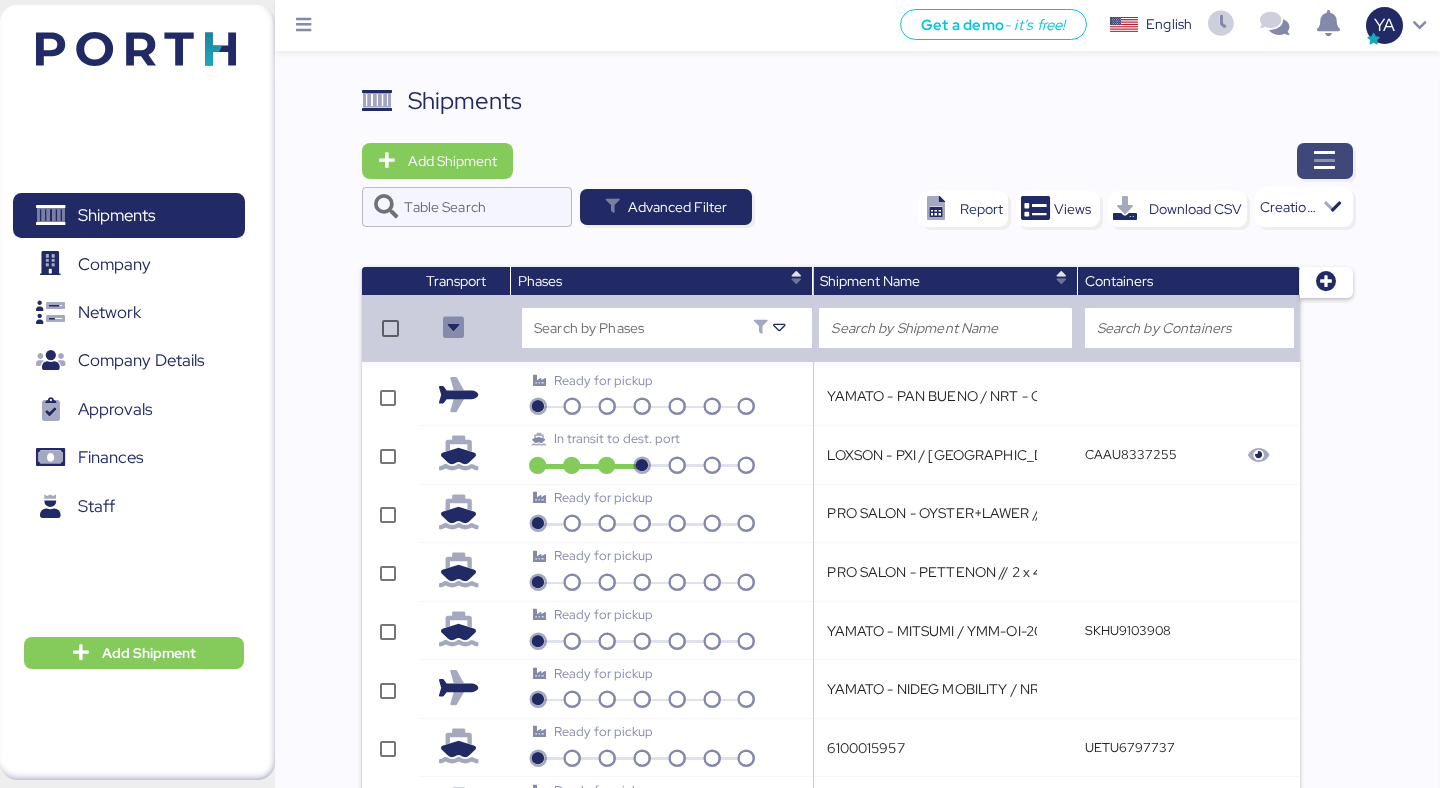click at bounding box center [1325, 161] 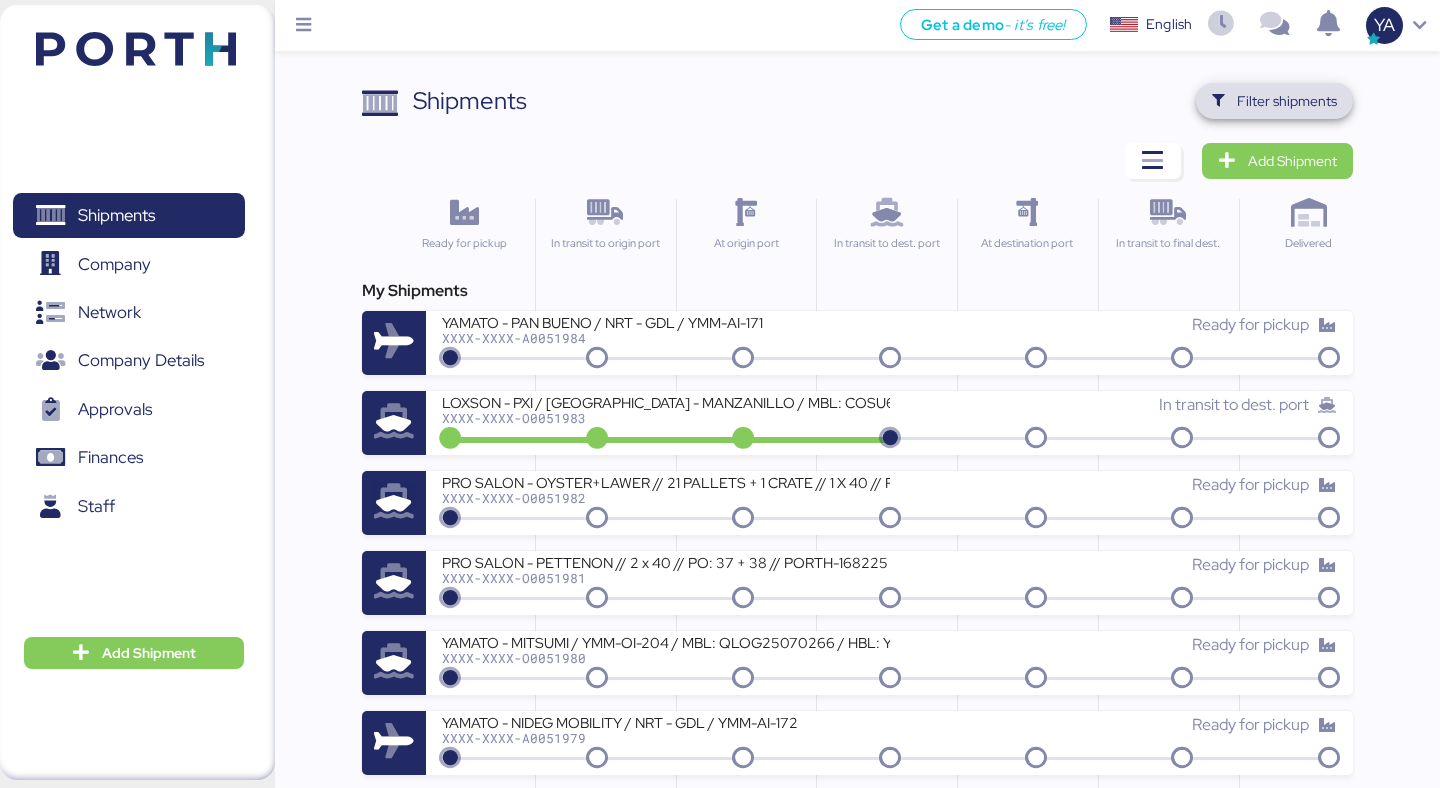 click on "Filter shipments" at bounding box center (1274, 101) 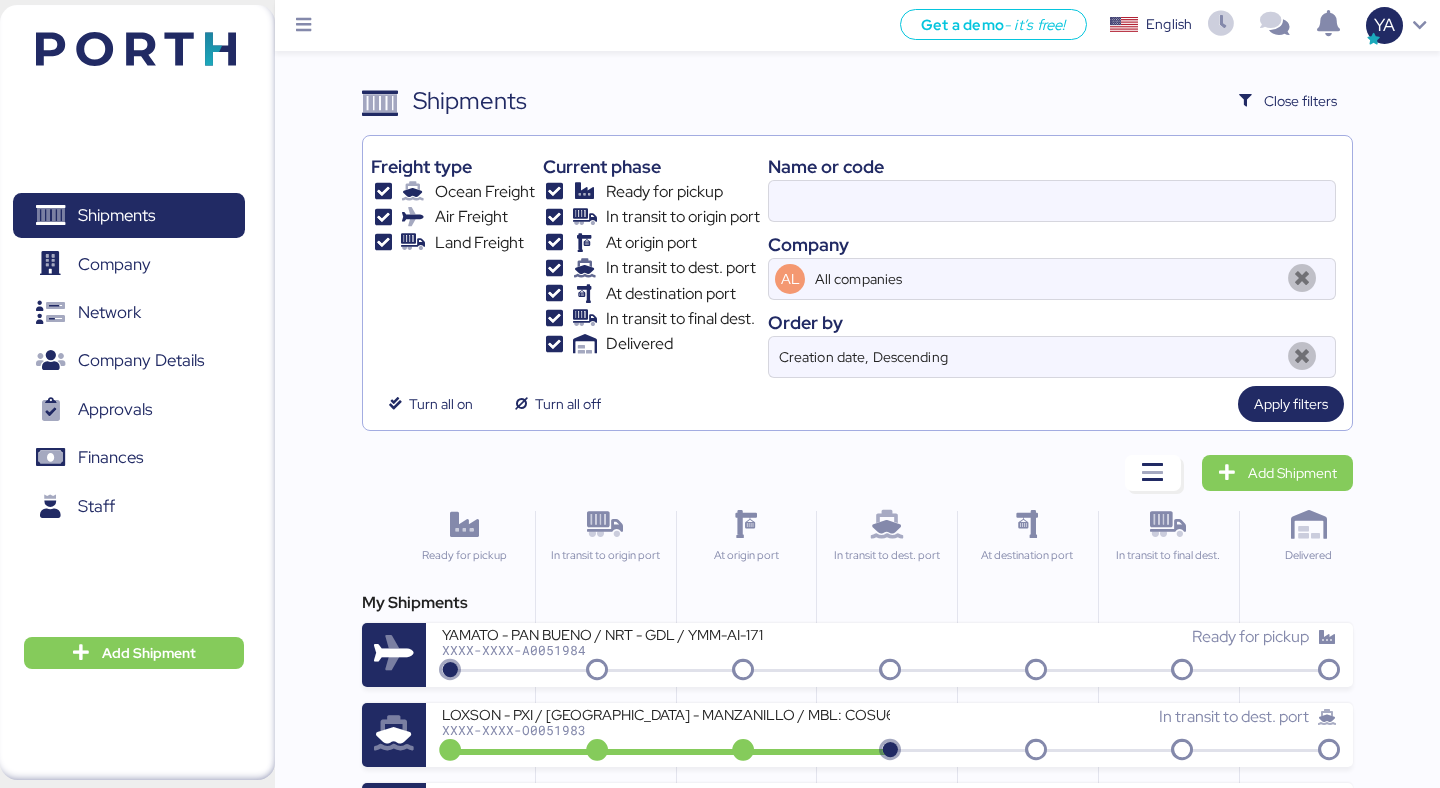 click on "Name or code" at bounding box center (1052, 166) 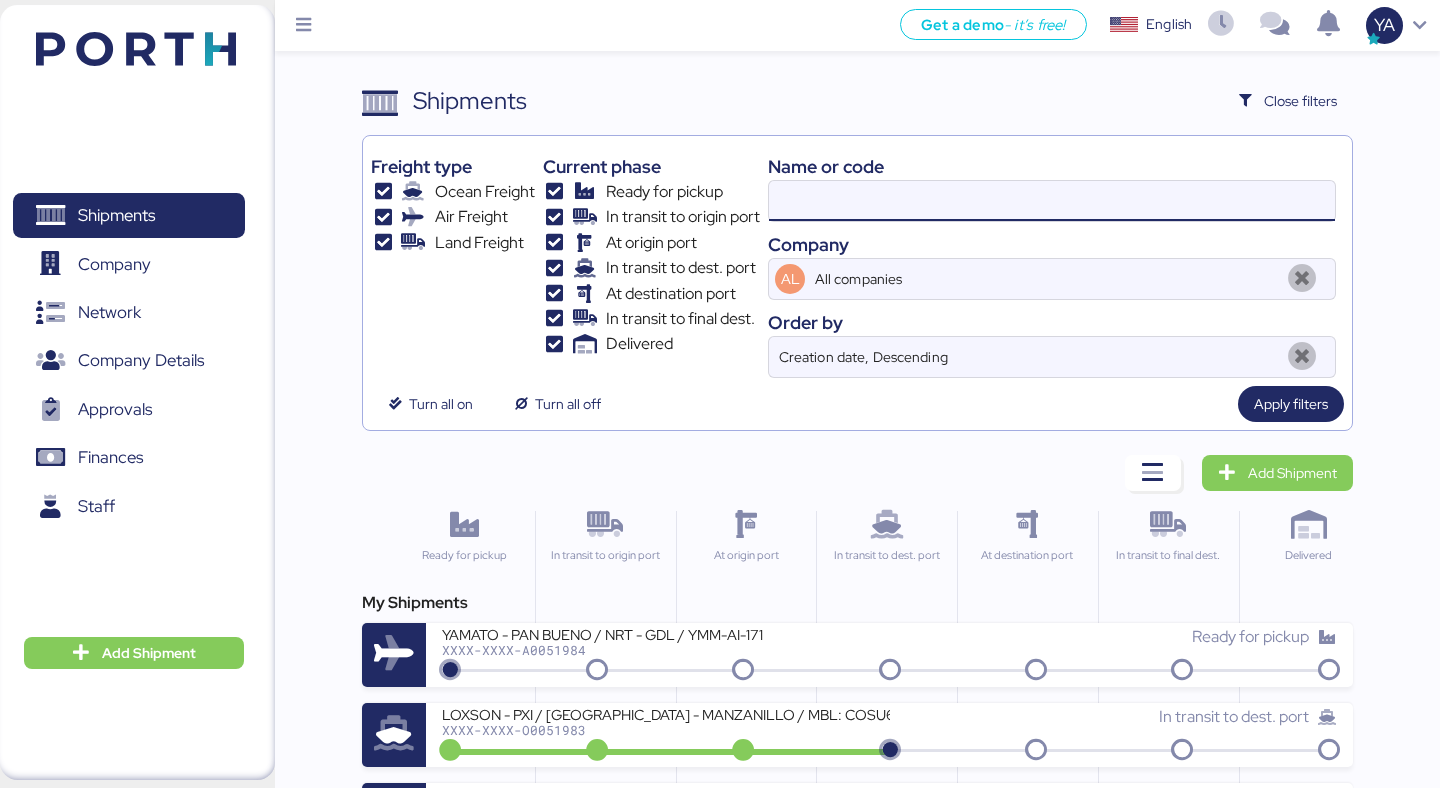 click at bounding box center [1052, 201] 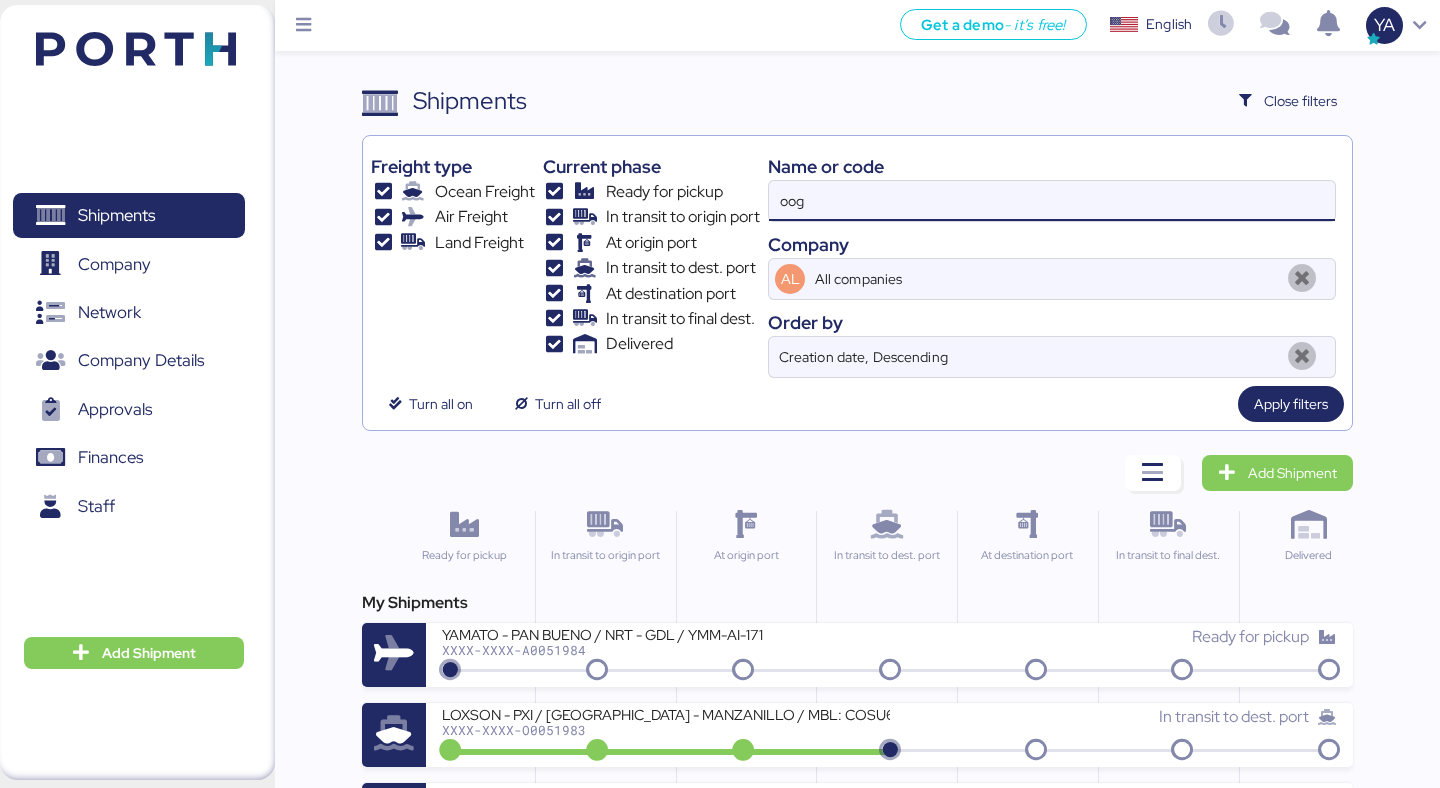 type on "oog" 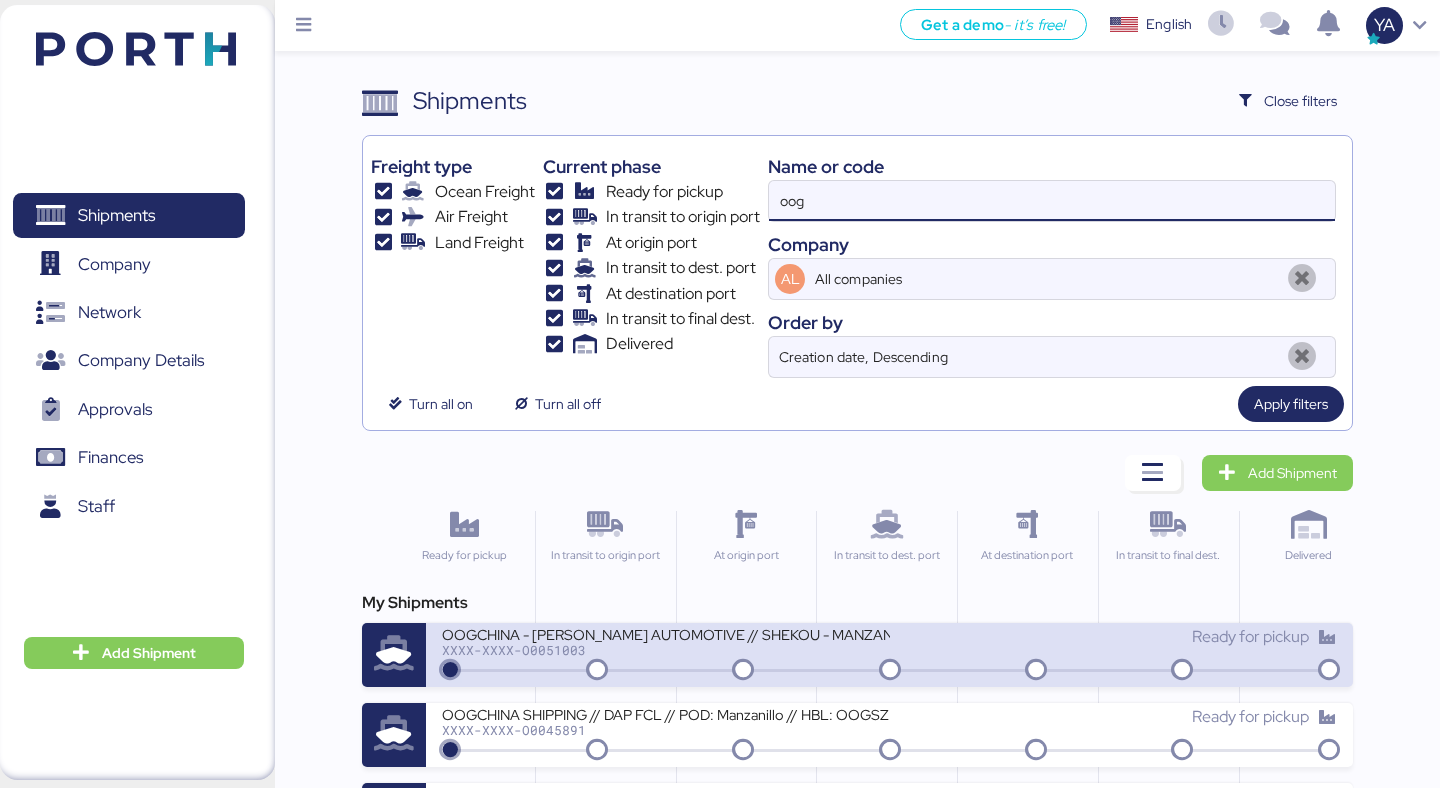 click on "OOGCHINA - KIRCHHOFF AUTOMOTIVE // SHEKOU - MANZANILLO // HBL: OOGSZ25040509  // MBL: OOLU2758963760  // BKG: OOLU2758963760" at bounding box center (665, 633) 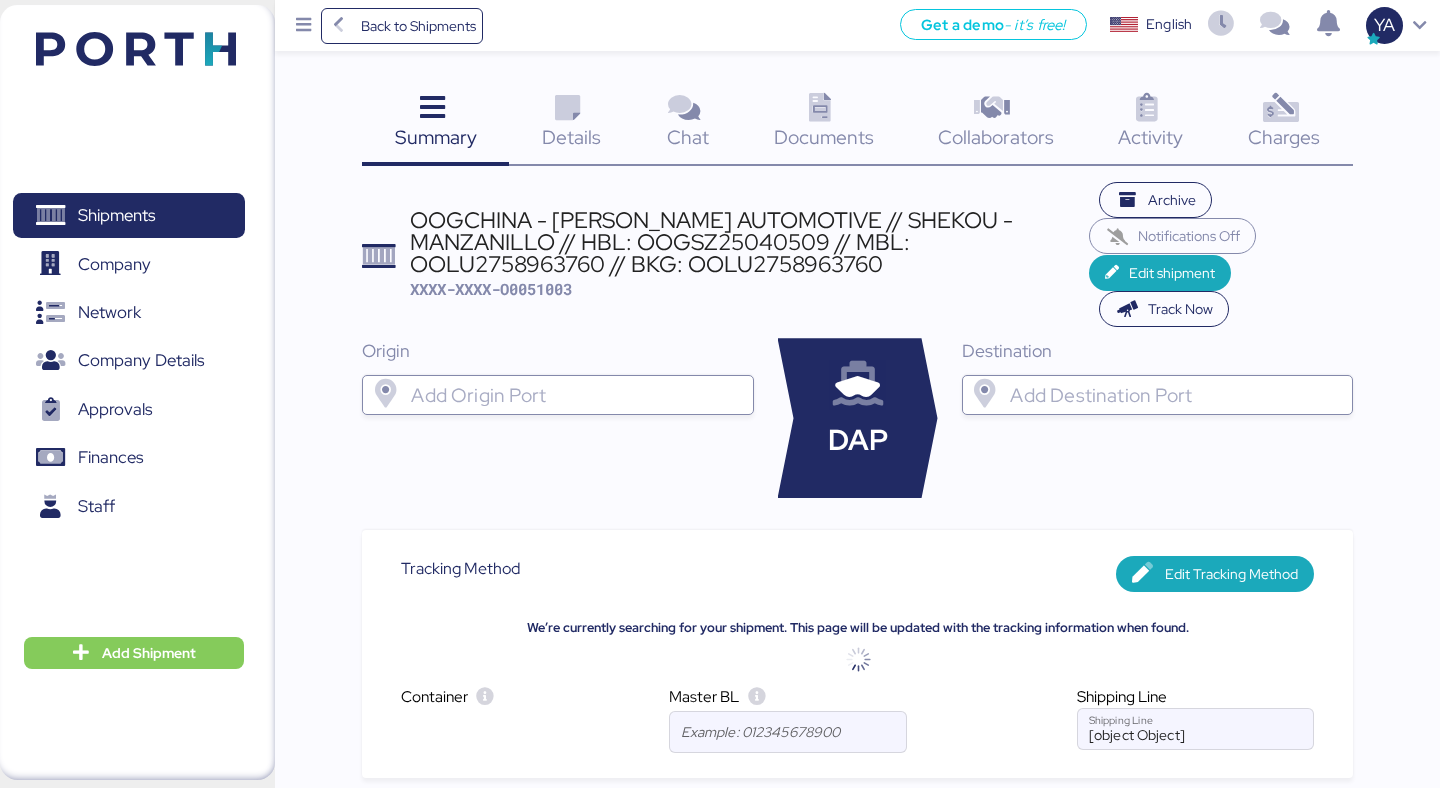 click on "OOGCHINA - KIRCHHOFF AUTOMOTIVE // SHEKOU - MANZANILLO // HBL: OOGSZ25040509  // MBL: OOLU2758963760  // BKG: OOLU2758963760" at bounding box center (749, 242) 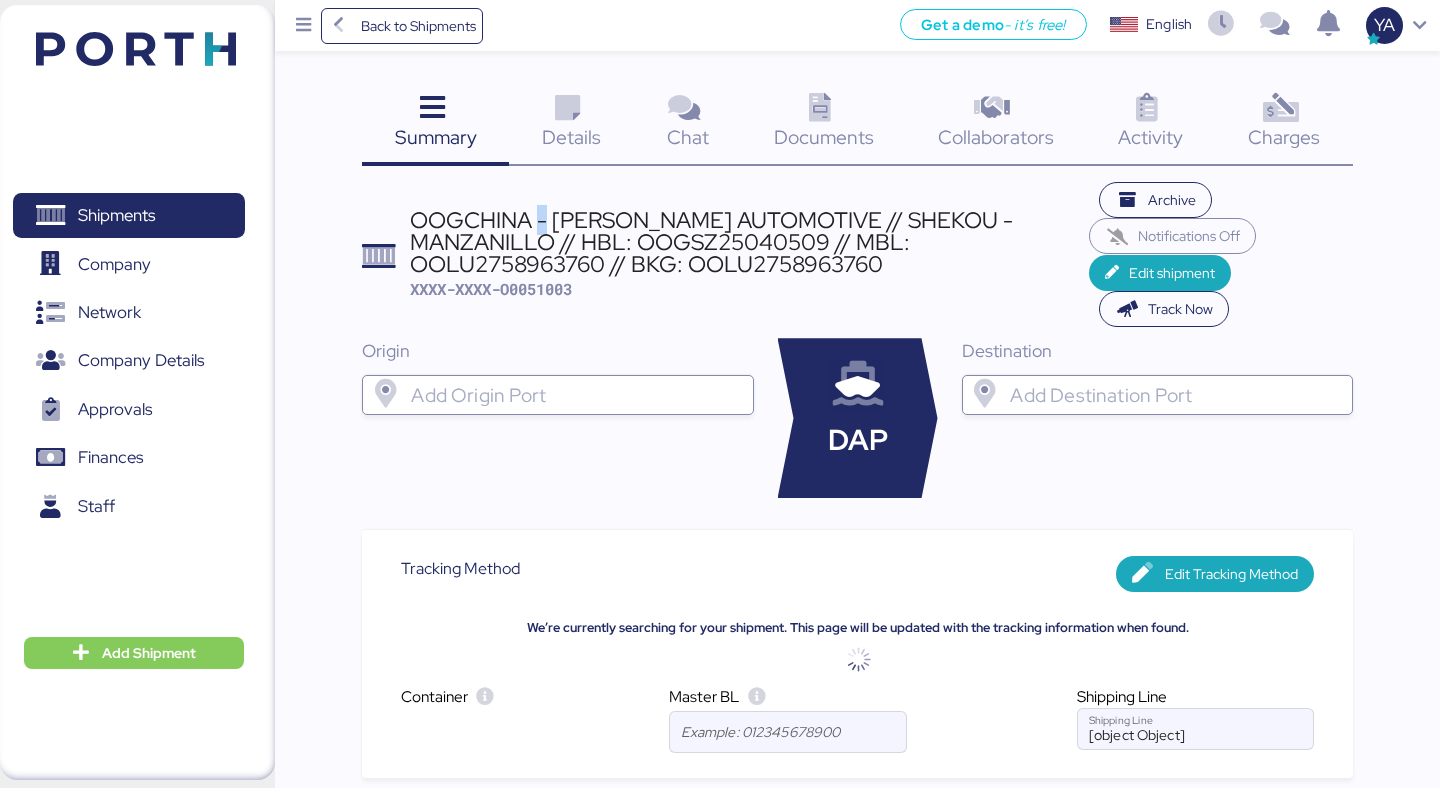 click on "OOGCHINA - KIRCHHOFF AUTOMOTIVE // SHEKOU - MANZANILLO // HBL: OOGSZ25040509  // MBL: OOLU2758963760  // BKG: OOLU2758963760" at bounding box center (749, 242) 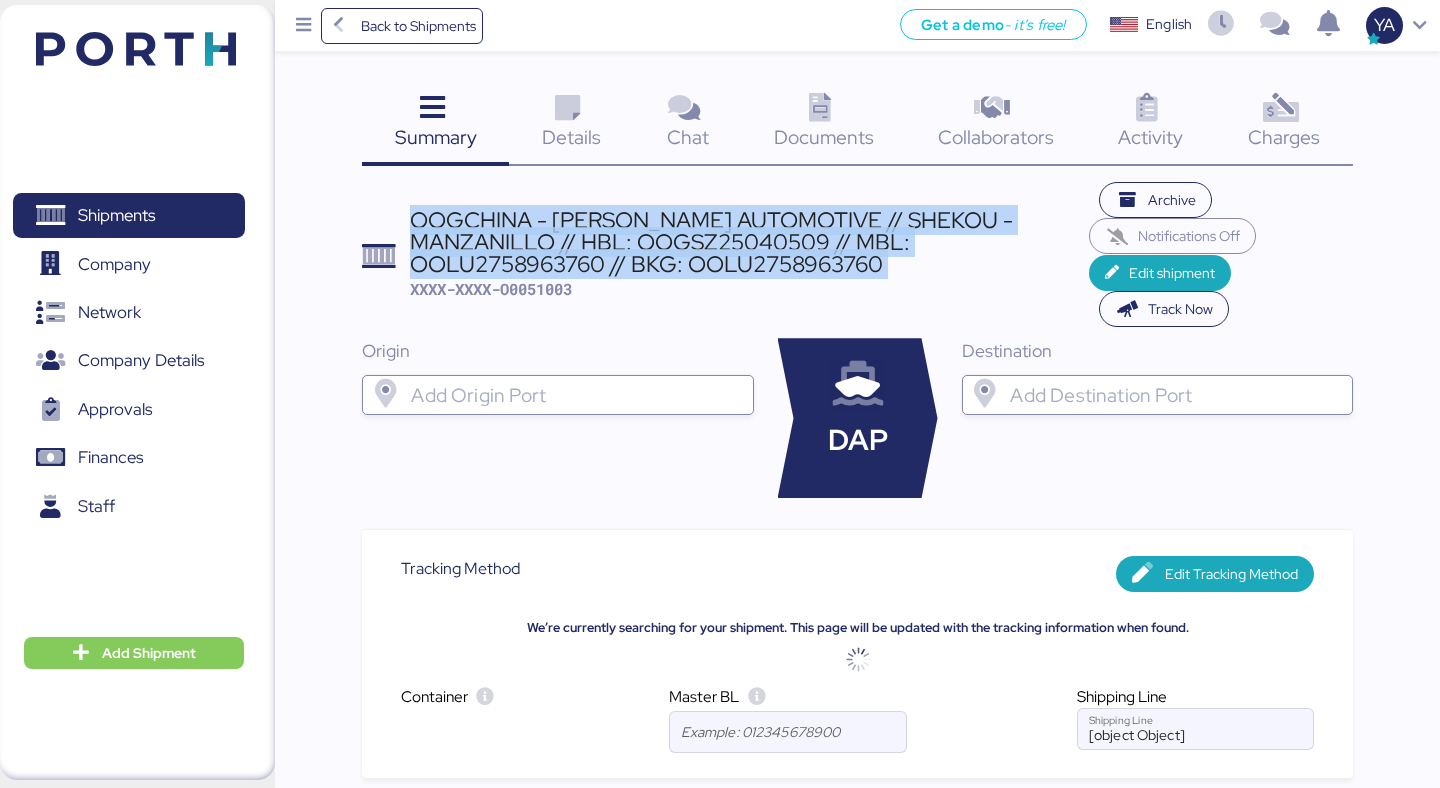 click on "OOGCHINA - KIRCHHOFF AUTOMOTIVE // SHEKOU - MANZANILLO // HBL: OOGSZ25040509  // MBL: OOLU2758963760  // BKG: OOLU2758963760" at bounding box center [749, 242] 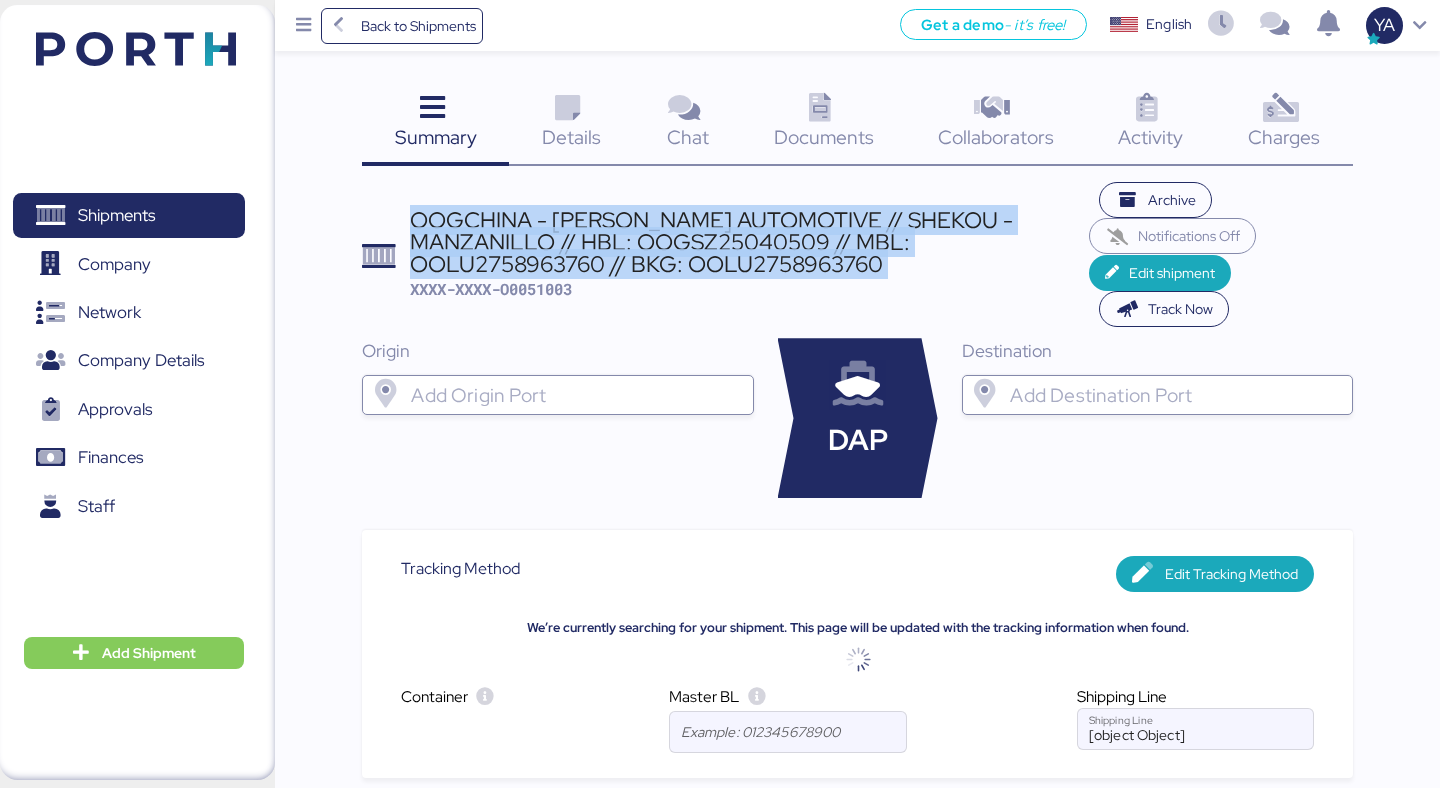 copy on "OOGCHINA - KIRCHHOFF AUTOMOTIVE // SHEKOU - MANZANILLO // HBL: OOGSZ25040509  // MBL: OOLU2758963760  // BKG: OOLU2758963760" 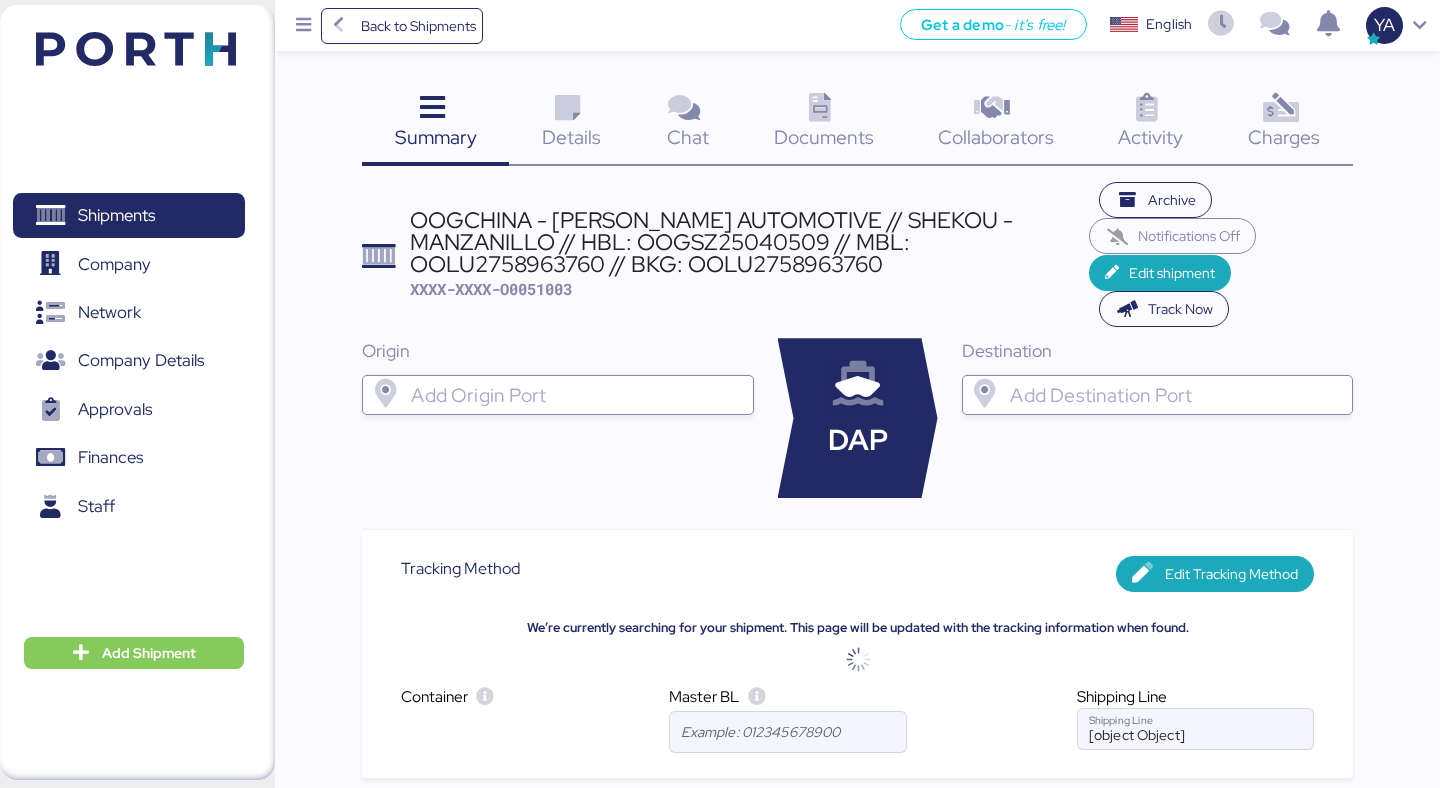 click on "OOGCHINA - KIRCHHOFF AUTOMOTIVE // SHEKOU - MANZANILLO // HBL: OOGSZ25040509  // MBL: OOLU2758963760  // BKG: OOLU2758963760  XXXX-XXXX-O0051003" at bounding box center (749, 255) 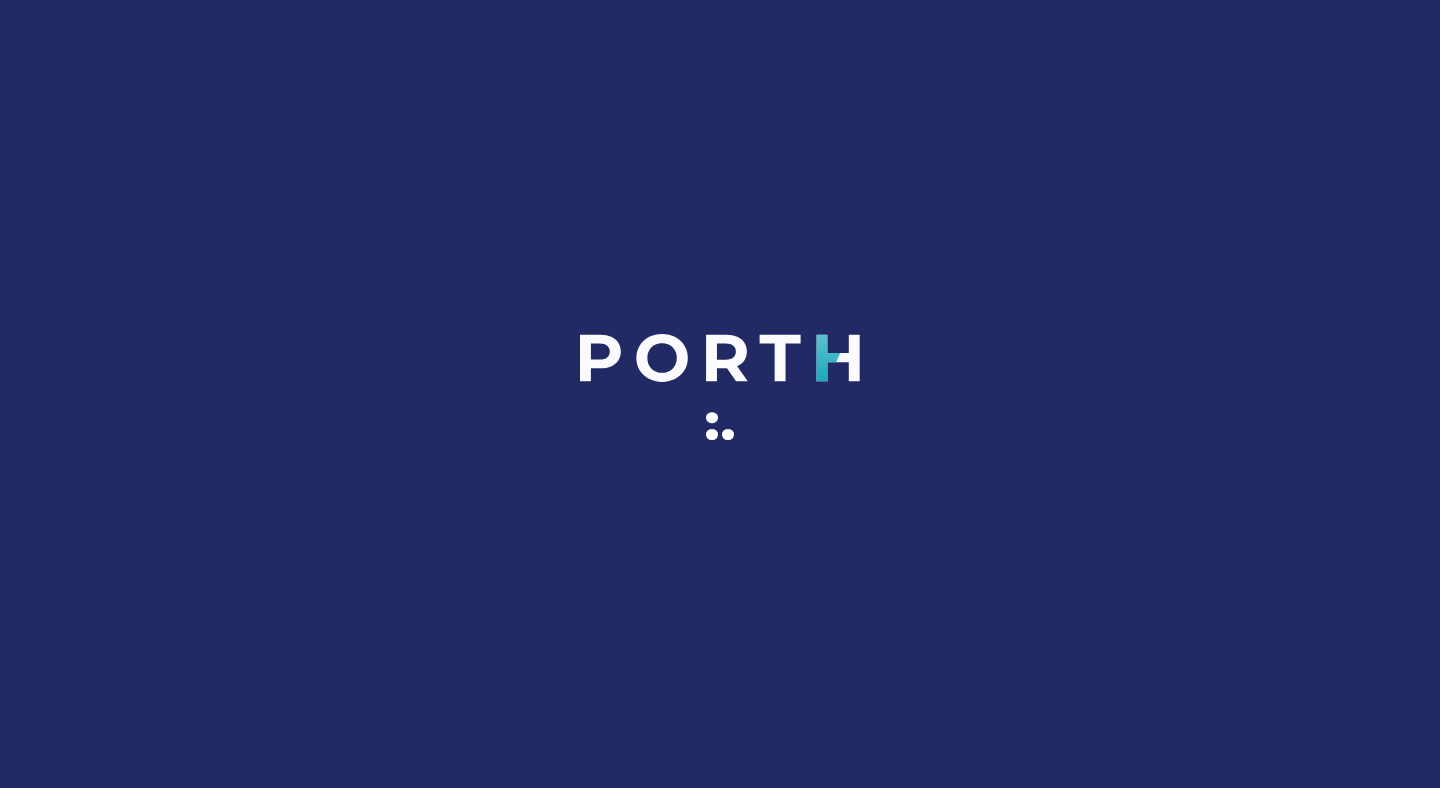scroll, scrollTop: 0, scrollLeft: 0, axis: both 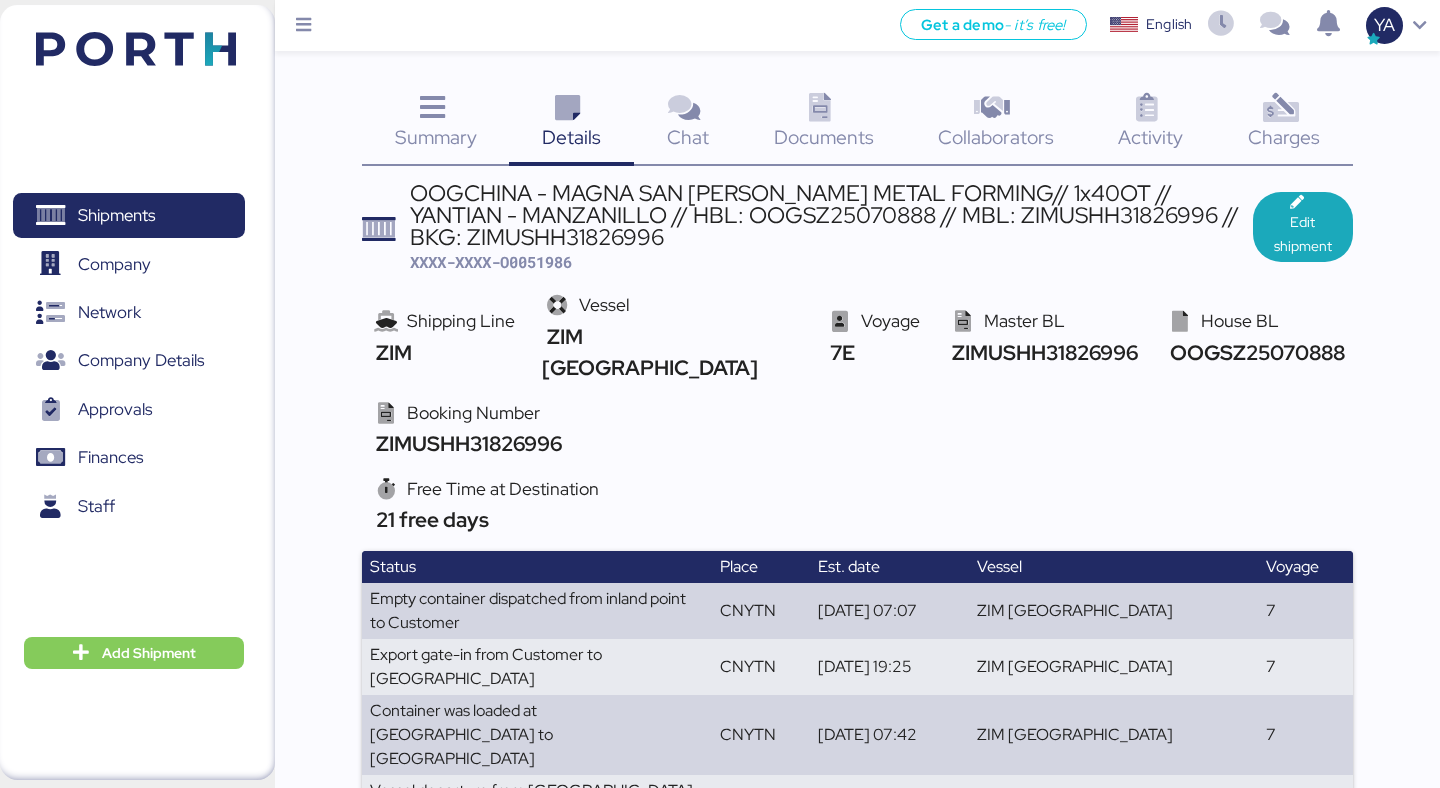 click at bounding box center (820, 108) 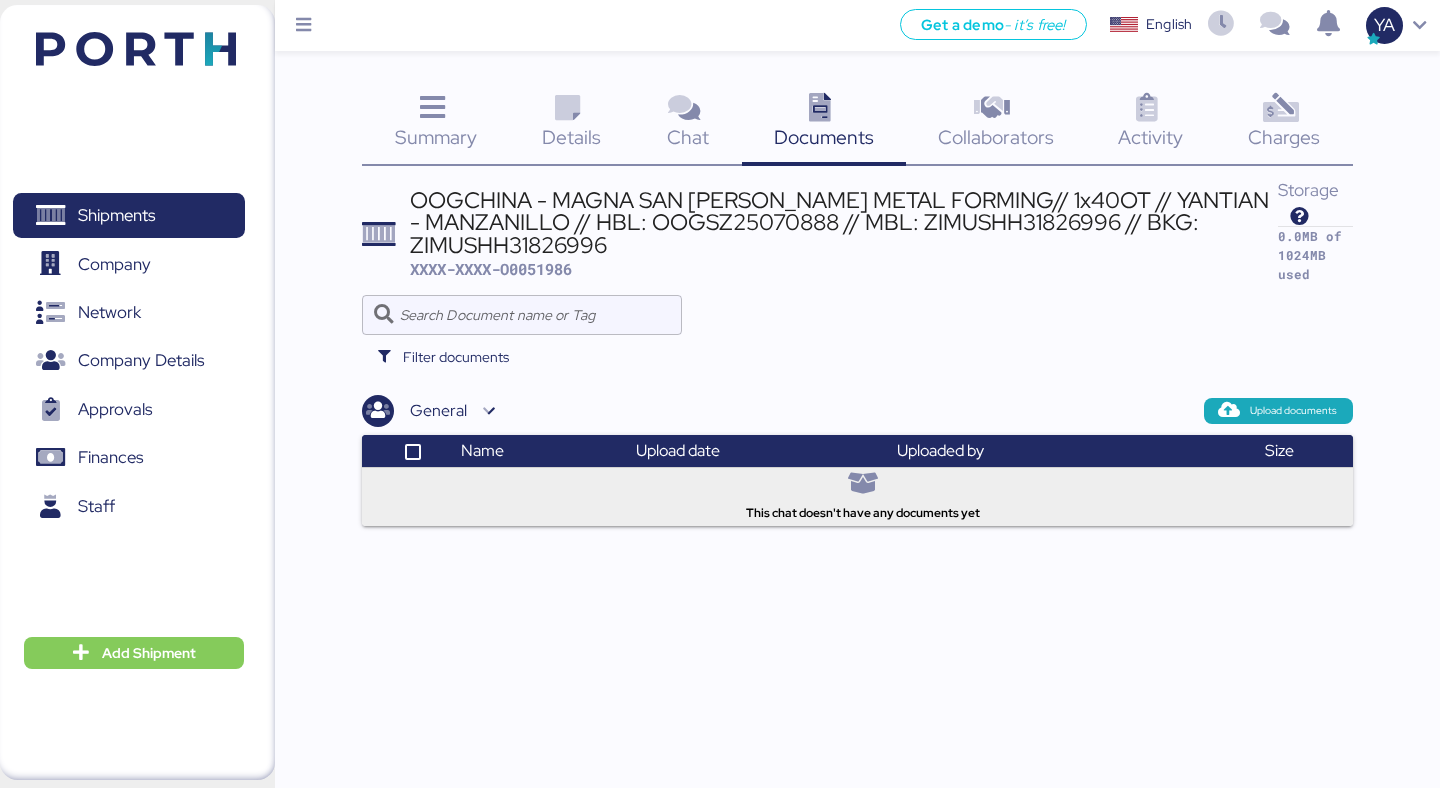 click at bounding box center [863, 484] 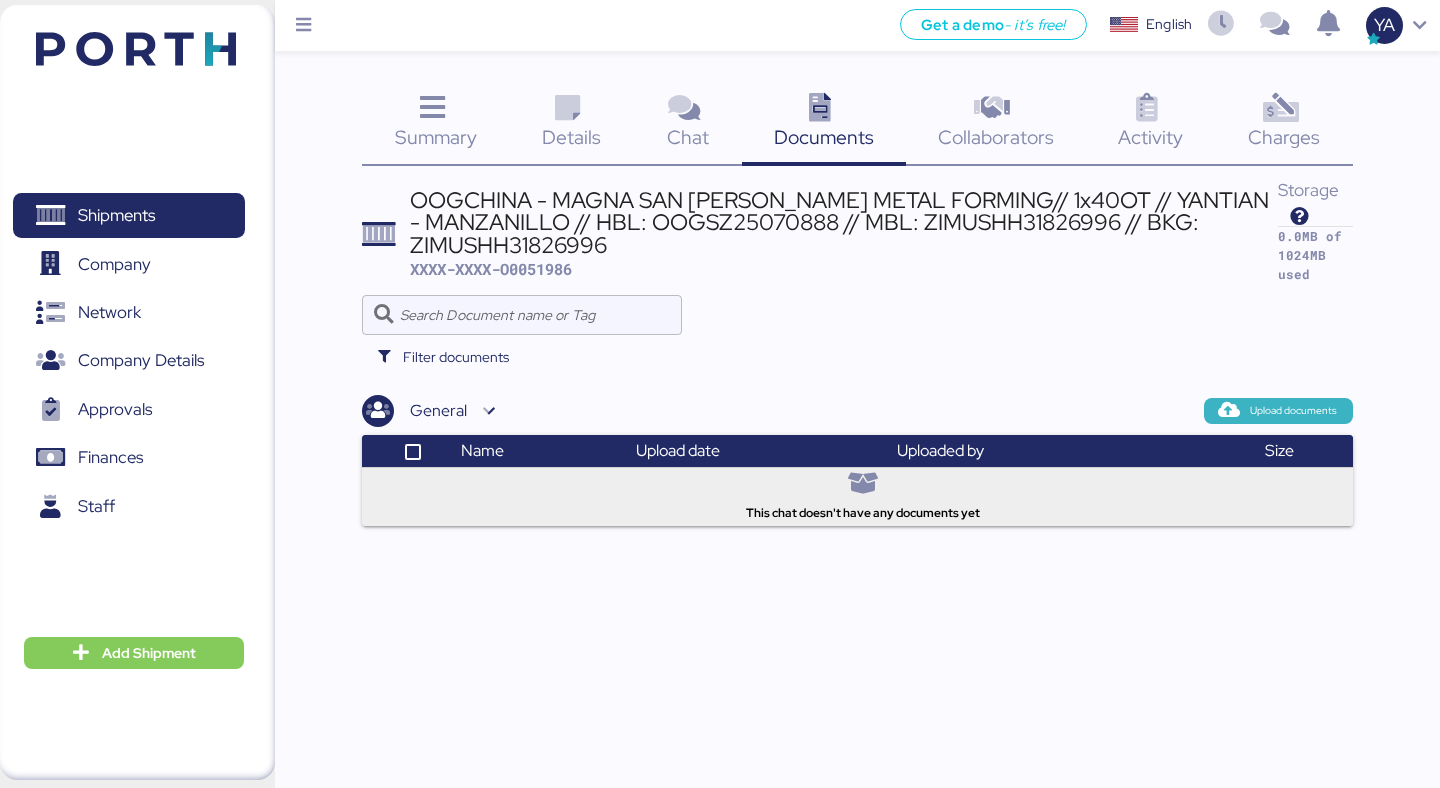 click on "Upload documents" at bounding box center [1293, 411] 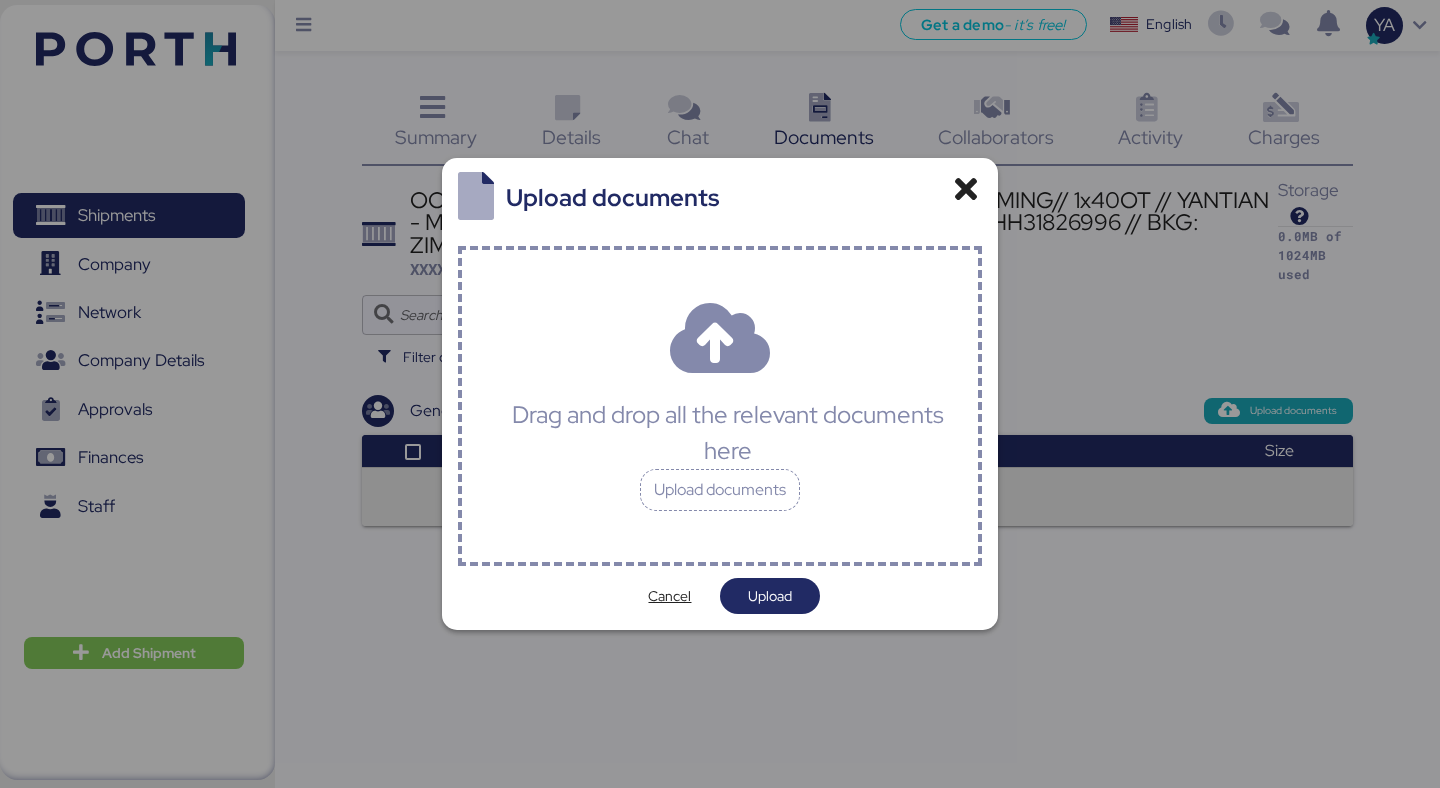 click on "Drag and drop all the relevant documents here" at bounding box center [727, 433] 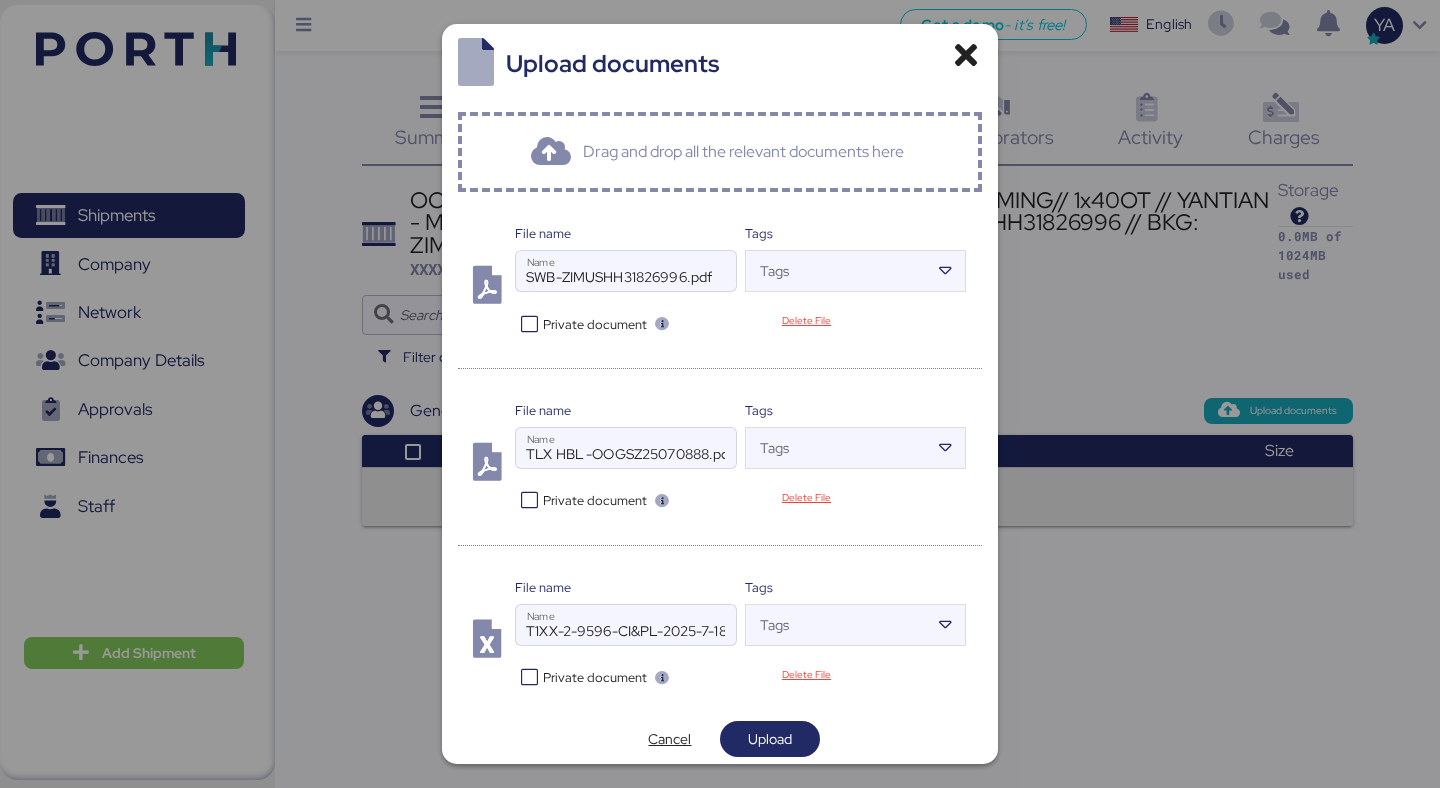 click on "Private document" at bounding box center [595, 500] 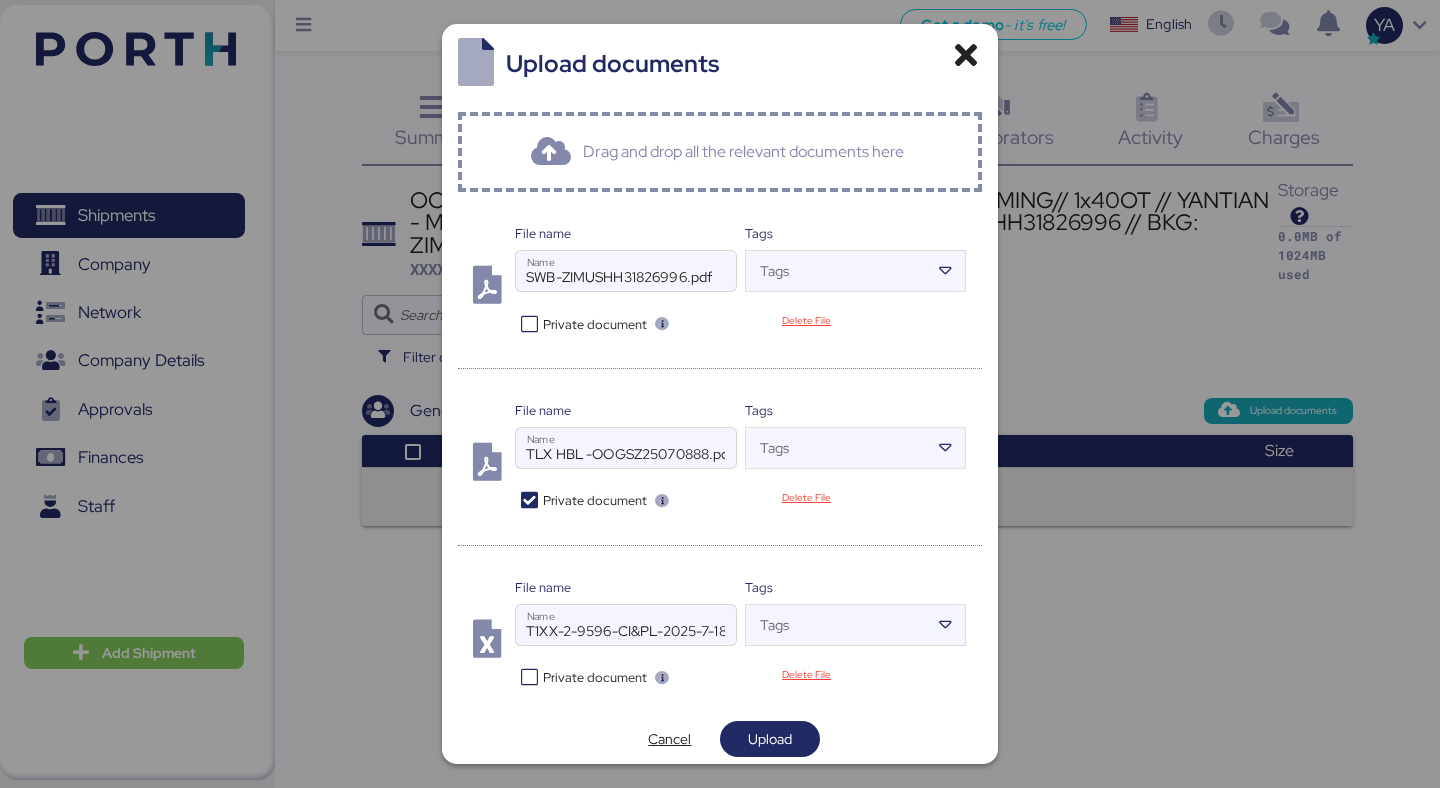 click at bounding box center (529, 500) 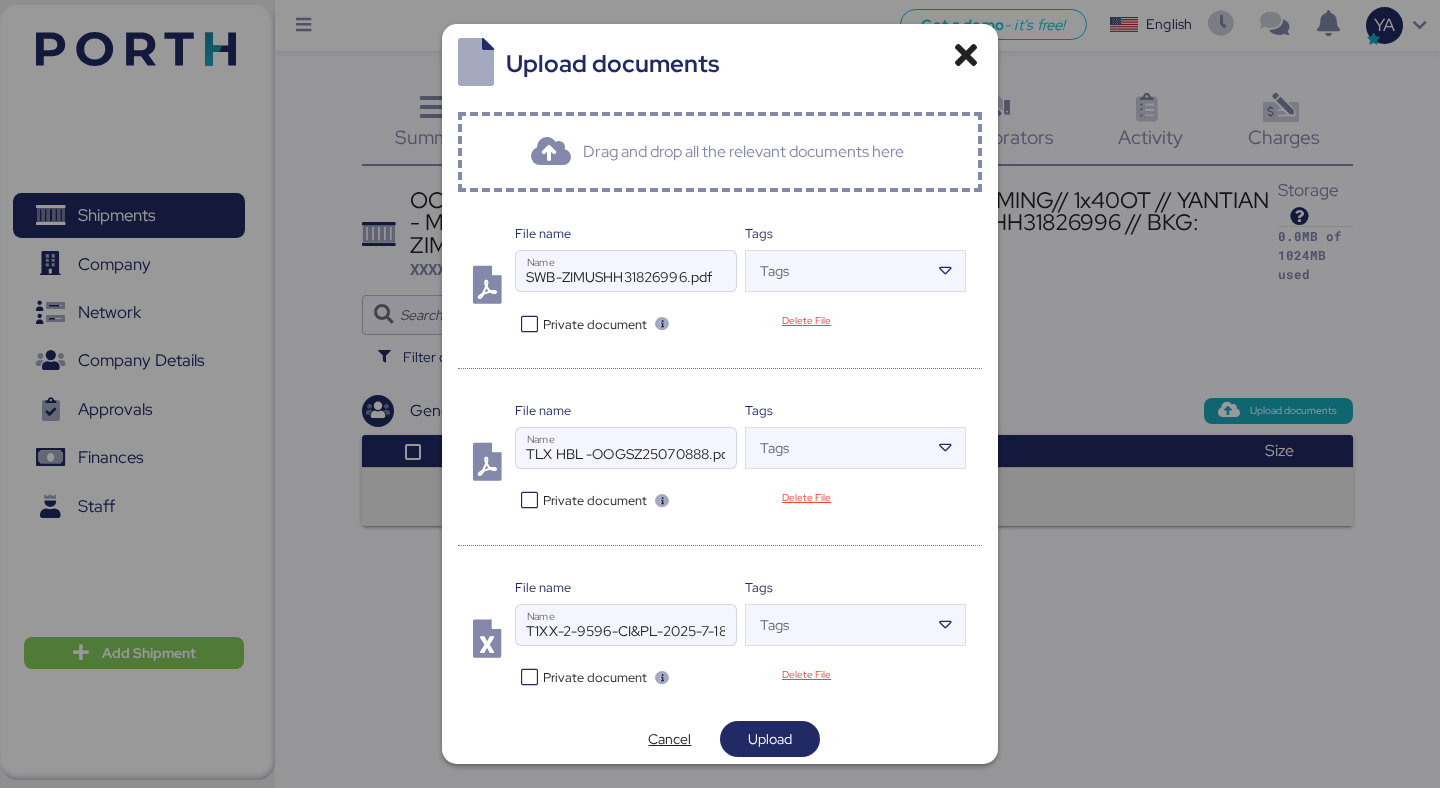 click on "Private document" at bounding box center (628, 322) 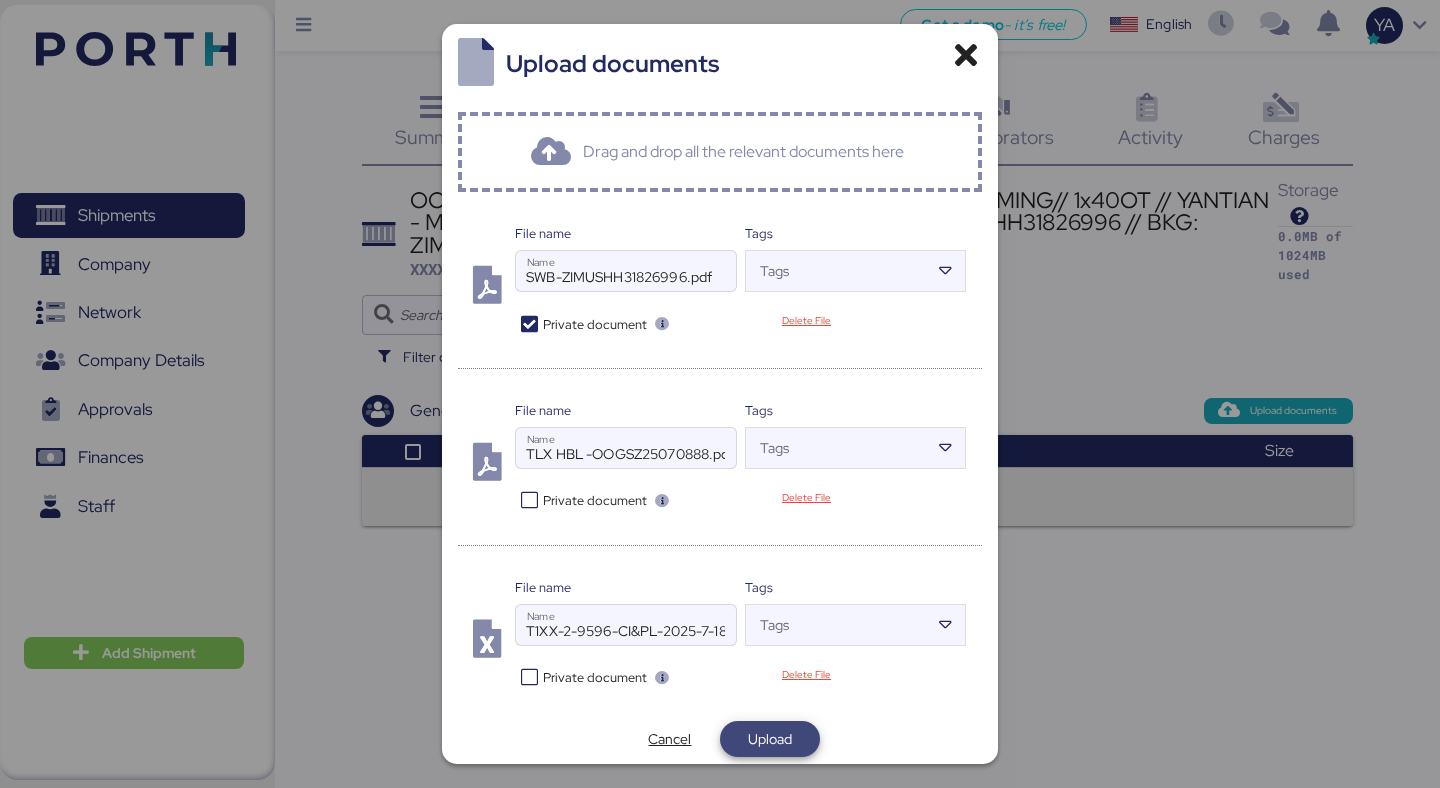click on "Upload" at bounding box center (770, 739) 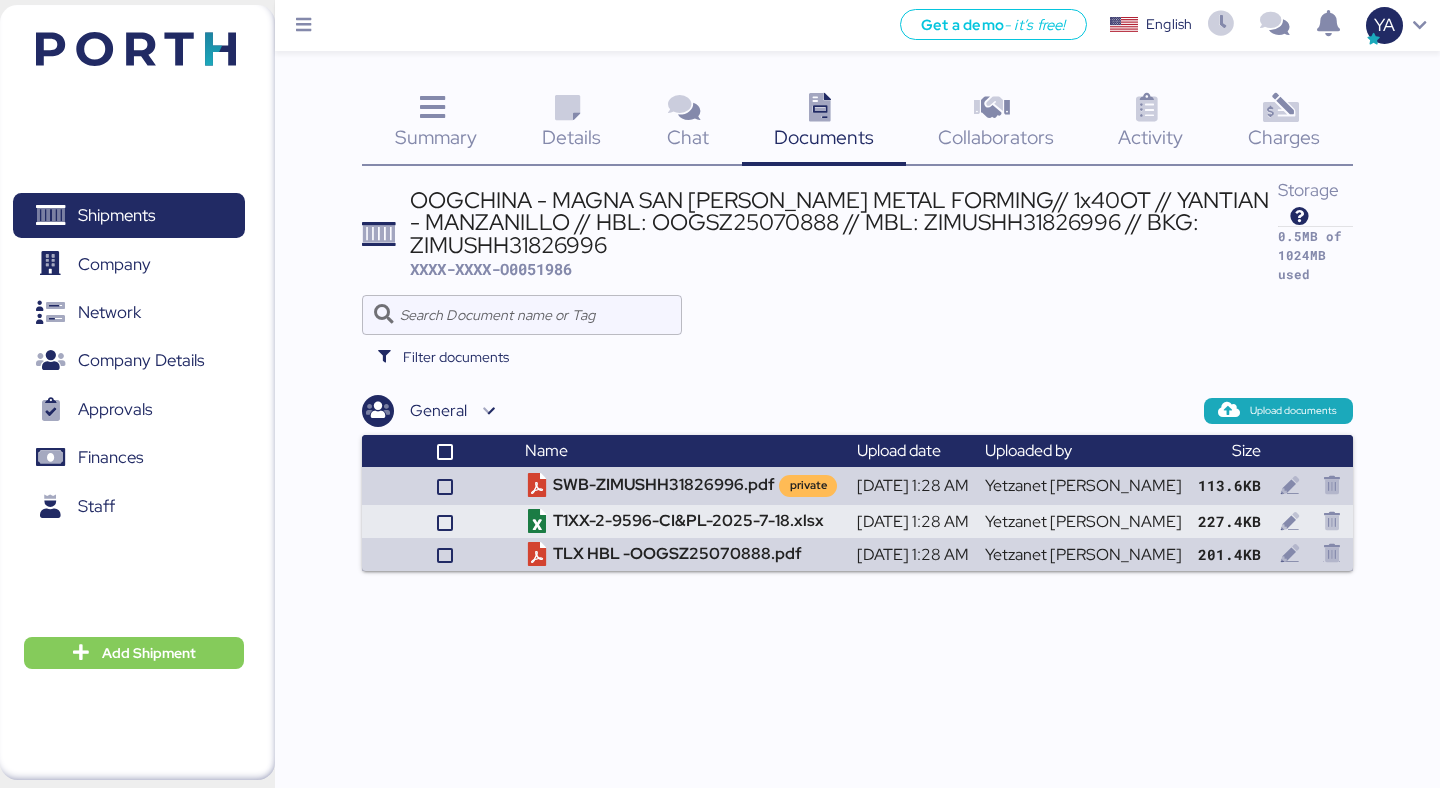 click on "Charges" at bounding box center (1284, 137) 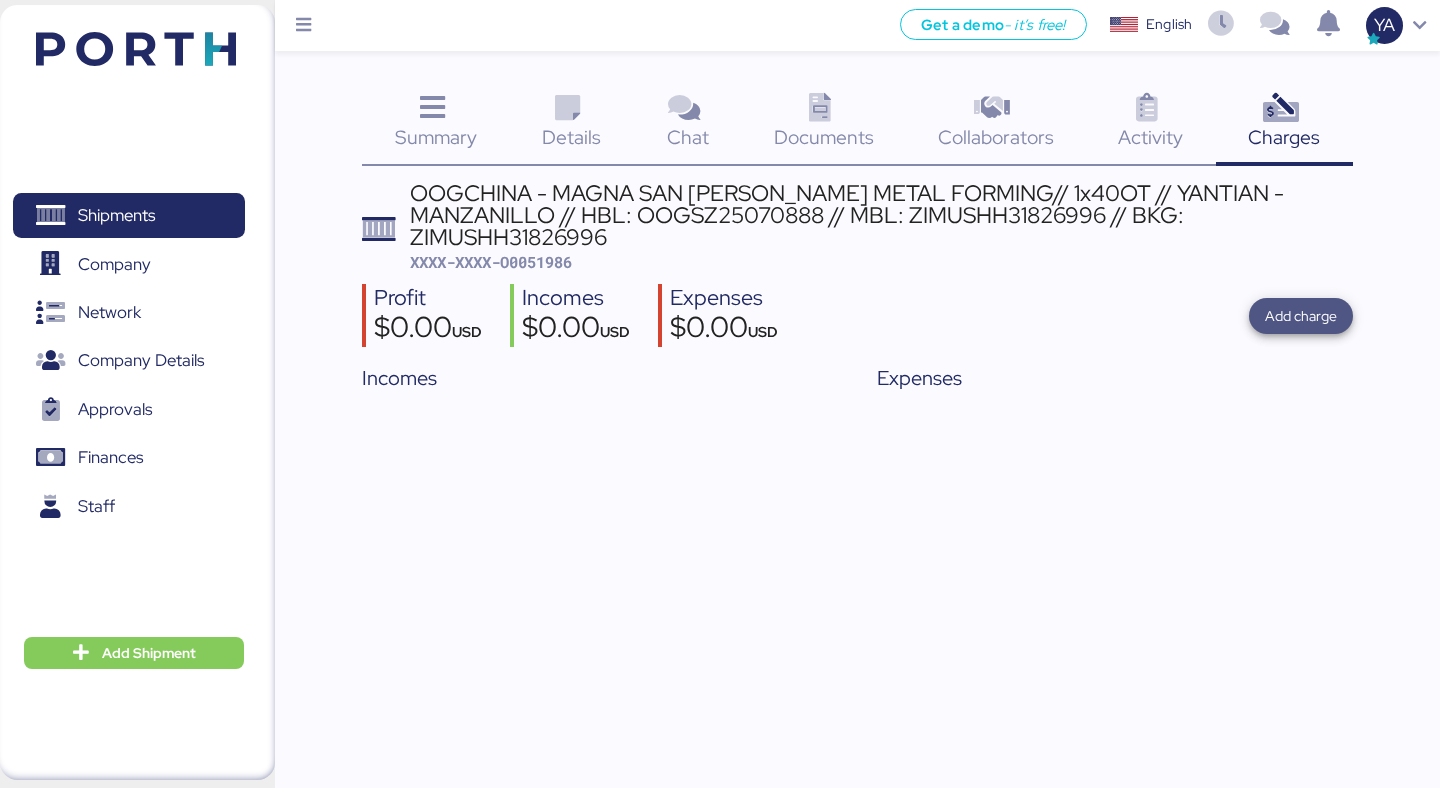 click on "Add charge" at bounding box center (1301, 316) 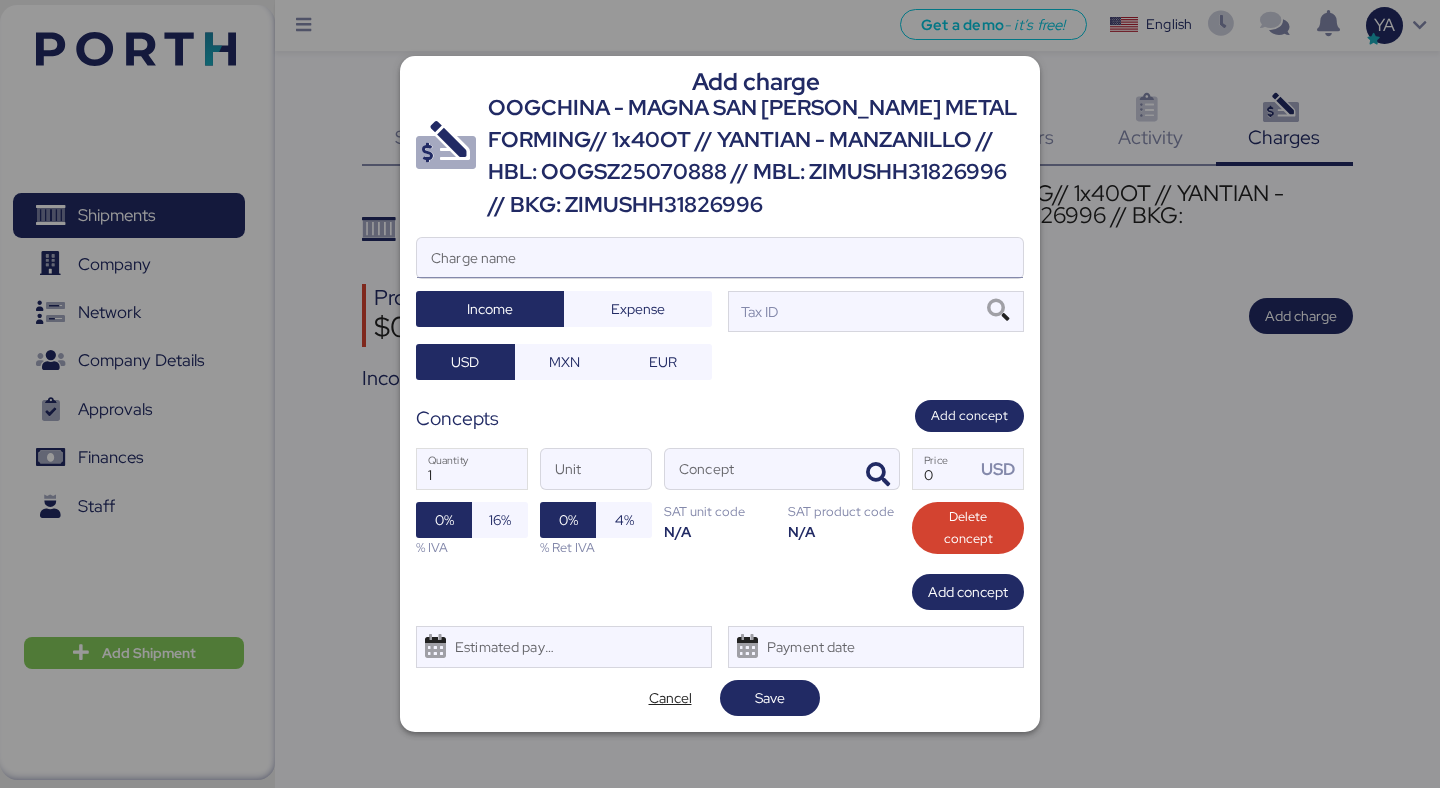 click on "Charge name" at bounding box center [720, 258] 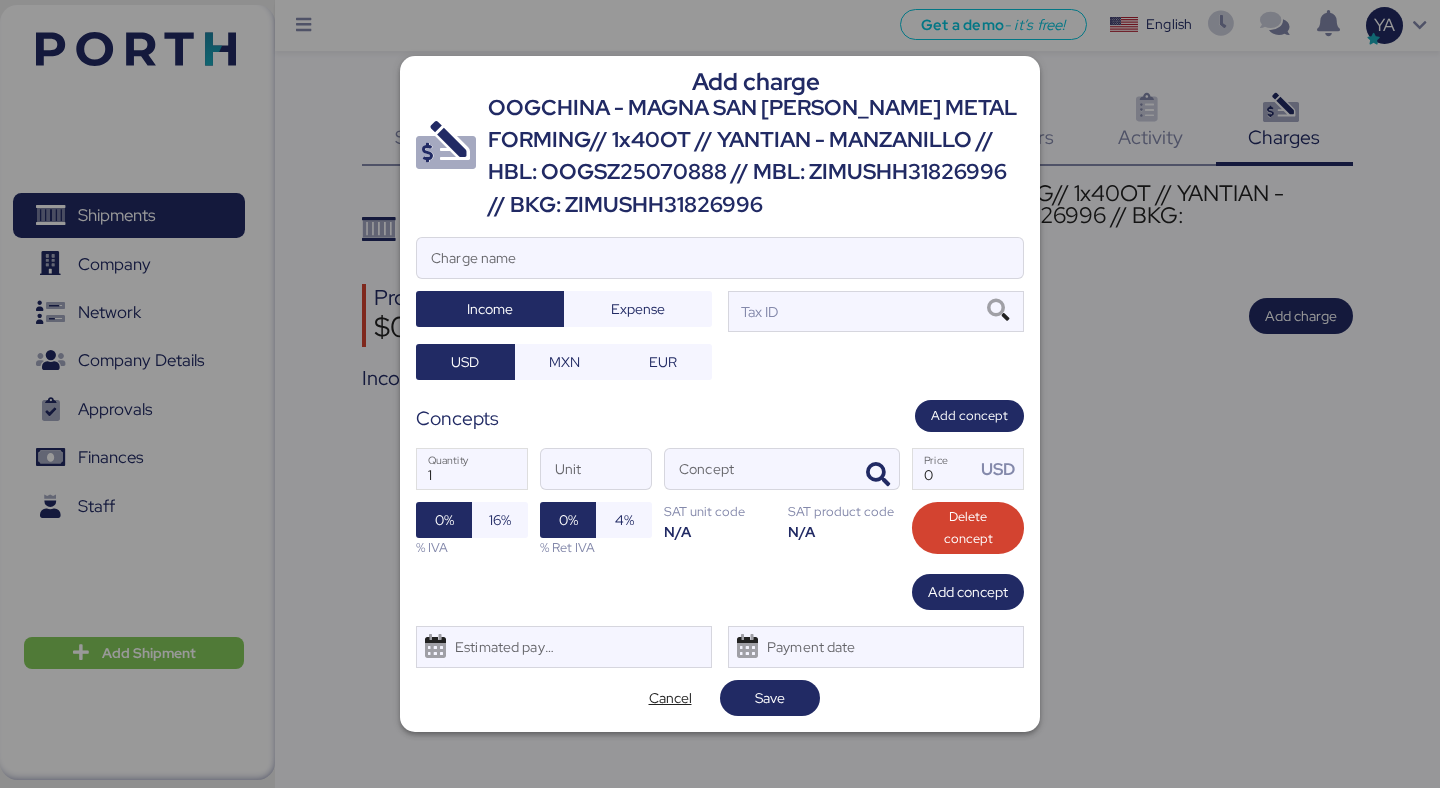 click on "OOGCHINA - MAGNA SAN [PERSON_NAME] METAL FORMING// 1x40OT // YANTIAN - MANZANILLO // HBL: OOGSZ25070888 // MBL: ZIMUSHH31826996 // BKG: ZIMUSHH31826996" at bounding box center (756, 157) 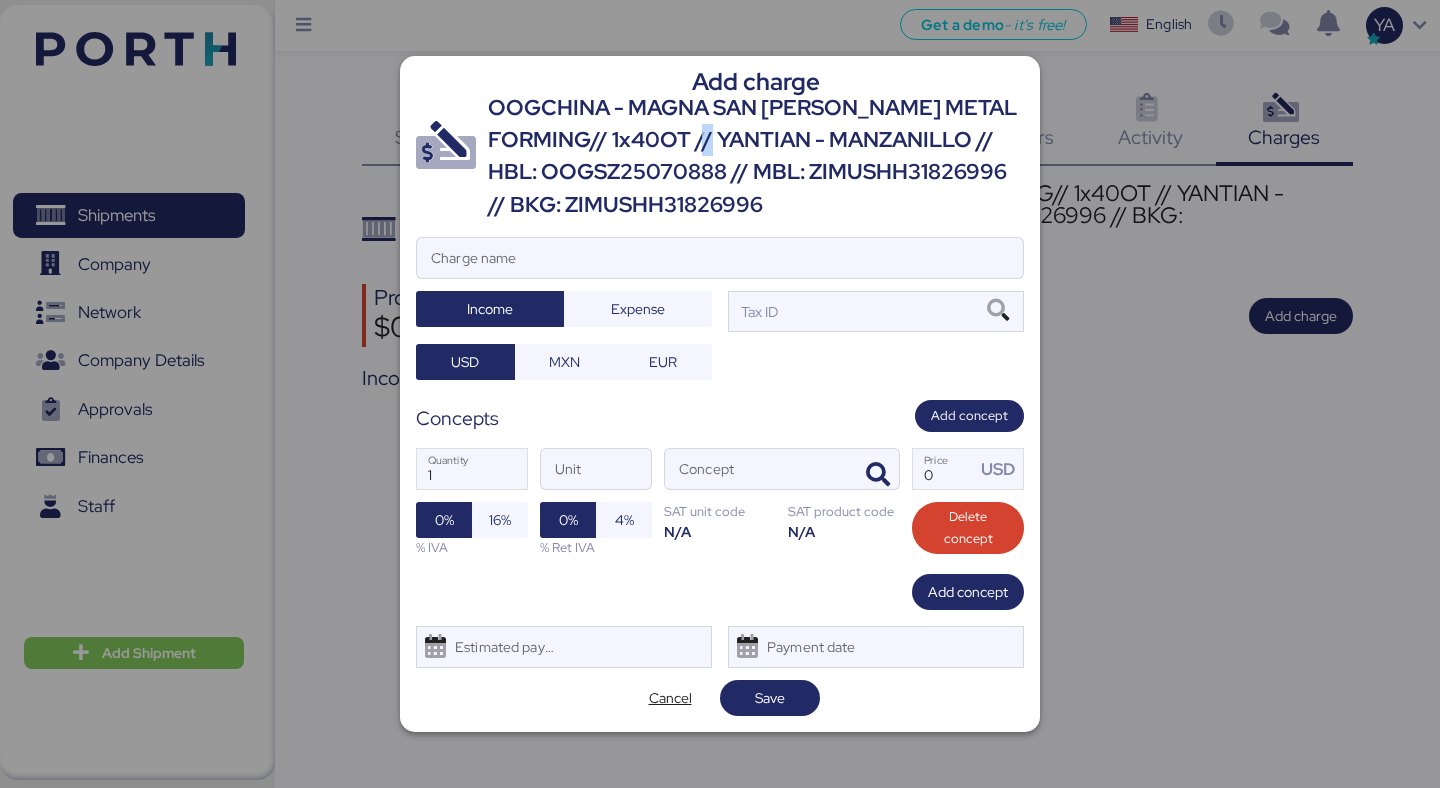 click on "OOGCHINA - MAGNA SAN [PERSON_NAME] METAL FORMING// 1x40OT // YANTIAN - MANZANILLO // HBL: OOGSZ25070888 // MBL: ZIMUSHH31826996 // BKG: ZIMUSHH31826996" at bounding box center (756, 157) 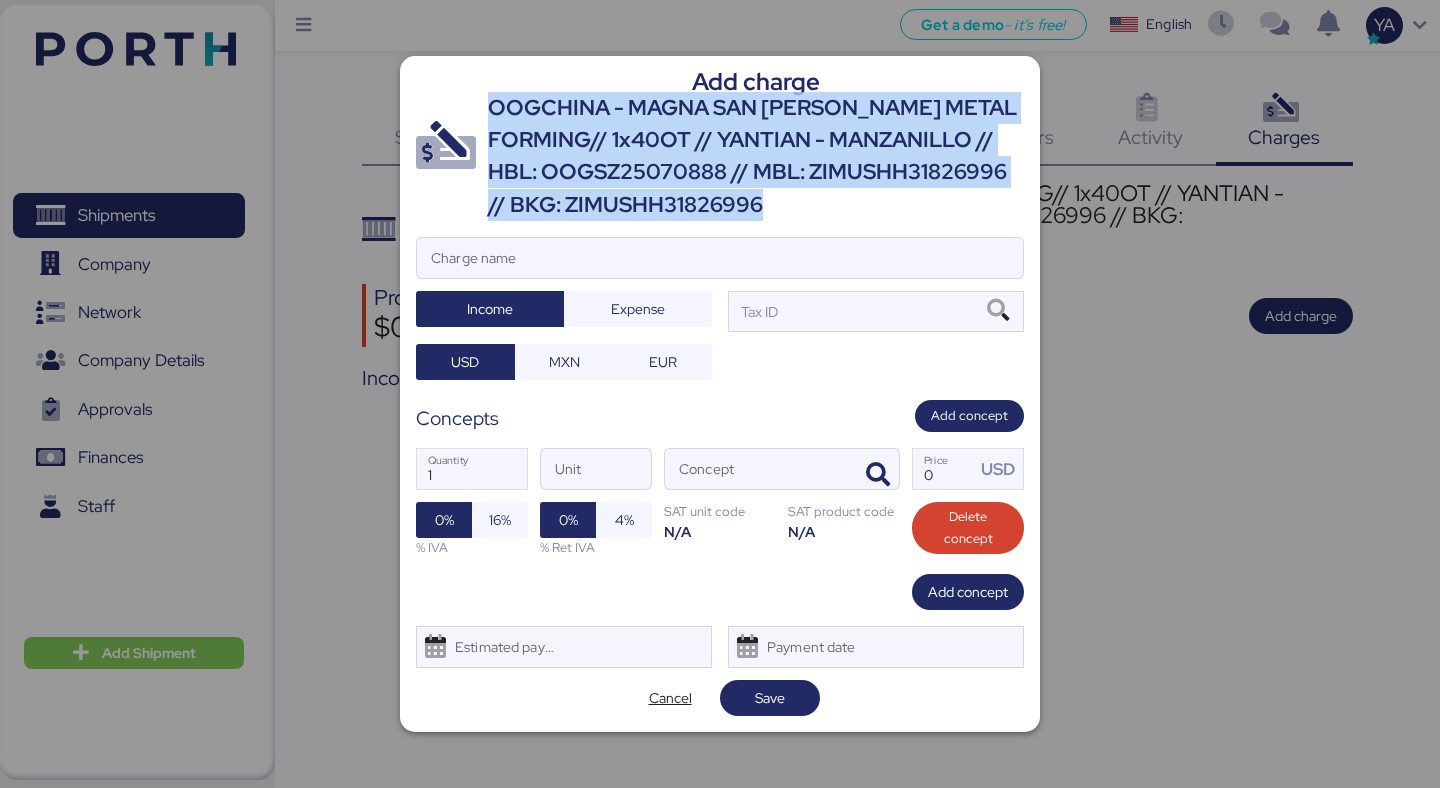 click on "OOGCHINA - MAGNA SAN [PERSON_NAME] METAL FORMING// 1x40OT // YANTIAN - MANZANILLO // HBL: OOGSZ25070888 // MBL: ZIMUSHH31826996 // BKG: ZIMUSHH31826996" at bounding box center (756, 157) 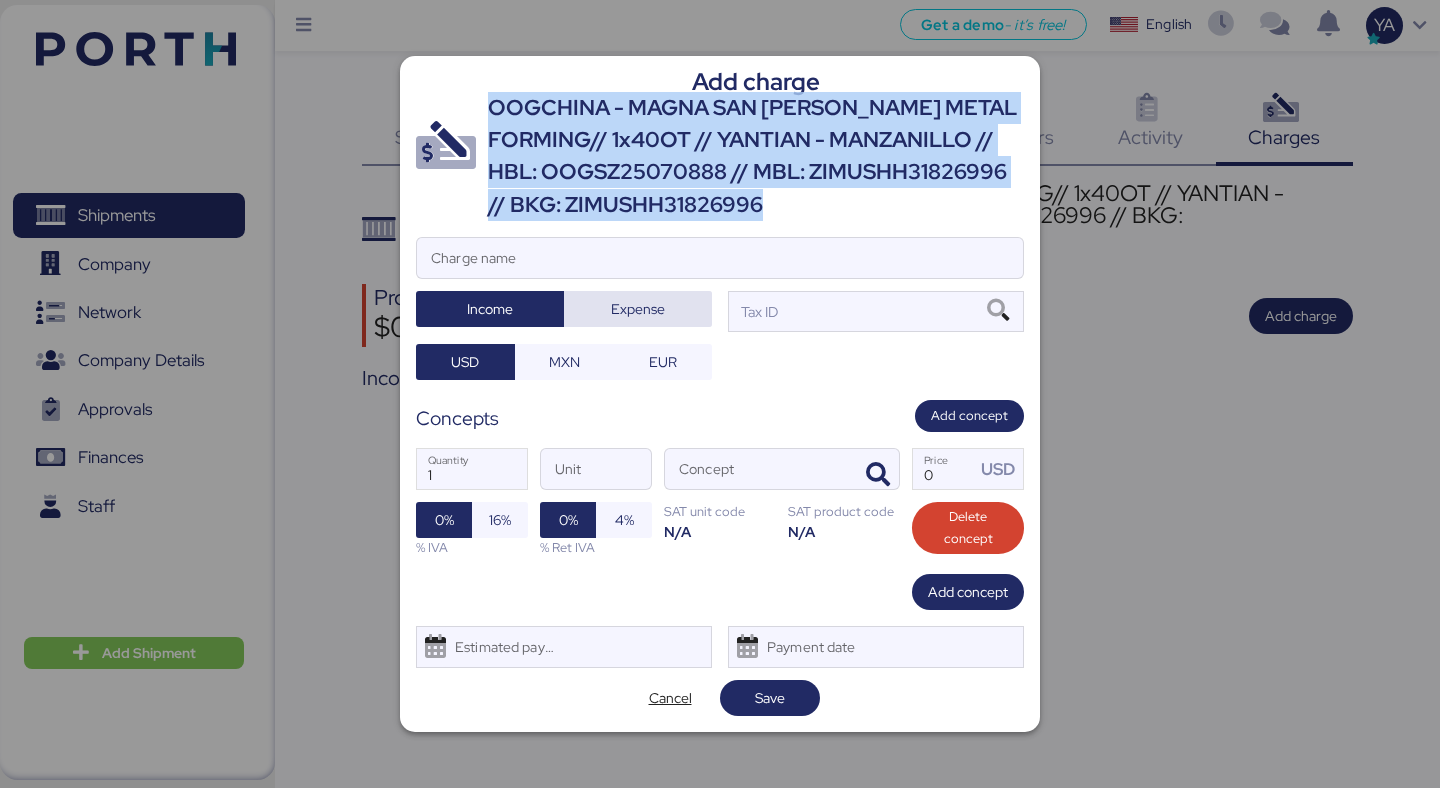 click on "Expense" at bounding box center [638, 309] 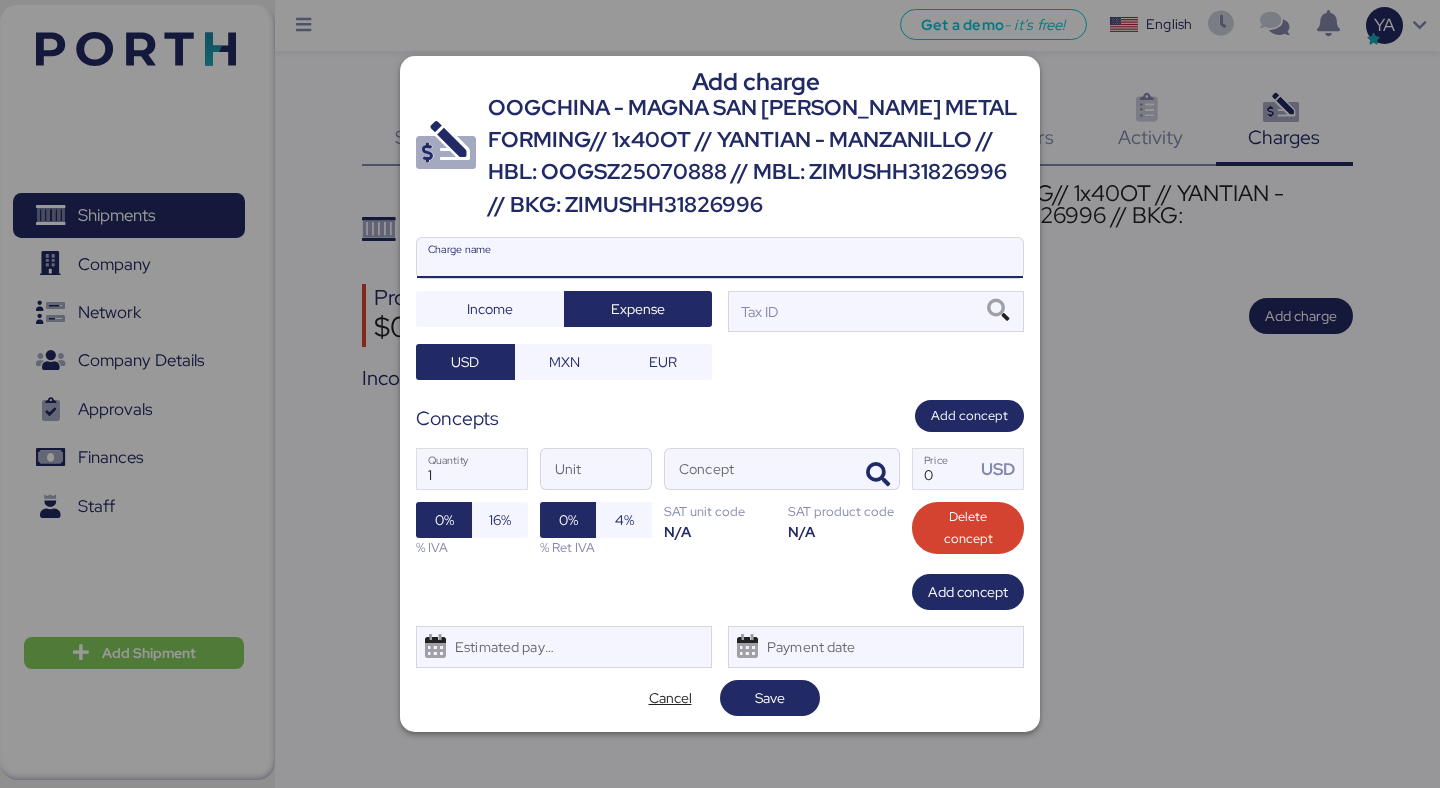 click on "Charge name" at bounding box center (720, 258) 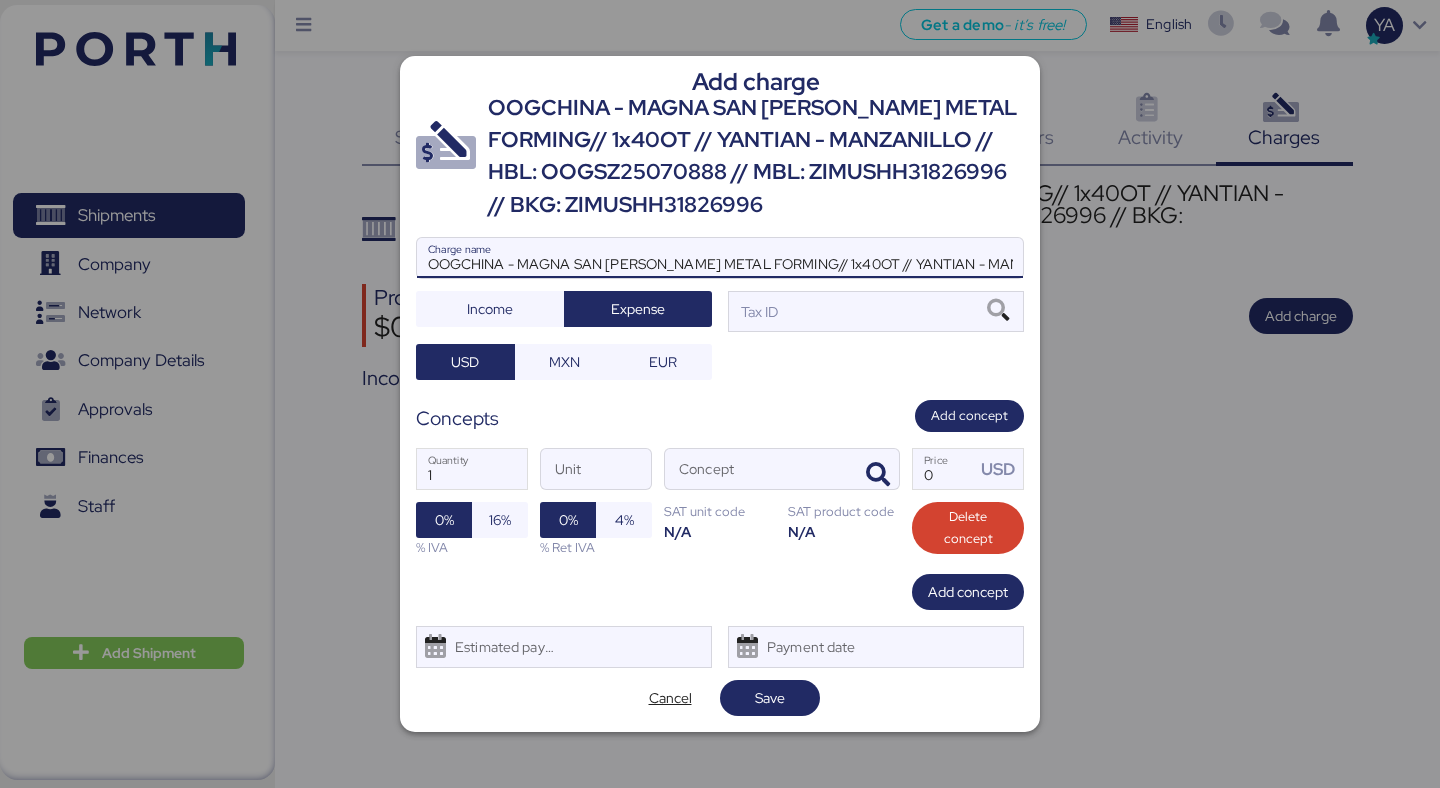 scroll, scrollTop: 0, scrollLeft: 511, axis: horizontal 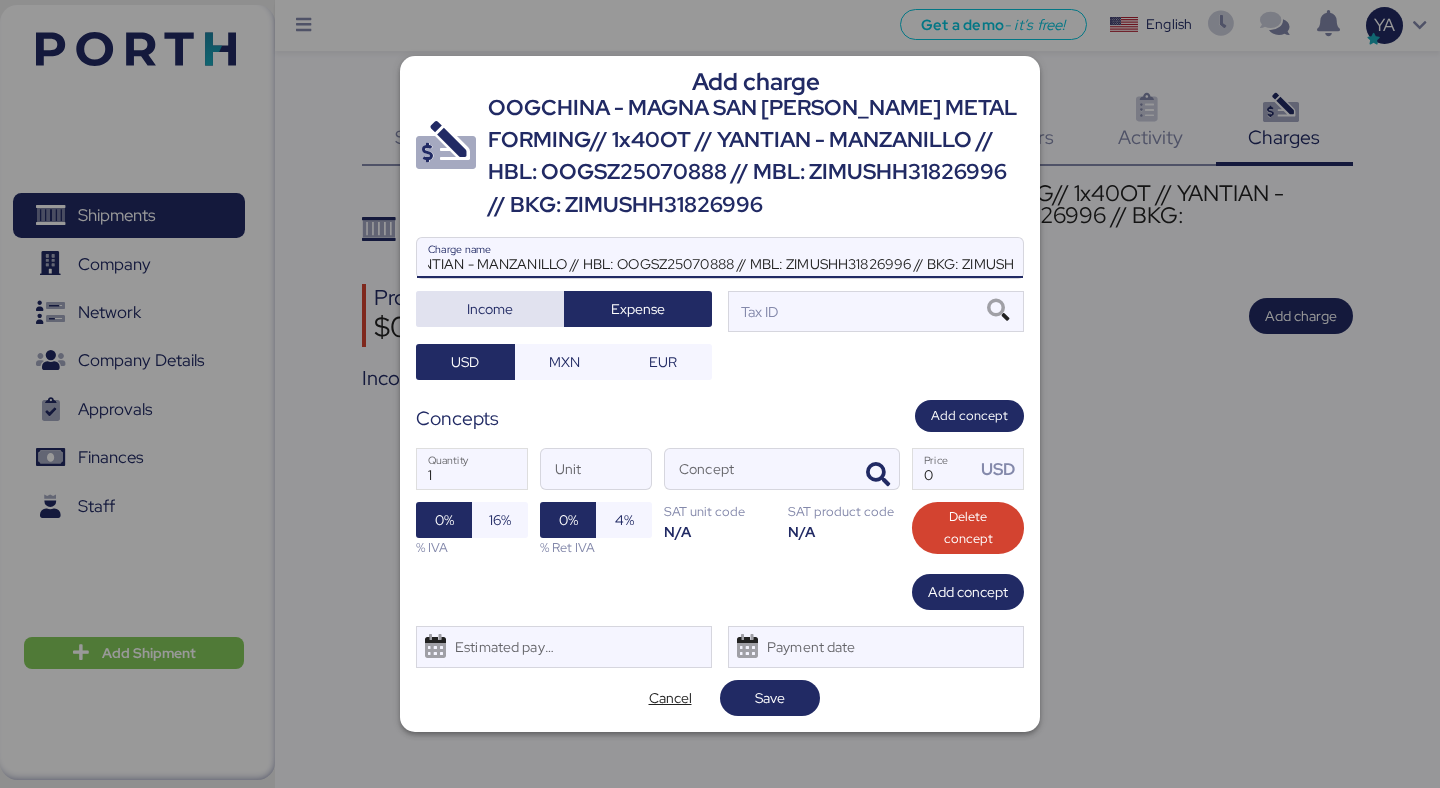 type on "OOGCHINA - MAGNA SAN [PERSON_NAME] METAL FORMING// 1x40OT // YANTIAN - MANZANILLO // HBL: OOGSZ25070888 // MBL: ZIMUSHH31826996 // BKG: ZIMUSHH31826996" 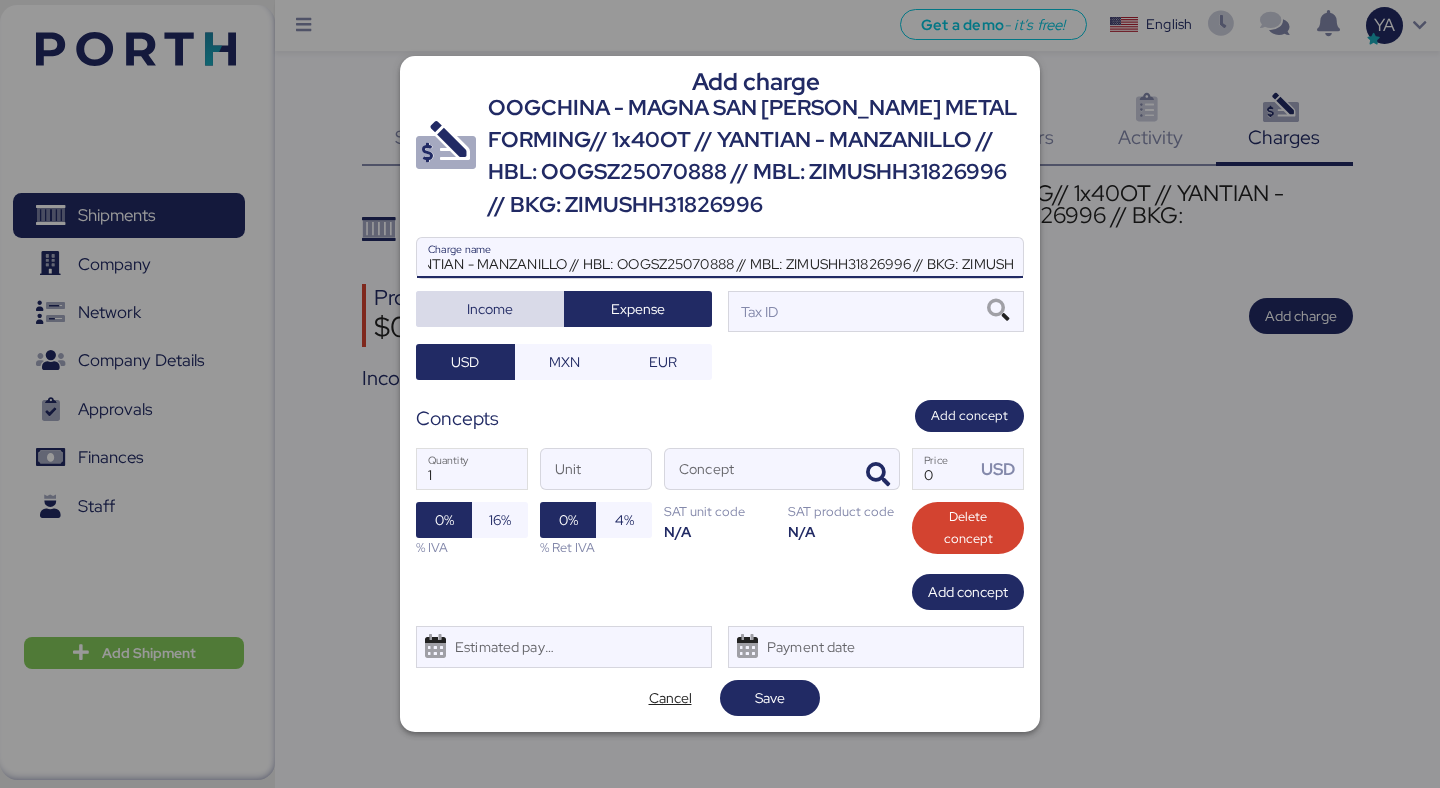 scroll, scrollTop: 0, scrollLeft: 0, axis: both 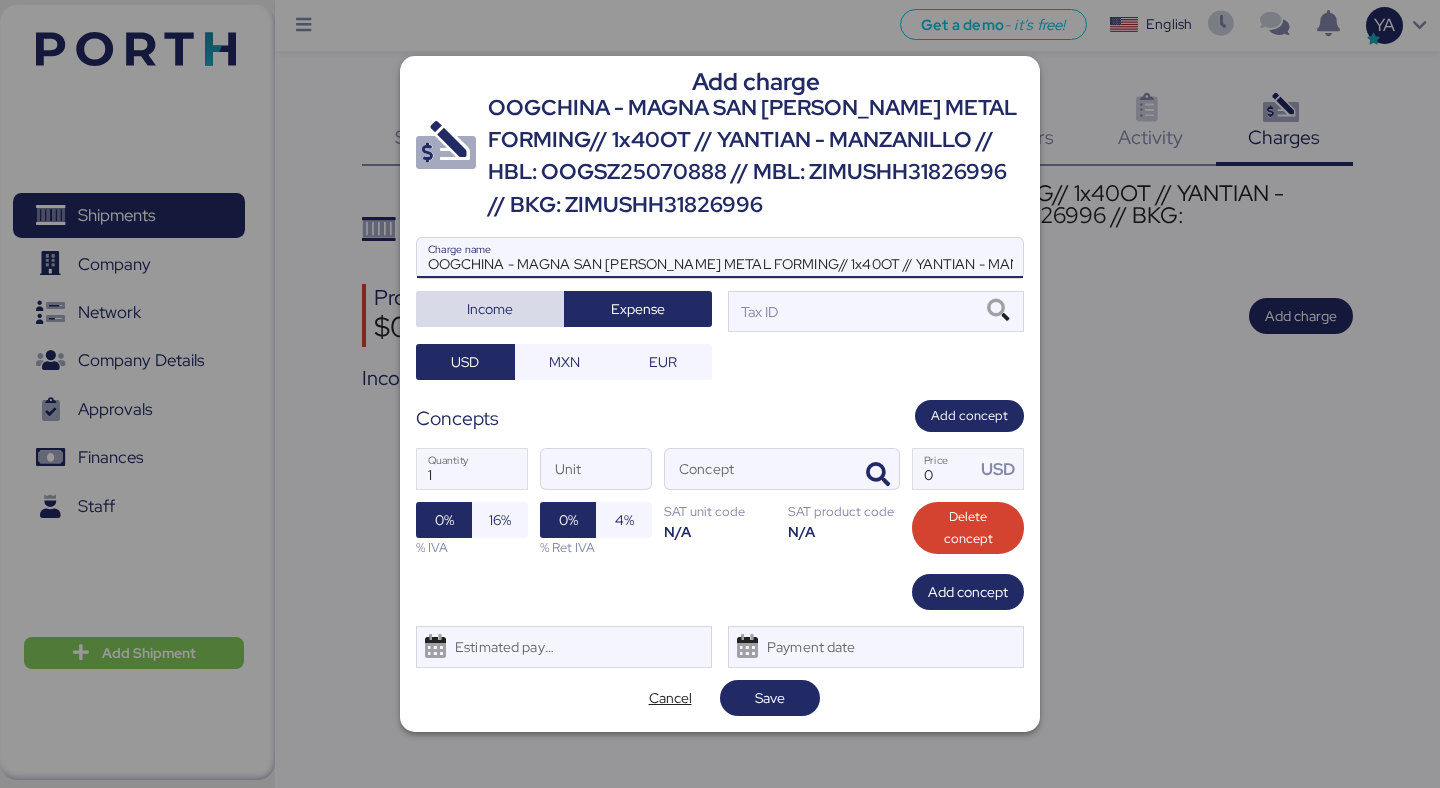 click on "Income" at bounding box center (490, 309) 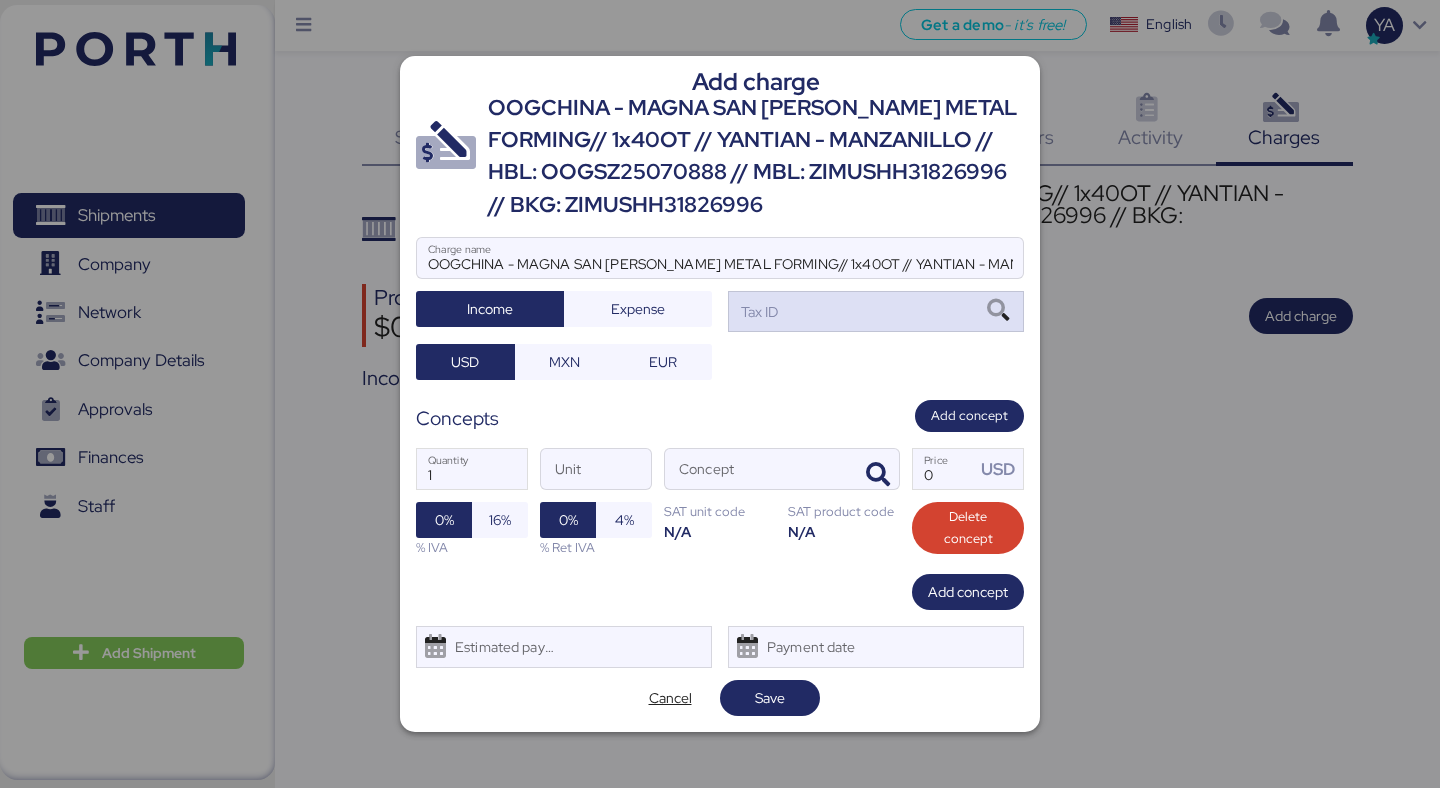 click on "Tax ID" at bounding box center [757, 312] 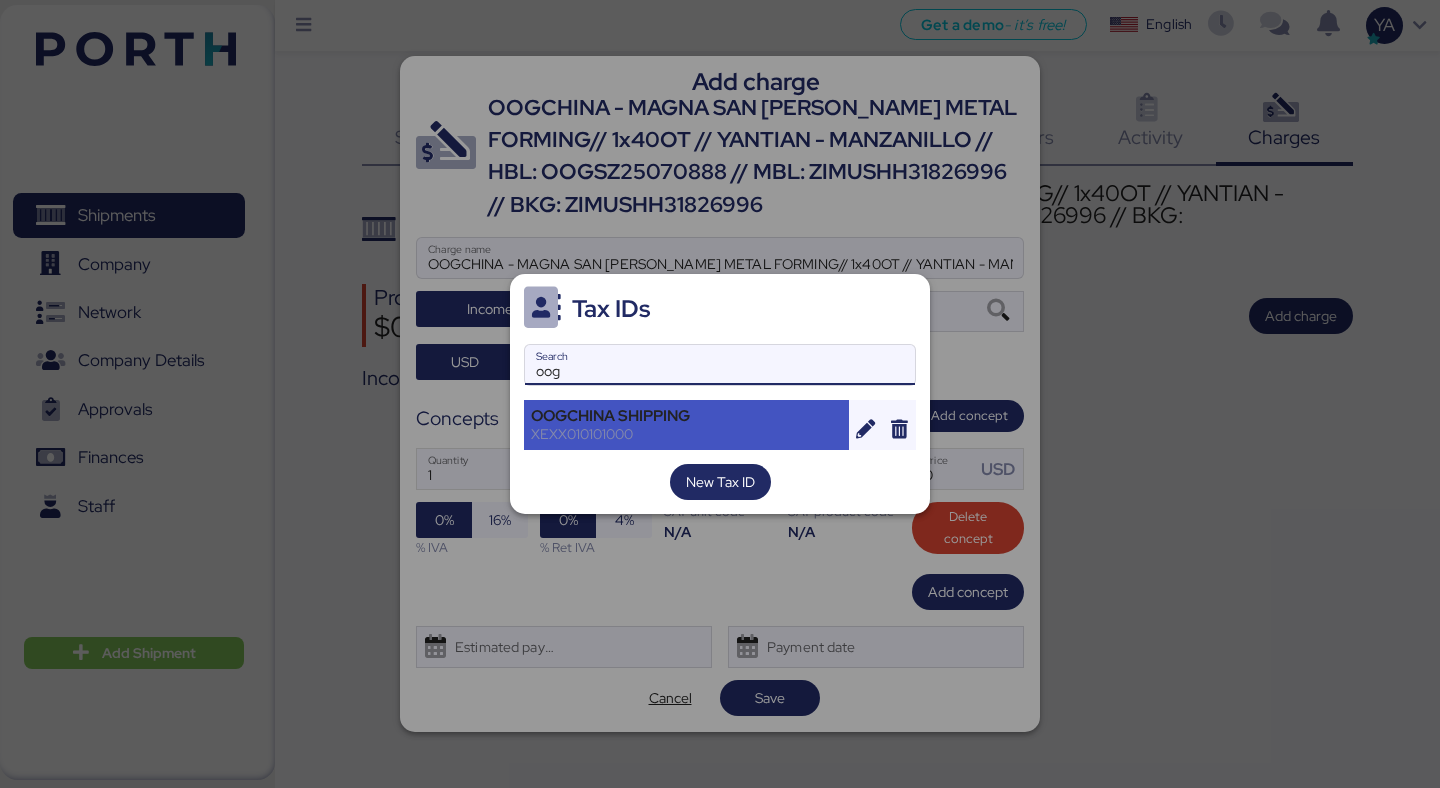 type on "oog" 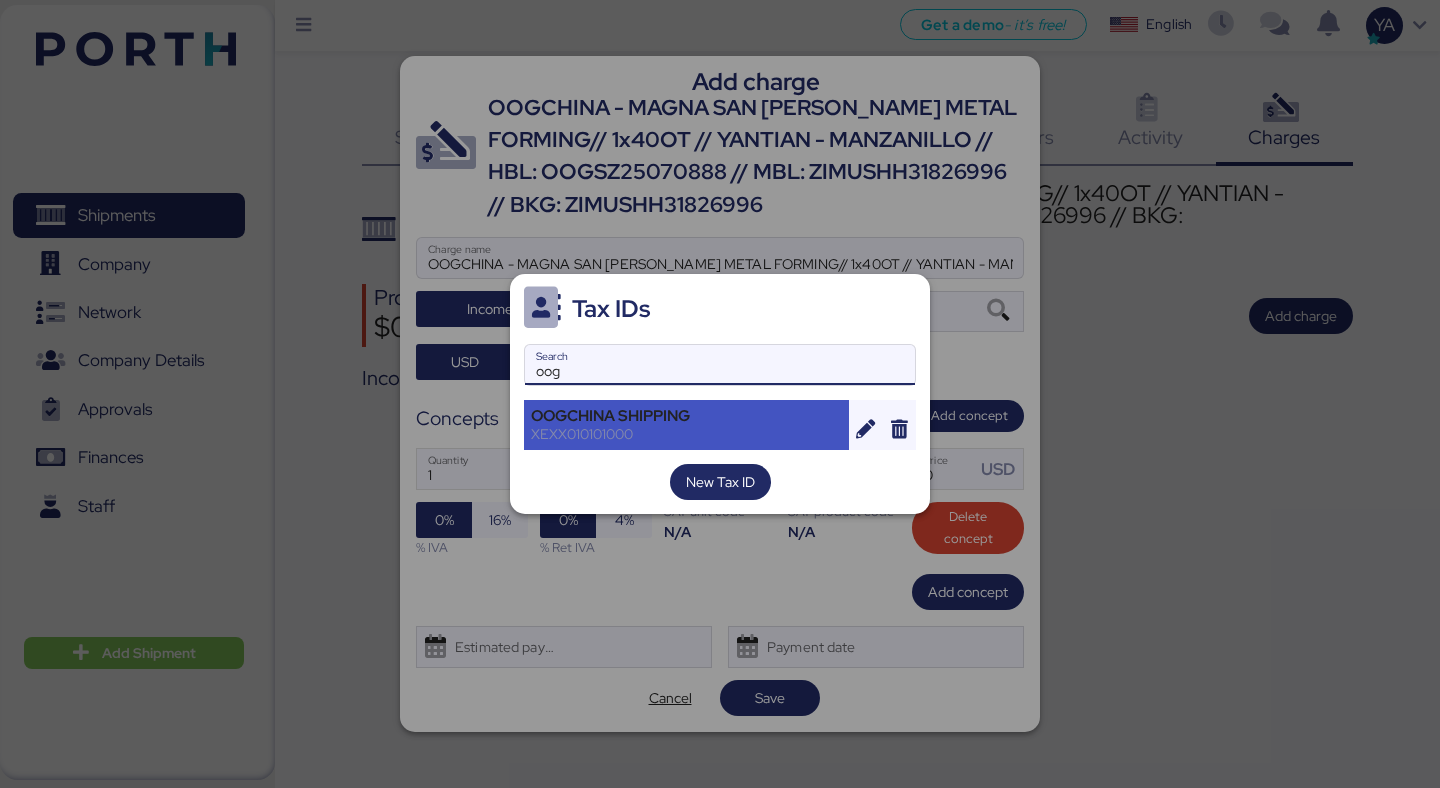 click on "XEXX010101000" at bounding box center [686, 434] 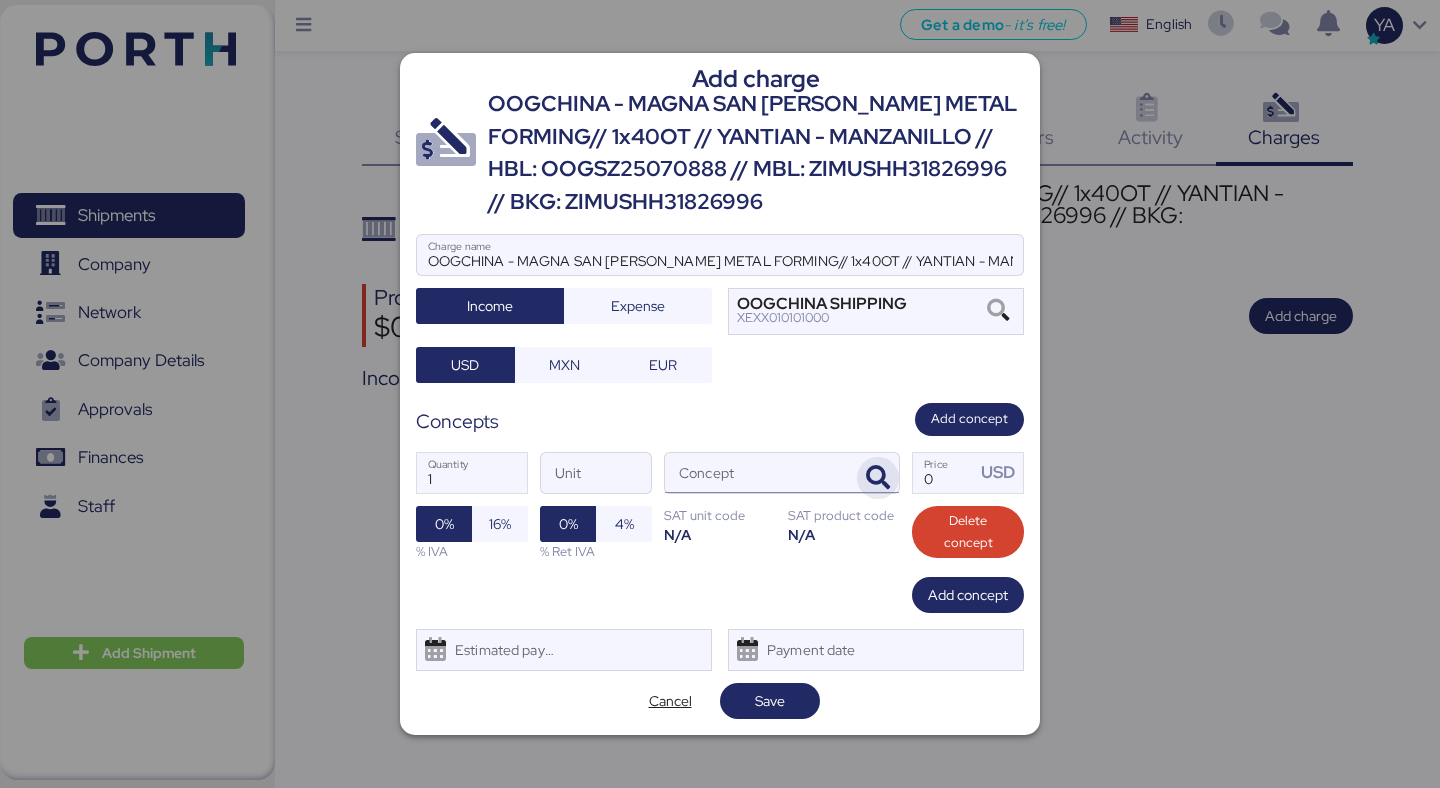 click at bounding box center (878, 478) 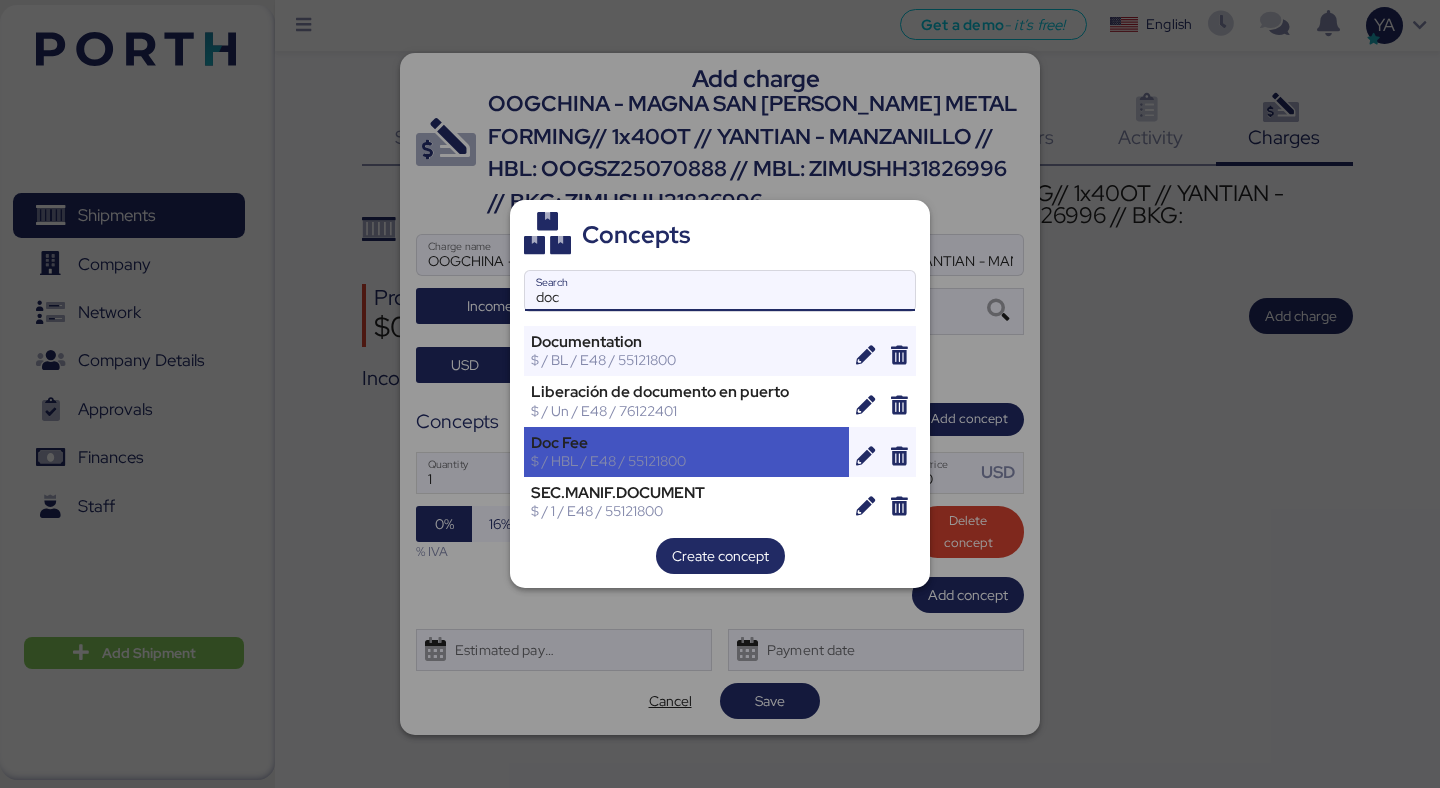 type on "doc" 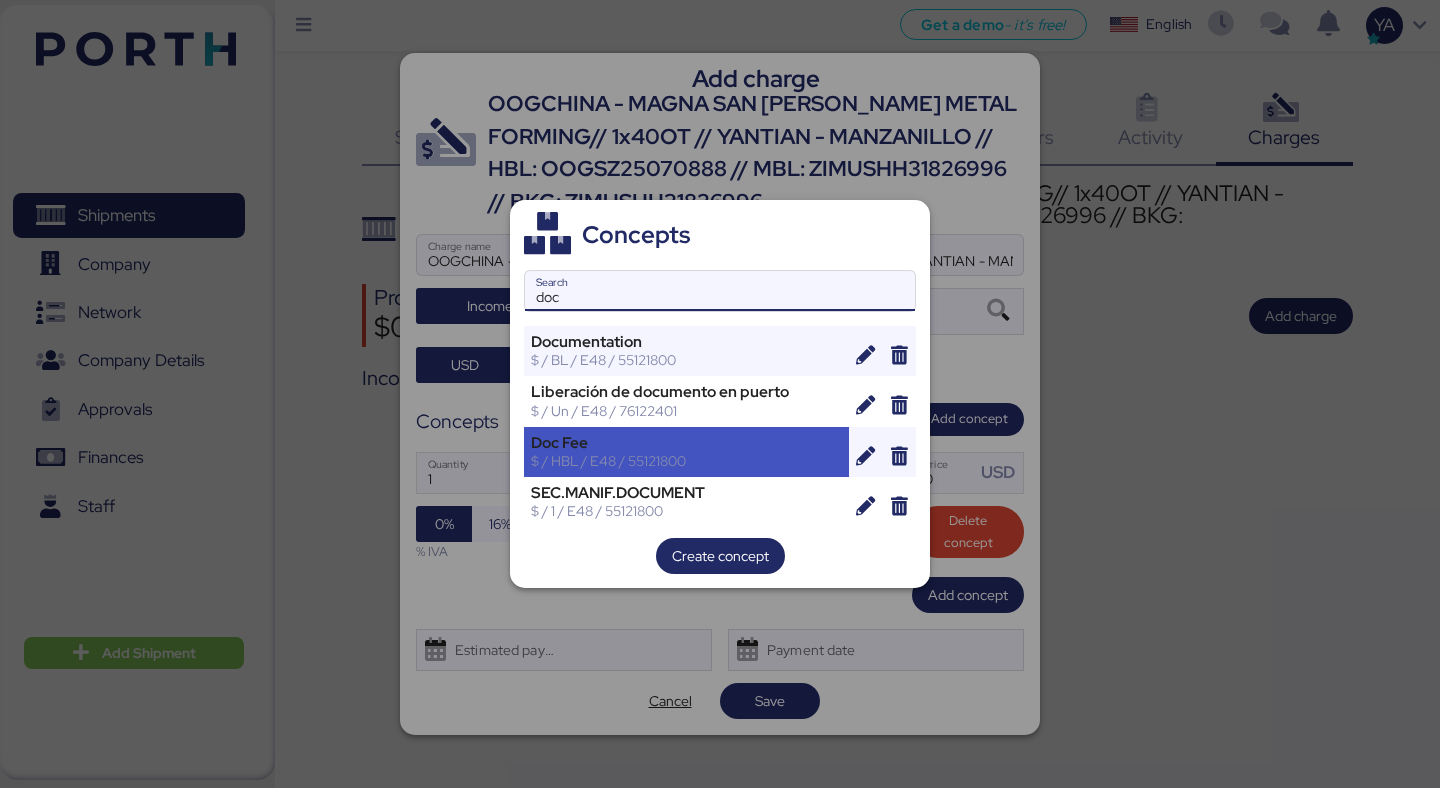 click on "Doc Fee
$ / HBL /
E48 / 55121800" at bounding box center (686, 452) 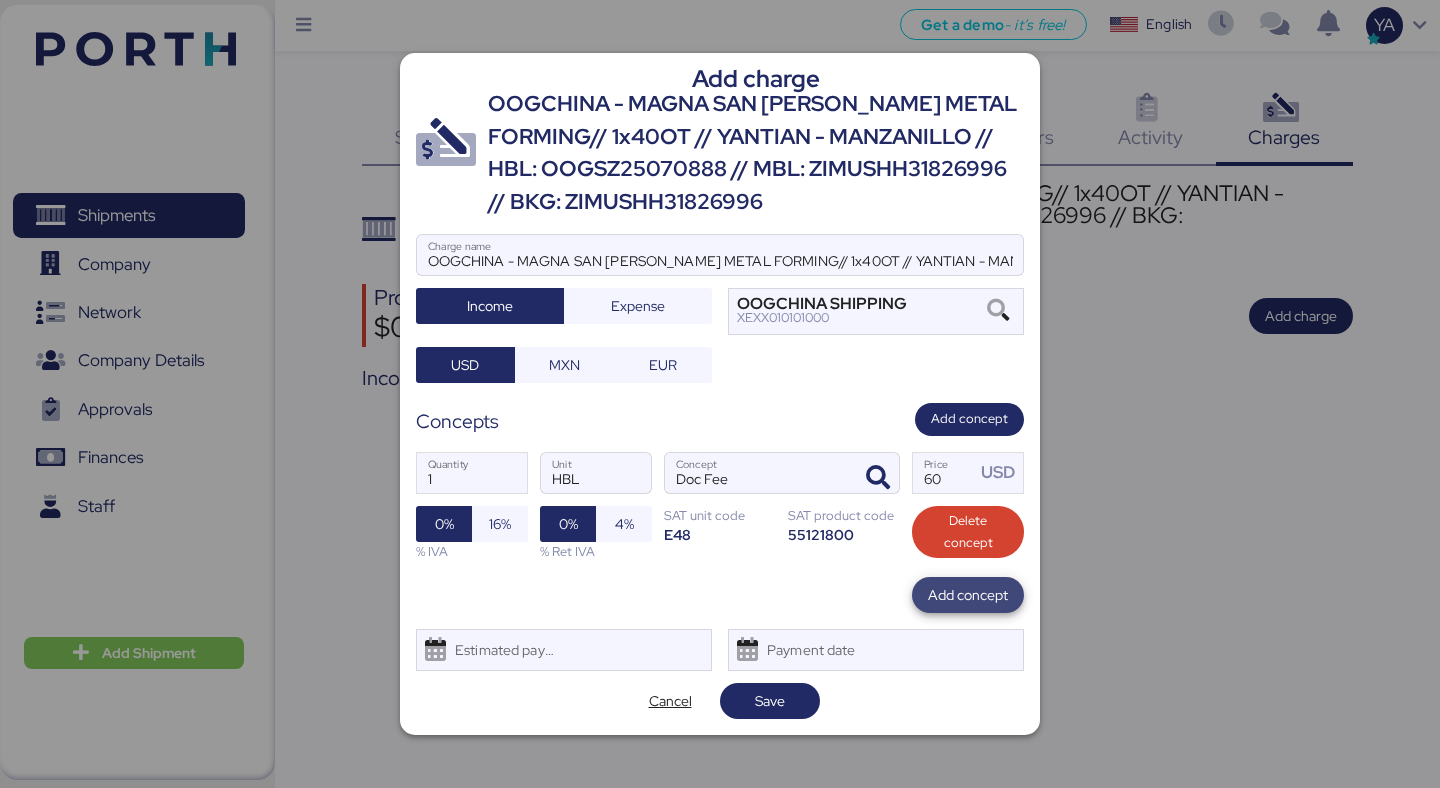 click on "Add concept" at bounding box center [968, 595] 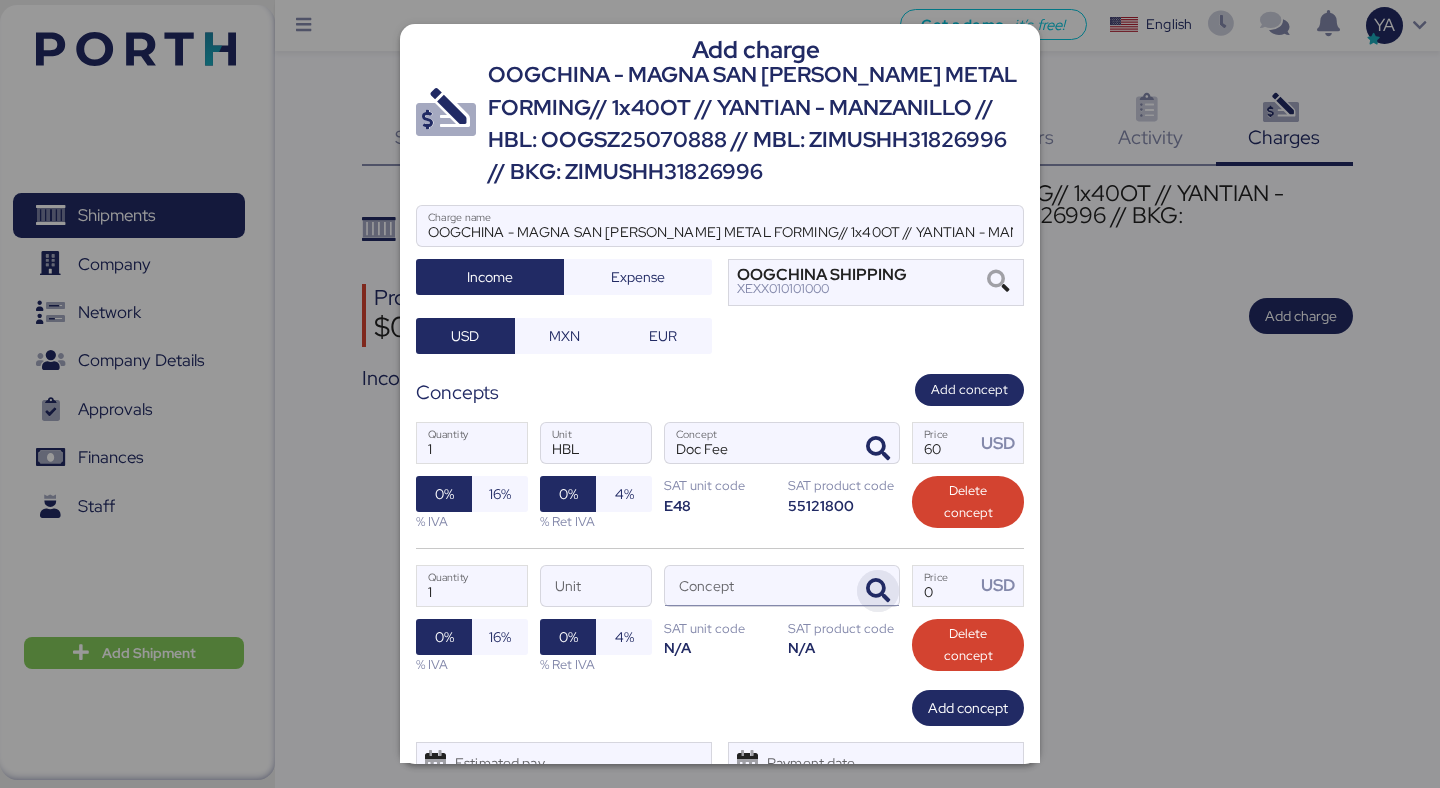 click at bounding box center [878, 591] 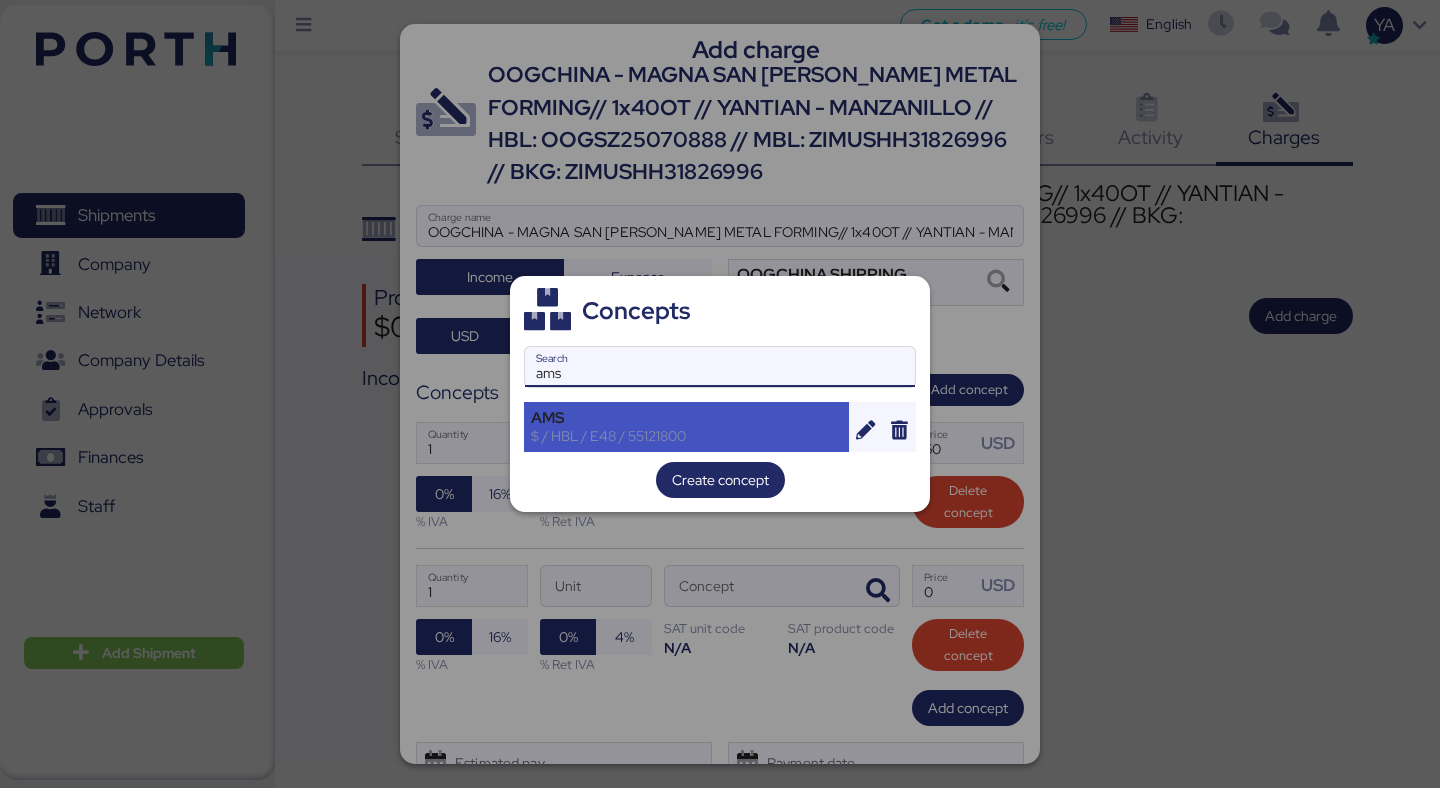 type on "ams" 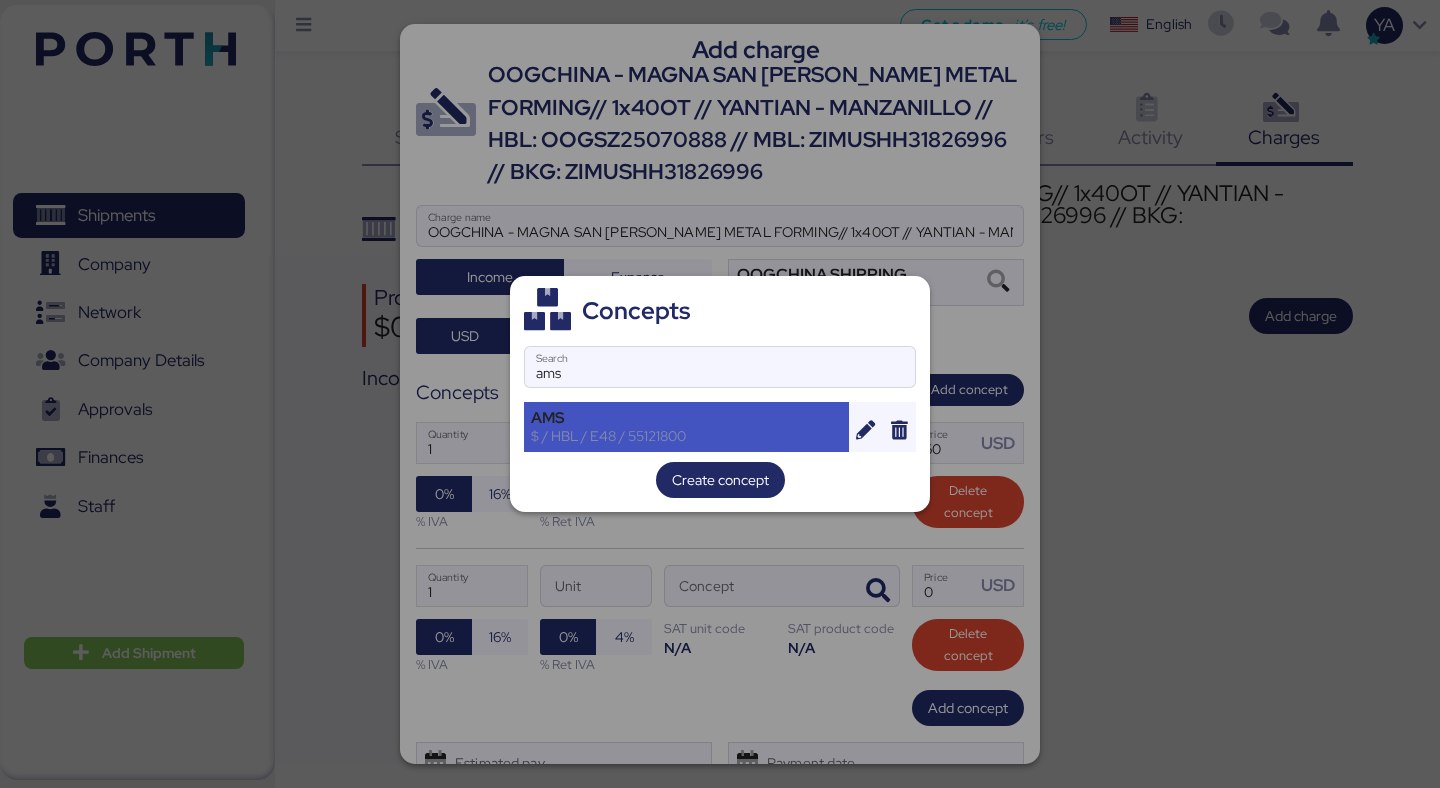click on "$ / HBL /
E48 / 55121800" at bounding box center (686, 436) 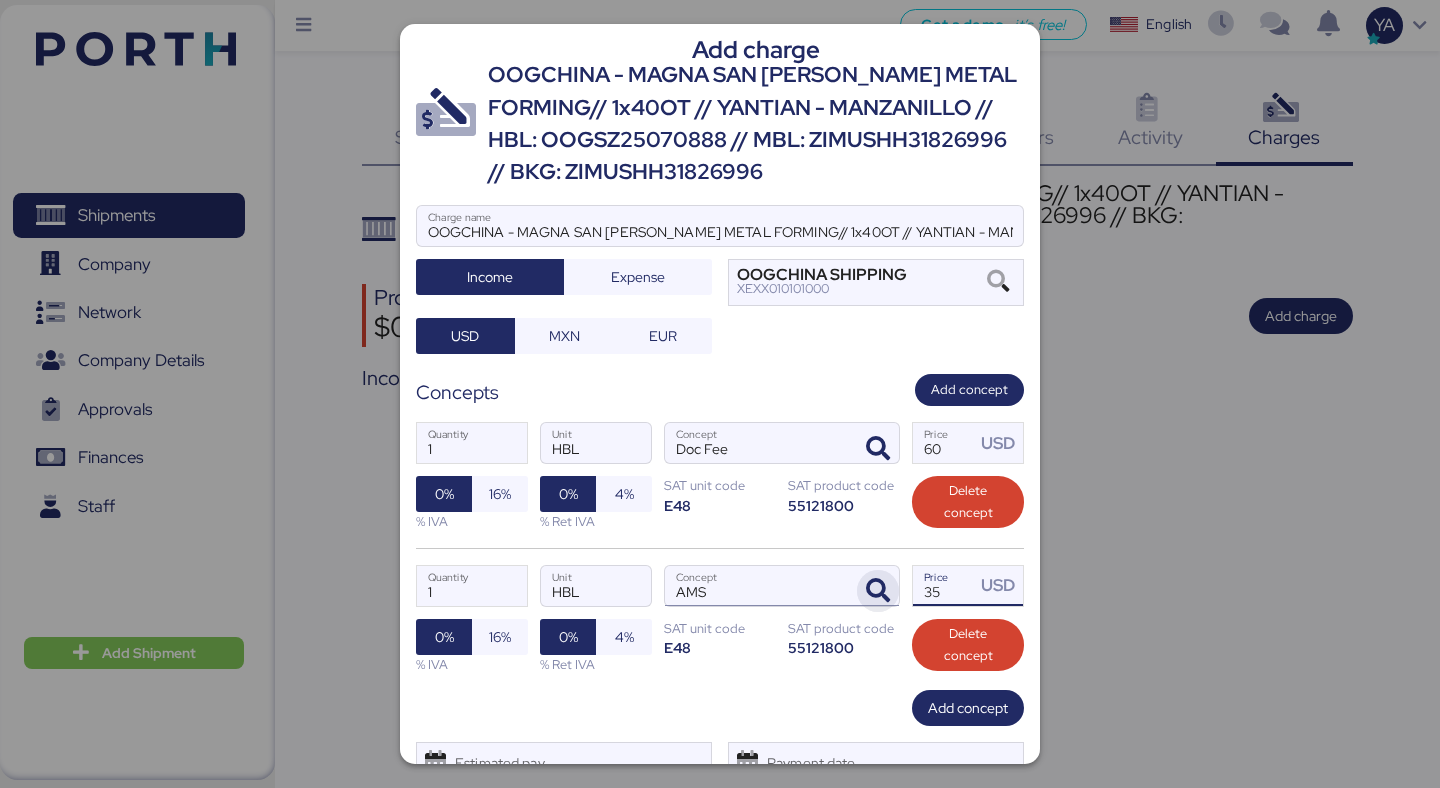 drag, startPoint x: 938, startPoint y: 578, endPoint x: 863, endPoint y: 576, distance: 75.026665 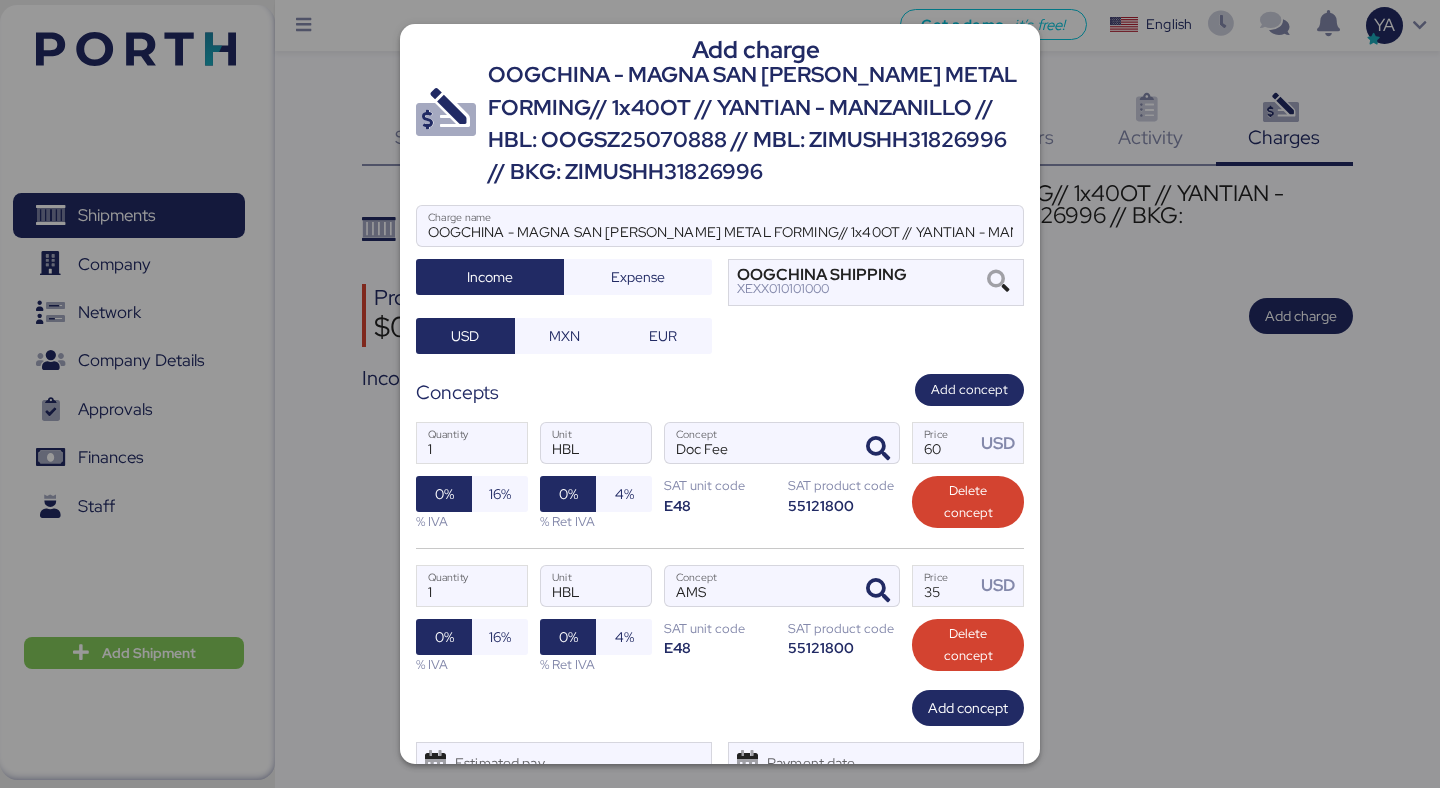 click on "1 Quantity HBL Unit AMS Concept   35 Price USD 0% 16% % IVA 0% 4% % Ret IVA SAT unit code E48 SAT product code 55121800 Delete concept" at bounding box center [720, 619] 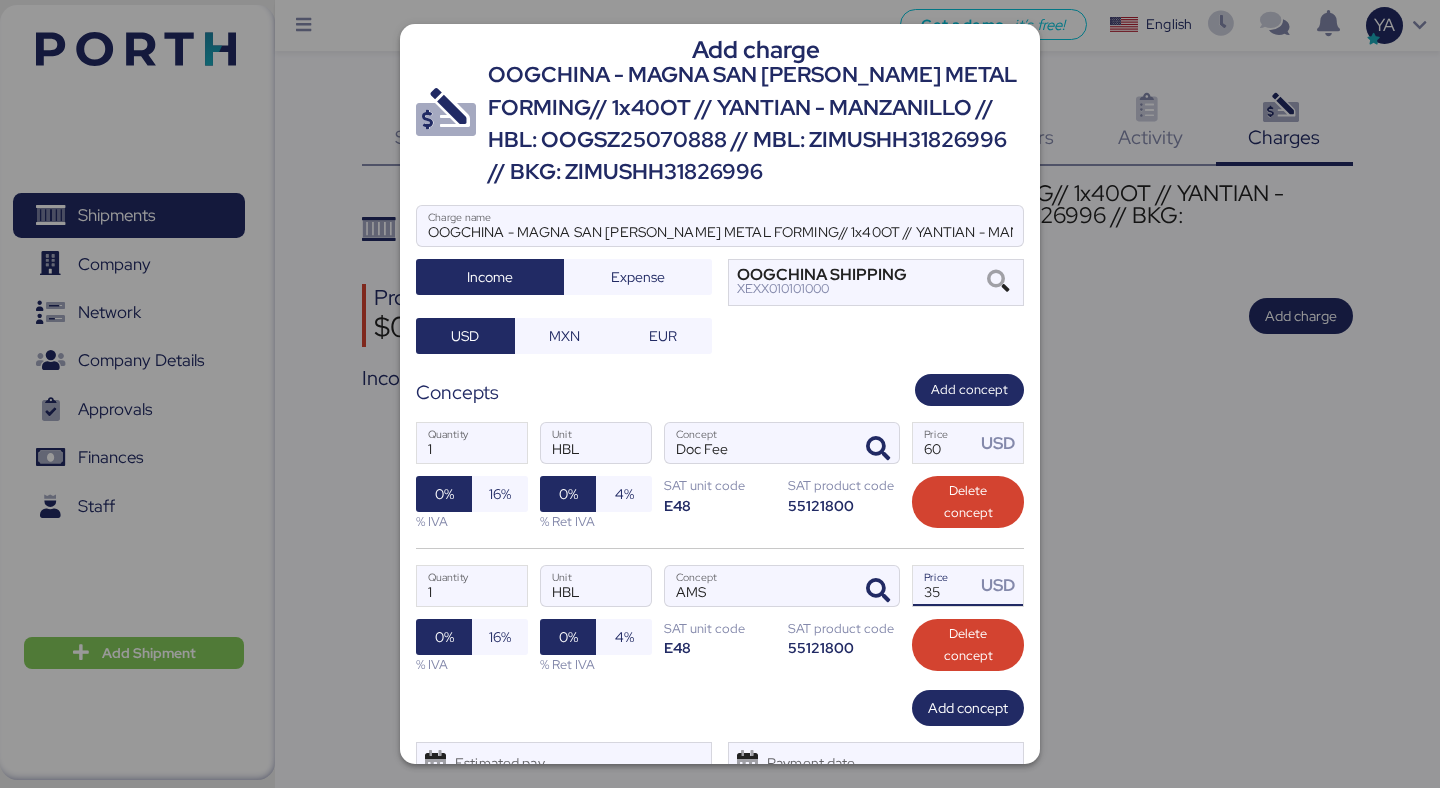 click on "35" at bounding box center [944, 586] 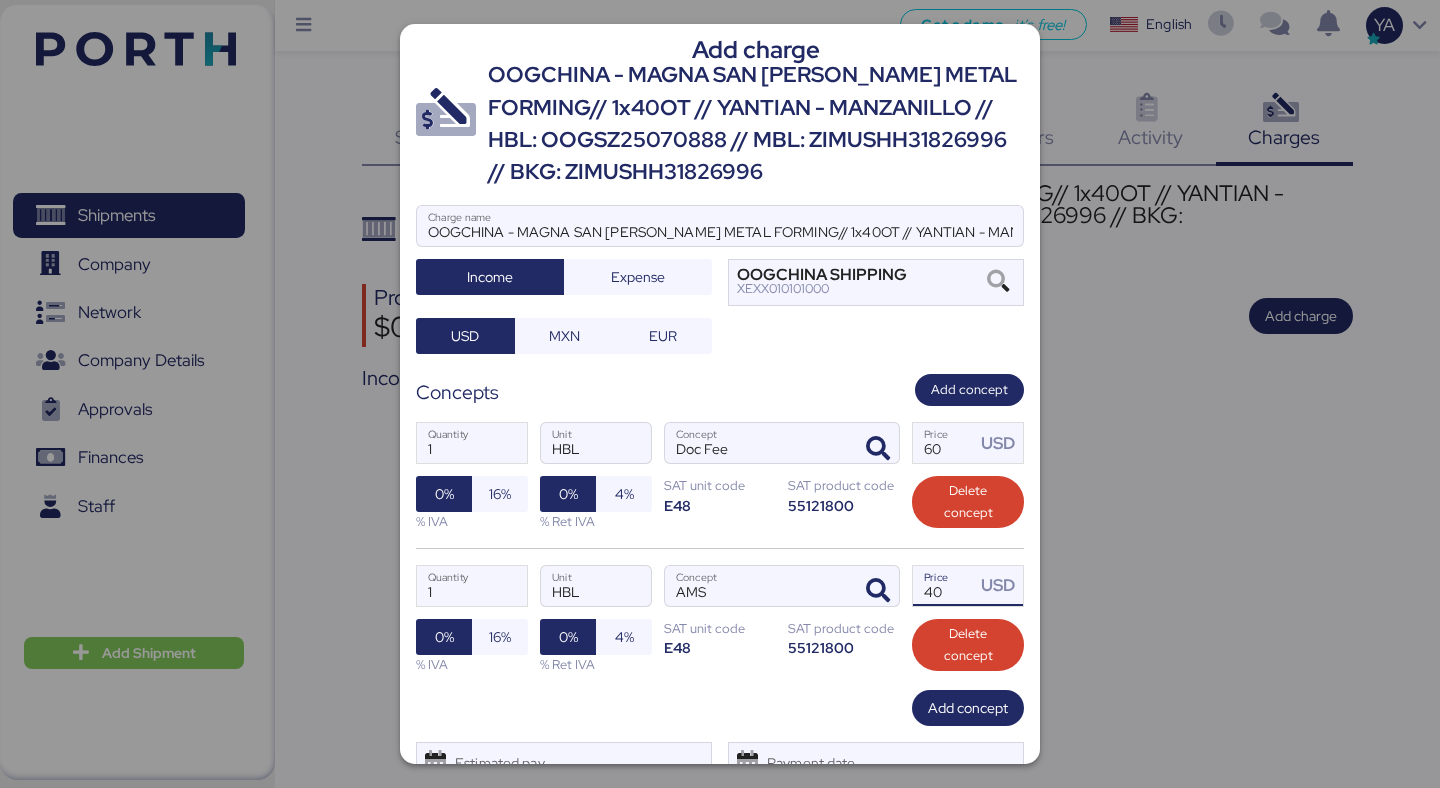 type on "40" 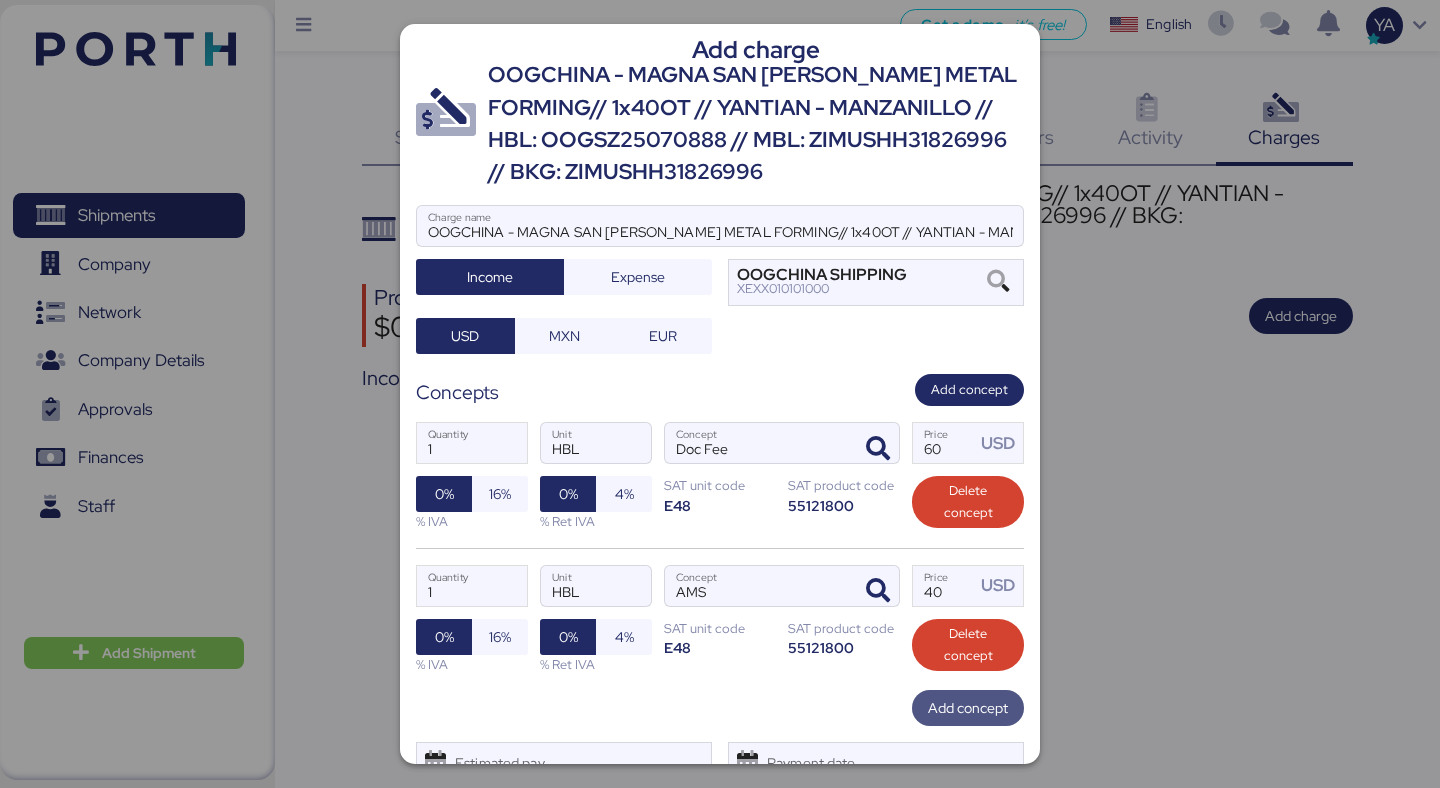 click on "Add concept" at bounding box center (968, 708) 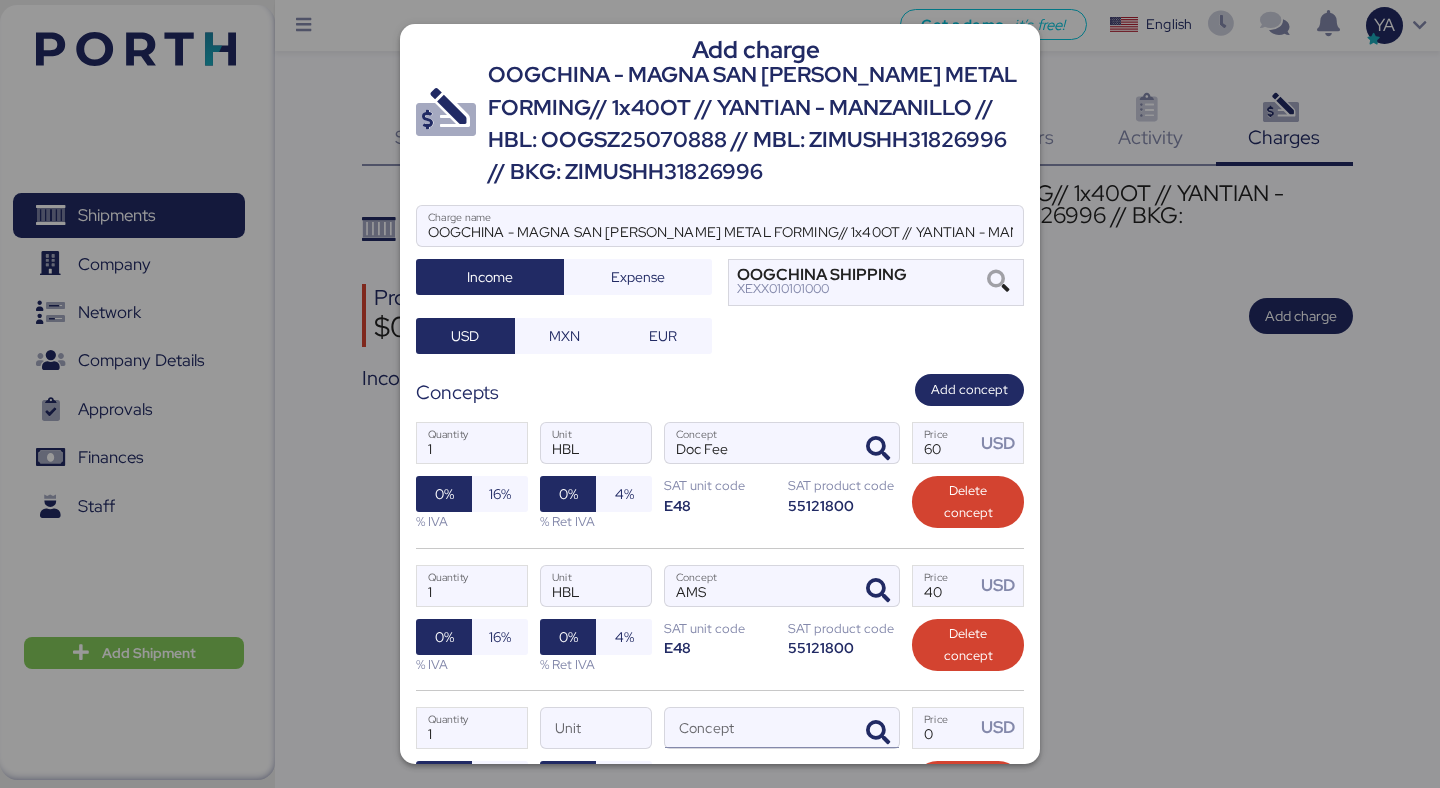 click on "Concept" at bounding box center [758, 728] 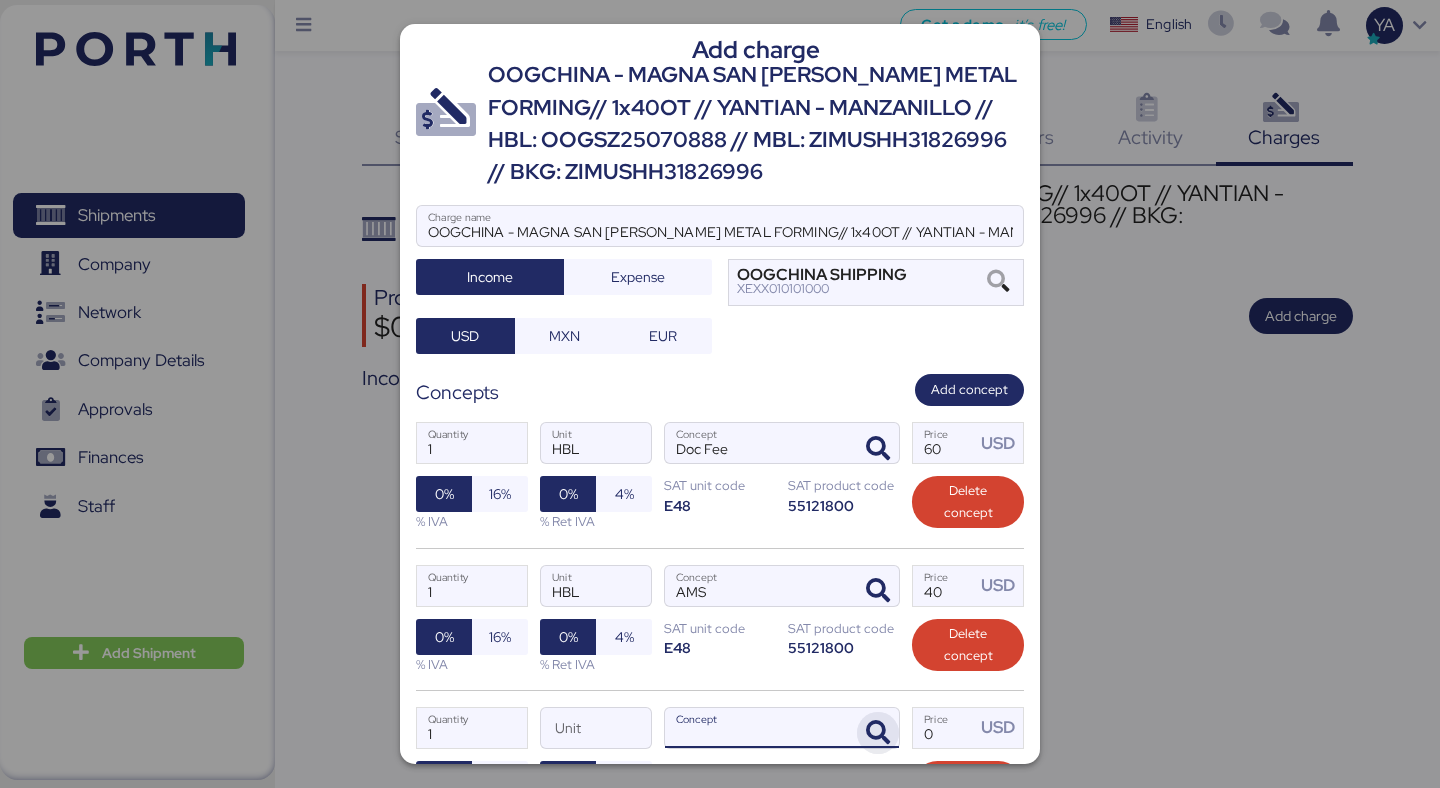 click at bounding box center (878, 733) 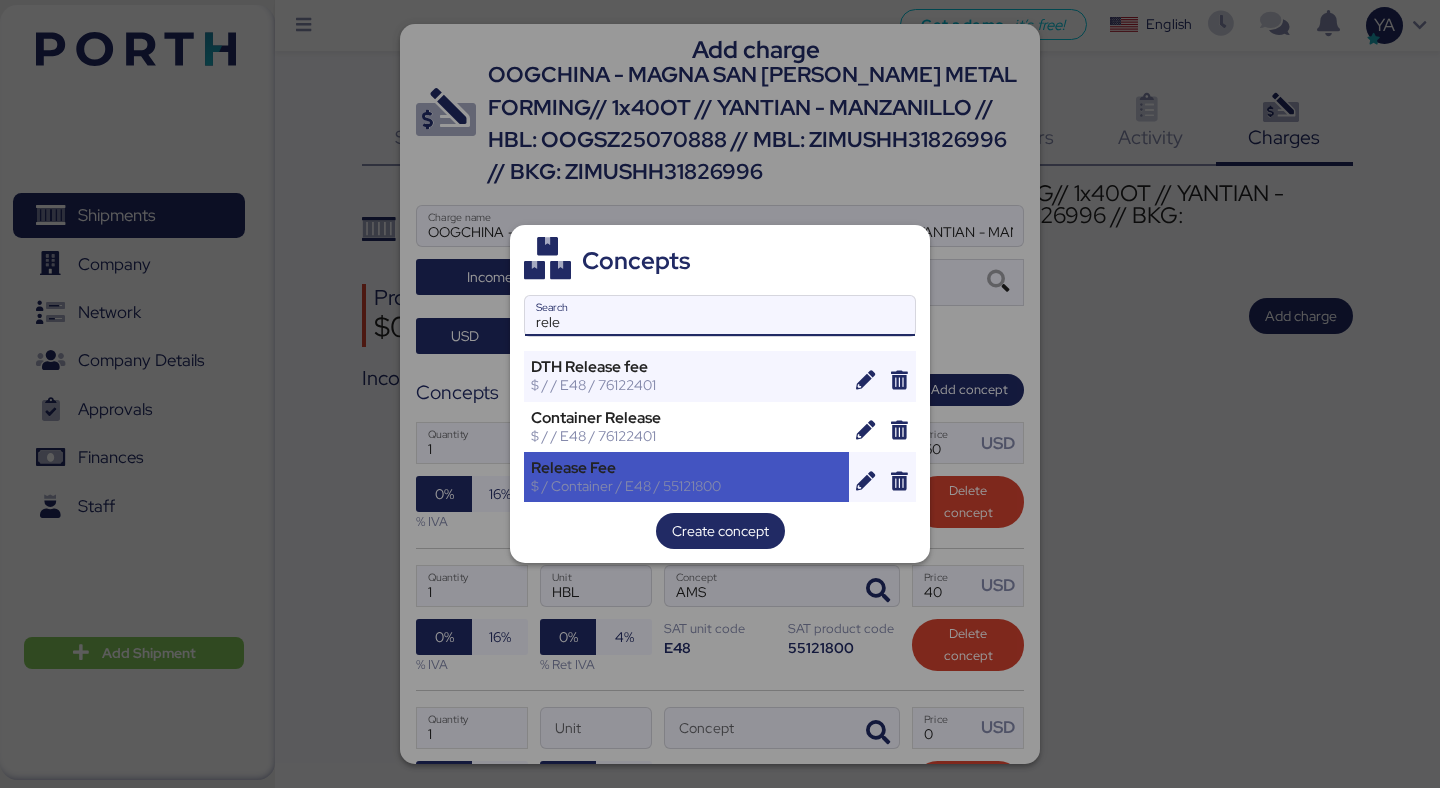 type on "rele" 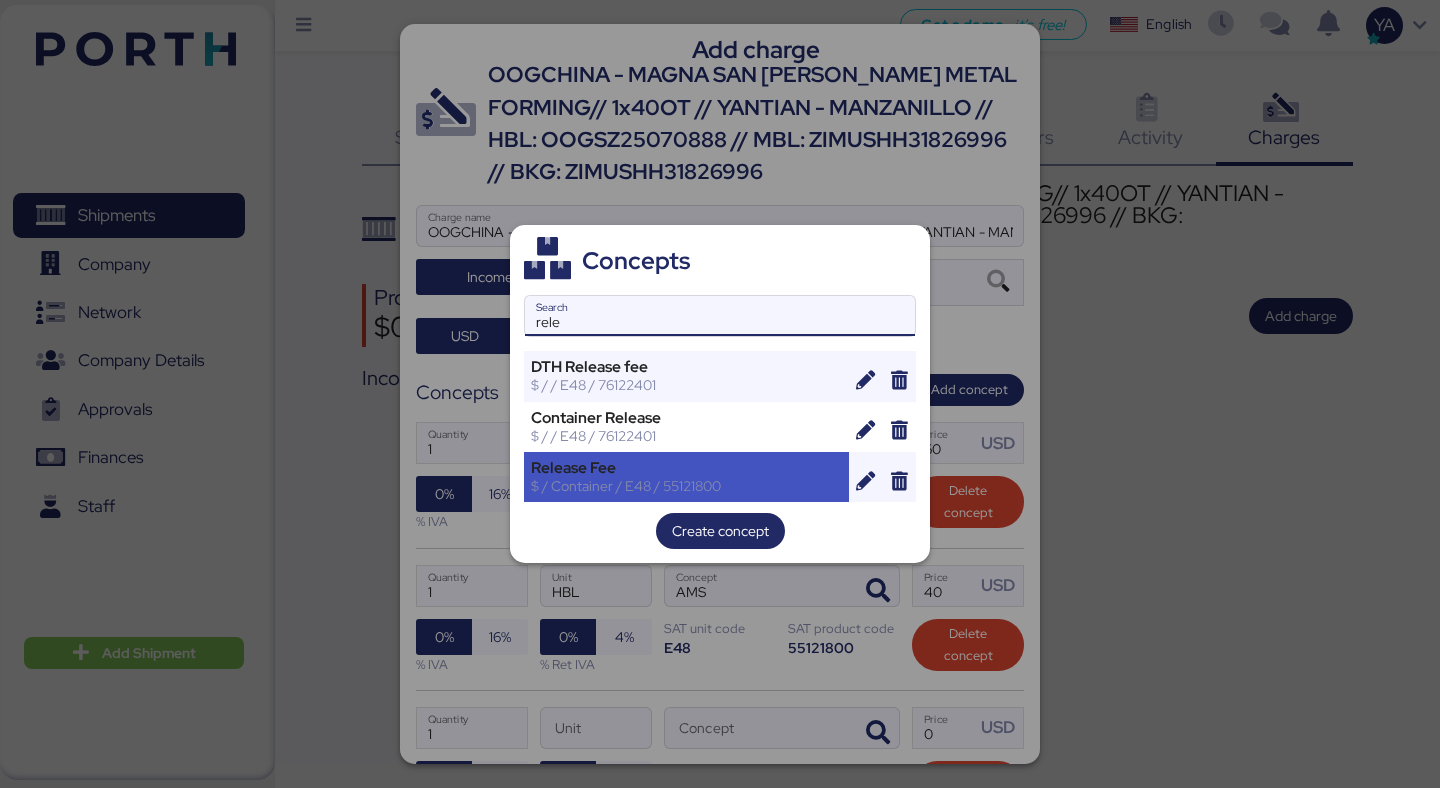 click on "Release Fee" at bounding box center (686, 468) 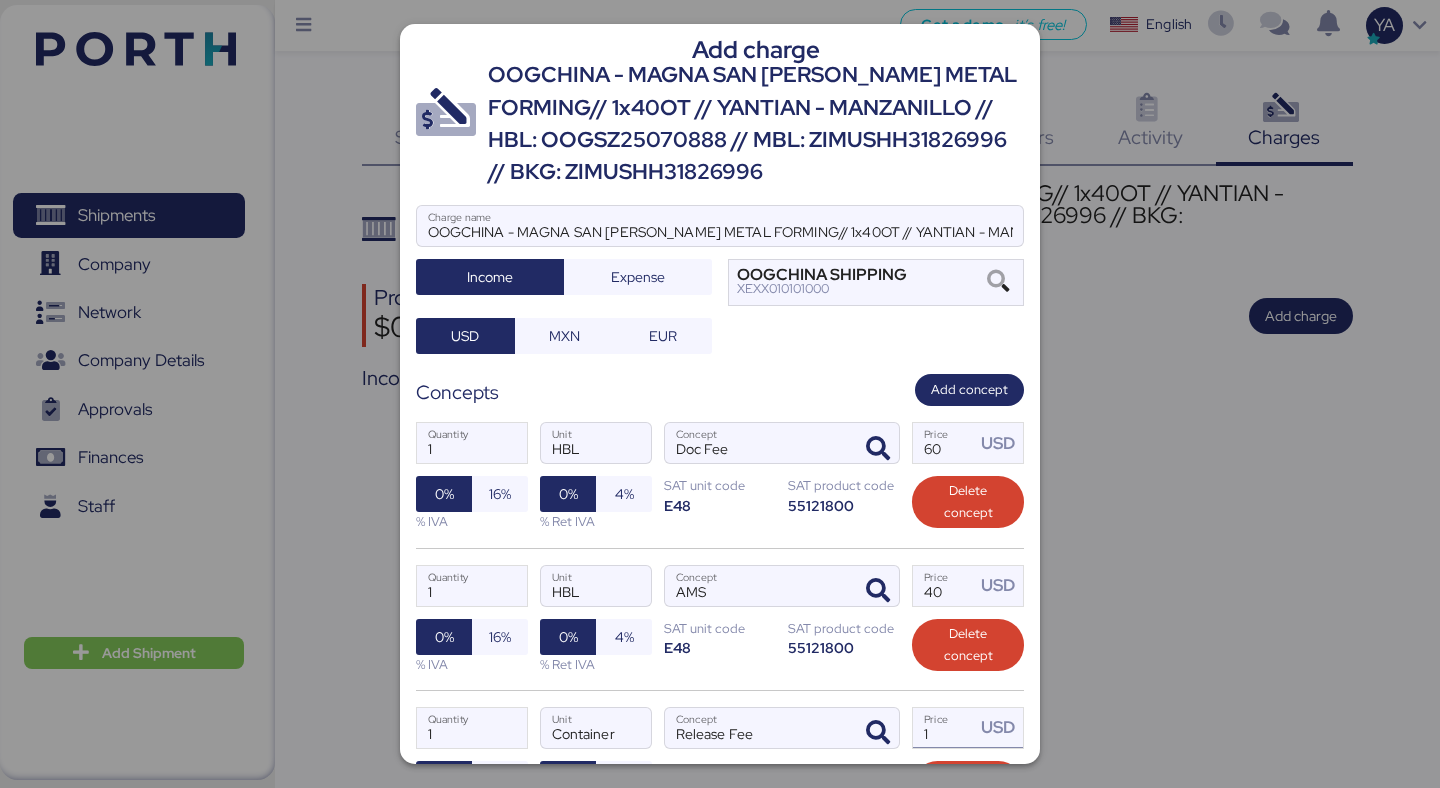 scroll, scrollTop: 108, scrollLeft: 0, axis: vertical 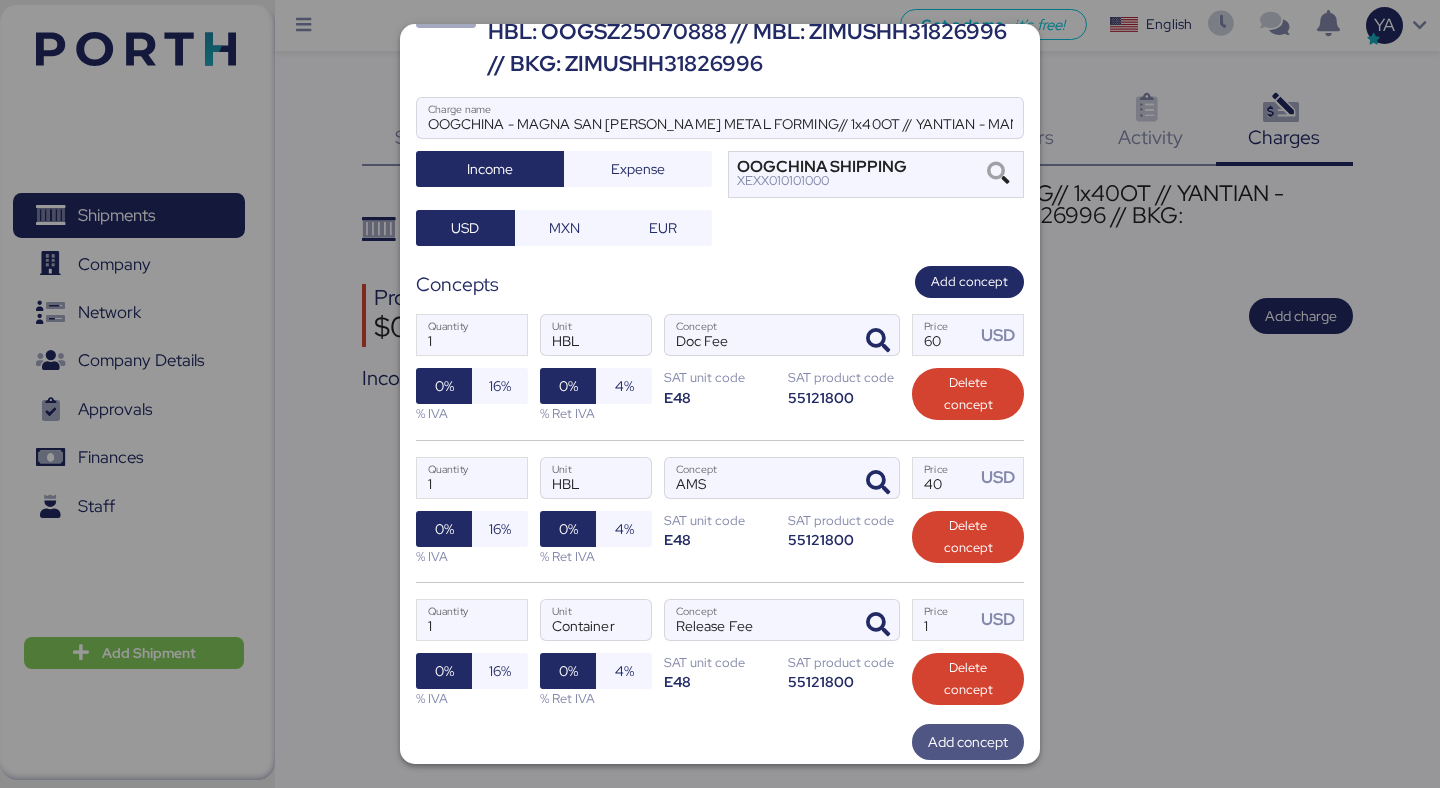 click on "Add concept" at bounding box center [968, 742] 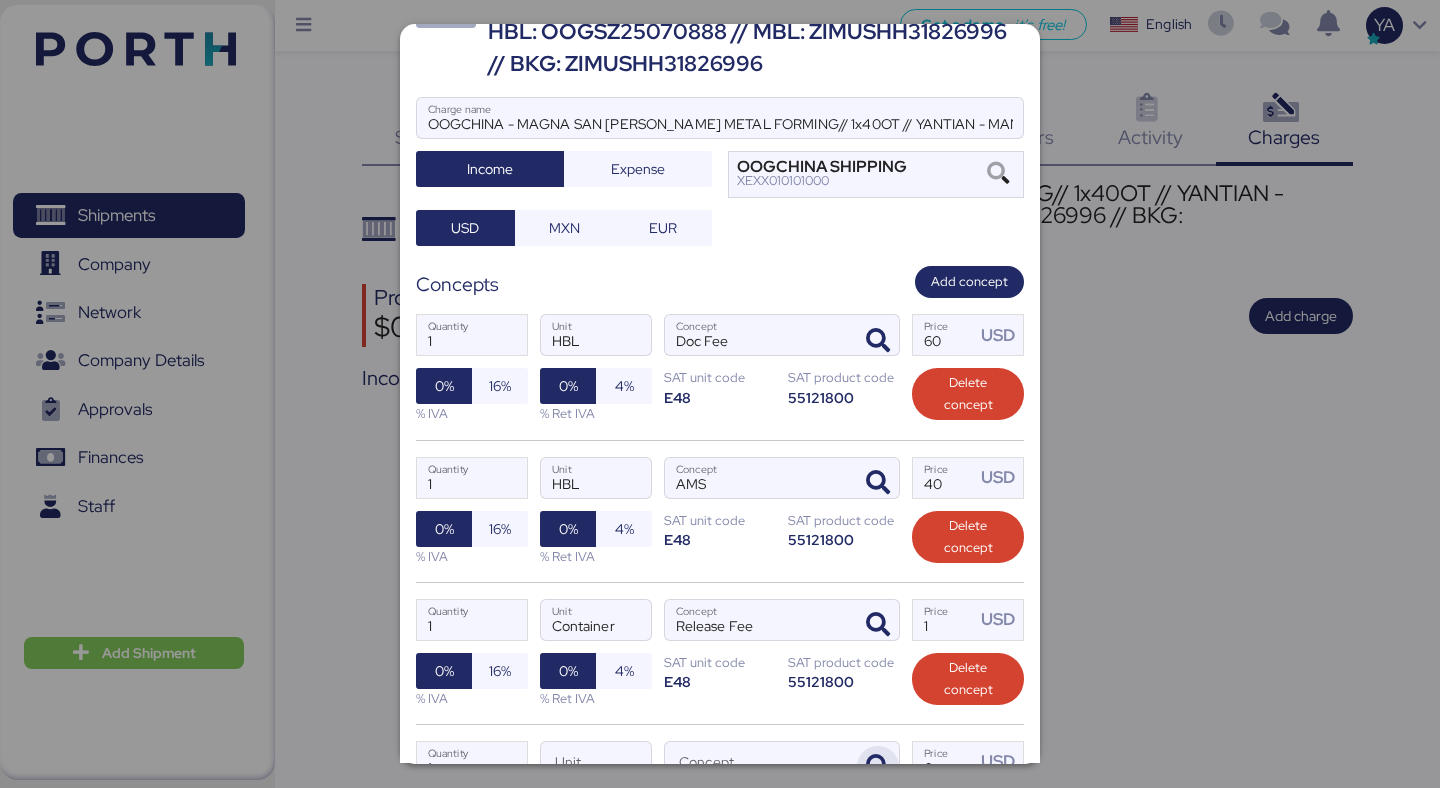 click at bounding box center [878, 767] 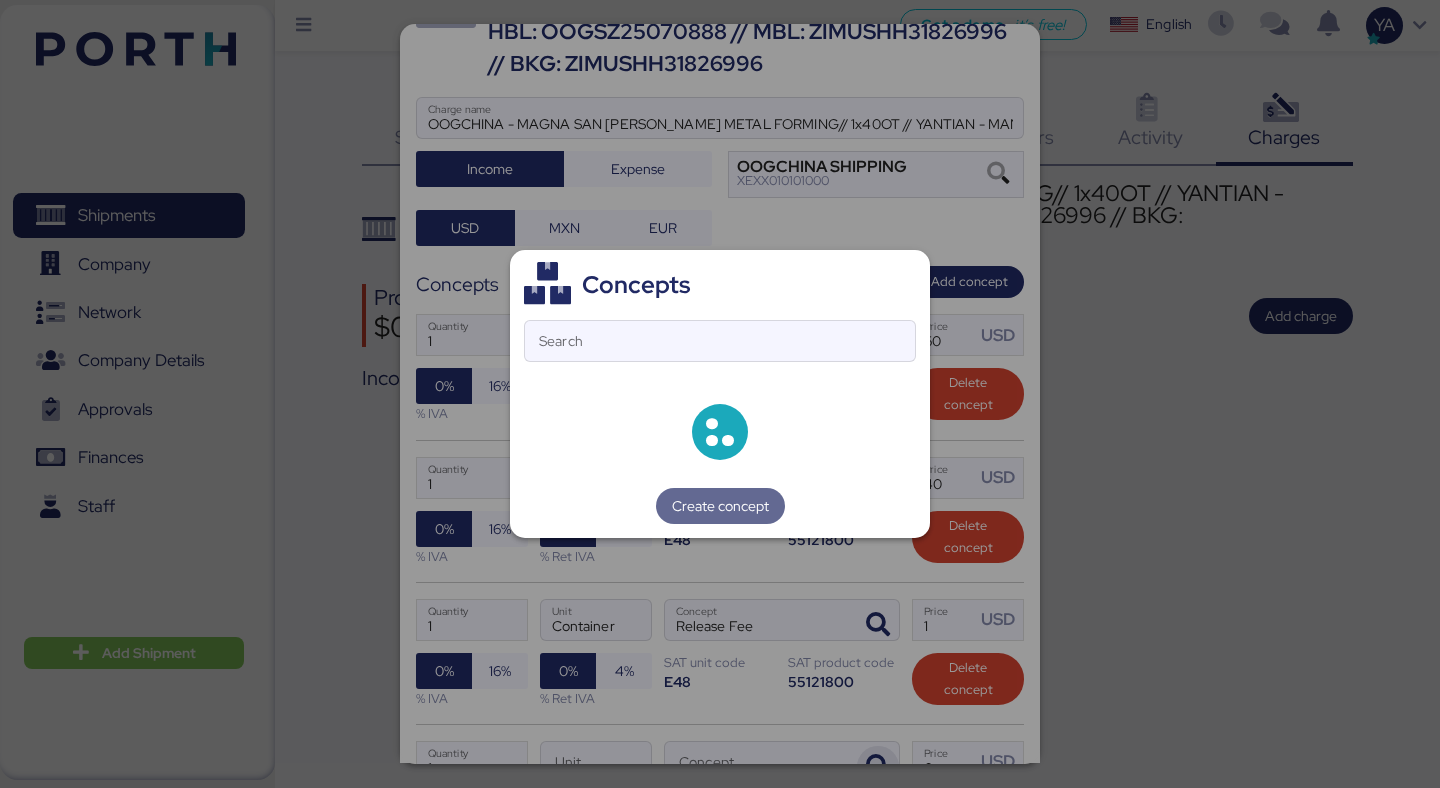 scroll, scrollTop: 132, scrollLeft: 0, axis: vertical 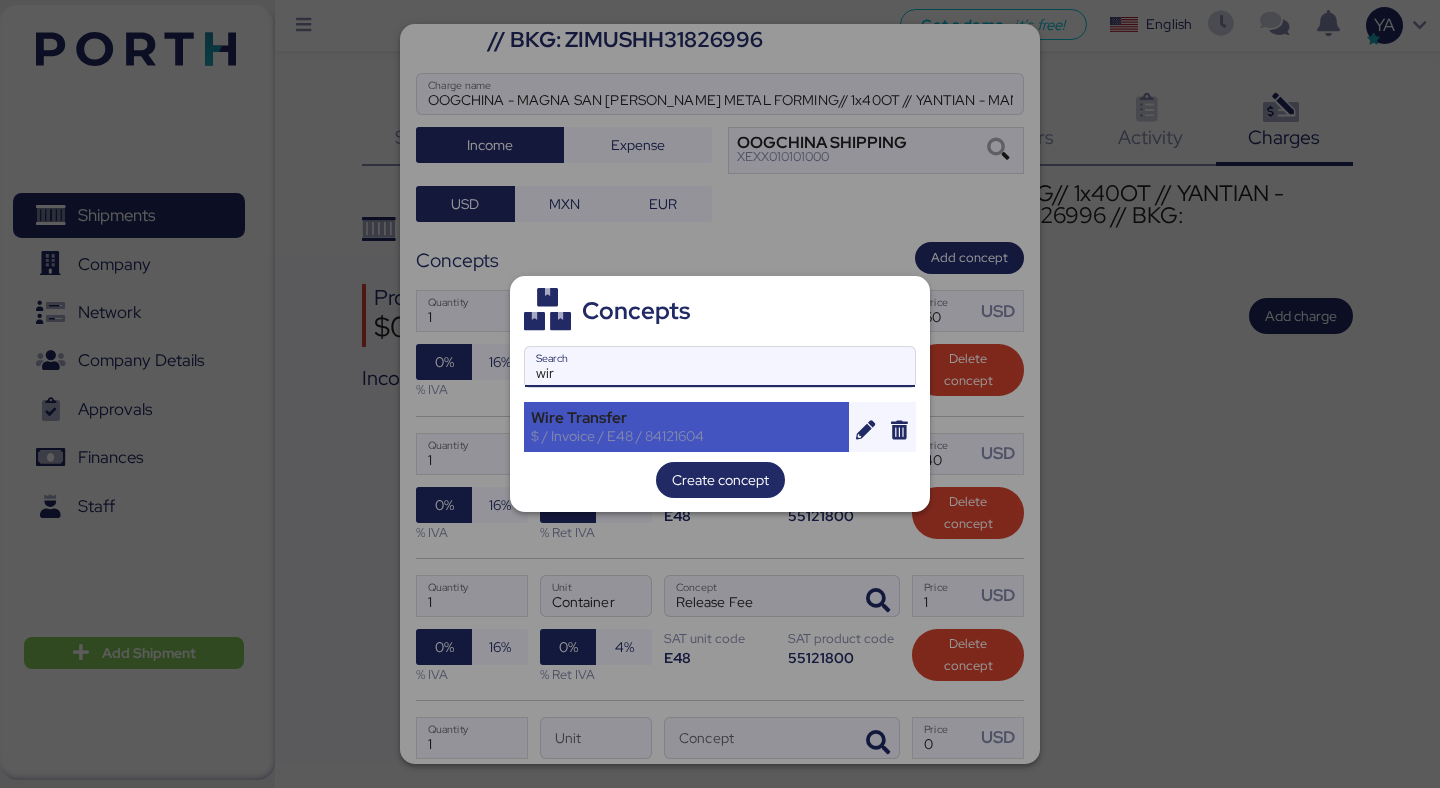 type on "wir" 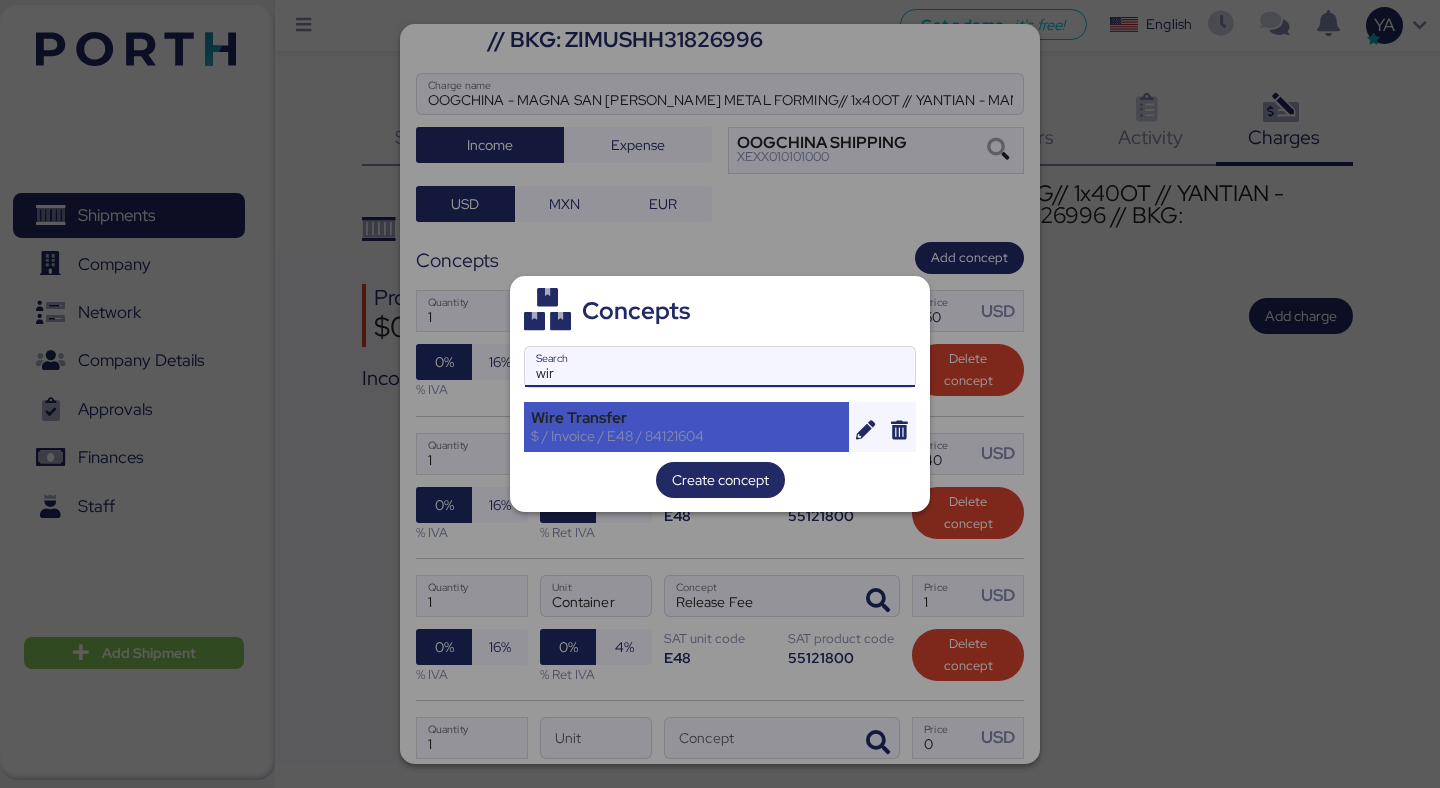 click on "Wire Transfer" at bounding box center (686, 418) 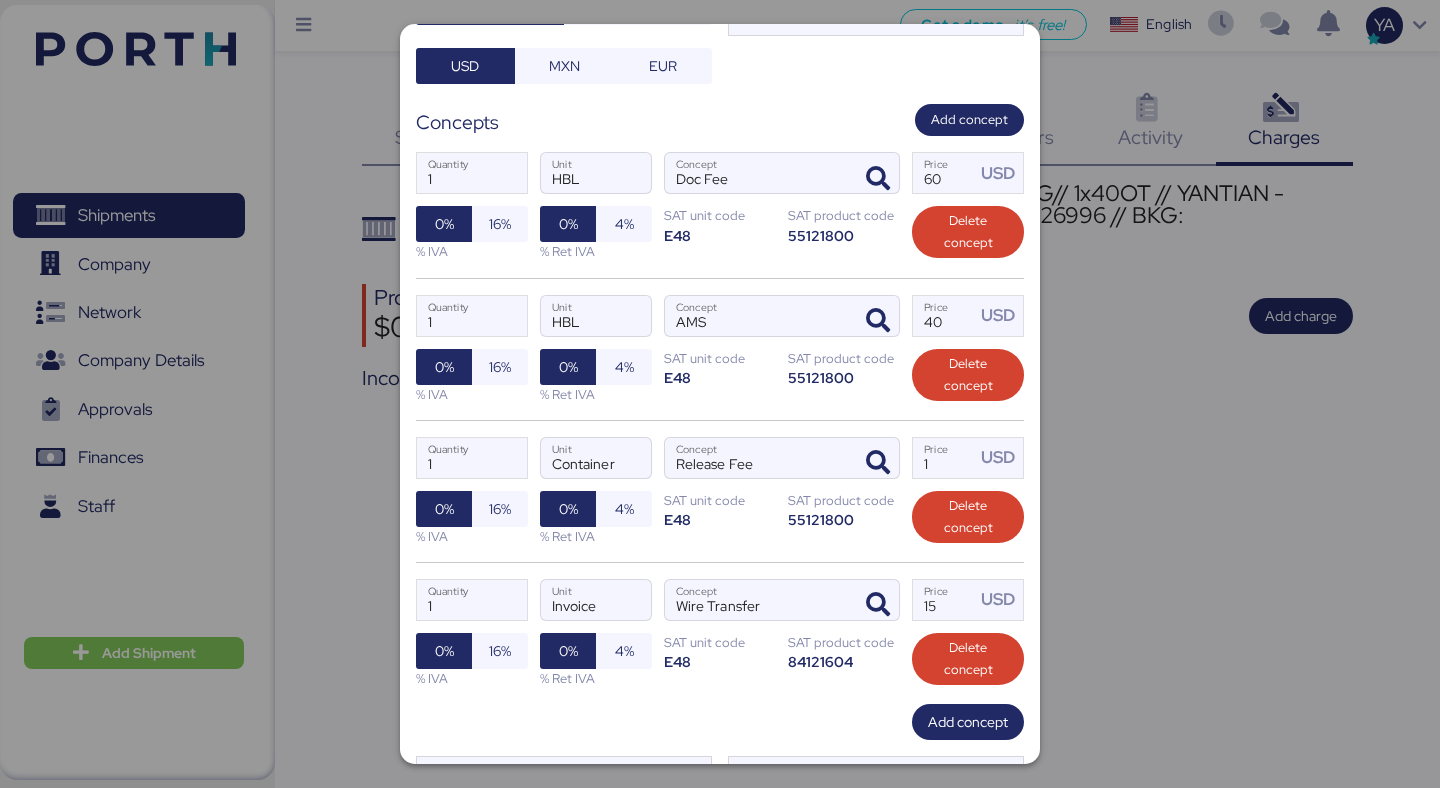 scroll, scrollTop: 368, scrollLeft: 0, axis: vertical 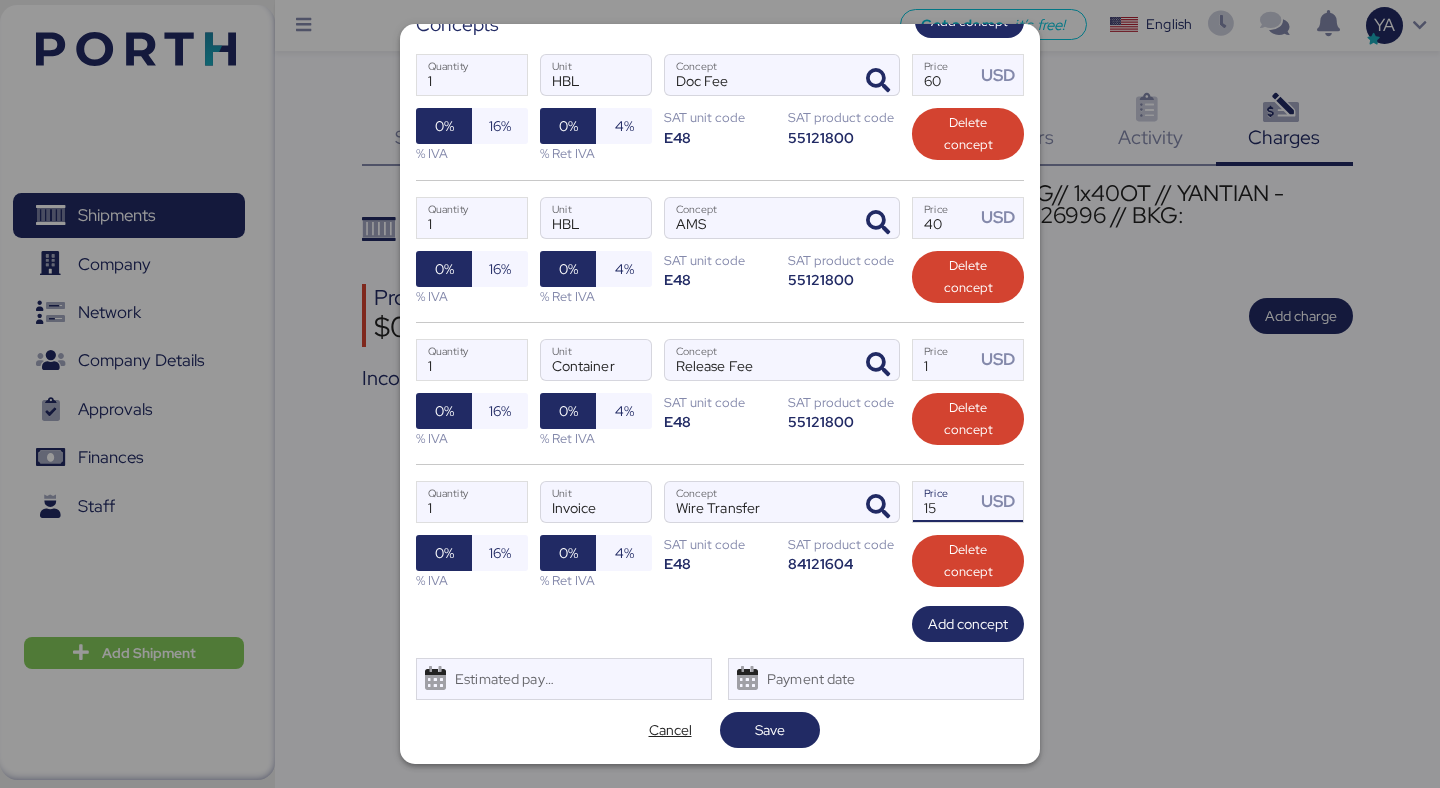 click on "15" at bounding box center [944, 502] 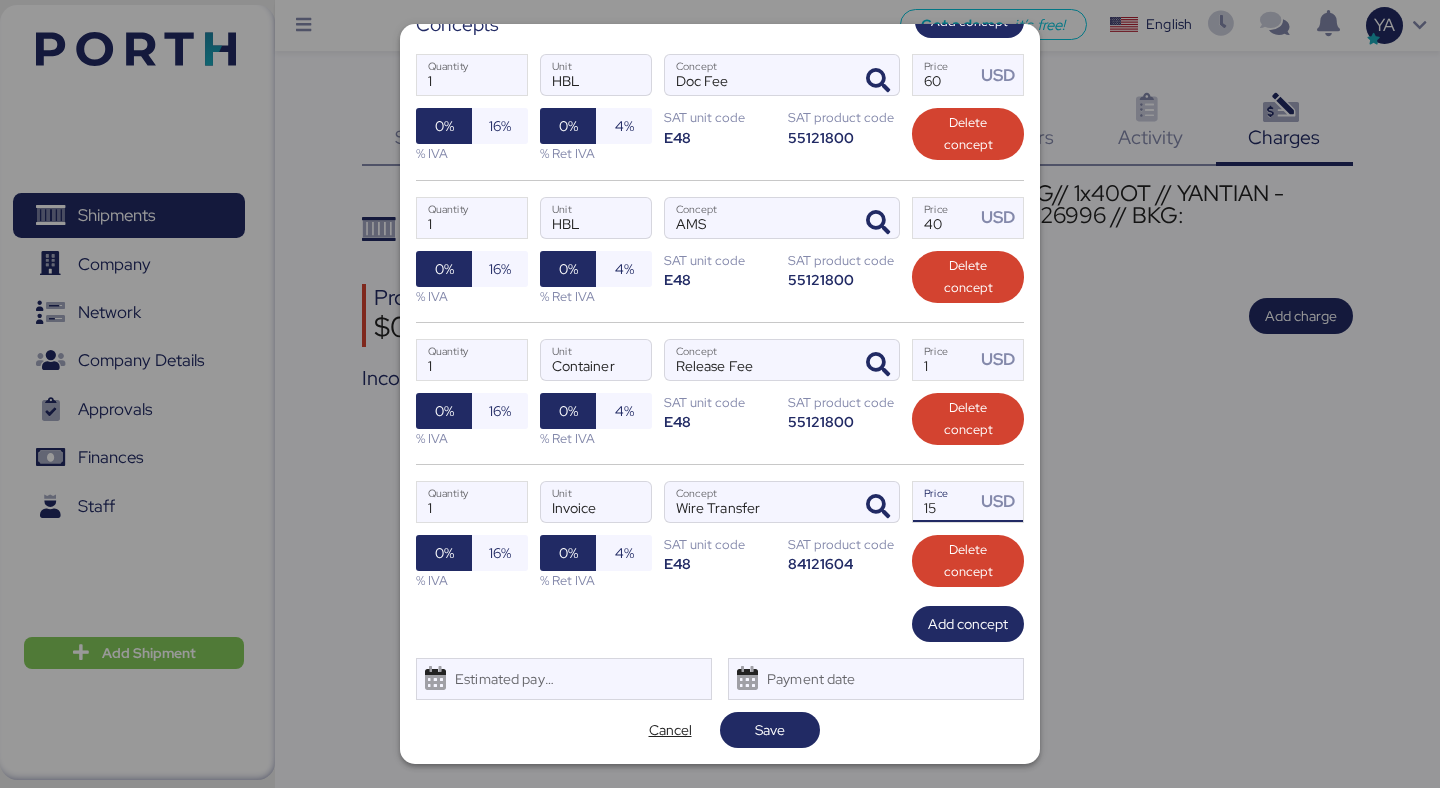 click on "15" at bounding box center [944, 502] 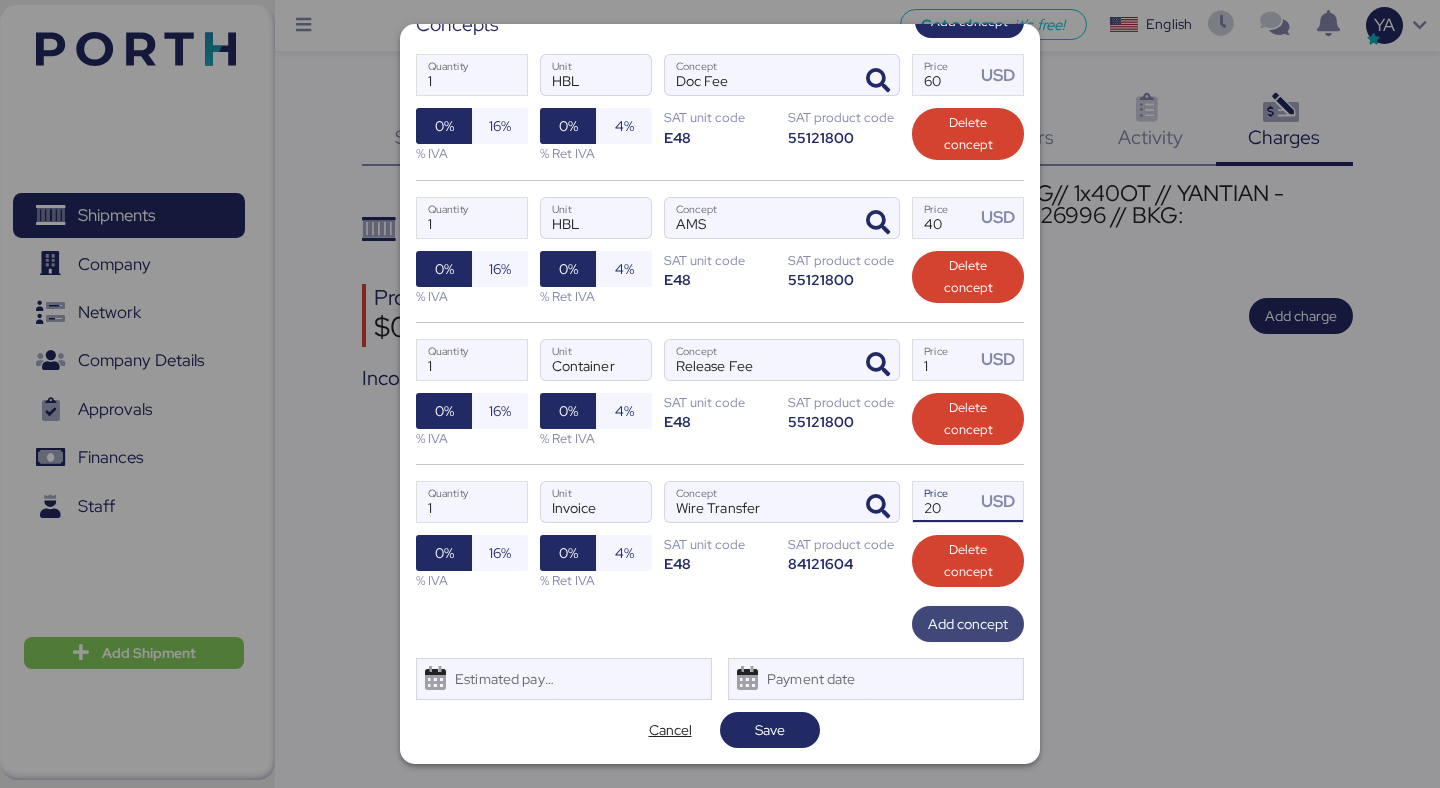 type on "20" 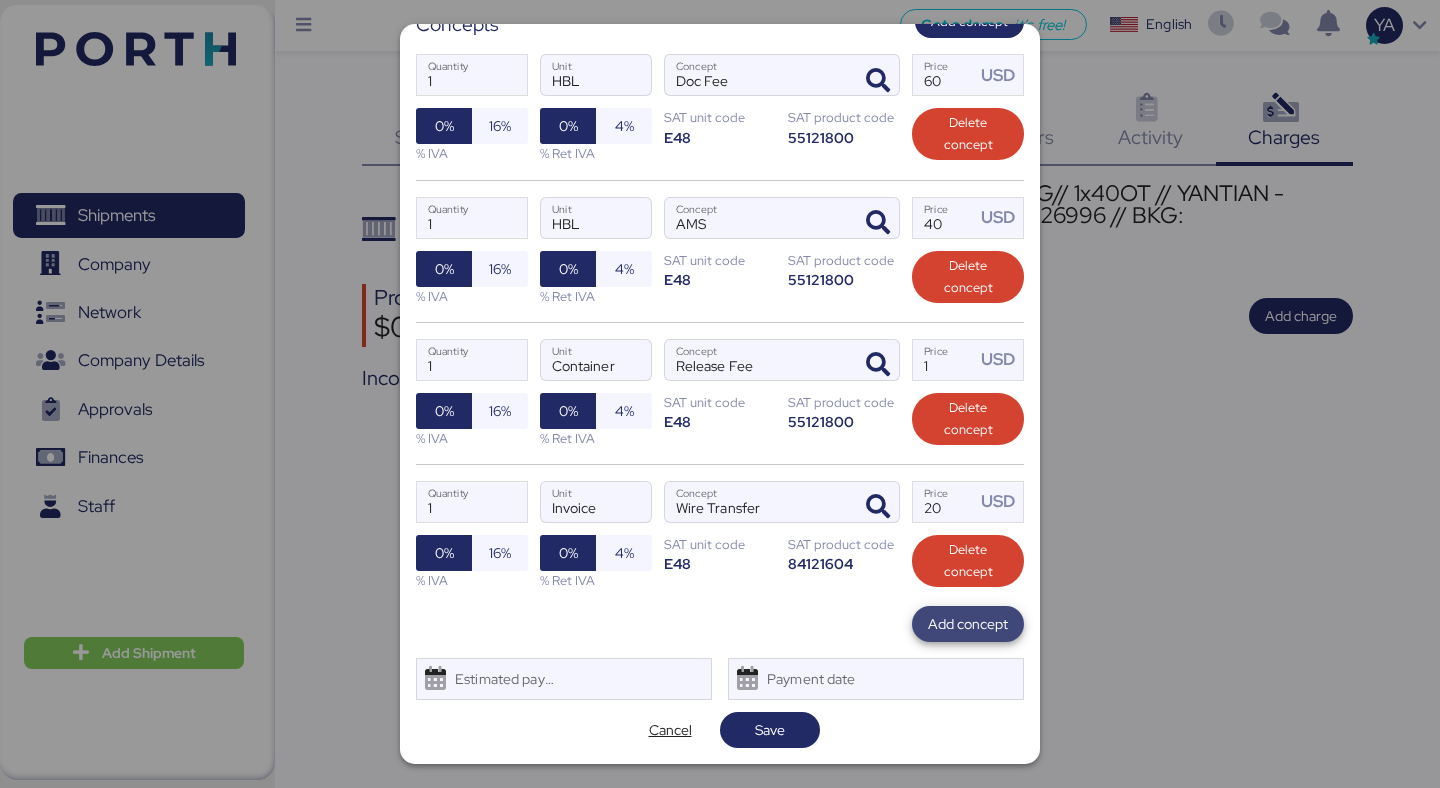 click on "Add concept" at bounding box center (968, 624) 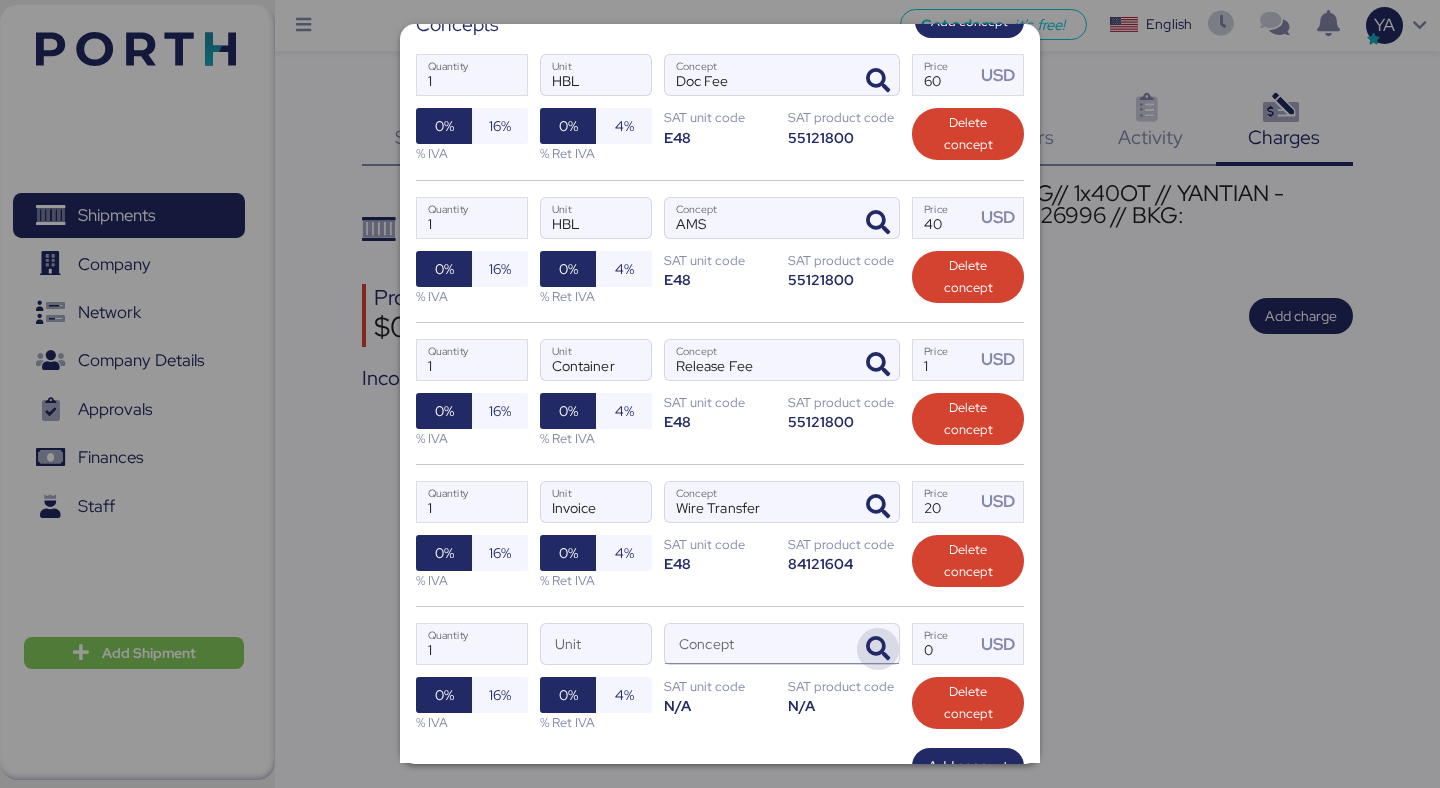 click at bounding box center [878, 649] 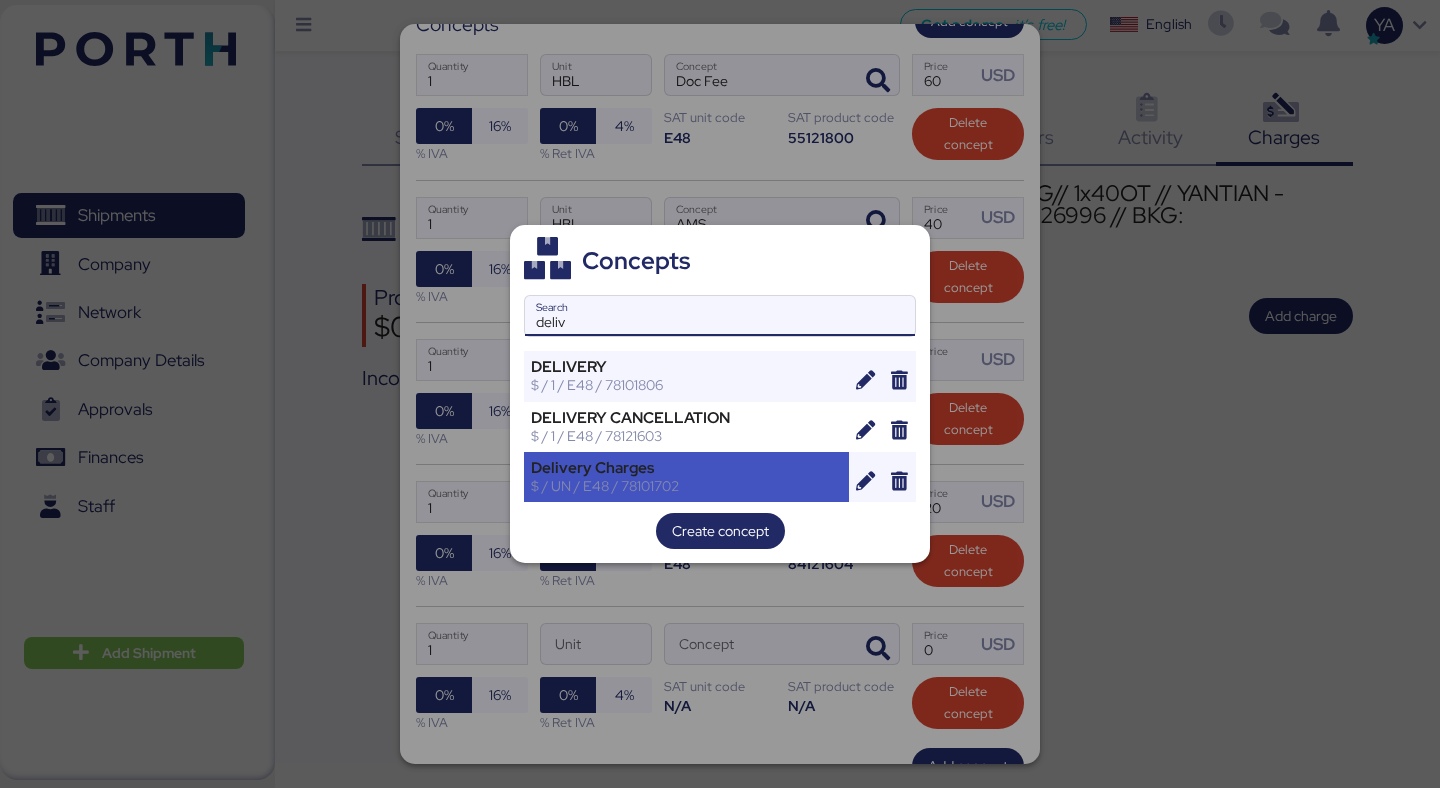 type on "deliv" 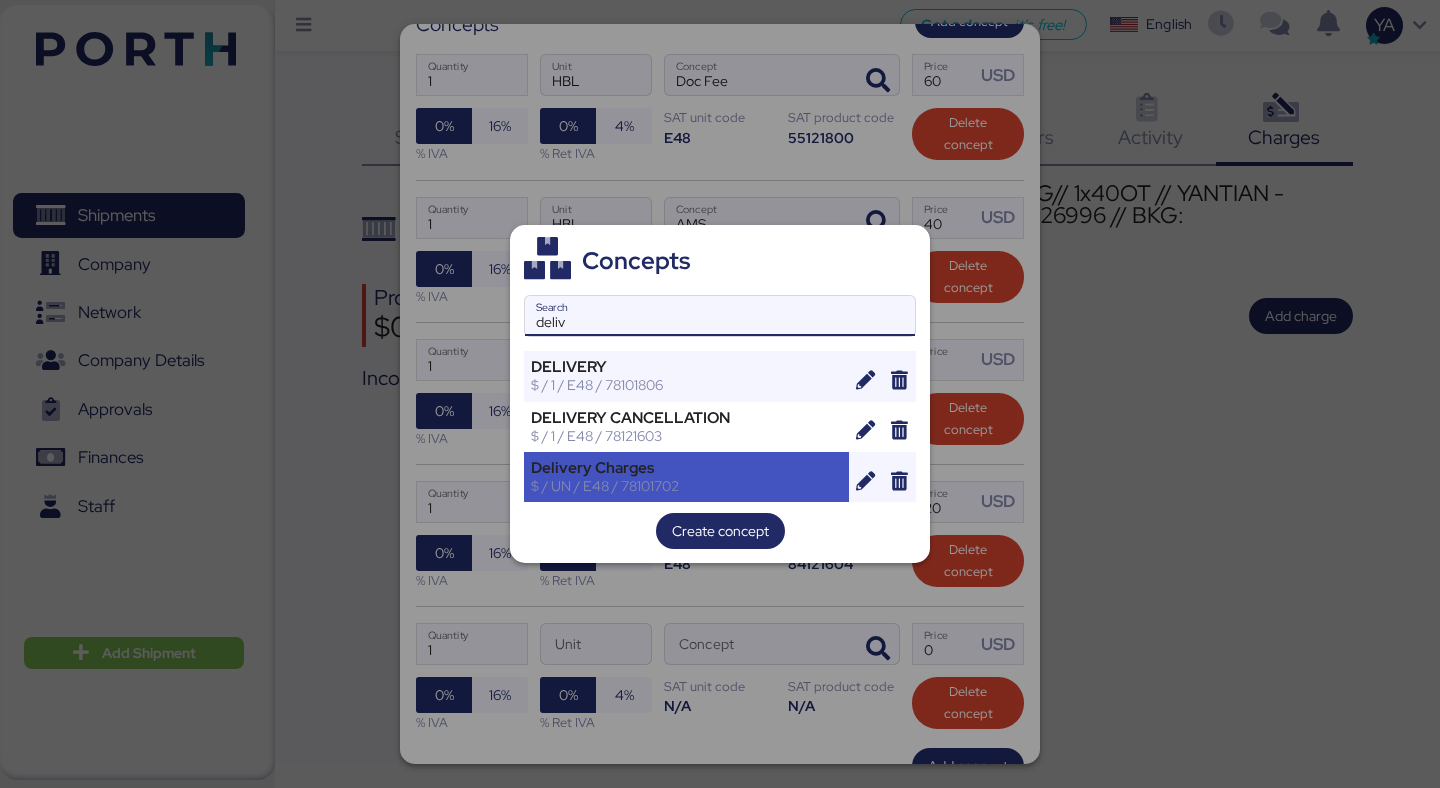 click on "Delivery Charges" at bounding box center (686, 468) 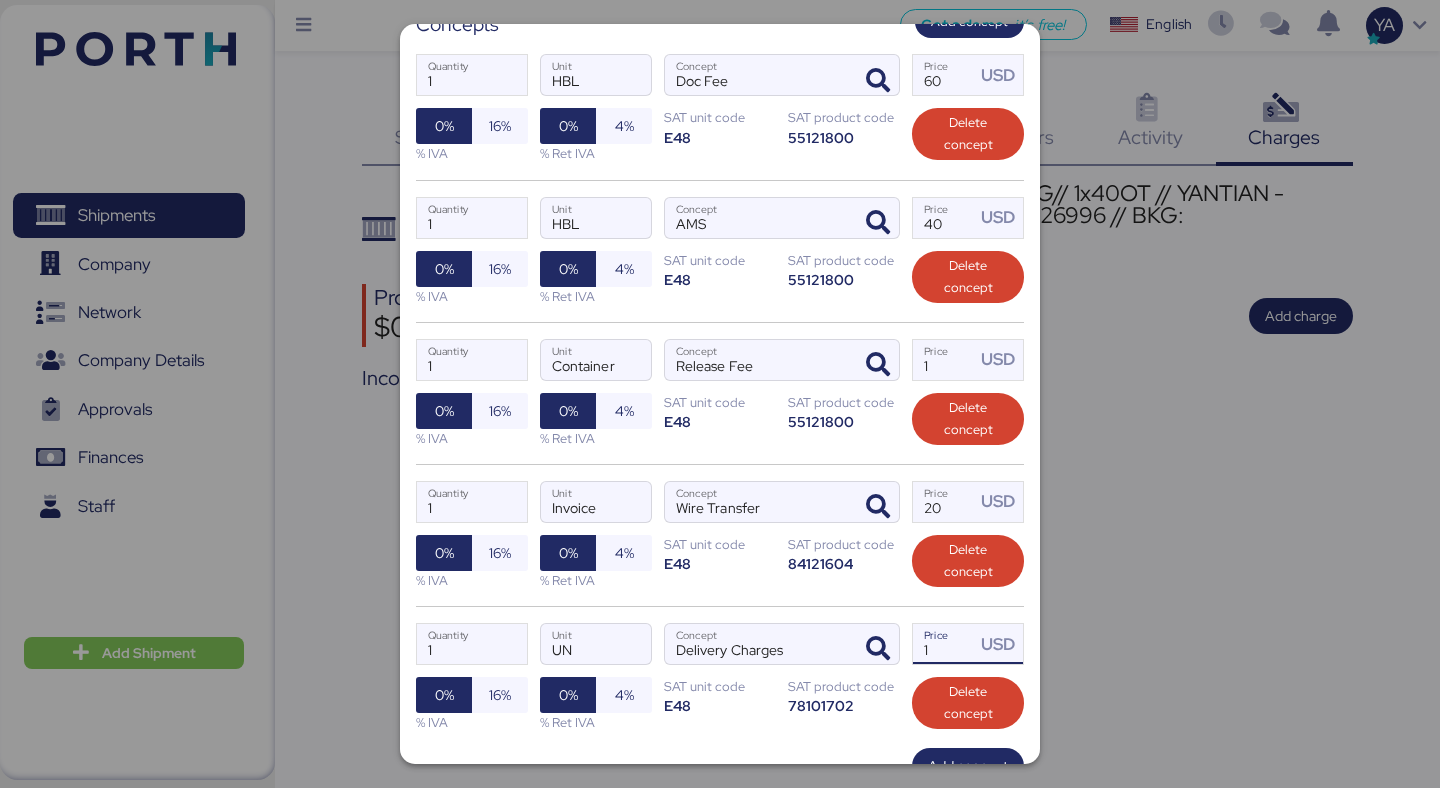 click on "1" at bounding box center (944, 644) 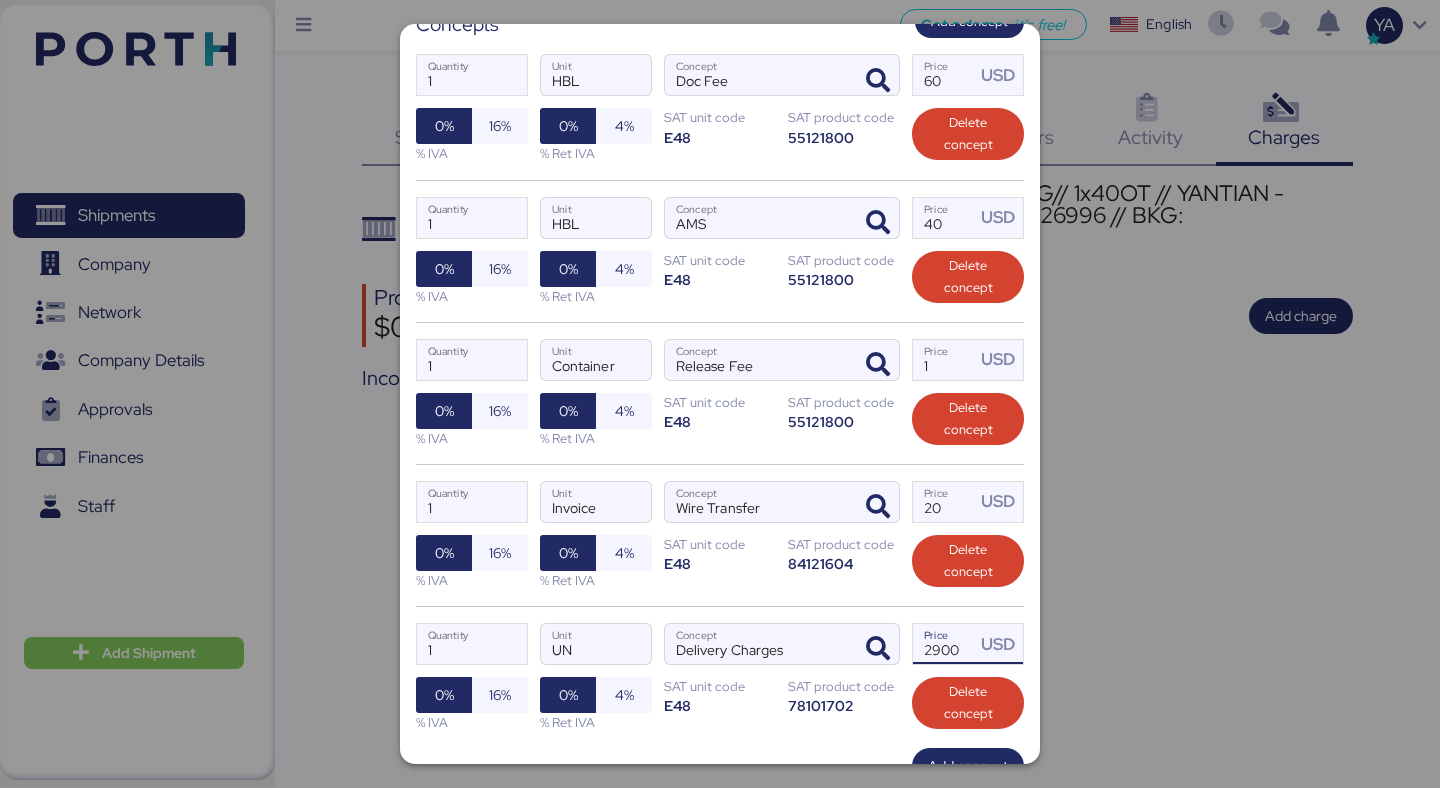 type on "2900" 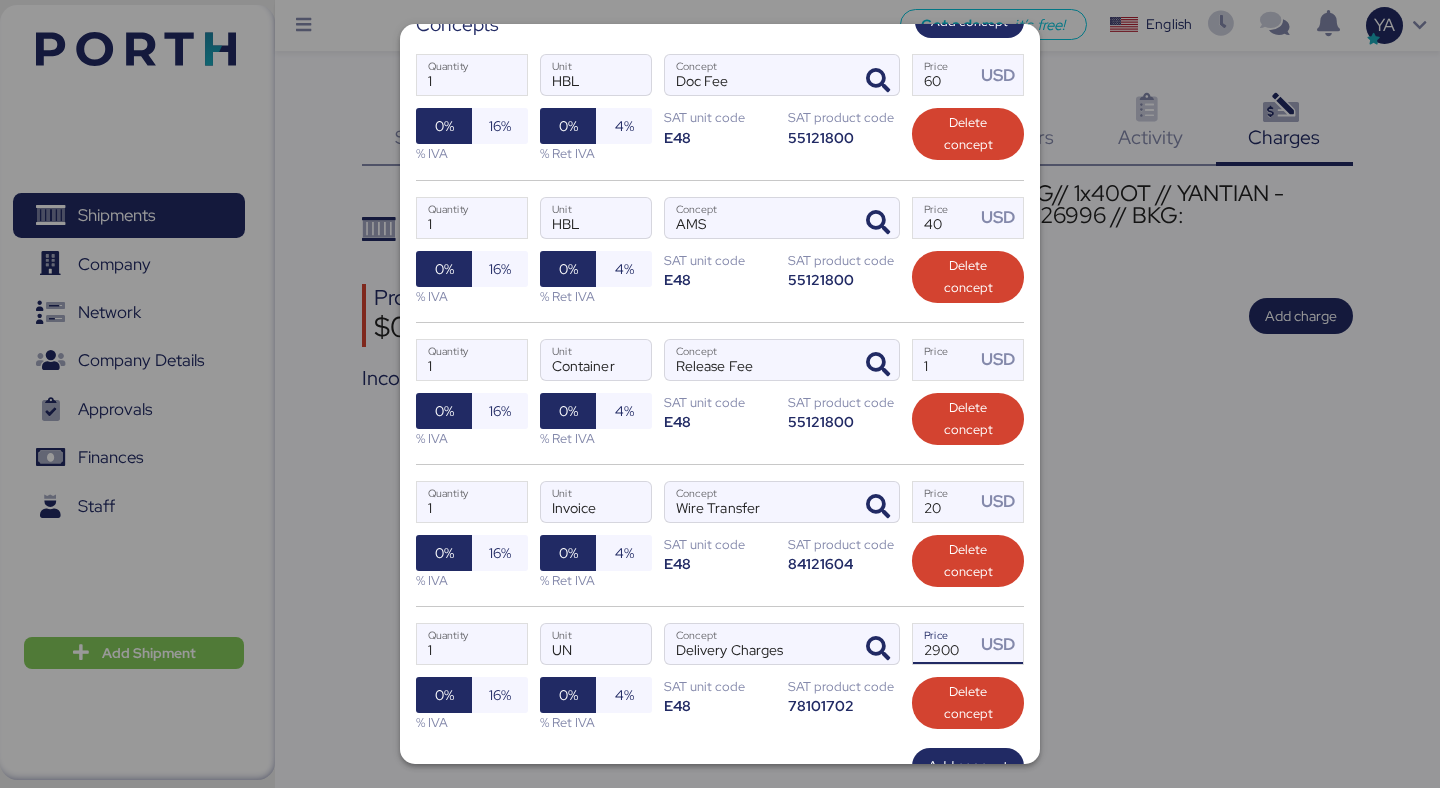 click on "1 Quantity Invoice Unit Wire Transfer Concept   20 Price USD 0% 16% % IVA 0% 4% % Ret IVA SAT unit code E48 SAT product code 84121604 Delete concept" at bounding box center (720, 535) 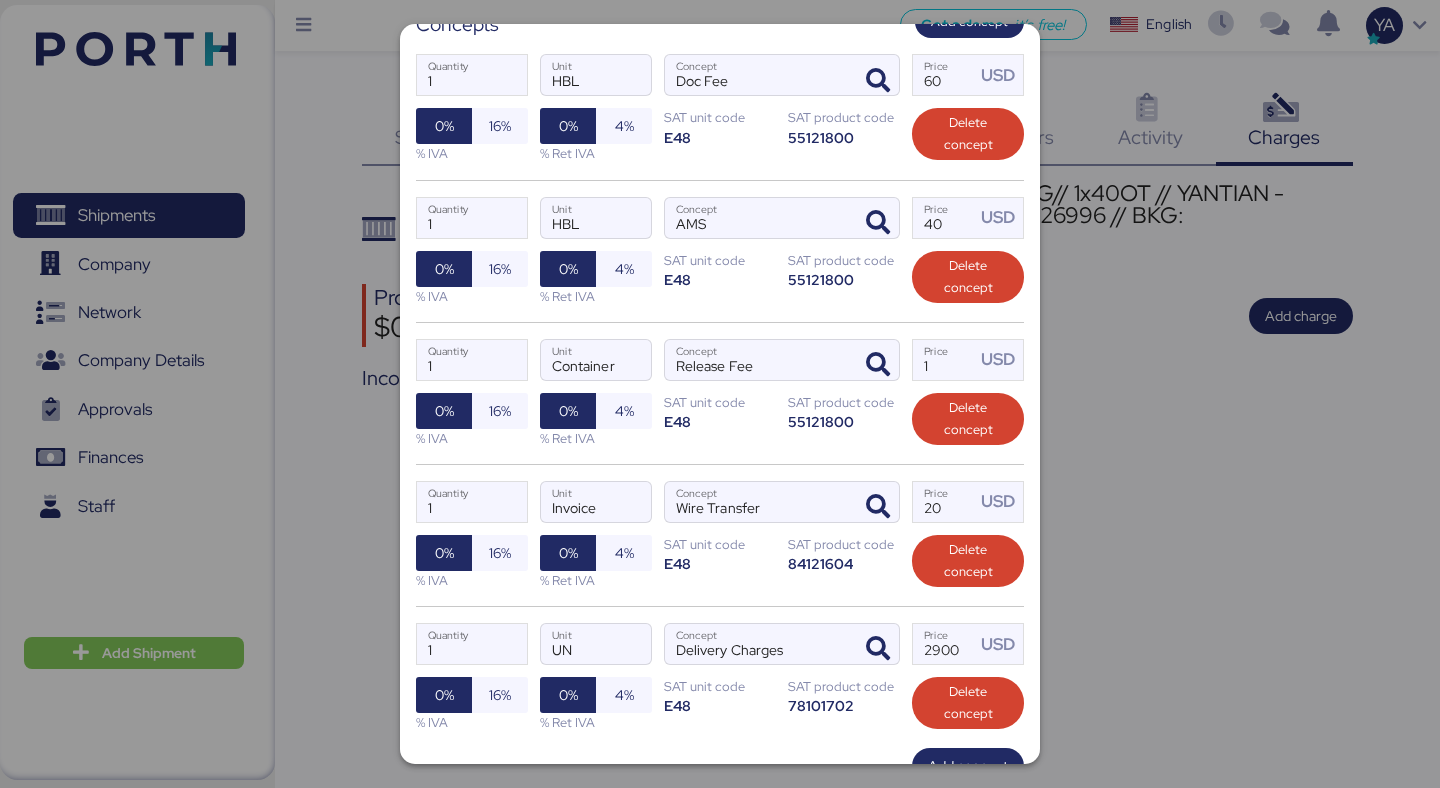scroll, scrollTop: 510, scrollLeft: 0, axis: vertical 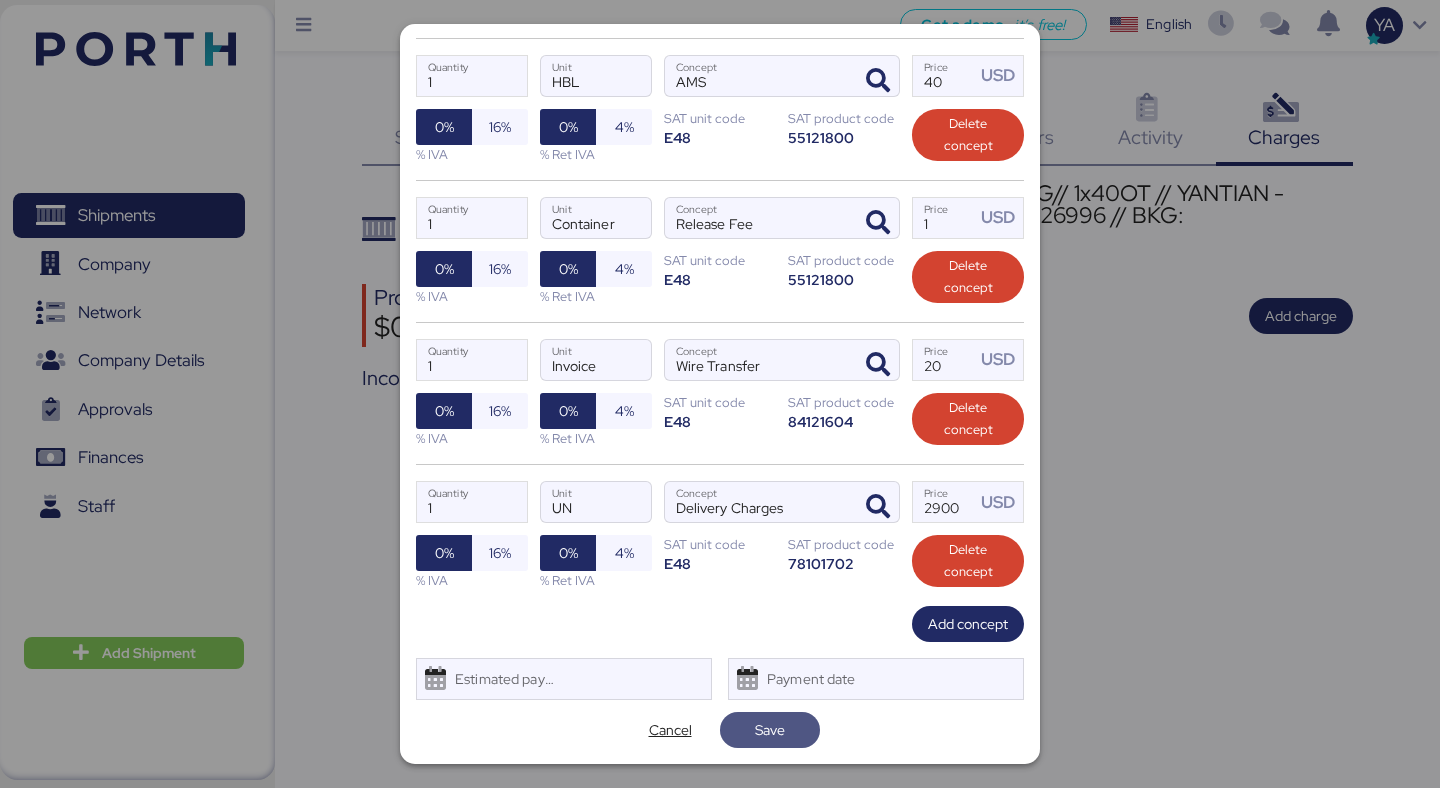 click on "Save" at bounding box center [770, 730] 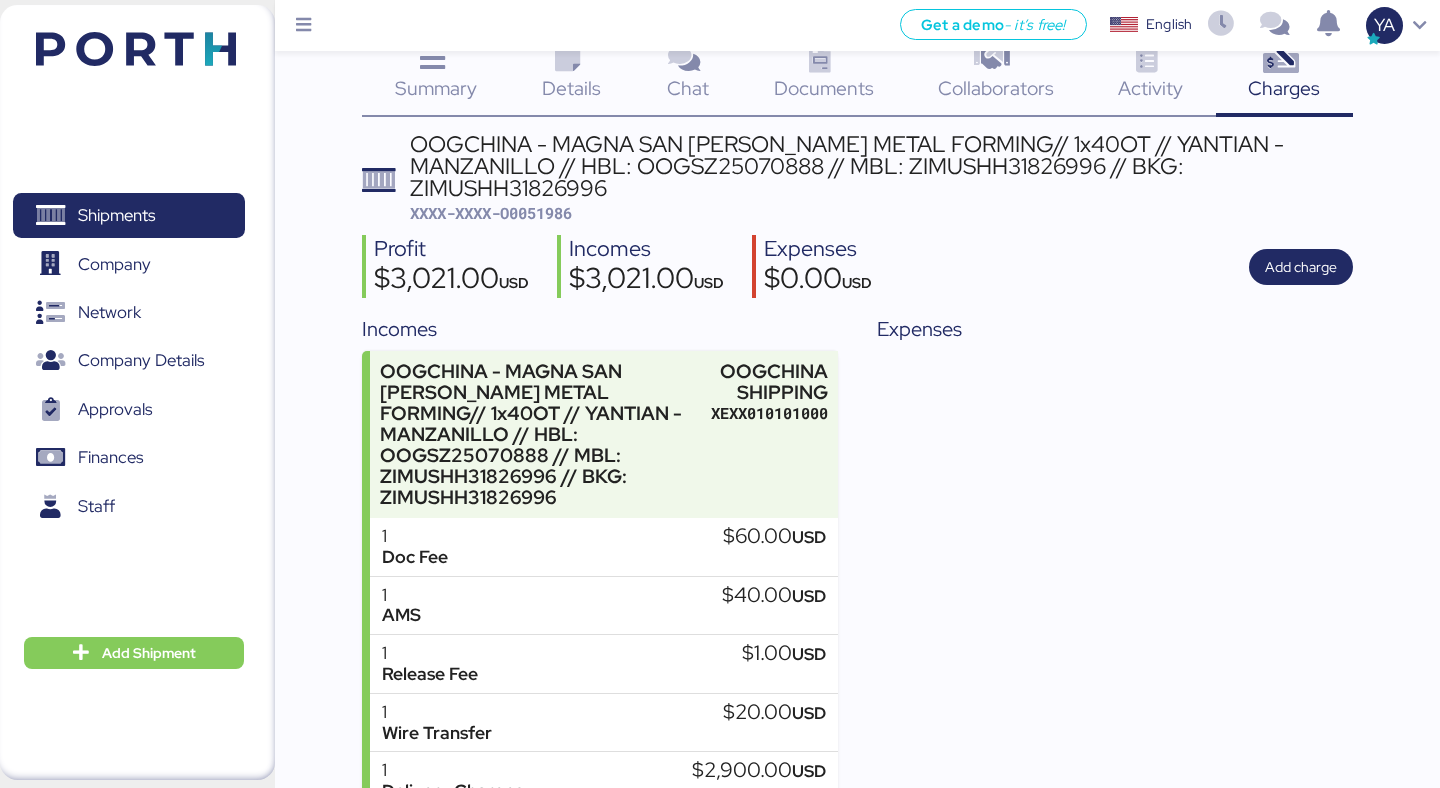 scroll, scrollTop: 83, scrollLeft: 0, axis: vertical 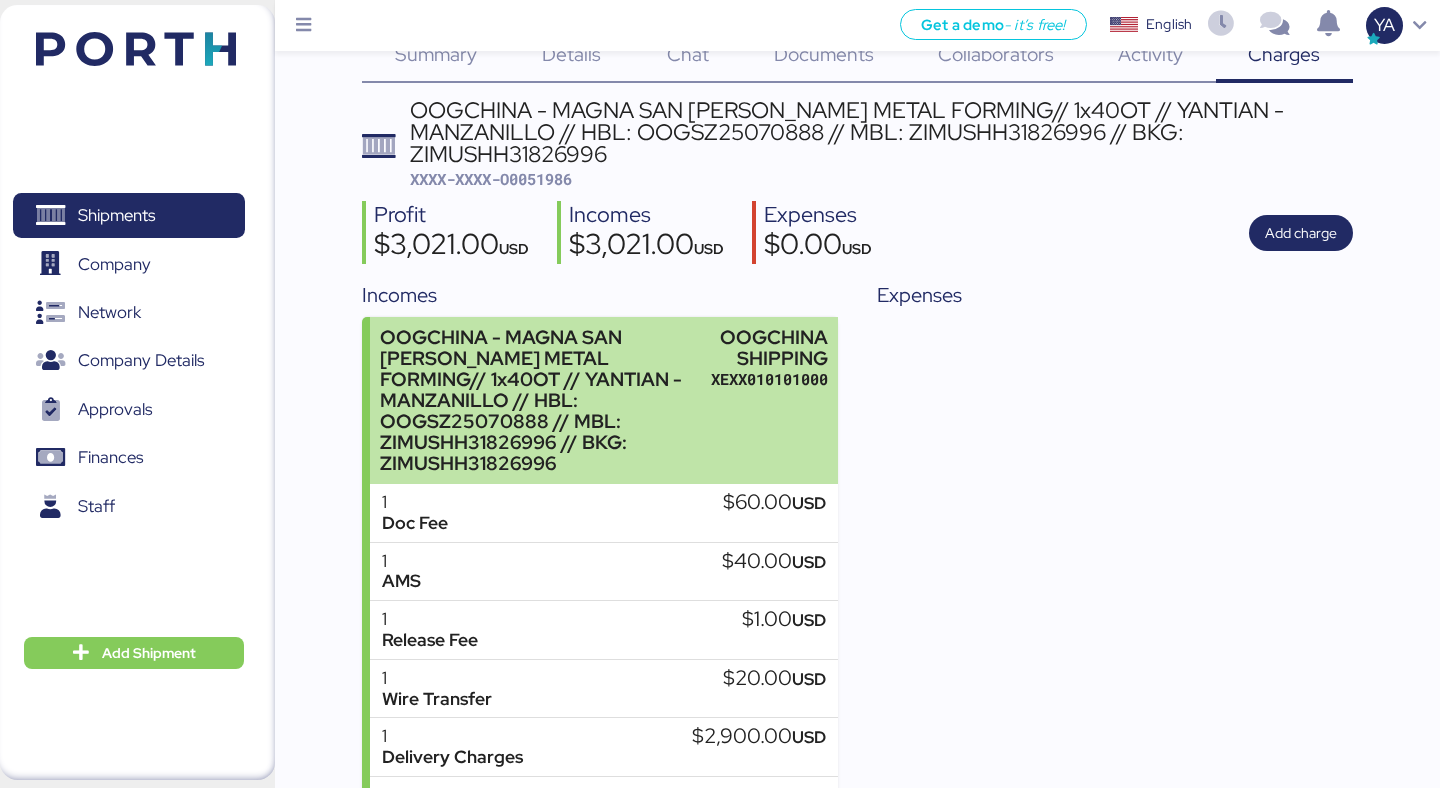 click on "XEXX010101000" at bounding box center (769, 379) 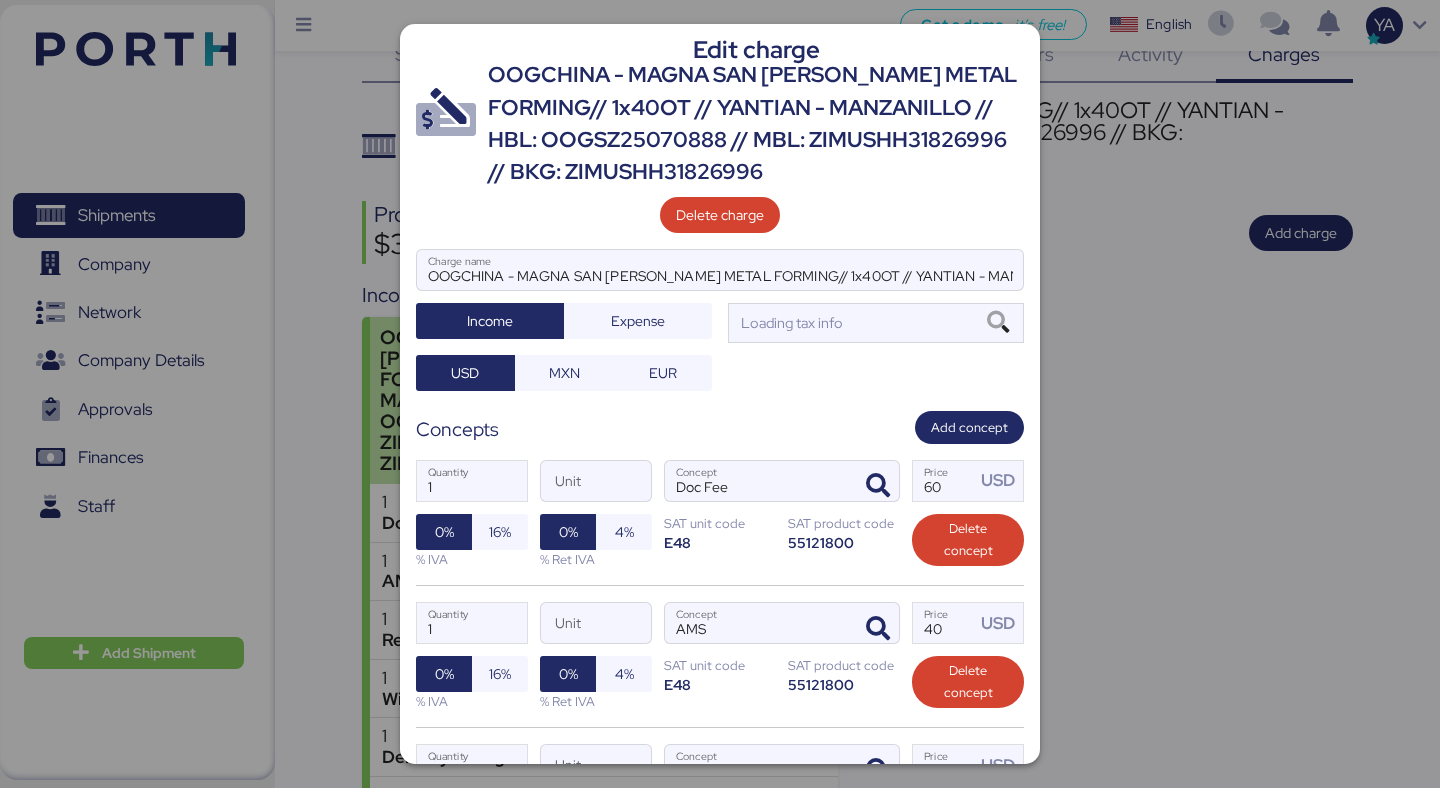 scroll, scrollTop: 0, scrollLeft: 0, axis: both 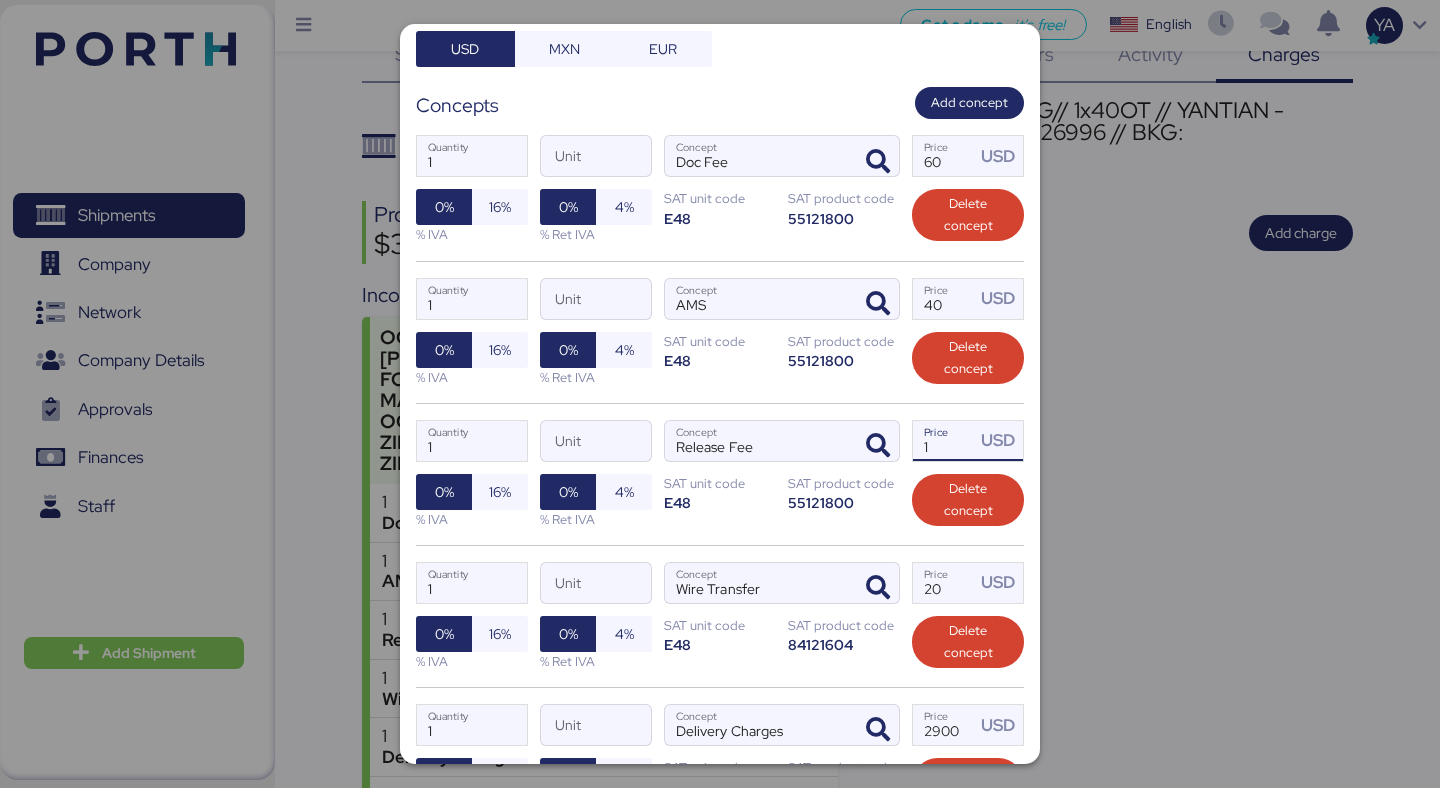 click on "1" at bounding box center (944, 441) 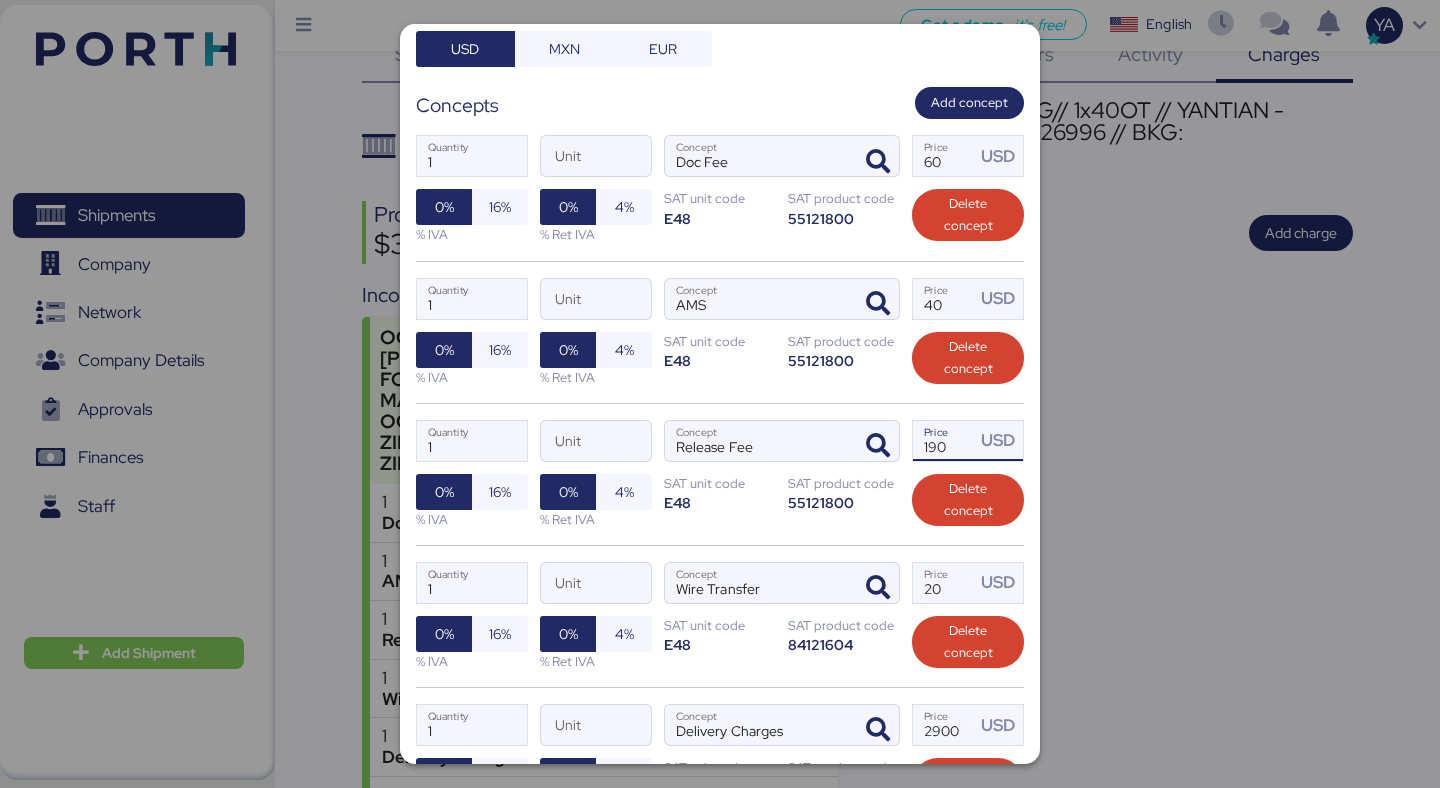 type on "190" 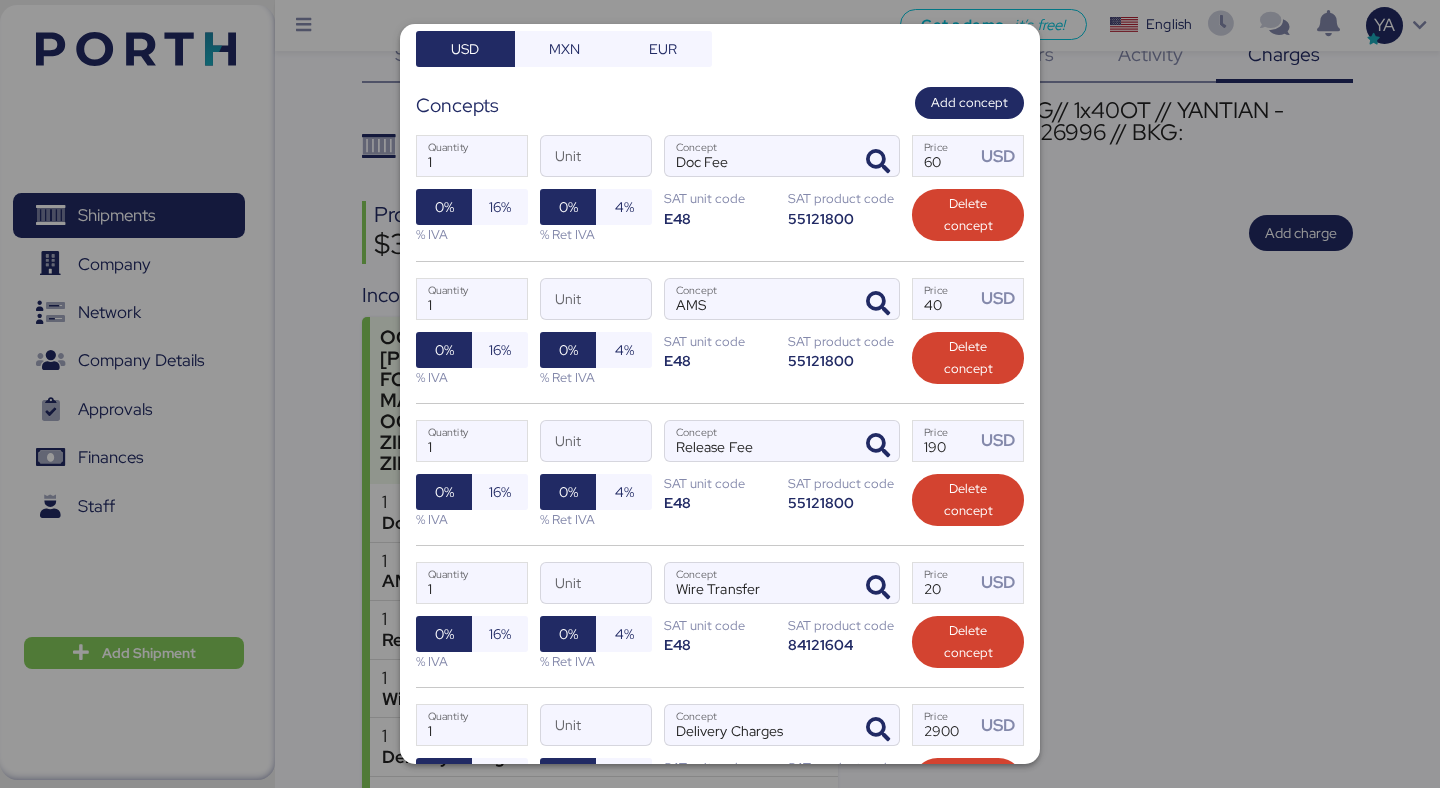 click on "1 Quantity Unit AMS Concept   40 Price USD 0% 16% % IVA 0% 4% % Ret IVA SAT unit code E48 SAT product code 55121800 Delete concept" at bounding box center (720, 332) 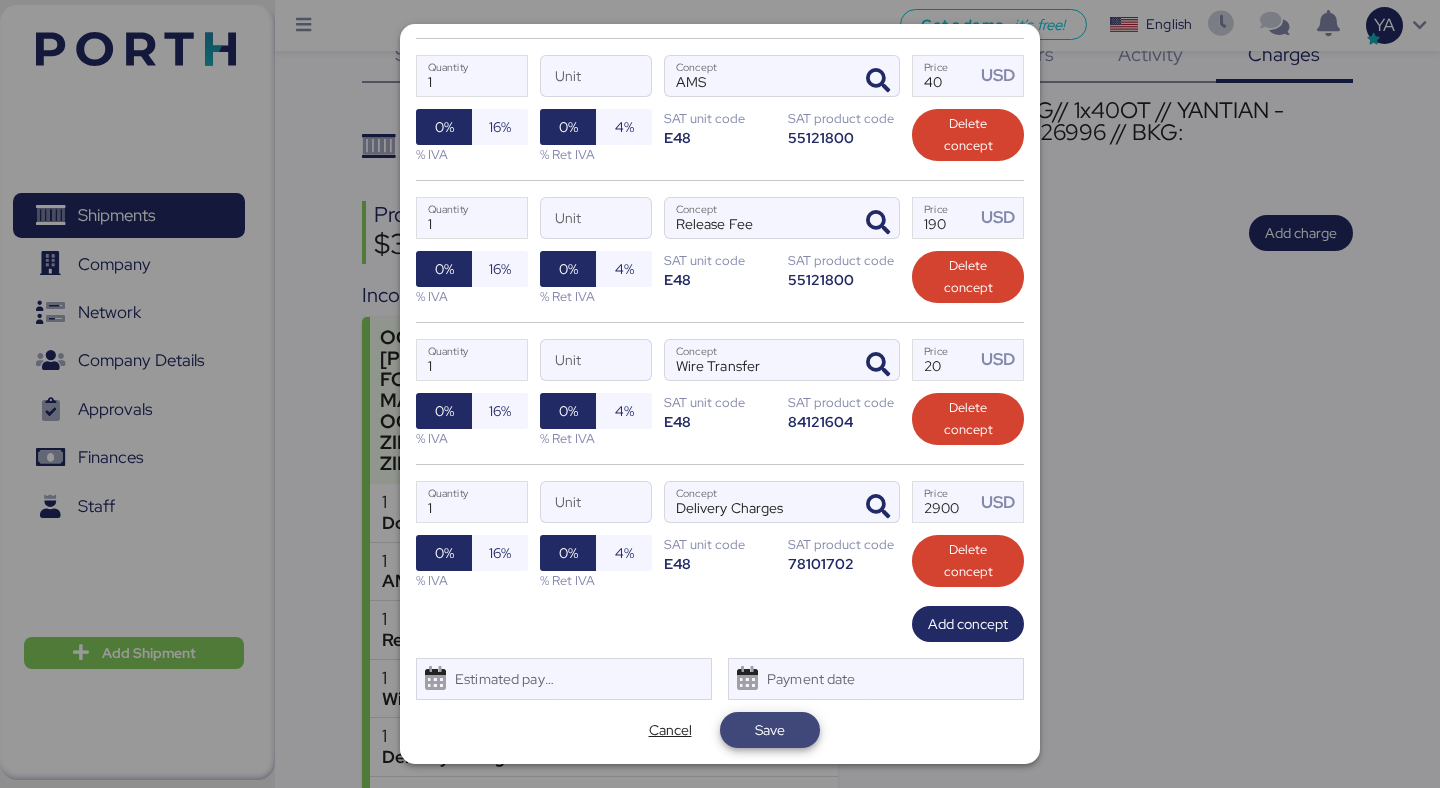 click on "Save" at bounding box center [770, 730] 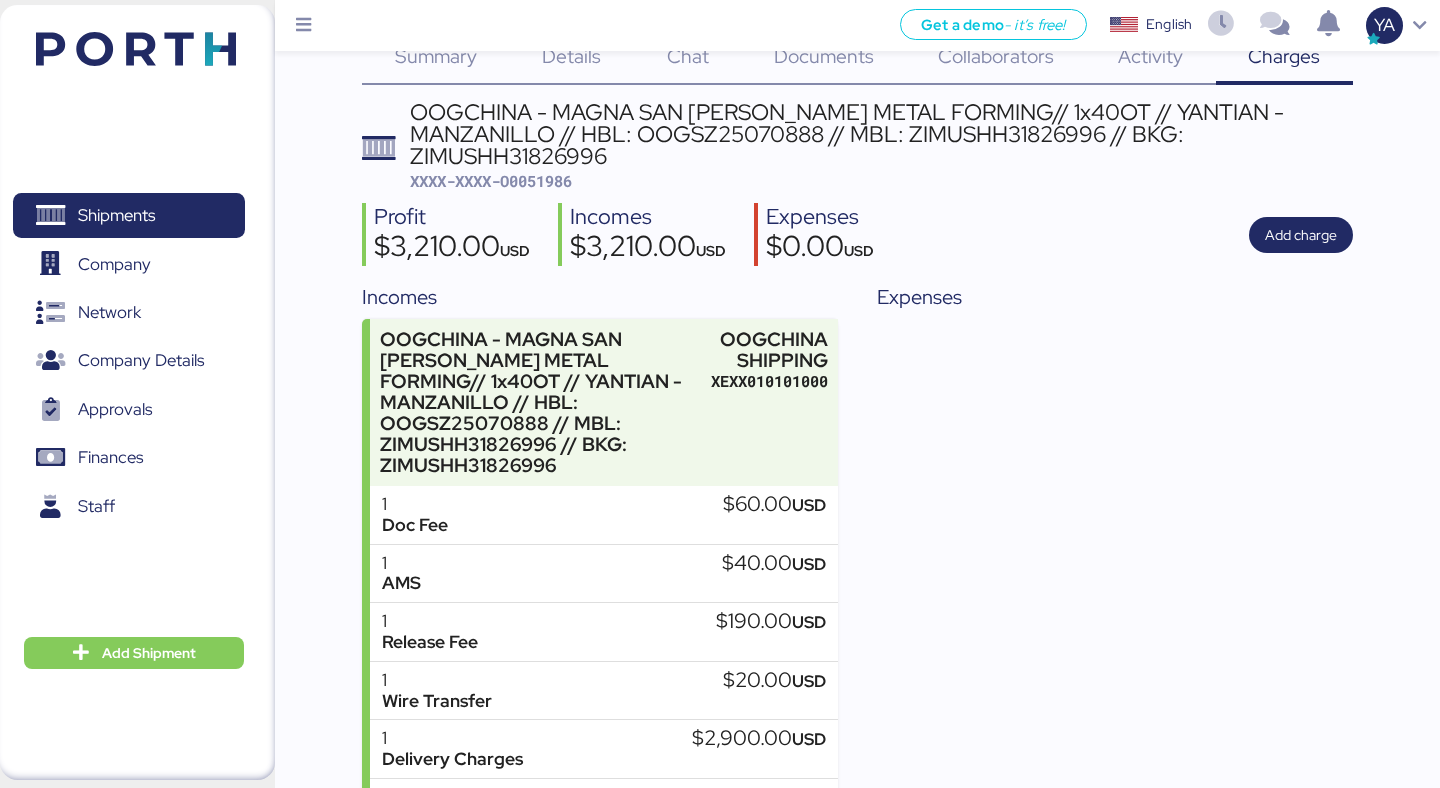 scroll, scrollTop: 0, scrollLeft: 0, axis: both 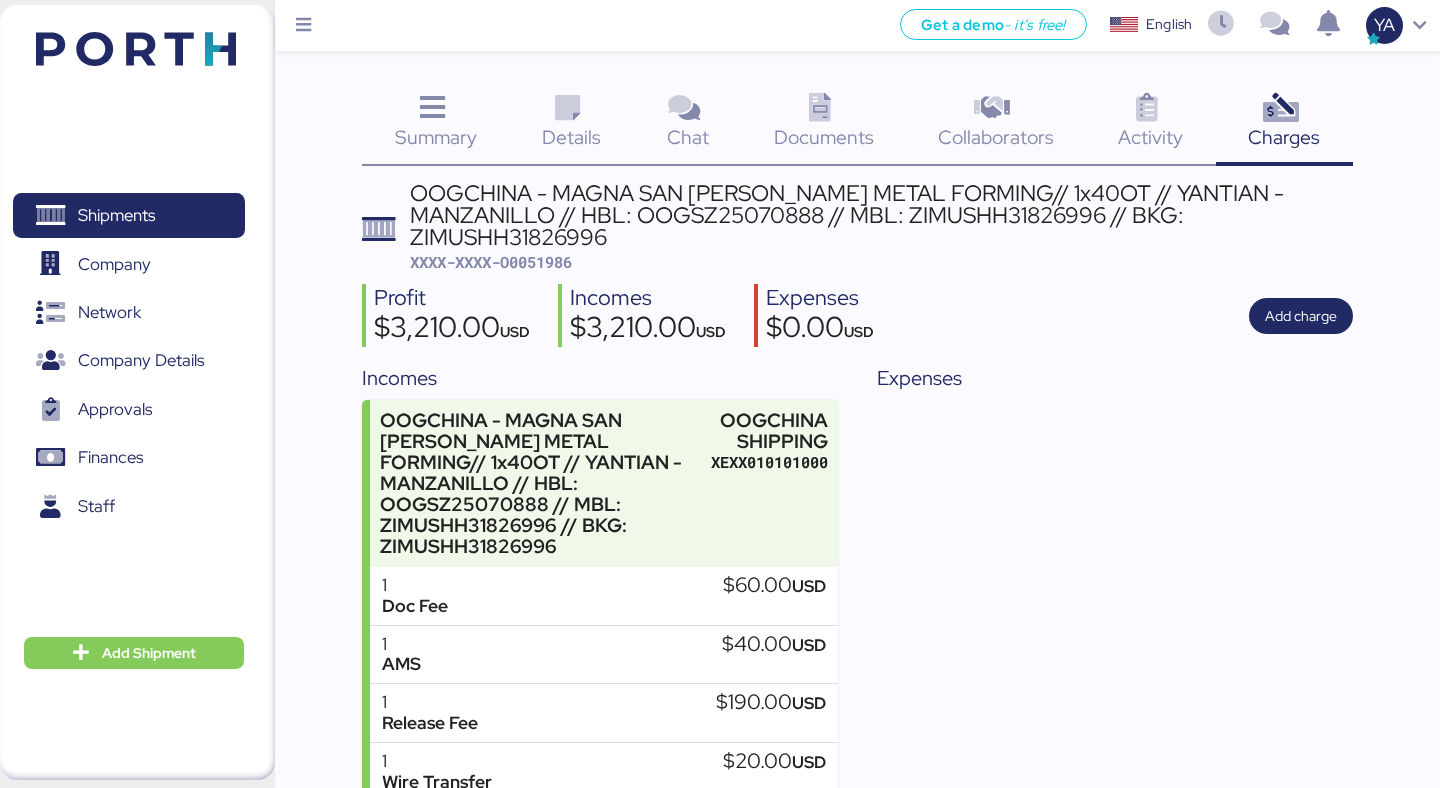 click on "OOGCHINA - MAGNA SAN [PERSON_NAME] METAL FORMING// 1x40OT // YANTIAN - MANZANILLO // HBL: OOGSZ25070888 // MBL: ZIMUSHH31826996 // BKG: ZIMUSHH31826996" at bounding box center [881, 215] 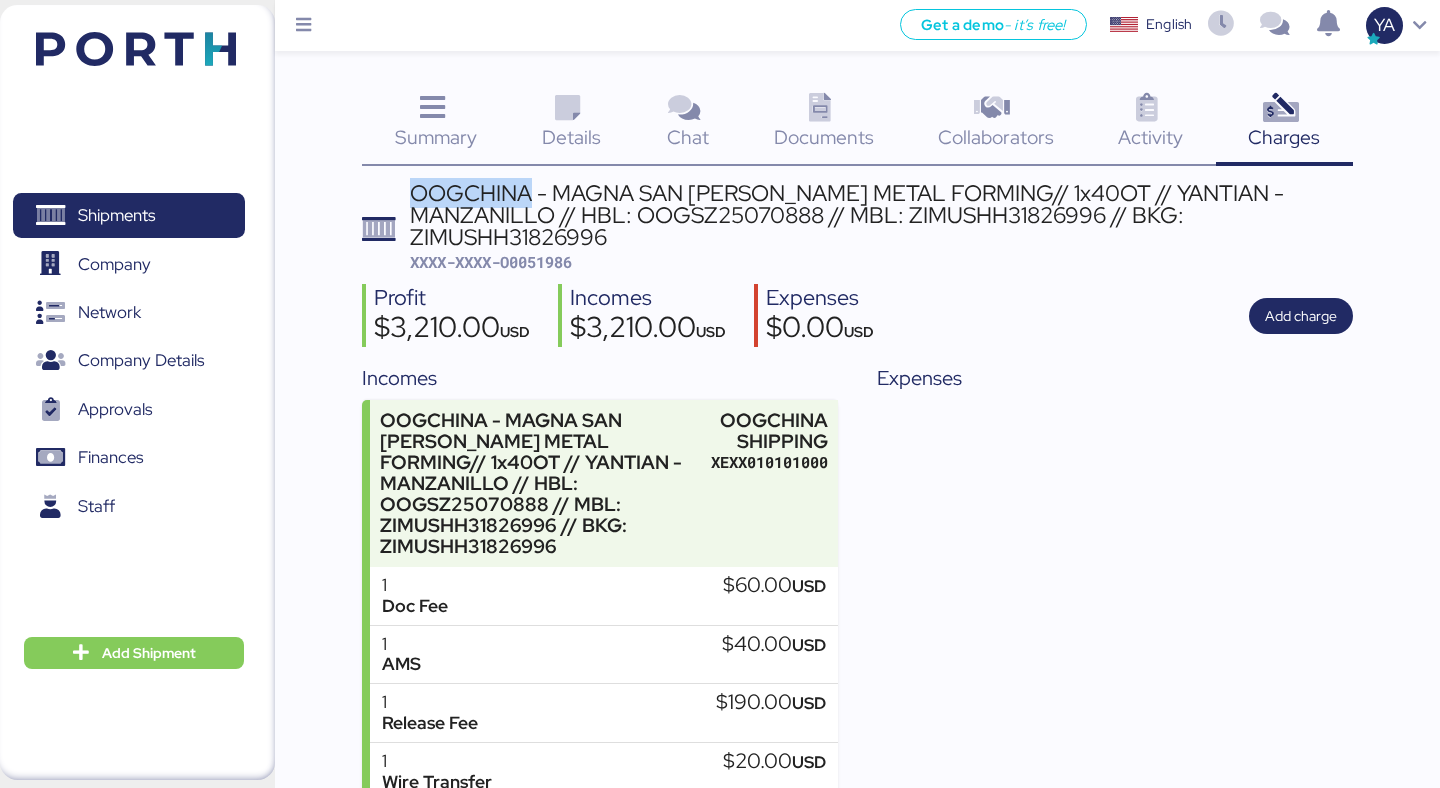 click on "OOGCHINA - MAGNA SAN [PERSON_NAME] METAL FORMING// 1x40OT // YANTIAN - MANZANILLO // HBL: OOGSZ25070888 // MBL: ZIMUSHH31826996 // BKG: ZIMUSHH31826996" at bounding box center (881, 215) 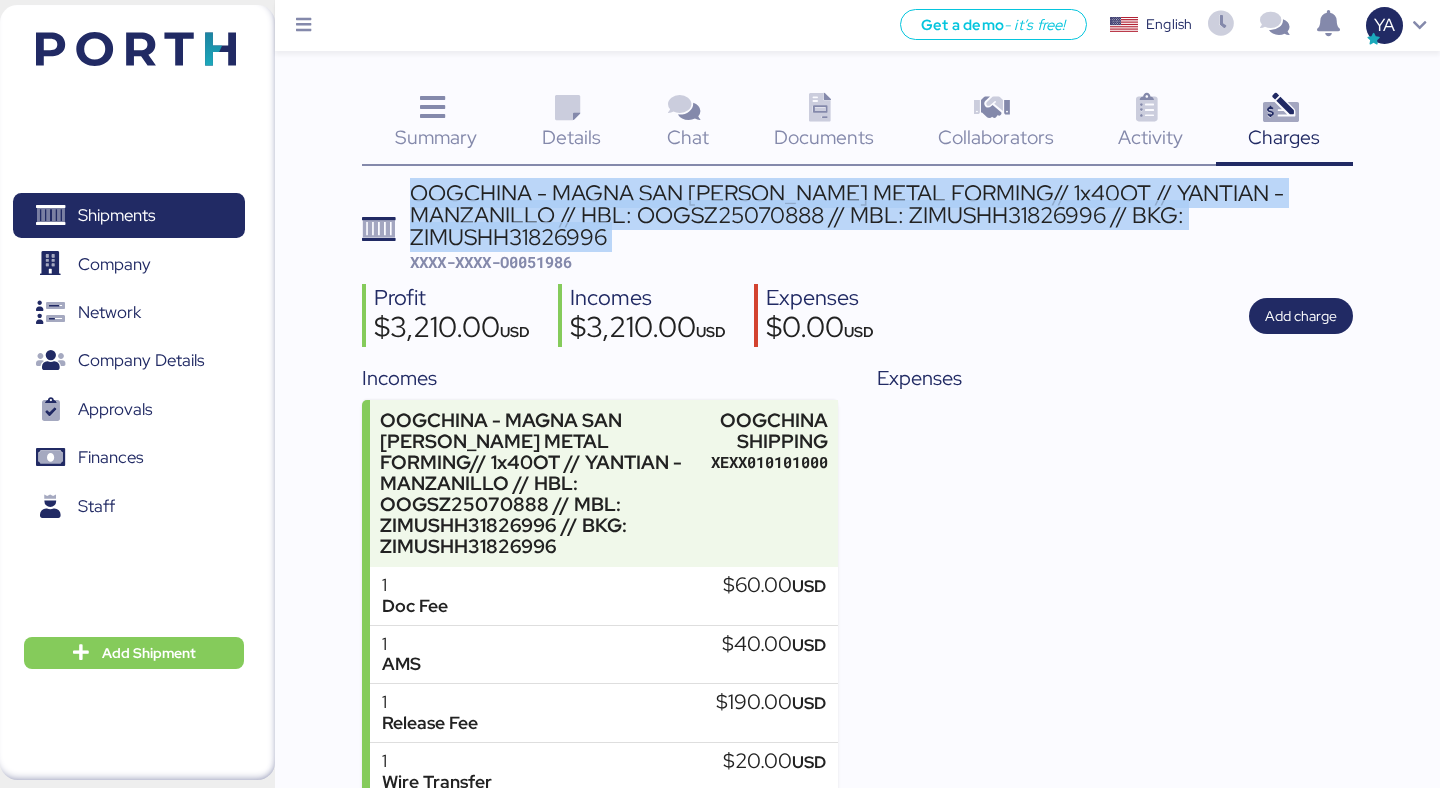 click on "OOGCHINA - MAGNA SAN [PERSON_NAME] METAL FORMING// 1x40OT // YANTIAN - MANZANILLO // HBL: OOGSZ25070888 // MBL: ZIMUSHH31826996 // BKG: ZIMUSHH31826996" at bounding box center (881, 215) 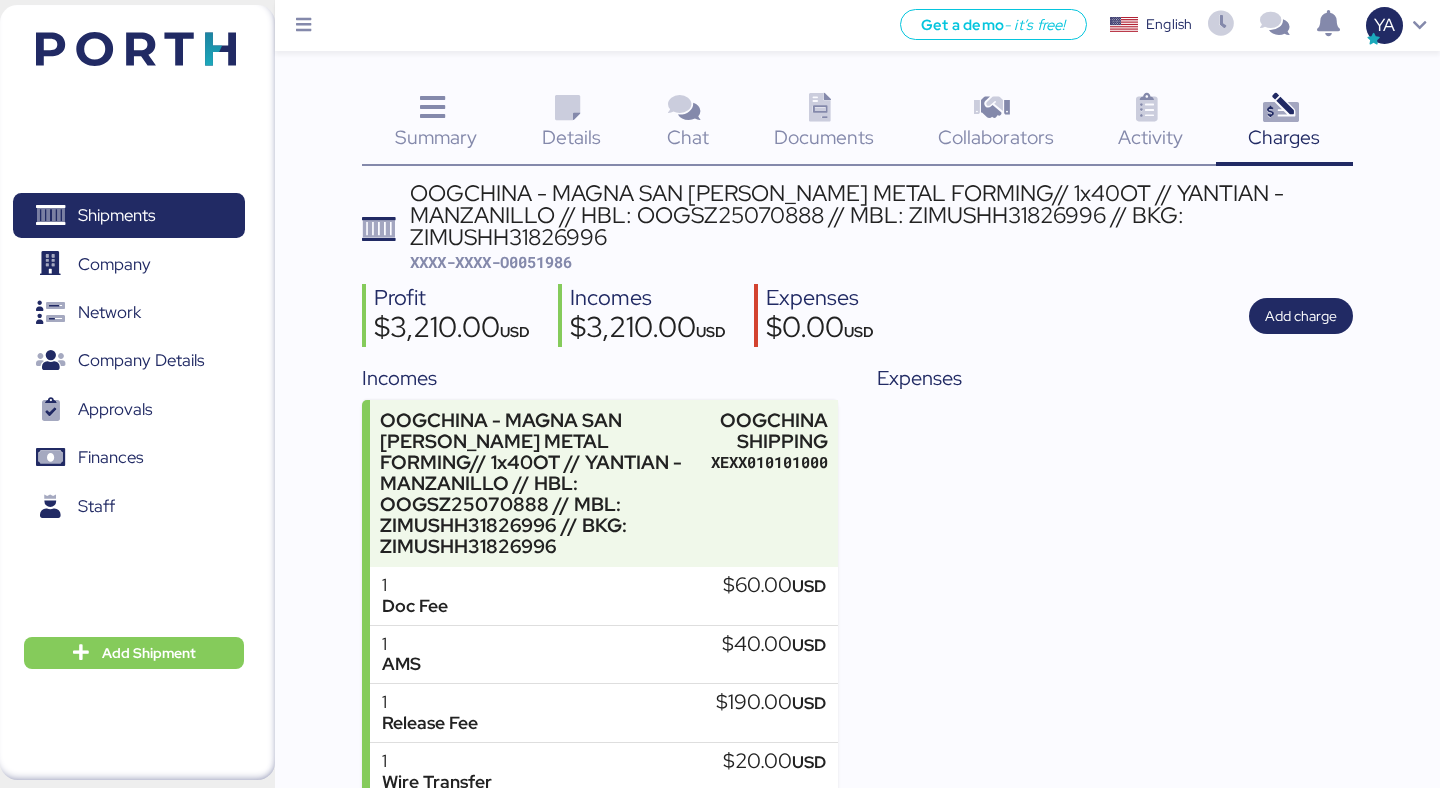 click on "XXXX-XXXX-O0051986" at bounding box center [491, 262] 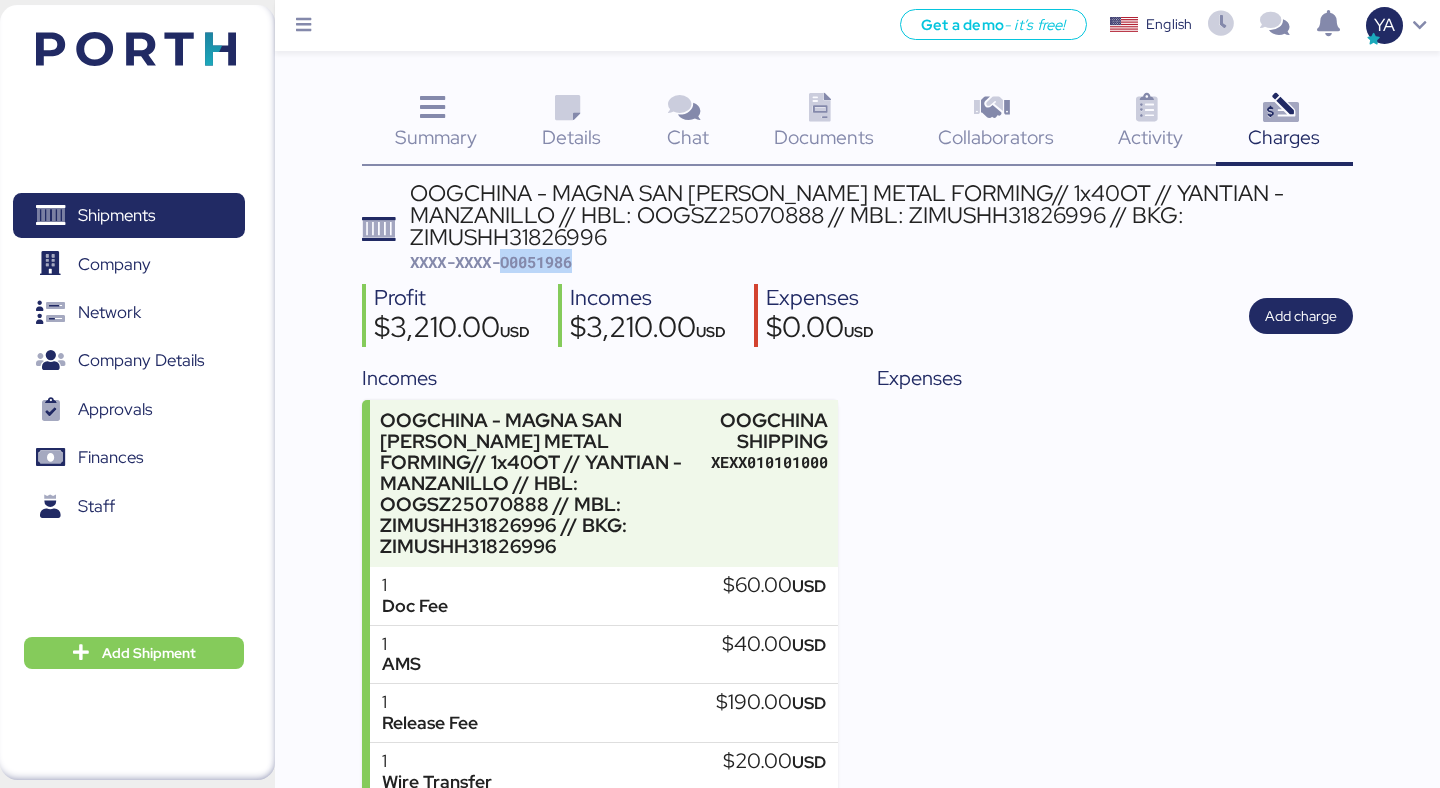 click on "XXXX-XXXX-O0051986" at bounding box center (491, 262) 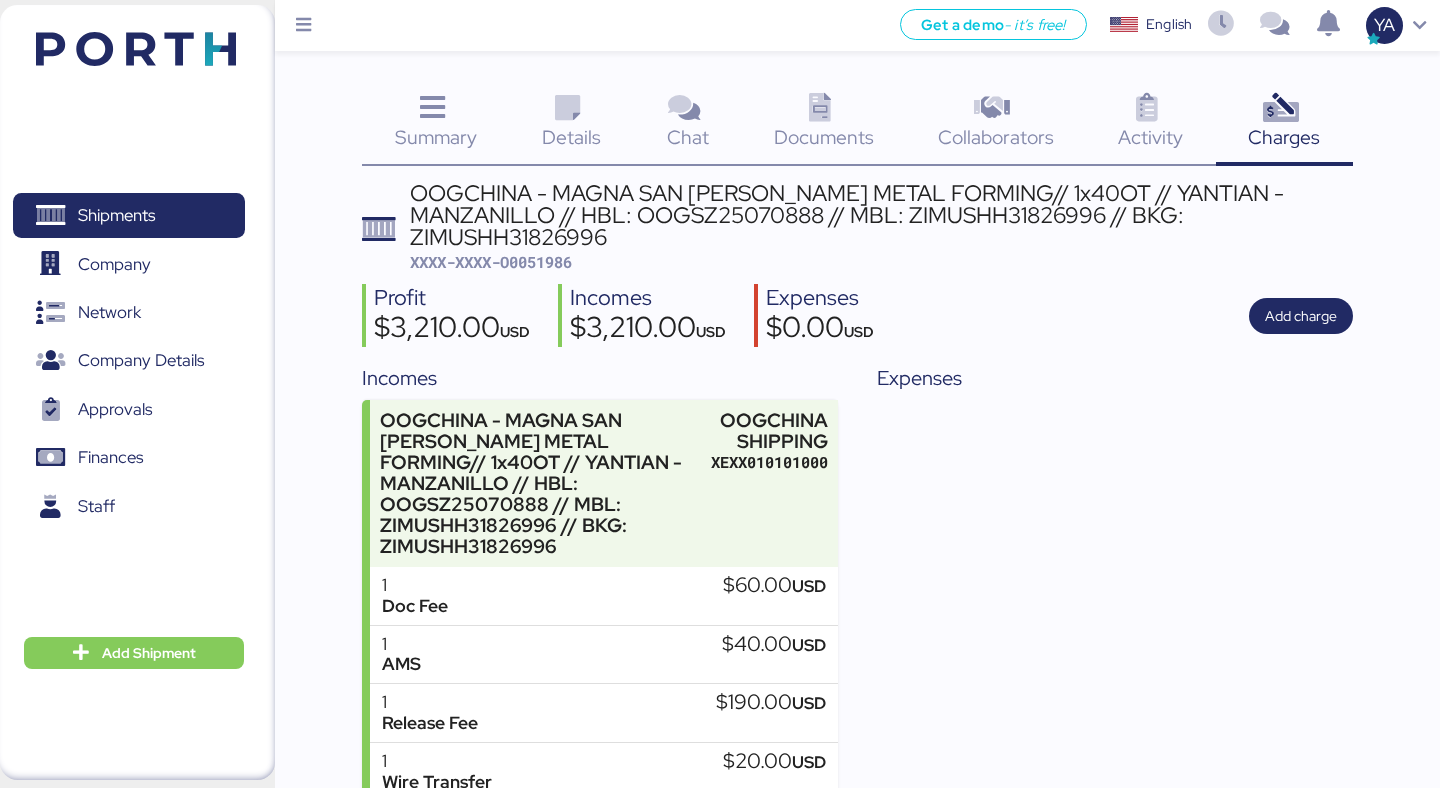 click on "Details 0" at bounding box center [571, 124] 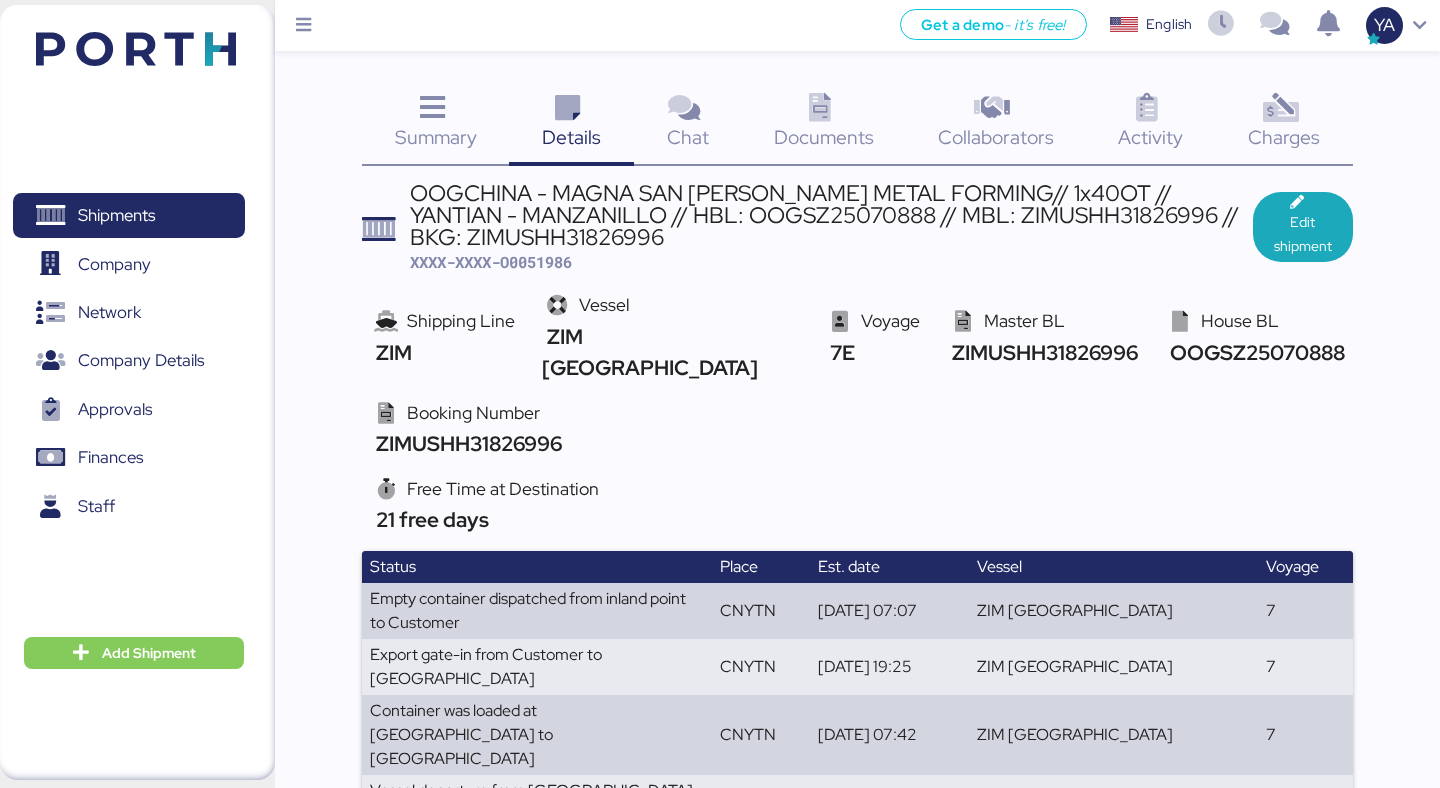 click on "Summary 0" at bounding box center (435, 124) 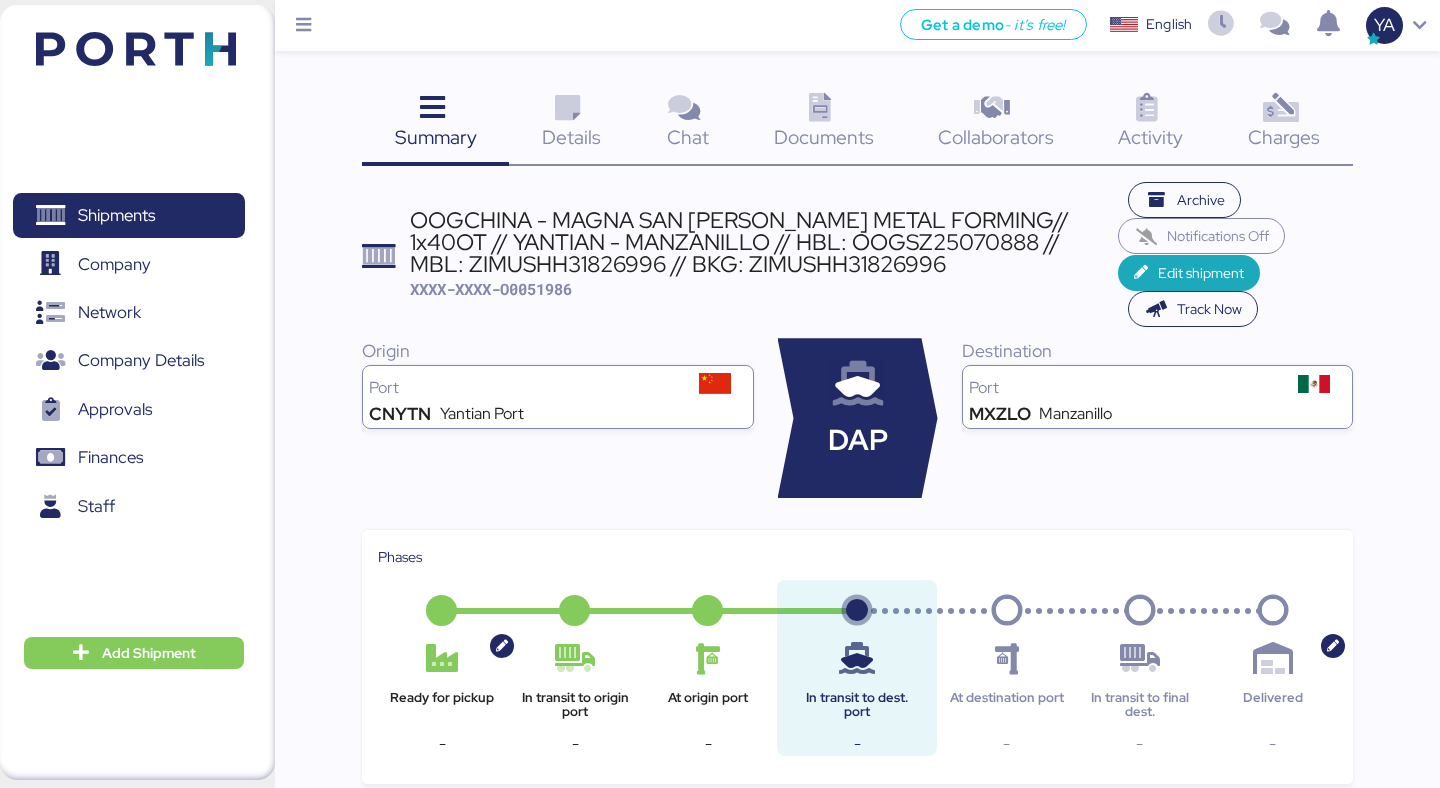 click on "OOGCHINA - MAGNA SAN [PERSON_NAME] METAL FORMING// 1x40OT // YANTIAN - MANZANILLO // HBL: OOGSZ25070888 // MBL: ZIMUSHH31826996 // BKG: ZIMUSHH31826996 XXXX-XXXX-O0051986" at bounding box center (764, 255) 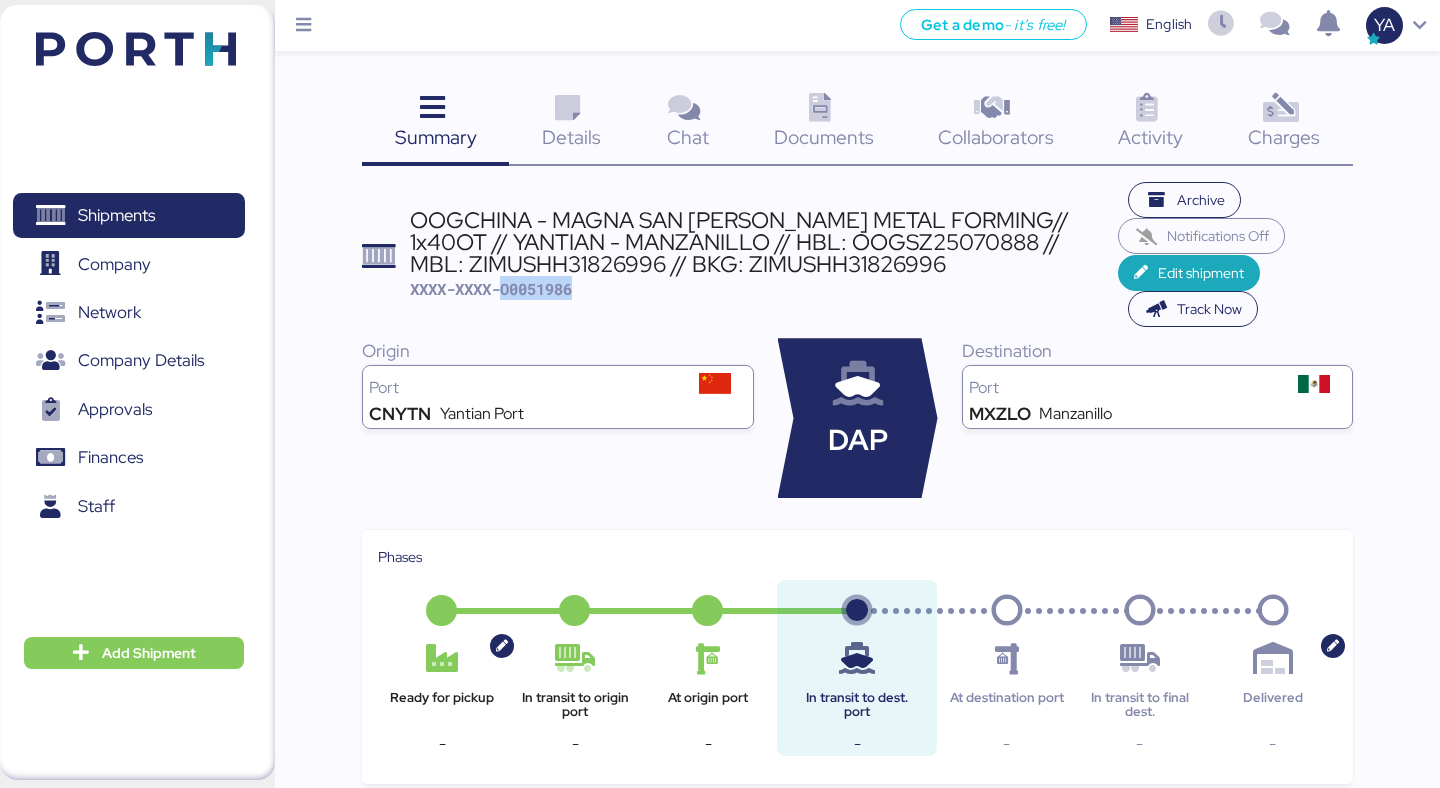 click on "XXXX-XXXX-O0051986" at bounding box center [491, 289] 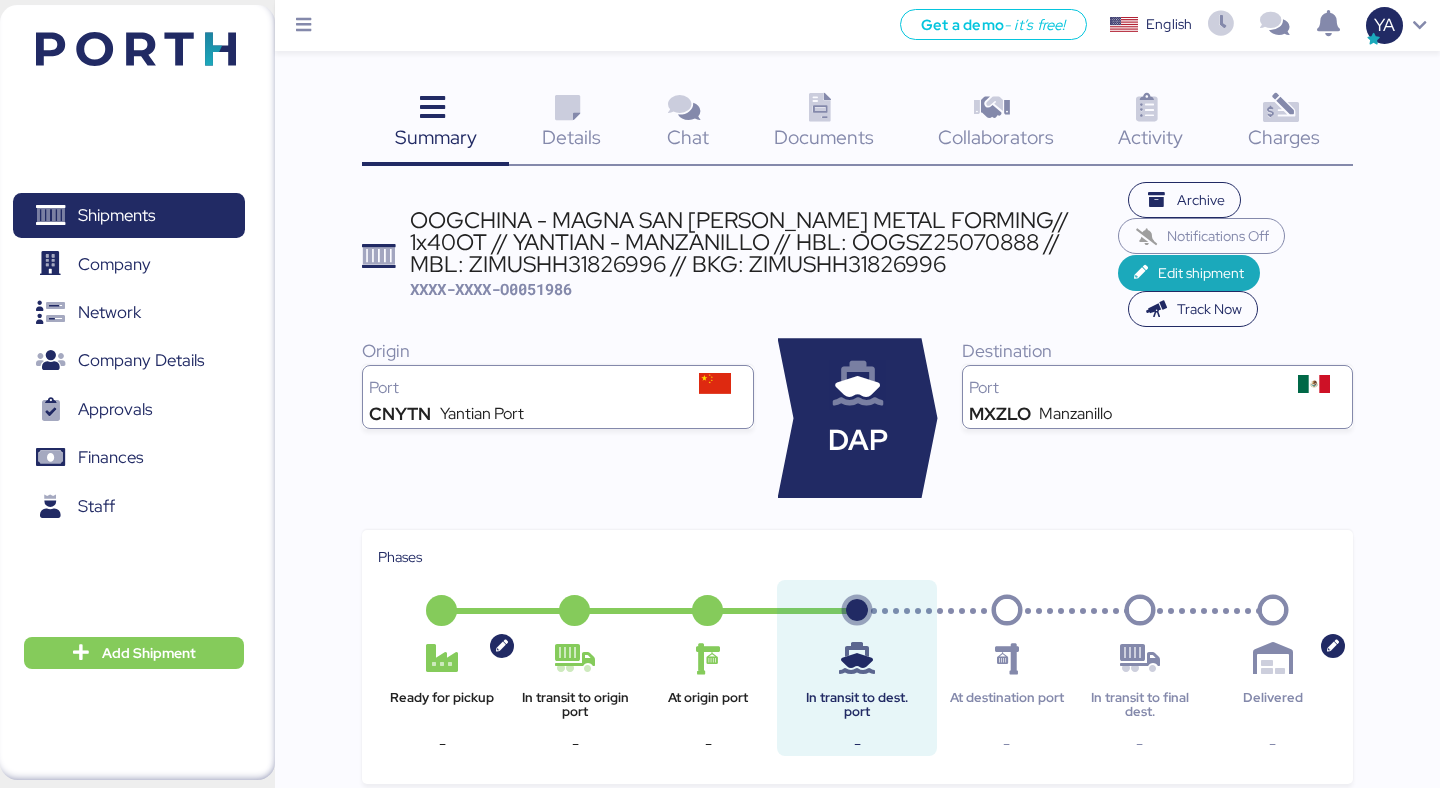 click on "Summary 0   Details 0   Chat 0   Documents 0   Collaborators 0   Activity 0   Charges 0   OOGCHINA - MAGNA SAN [PERSON_NAME] METAL FORMING// 1x40OT // YANTIAN - MANZANILLO // HBL: OOGSZ25070888 // MBL: ZIMUSHH31826996 // BKG: ZIMUSHH31826996 XXXX-XXXX-O0051986   Archive   Notifications Off   Edit shipment   Track Now Origin Port CNYTN Yantian Port   DAP Destination Port MXZLO Manzanillo Phases     Ready for pickup -   In transit to origin port -   At origin port -   In transit to dest. port -   At destination port -   In transit to final dest. -     Delivered -   Created by Iungo Logistics IUNG Guadalajara   Supplier   Add supplier Client   Add client Customs broker   Add broker Forwarder   Add Forwarder Other   Add other Documents   Name
SWB-ZIMUSHH31826996.pdf
private
T1XX-2-9596-CI&PL-2025-7-18.xlsx
TLX HBL -OOGSZ25070888.pdf
Activity   User   Activity   IU : IU : IU :" at bounding box center [857, 960] 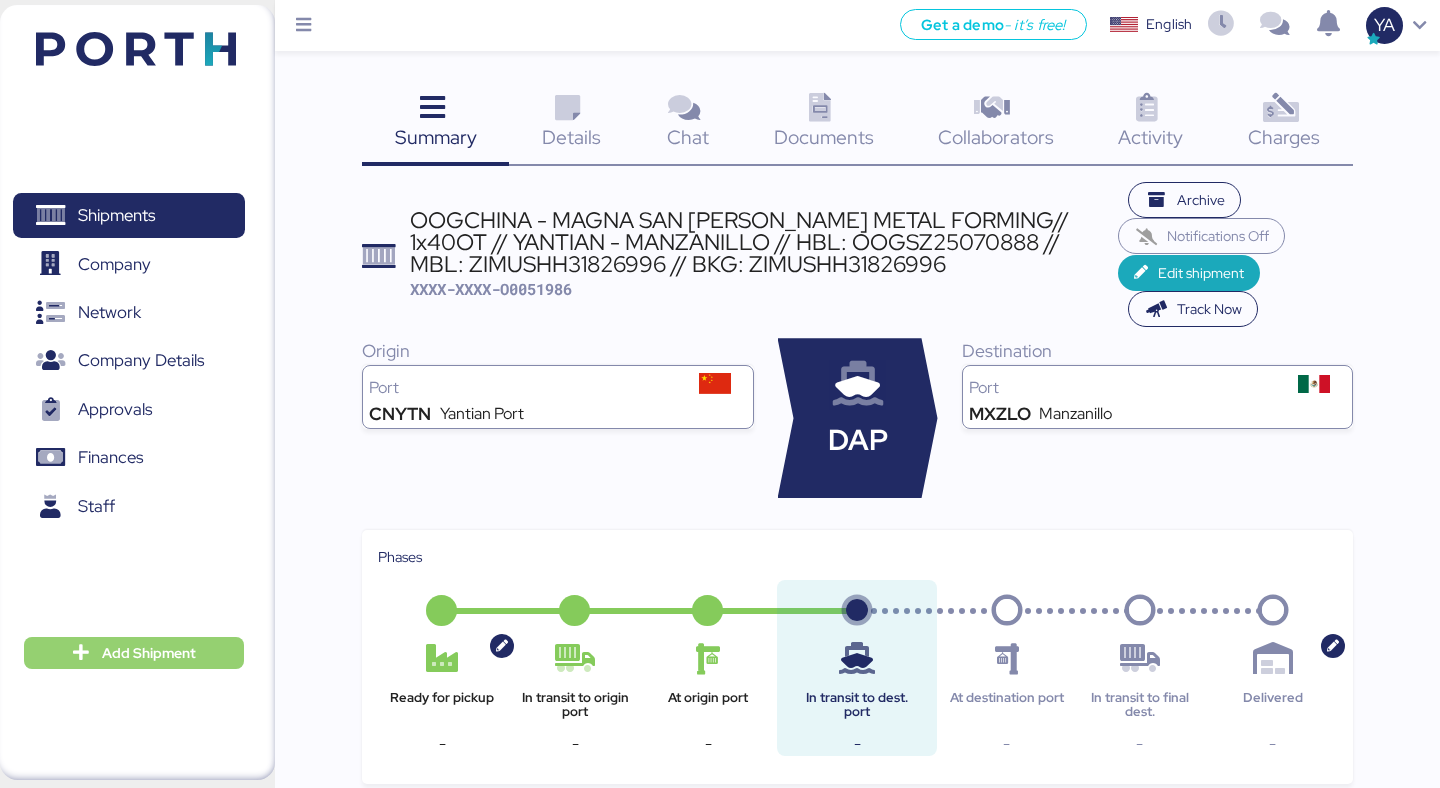 click on "Add Shipment" at bounding box center [149, 653] 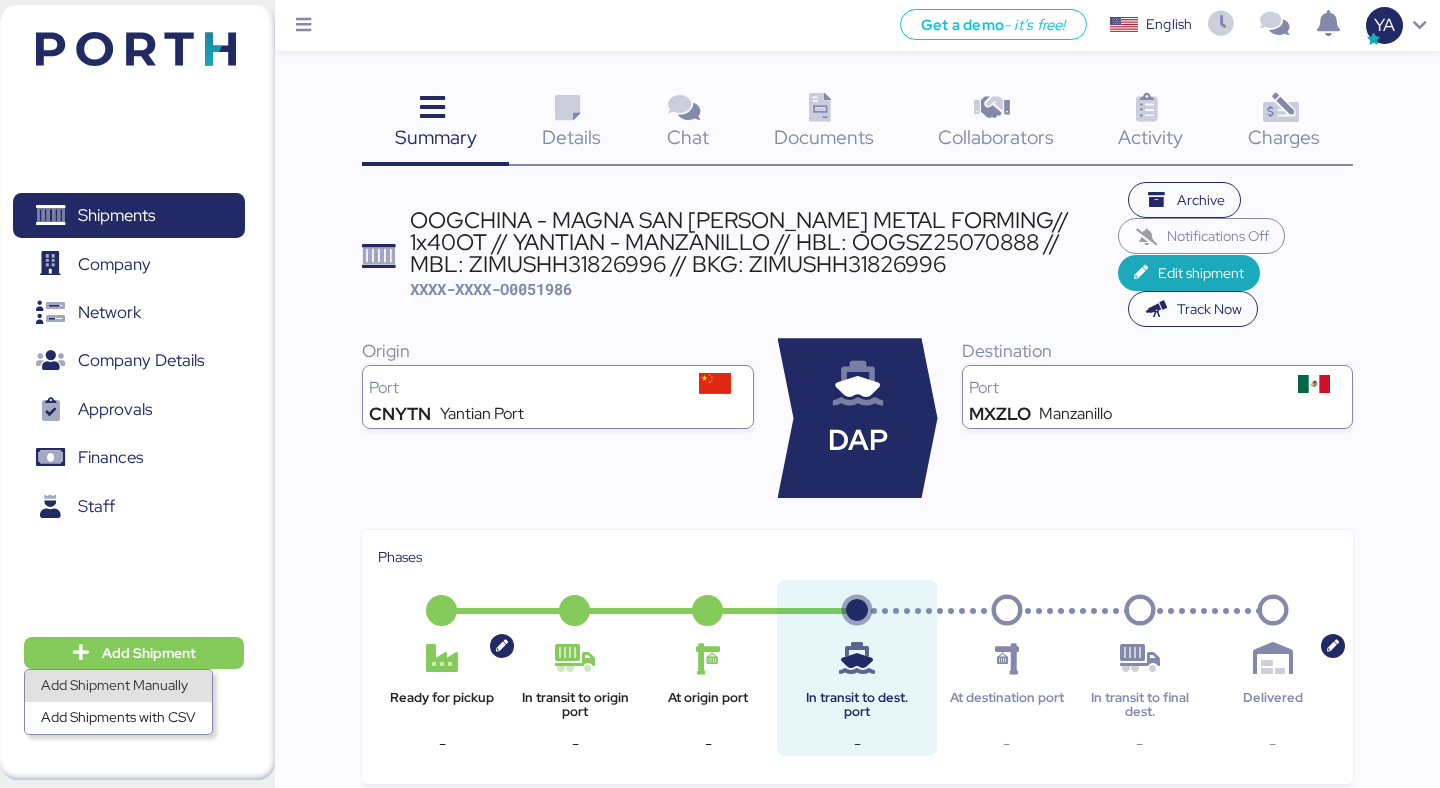 click on "Add Shipment Manually" at bounding box center (118, 686) 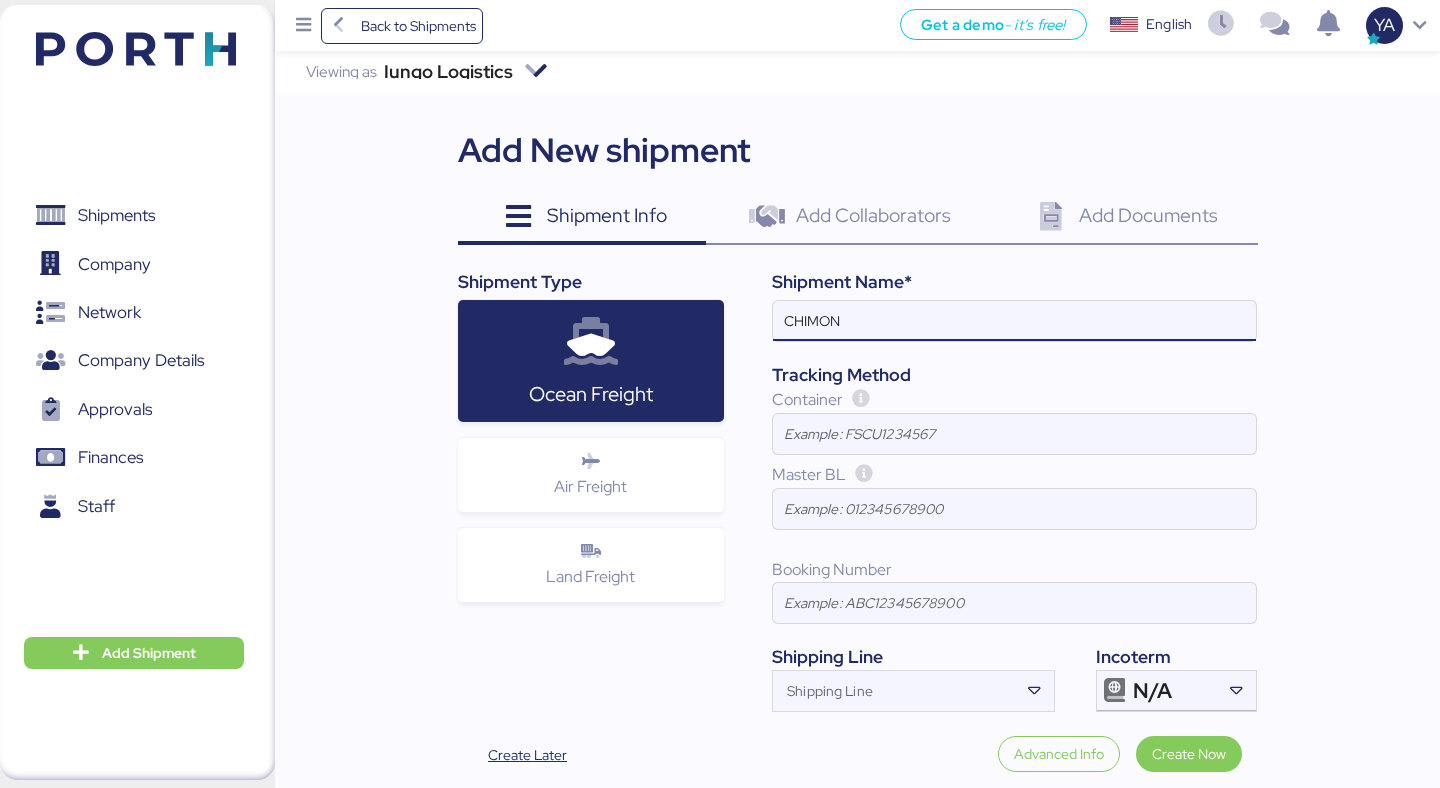 click on "CHIMON" at bounding box center (1014, 321) 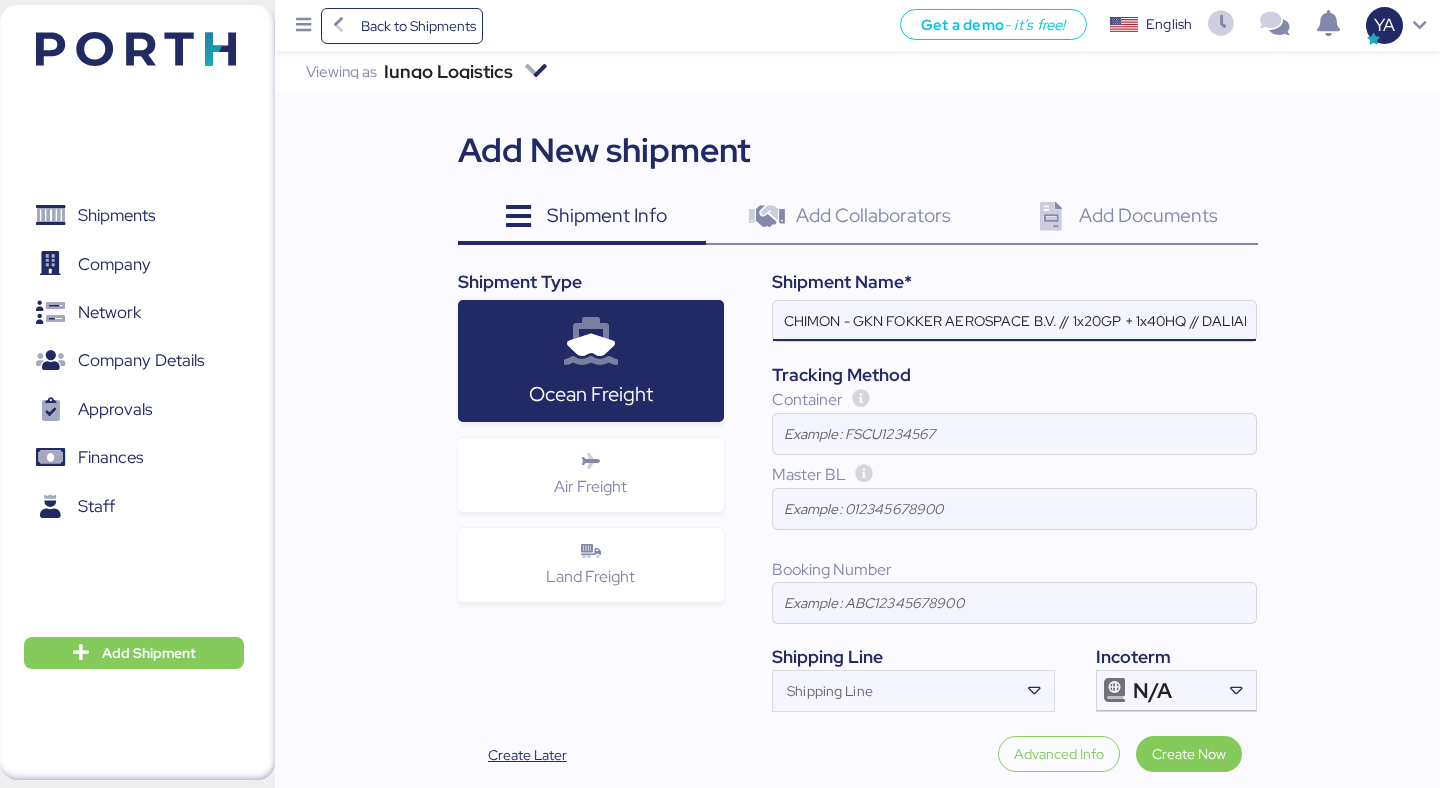 scroll, scrollTop: 0, scrollLeft: 426, axis: horizontal 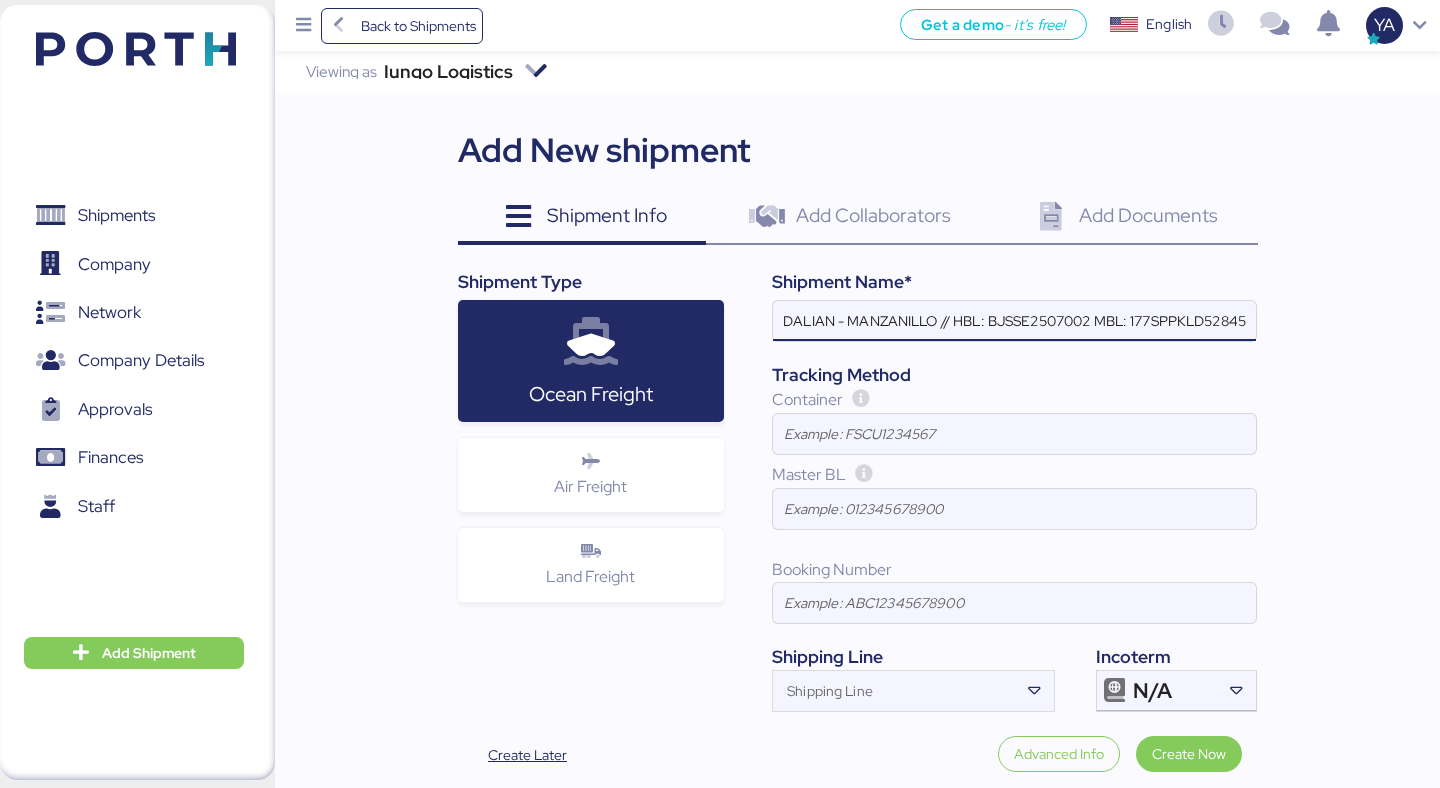click on "CHIMON - GKN FOKKER AEROSPACE B.V. // 1x20GP + 1x40HQ // DALIAN - MANZANILLO // HBL: BJSSE2507002 MBL: 177SPPKLD52845" at bounding box center [1014, 321] 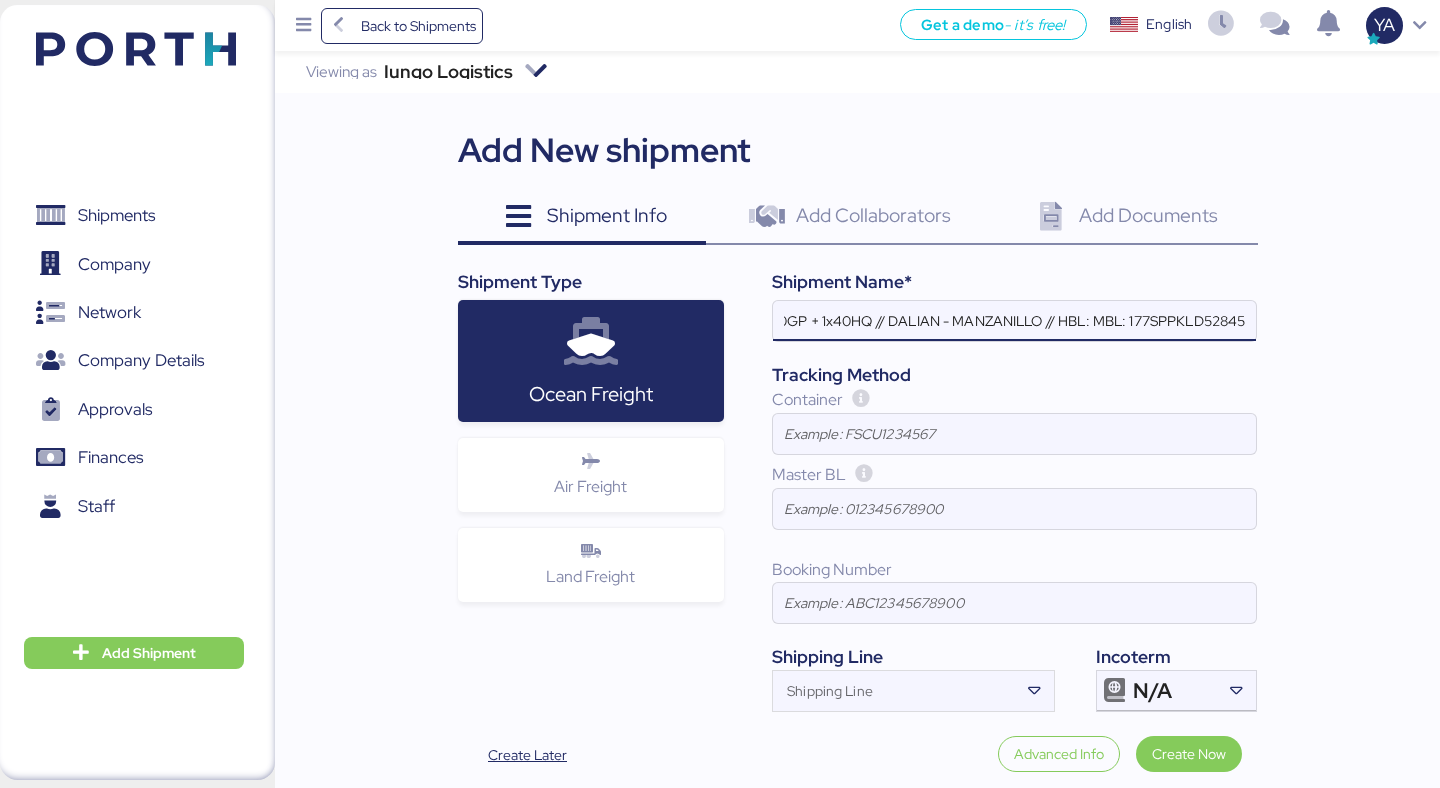 scroll, scrollTop: 0, scrollLeft: 318, axis: horizontal 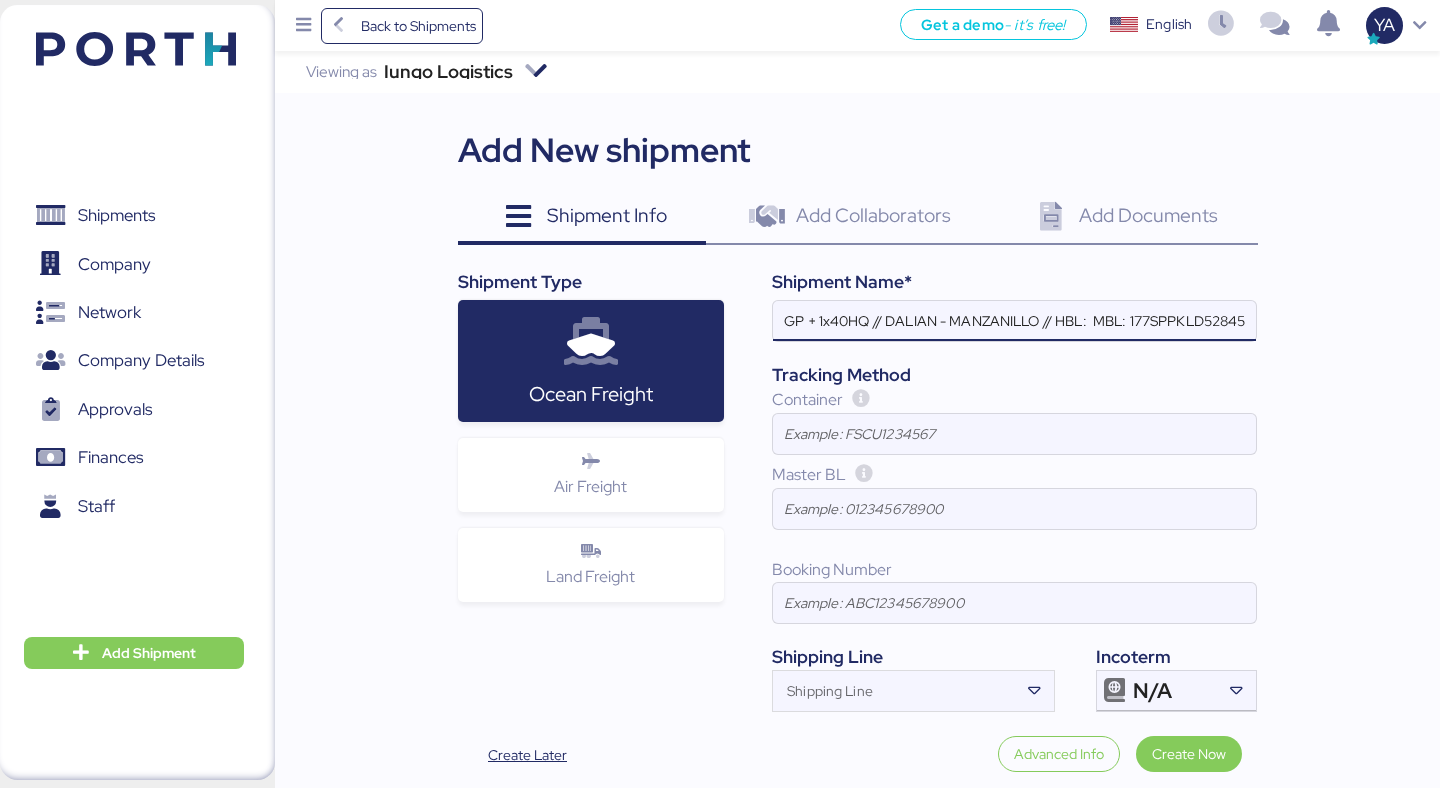 click on "CHIMON - GKN FOKKER AEROSPACE B.V. // 1x20GP + 1x40HQ // DALIAN - MANZANILLO // HBL:  MBL: 177SPPKLD52845" at bounding box center [1014, 321] 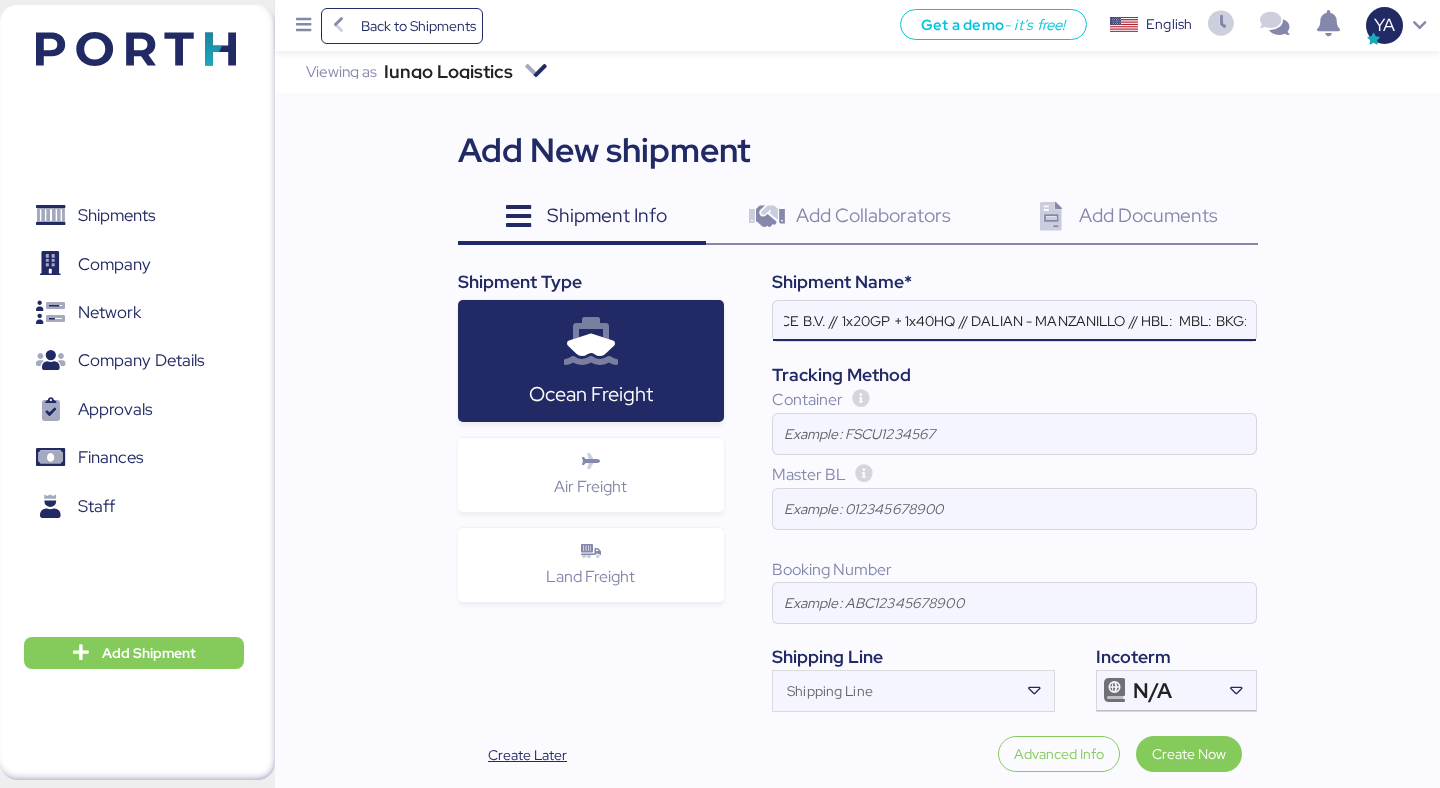 scroll, scrollTop: 0, scrollLeft: 235, axis: horizontal 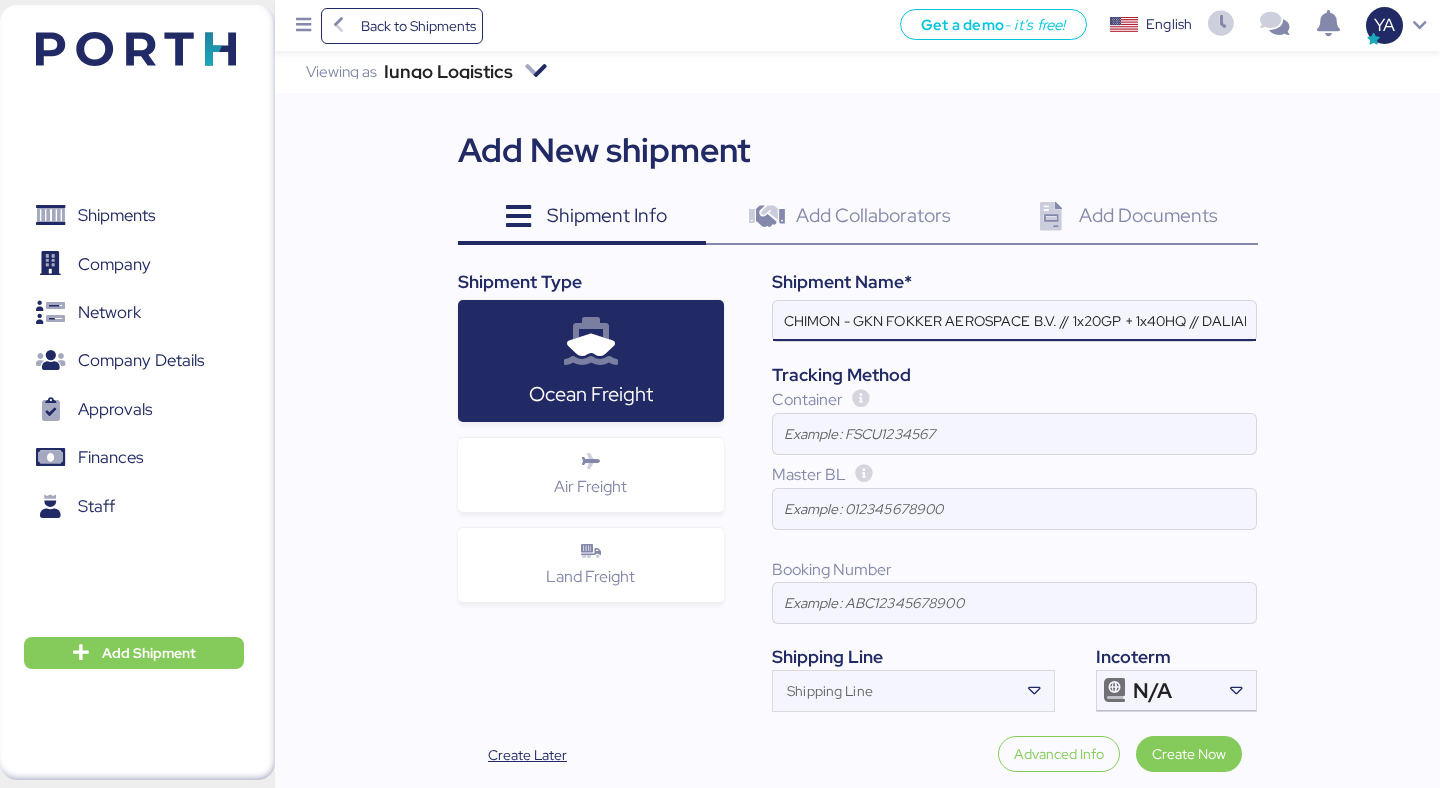 click on "CHIMON - GKN FOKKER AEROSPACE B.V. // 1x20GP + 1x40HQ // DALIAN - MANZANILLO // HBL:  MBL: BKG:" at bounding box center (1014, 321) 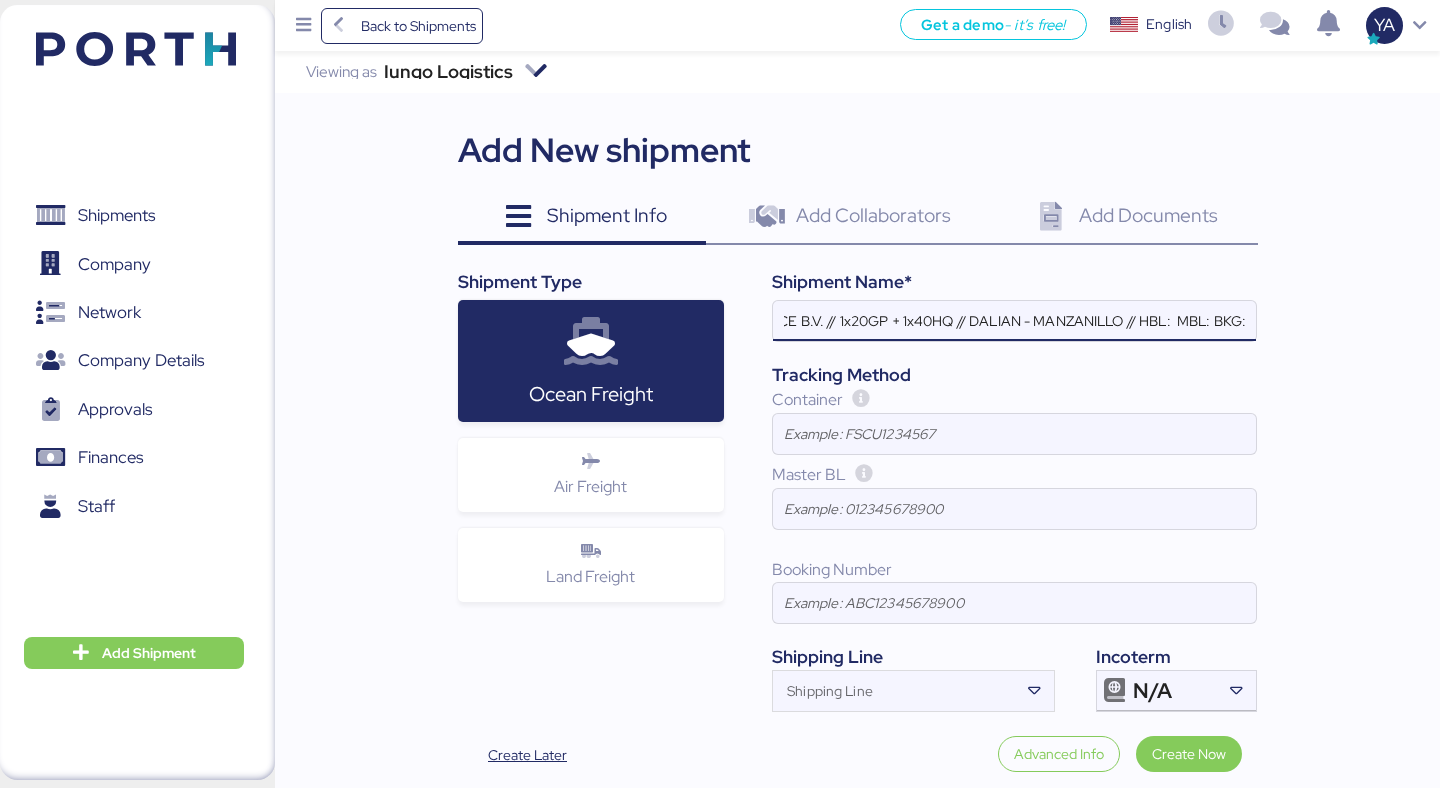 click on "CHIMON - GKN FOKKER AEROSPACE B.V. // 1x20GP + 1x40HQ // DALIAN - MANZANILLO // HBL:  MBL: BKG:" at bounding box center (1014, 321) 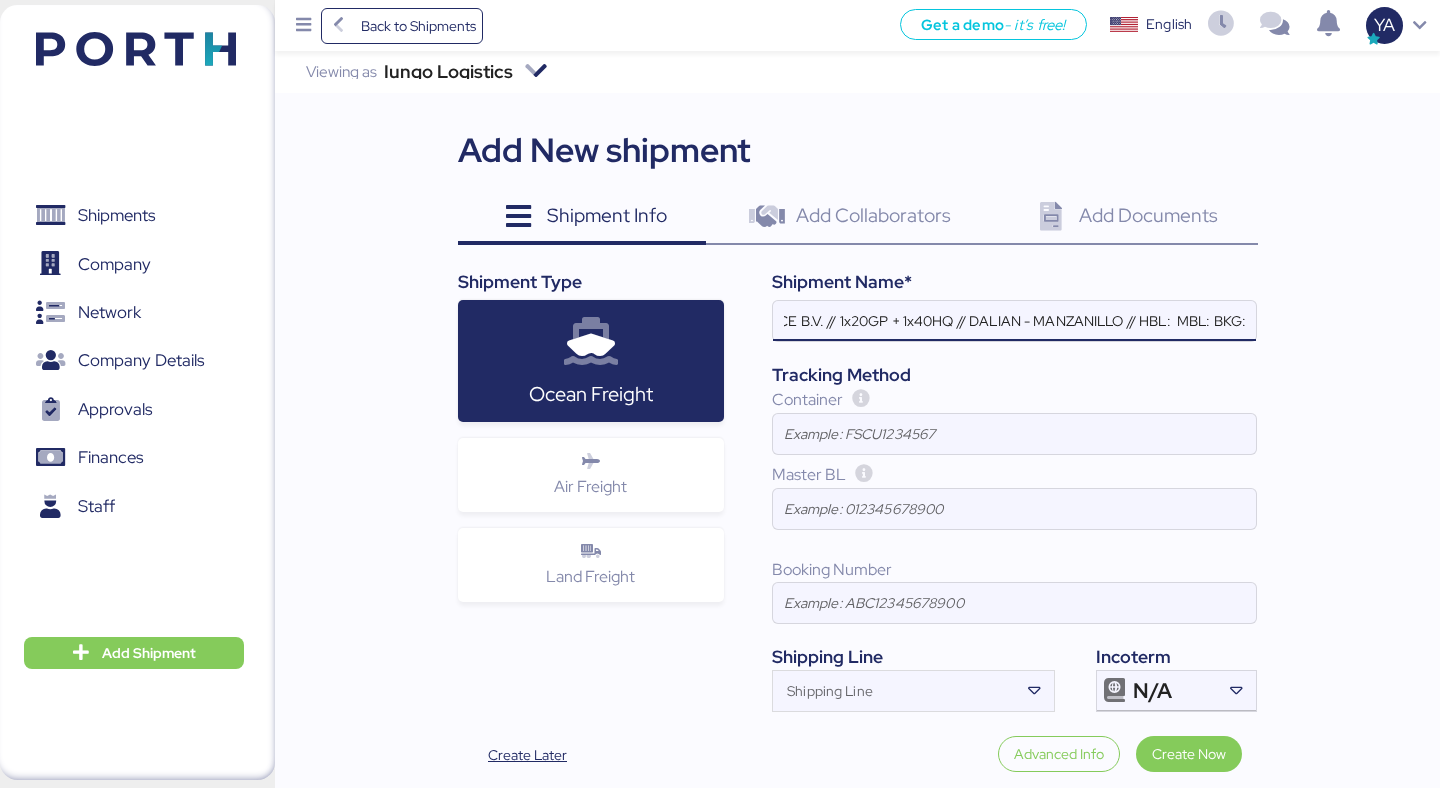 scroll, scrollTop: 0, scrollLeft: 235, axis: horizontal 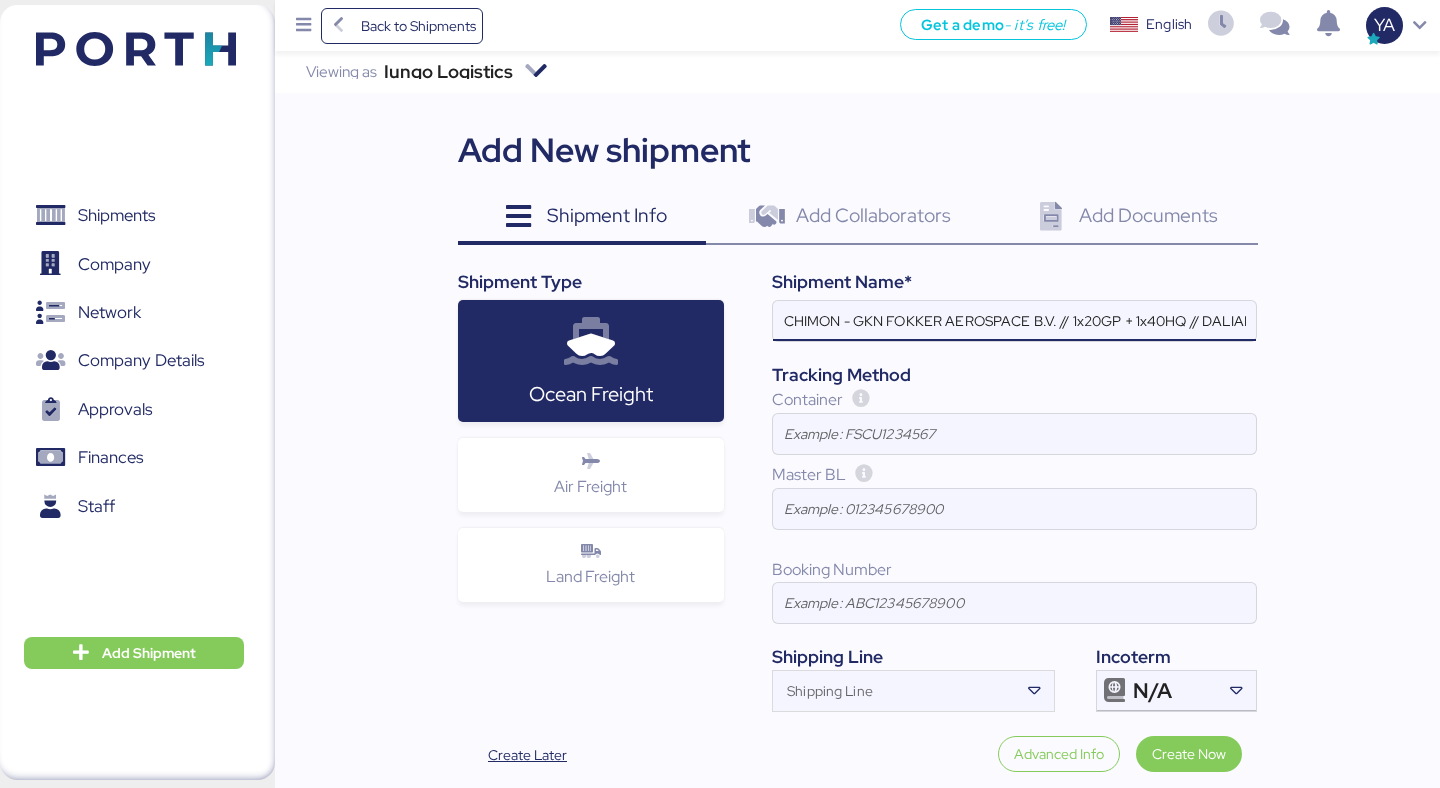 click on "CHIMON - GKN FOKKER AEROSPACE B.V. // 1x20GP + 1x40HQ // DALIAN - MANZANILLO // HBL:  MBL: BKG:" at bounding box center (1014, 321) 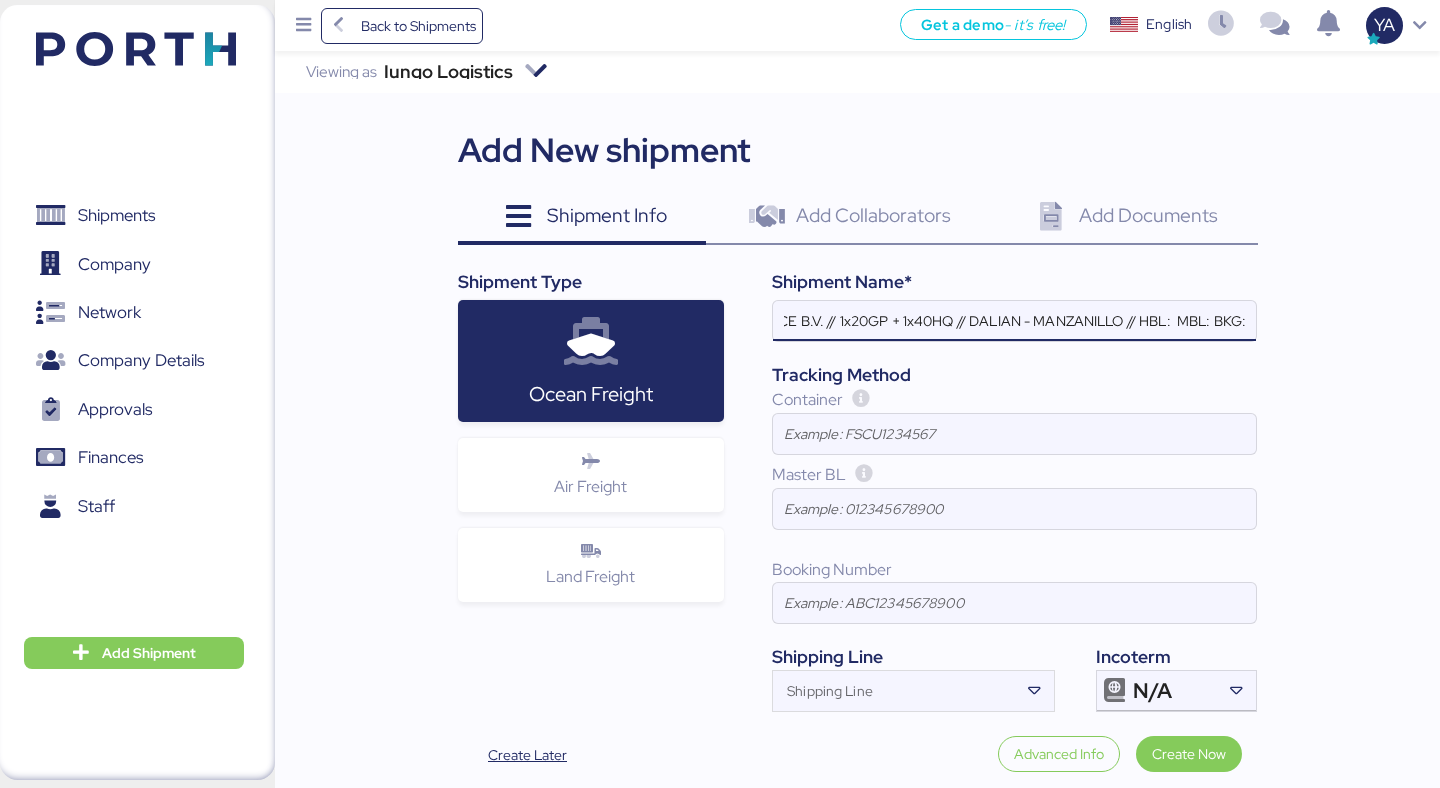 click on "CHIMON - GKN FOKKER AEROSPACE B.V. // 1x20GP + 1x40HQ // DALIAN - MANZANILLO // HBL:  MBL: BKG:" at bounding box center (1014, 321) 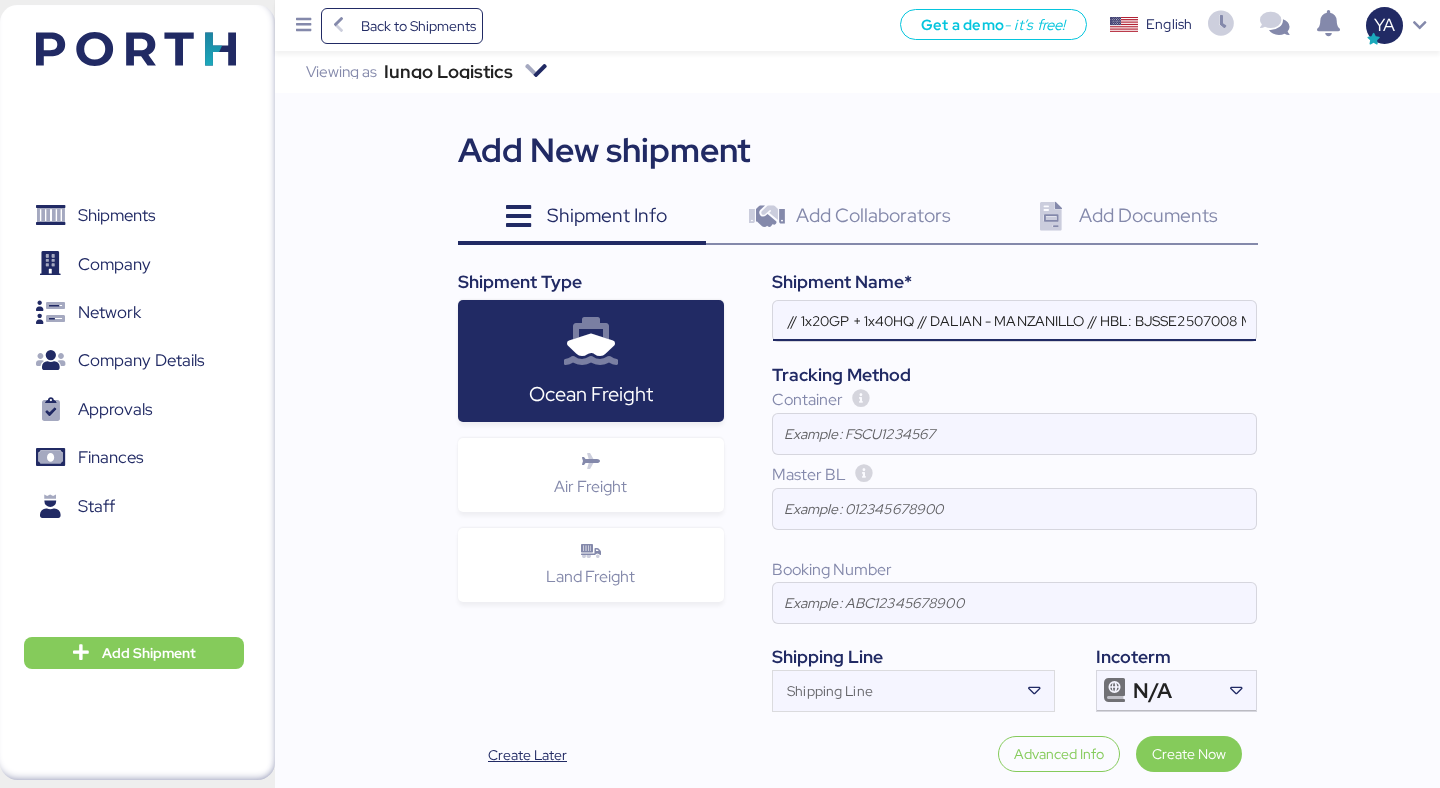 scroll, scrollTop: 0, scrollLeft: 340, axis: horizontal 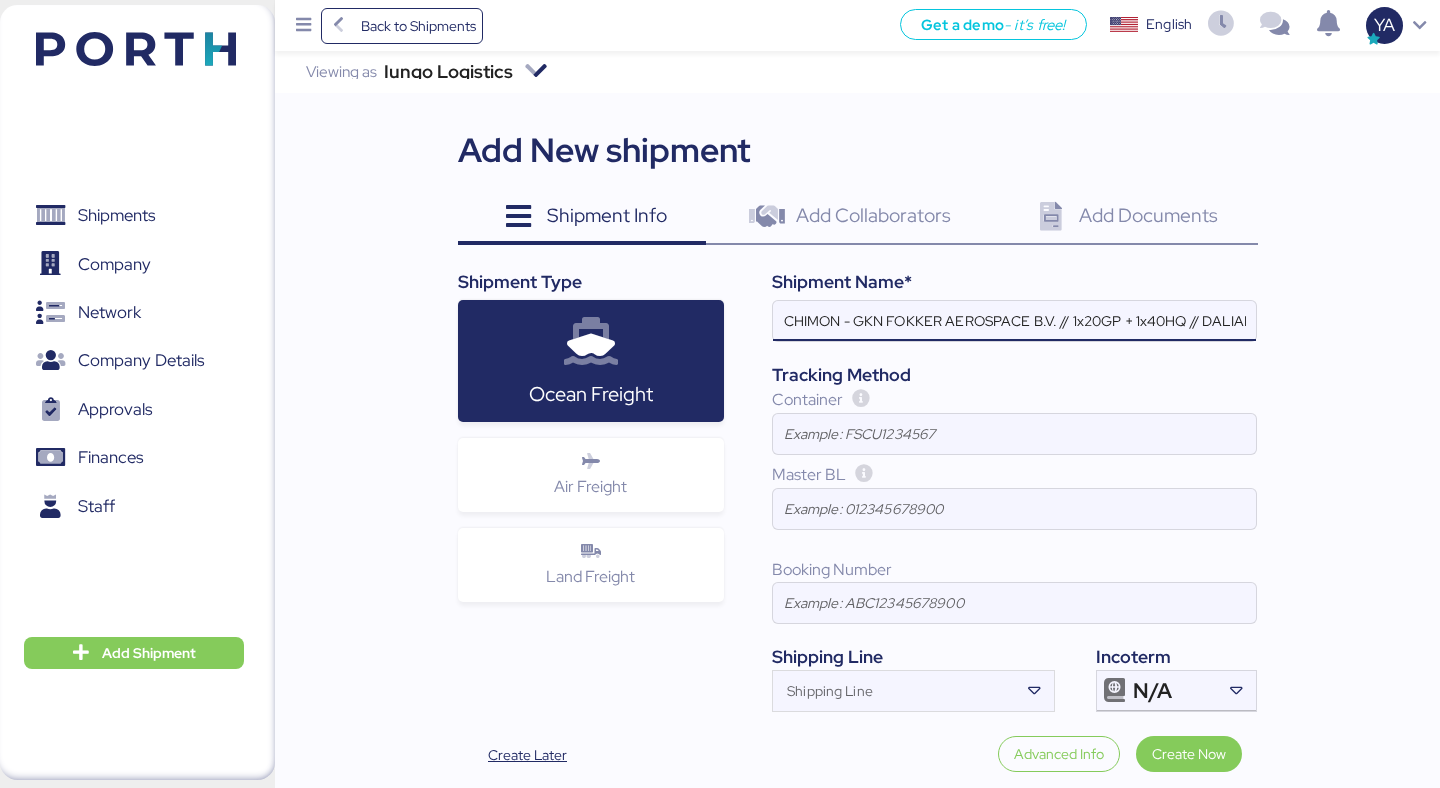 click on "CHIMON - GKN FOKKER AEROSPACE B.V. // 1x20GP + 1x40HQ // DALIAN - MANZANILLO // HBL: BJSSE2507008 MBL: BKG:" at bounding box center (1014, 321) 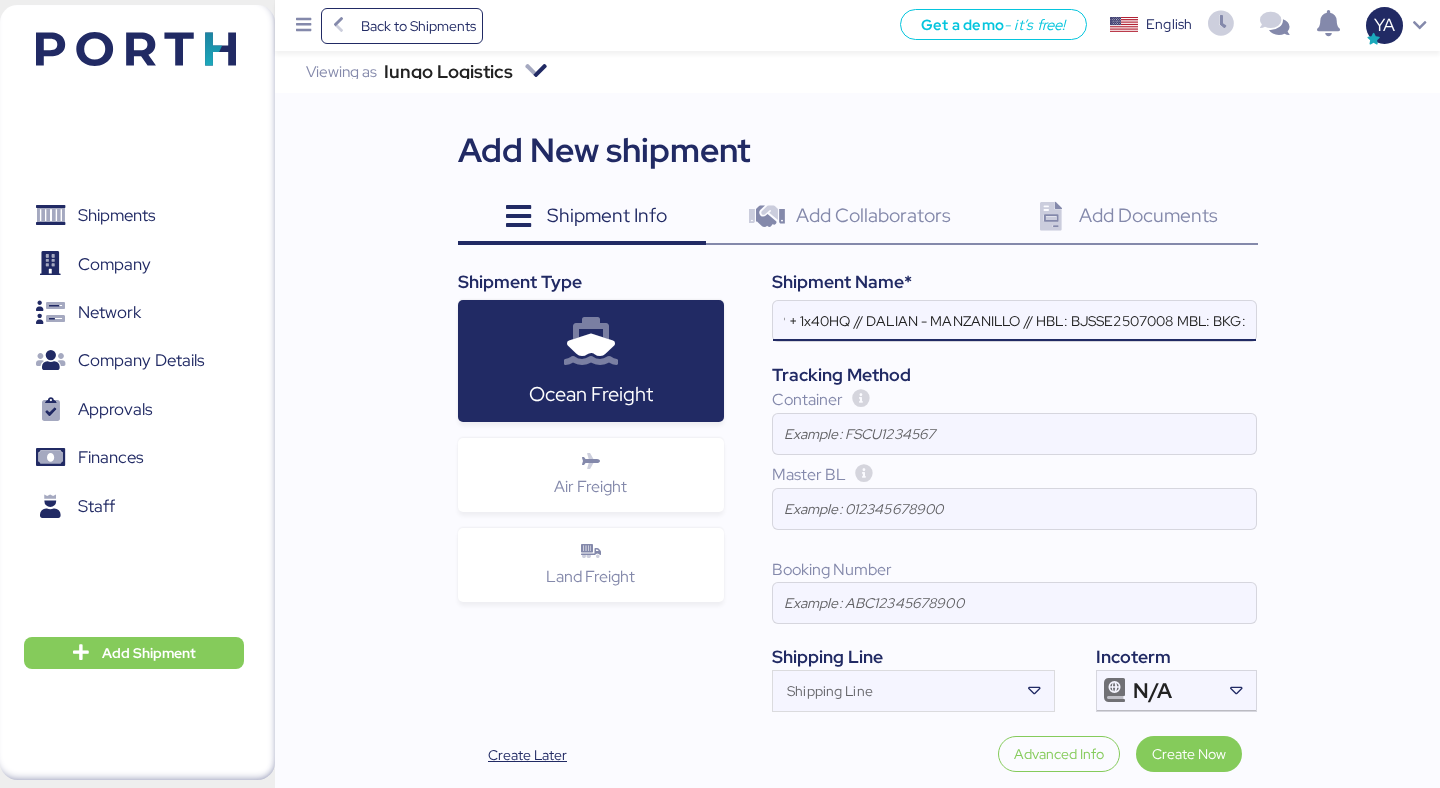 click on "CHIMON - GKN FOKKER AEROSPACE B.V. // 1x20GP + 1x40HQ // DALIAN - MANZANILLO // HBL: BJSSE2507008 MBL: BKG:" at bounding box center [1014, 321] 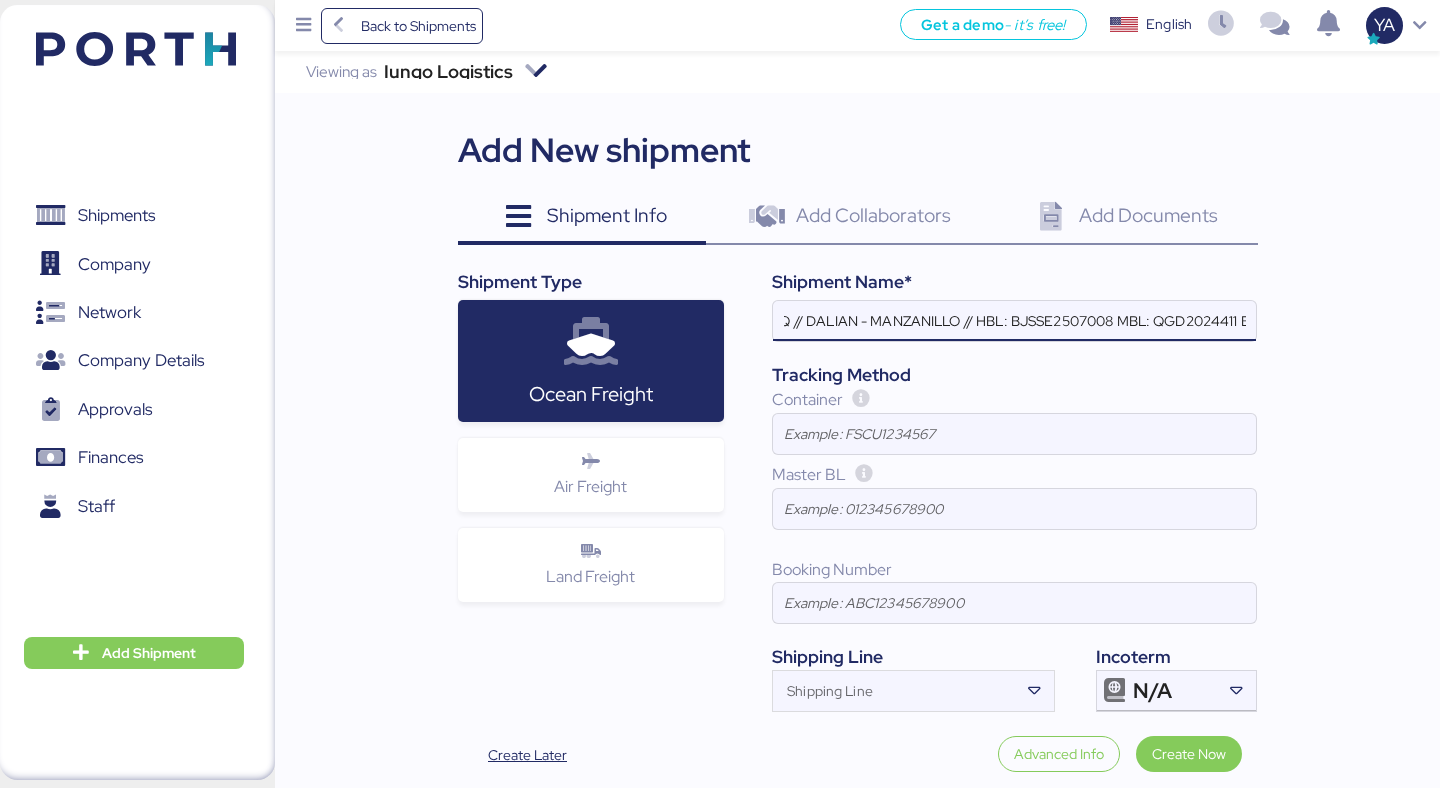 scroll, scrollTop: 0, scrollLeft: 427, axis: horizontal 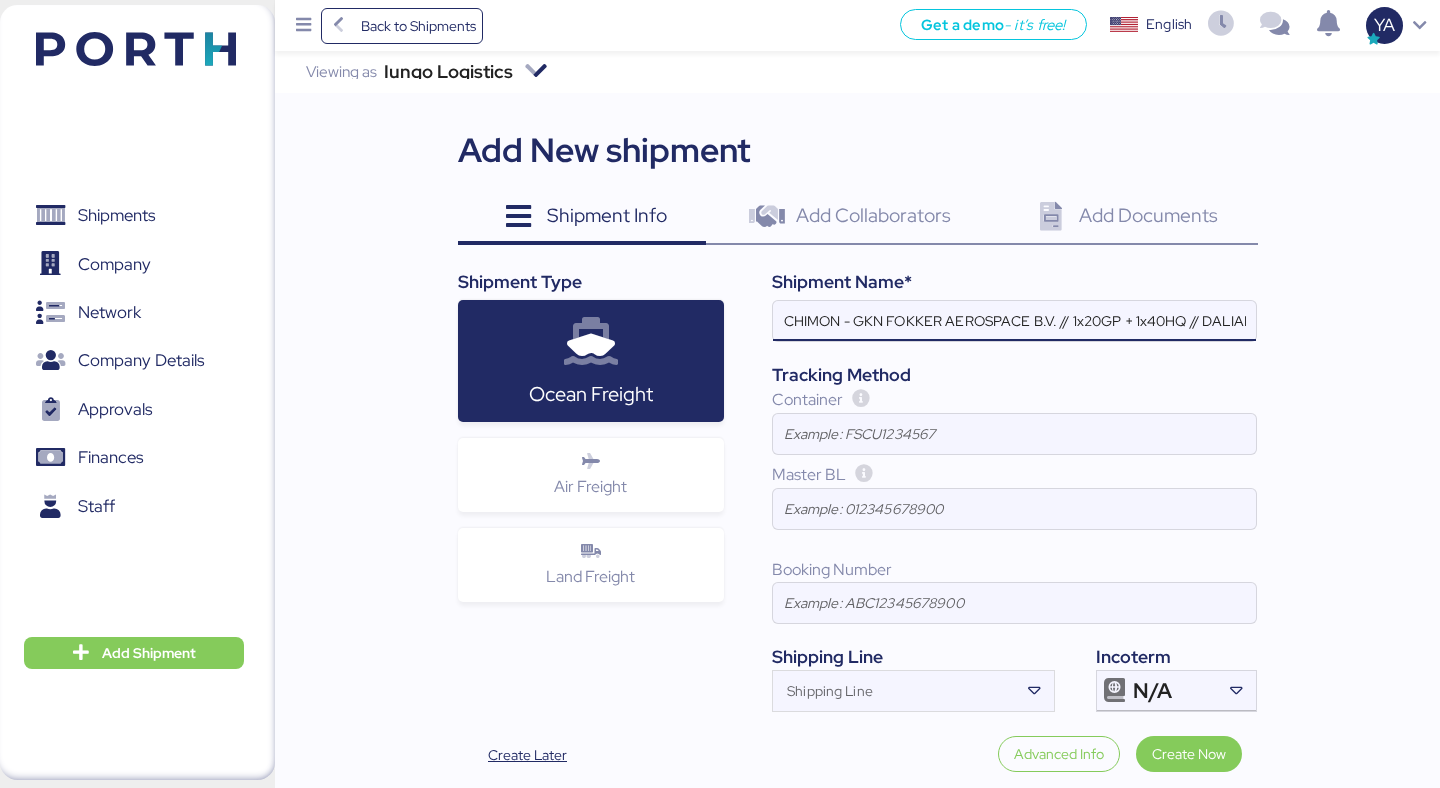click on "CHIMON - GKN FOKKER AEROSPACE B.V. // 1x20GP + 1x40HQ // DALIAN - MANZANILLO // HBL: BJSSE2507008 MBL: QGD2024411 BKG:" at bounding box center (1014, 321) 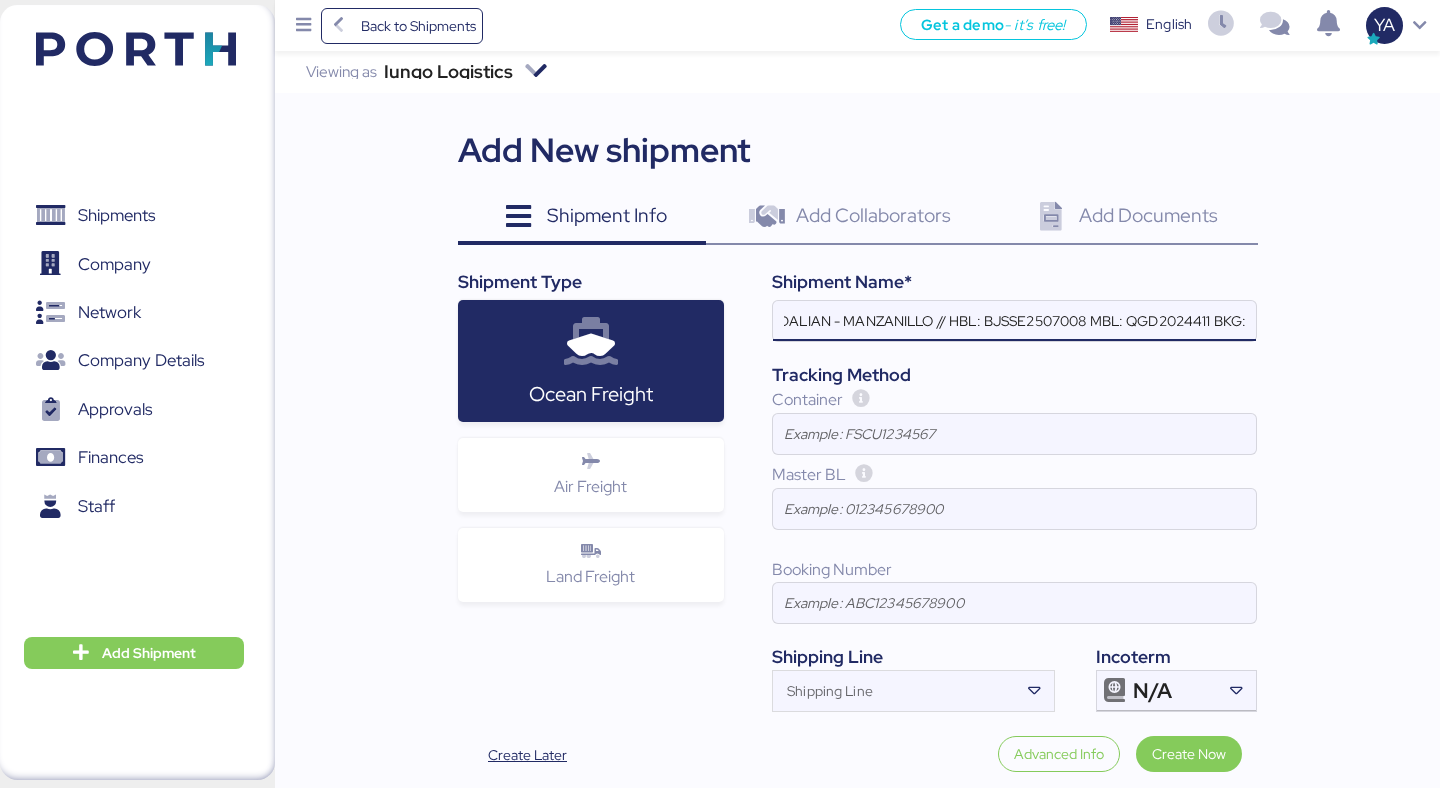 paste on "QGD2024411" 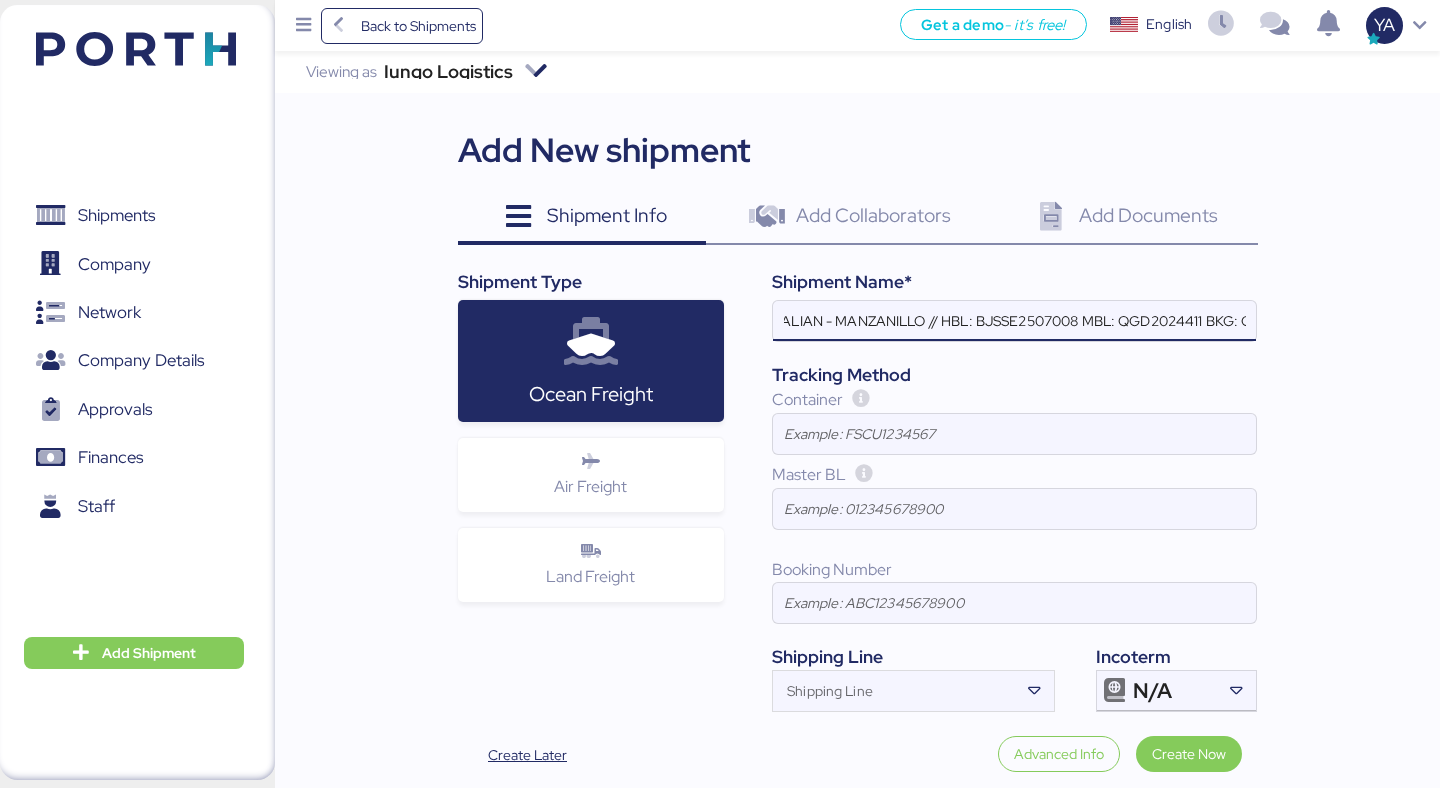 scroll, scrollTop: 0, scrollLeft: 515, axis: horizontal 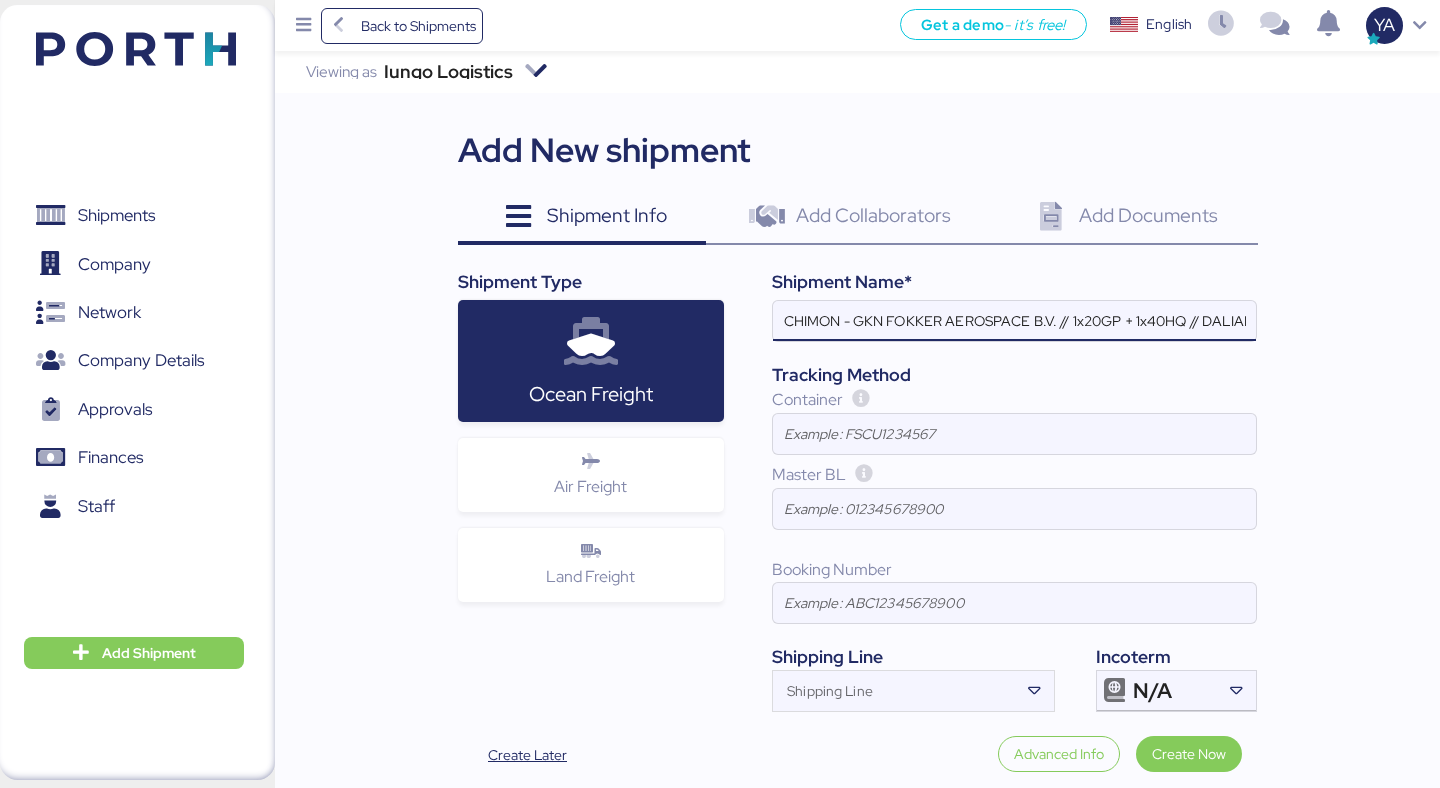 drag, startPoint x: 1054, startPoint y: 320, endPoint x: 973, endPoint y: 323, distance: 81.055534 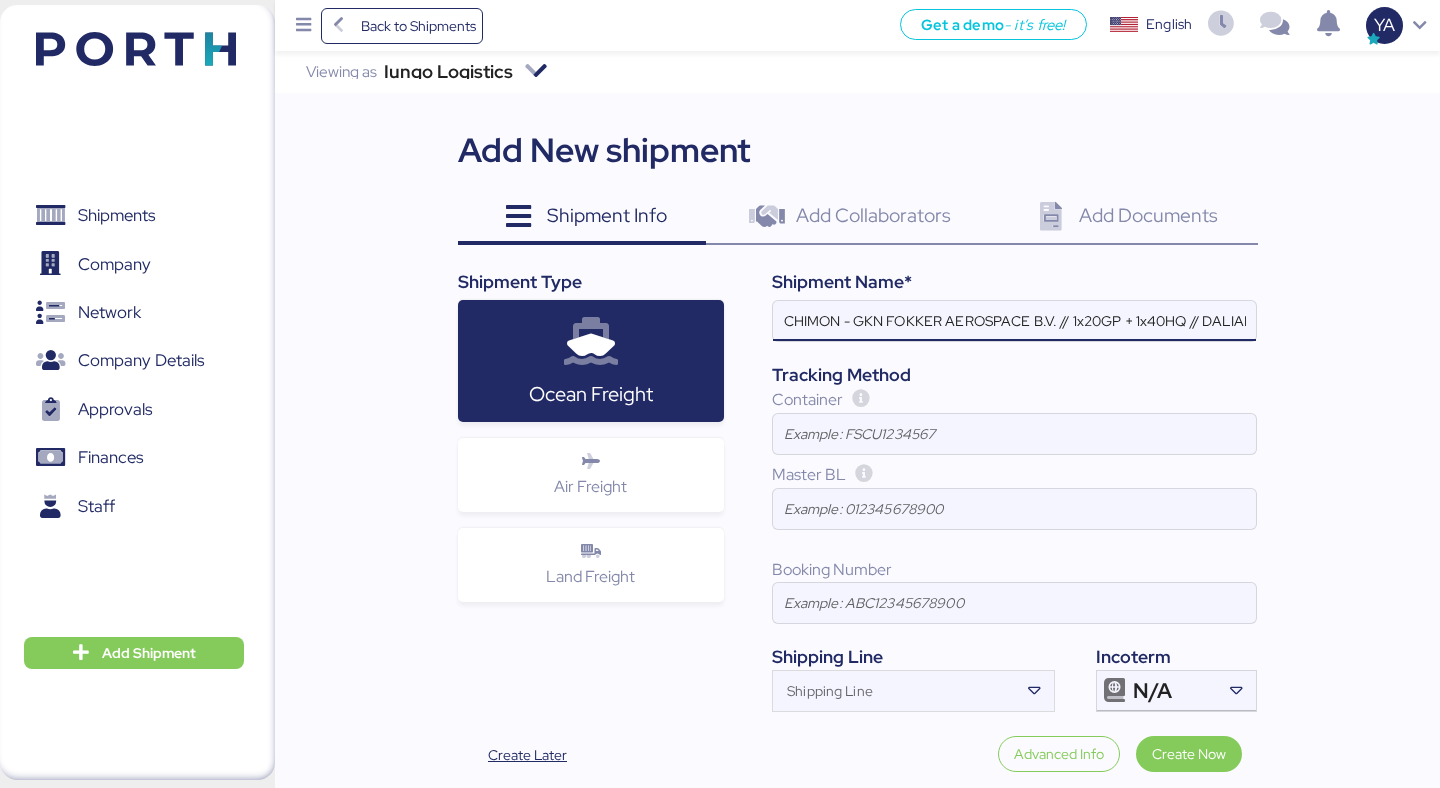 drag, startPoint x: 1051, startPoint y: 324, endPoint x: 652, endPoint y: 327, distance: 399.0113 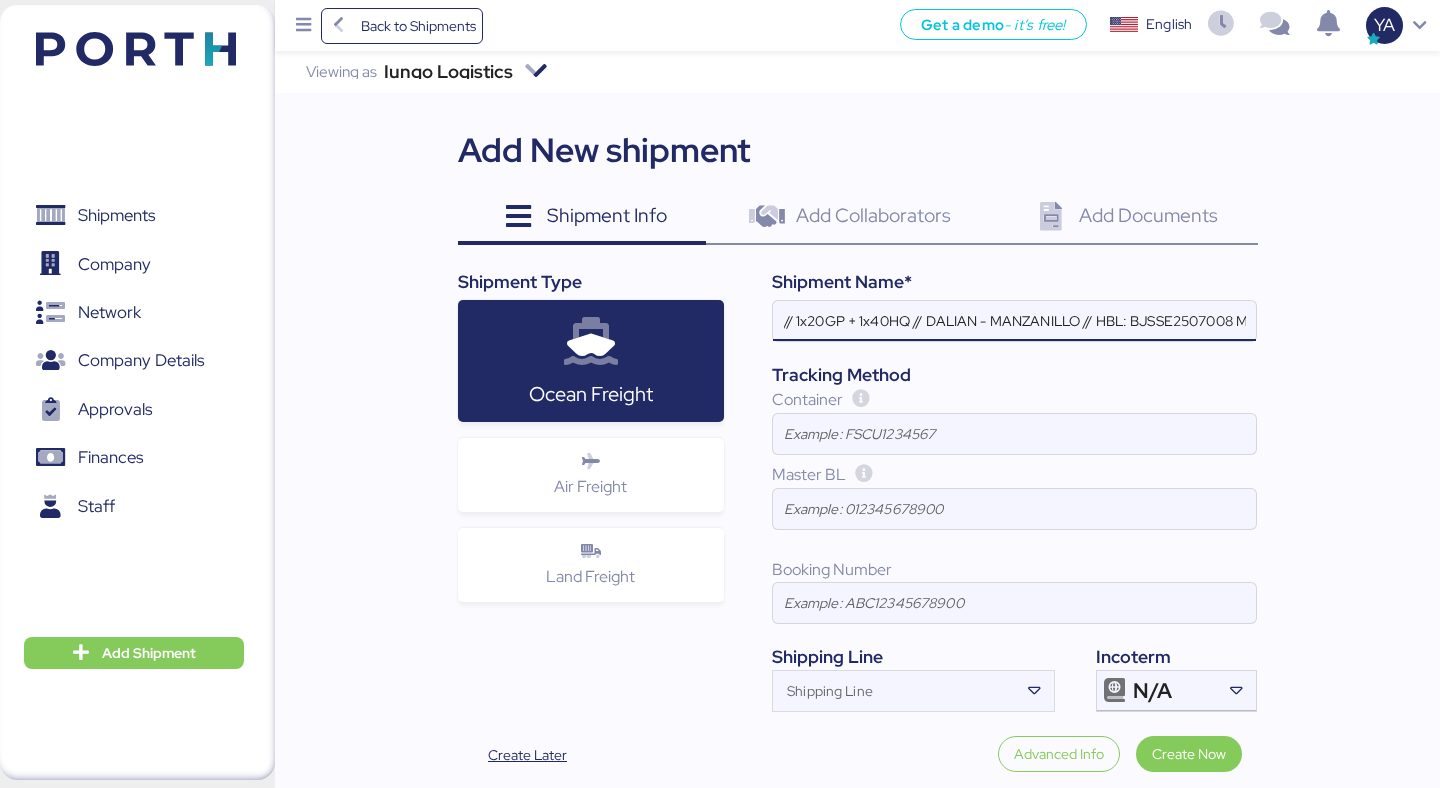 paste on "Chimon - G-Xin Machinery" 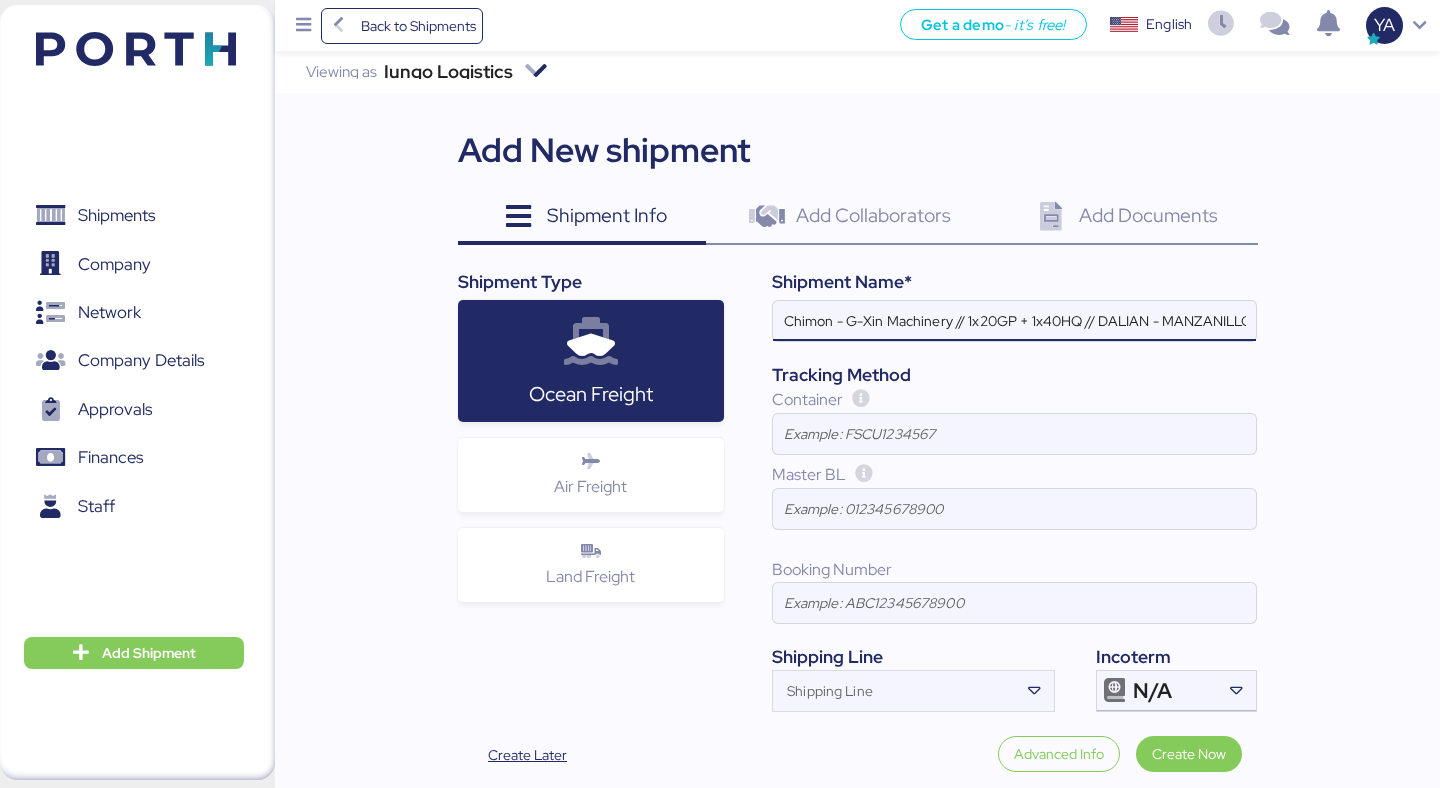 click on "Chimon - G-Xin Machinery // 1x20GP + 1x40HQ // DALIAN - MANZANILLO // HBL: BJSSE2507008 MBL: QGD2024411 BKG: QGD2024411" at bounding box center [1014, 321] 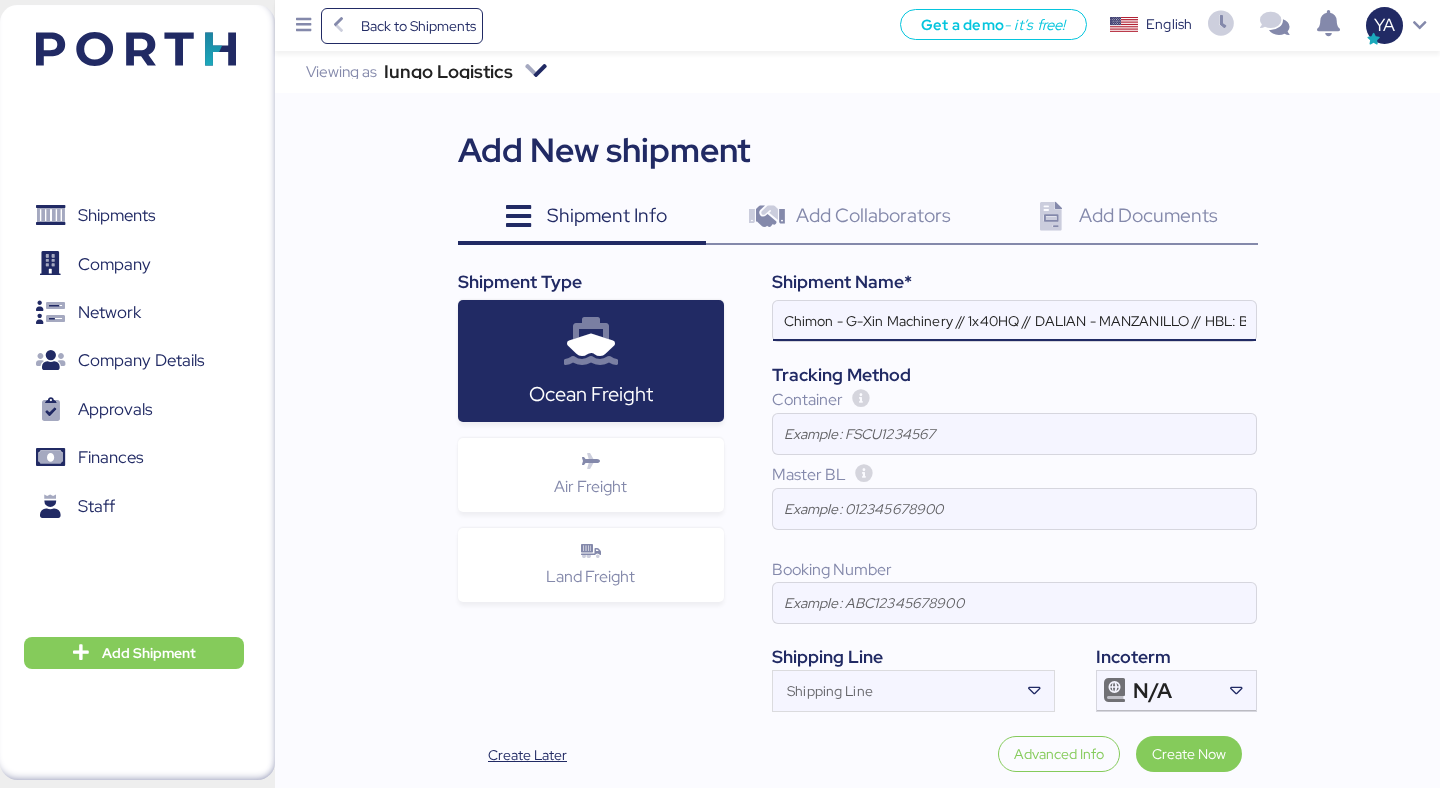 click on "Chimon - G-Xin Machinery // 1x40HQ // DALIAN - MANZANILLO // HBL: BJSSE2507008 MBL: QGD2024411 BKG: QGD2024411" at bounding box center (1014, 321) 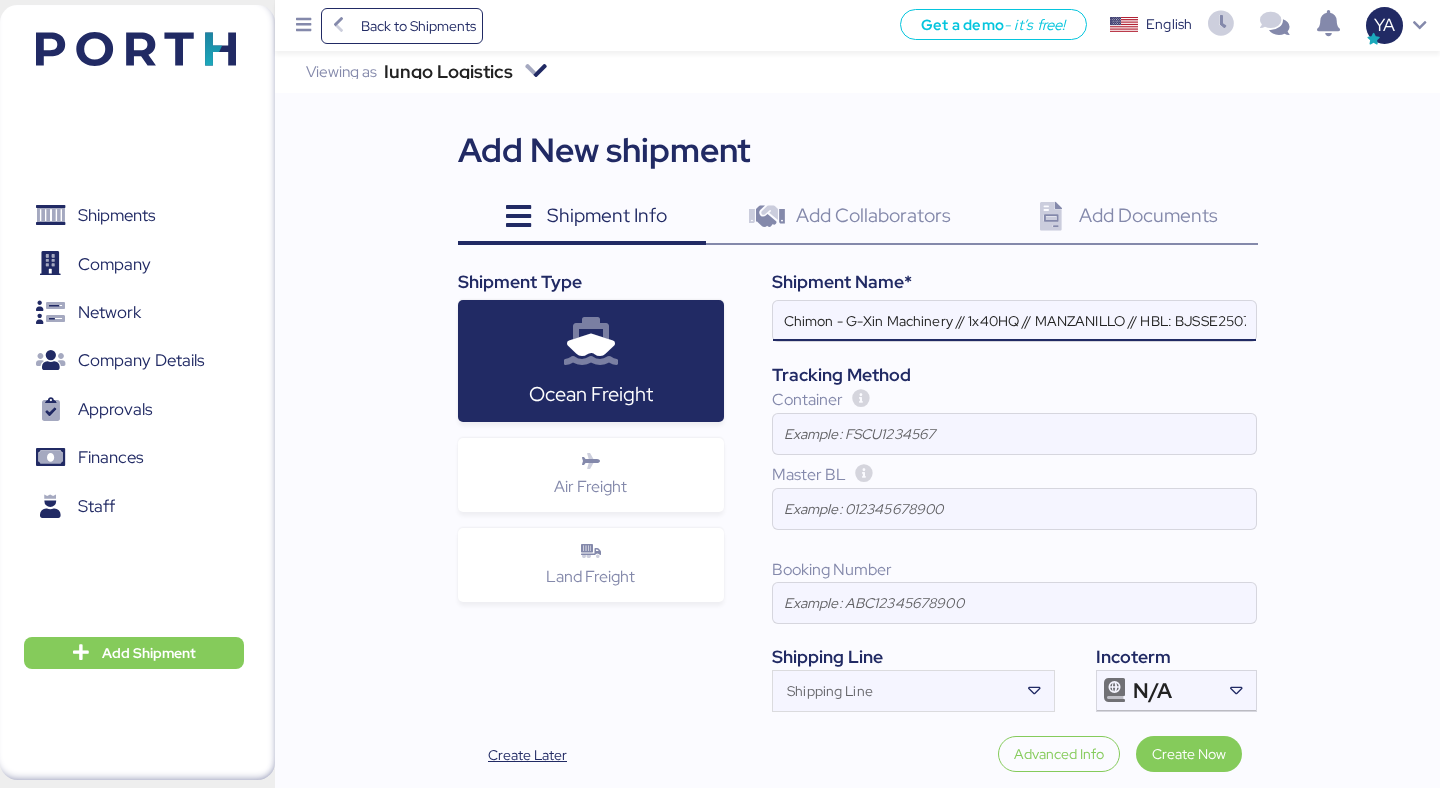 click on "Chimon - G-Xin Machinery // 1x40HQ // MANZANILLO // HBL: BJSSE2507008 MBL: QGD2024411 BKG: QGD2024411" at bounding box center (1014, 321) 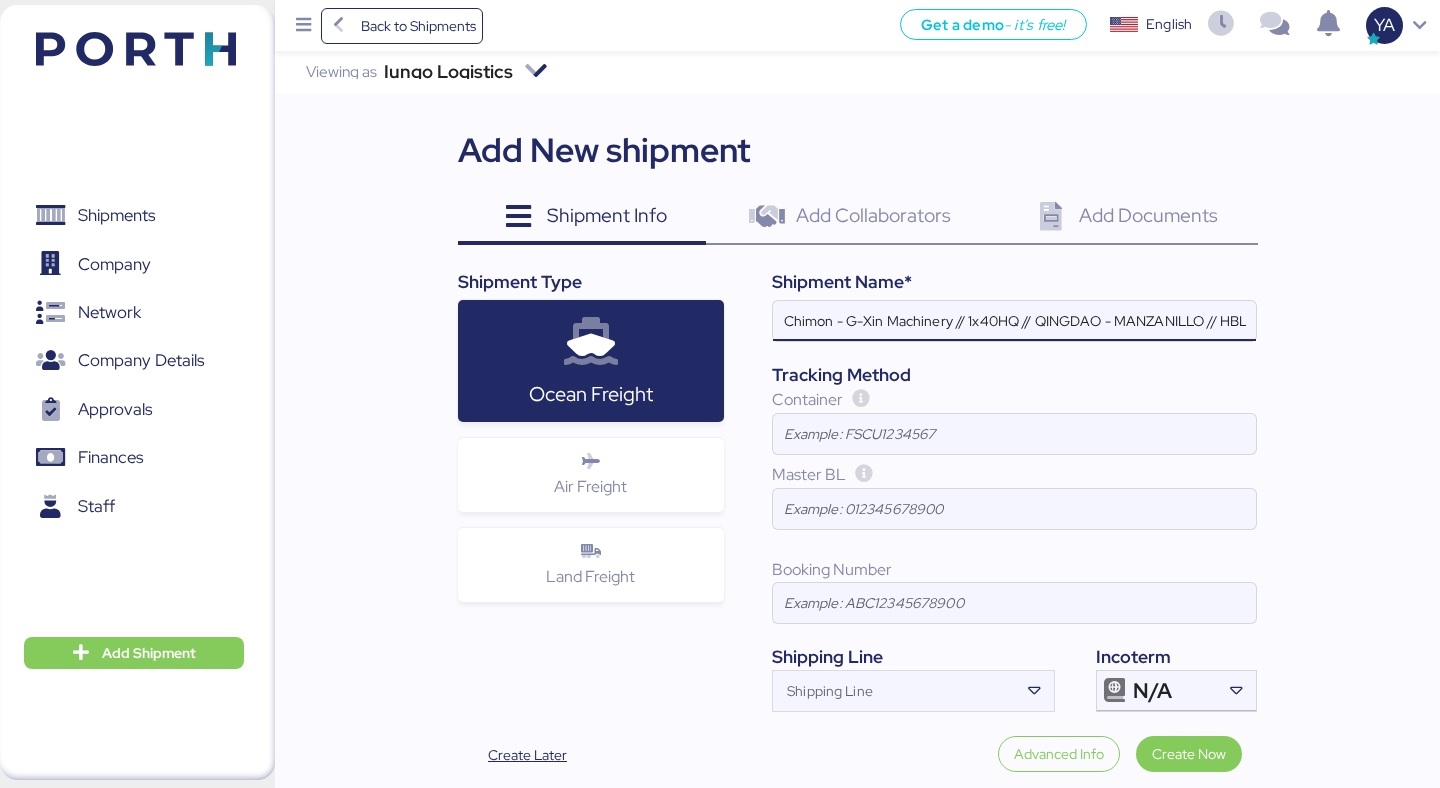 scroll, scrollTop: 0, scrollLeft: 363, axis: horizontal 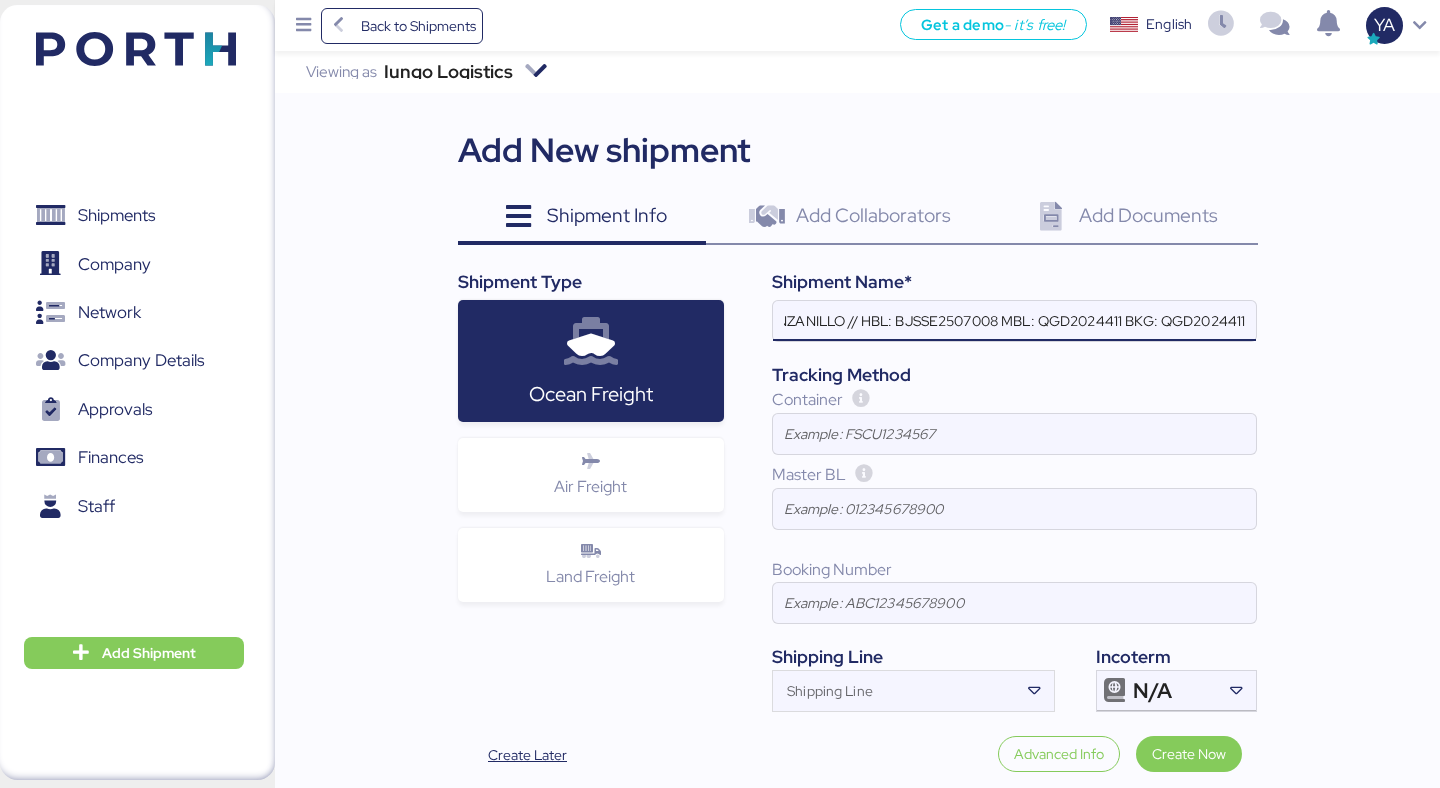 click on "Chimon - G-Xin Machinery // 1x40HQ // QINGDAO - MANZANILLO // HBL: BJSSE2507008 MBL: QGD2024411 BKG: QGD2024411" at bounding box center (1014, 321) 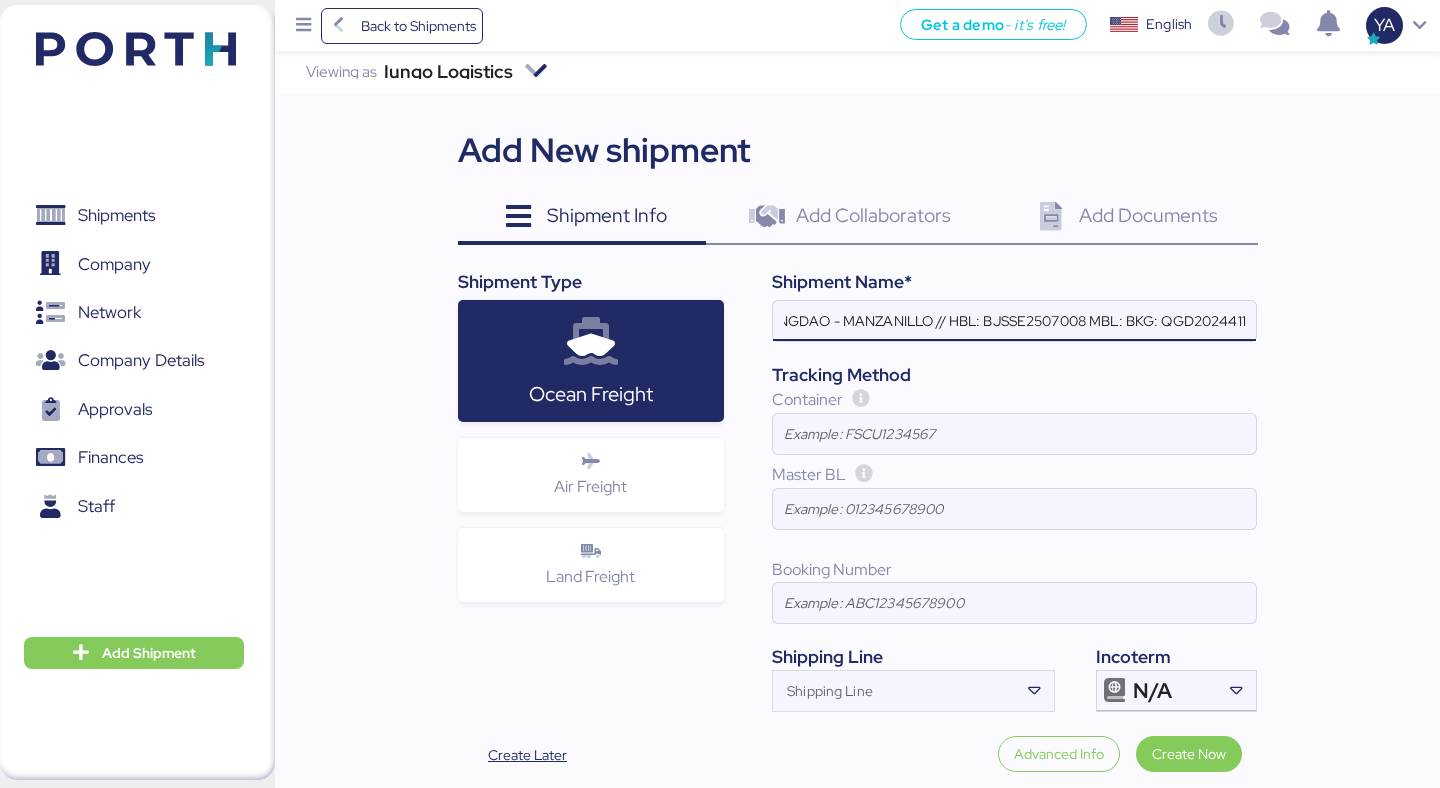 scroll, scrollTop: 0, scrollLeft: 276, axis: horizontal 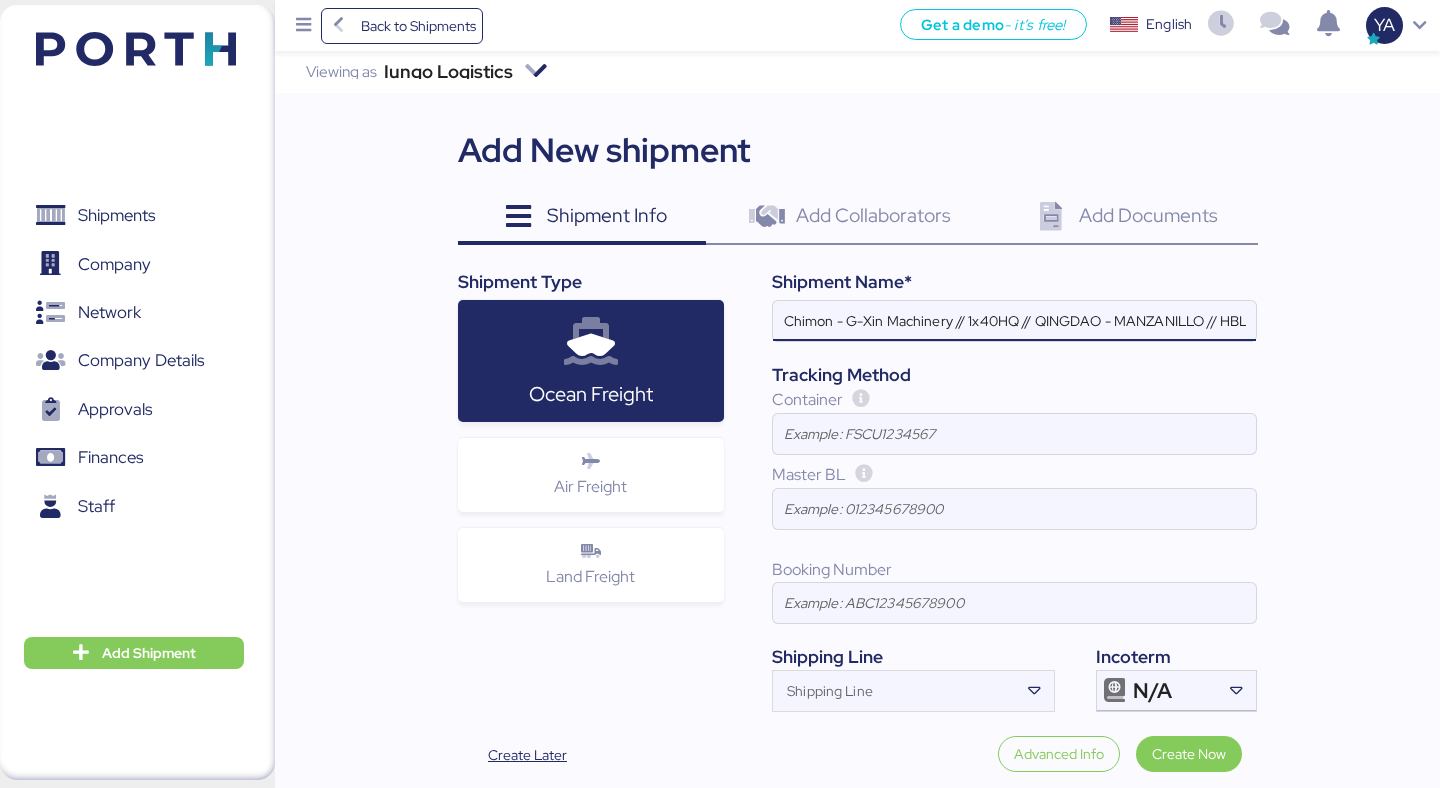 click on "Chimon - G-Xin Machinery // 1x40HQ // QINGDAO - MANZANILLO // HBL: BJSSE2507008 MBL:" at bounding box center (1014, 321) 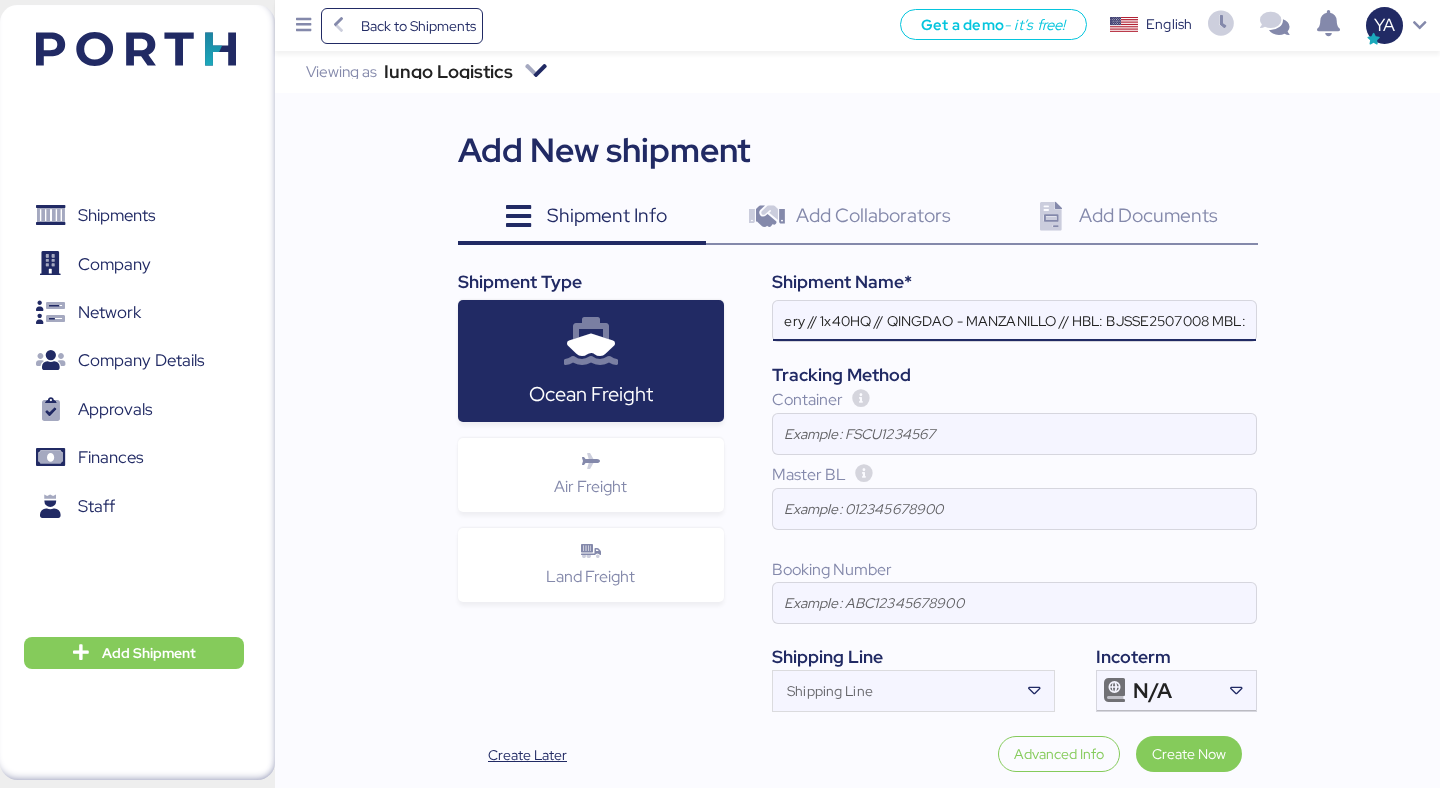 paste on "QGD2024411" 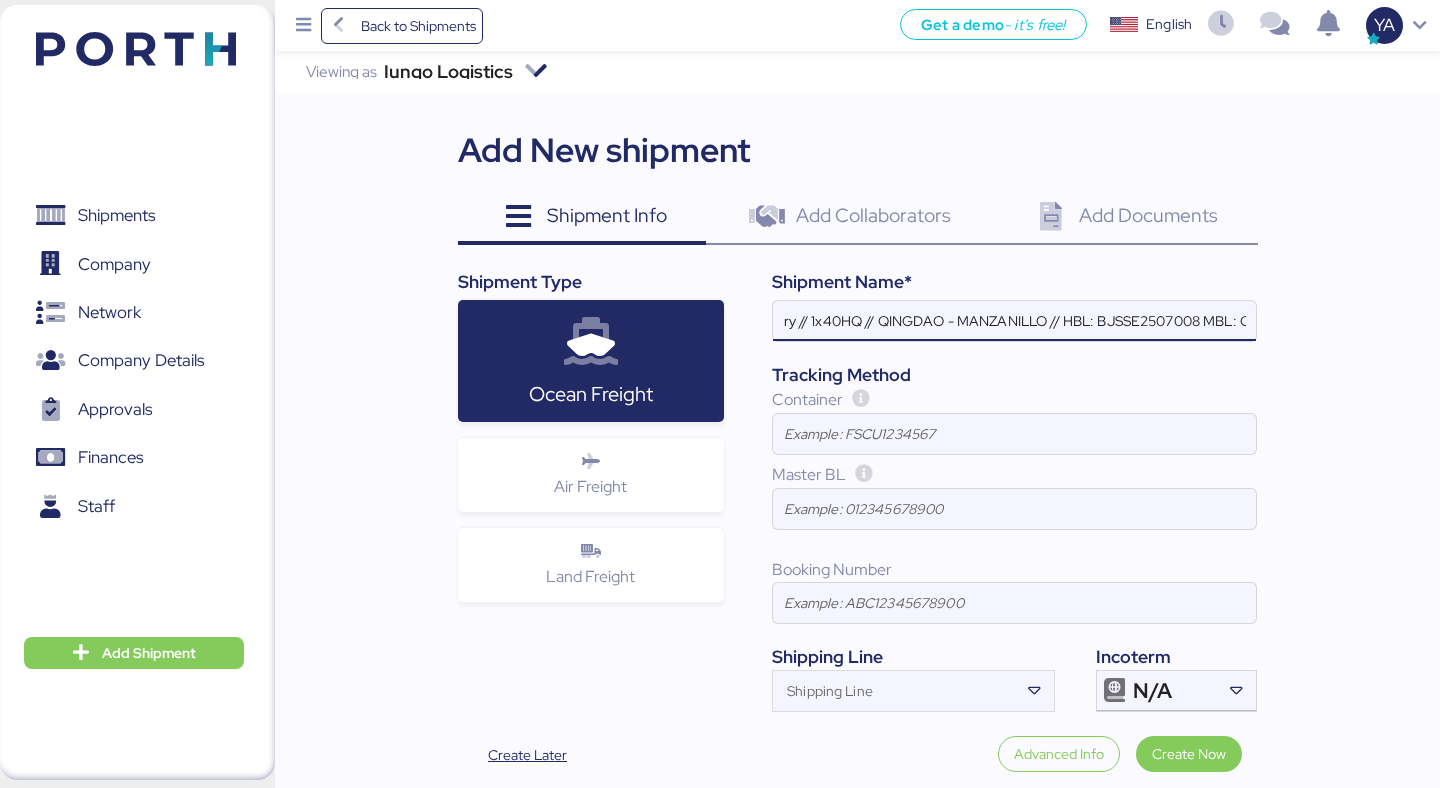 scroll, scrollTop: 0, scrollLeft: 241, axis: horizontal 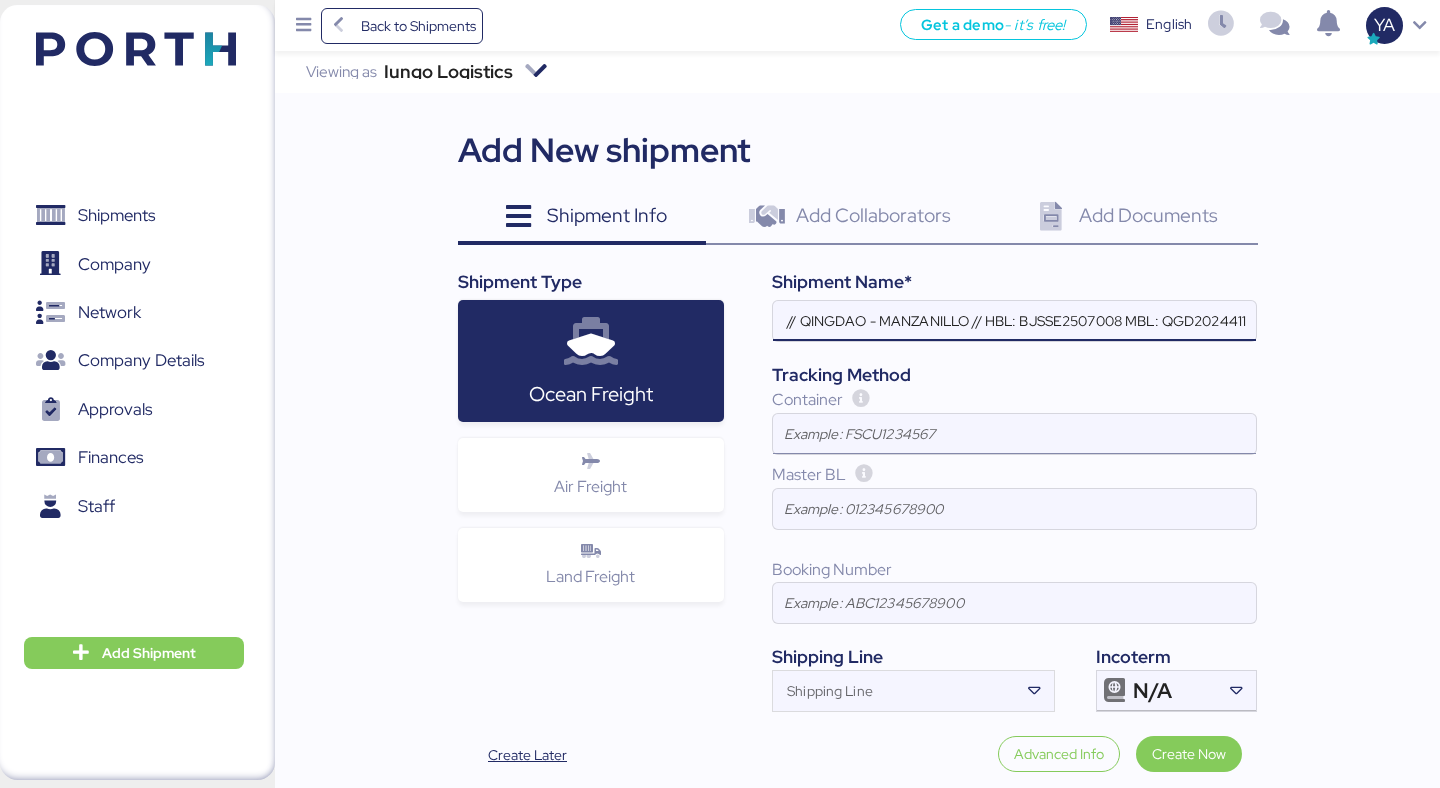 type on "Chimon - G-Xin Machinery // 1x40HQ // QINGDAO - MANZANILLO // HBL: BJSSE2507008 MBL: QGD2024411" 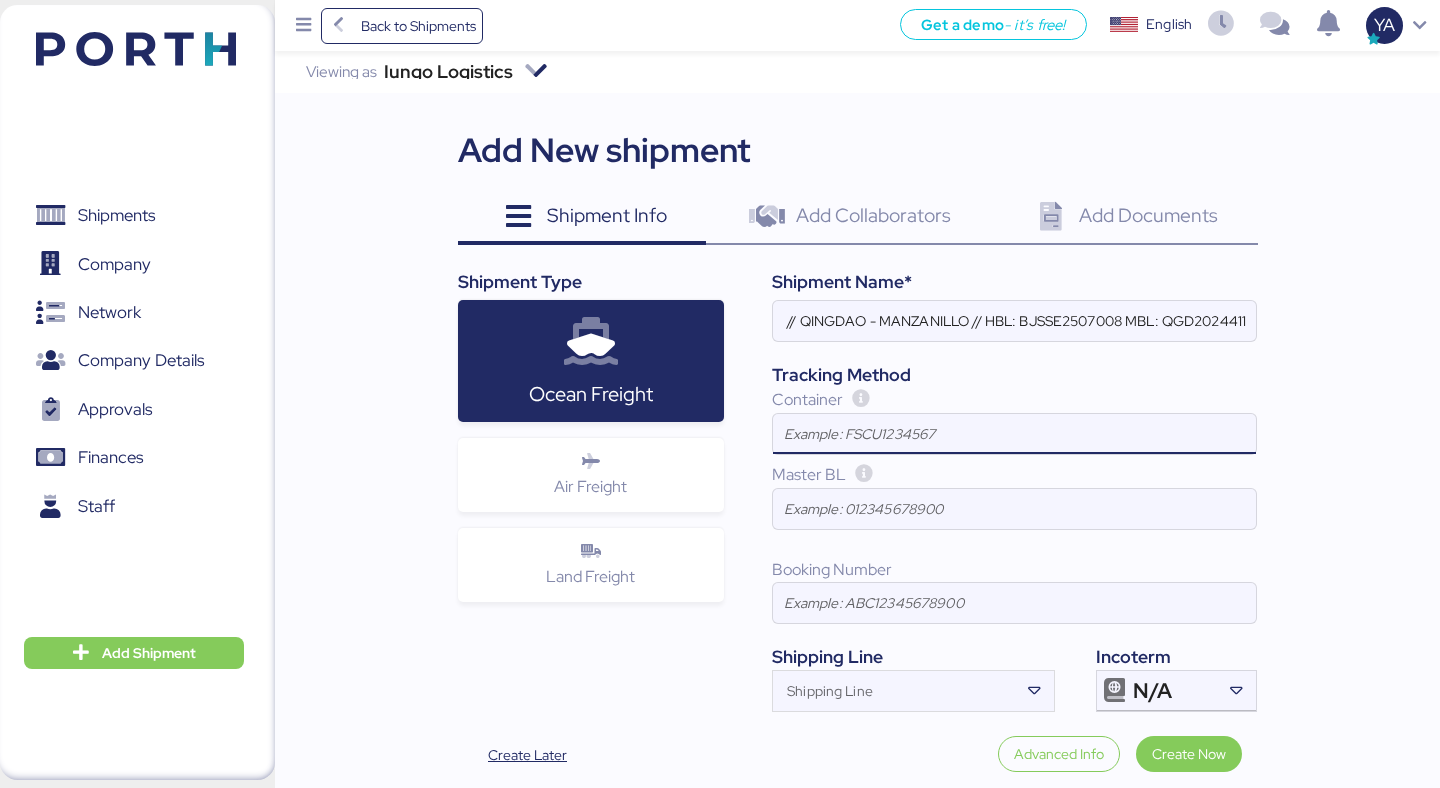 scroll, scrollTop: 0, scrollLeft: 0, axis: both 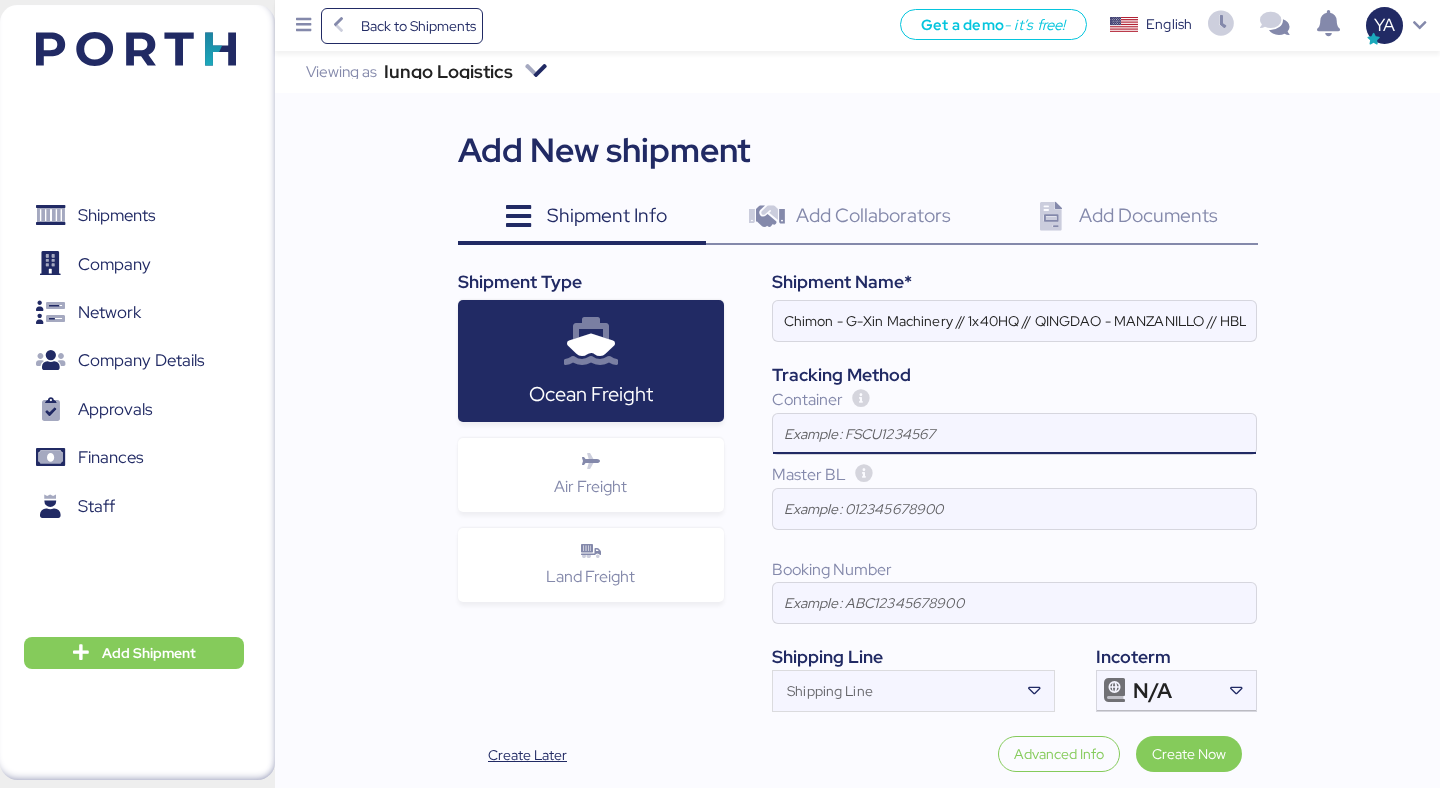 click at bounding box center [1014, 434] 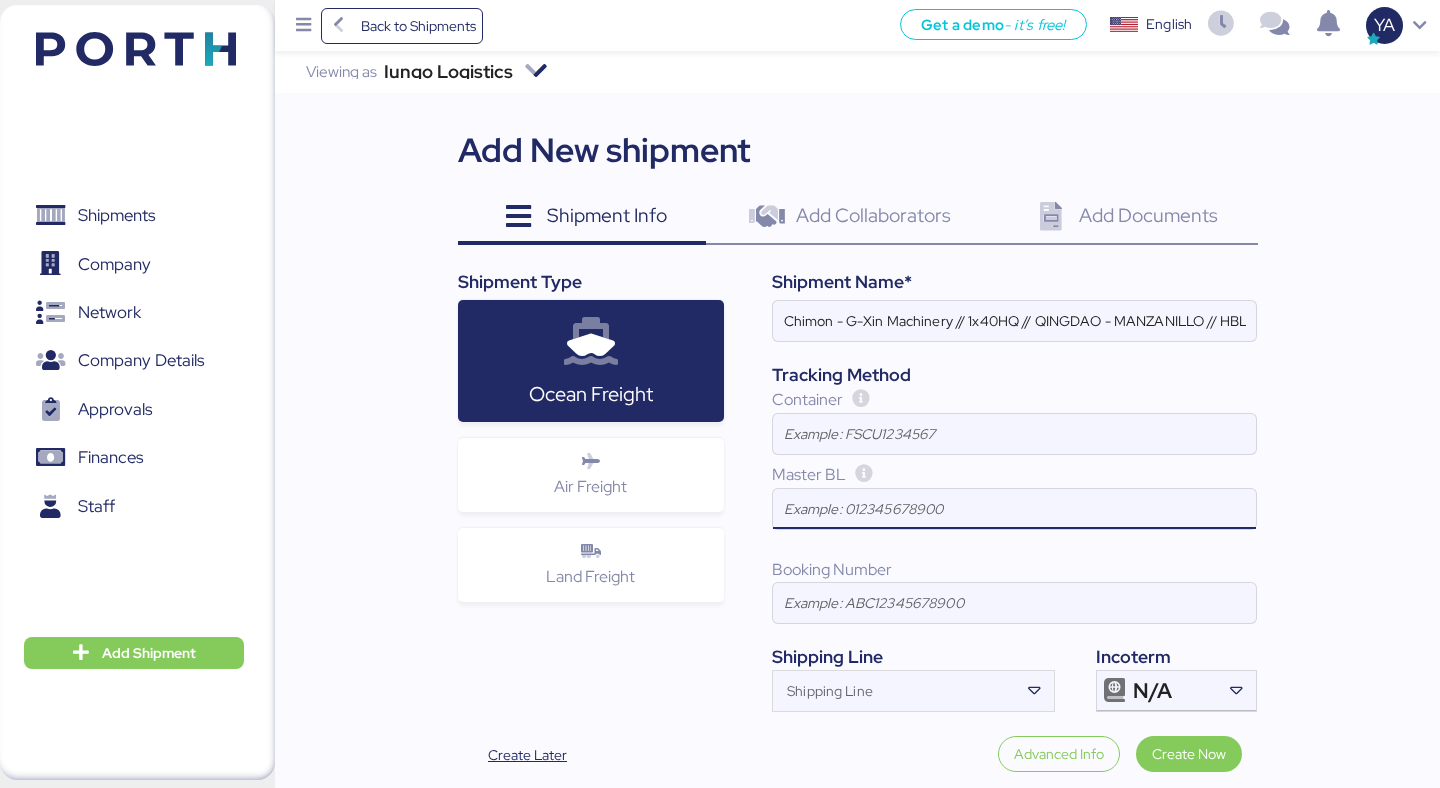 click at bounding box center [1014, 509] 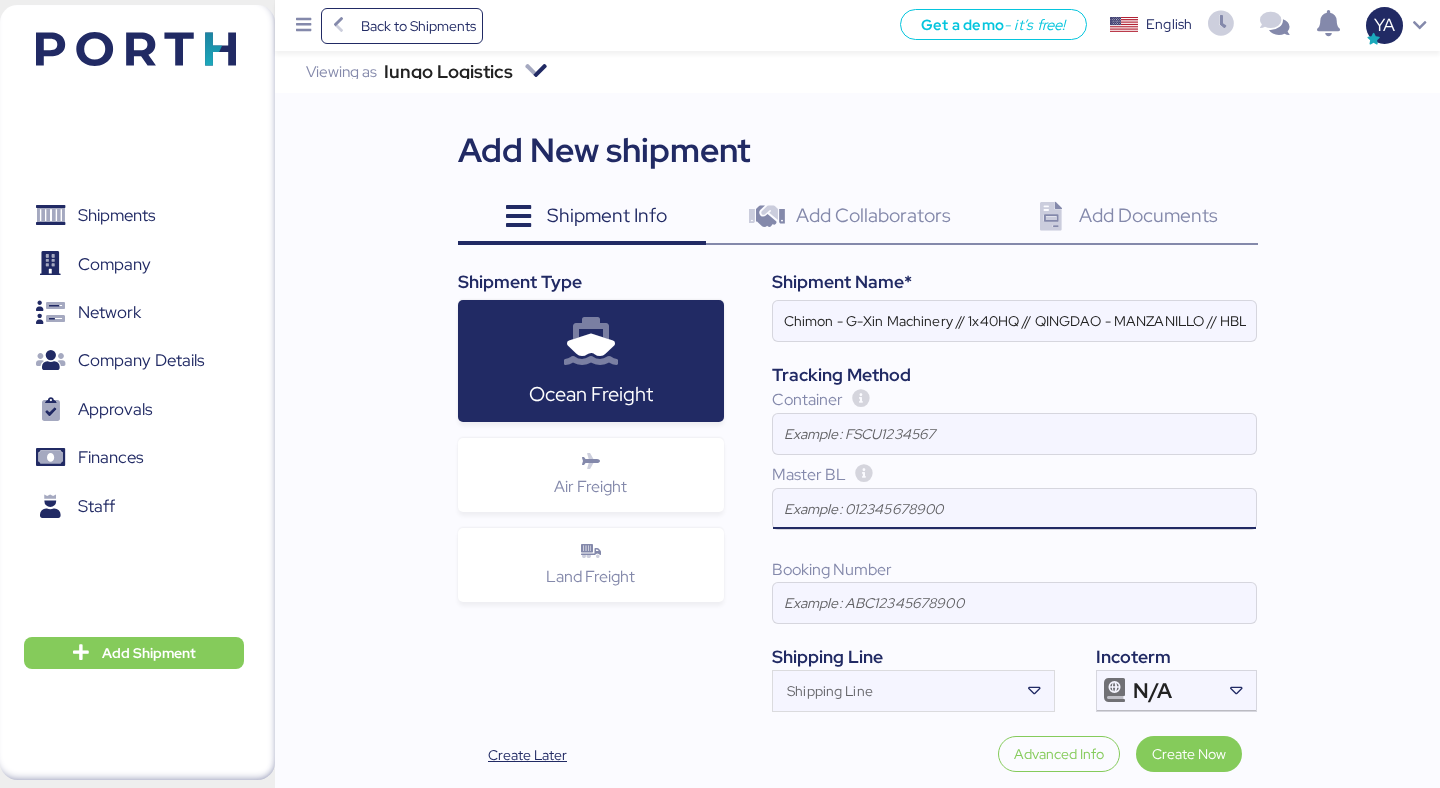 paste on "QGD2024411" 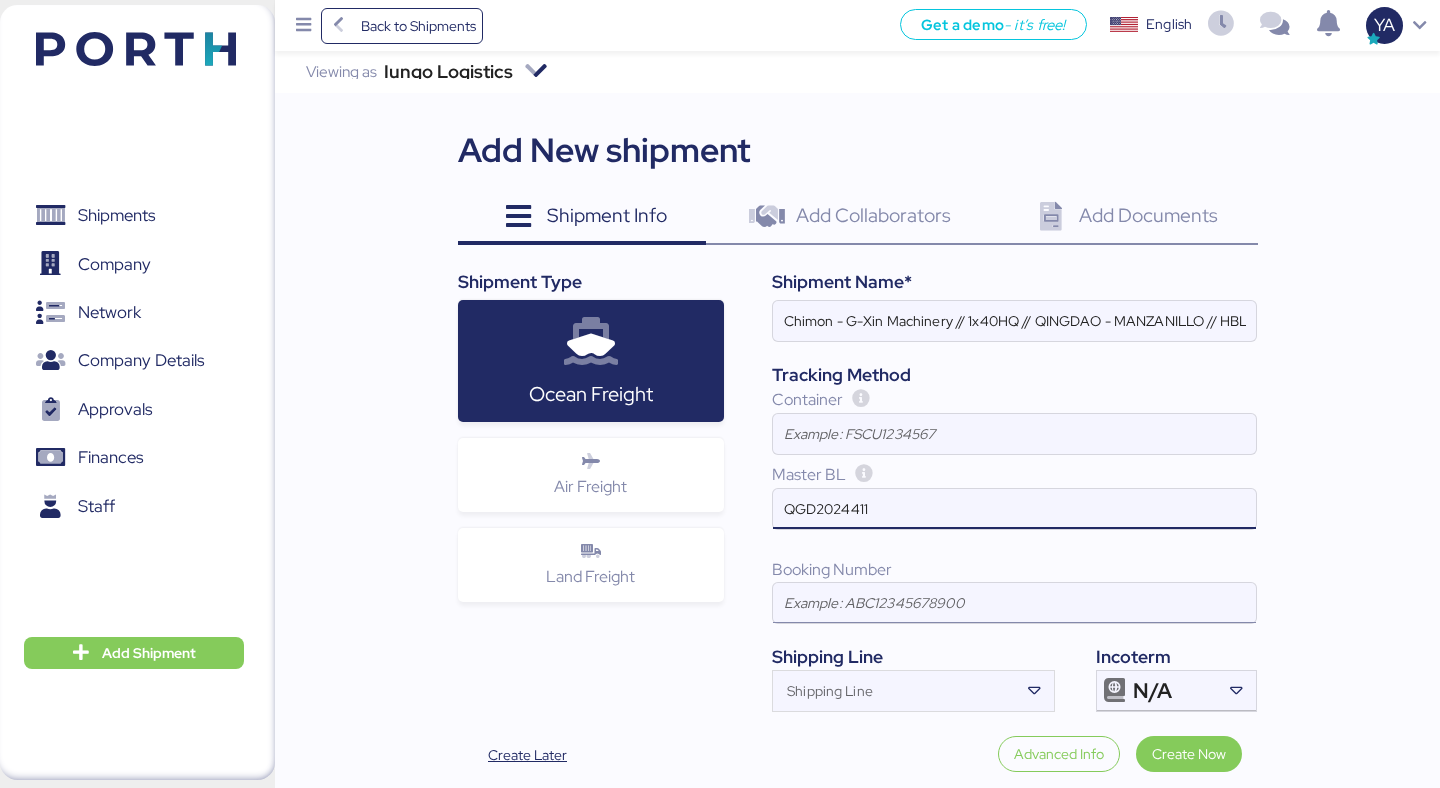 type on "QGD2024411" 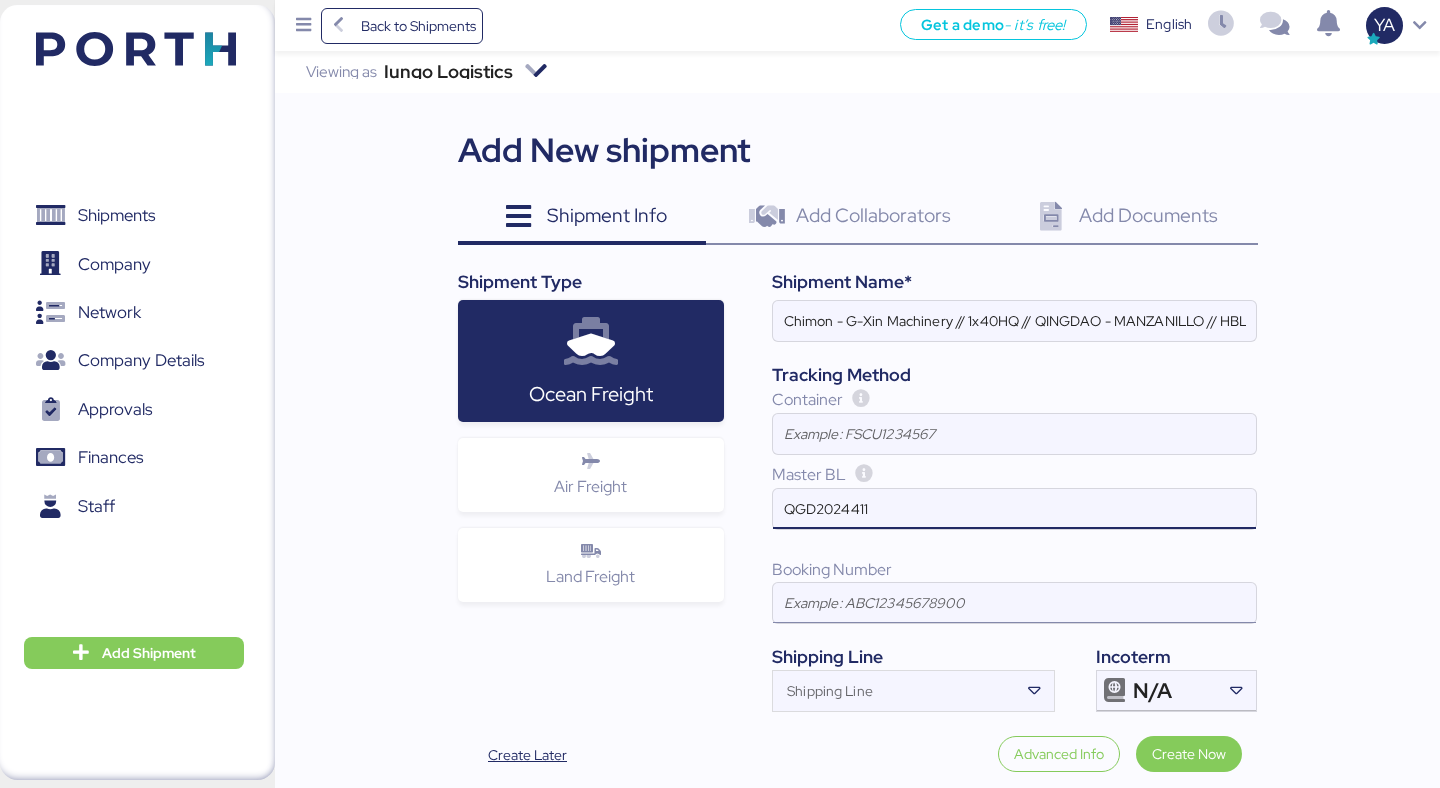 click at bounding box center (1014, 603) 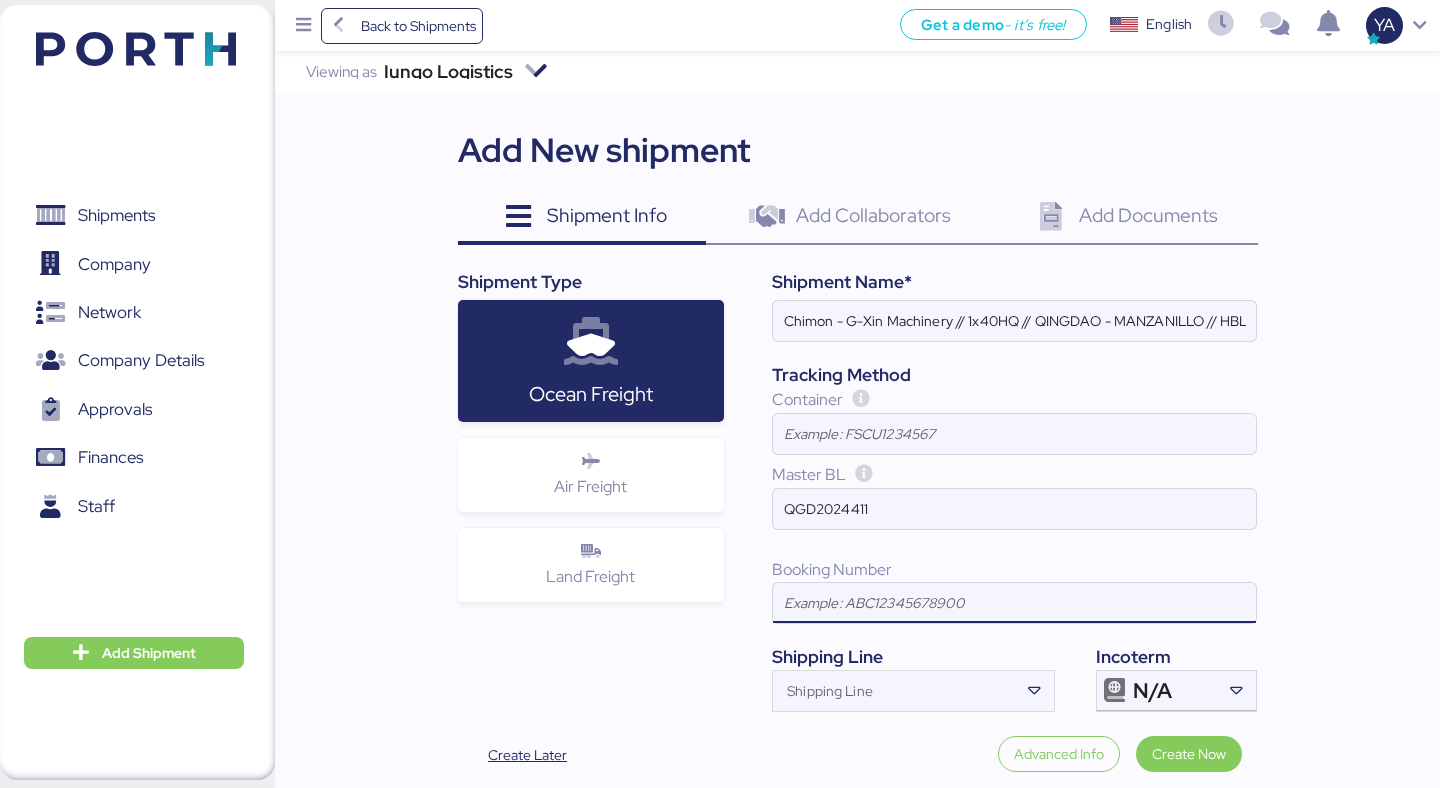paste on "QGD2024411" 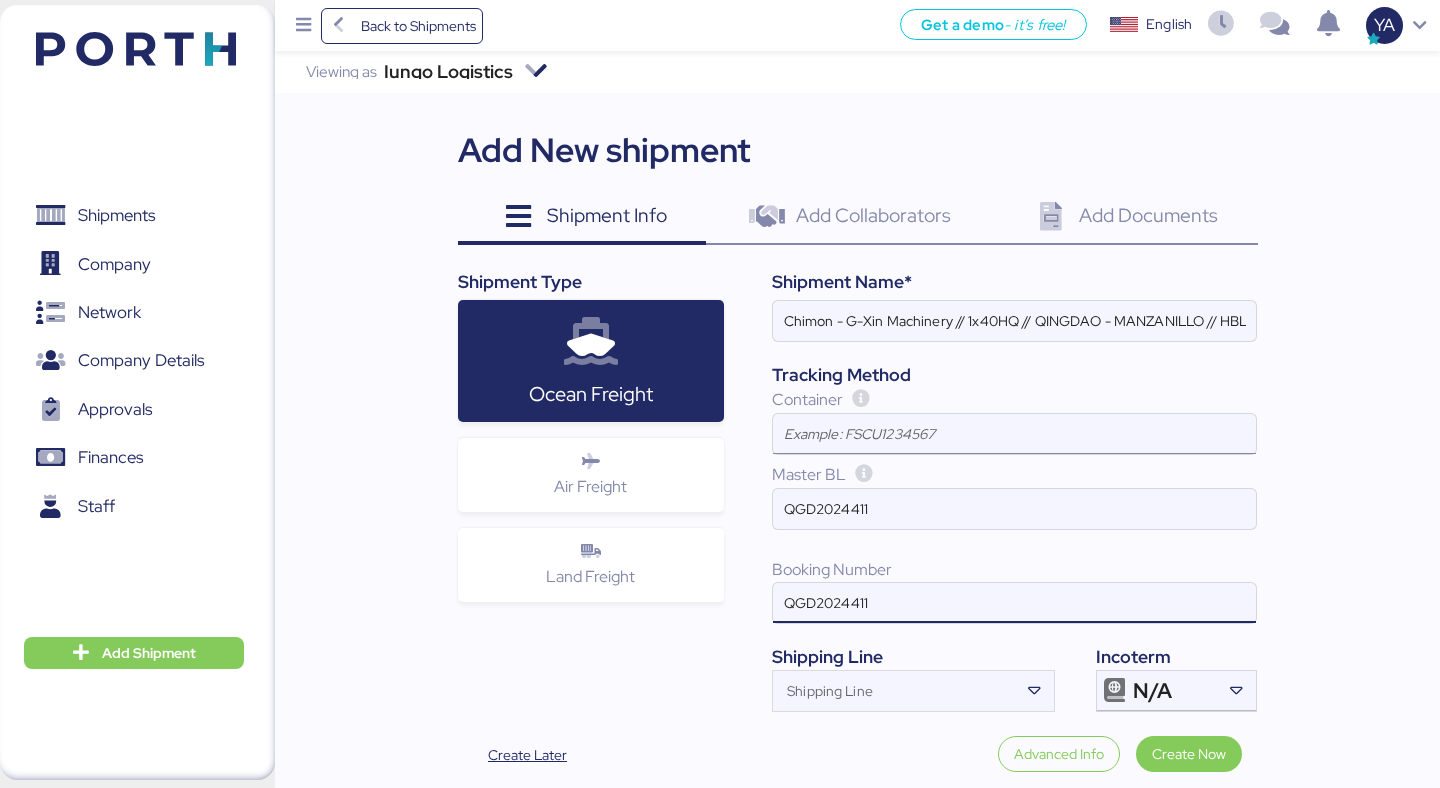 type on "QGD2024411" 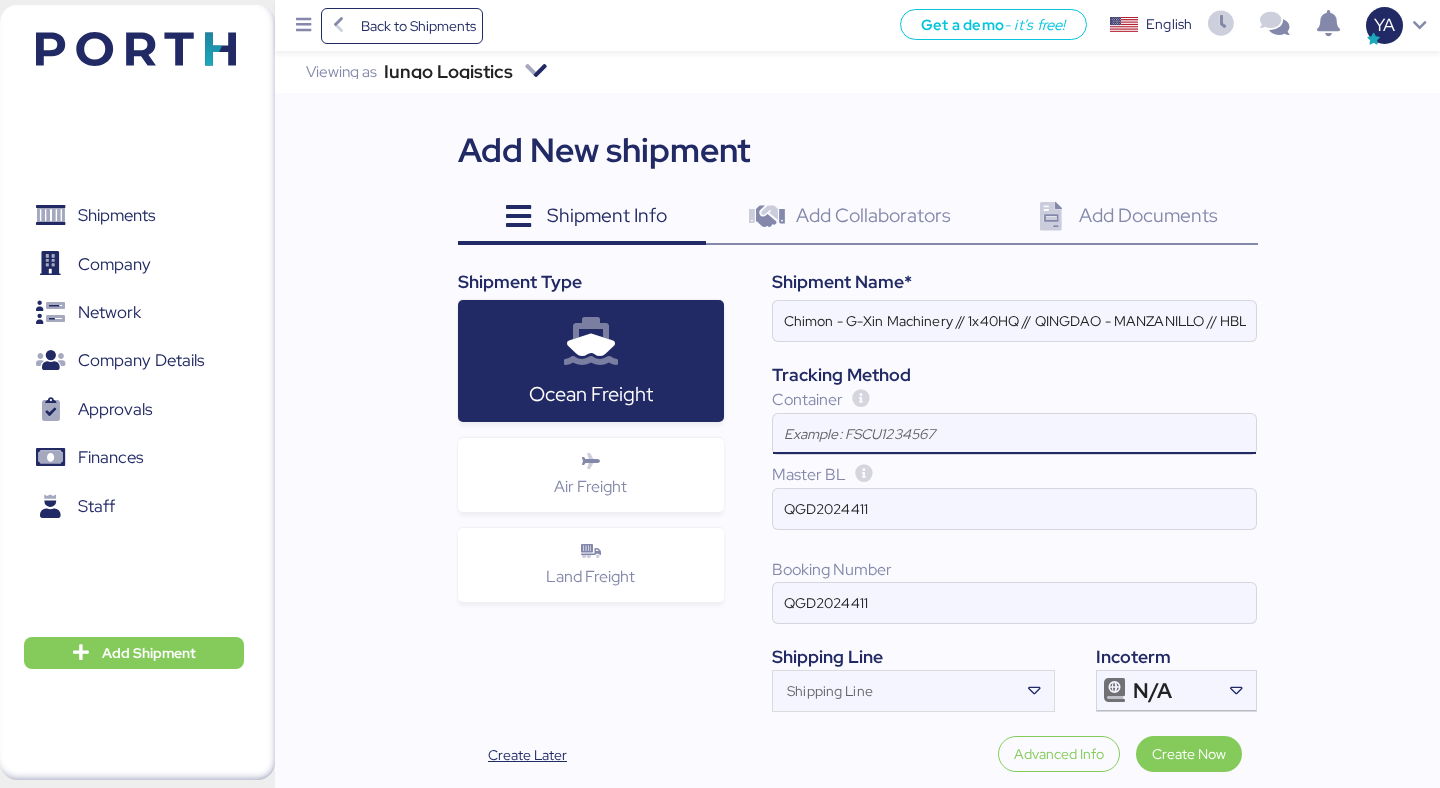 paste on "SEGU4201492" 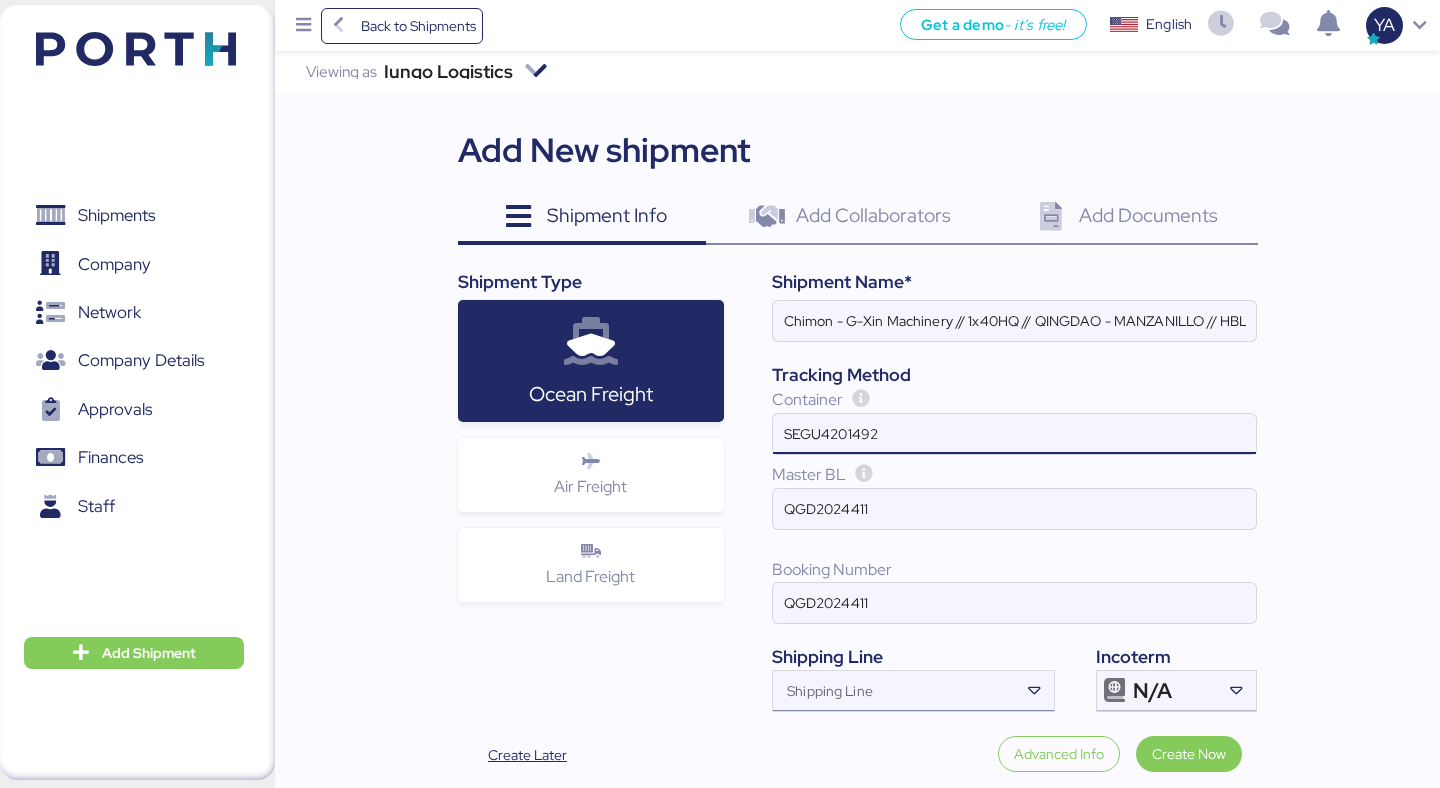 type on "SEGU4201492" 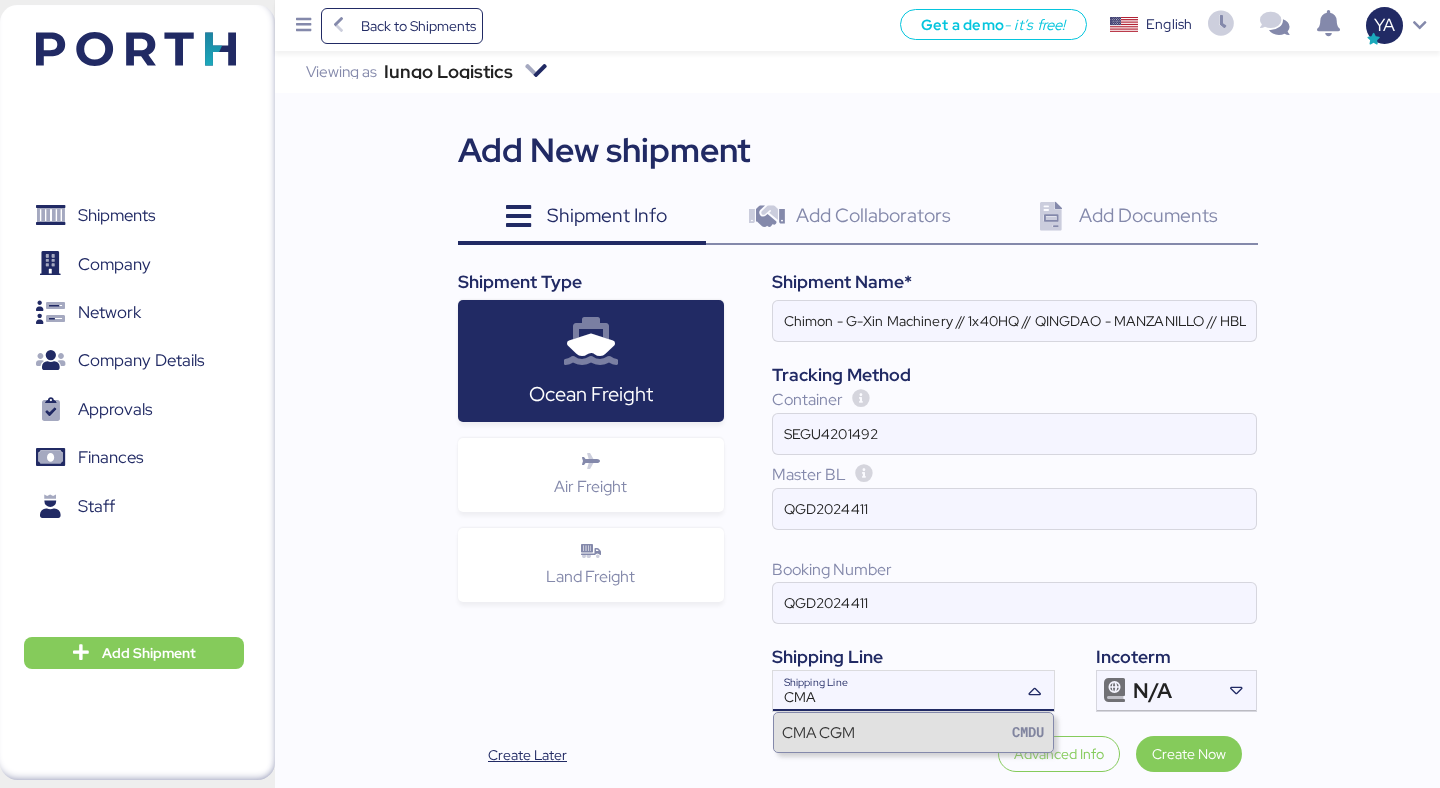 type on "CMA" 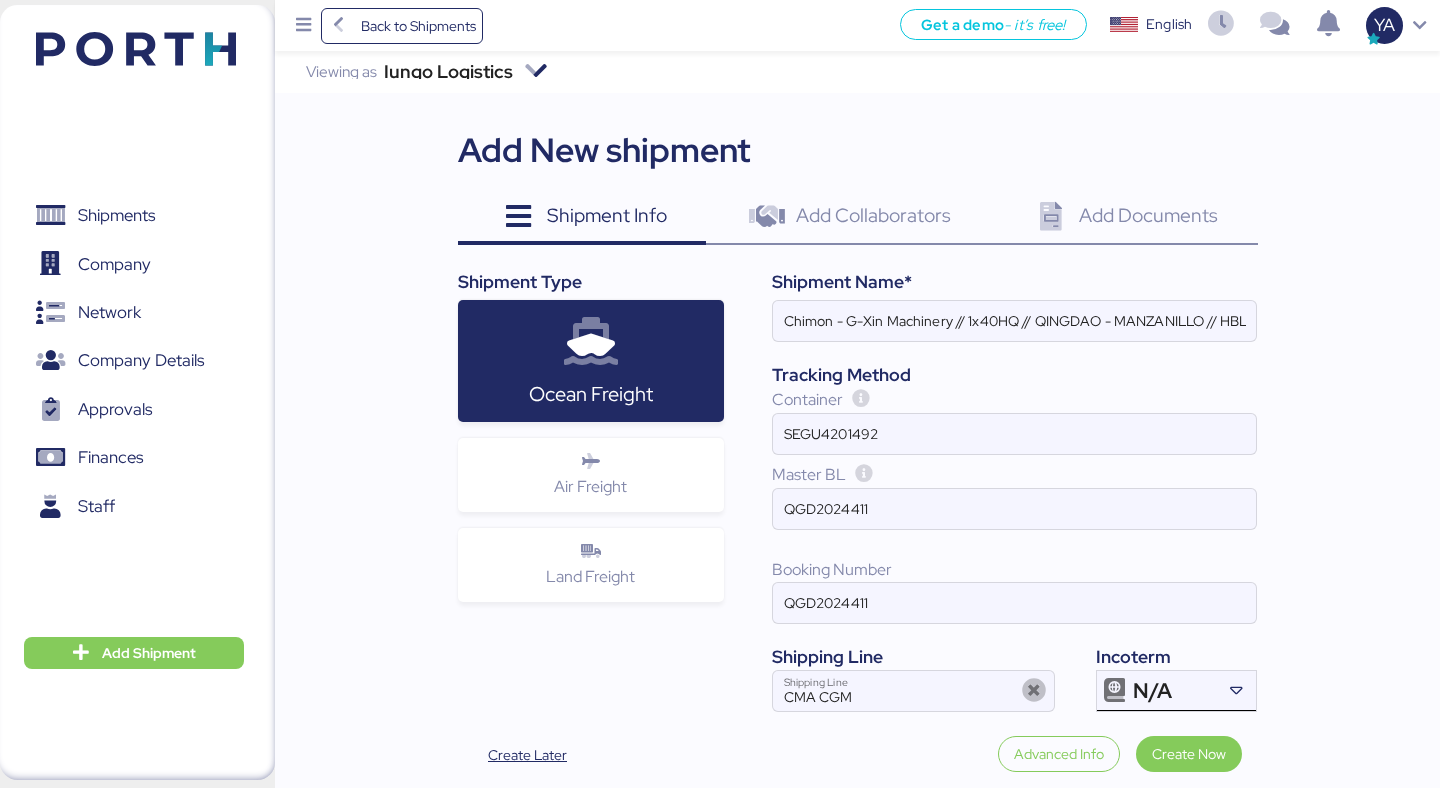 click on "N/A" at bounding box center [1174, 691] 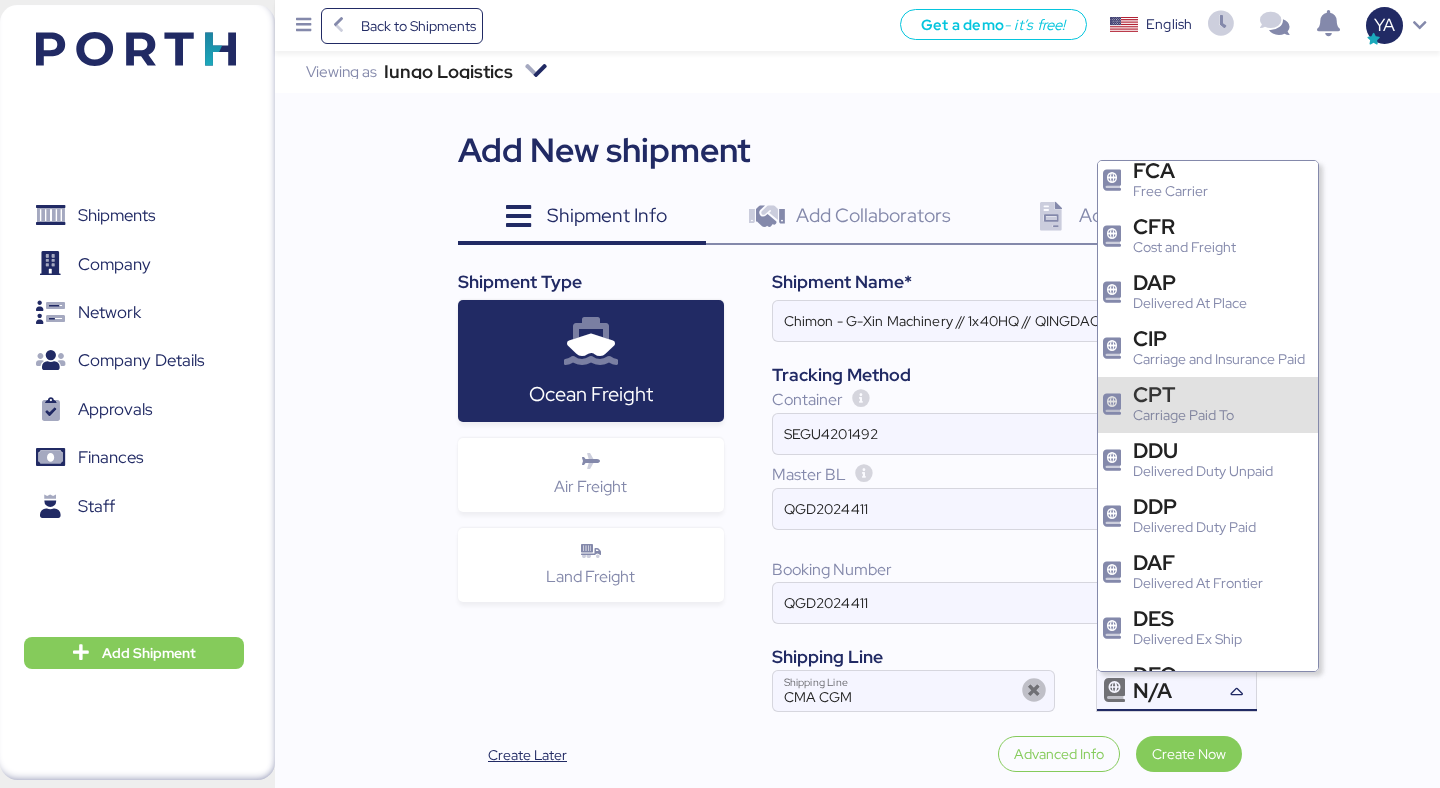 scroll, scrollTop: 258, scrollLeft: 0, axis: vertical 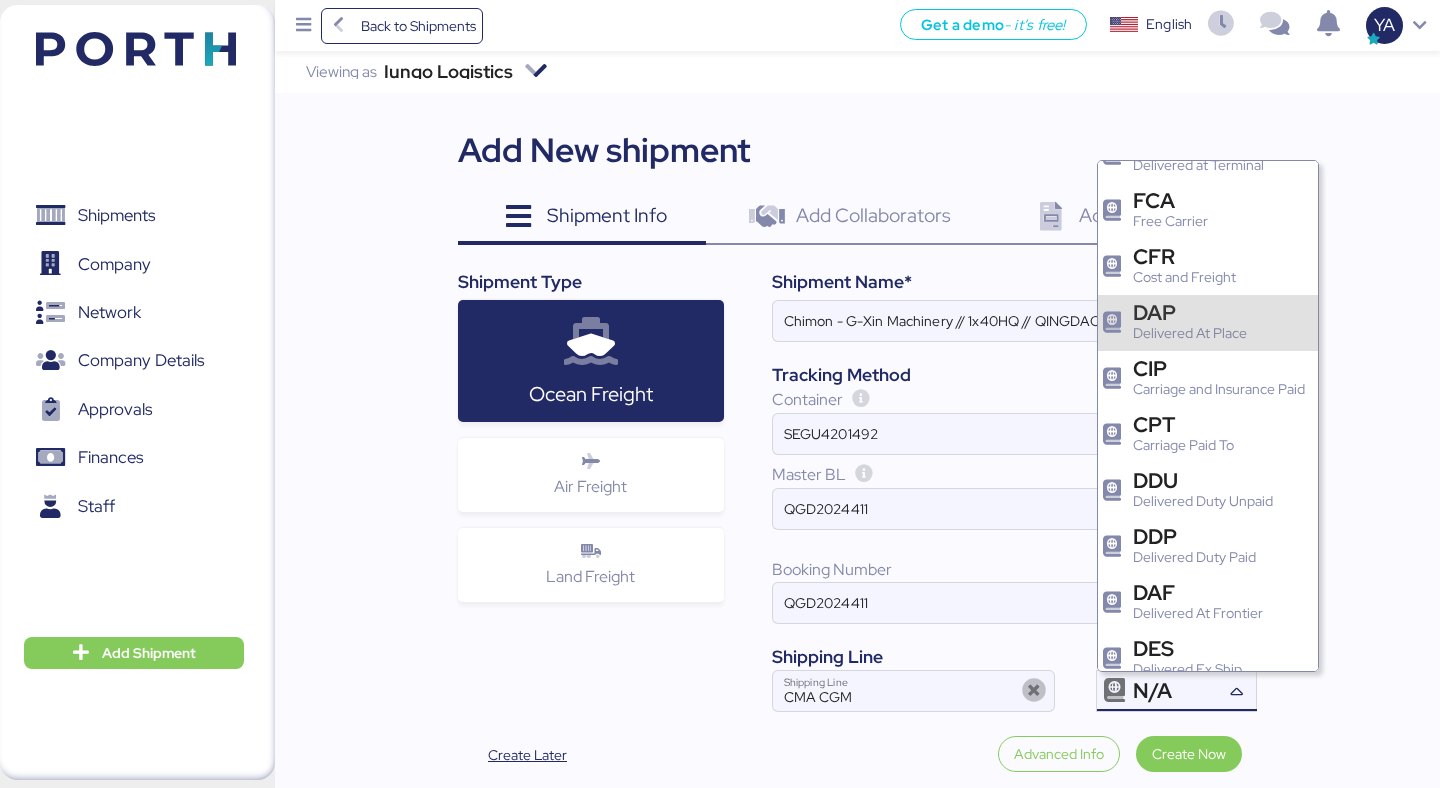 click on "DAP" at bounding box center [1190, 312] 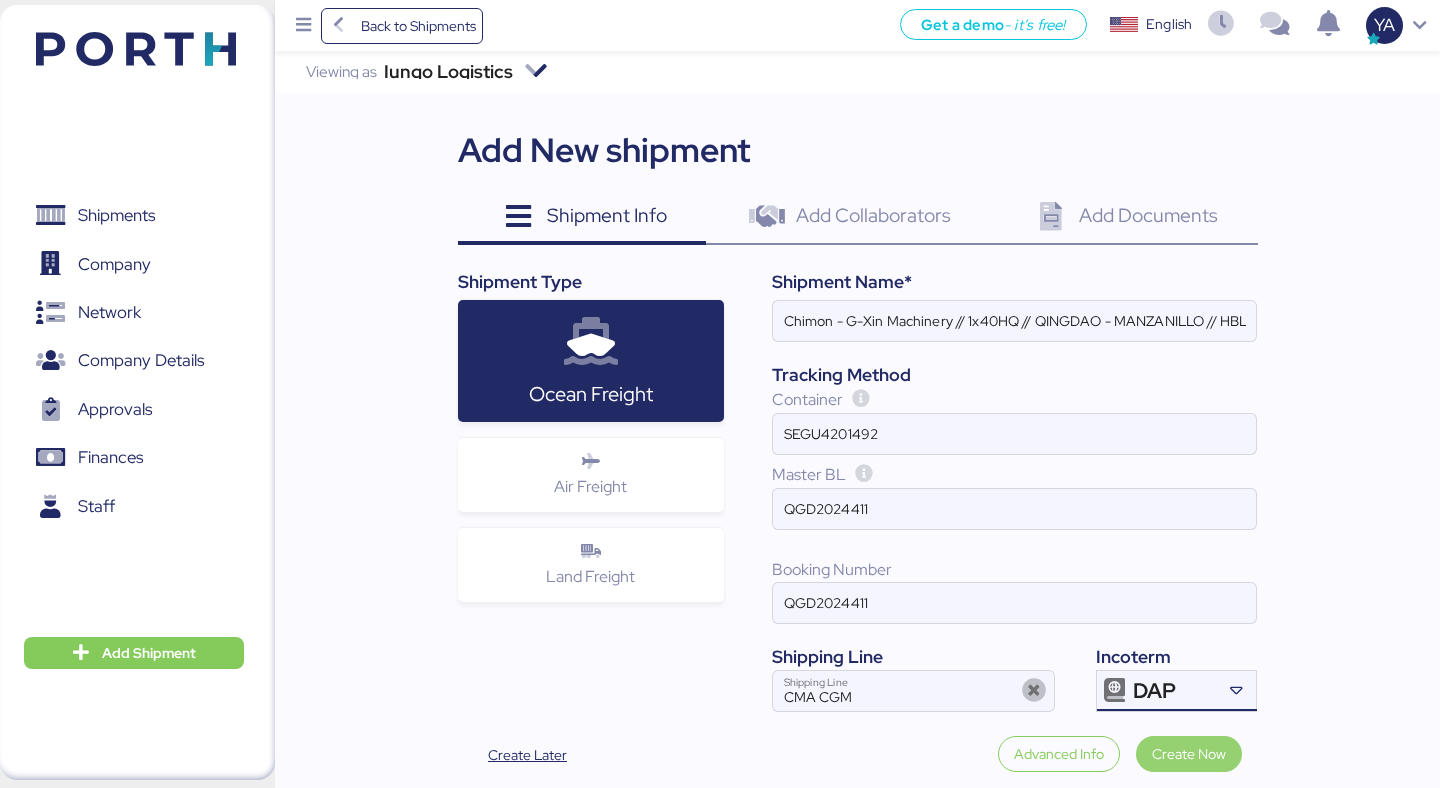 click on "Create Now" at bounding box center [1189, 754] 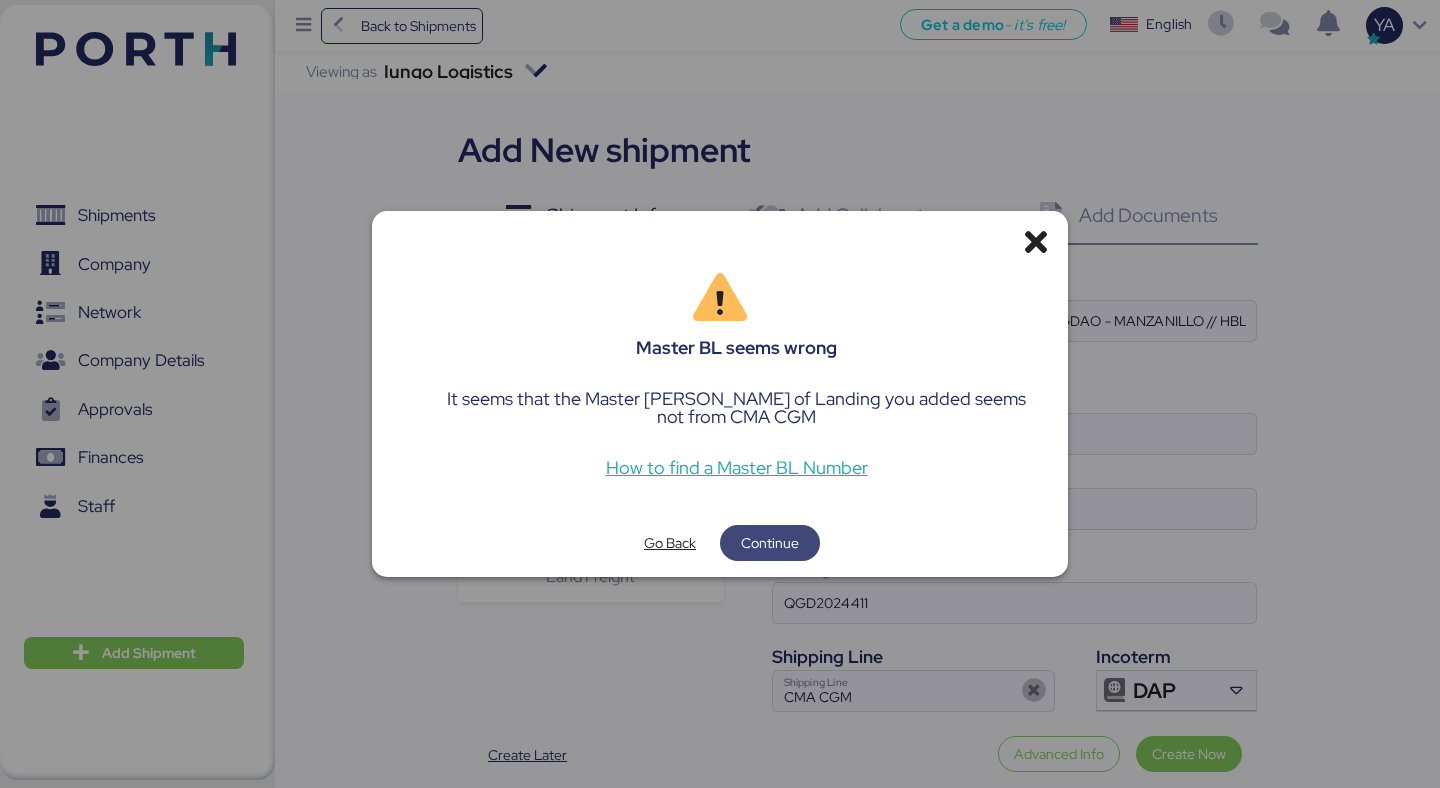 click on "Continue" at bounding box center [770, 543] 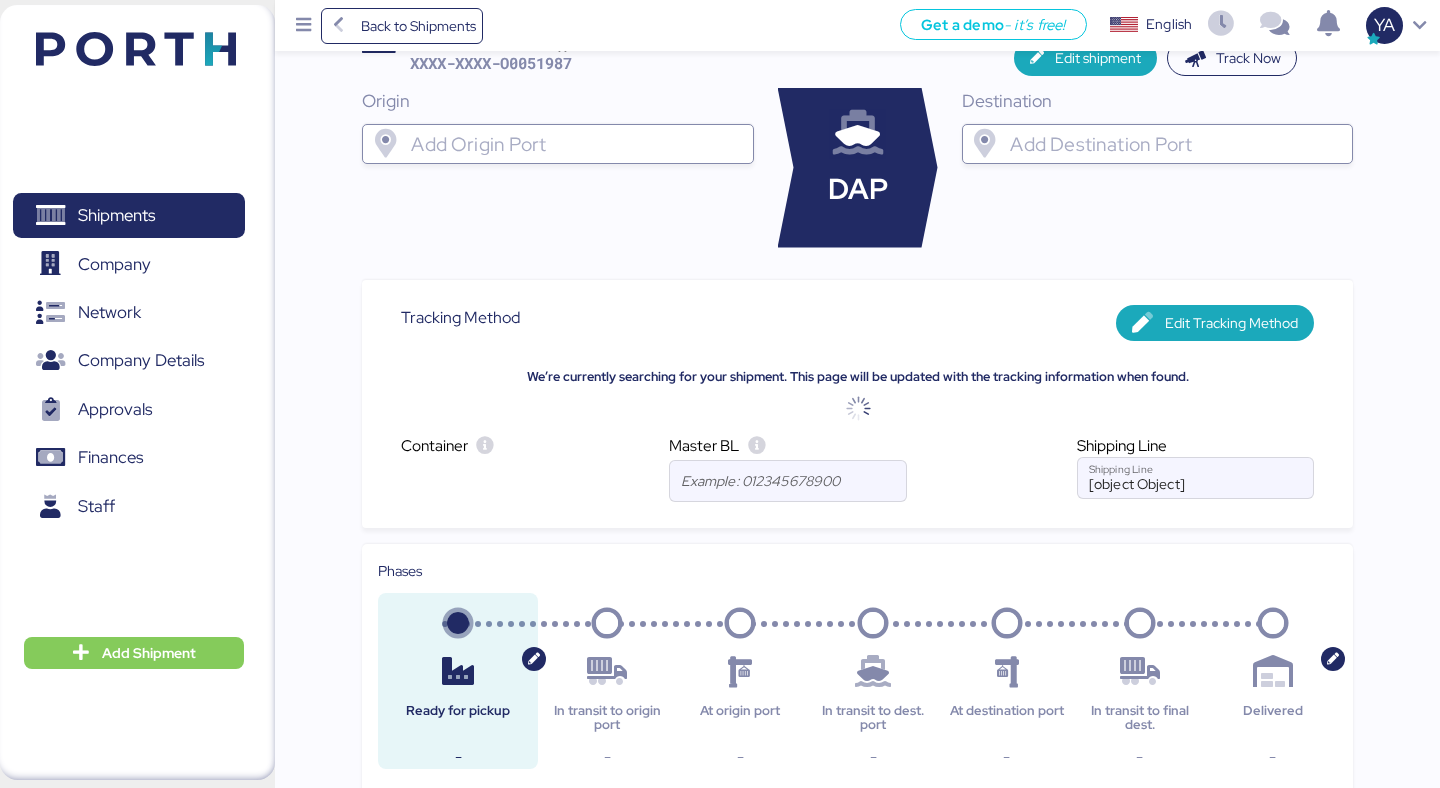 scroll, scrollTop: 0, scrollLeft: 0, axis: both 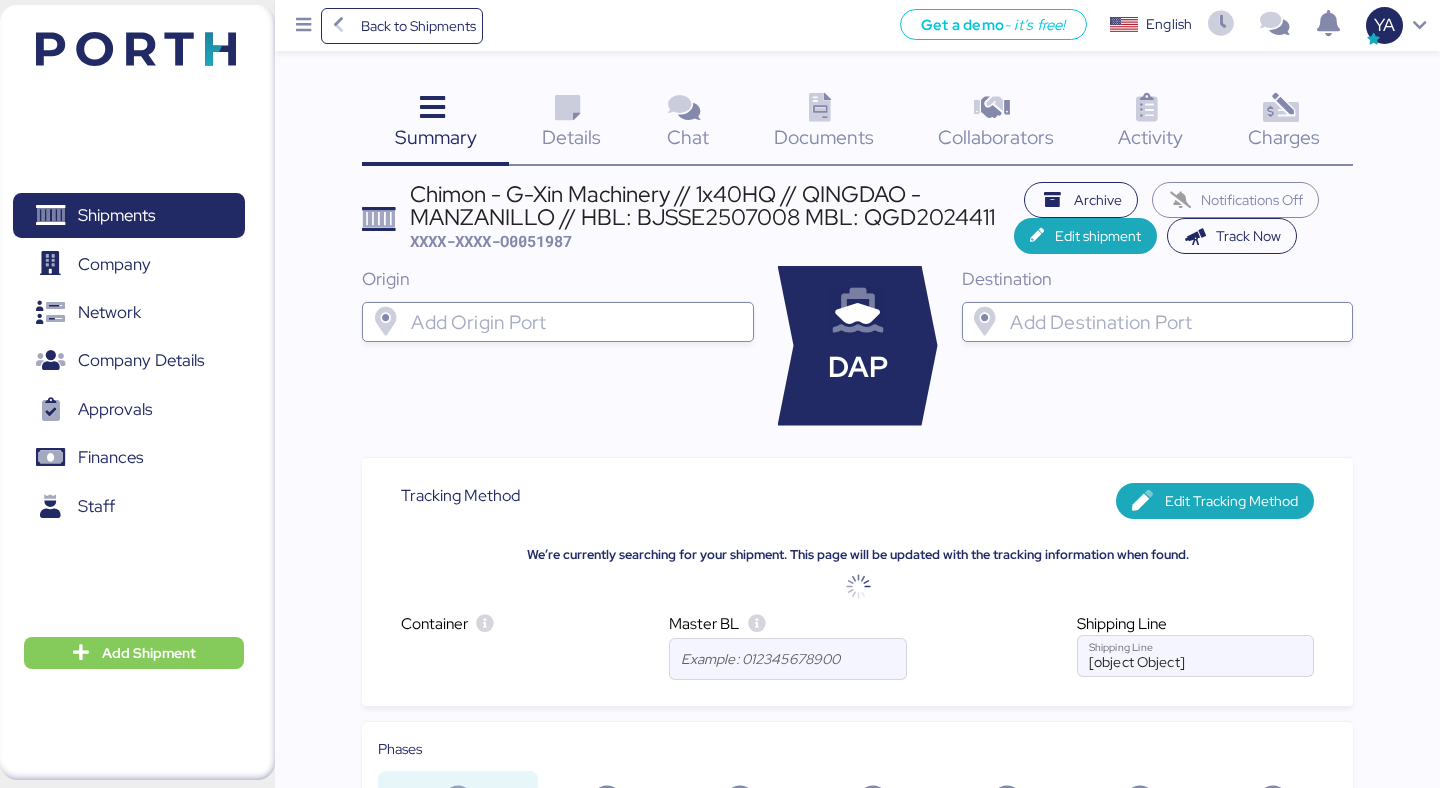 click at bounding box center [567, 108] 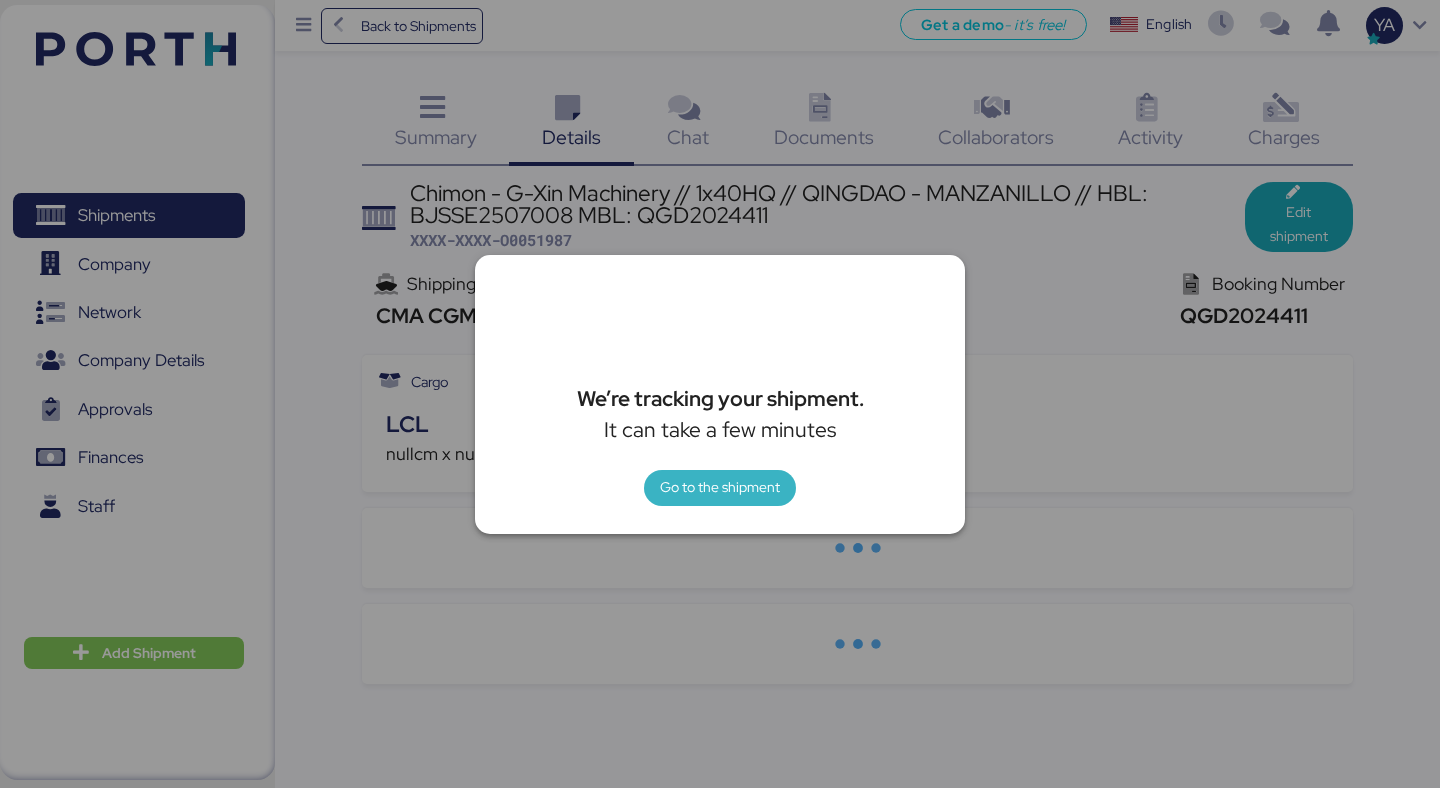click on "Go to the shipment" at bounding box center (720, 487) 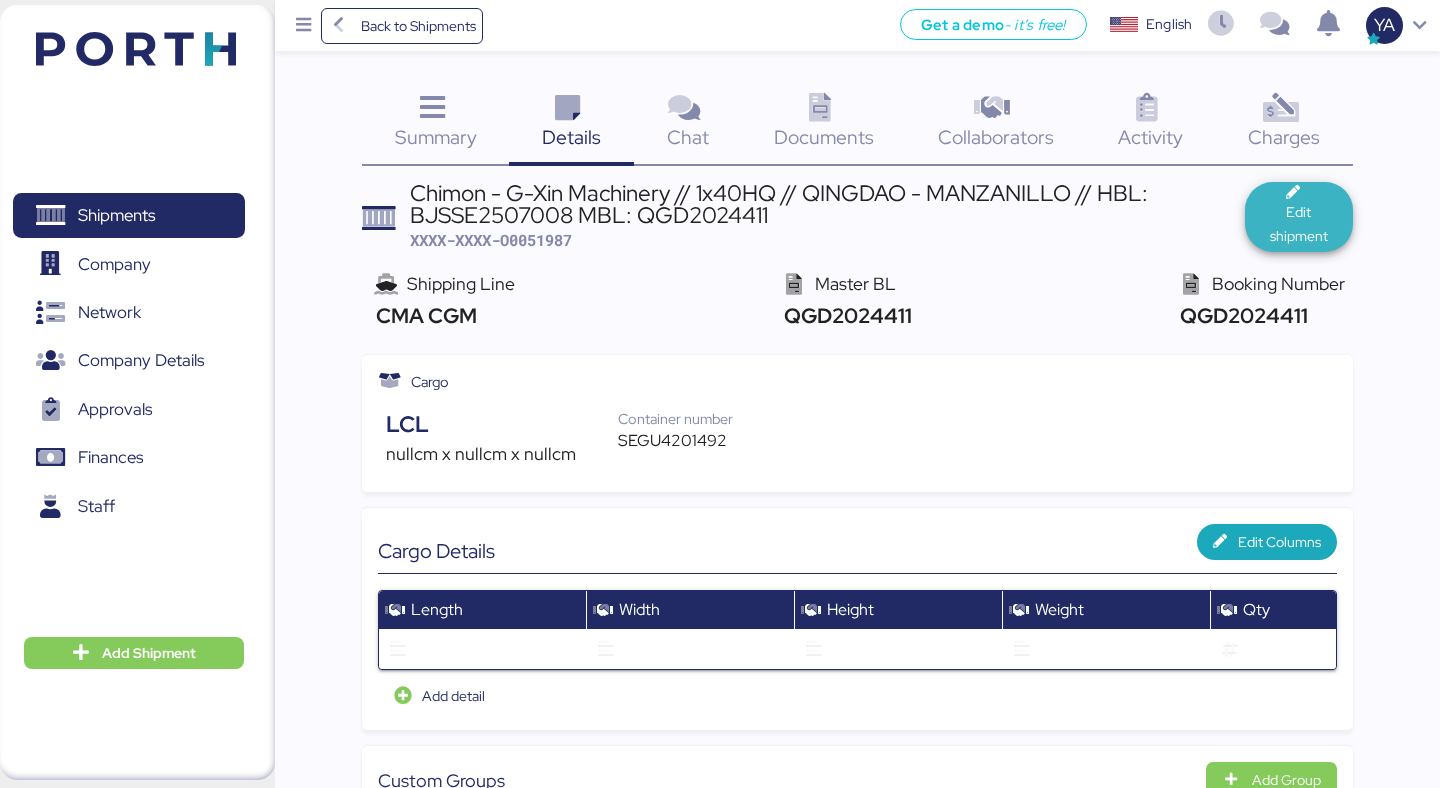 click on "Edit shipment" at bounding box center (1299, 217) 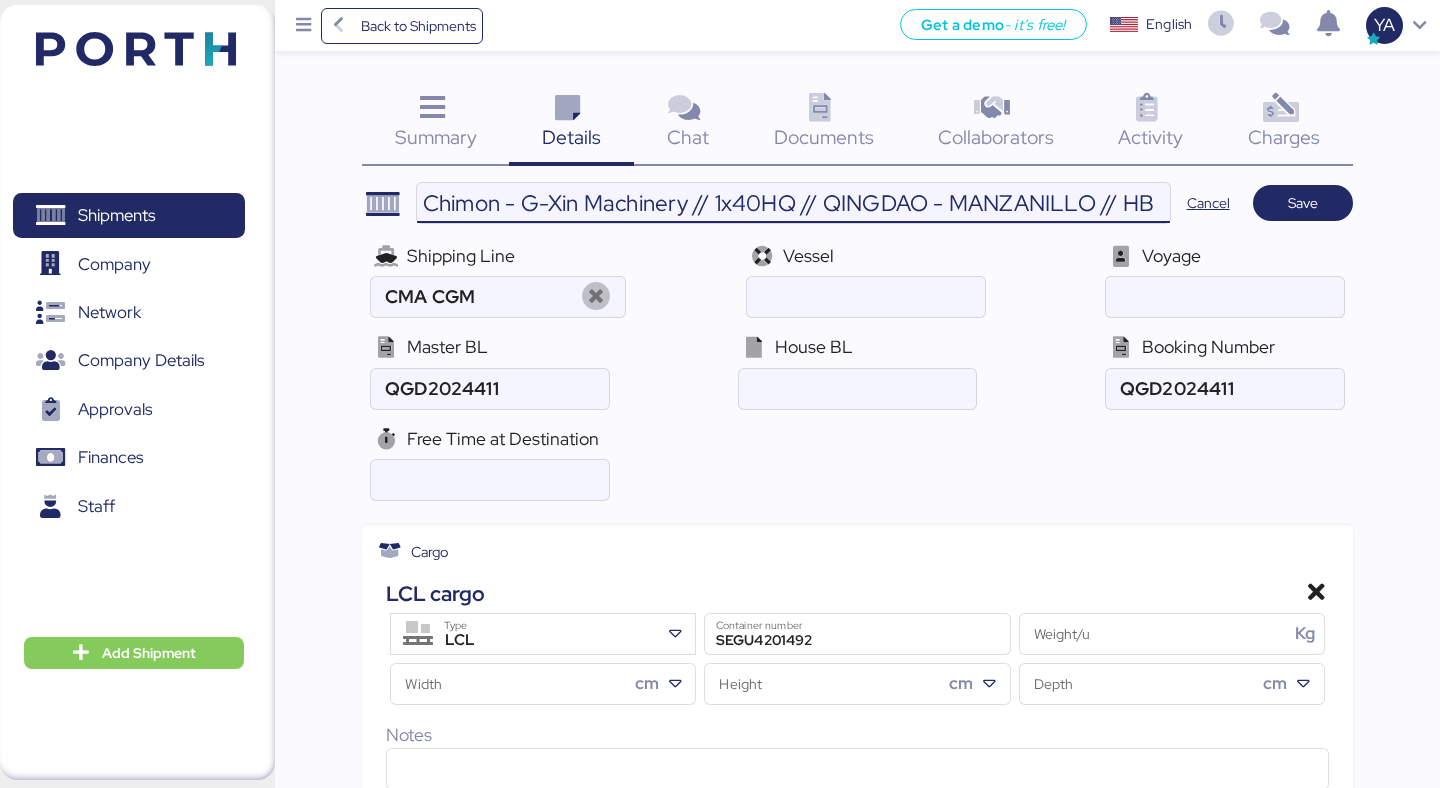 click on "Chimon - G-Xin Machinery // 1x40HQ // QINGDAO - MANZANILLO // HBL: BJSSE2507008 MBL: QGD2024411" at bounding box center (793, 203) 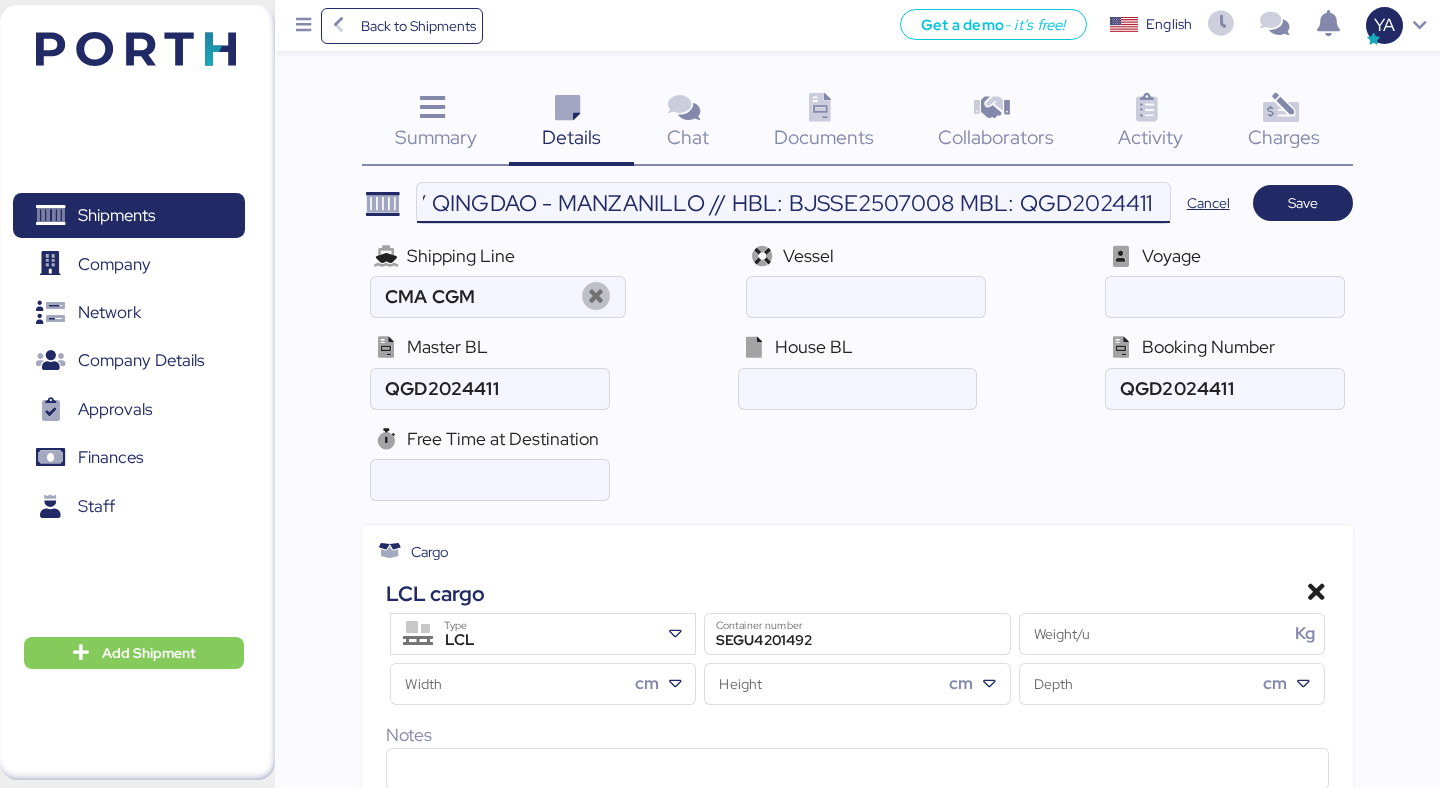 click on "Chimon - G-Xin Machinery // 1x40HQ // QINGDAO - MANZANILLO // HBL: BJSSE2507008 MBL: QGD2024411" at bounding box center (793, 203) 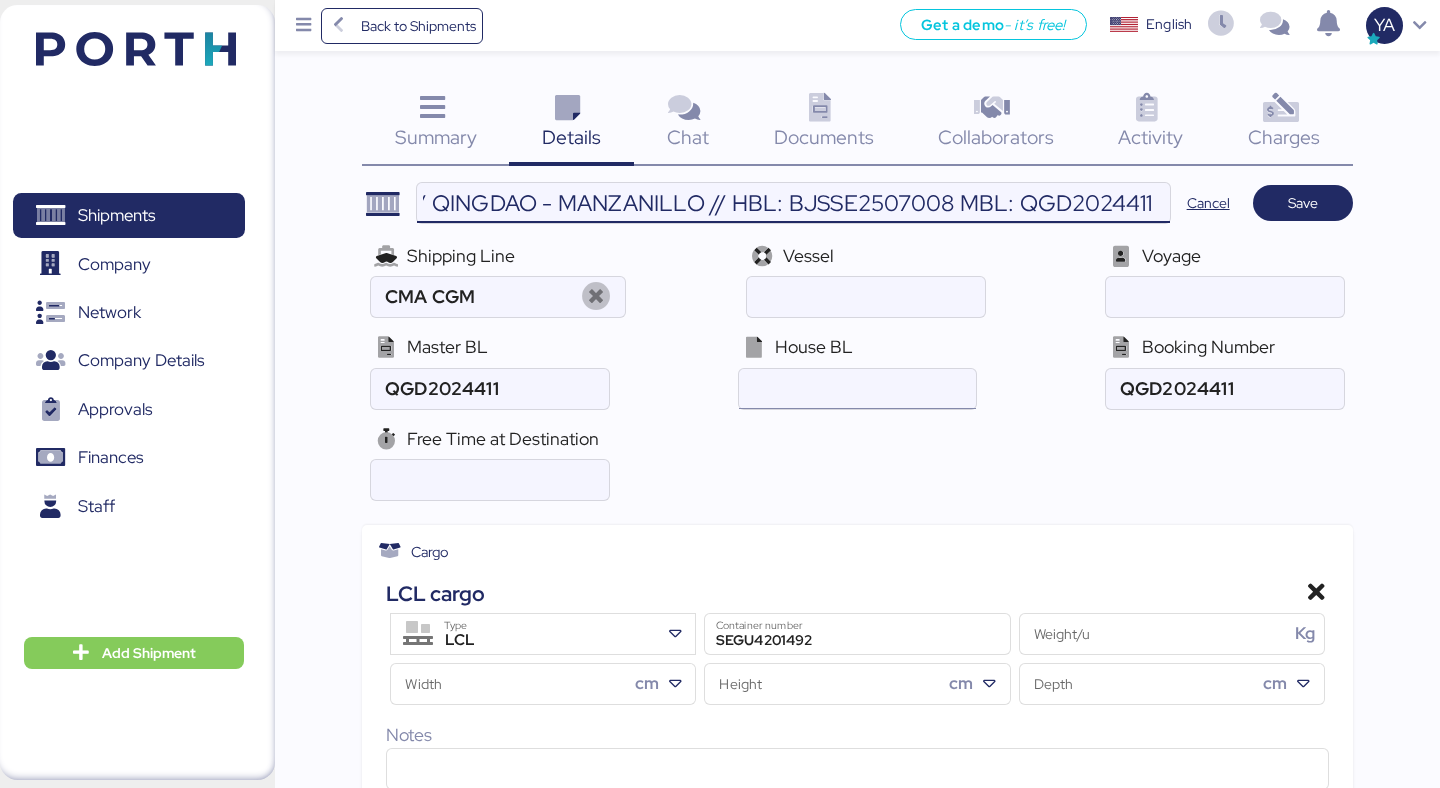 click at bounding box center (857, 389) 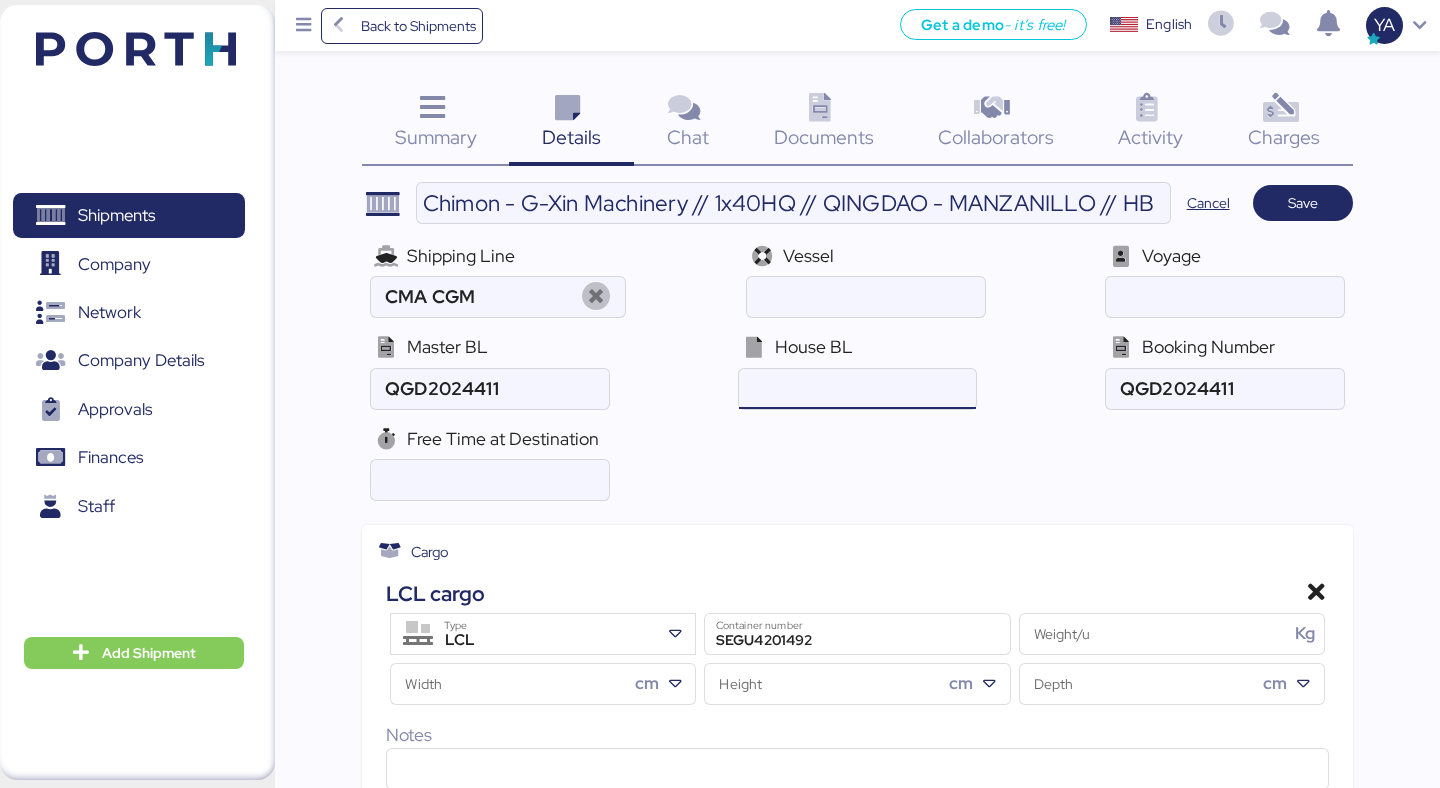 paste on "BJSSE2507008" 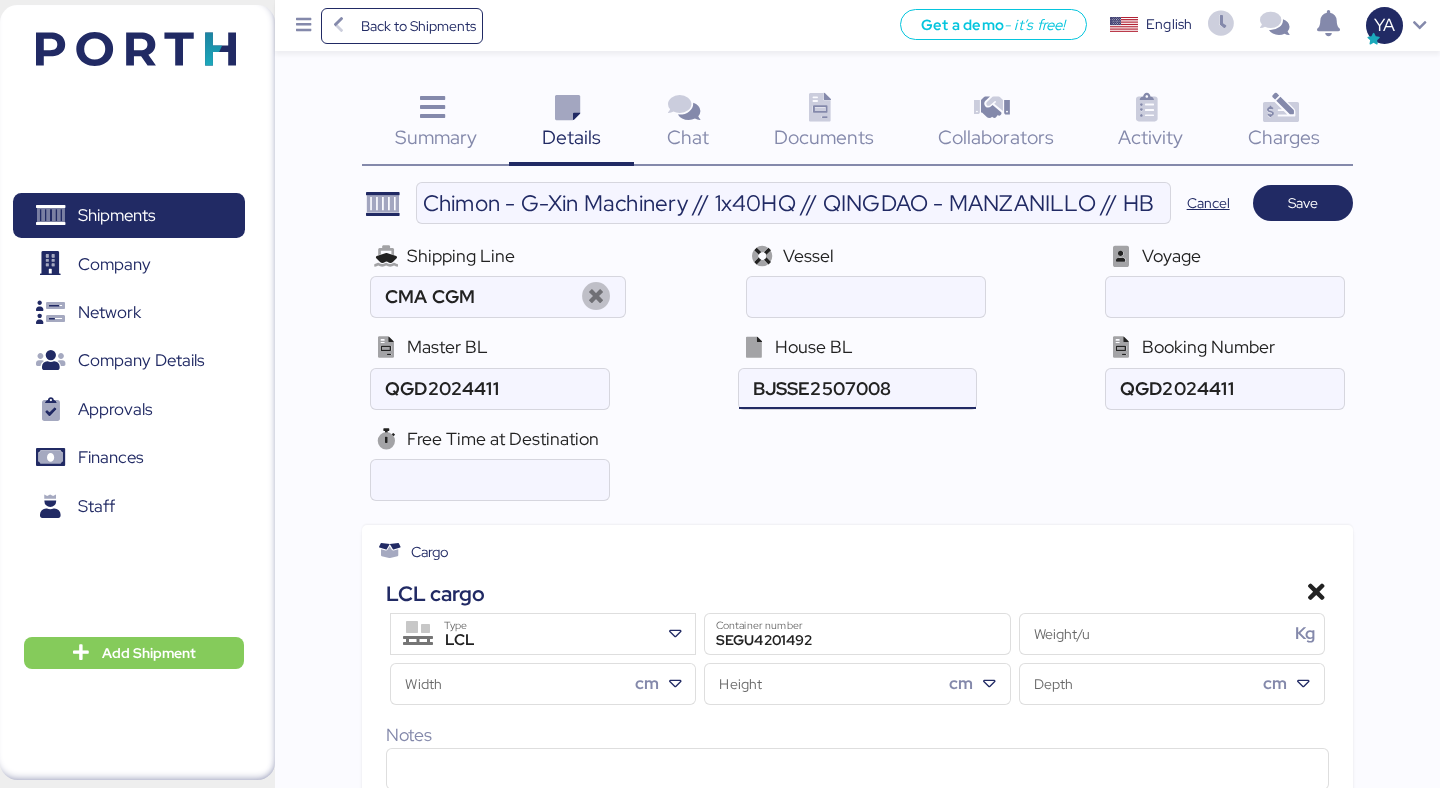 type on "BJSSE2507008" 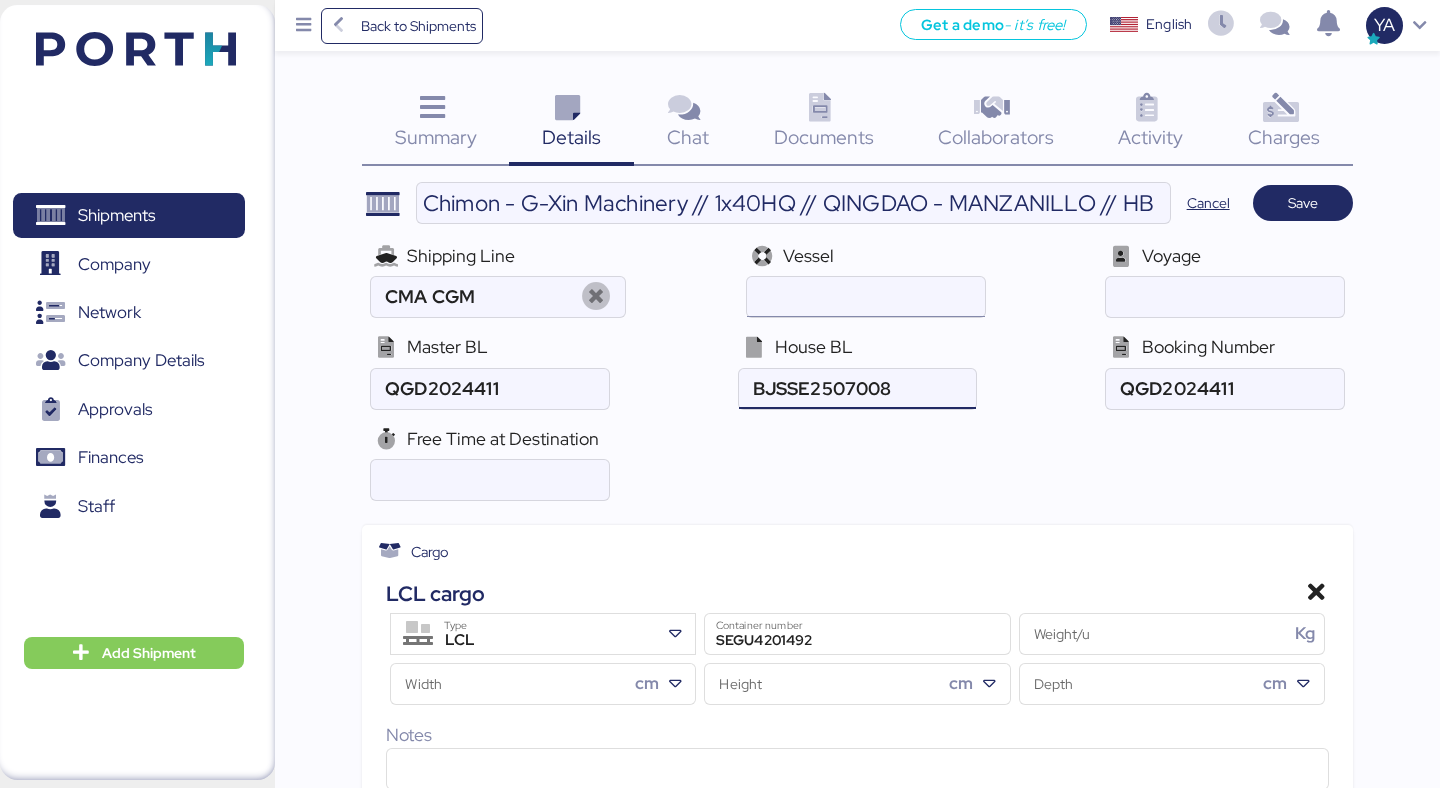 click at bounding box center (865, 297) 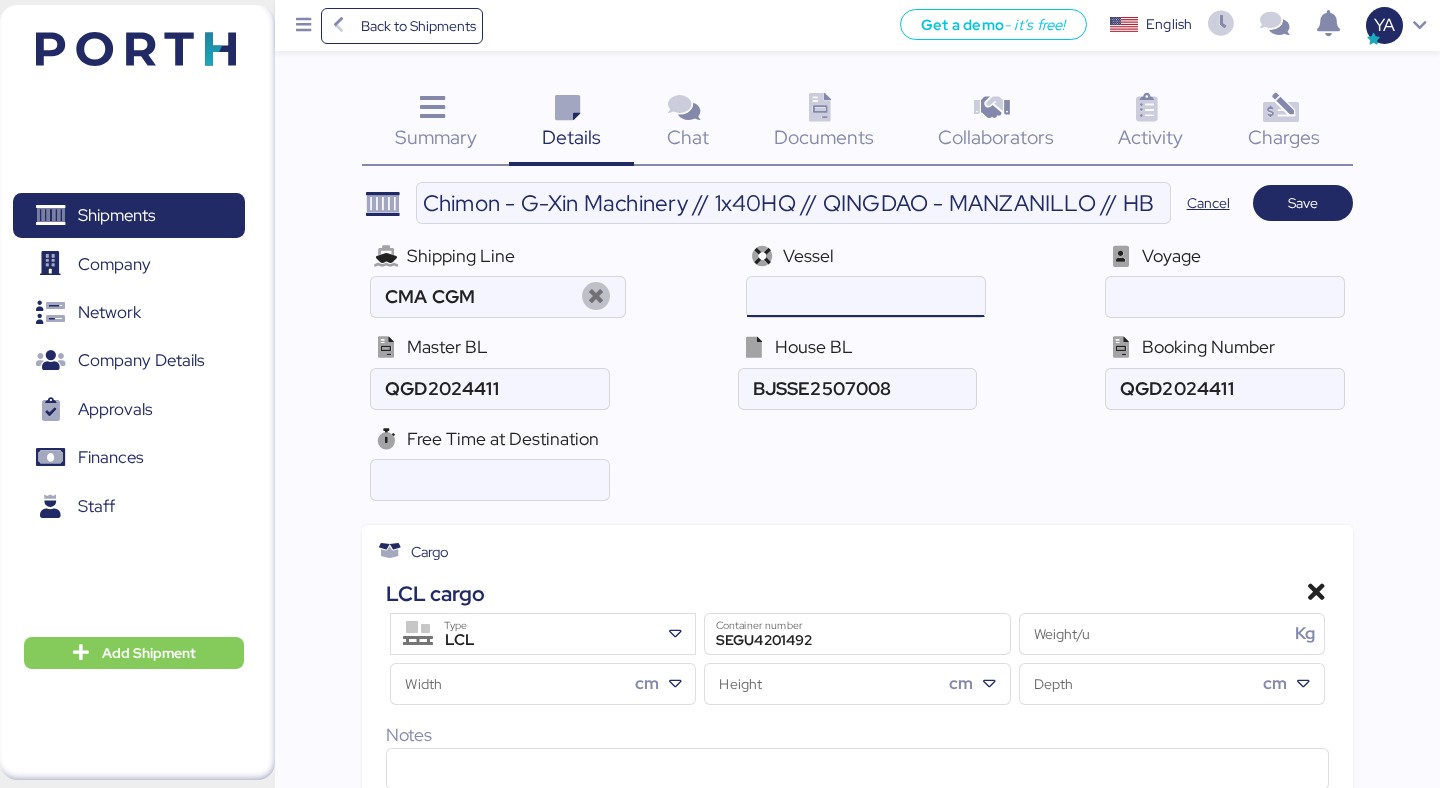 paste on "CMA CGM [GEOGRAPHIC_DATA]" 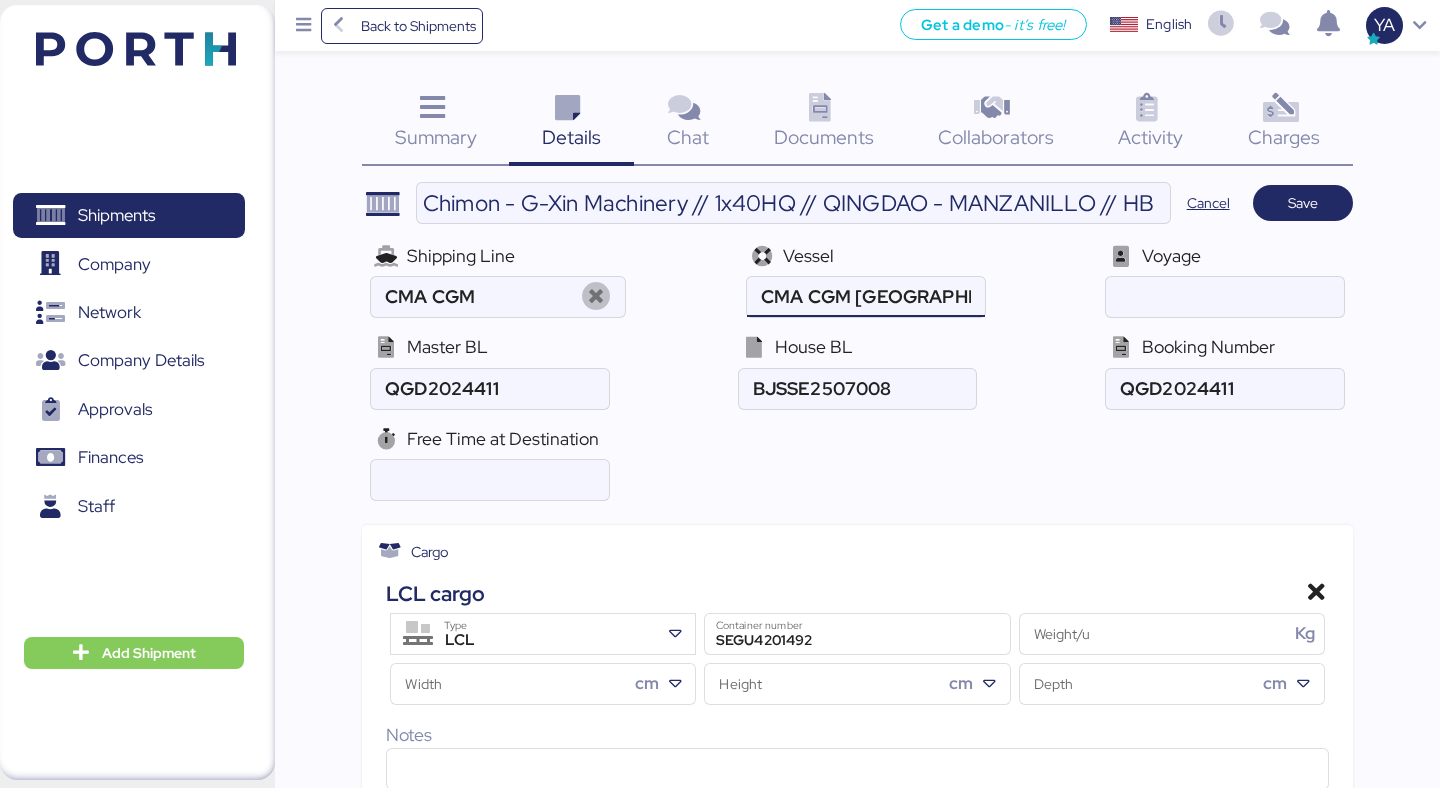 type on "CMA CGM [GEOGRAPHIC_DATA]" 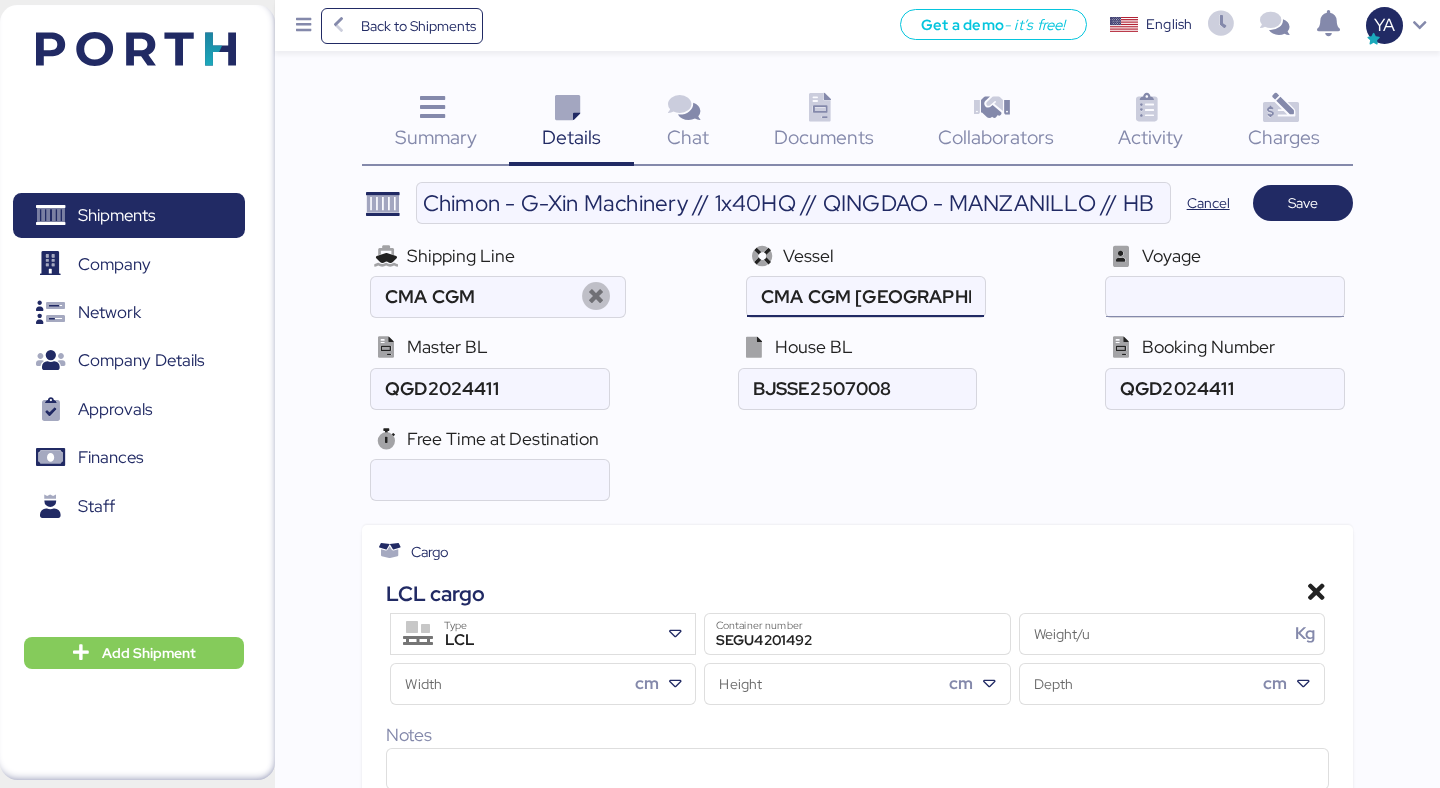 click at bounding box center (1224, 297) 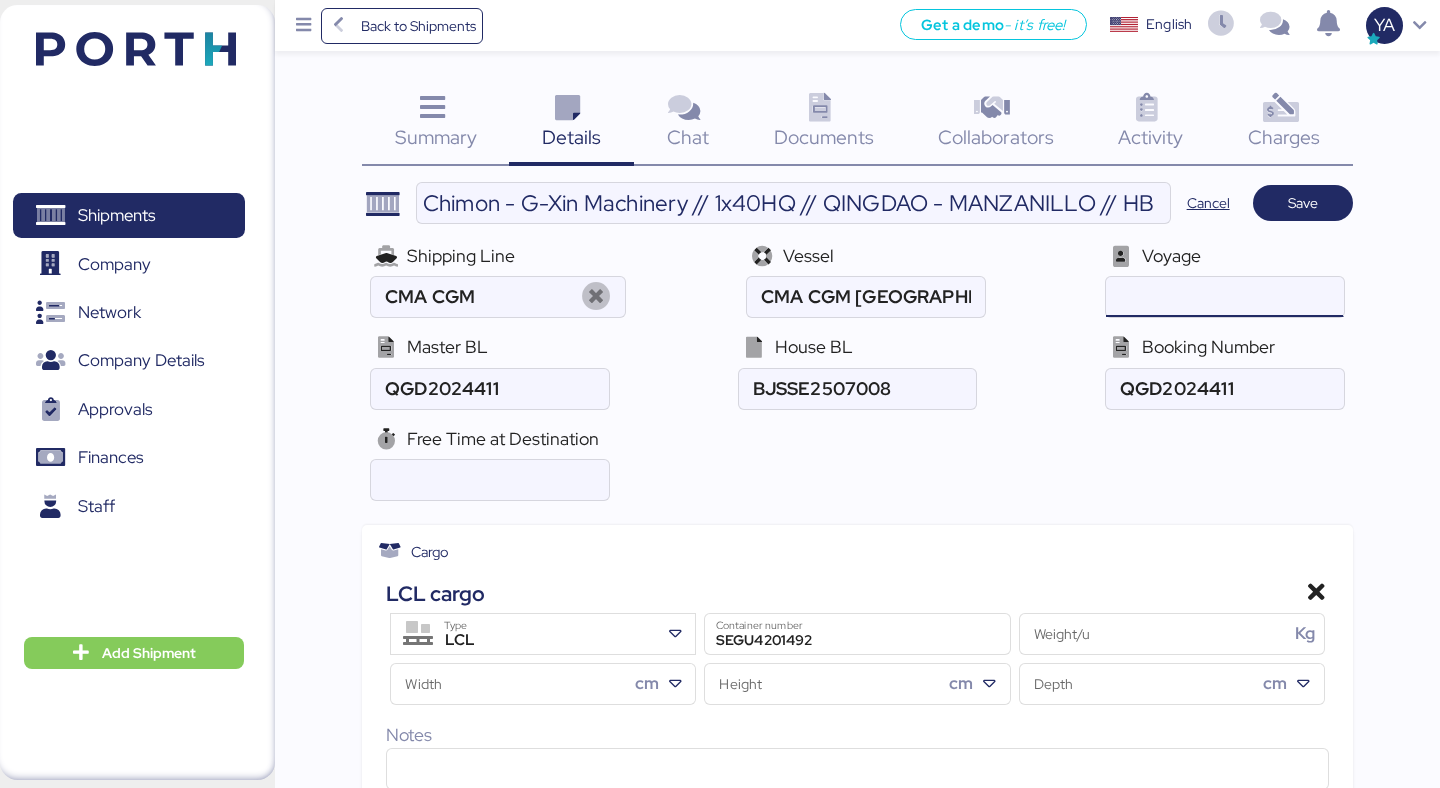 paste on "0WURBE2MA/0WURBE" 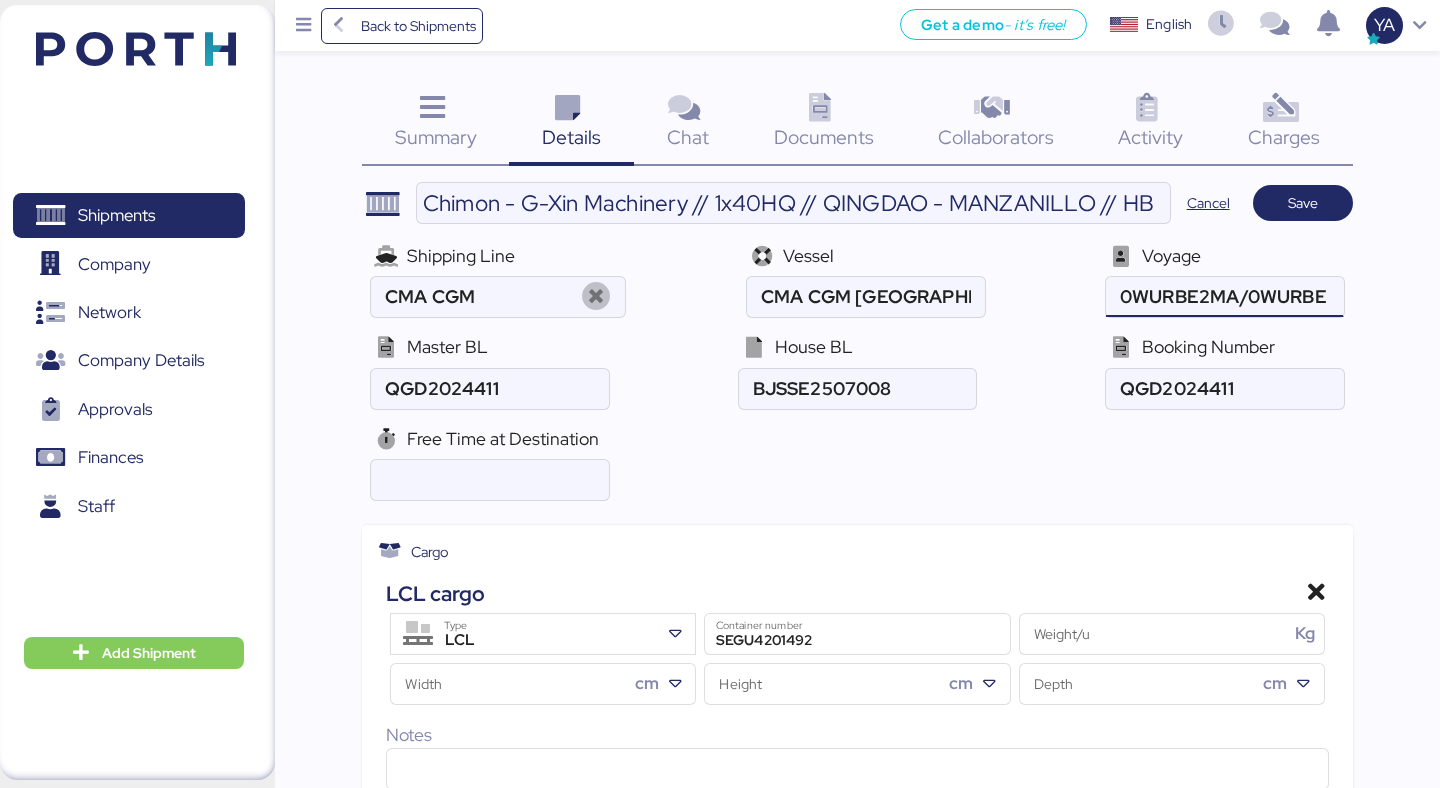 scroll, scrollTop: 0, scrollLeft: 4, axis: horizontal 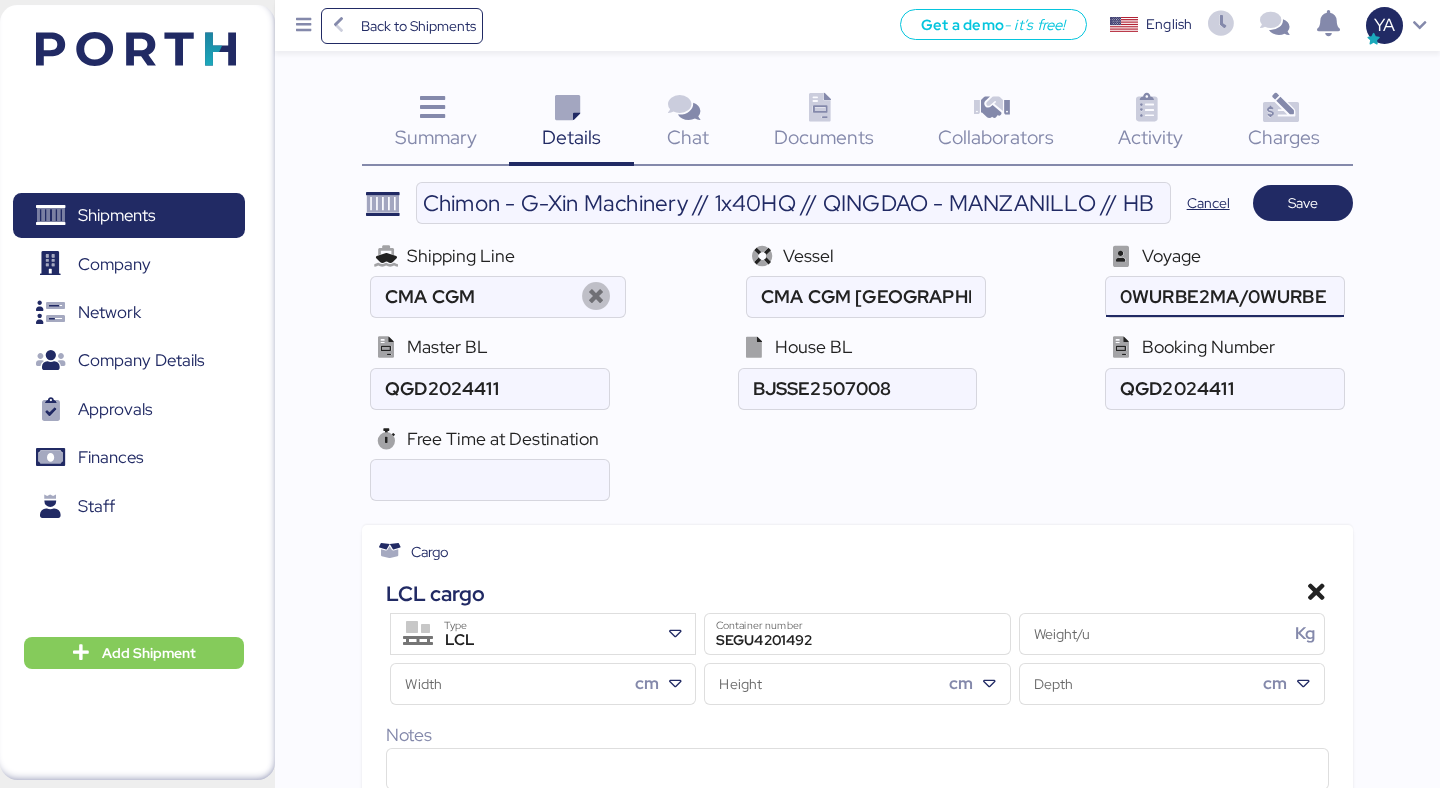 click at bounding box center [1224, 297] 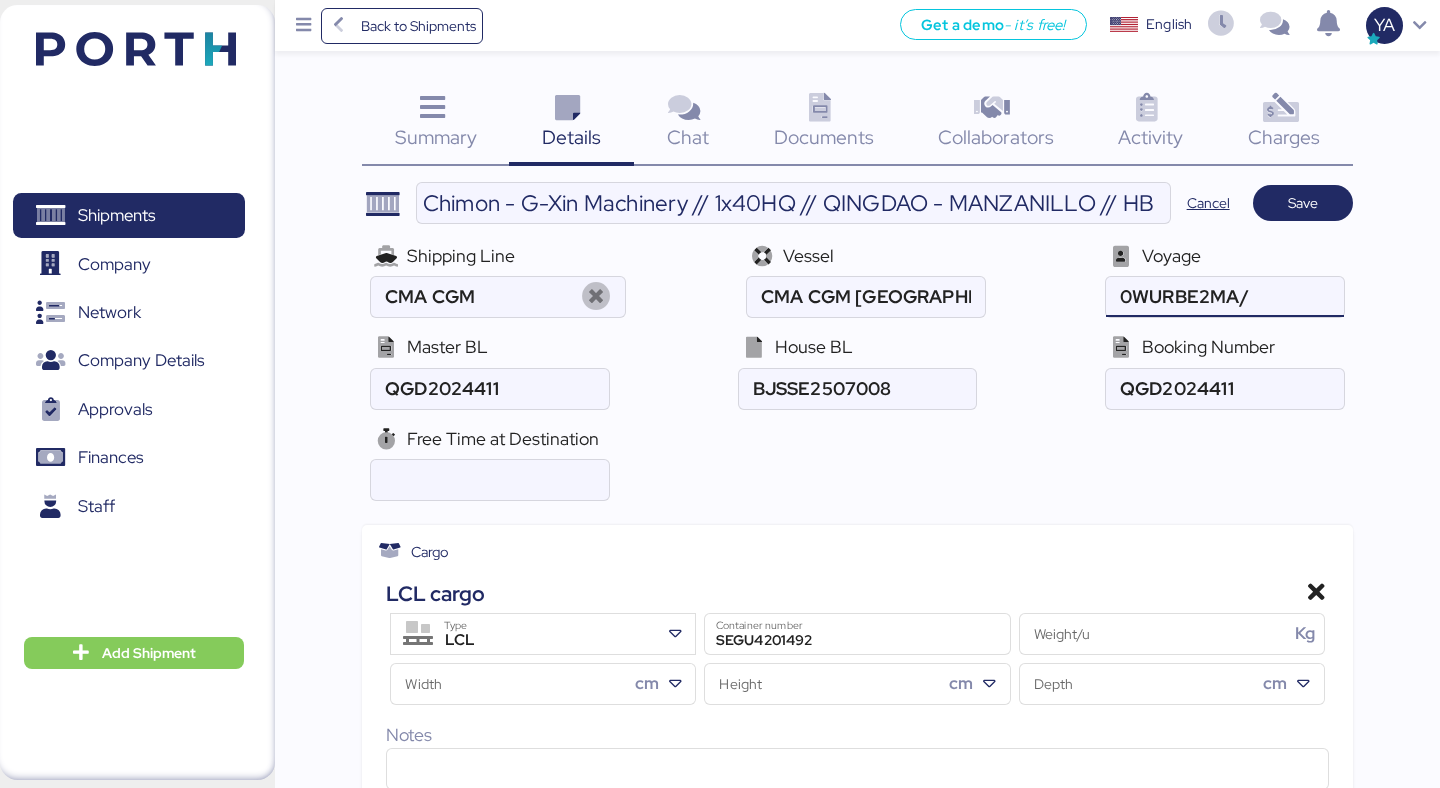 scroll, scrollTop: 0, scrollLeft: 0, axis: both 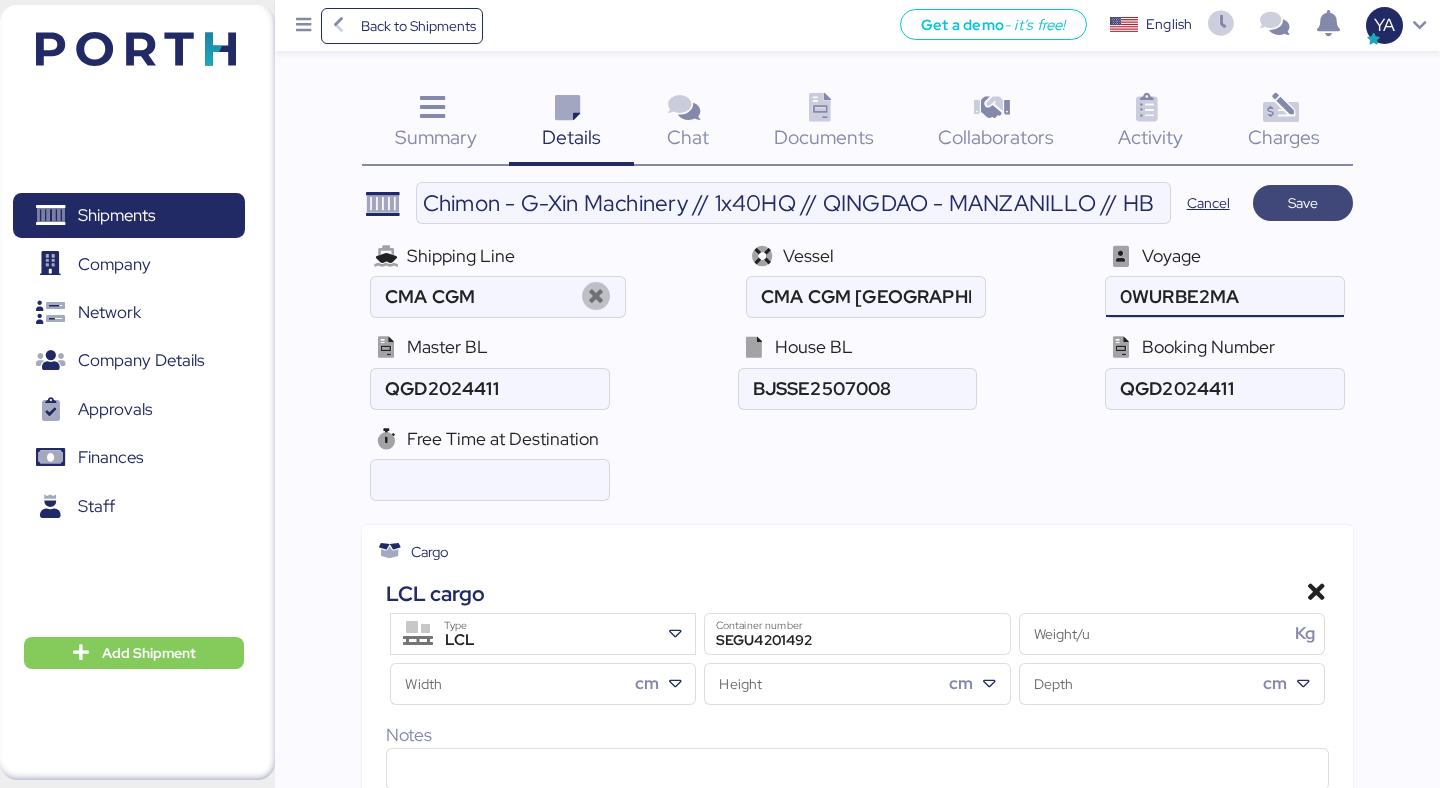 type on "0WURBE2MA" 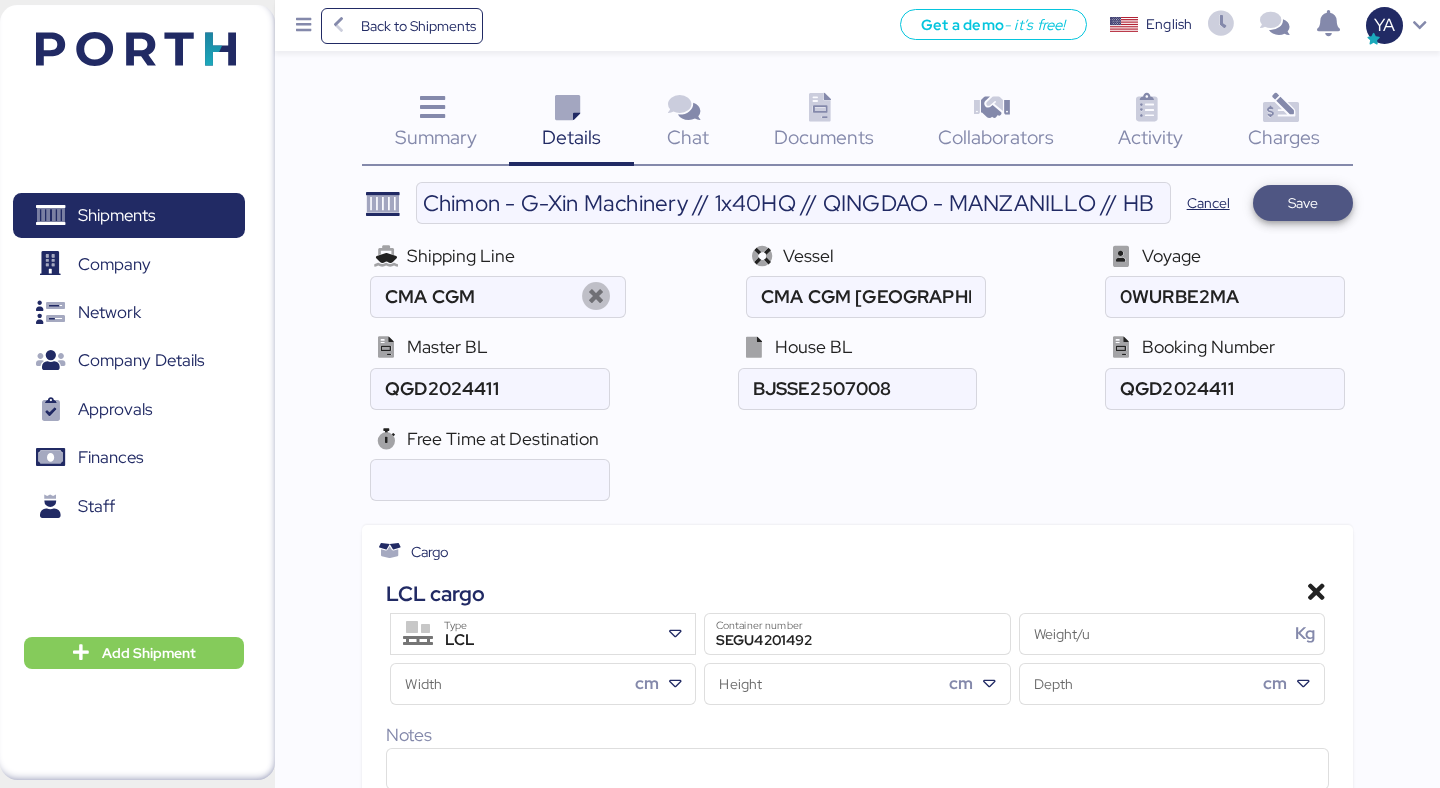 click on "Save" at bounding box center (1303, 203) 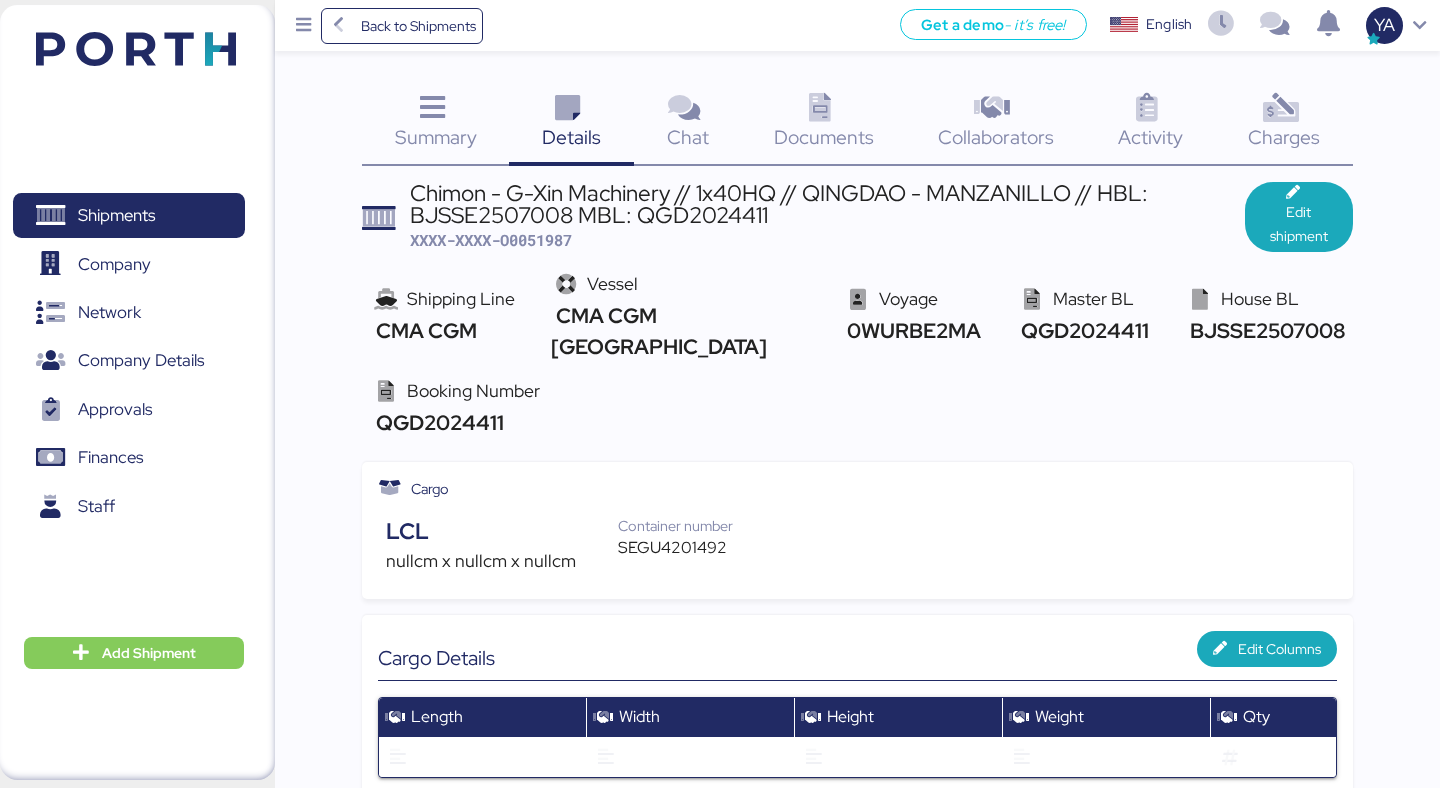 scroll, scrollTop: 141, scrollLeft: 0, axis: vertical 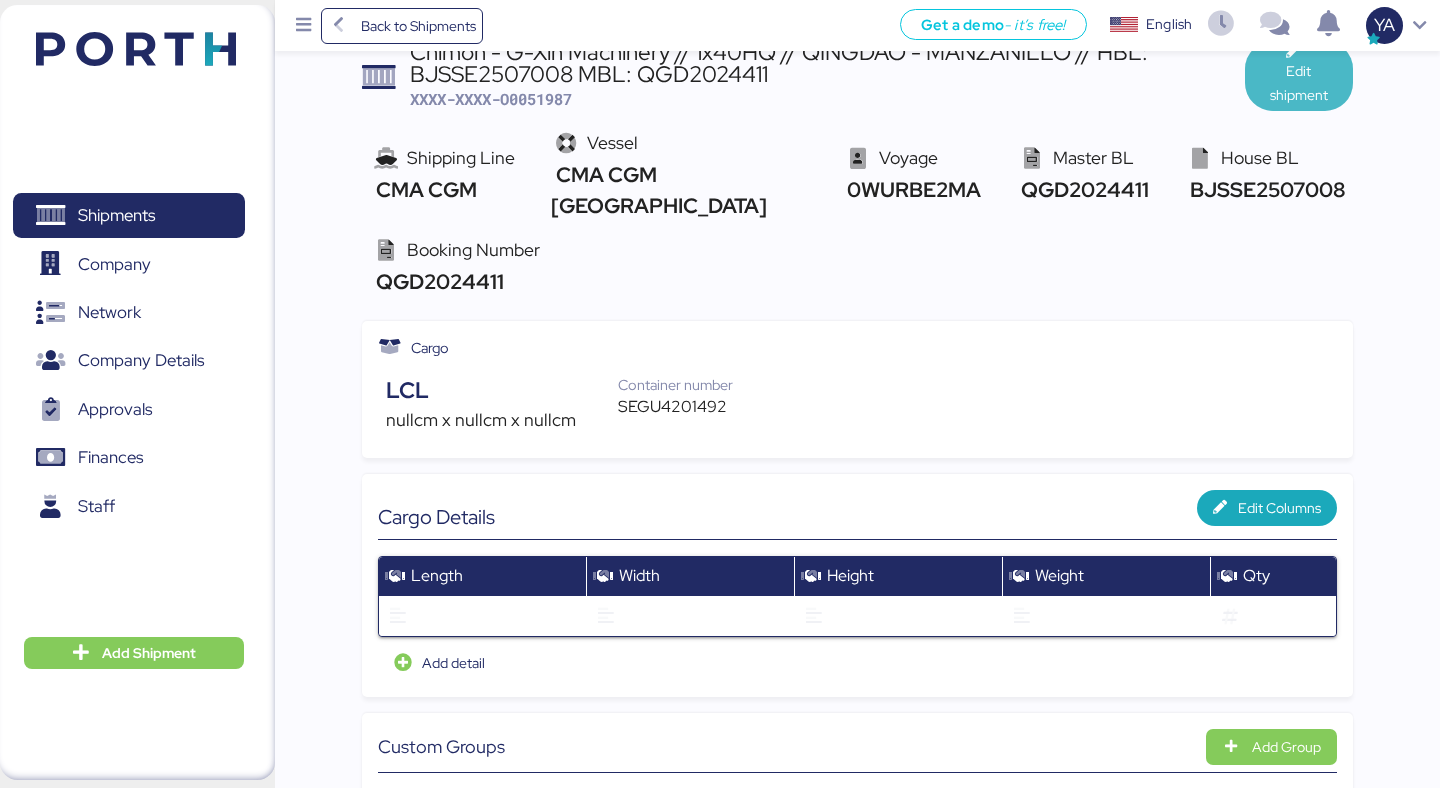 click on "Edit shipment" at bounding box center (1299, 83) 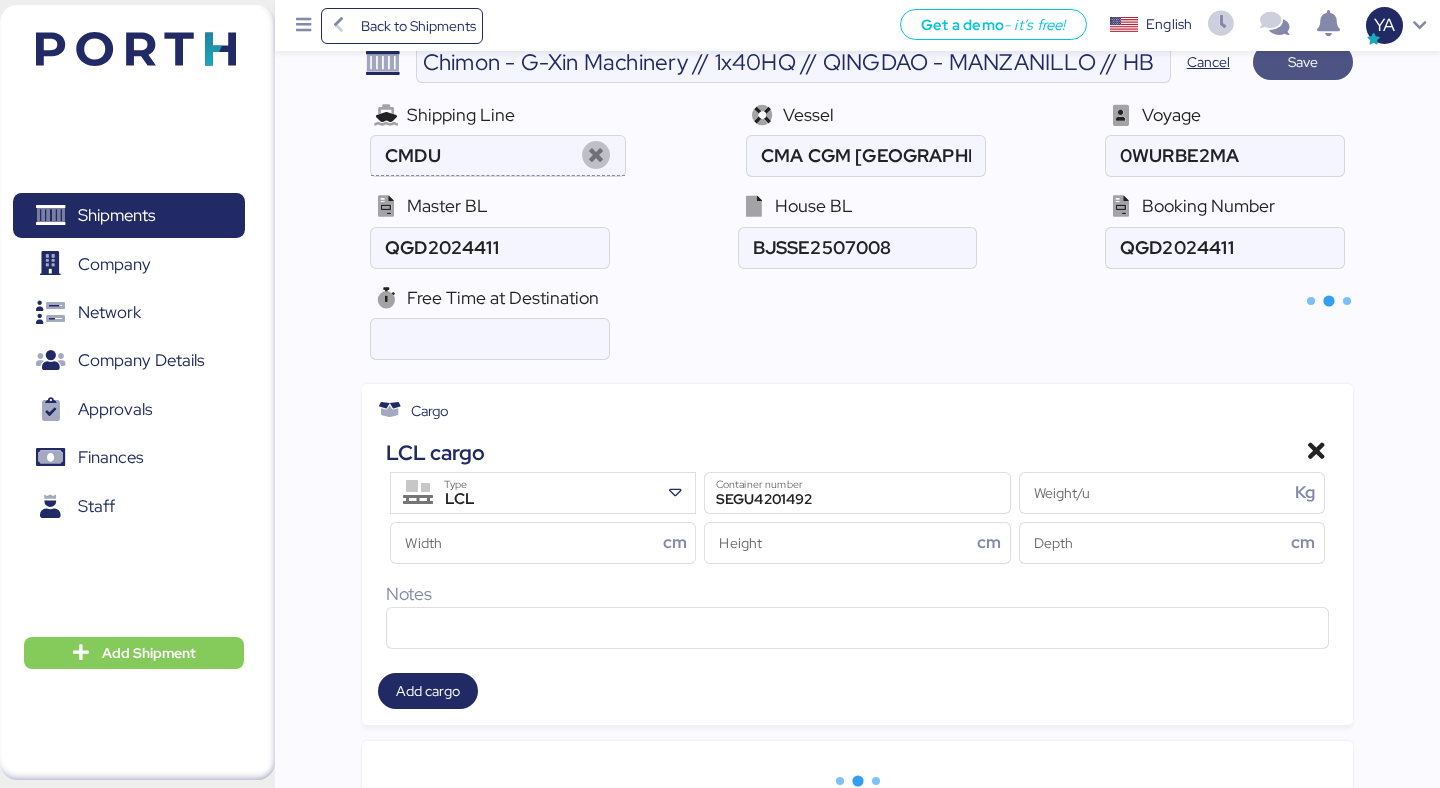 type on "CMA CGM" 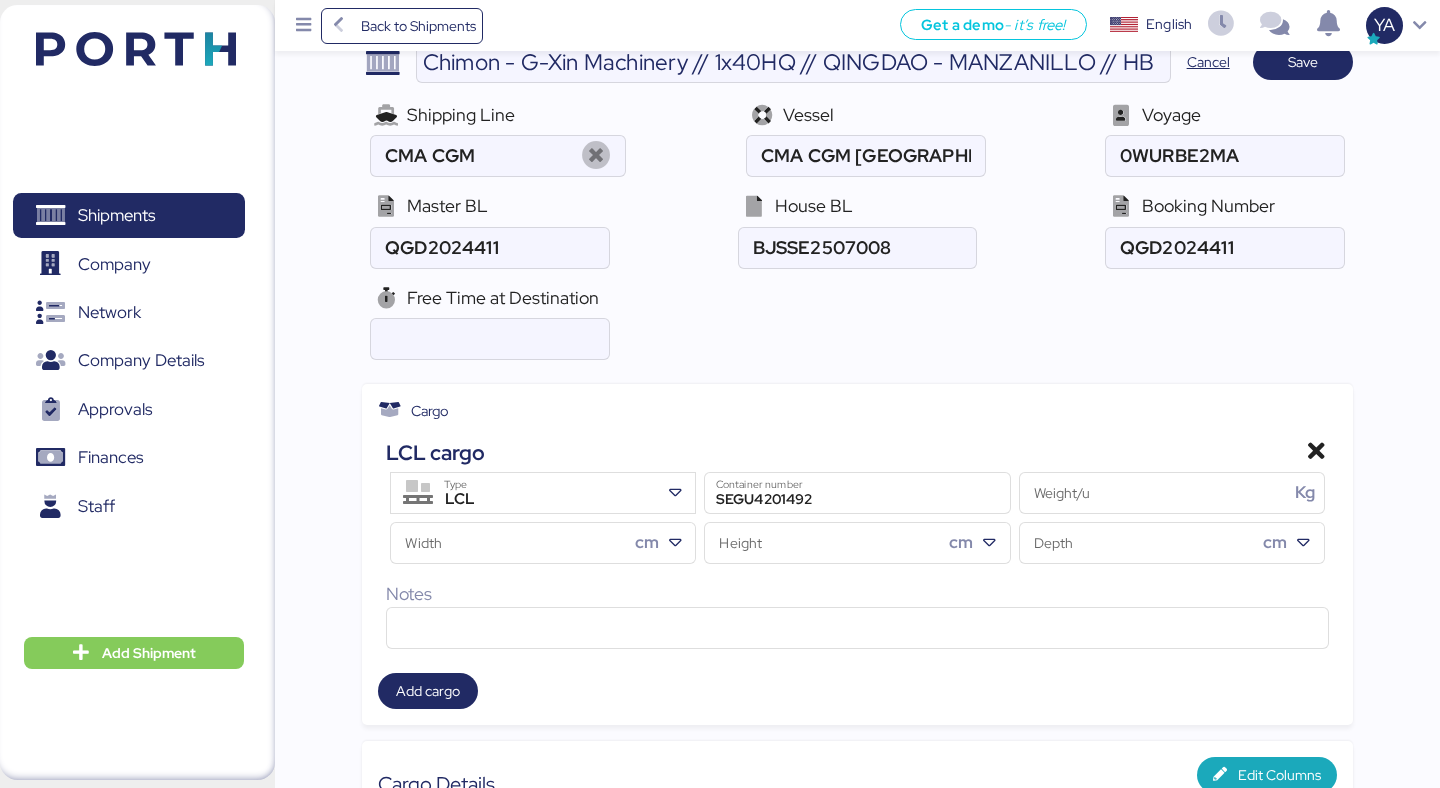 click on "LCL cargo" at bounding box center (435, 452) 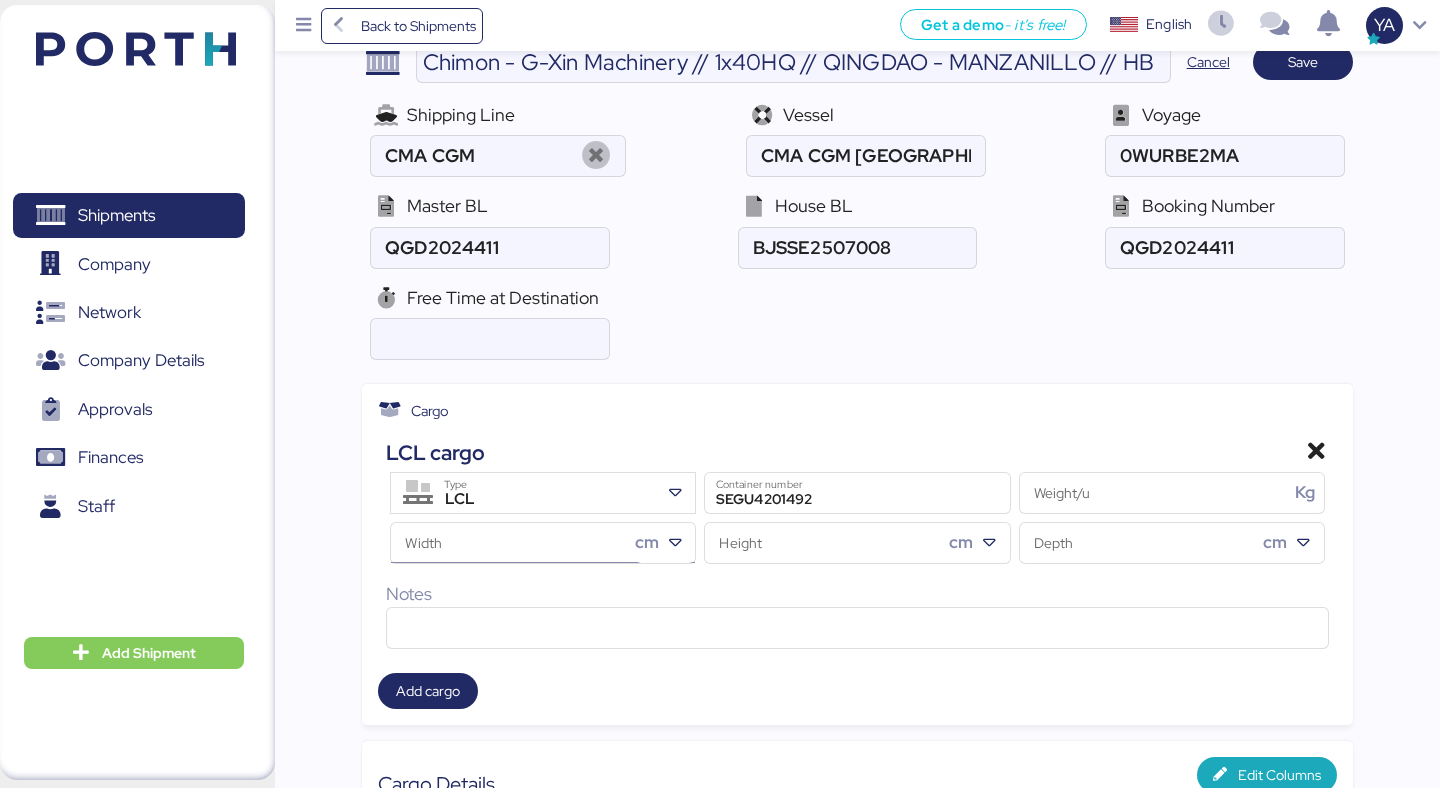 click on "Width cm" at bounding box center (510, 543) 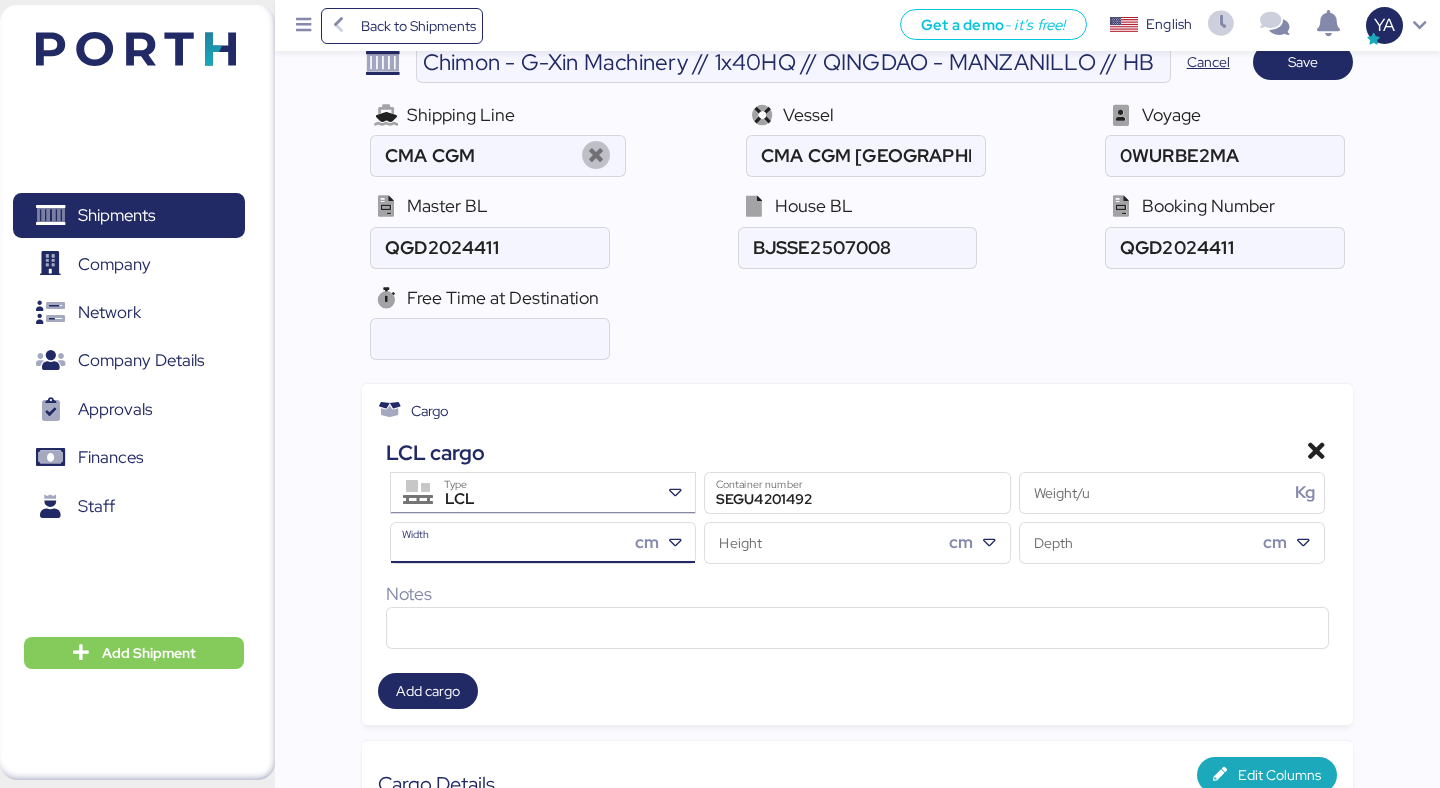 type 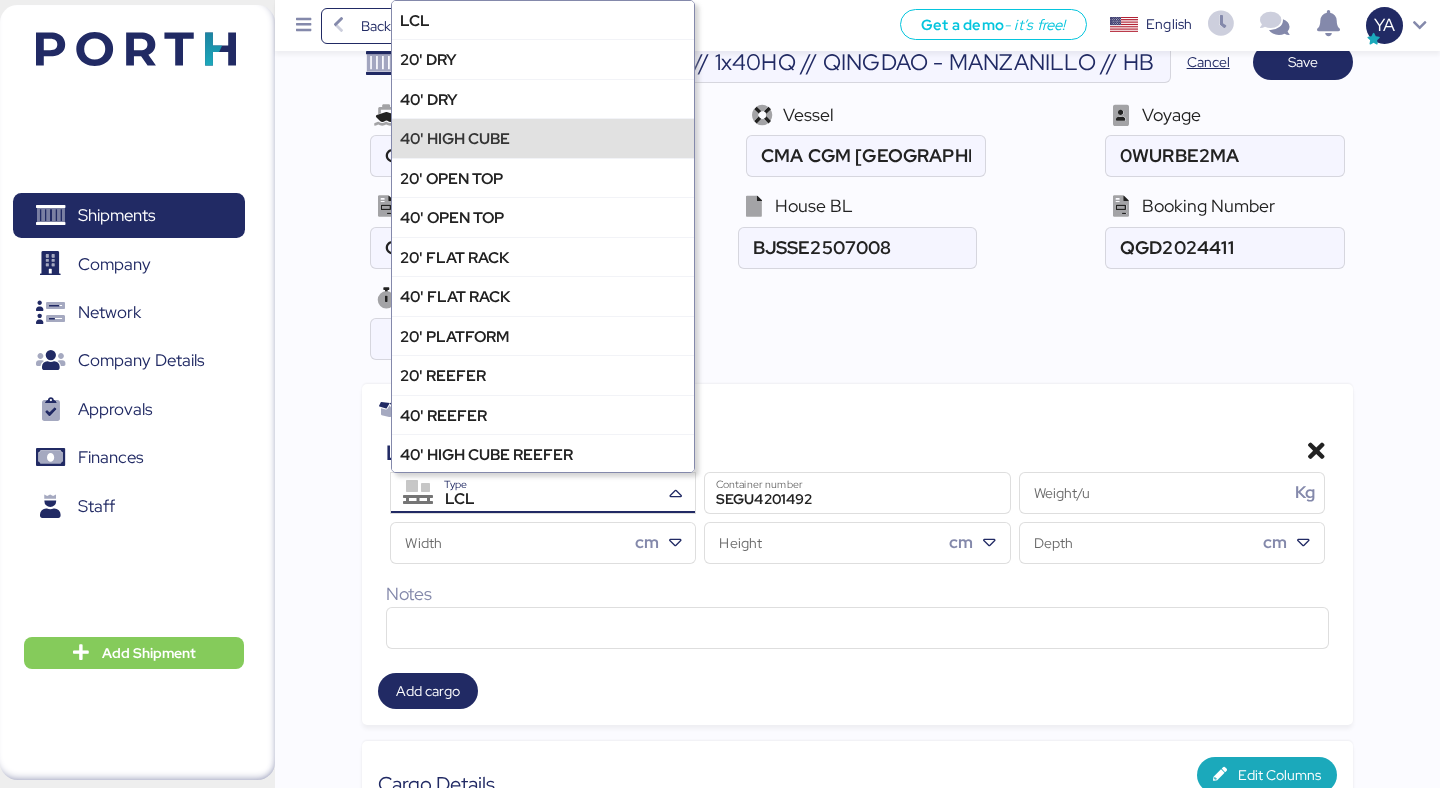 click on "40' HIGH CUBE" at bounding box center [543, 137] 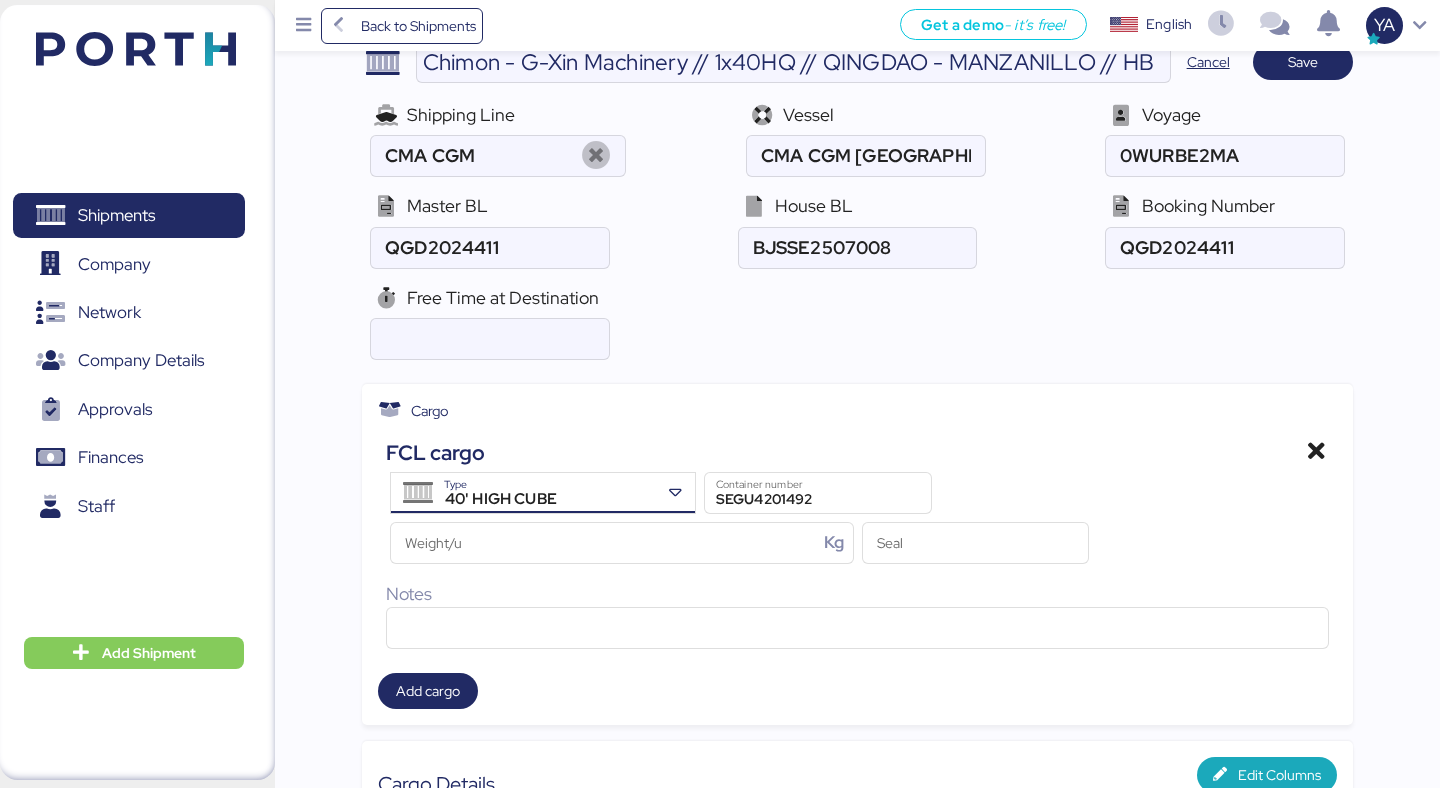 click on "FCL cargo     40' HIGH CUBE Type   SEGU4201492 Container number Weight/u Kg Seal Notes" at bounding box center (857, 543) 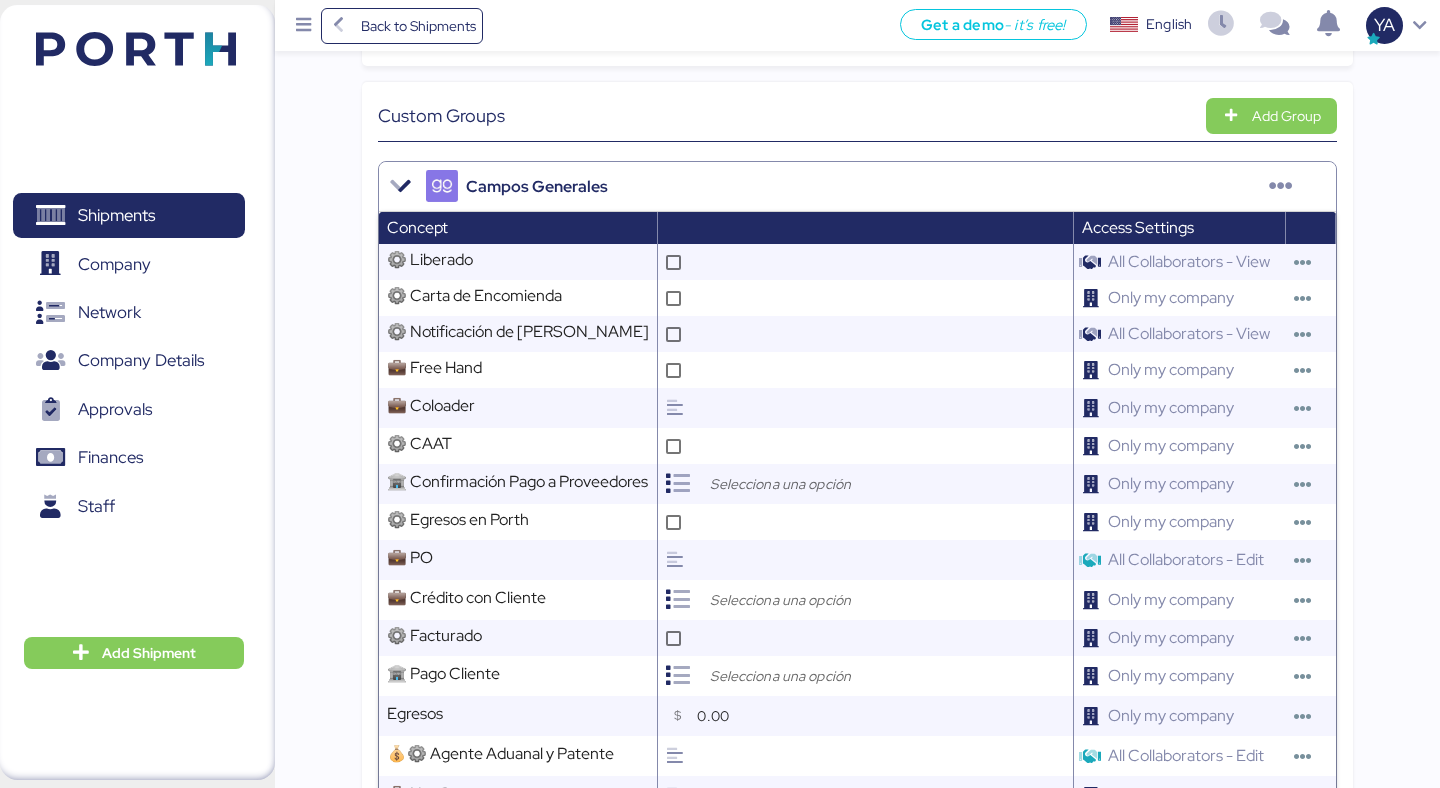 scroll, scrollTop: 1065, scrollLeft: 0, axis: vertical 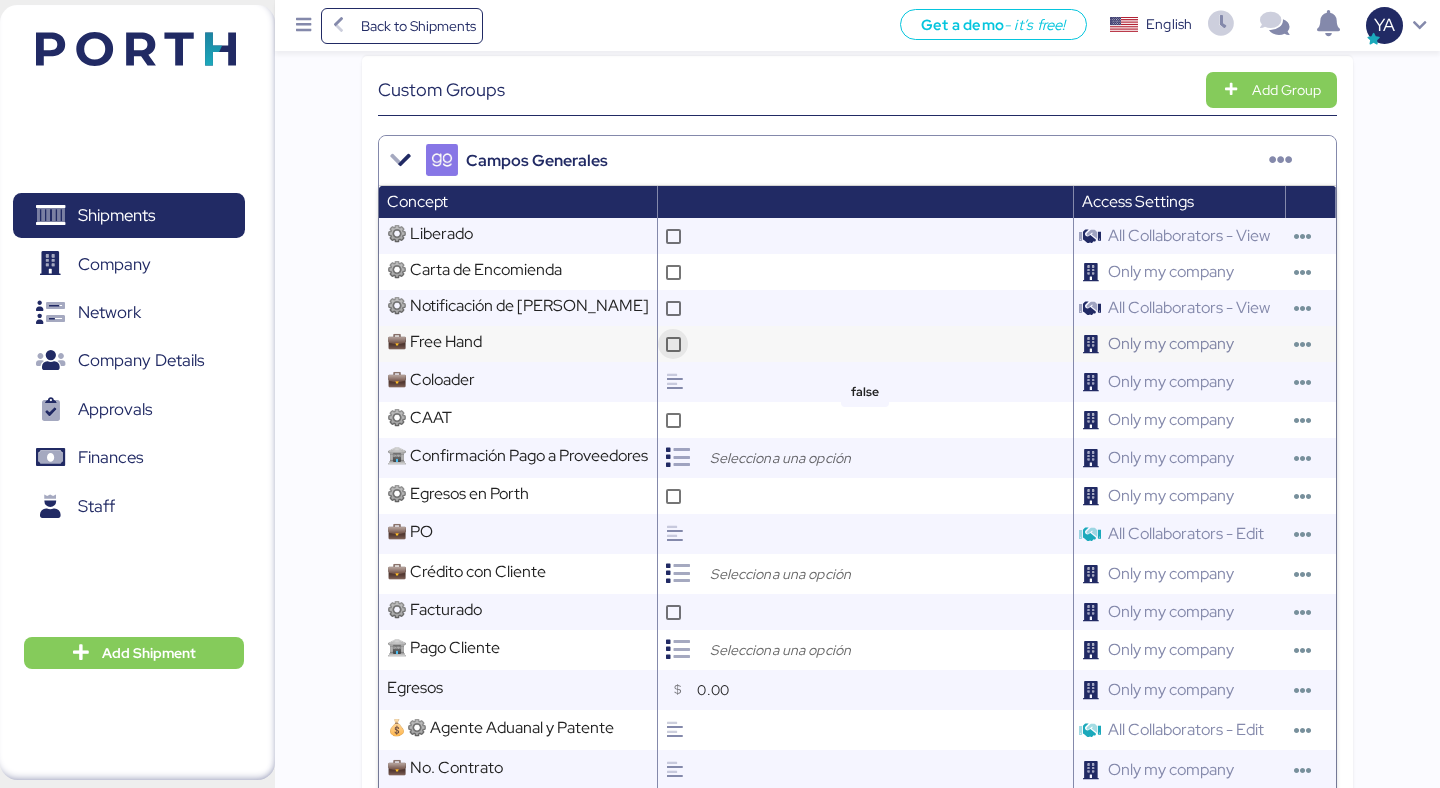 click 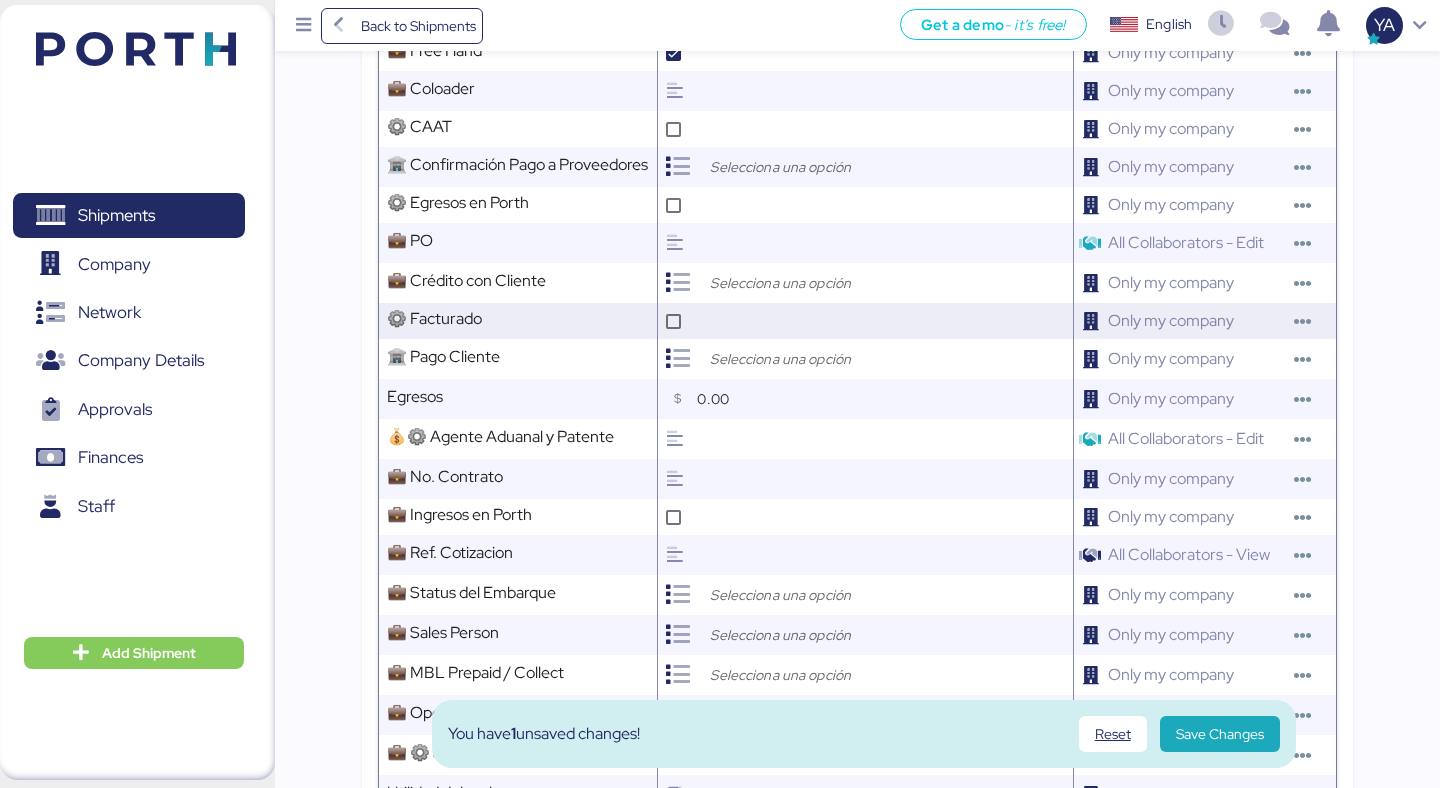 scroll, scrollTop: 1369, scrollLeft: 0, axis: vertical 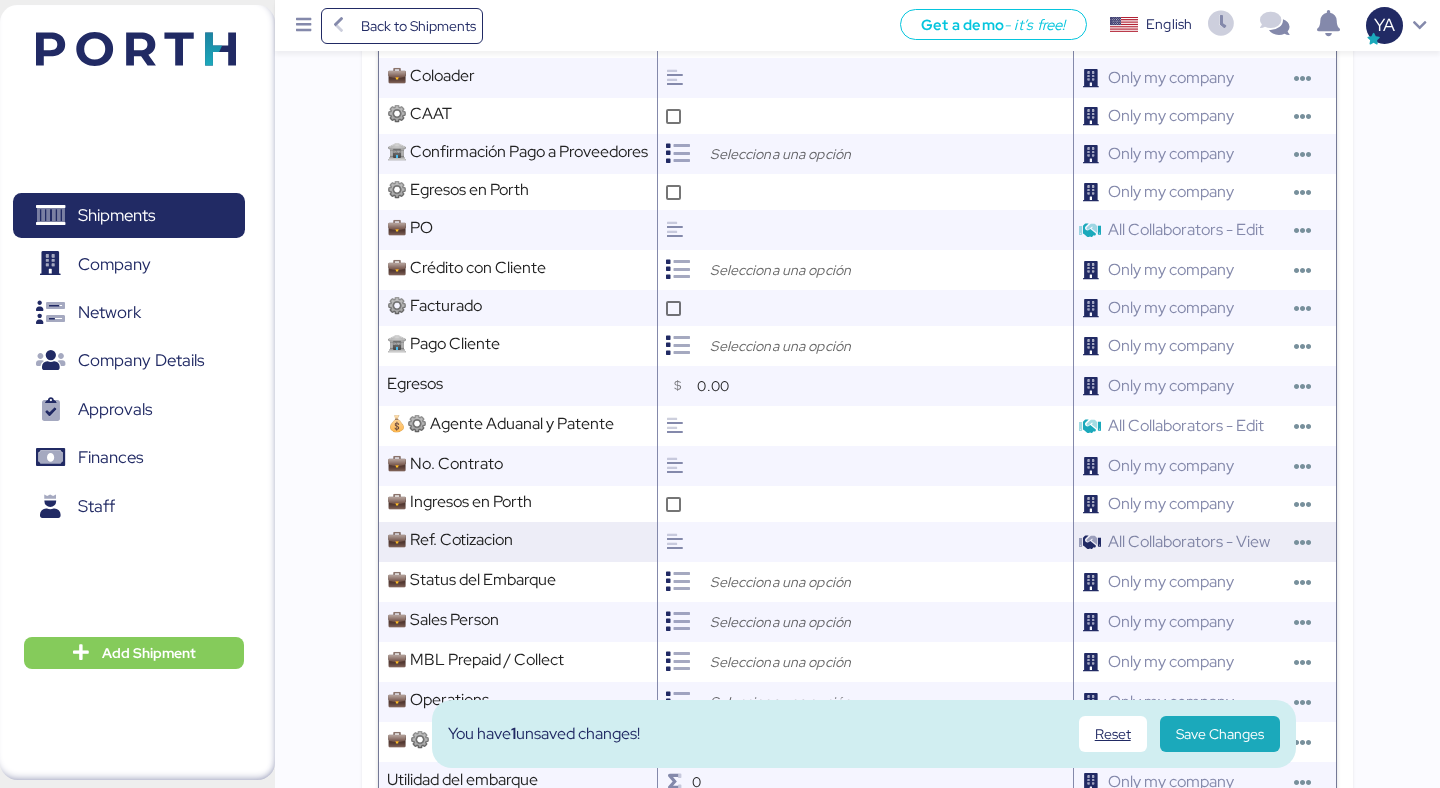 click at bounding box center (882, 542) 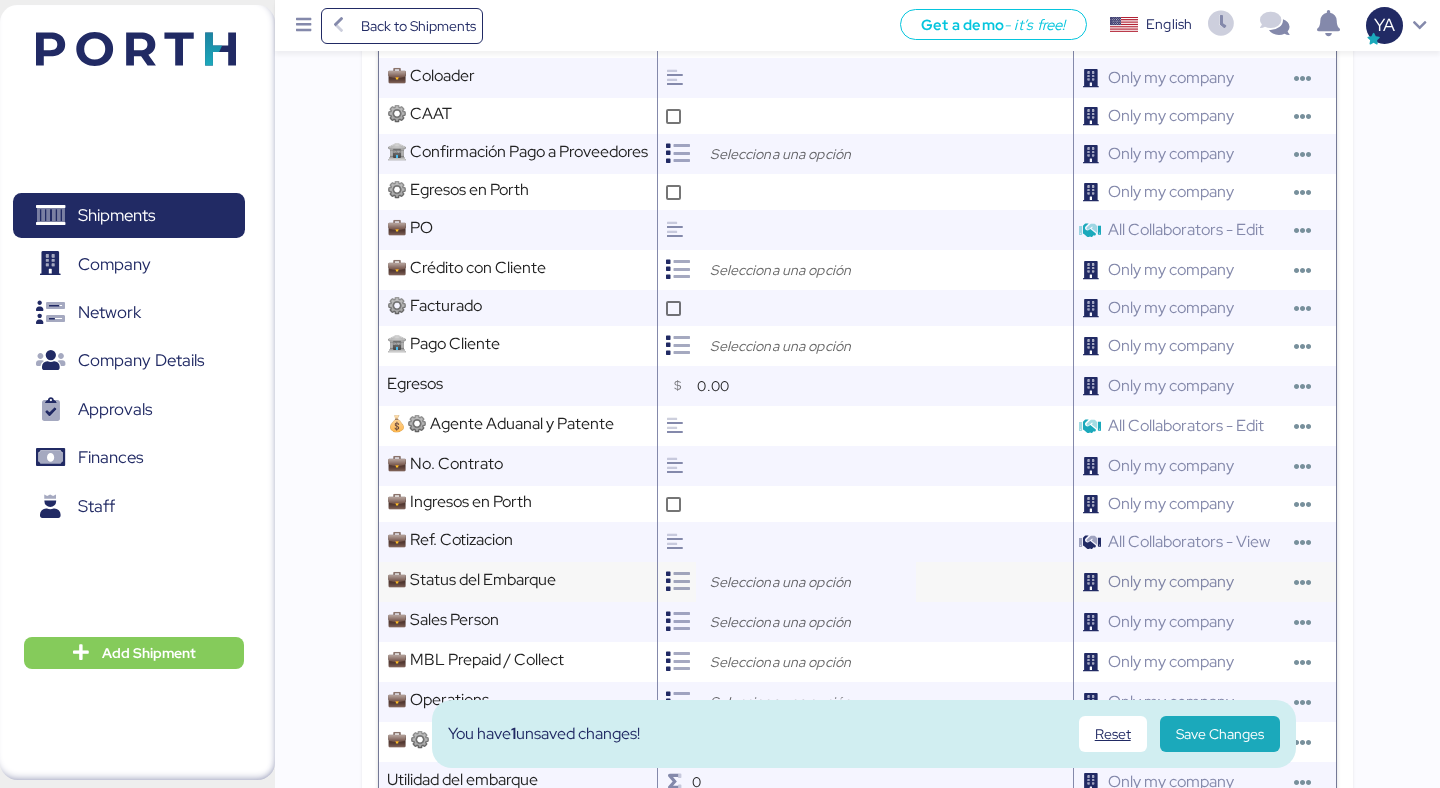 click at bounding box center (811, 582) 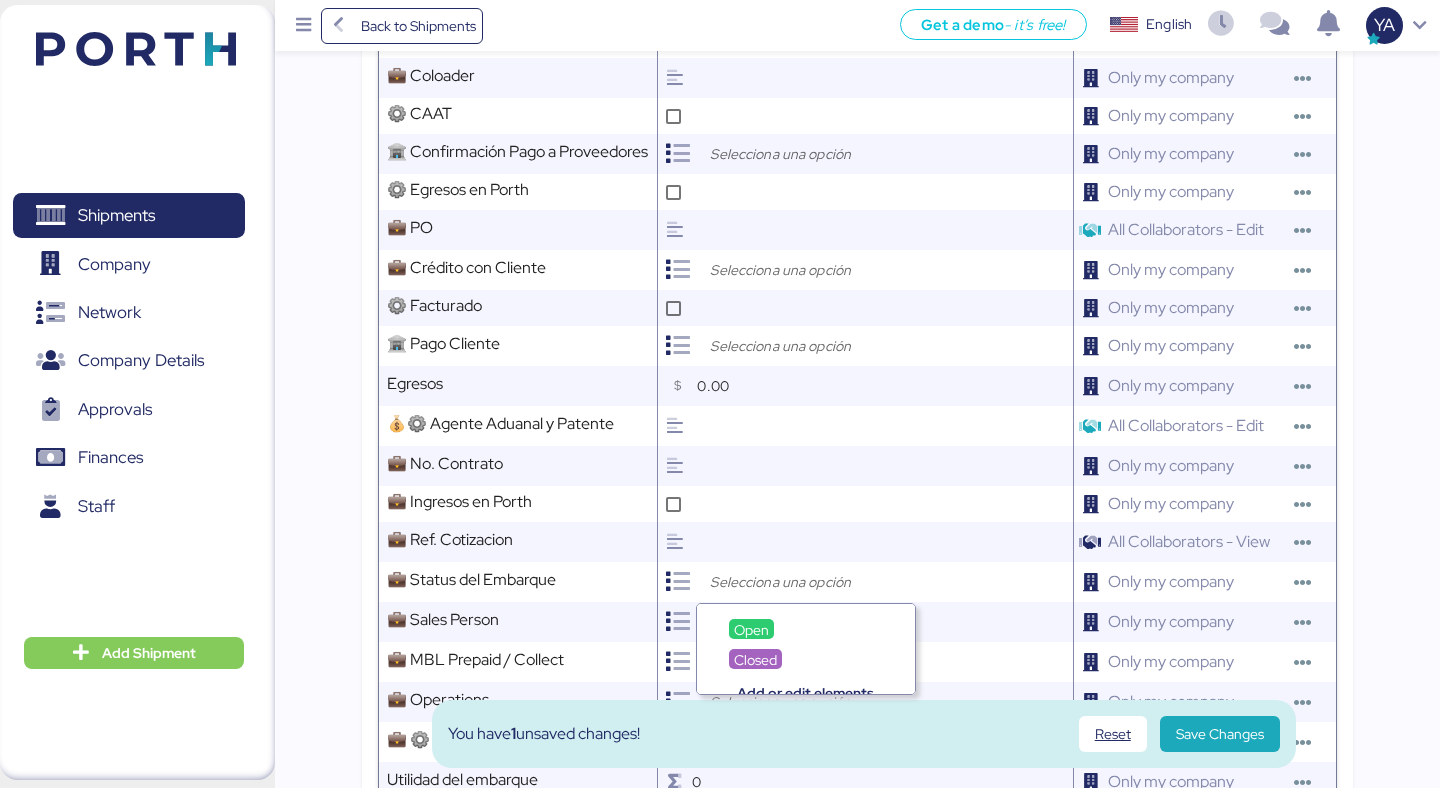 click on "Open" at bounding box center (806, 629) 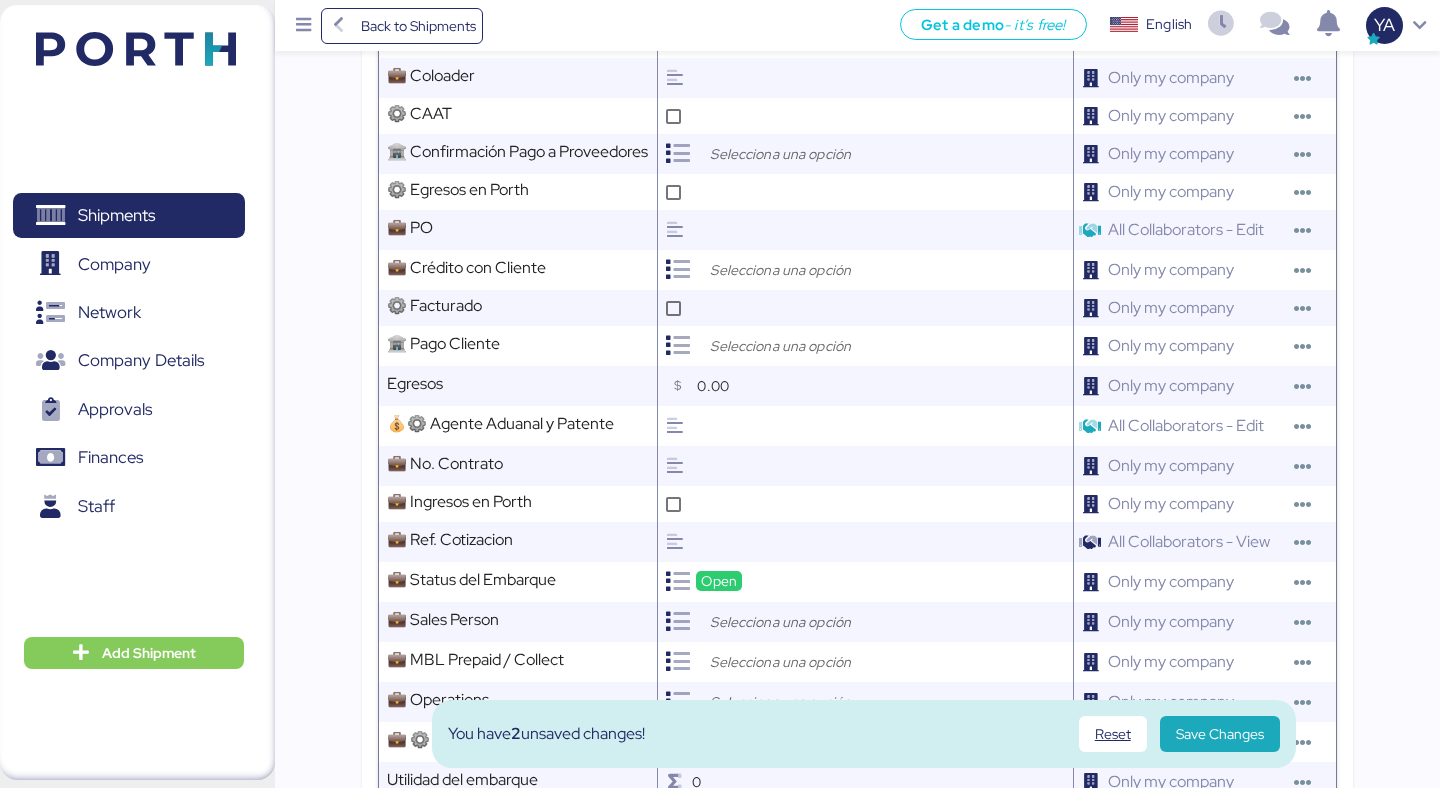 click at bounding box center (811, 622) 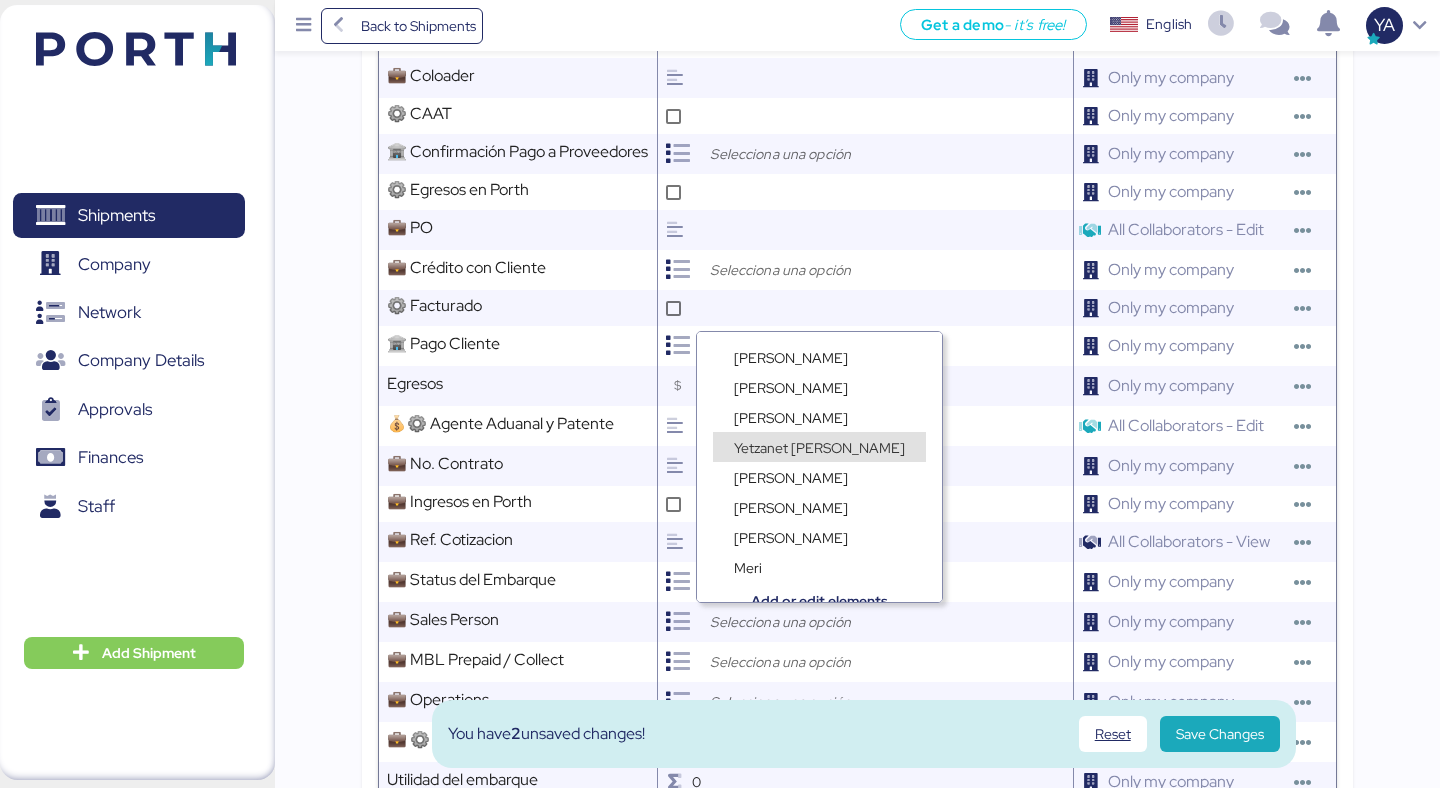 click on "Yetzanet [PERSON_NAME]" at bounding box center (819, 448) 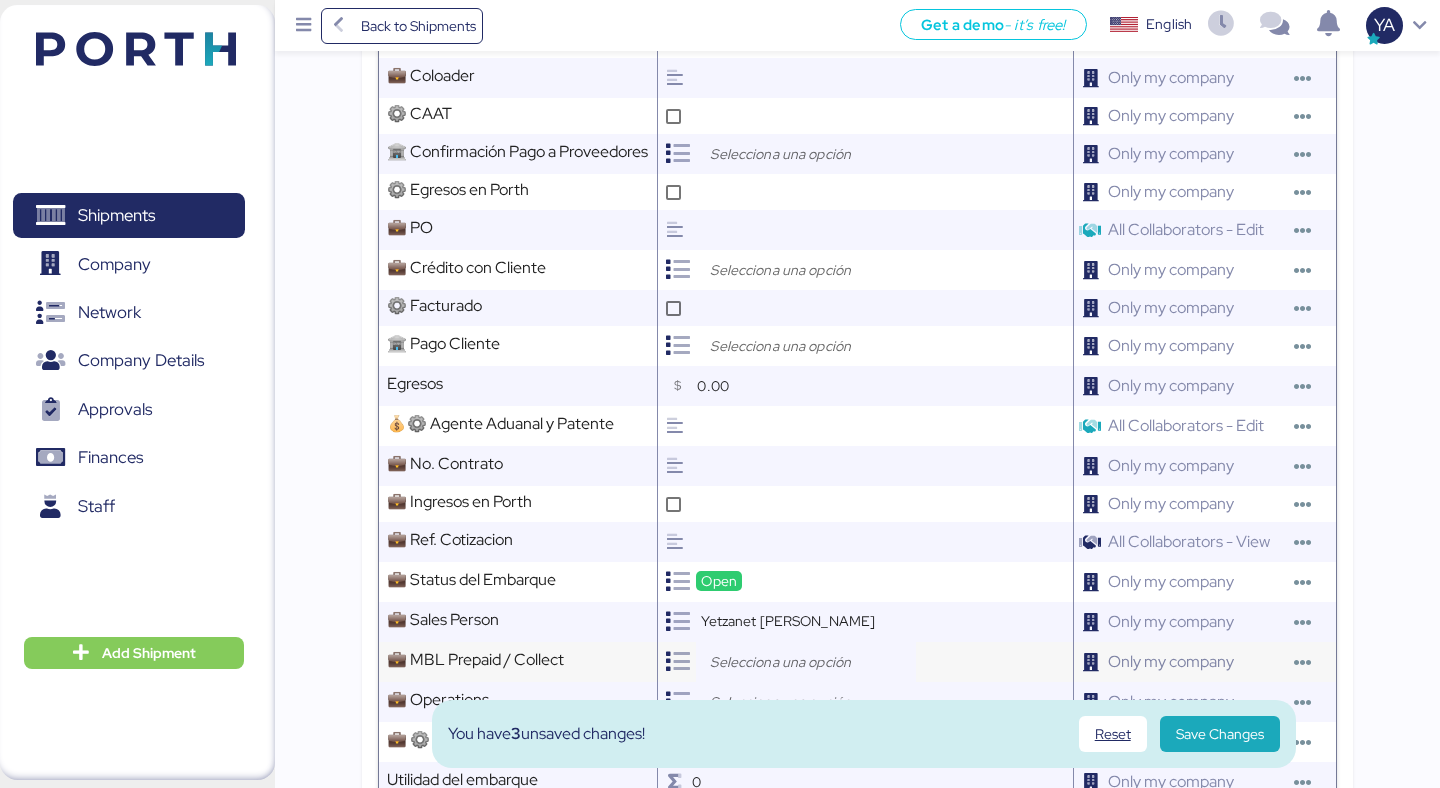 click at bounding box center (806, 662) 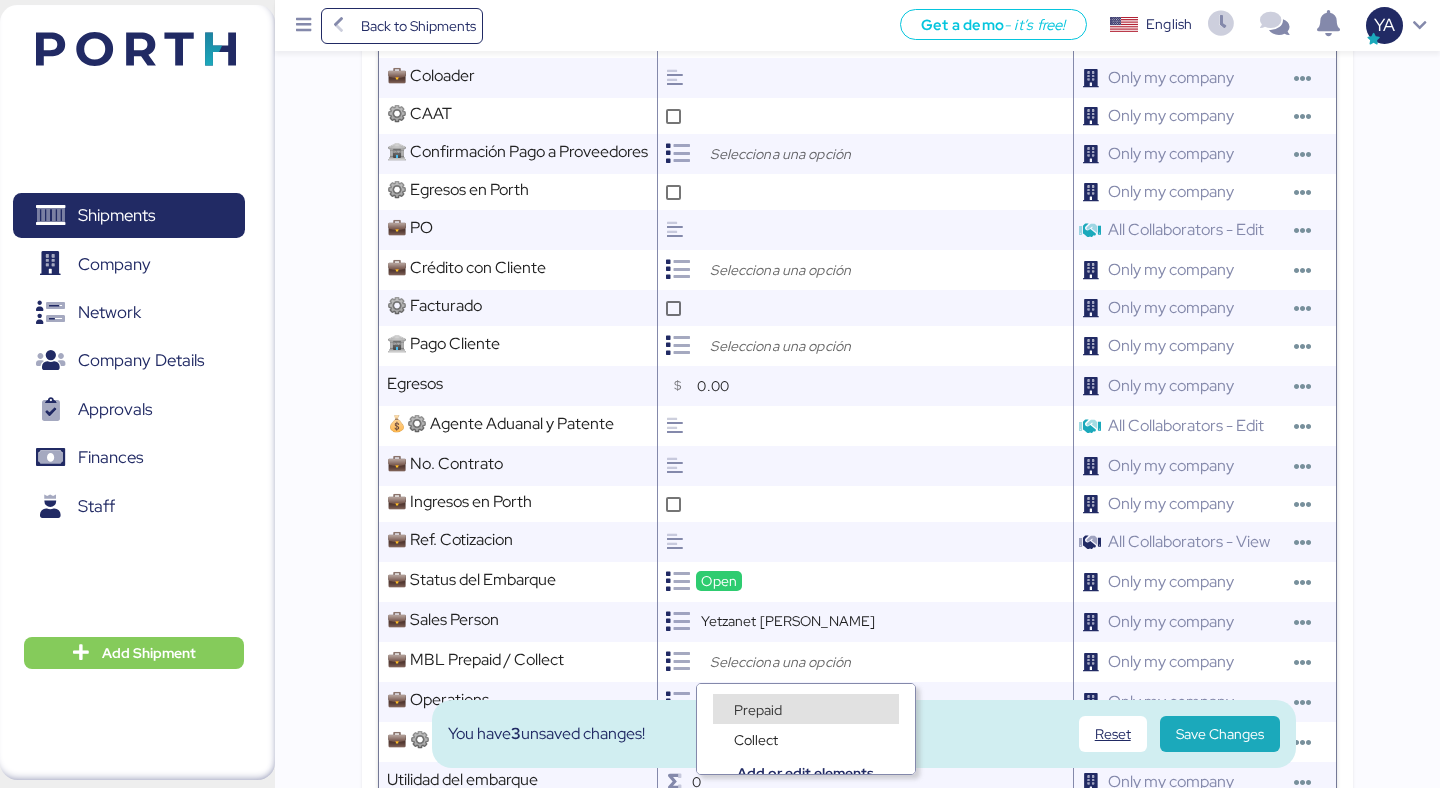 click on "Collect" at bounding box center [806, 729] 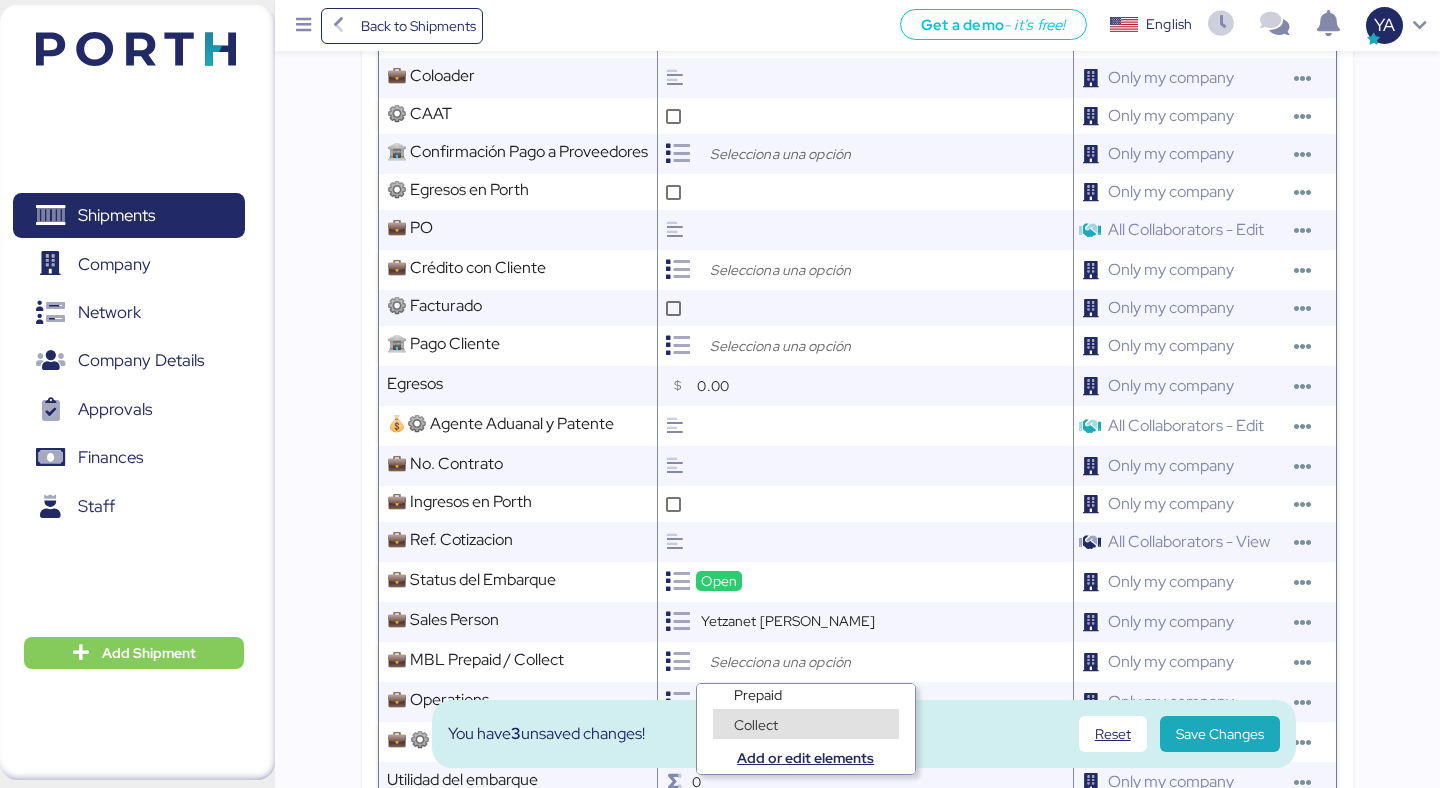 click on "Collect" at bounding box center [806, 714] 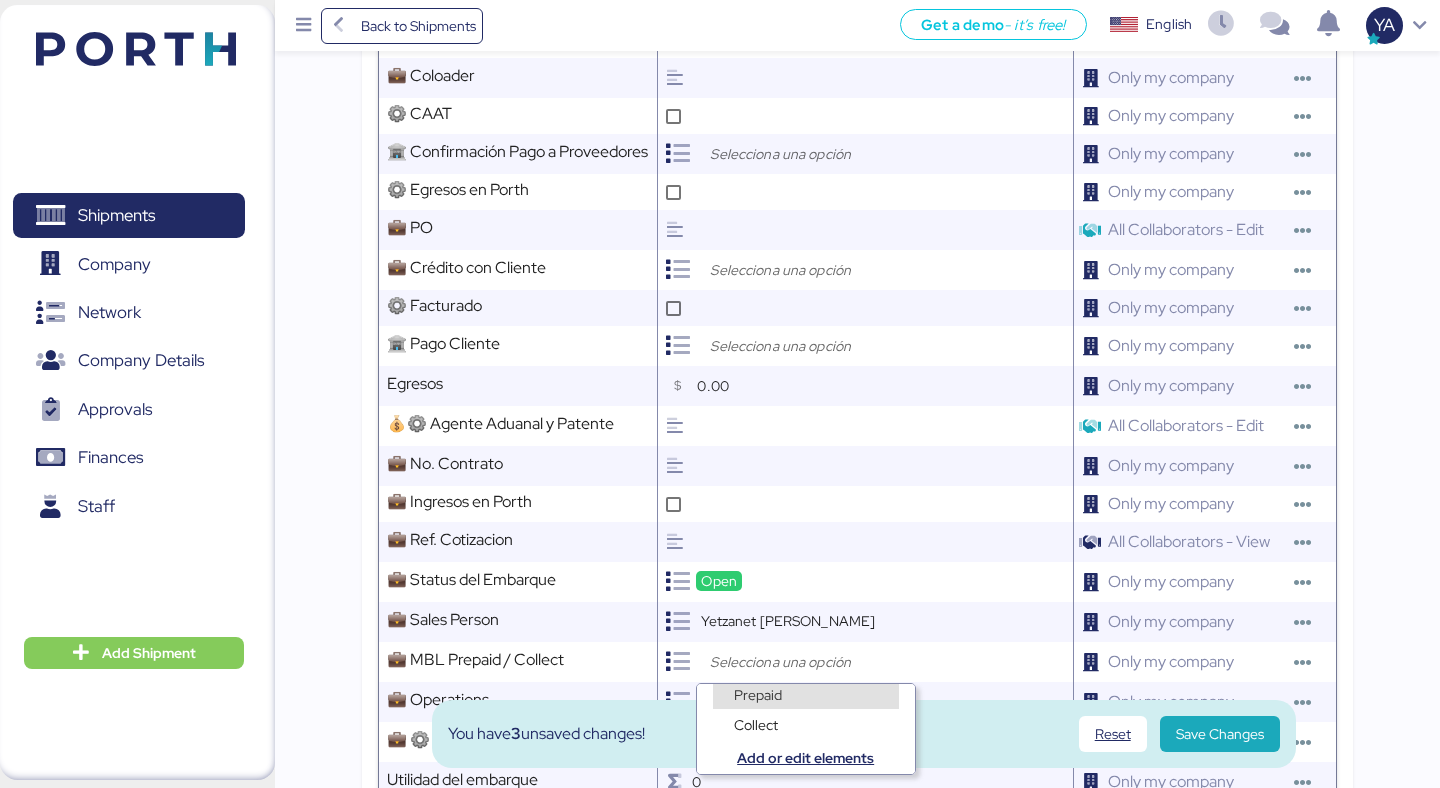 click on "Prepaid" at bounding box center [758, 694] 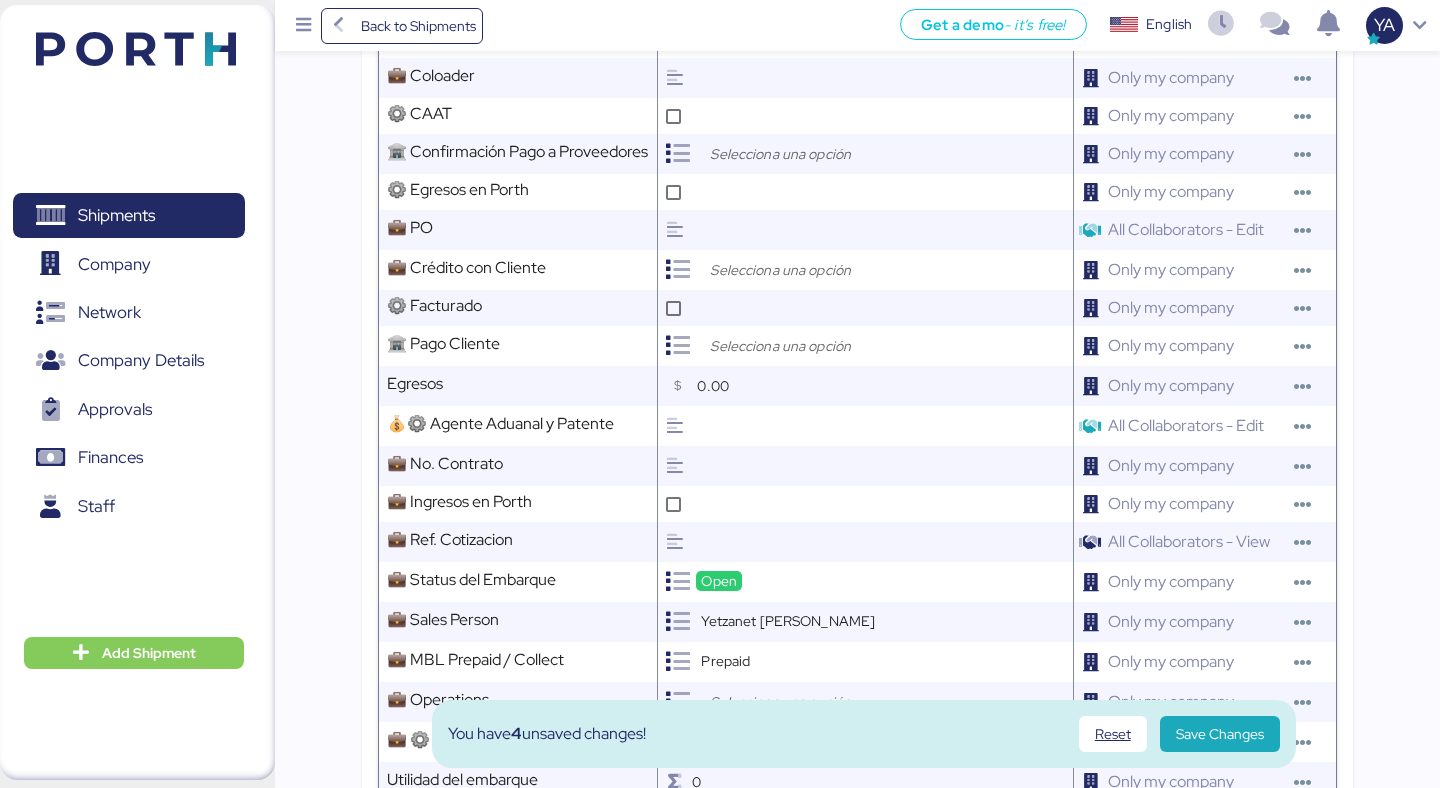 scroll, scrollTop: 10, scrollLeft: 0, axis: vertical 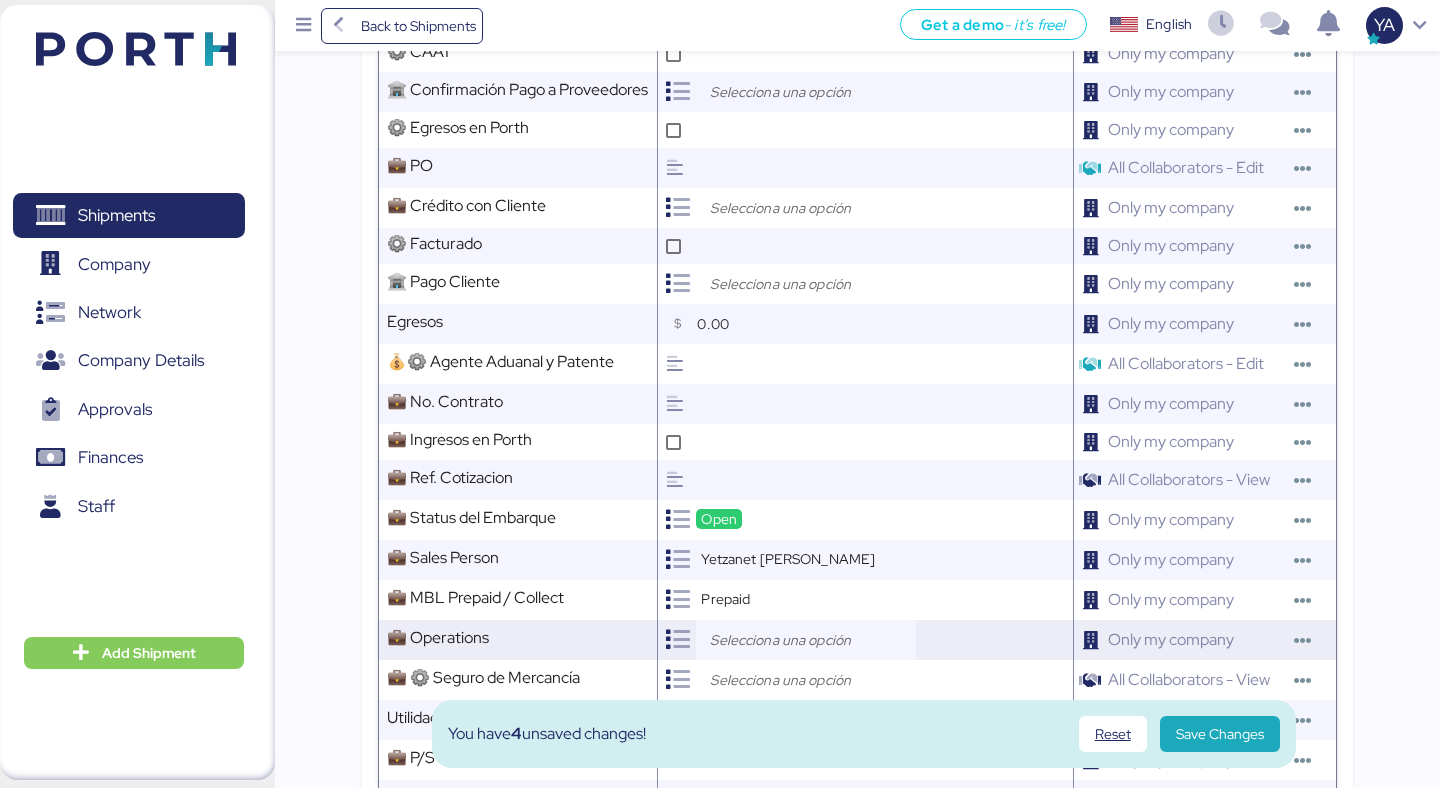 click at bounding box center [811, 640] 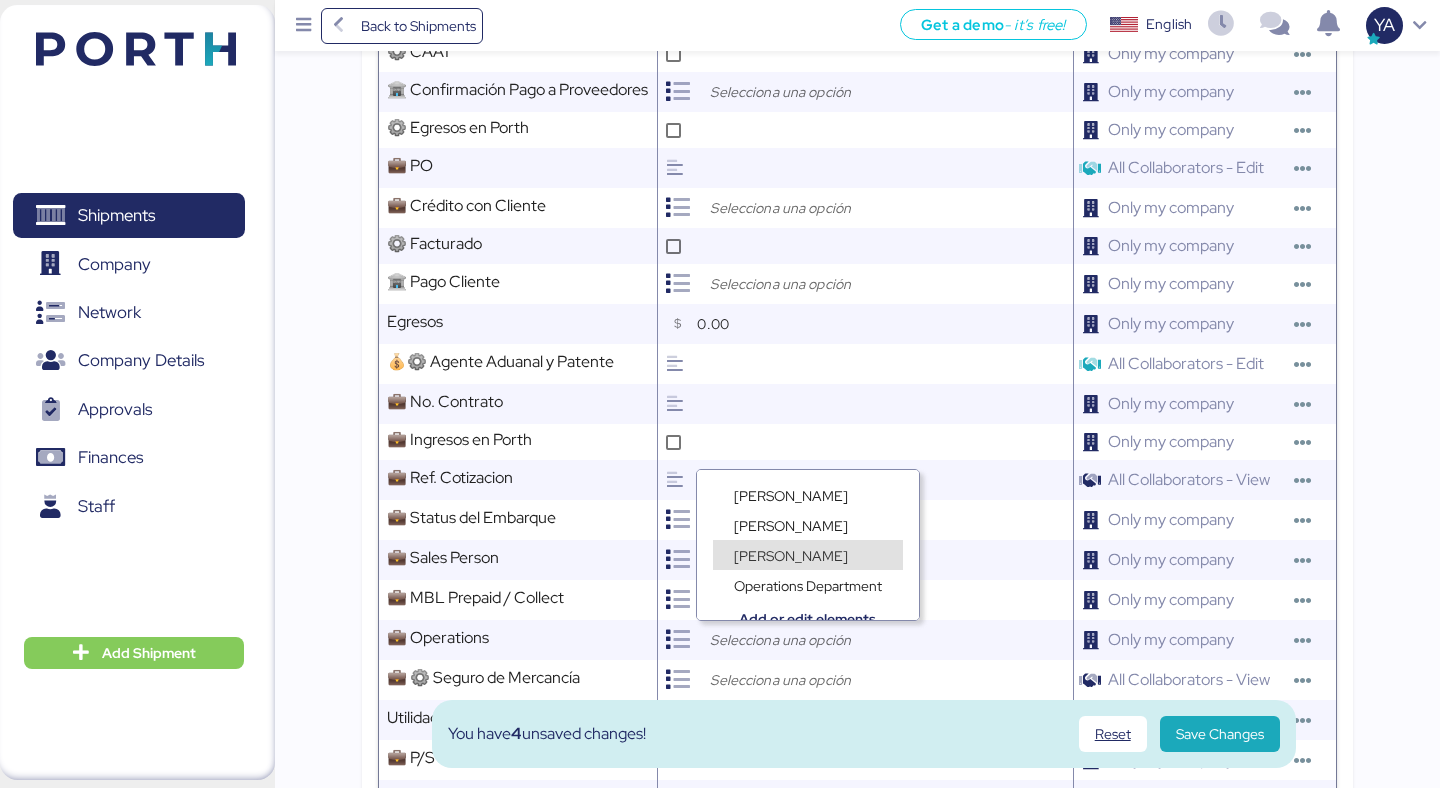 click on "[PERSON_NAME]" at bounding box center [791, 526] 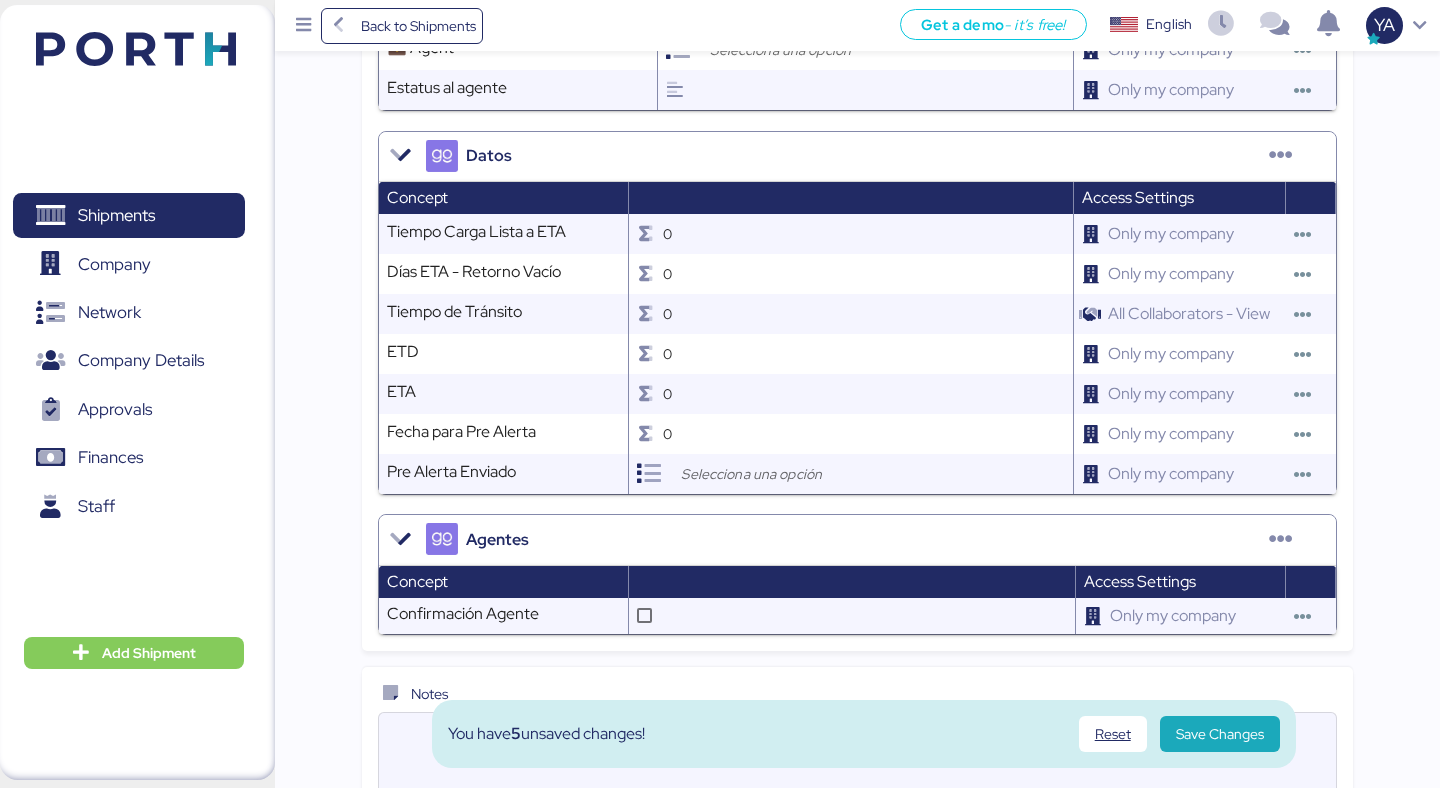 scroll, scrollTop: 2460, scrollLeft: 0, axis: vertical 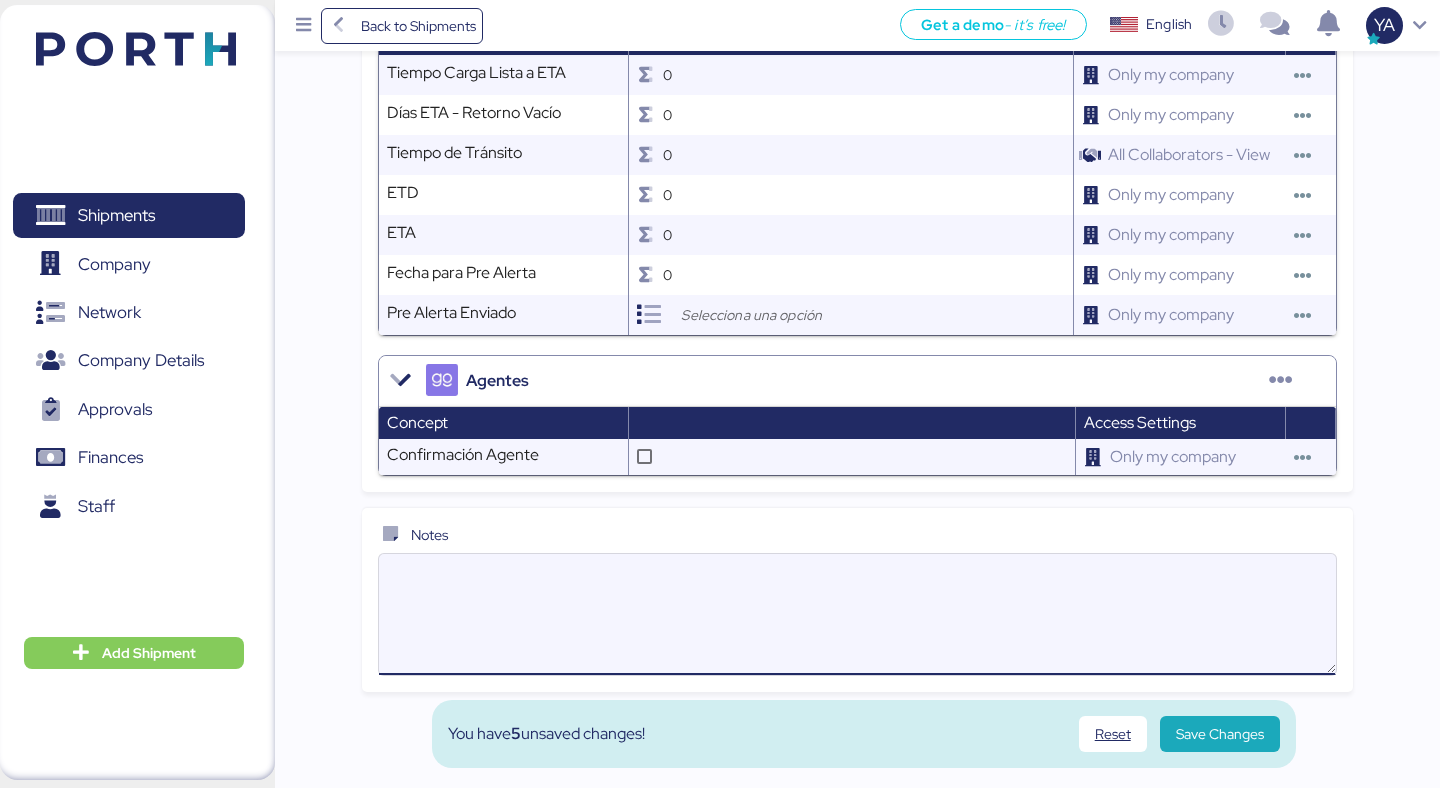 click at bounding box center (857, 614) 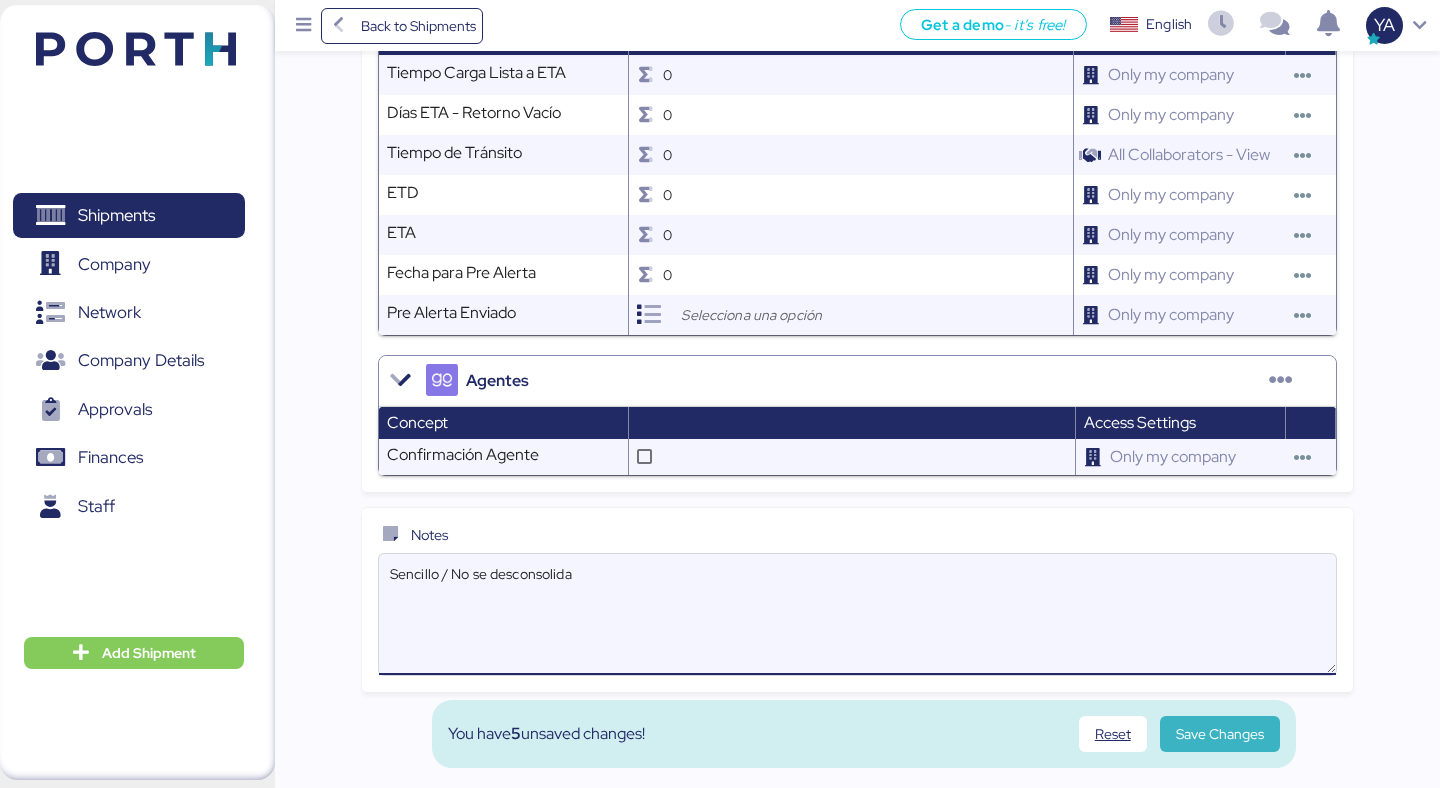 type on "Sencillo / No se desconsolida" 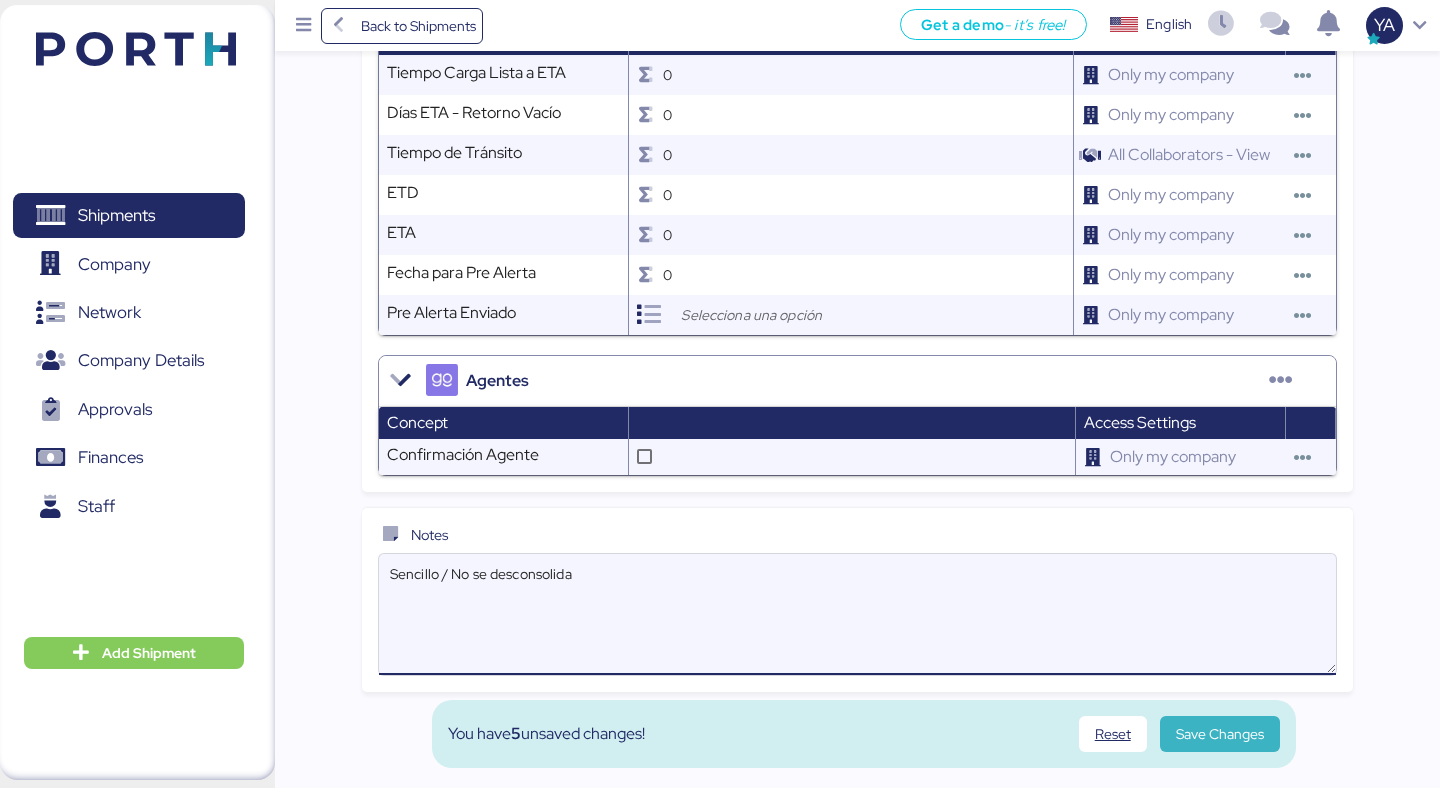 click on "Save Changes" at bounding box center (1220, 734) 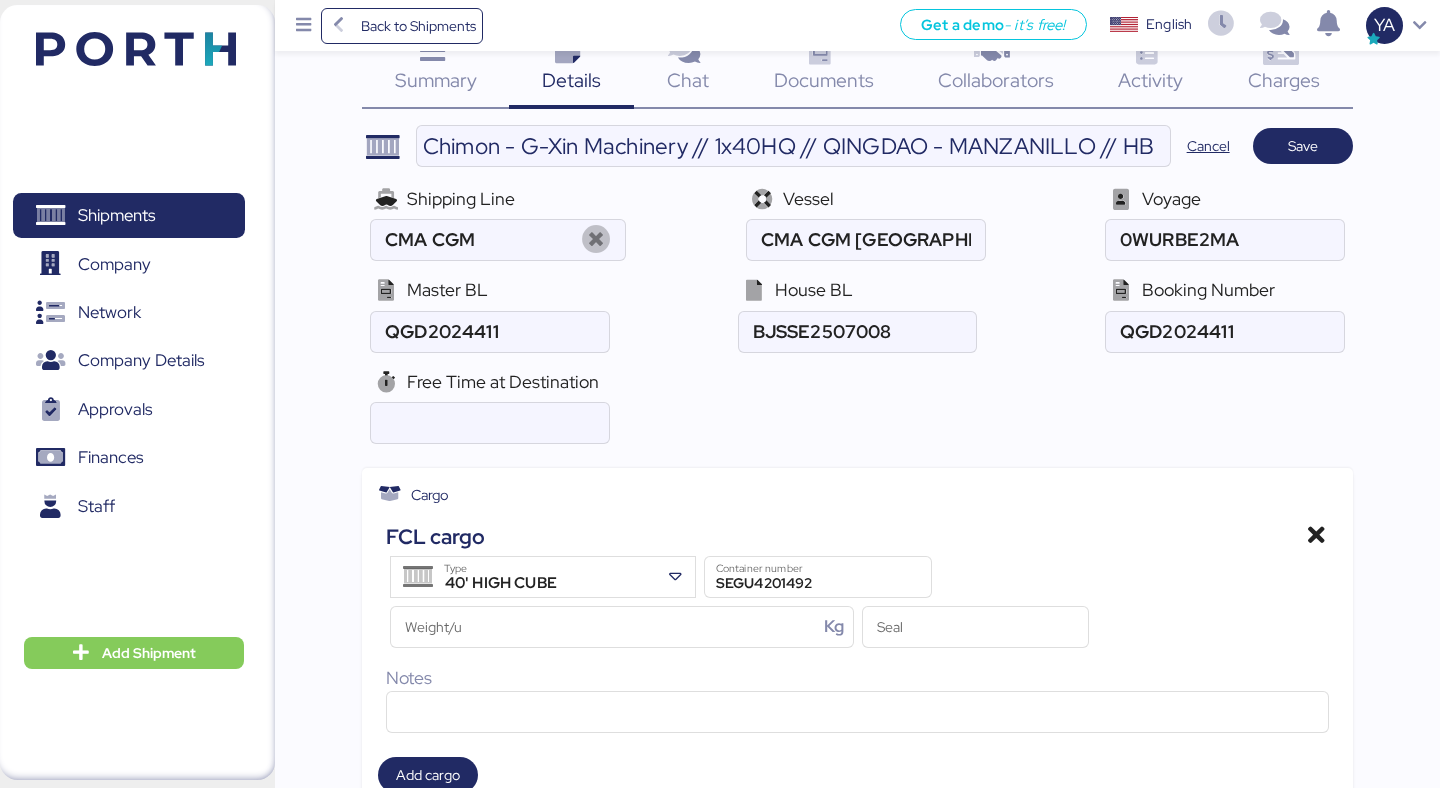 scroll, scrollTop: 0, scrollLeft: 0, axis: both 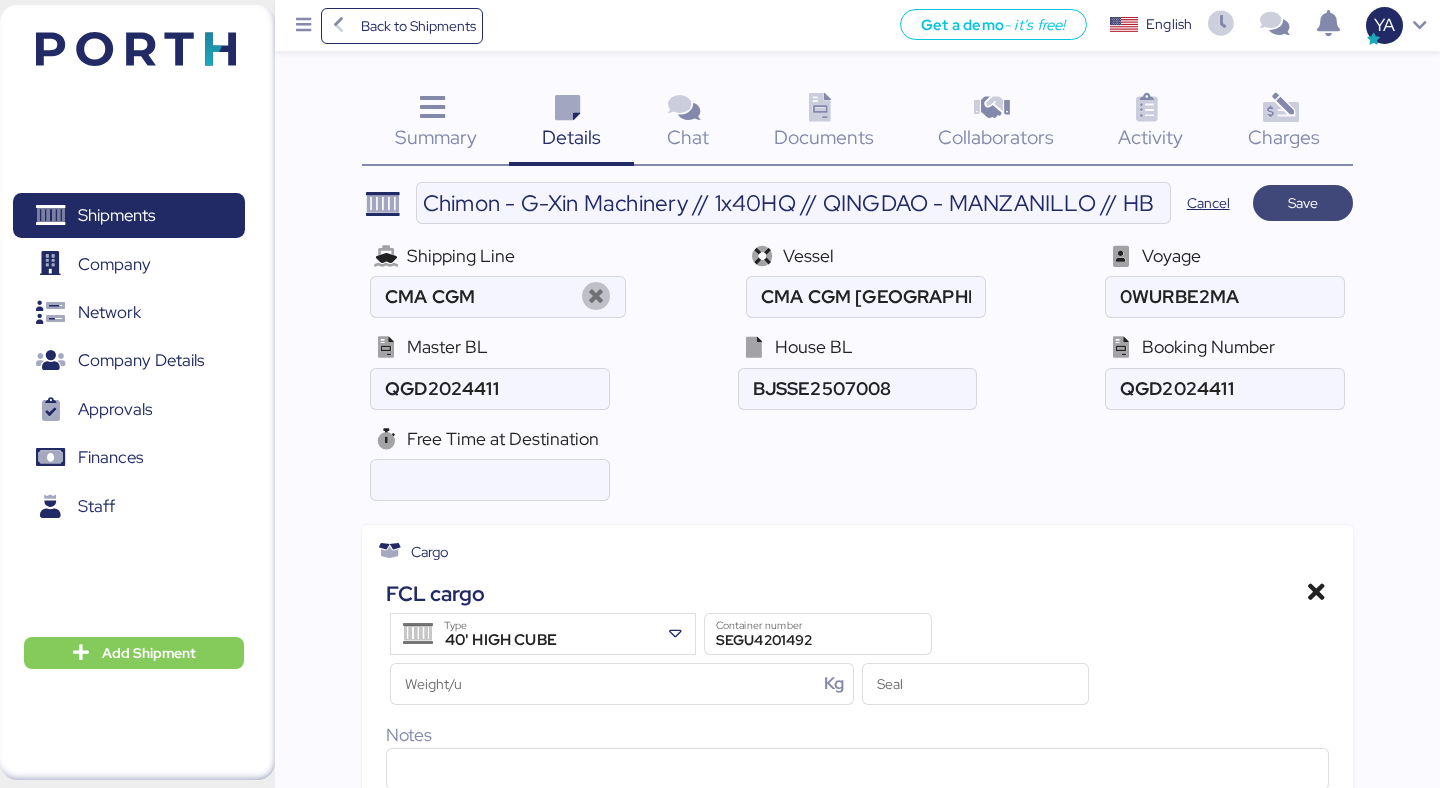 click on "Save" at bounding box center [1303, 203] 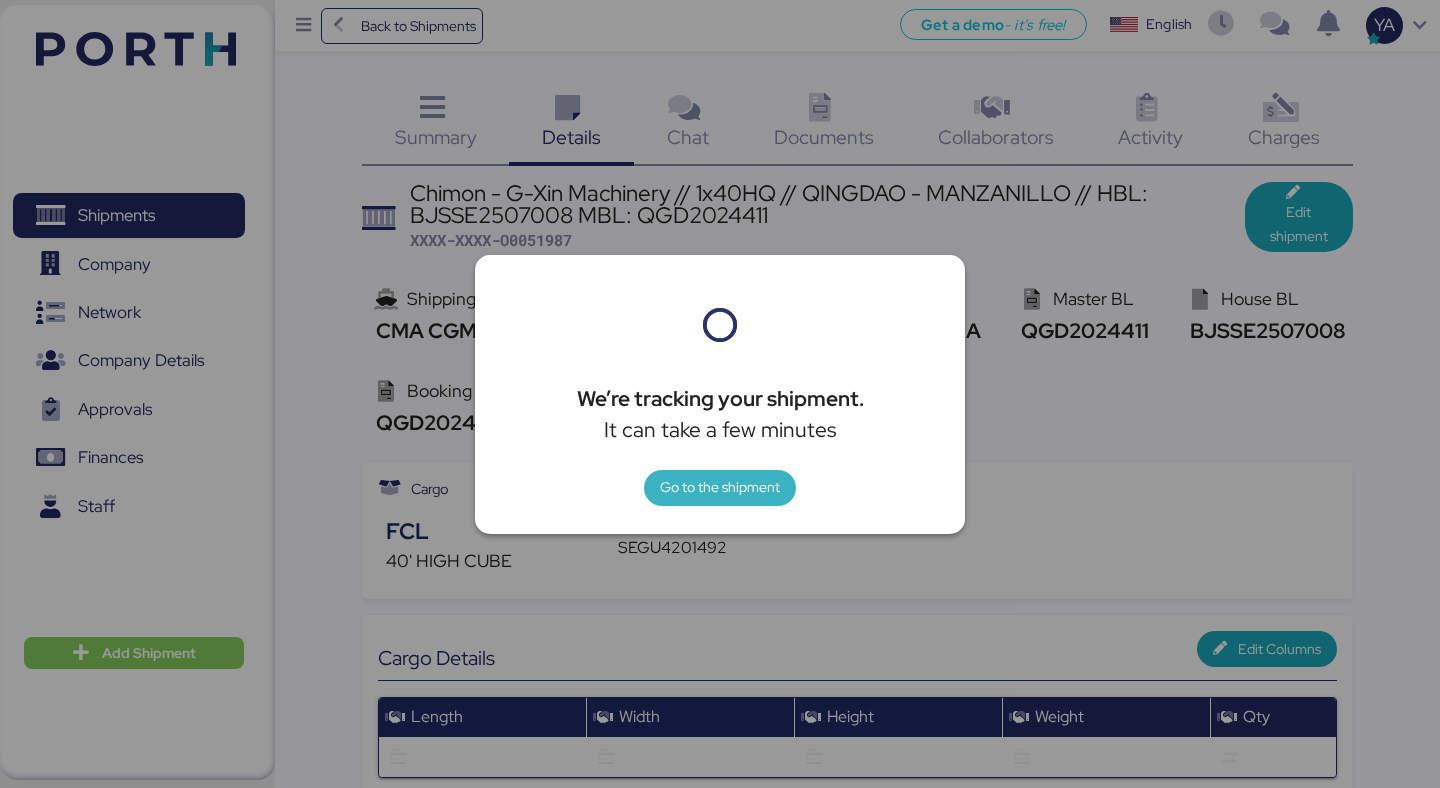 click on "Go to the shipment" at bounding box center [720, 487] 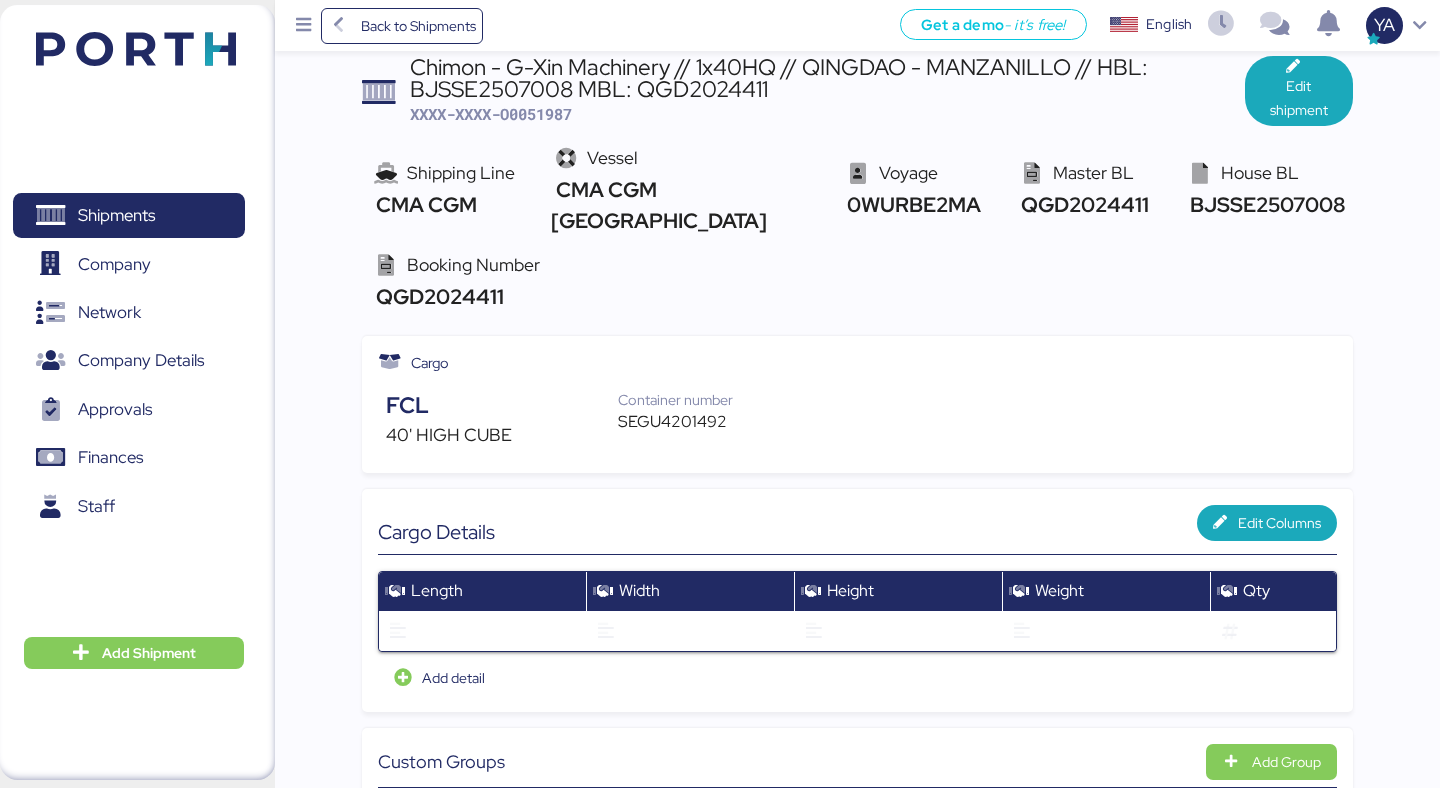 scroll, scrollTop: 0, scrollLeft: 0, axis: both 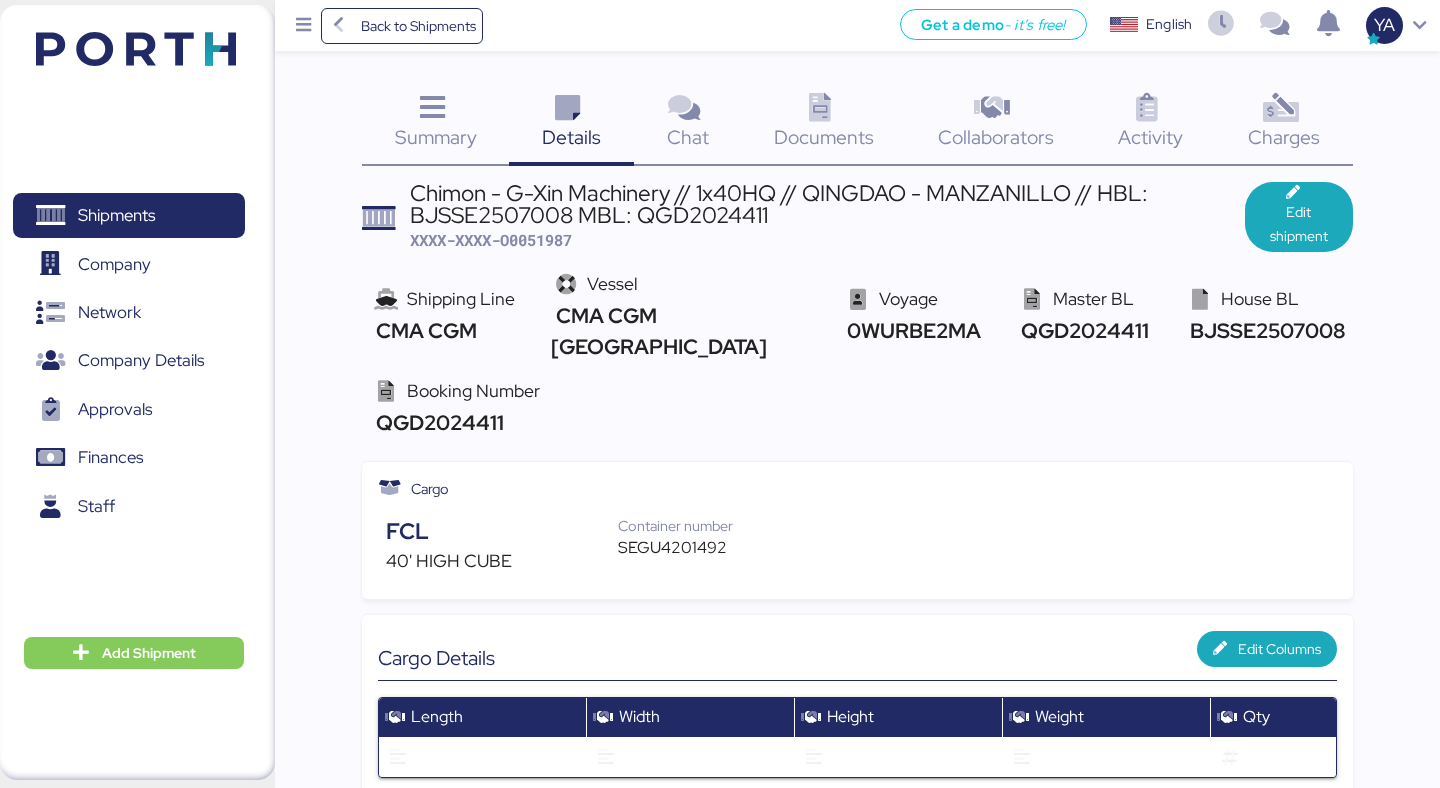 click at bounding box center [820, 108] 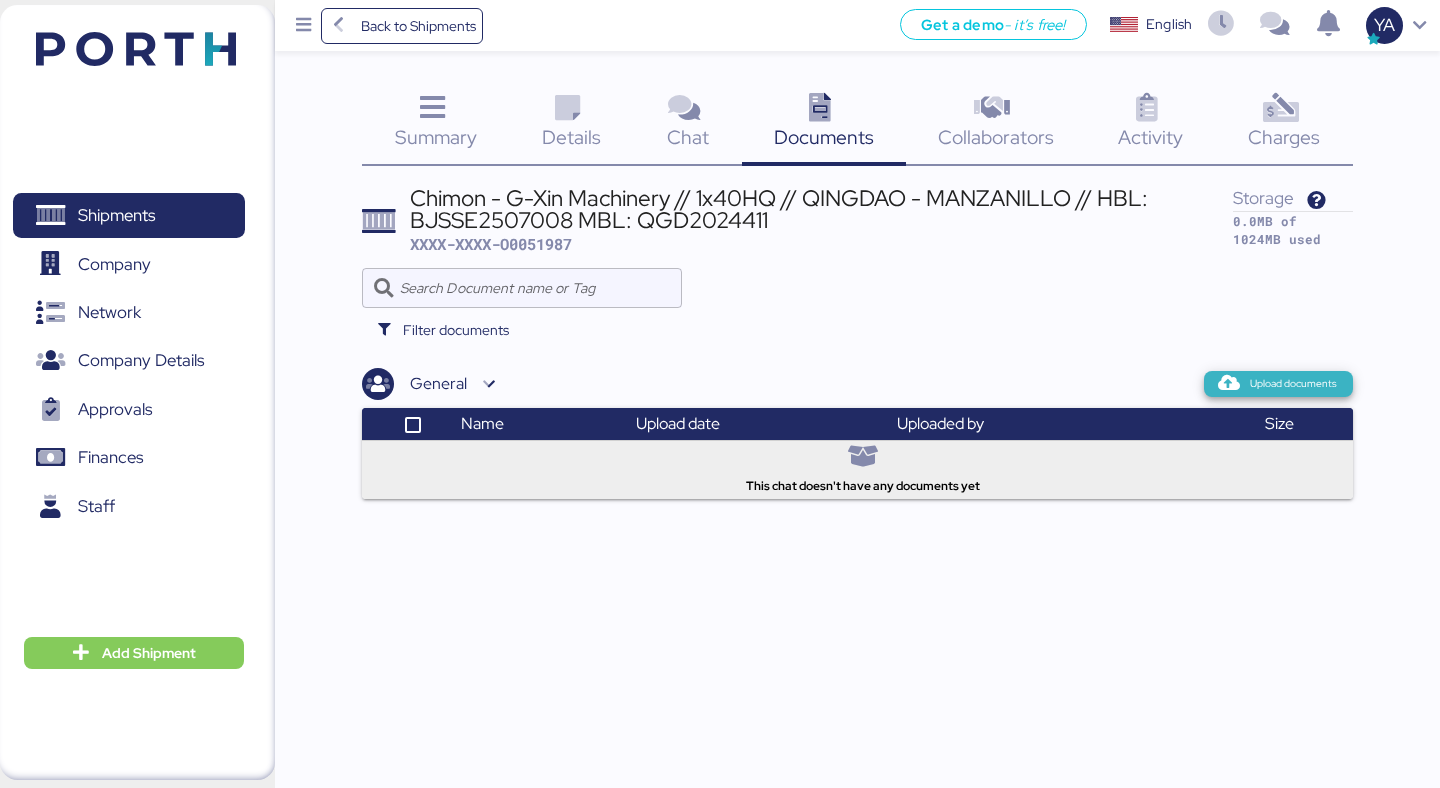 click on "Upload documents" at bounding box center (1293, 384) 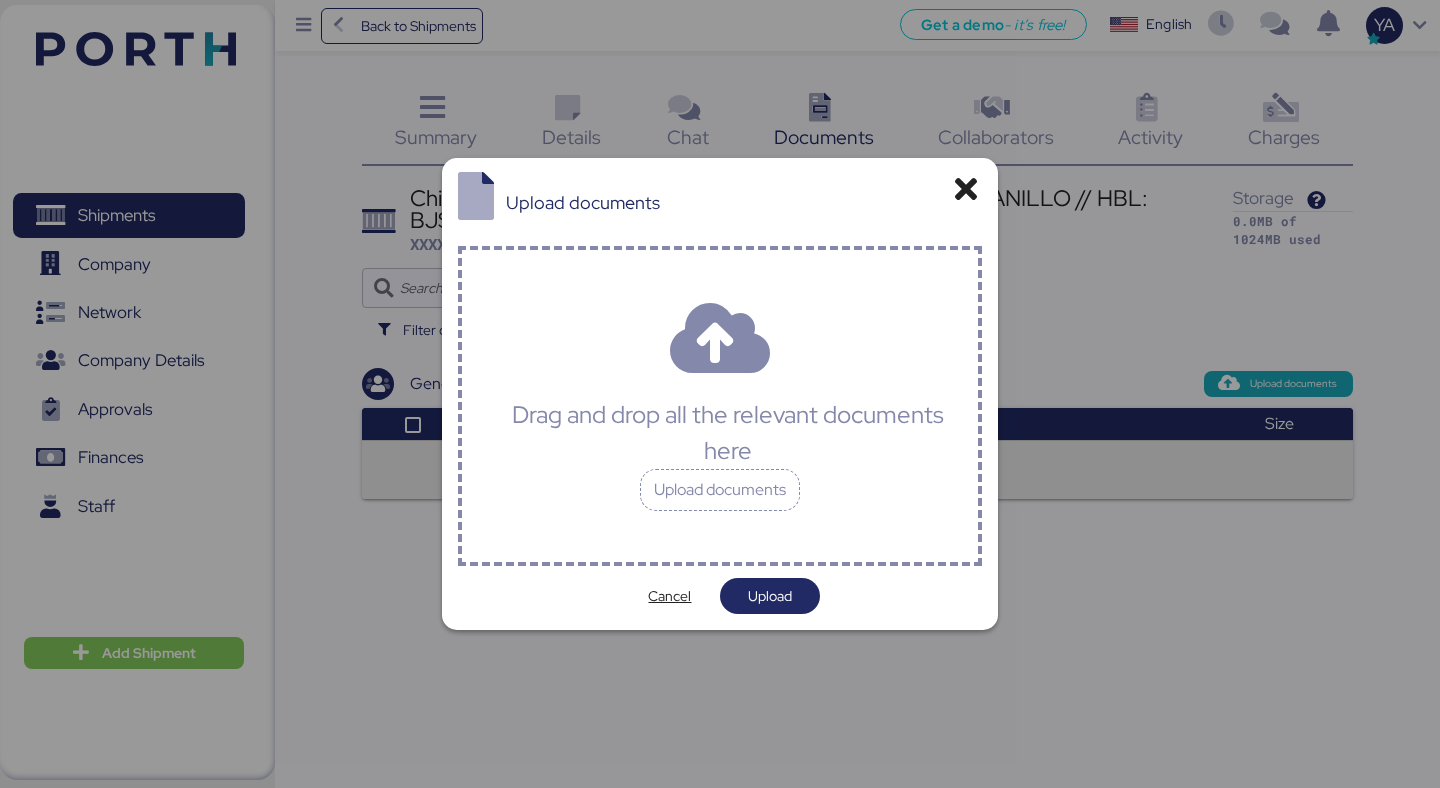 click on "Drag and drop all the relevant documents here Upload documents" at bounding box center (720, 406) 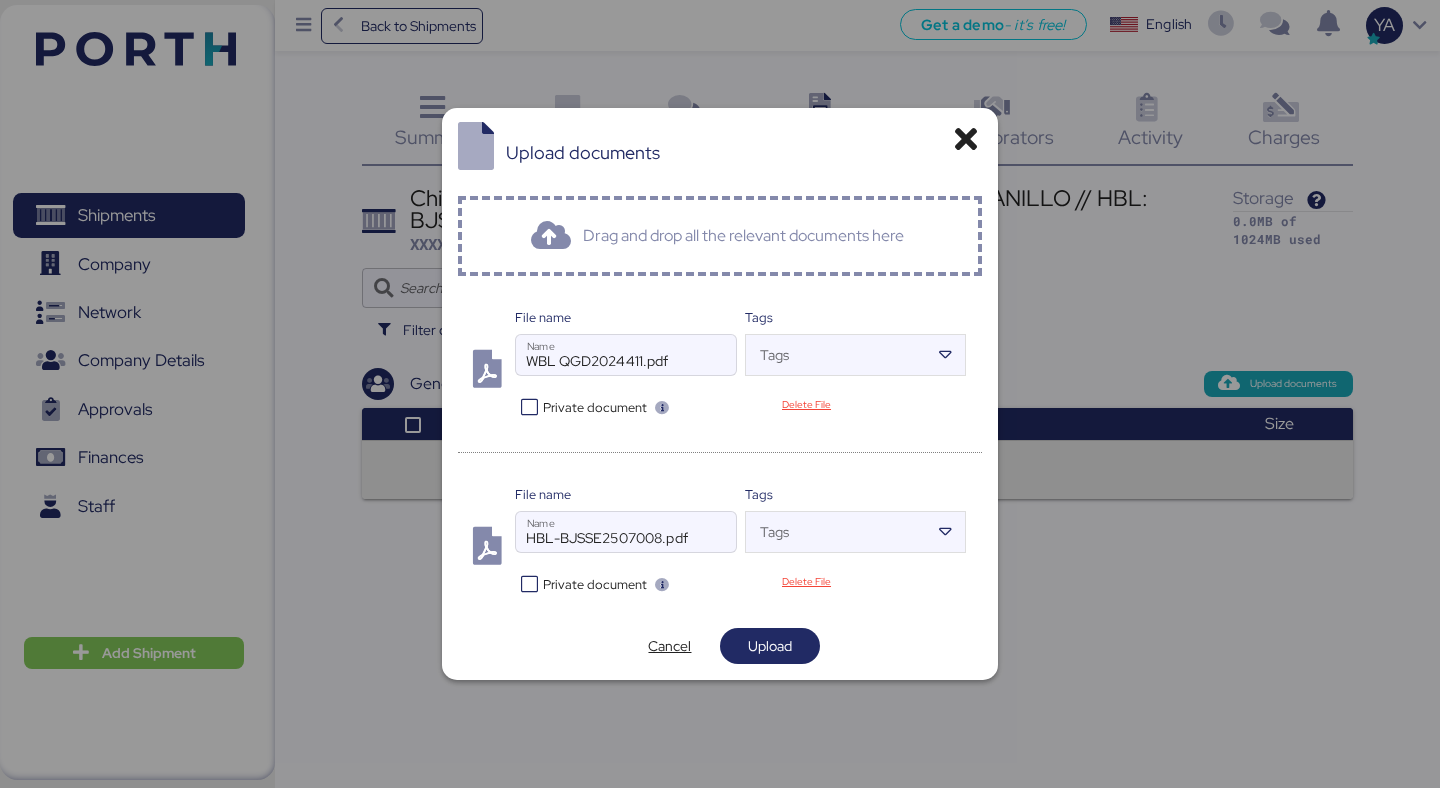 click at bounding box center [626, 385] 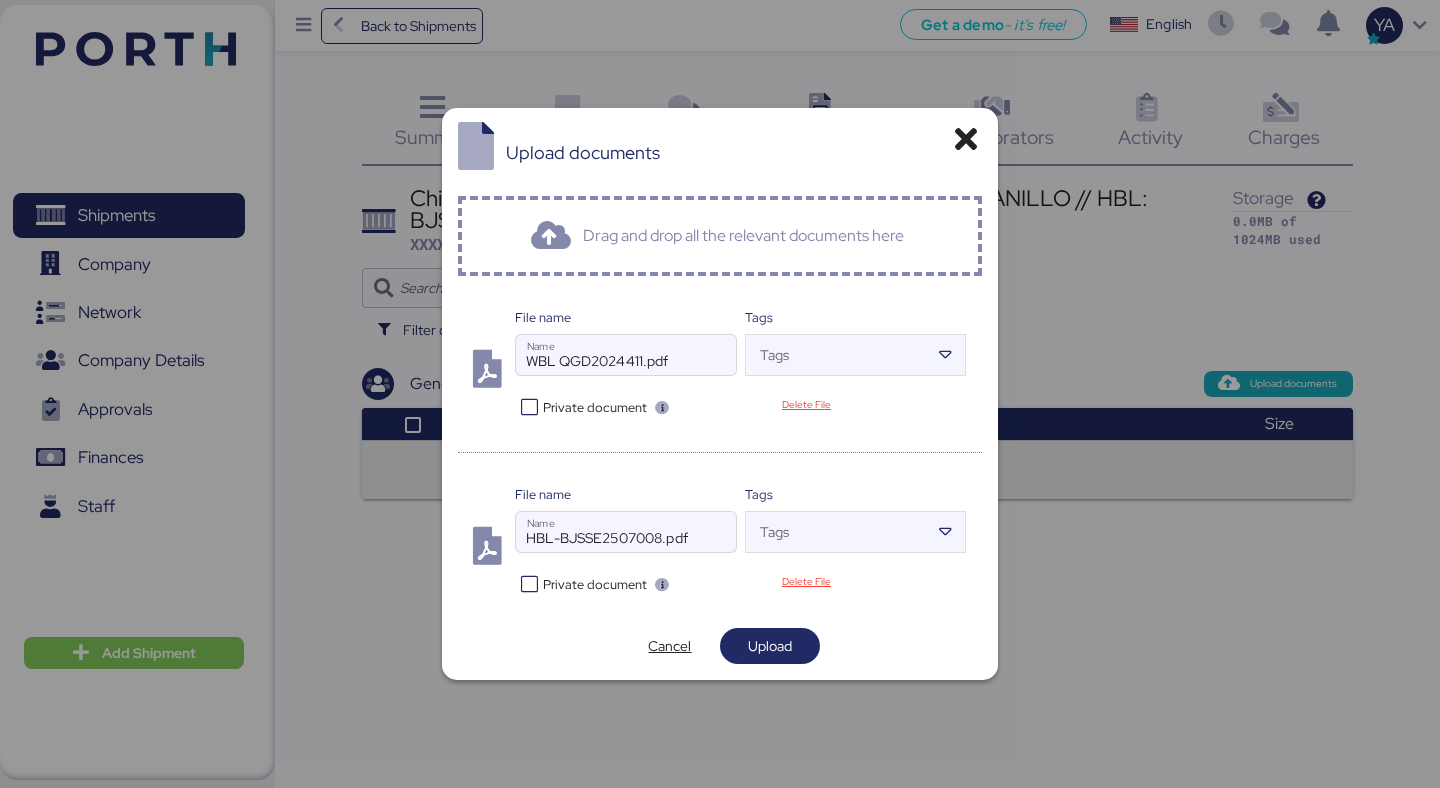click on "WBL QGD2024411.pdf" at bounding box center (626, 355) 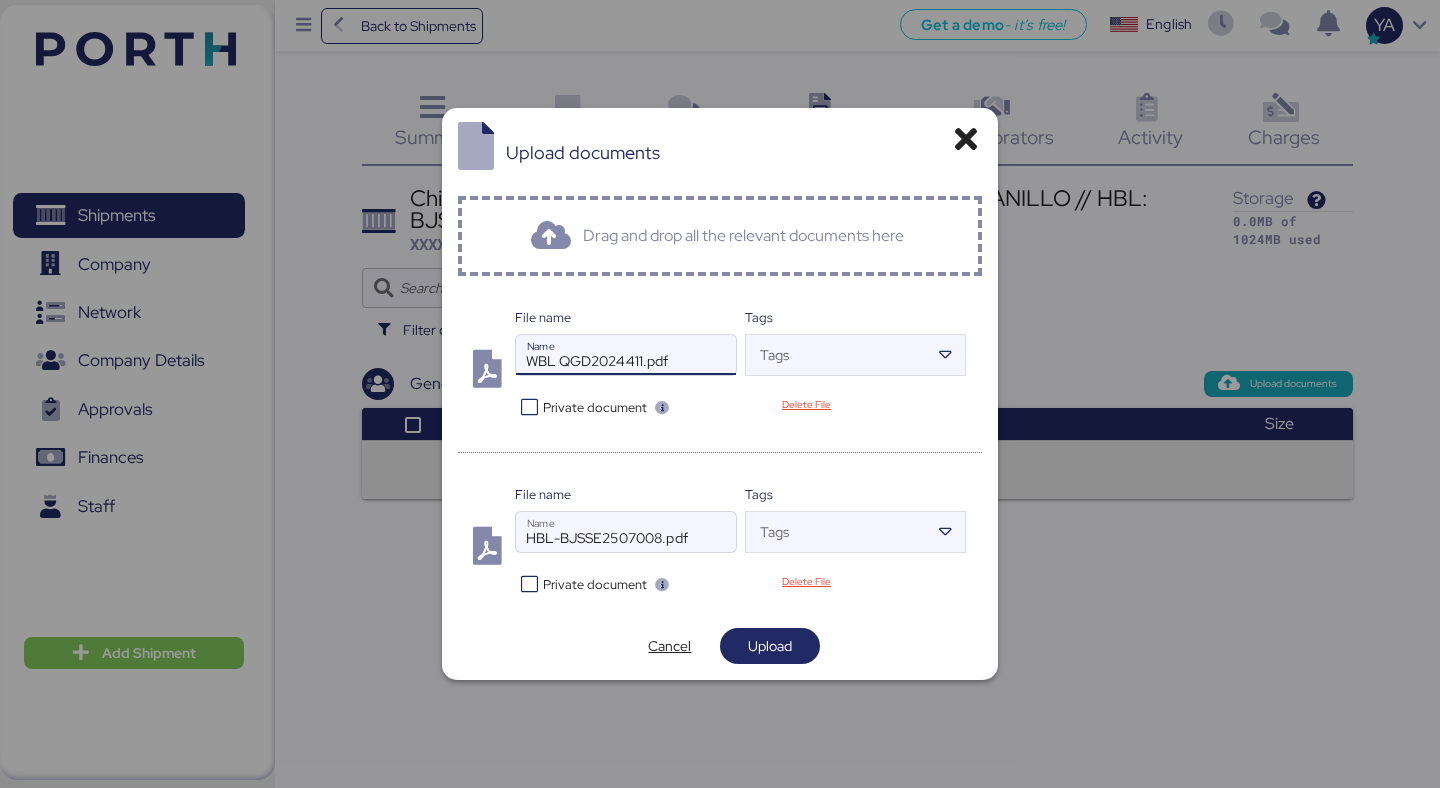 click on "Private document" at bounding box center (595, 407) 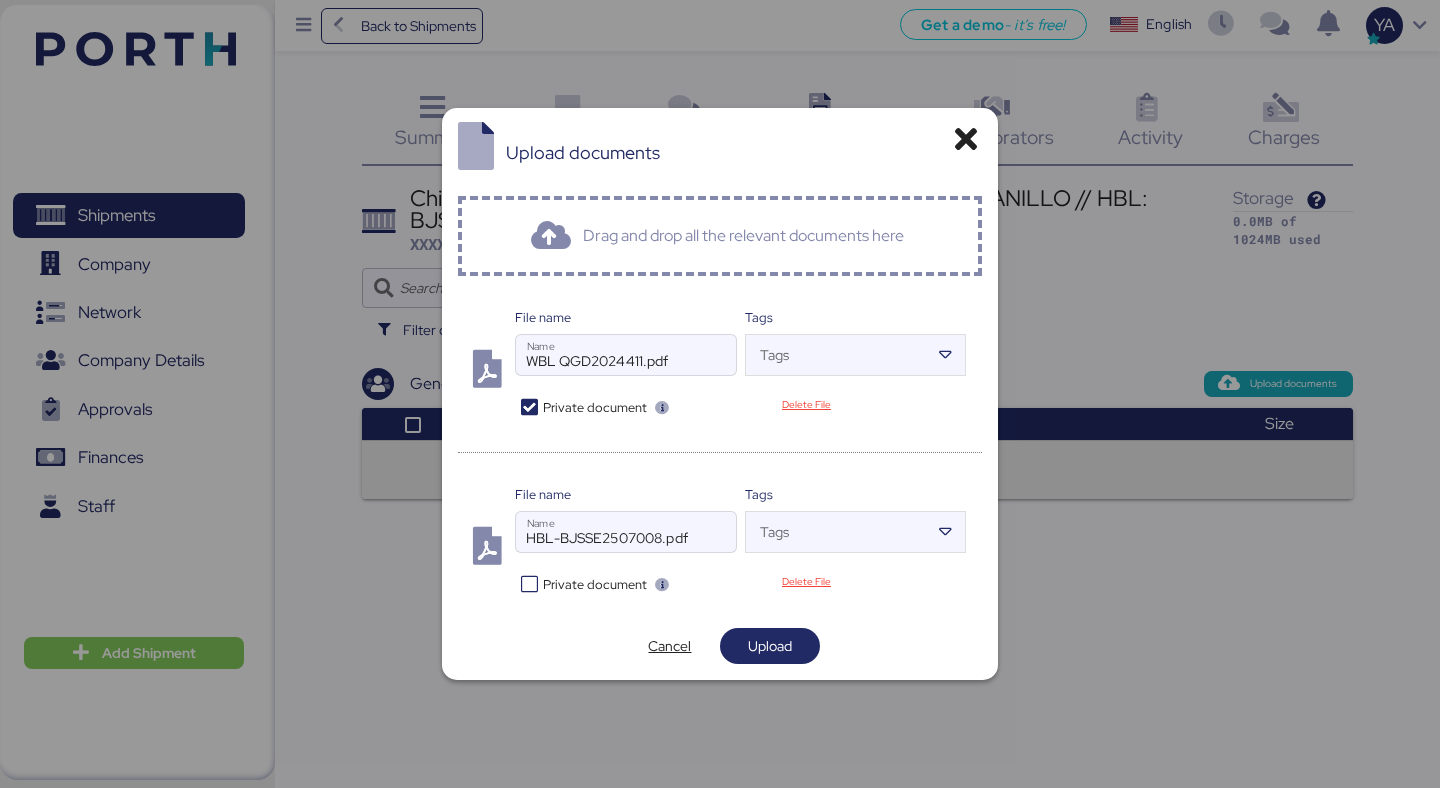 click on "Private document" at bounding box center (595, 407) 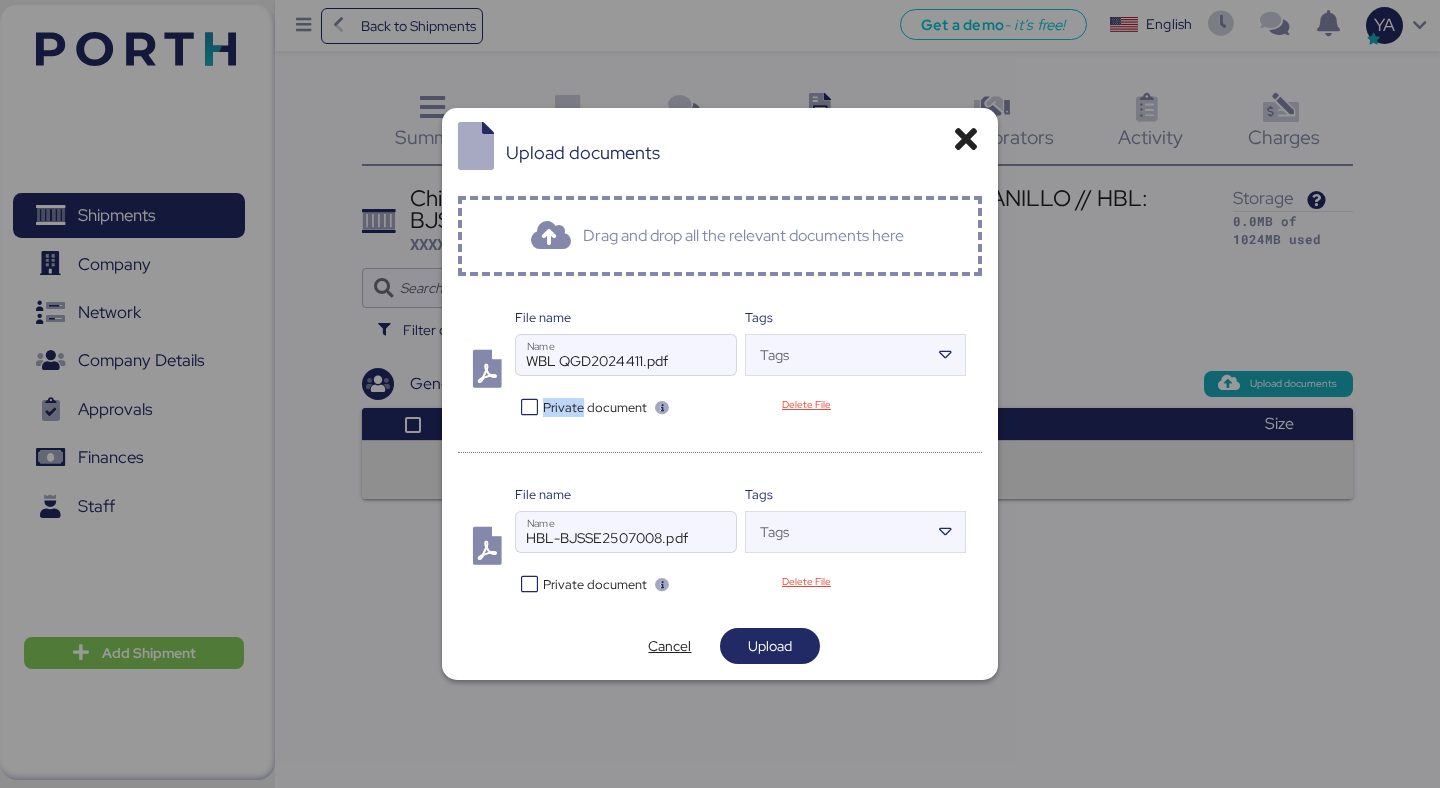 click on "Private document" at bounding box center (595, 407) 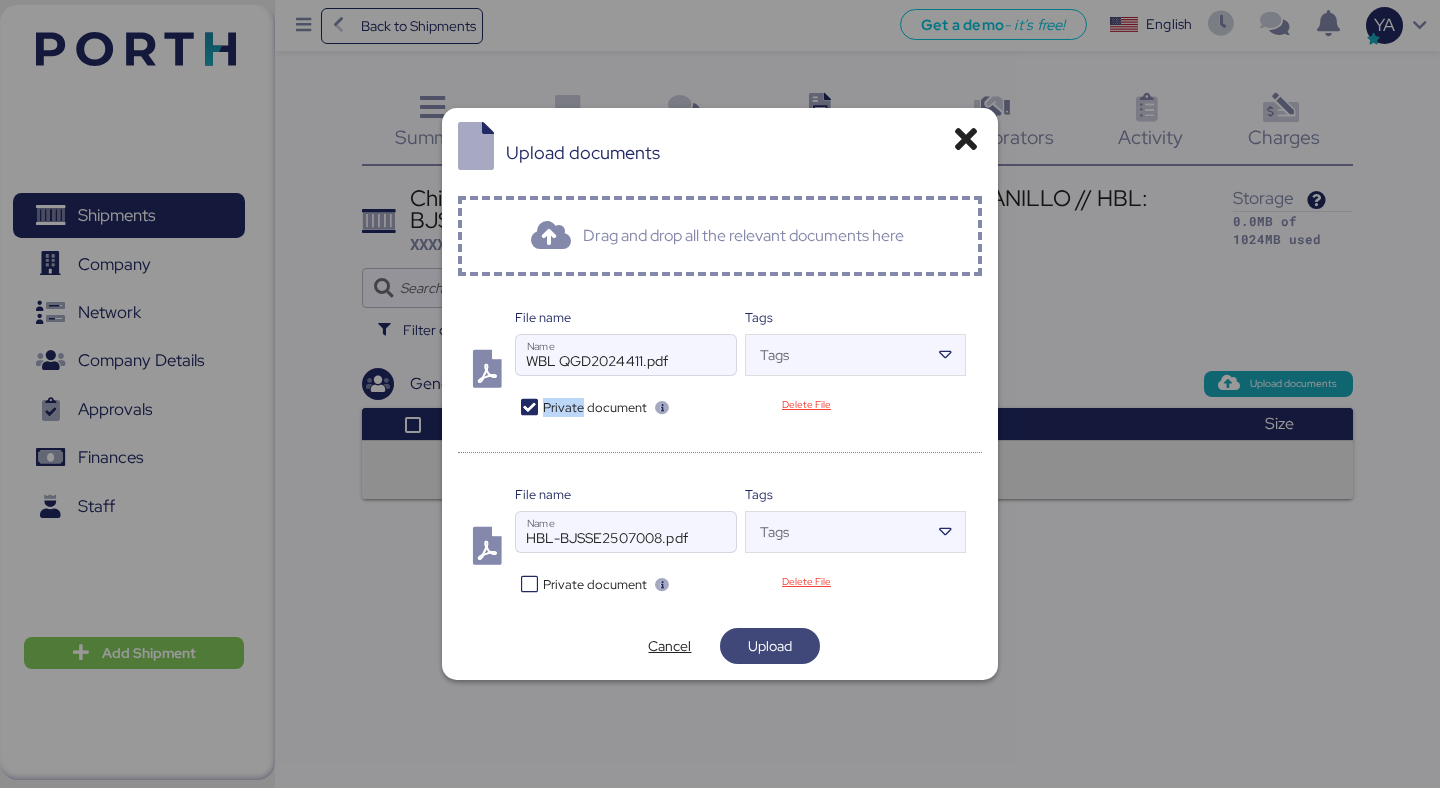 click on "Upload" at bounding box center (770, 646) 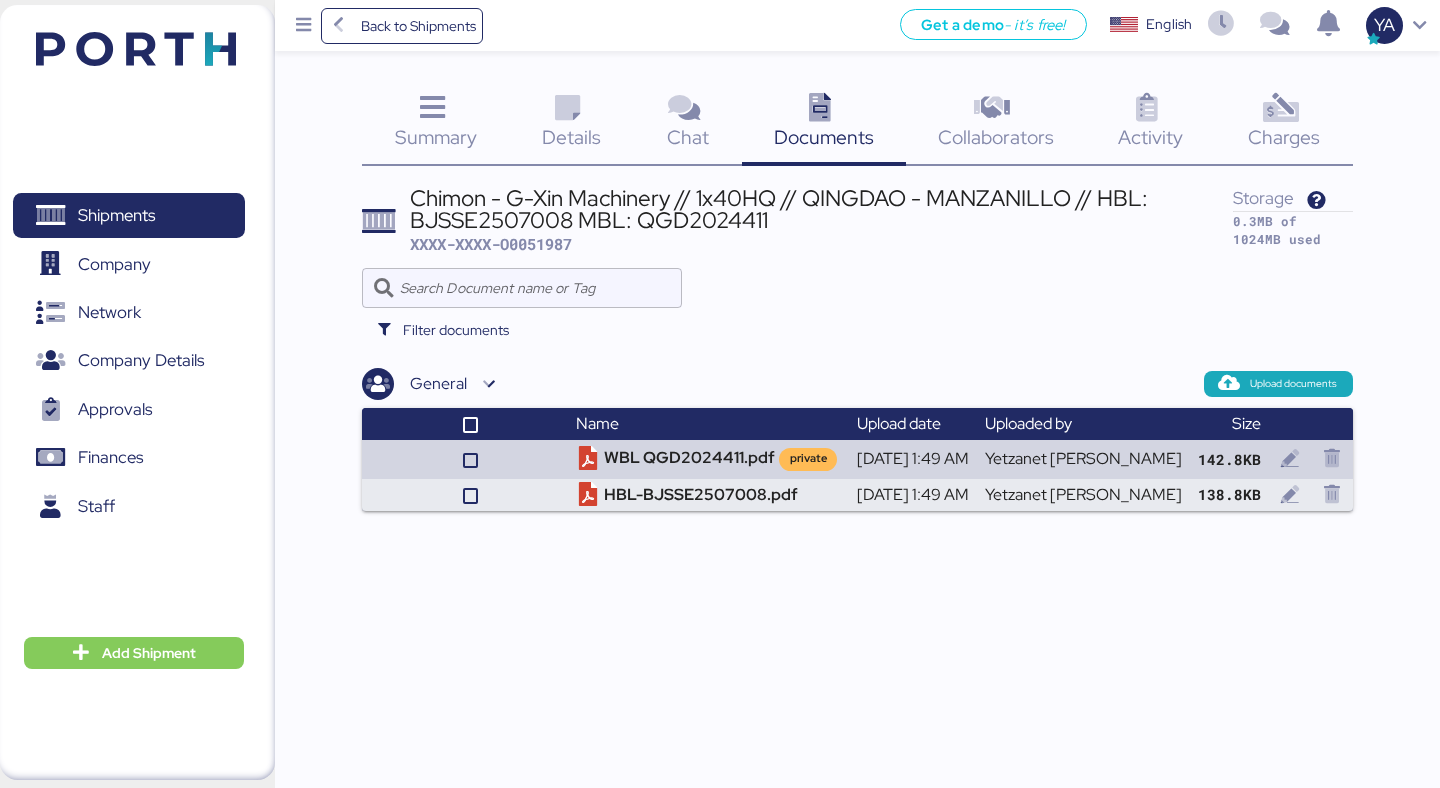 click on "Details" at bounding box center [571, 137] 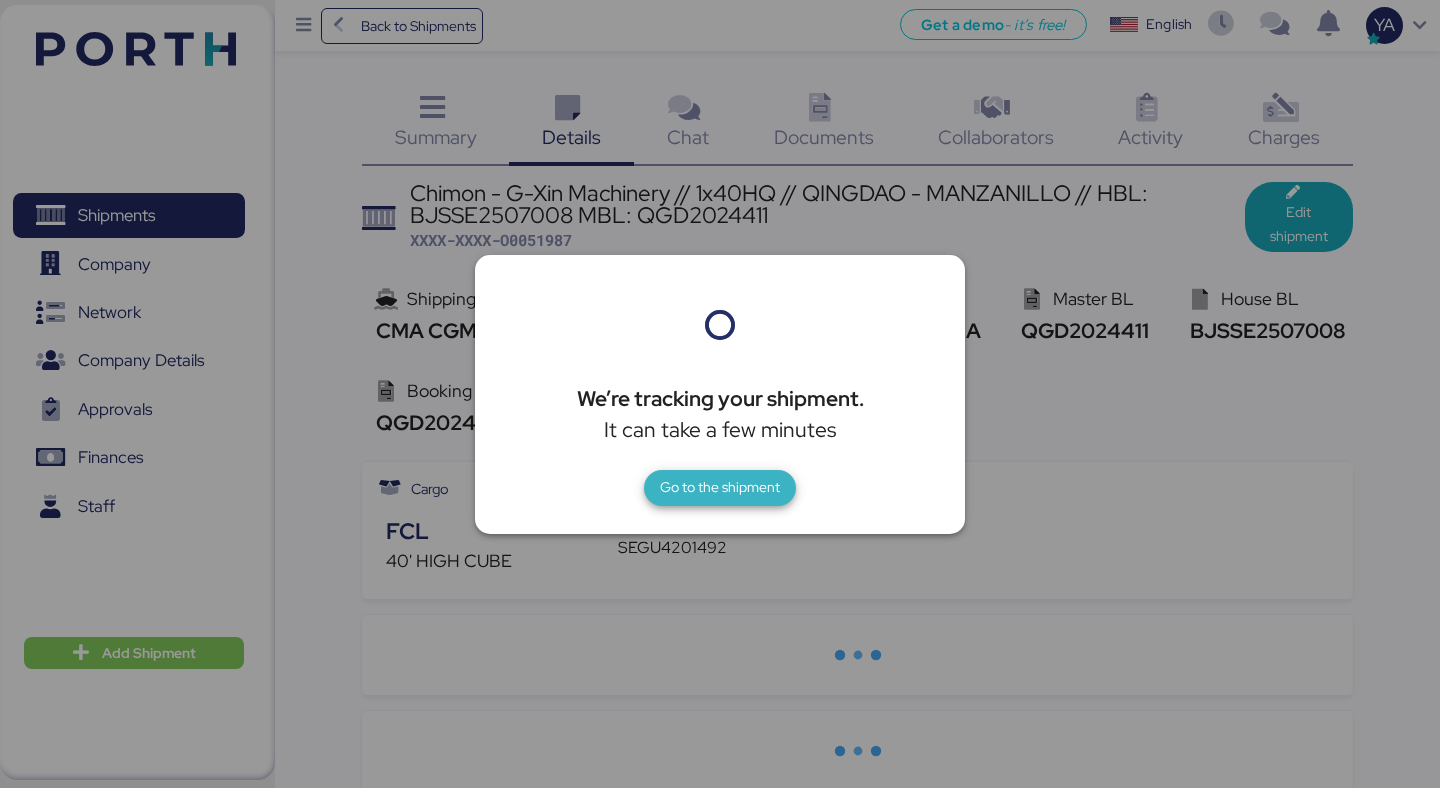 click on "Go to the shipment" at bounding box center [720, 487] 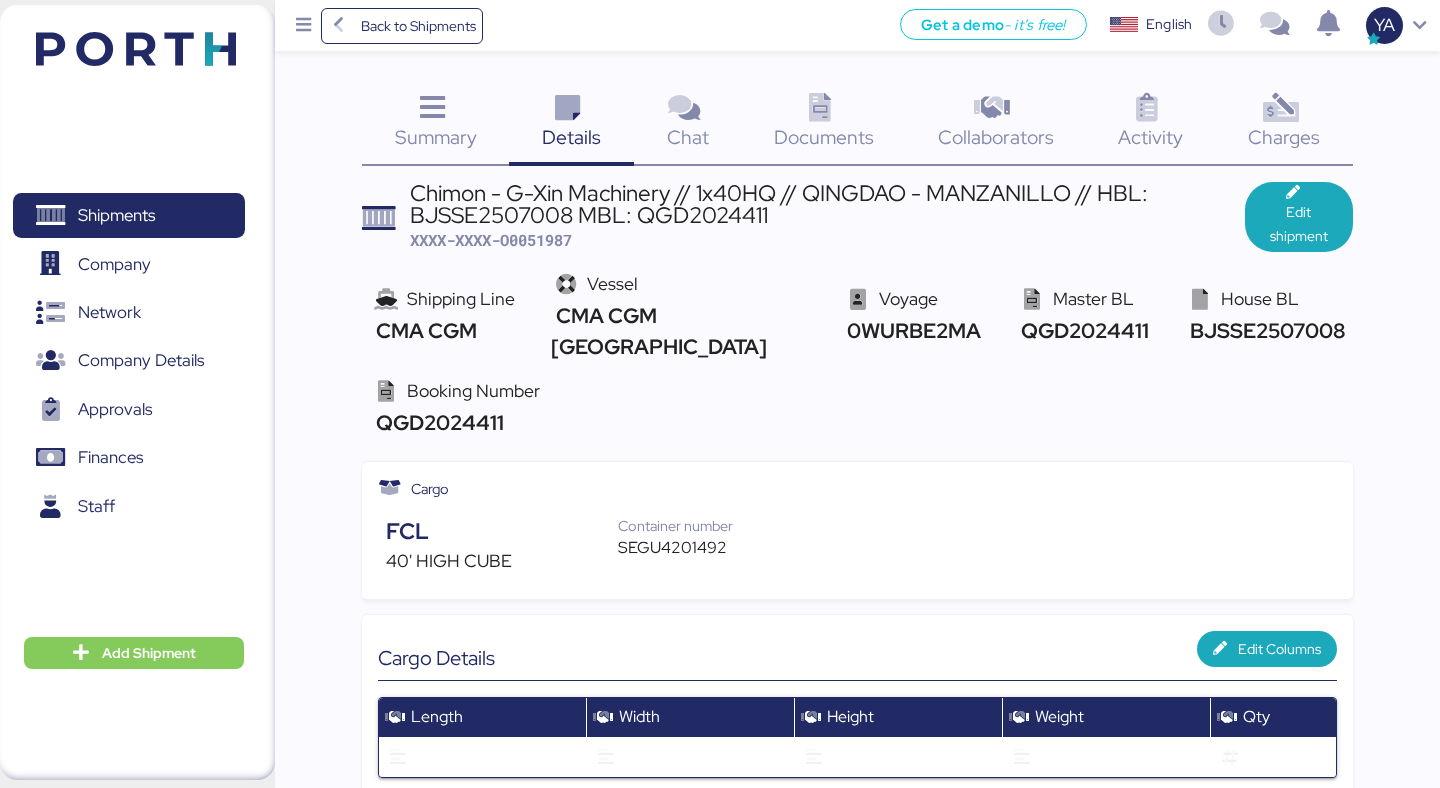 click on "Charges" at bounding box center (1284, 137) 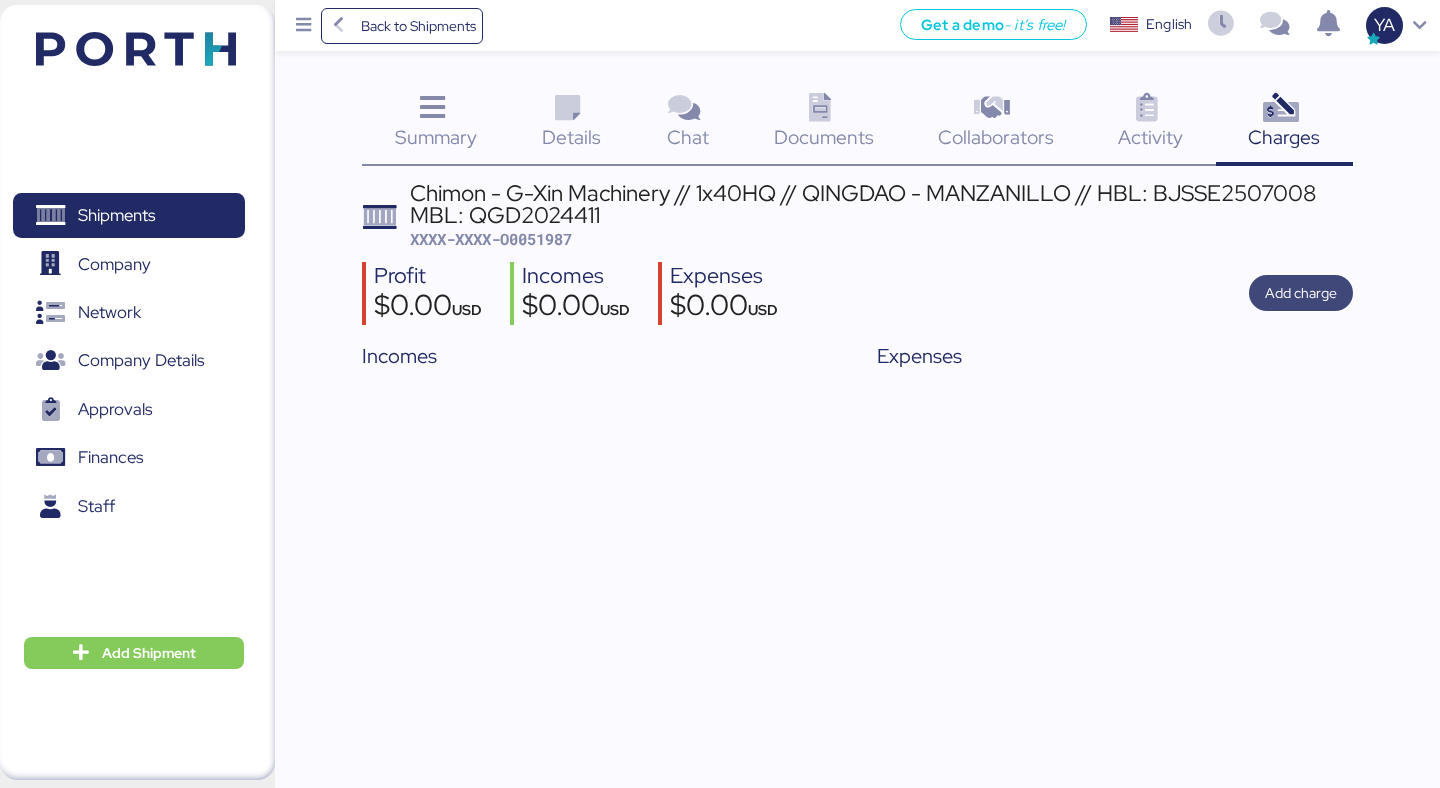 click on "Add charge" at bounding box center [1301, 293] 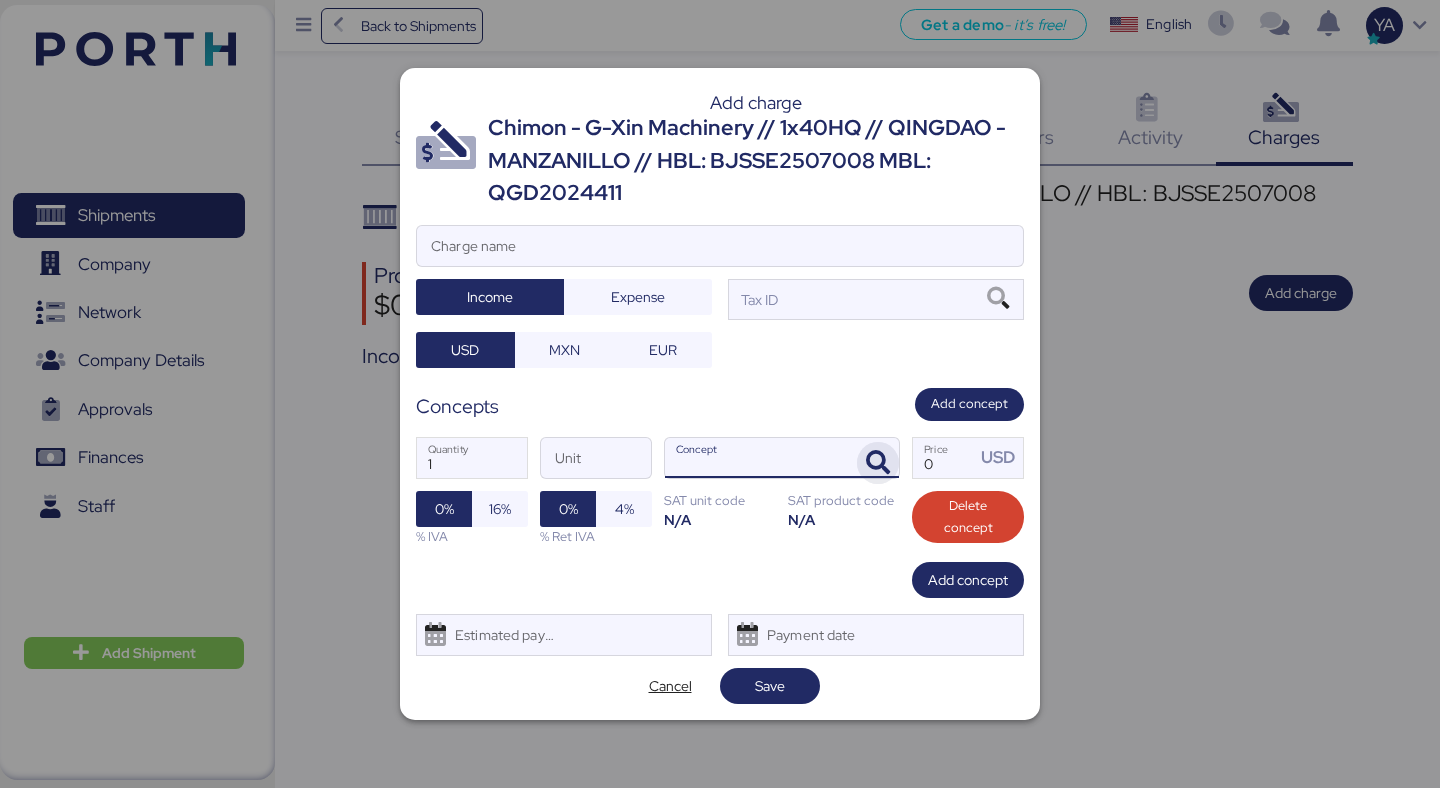 click at bounding box center [878, 463] 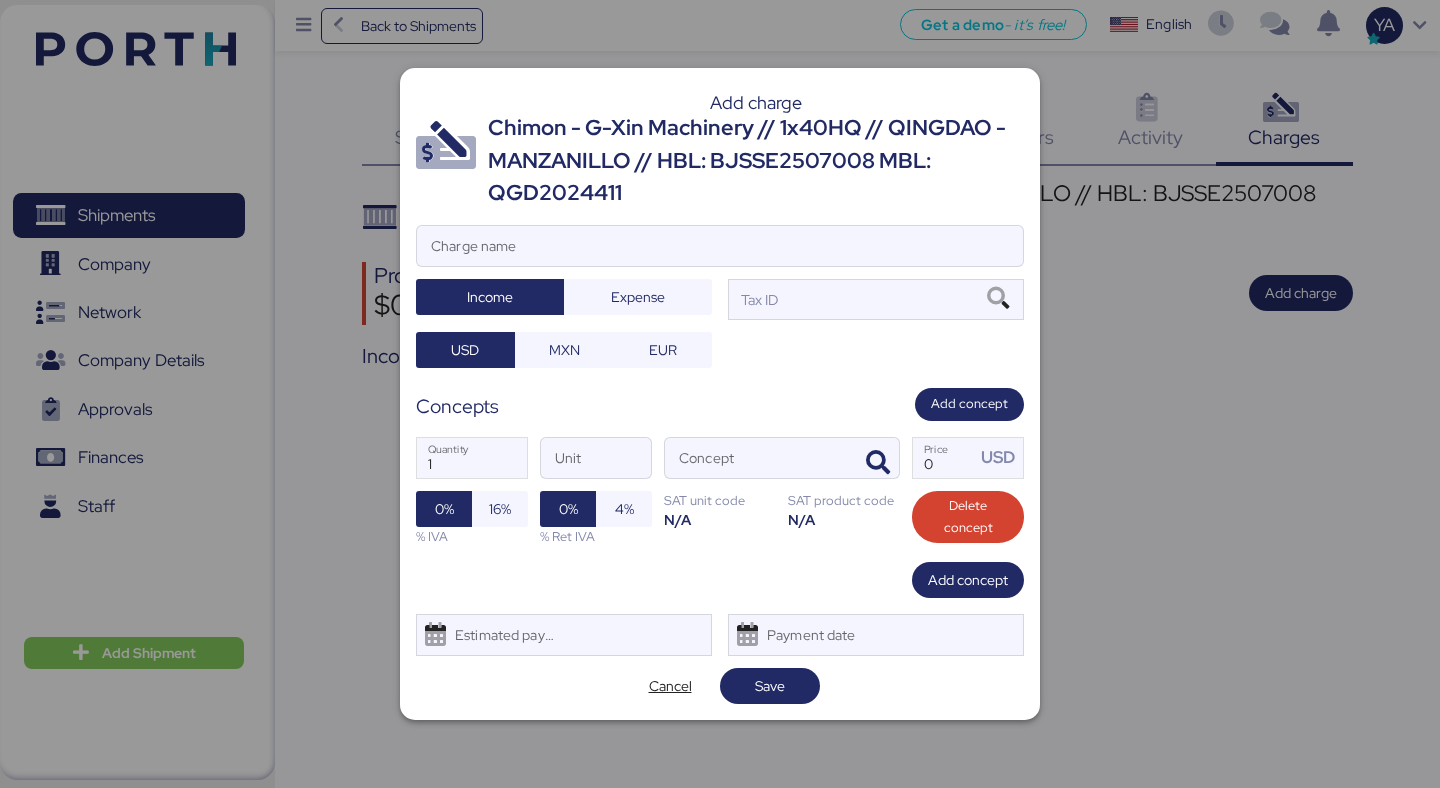 click on "Chimon - G-Xin Machinery // 1x40HQ // QINGDAO - MANZANILLO // HBL: BJSSE2507008 MBL: QGD2024411" at bounding box center [756, 160] 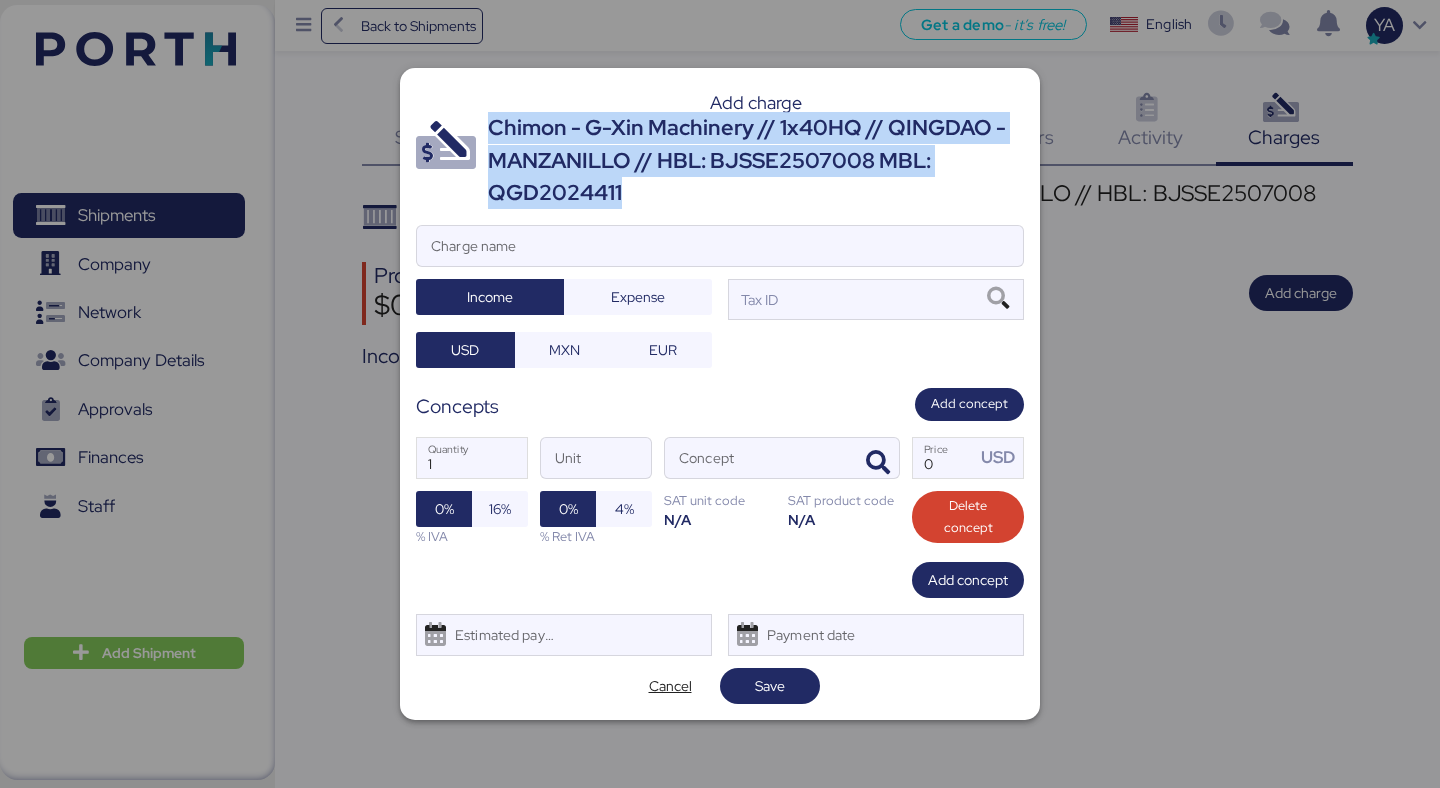 click on "Chimon - G-Xin Machinery // 1x40HQ // QINGDAO - MANZANILLO // HBL: BJSSE2507008 MBL: QGD2024411" at bounding box center (756, 160) 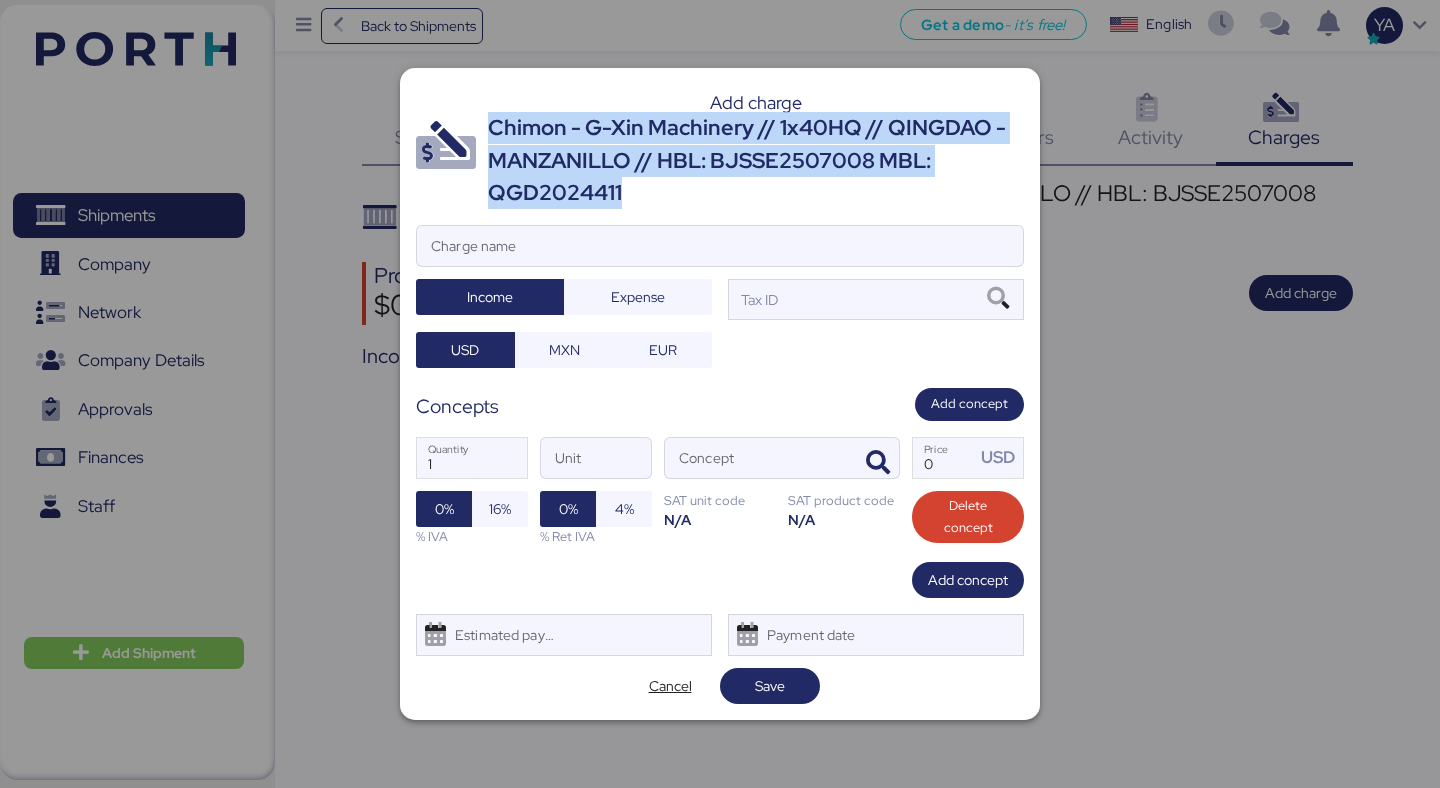 copy on "Chimon - G-Xin Machinery // 1x40HQ // QINGDAO - MANZANILLO // HBL: BJSSE2507008 MBL: QGD2024411" 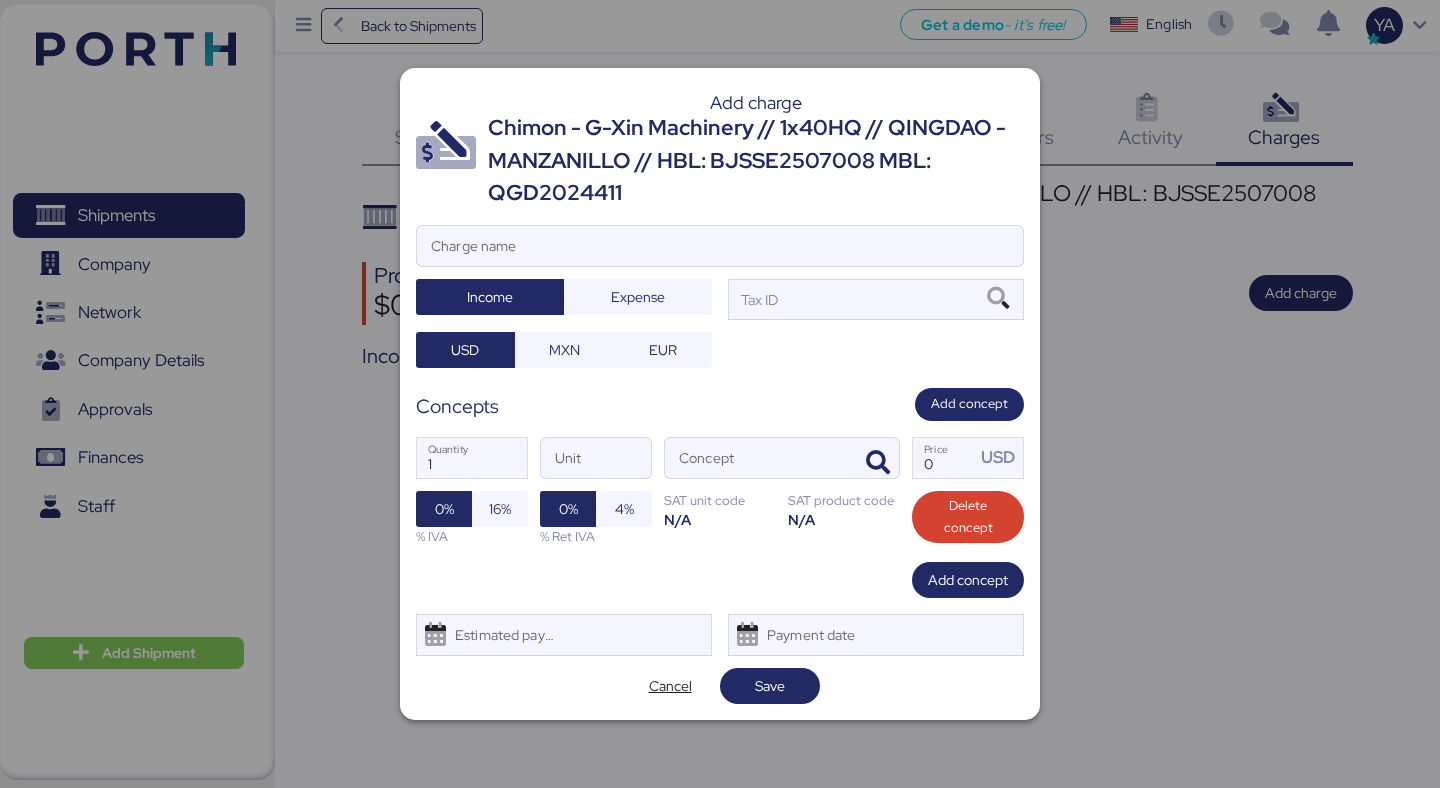 click at bounding box center [720, 276] 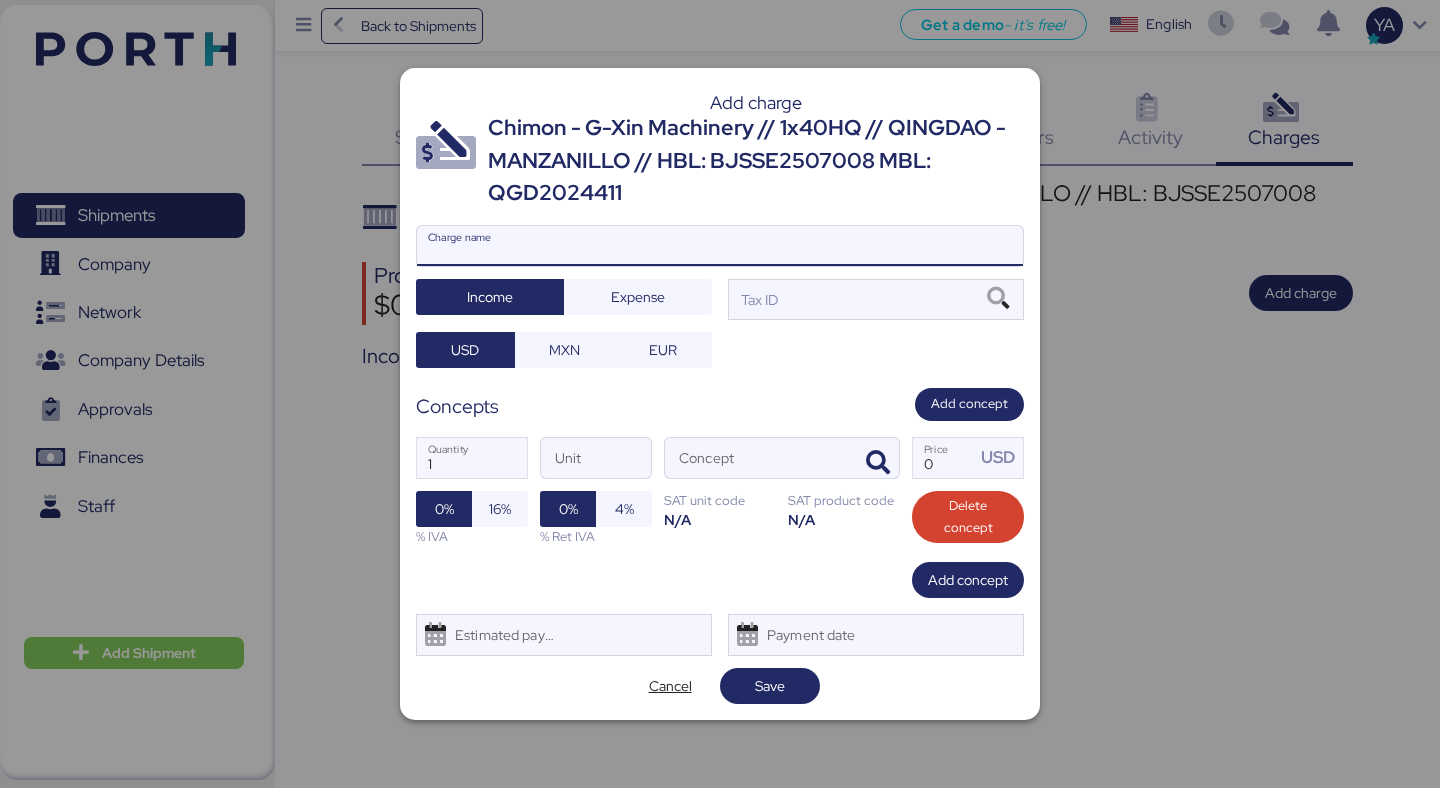 paste on "Chimon - G-Xin Machinery // 1x40HQ // QINGDAO - MANZANILLO // HBL: BJSSE2507008 MBL: QGD2024411" 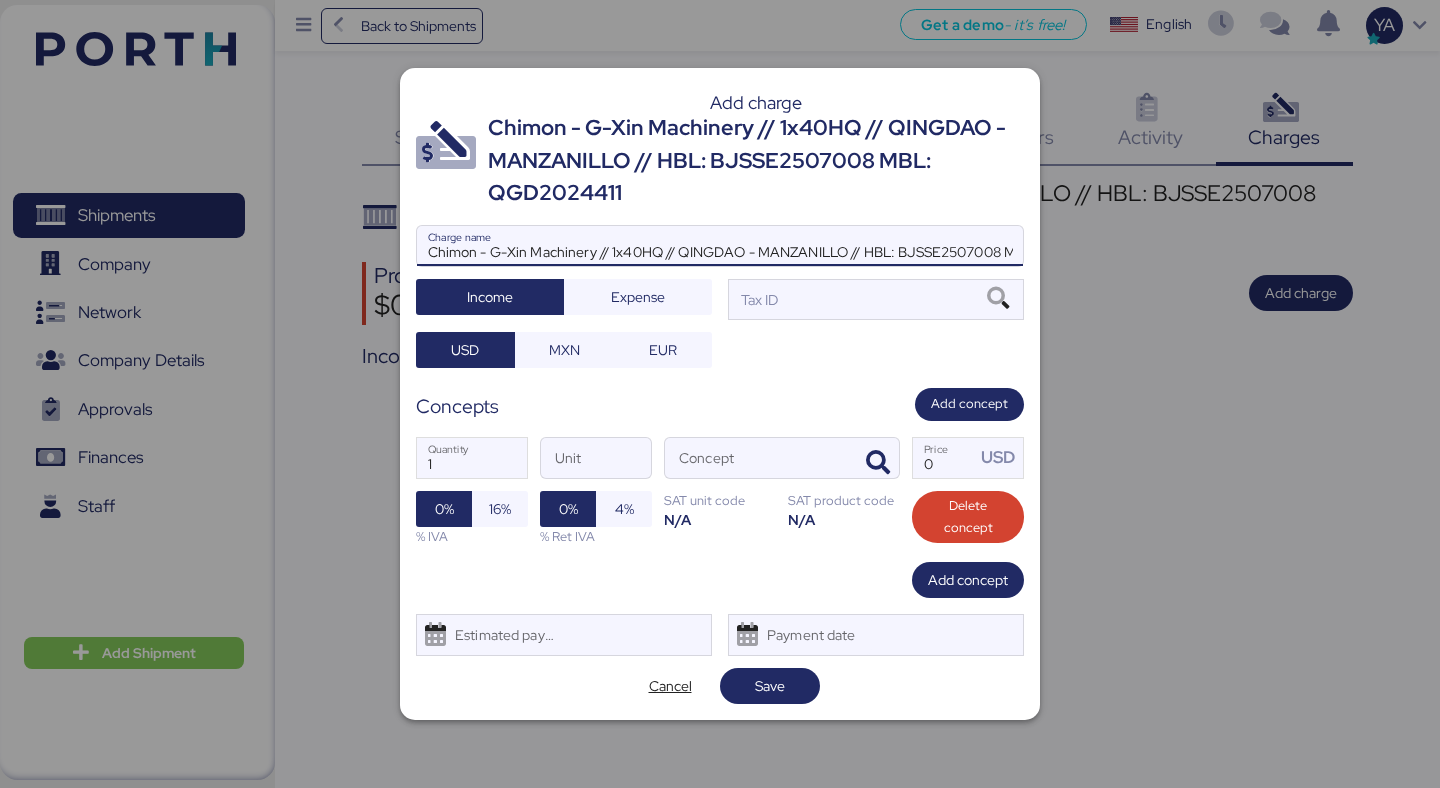 scroll, scrollTop: 0, scrollLeft: 118, axis: horizontal 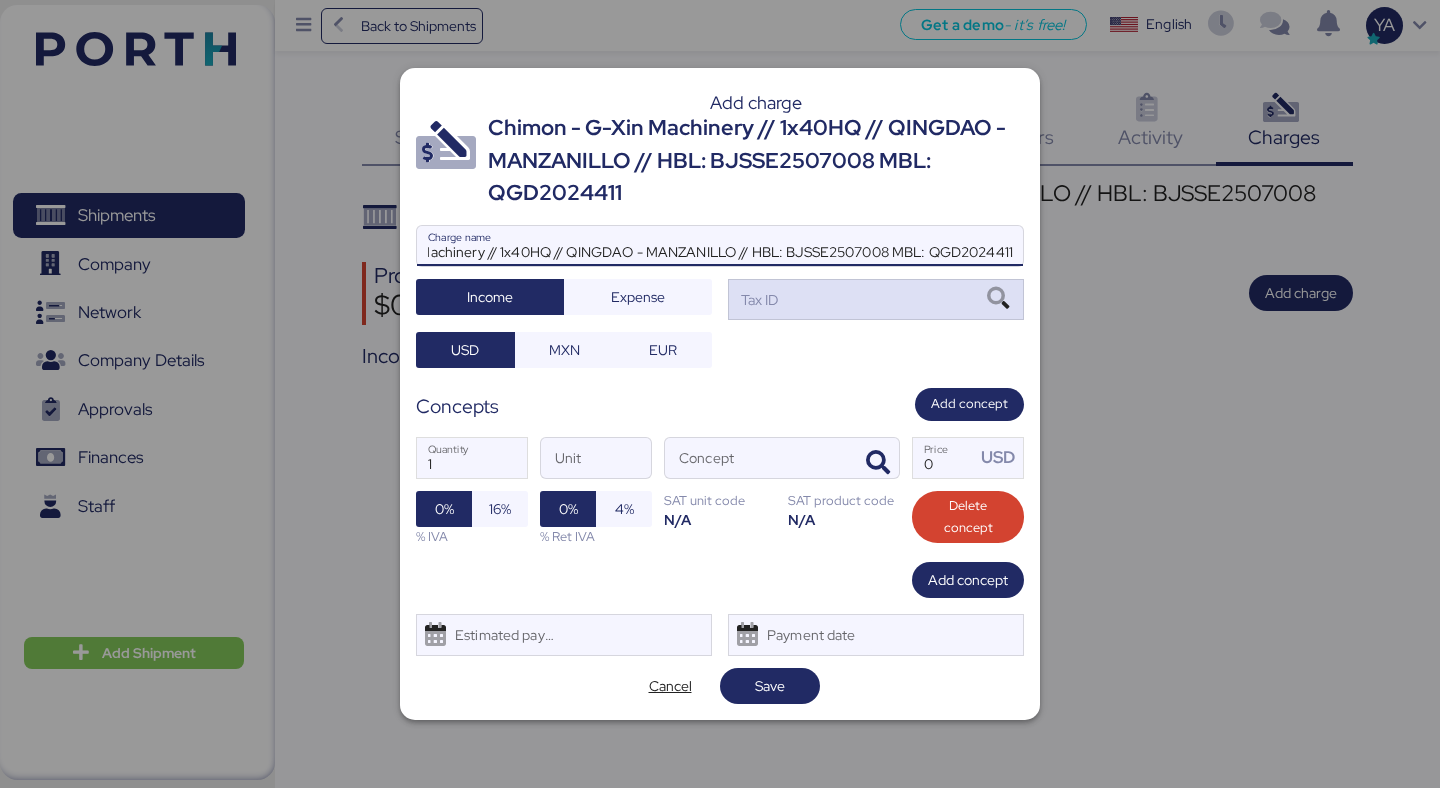 type on "Chimon - G-Xin Machinery // 1x40HQ // QINGDAO - MANZANILLO // HBL: BJSSE2507008 MBL: QGD2024411" 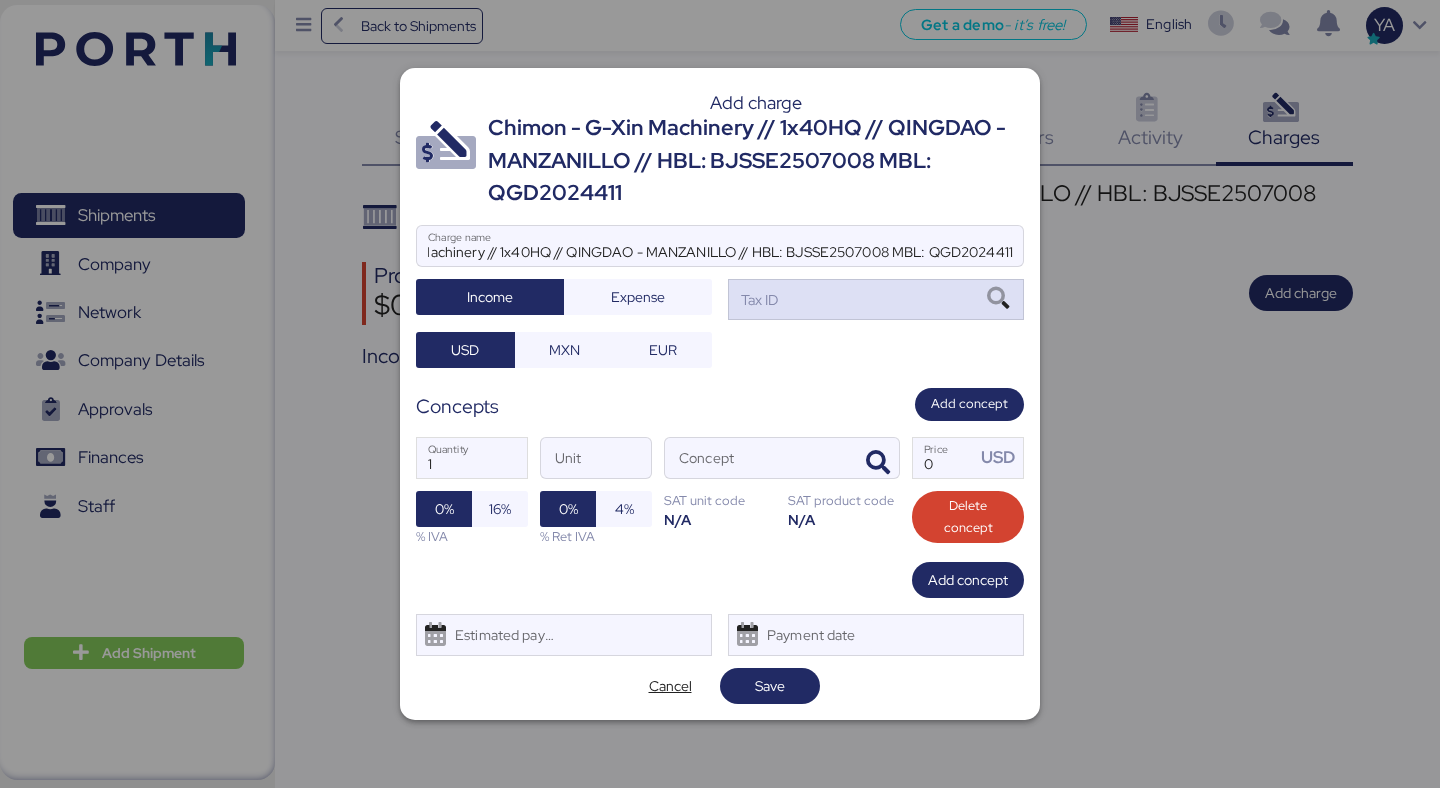click on "Tax ID" at bounding box center [876, 299] 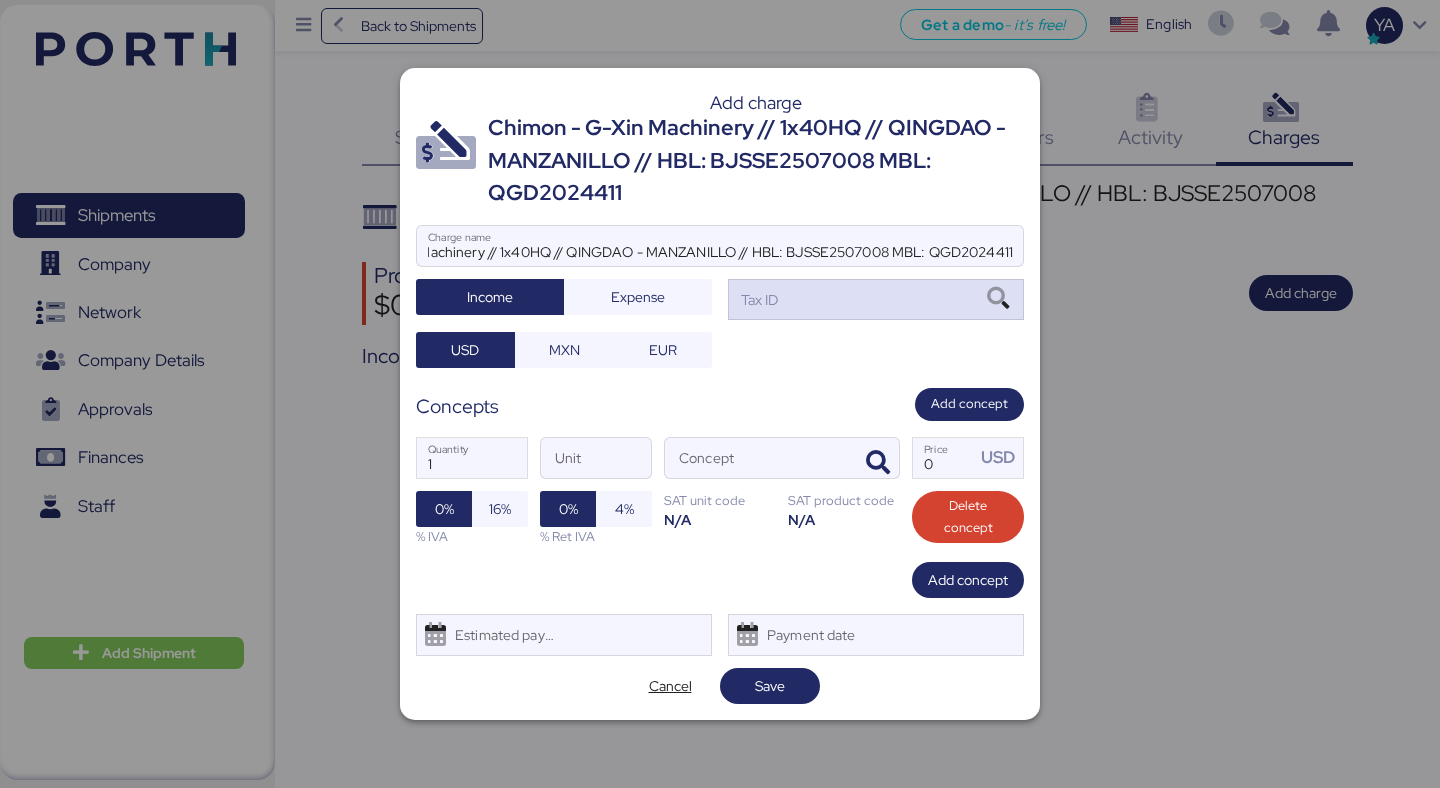 scroll, scrollTop: 0, scrollLeft: 0, axis: both 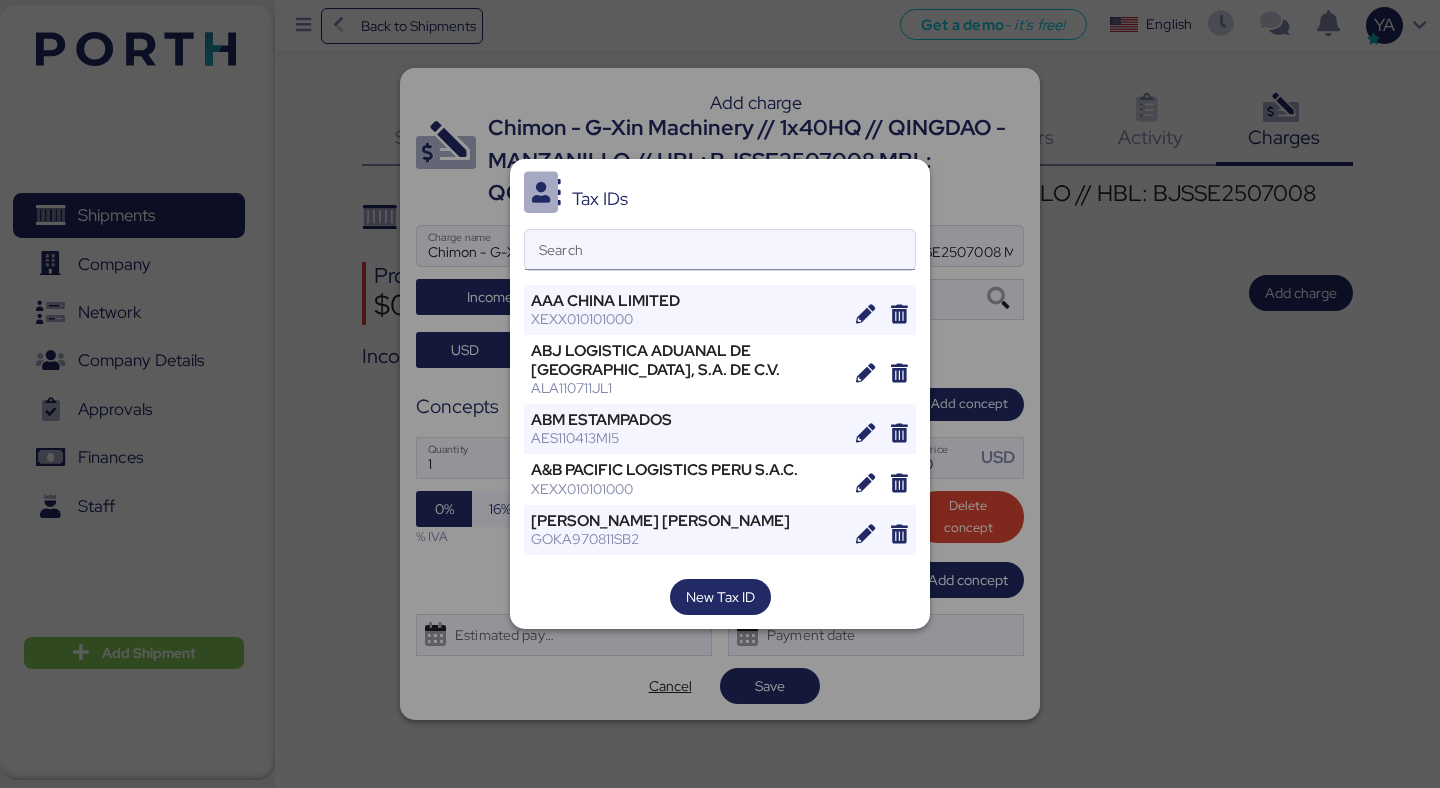 click on "Search" at bounding box center (720, 250) 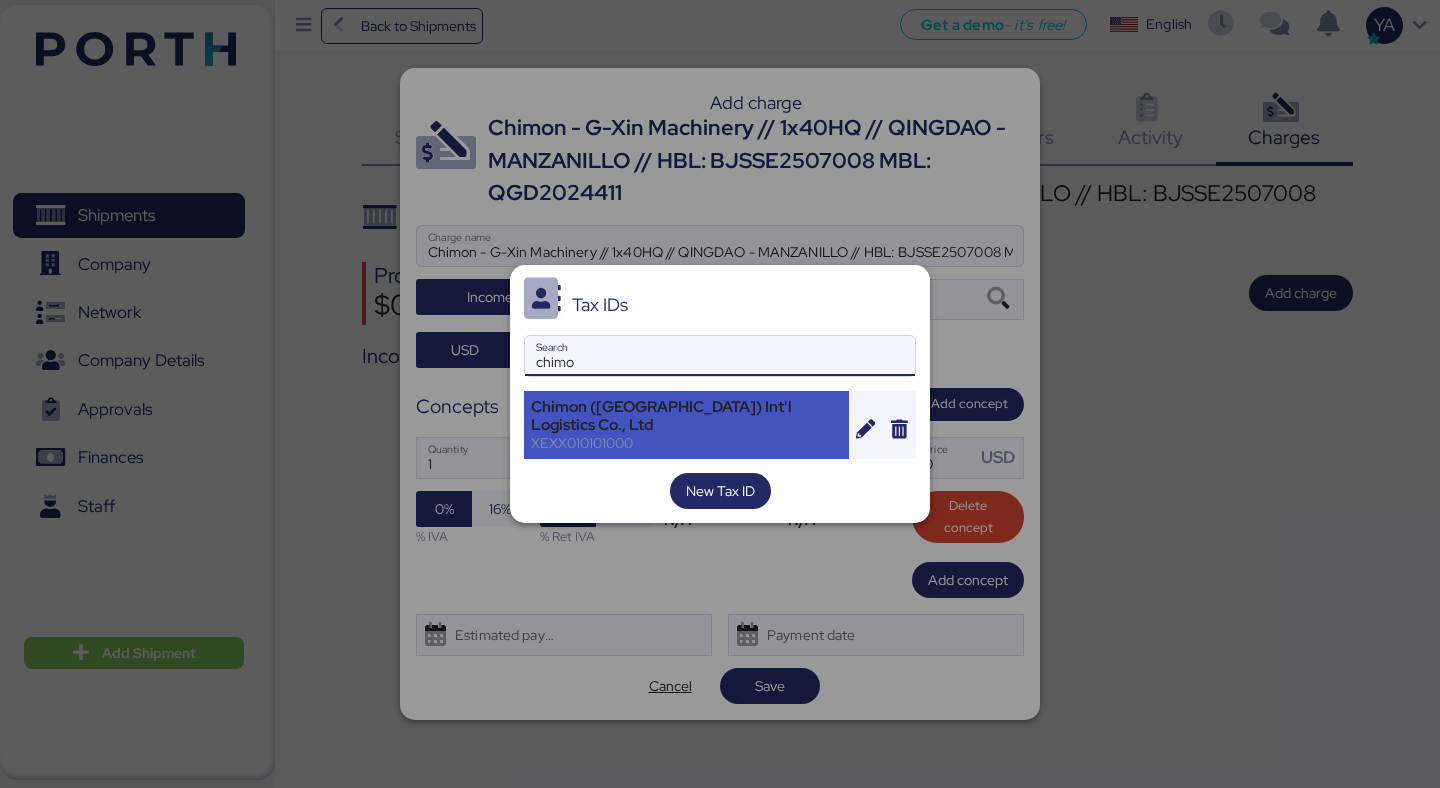 type on "chimo" 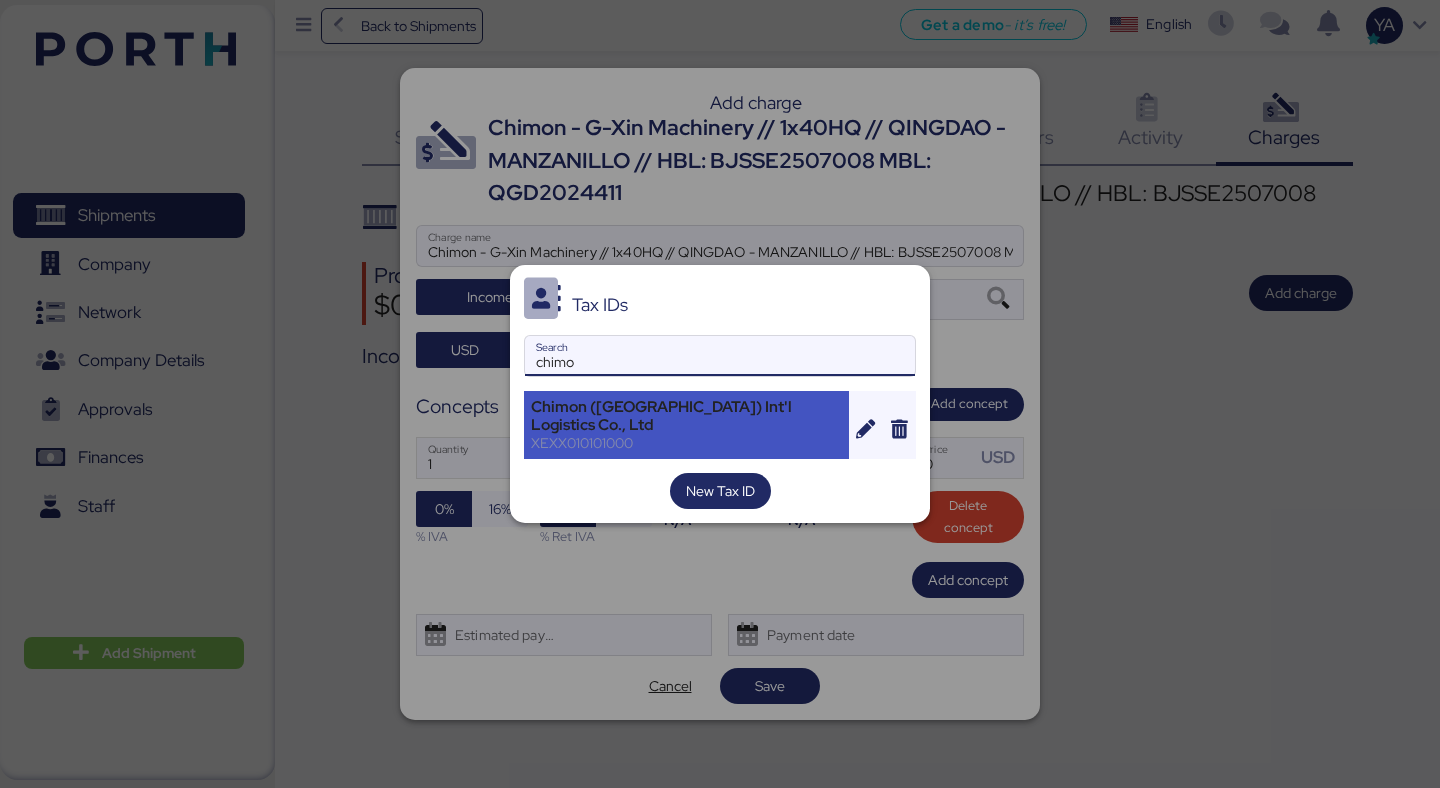 click on "Chimon ([GEOGRAPHIC_DATA]) Int'l Logistics Co., Ltd" at bounding box center [686, 416] 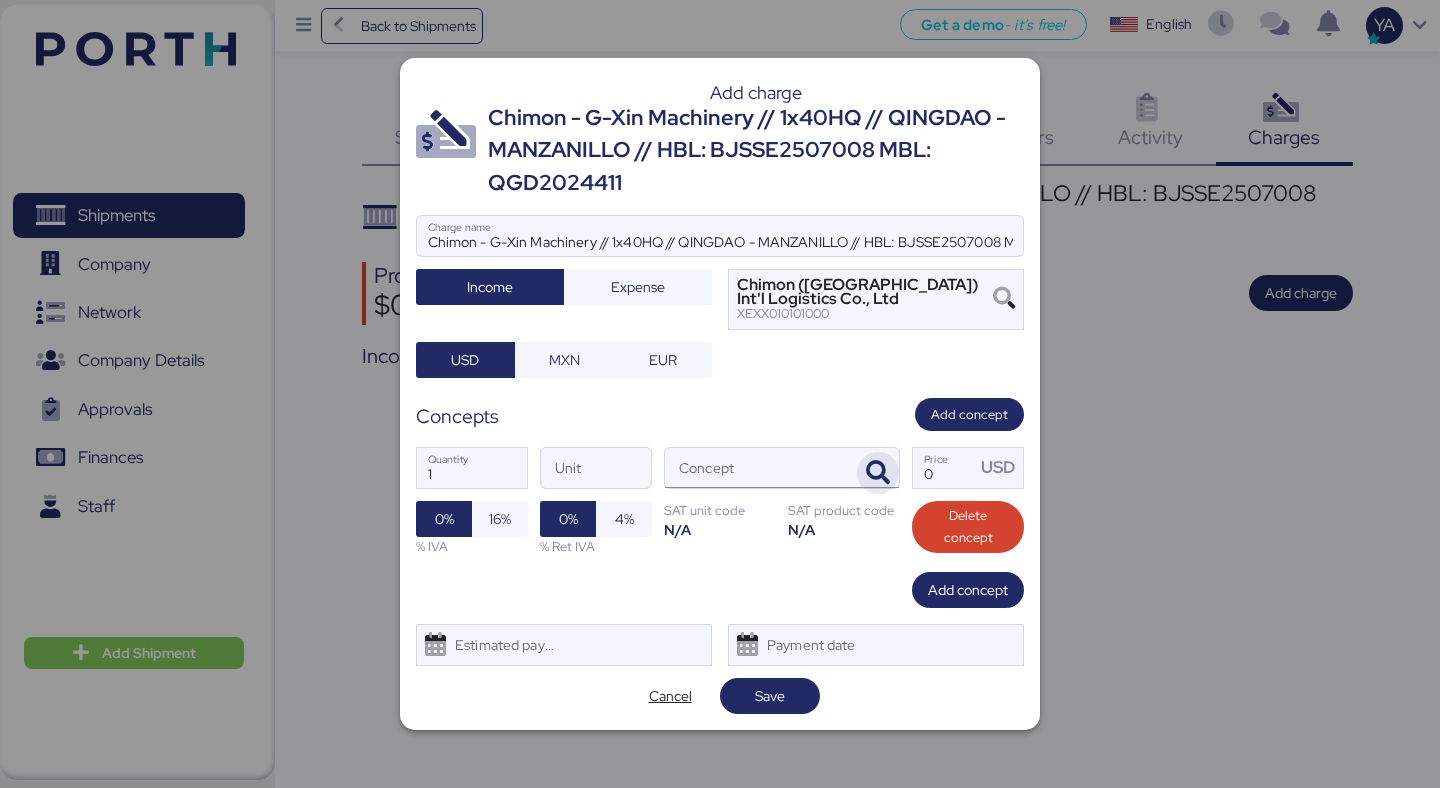 click at bounding box center (878, 473) 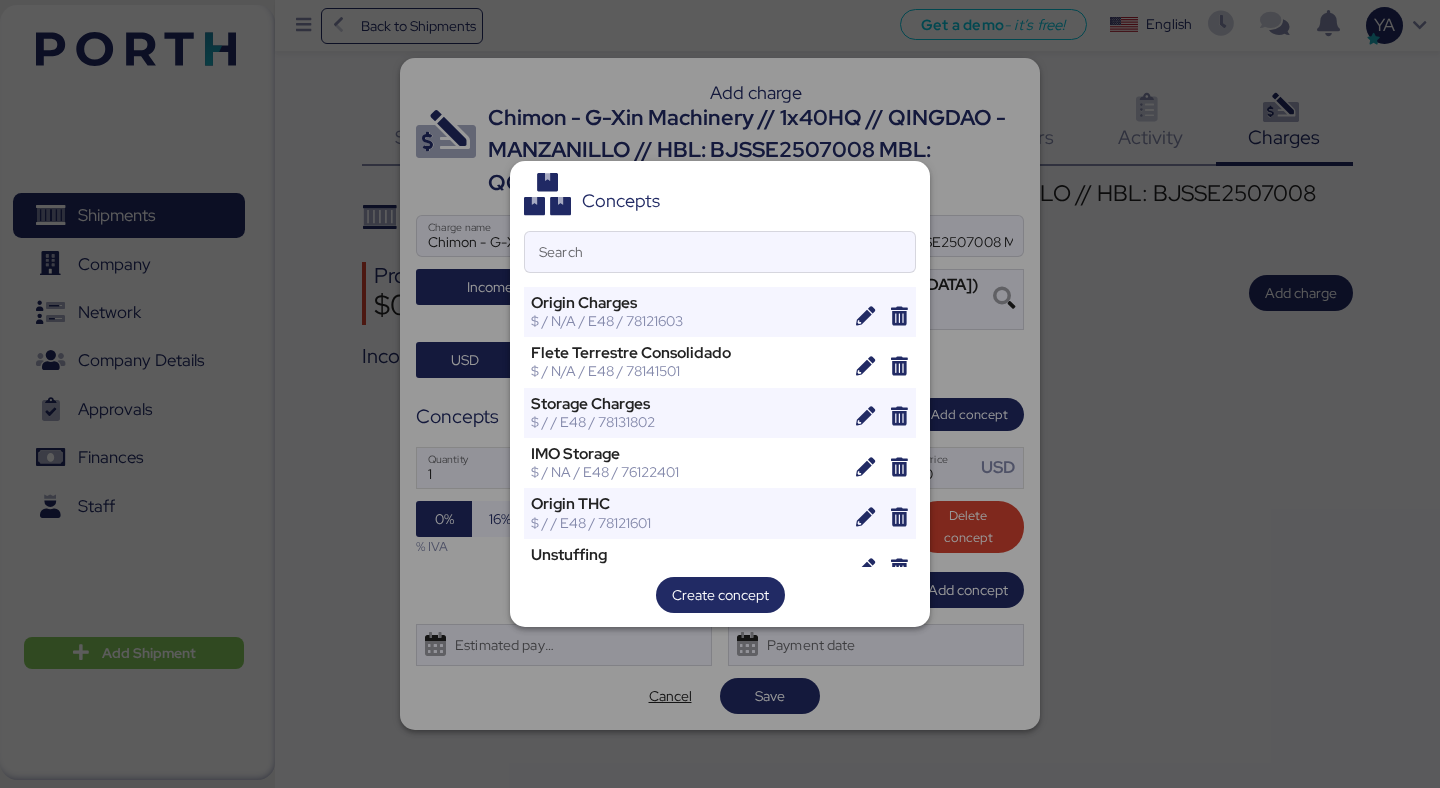 click on "Concepts Search Origin Charges
$ / N/A /
E48 / 78121603
Flete Terrestre Consolidado
$ / N/A /
E48 / 78141501
Storage Charges
$ /  /
E48 / 78131802
IMO Storage
$ / NA /
E48 / 76122401
Origin THC
$ /  /
E48 / 78121601
Unstuffing
$ / T/CBM /
E48 / 78131802
Transfer Fee
$ / T/CBM /
E48 / 78141501
IMO Surcharge
$ / N/A /
E48 / 76122401
International FTL Freight
$ / N/A /
E48 / 78141501
Low Sulphur Surchase
$ /  /
E48 / 76122401
Demoras
$ /  /
E48 / 76122401
Container Premium
$ /  /
E48 / 76111801
Security Fee     Marinefuel Recovery" at bounding box center [720, 394] 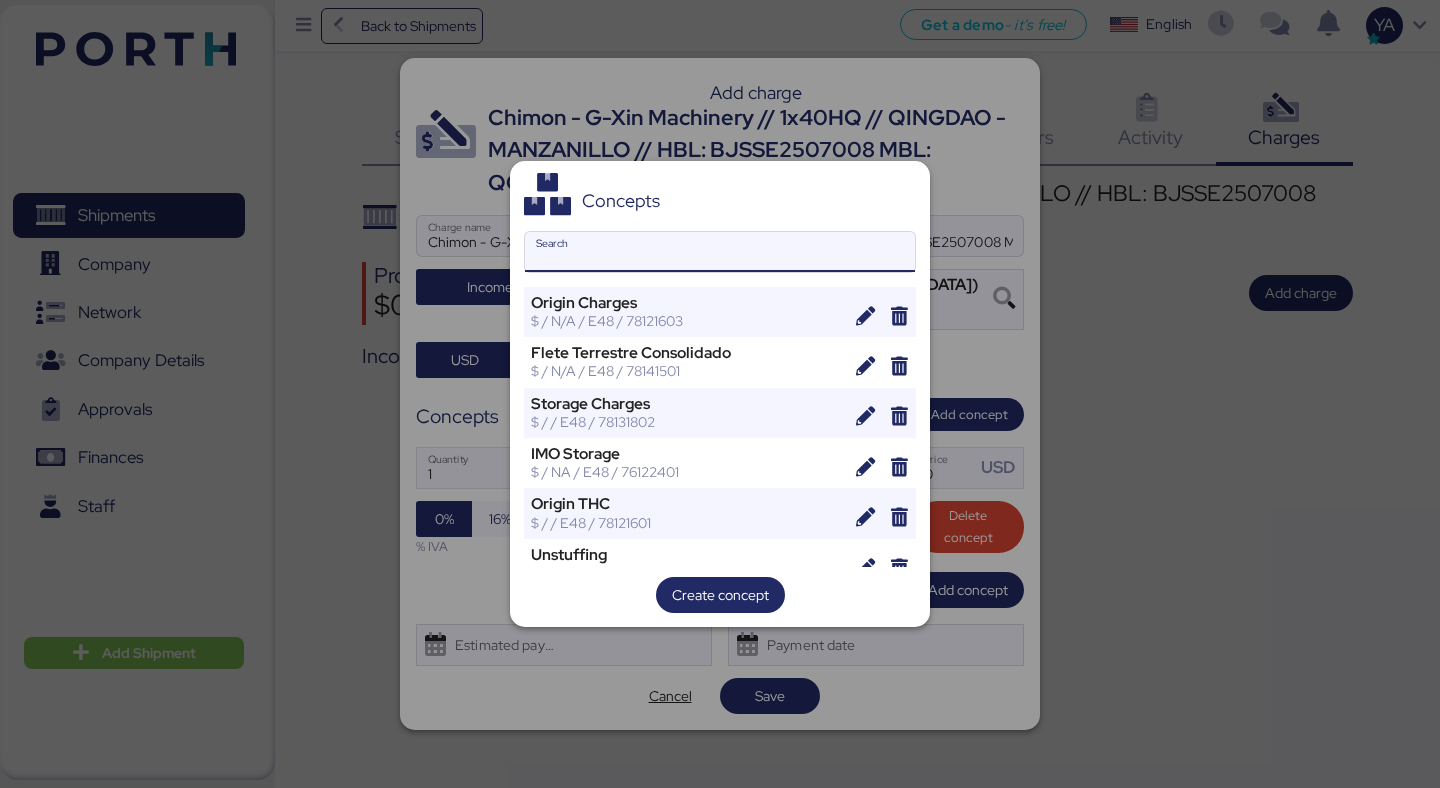 click on "Search" at bounding box center (720, 252) 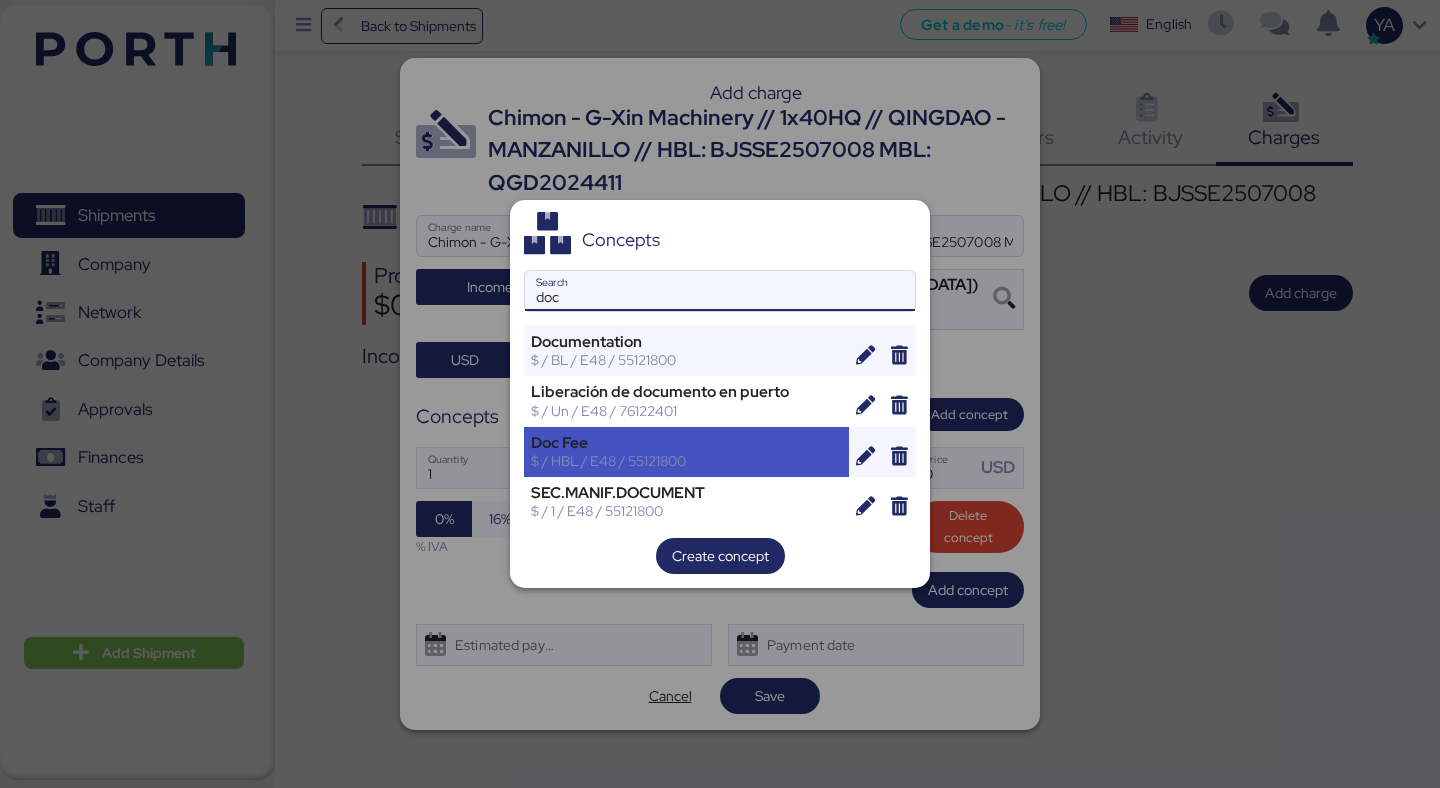 type on "doc" 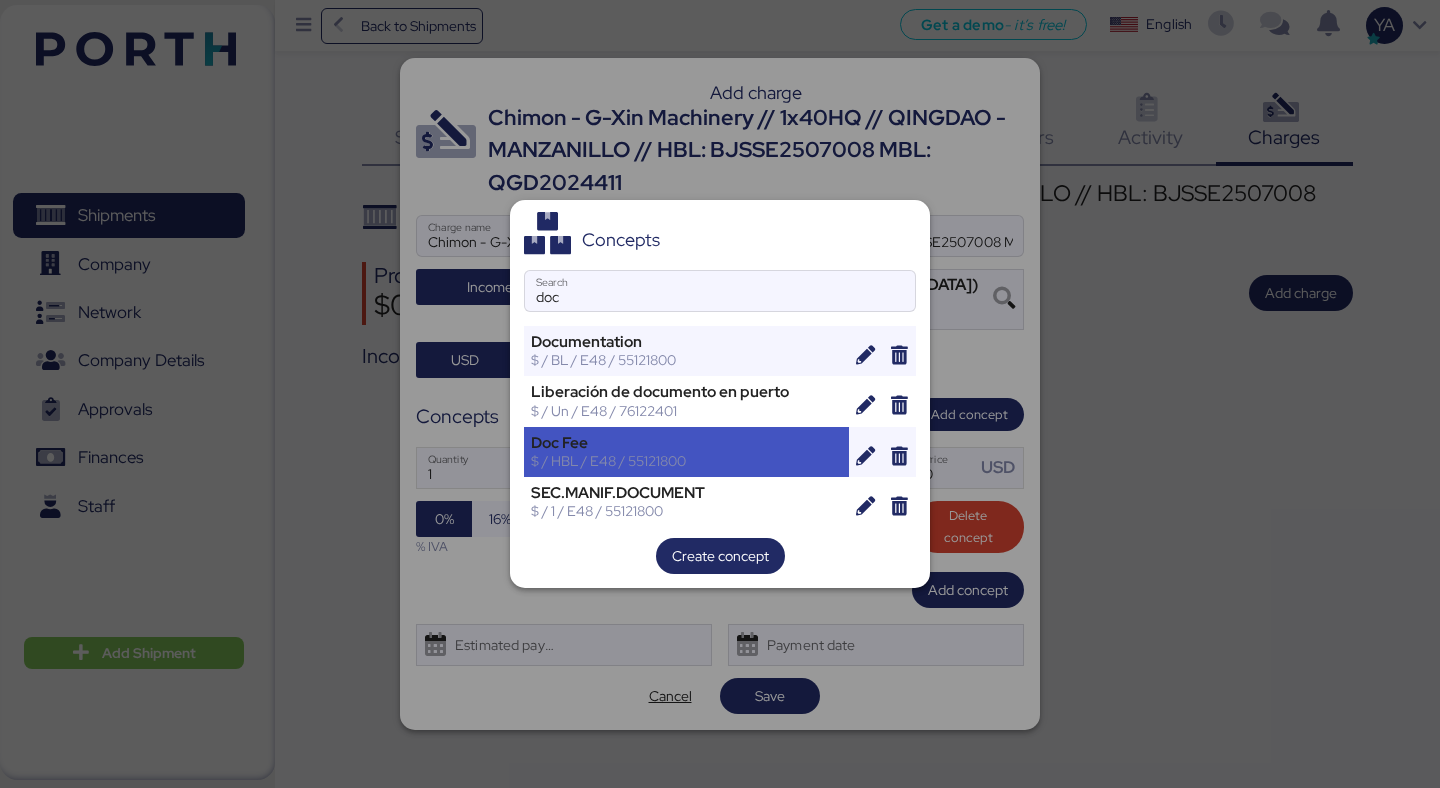 click on "Doc Fee" at bounding box center (686, 443) 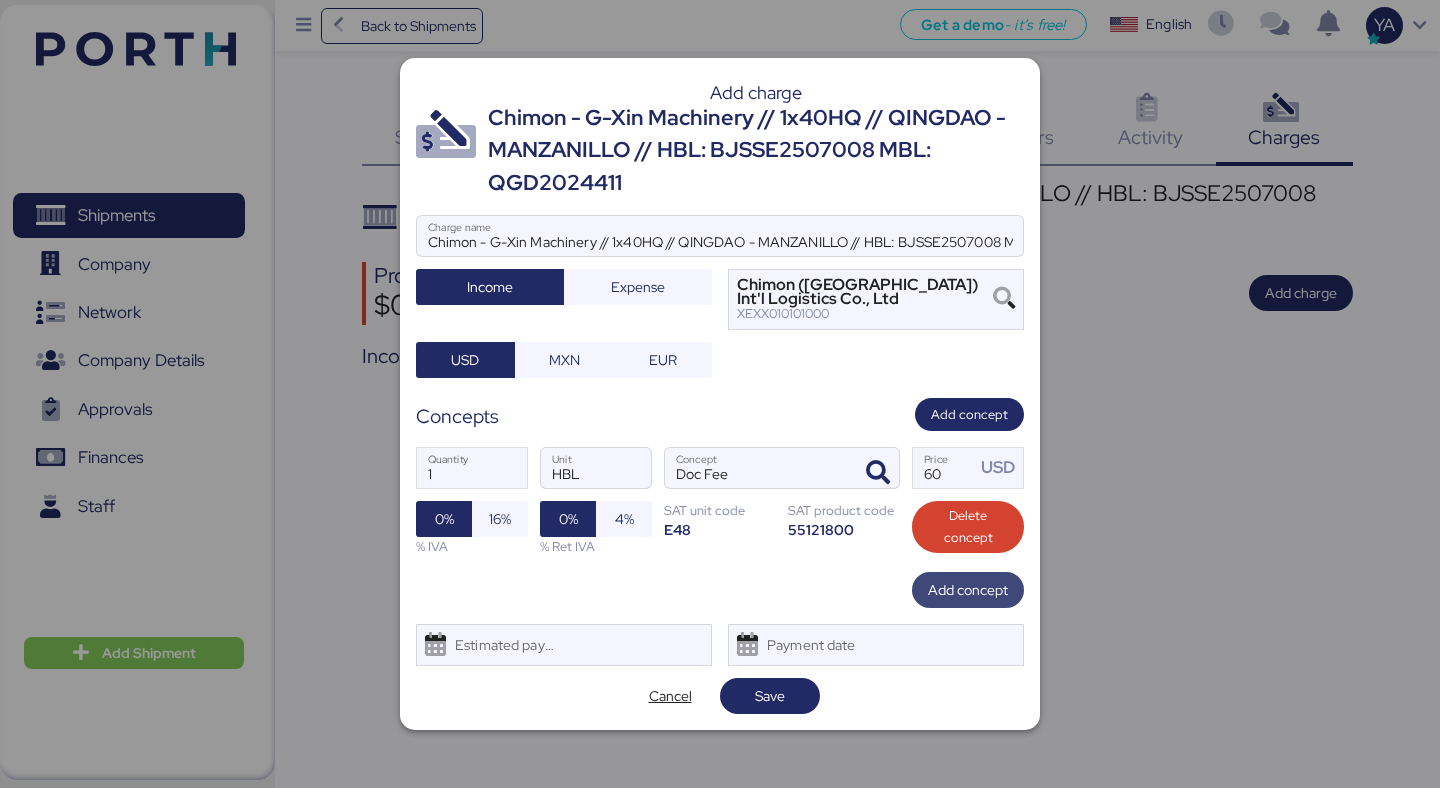 click on "Add concept" at bounding box center (968, 590) 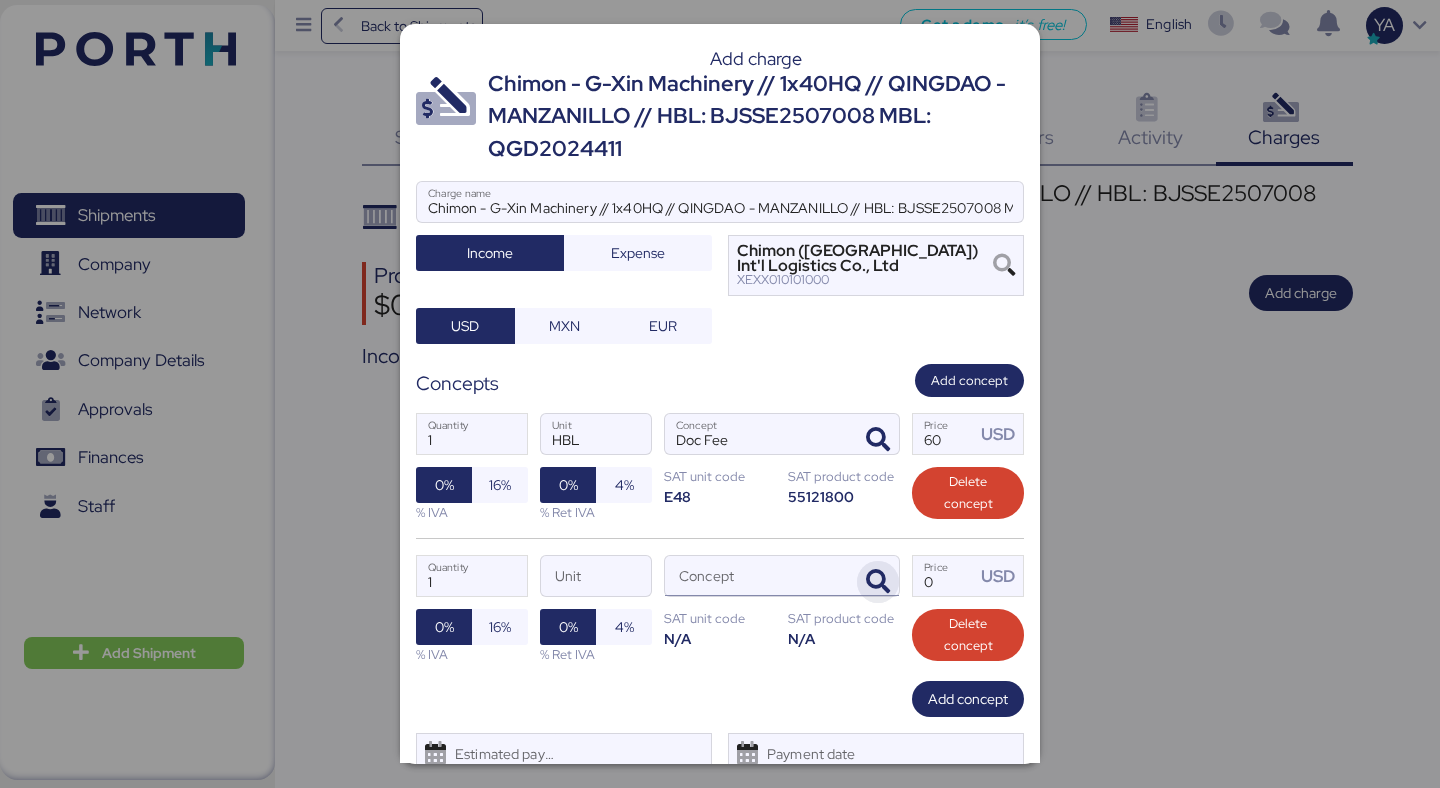click at bounding box center (878, 582) 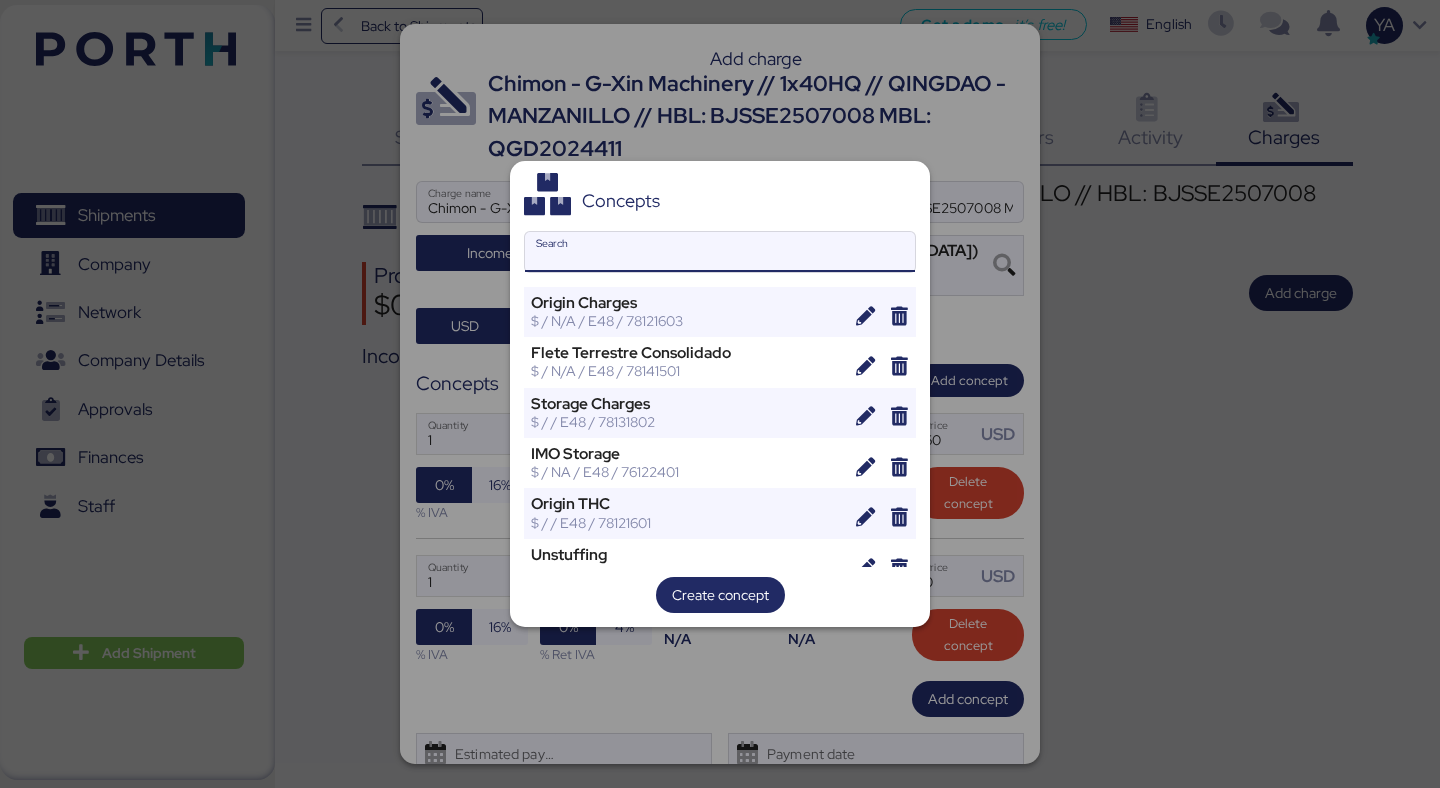 click on "Search" at bounding box center [720, 252] 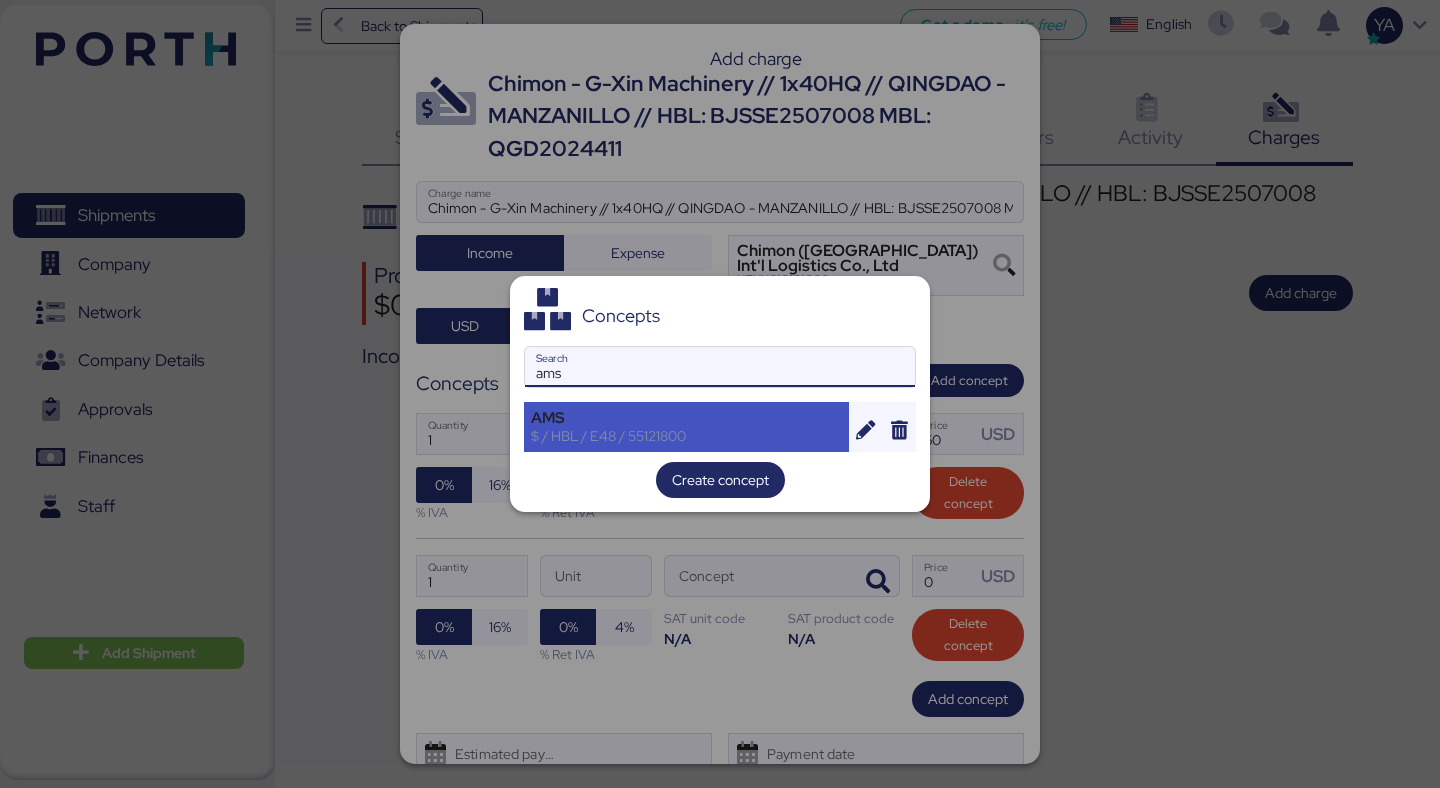 type on "ams" 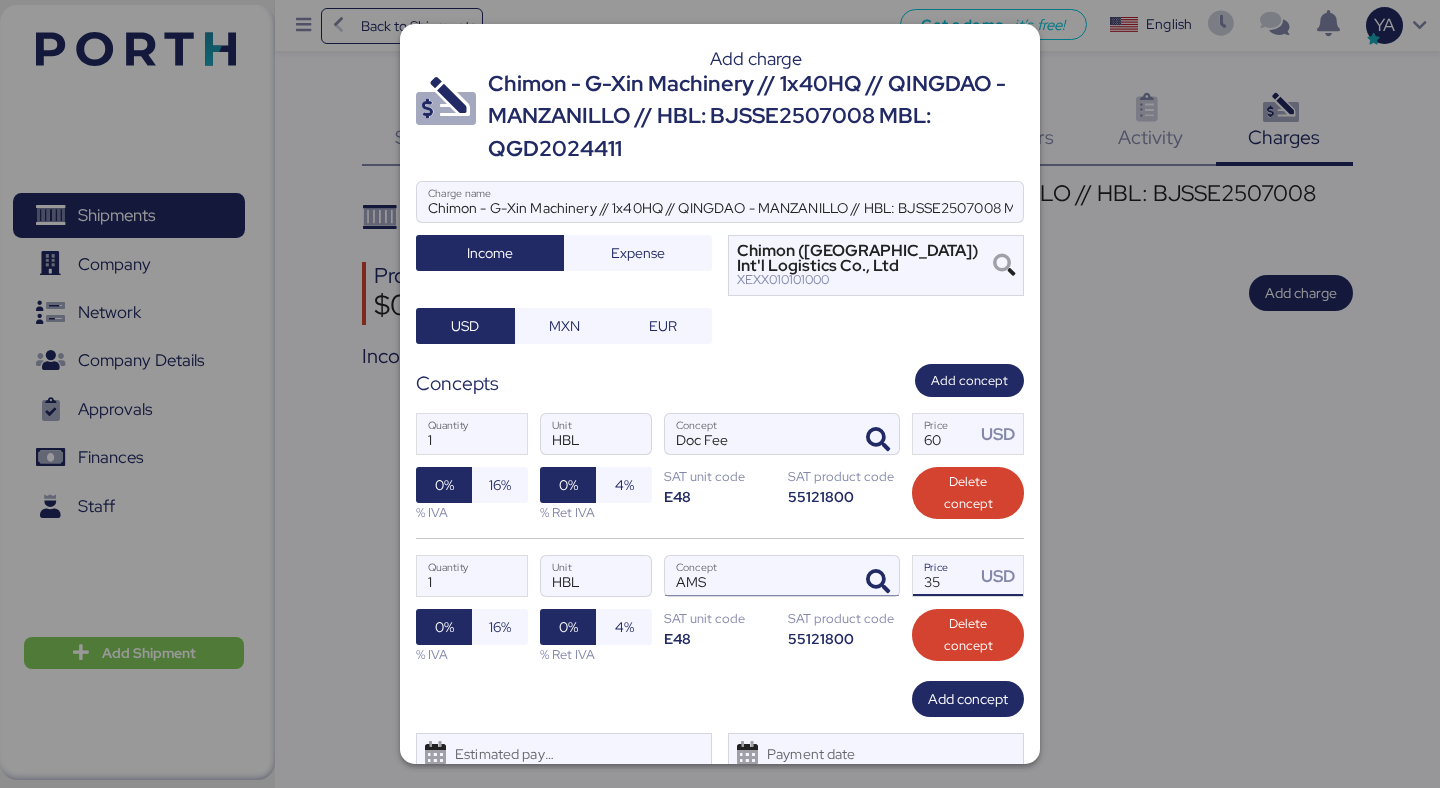 drag, startPoint x: 952, startPoint y: 590, endPoint x: 799, endPoint y: 584, distance: 153.1176 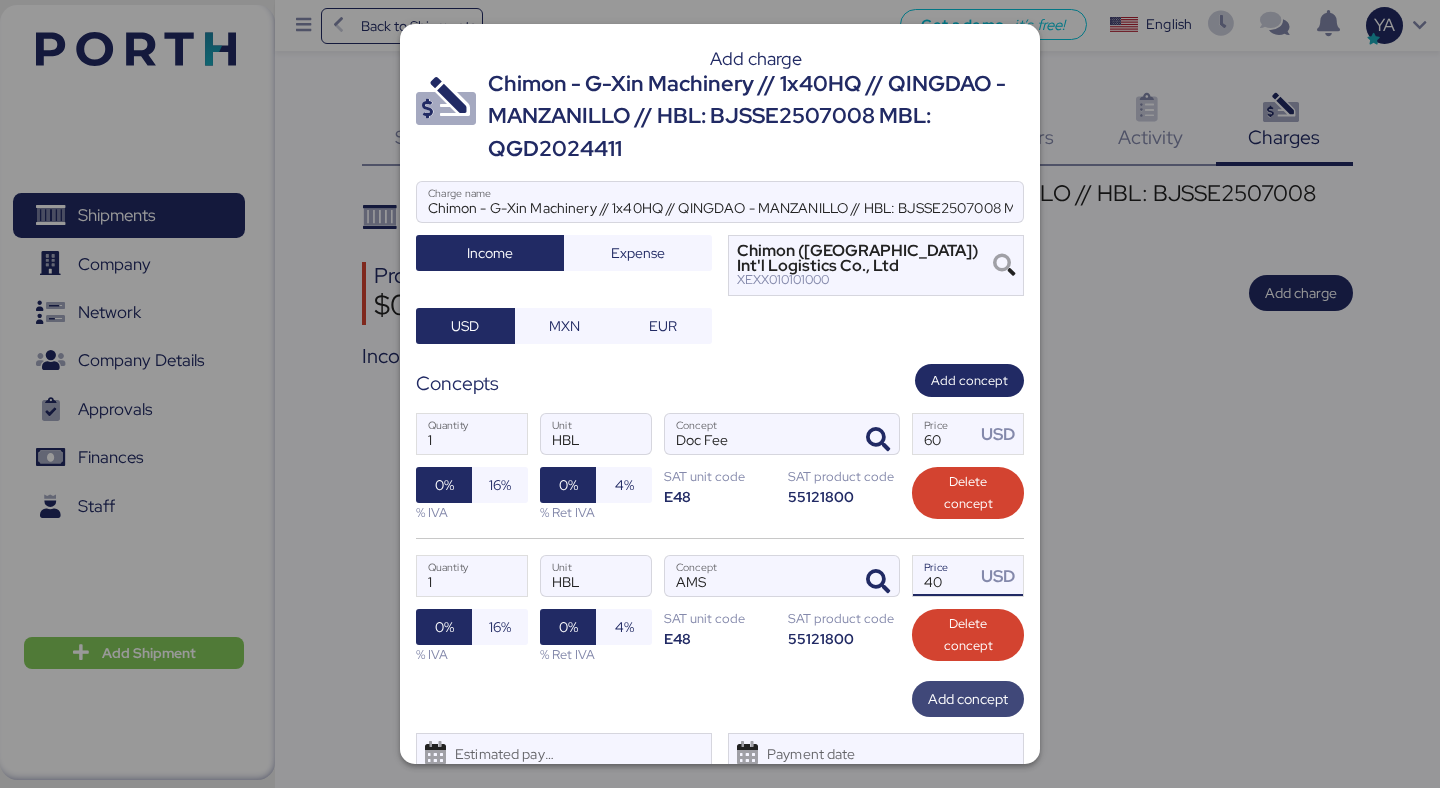 type on "40" 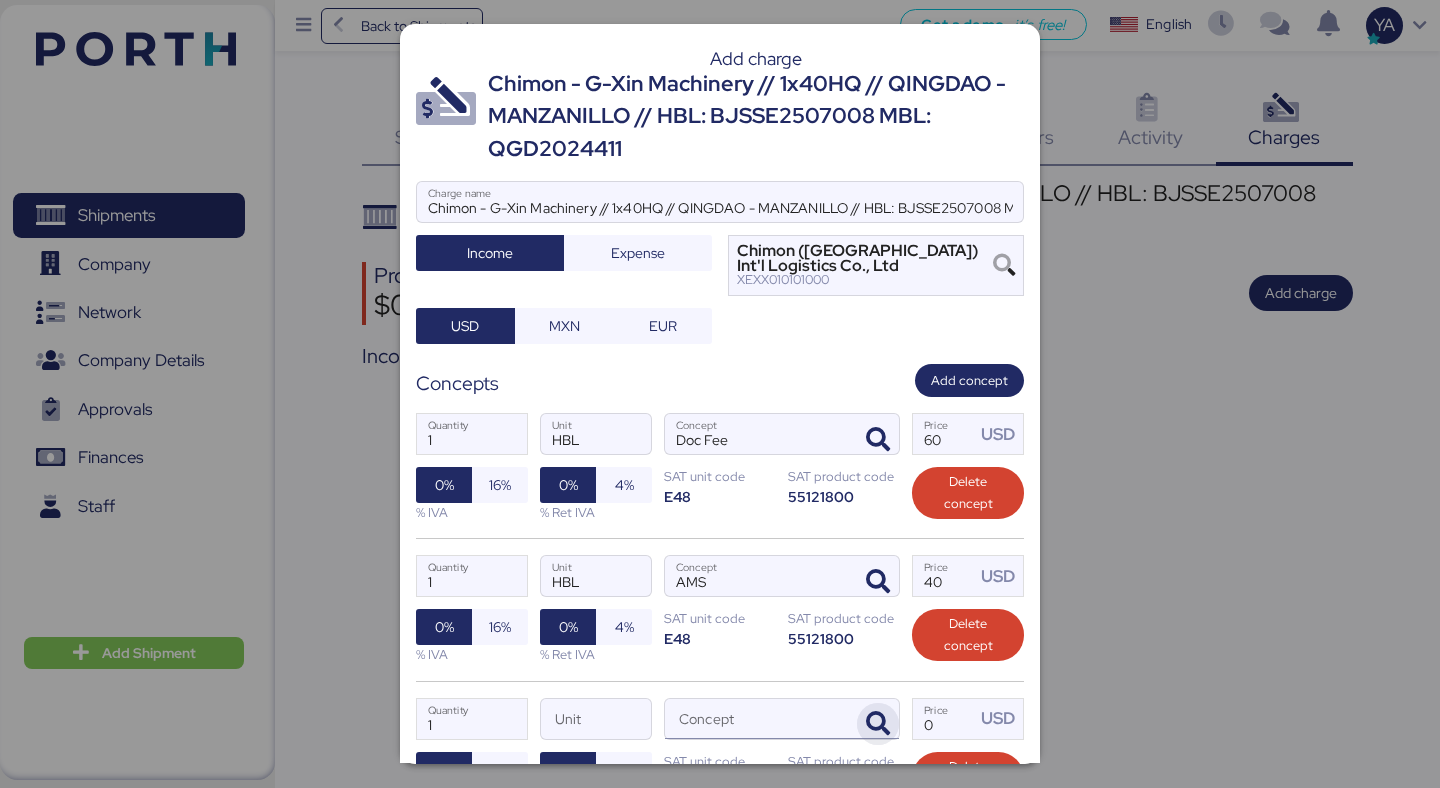click at bounding box center (878, 724) 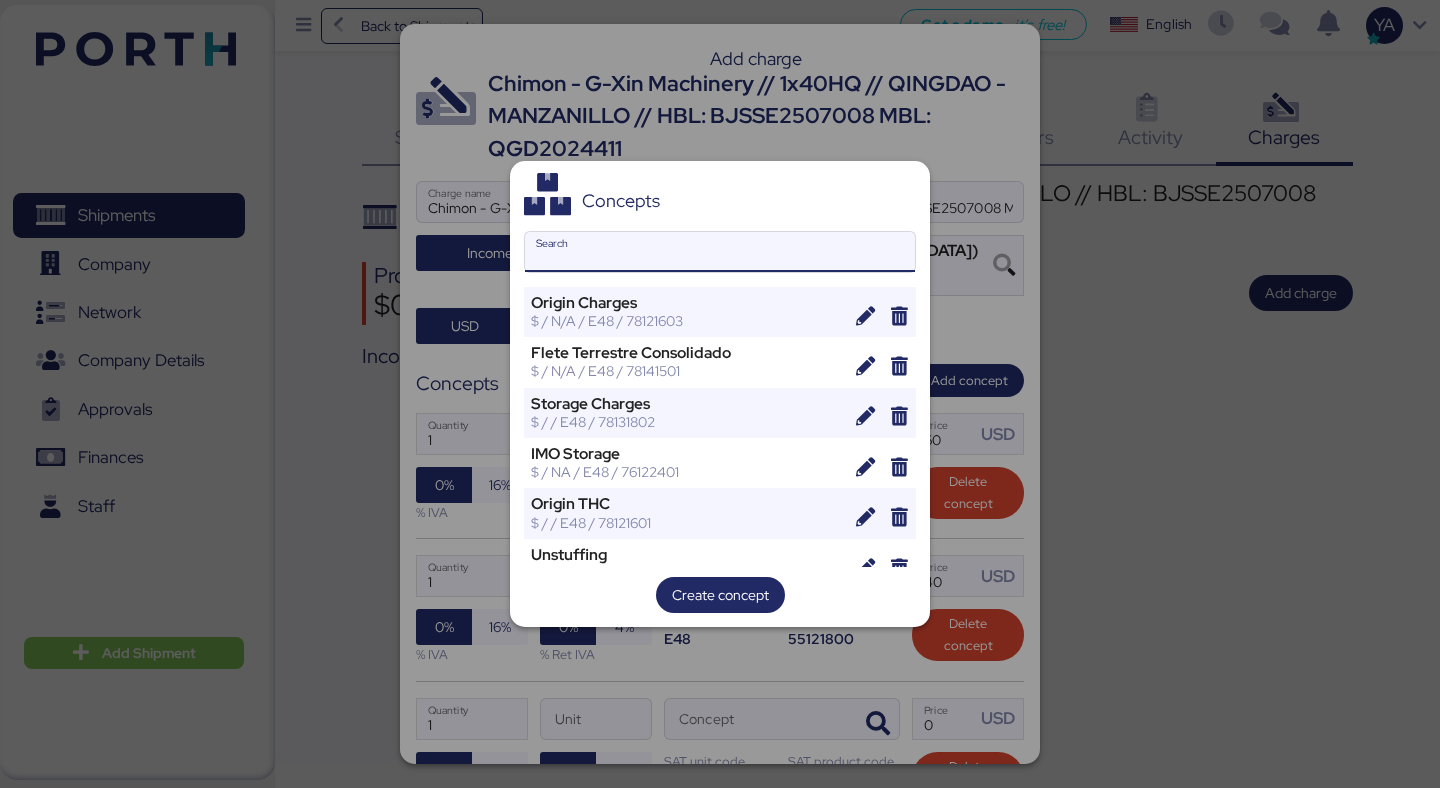 click on "Search" at bounding box center (720, 252) 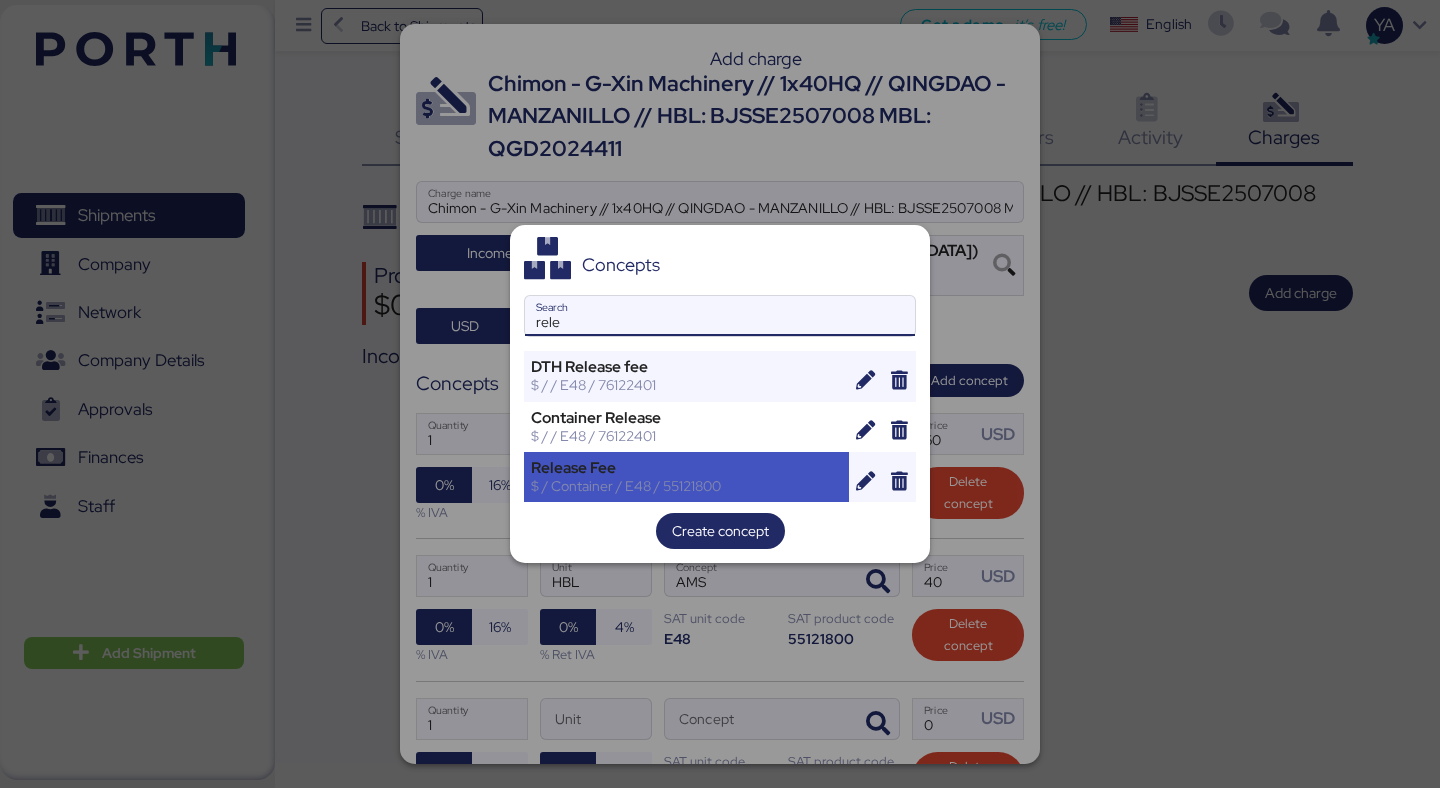 type on "rele" 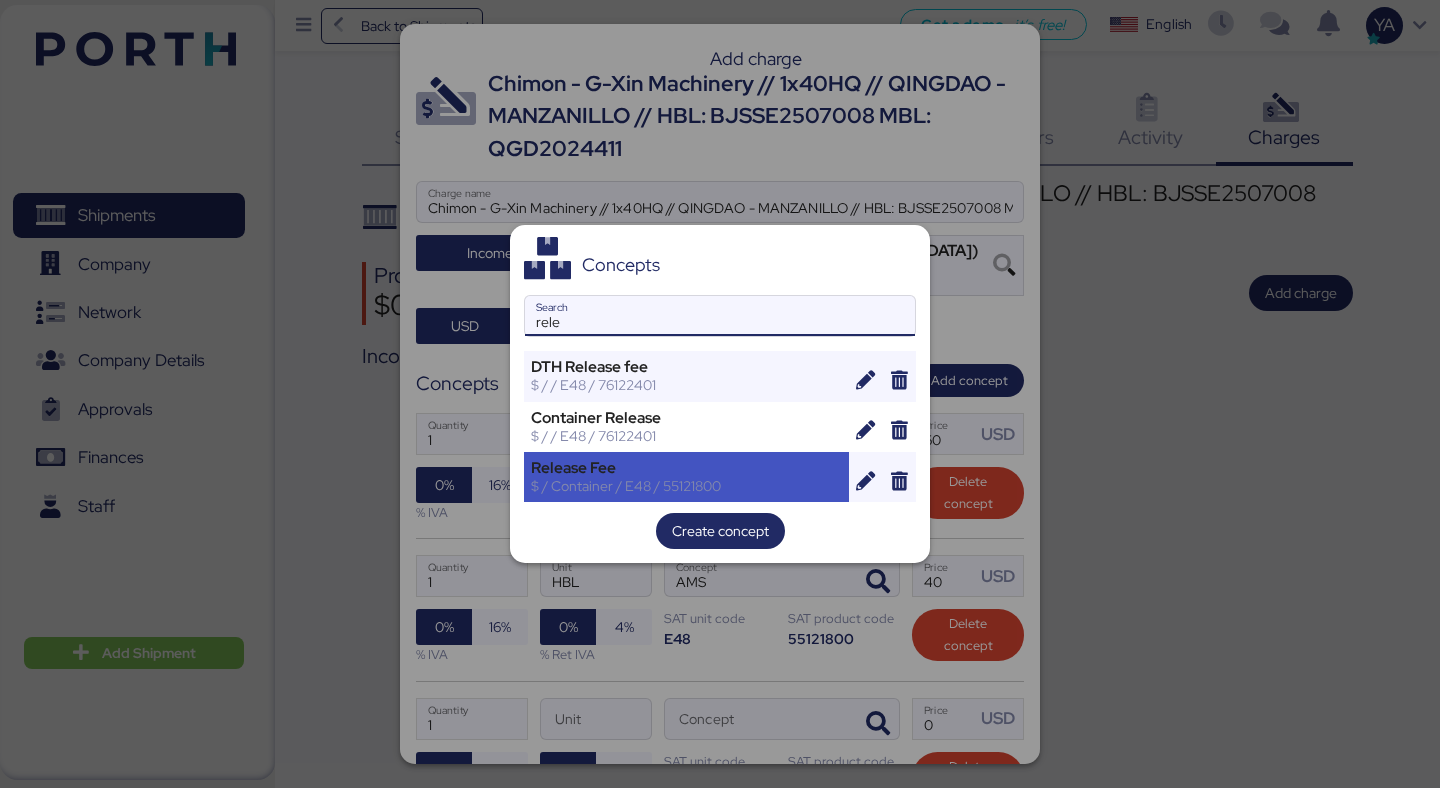 click on "Release Fee" at bounding box center (686, 468) 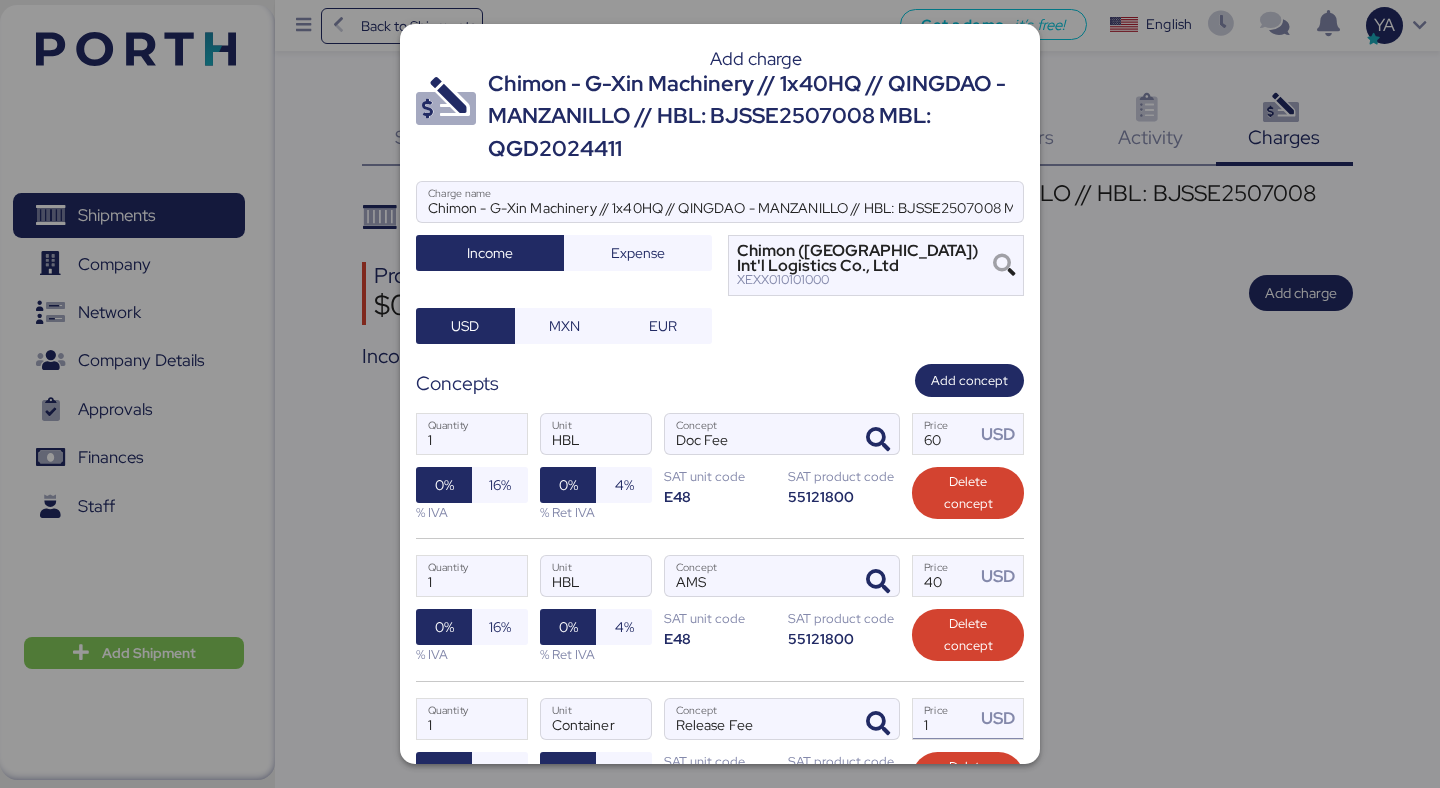 click on "1" at bounding box center [944, 719] 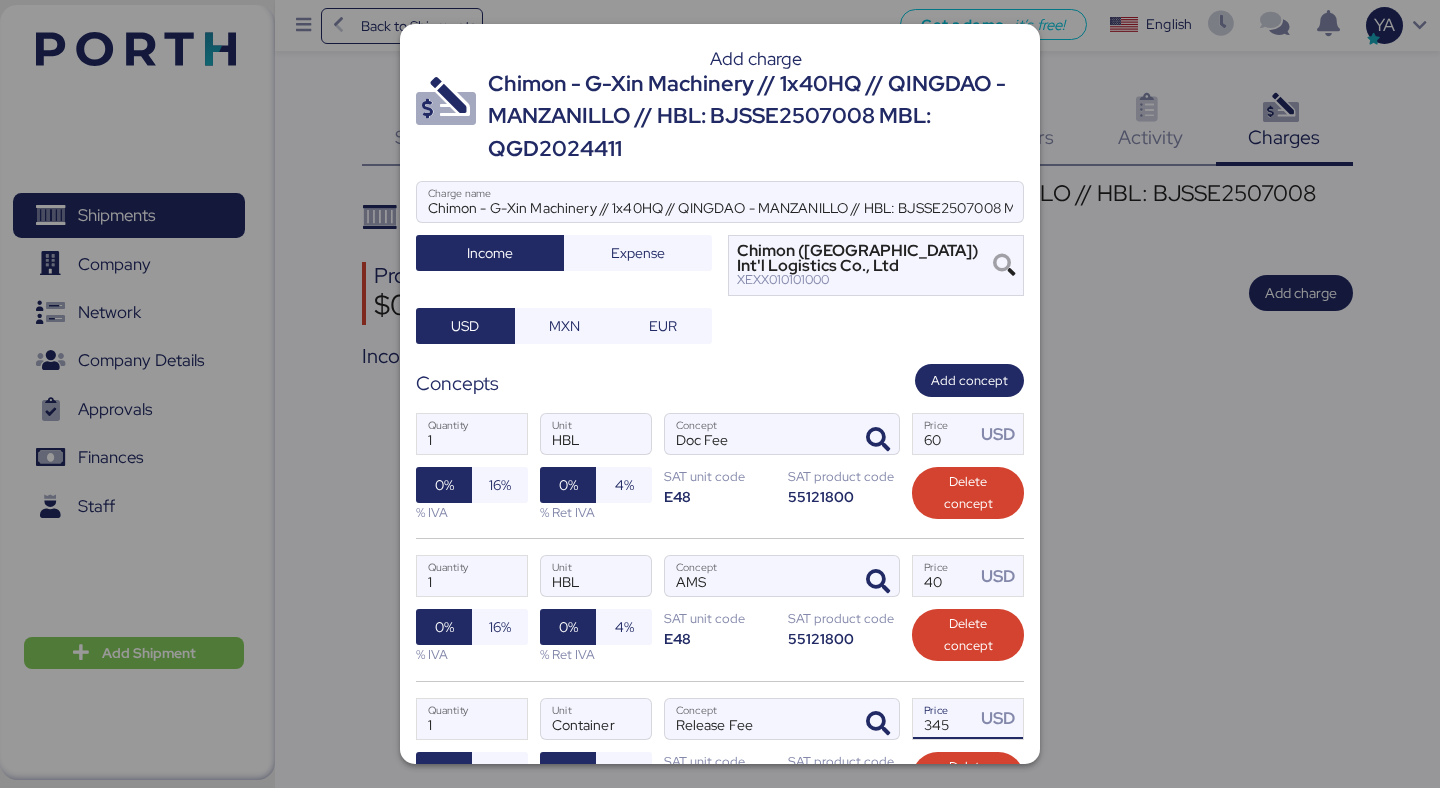 type on "345" 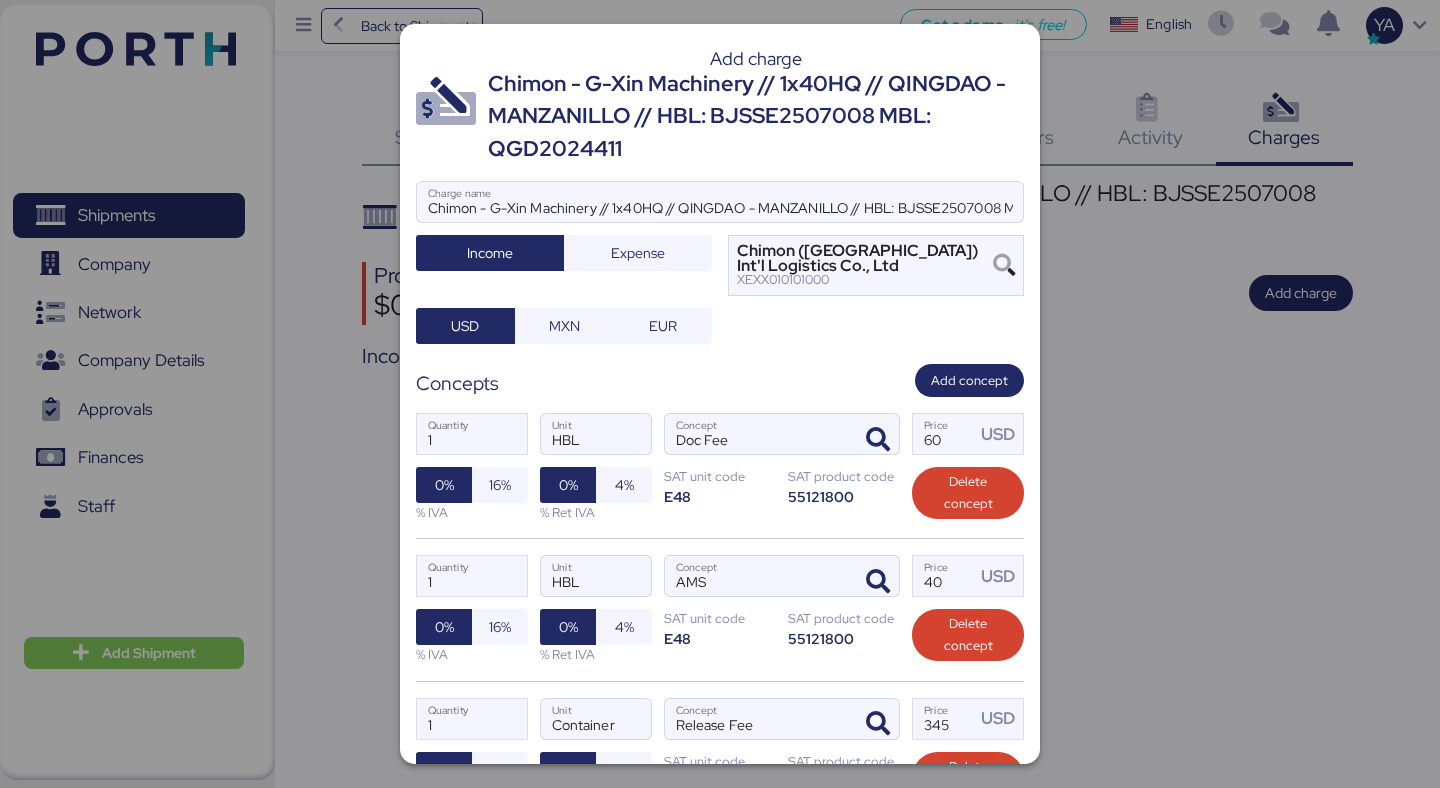 click on "1 Quantity Container Unit Release Fee Concept   345 Price USD 0% 16% % IVA 0% 4% % Ret IVA SAT unit code E48 SAT product code 55121800 Delete concept" at bounding box center (720, 752) 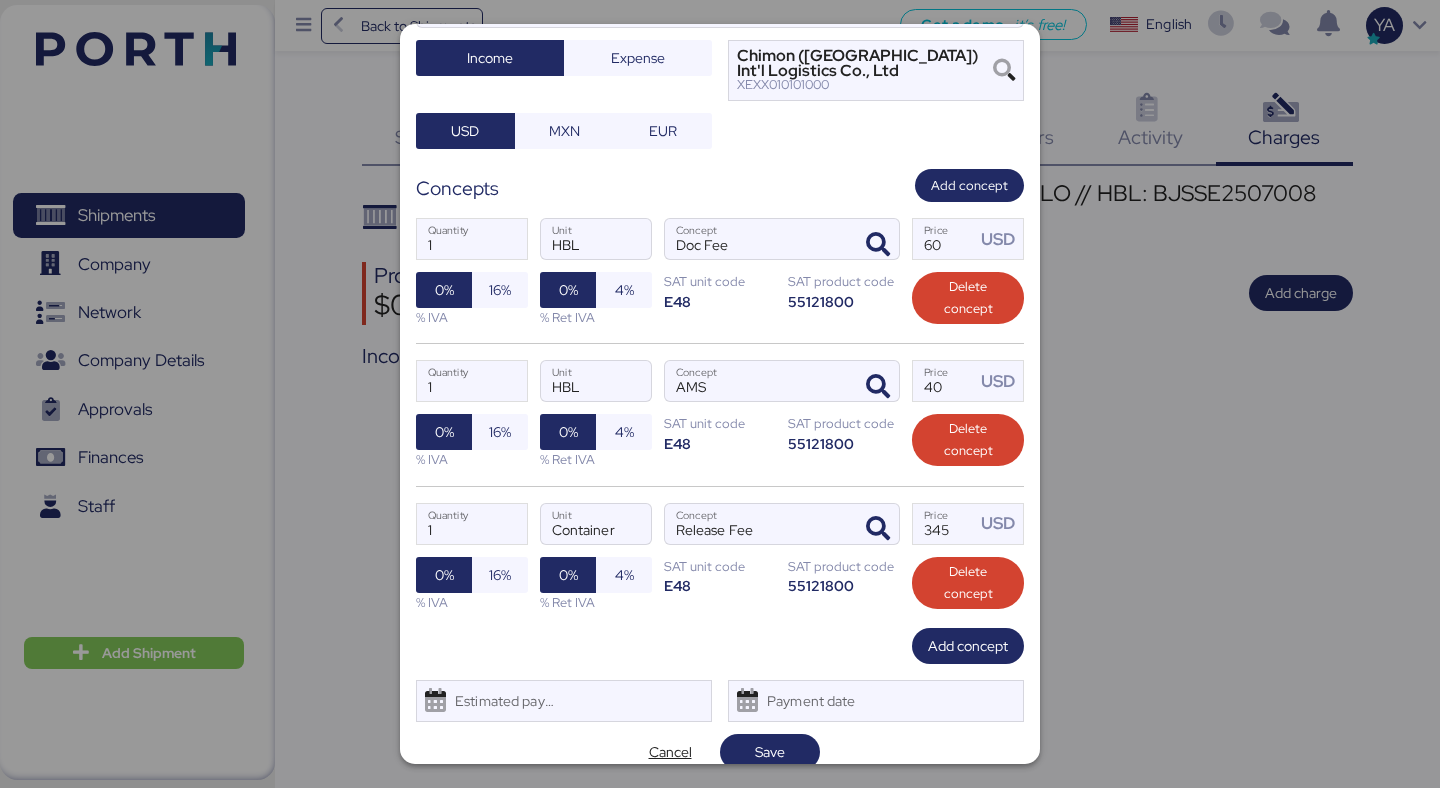scroll, scrollTop: 217, scrollLeft: 0, axis: vertical 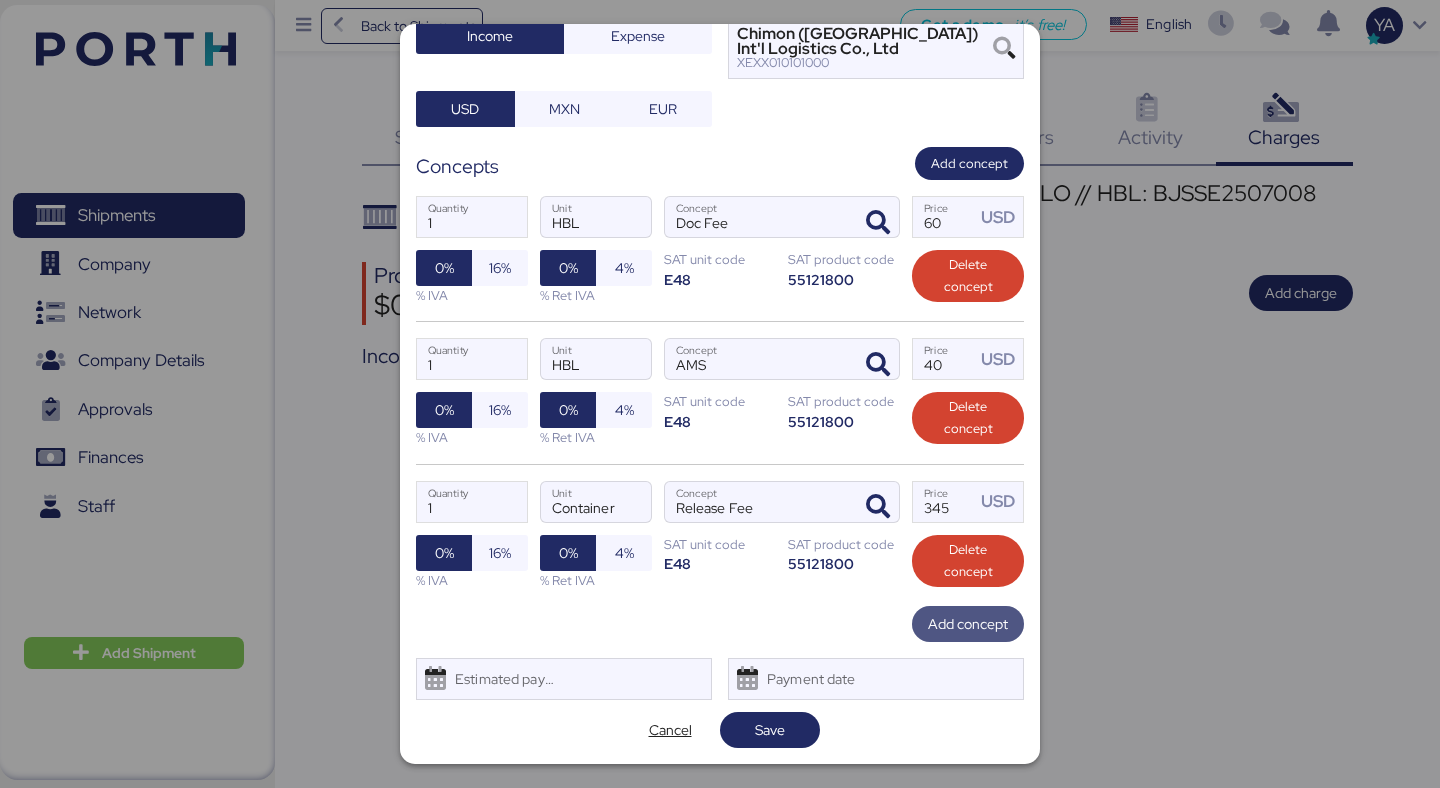 click on "Add concept" at bounding box center (968, 624) 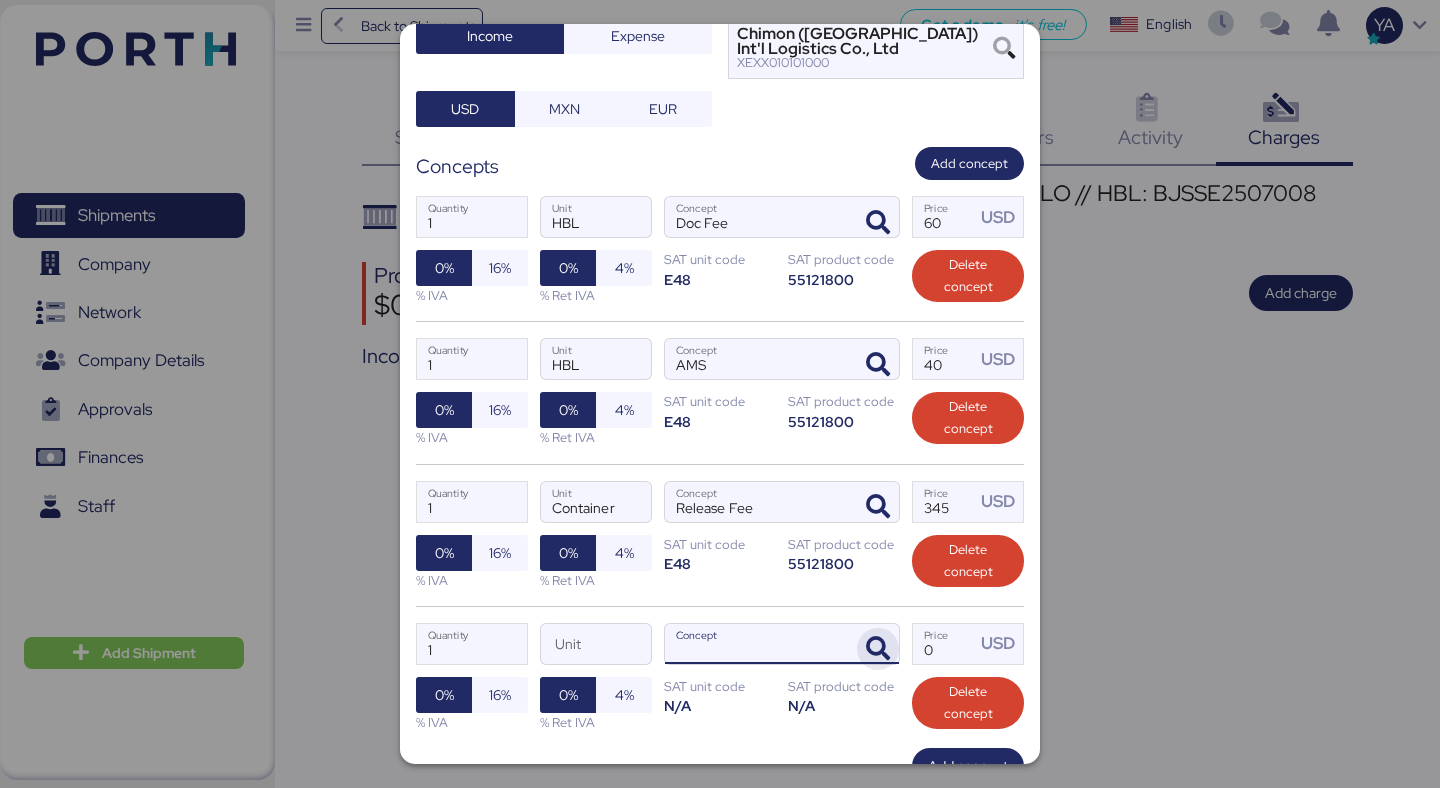 click at bounding box center (878, 649) 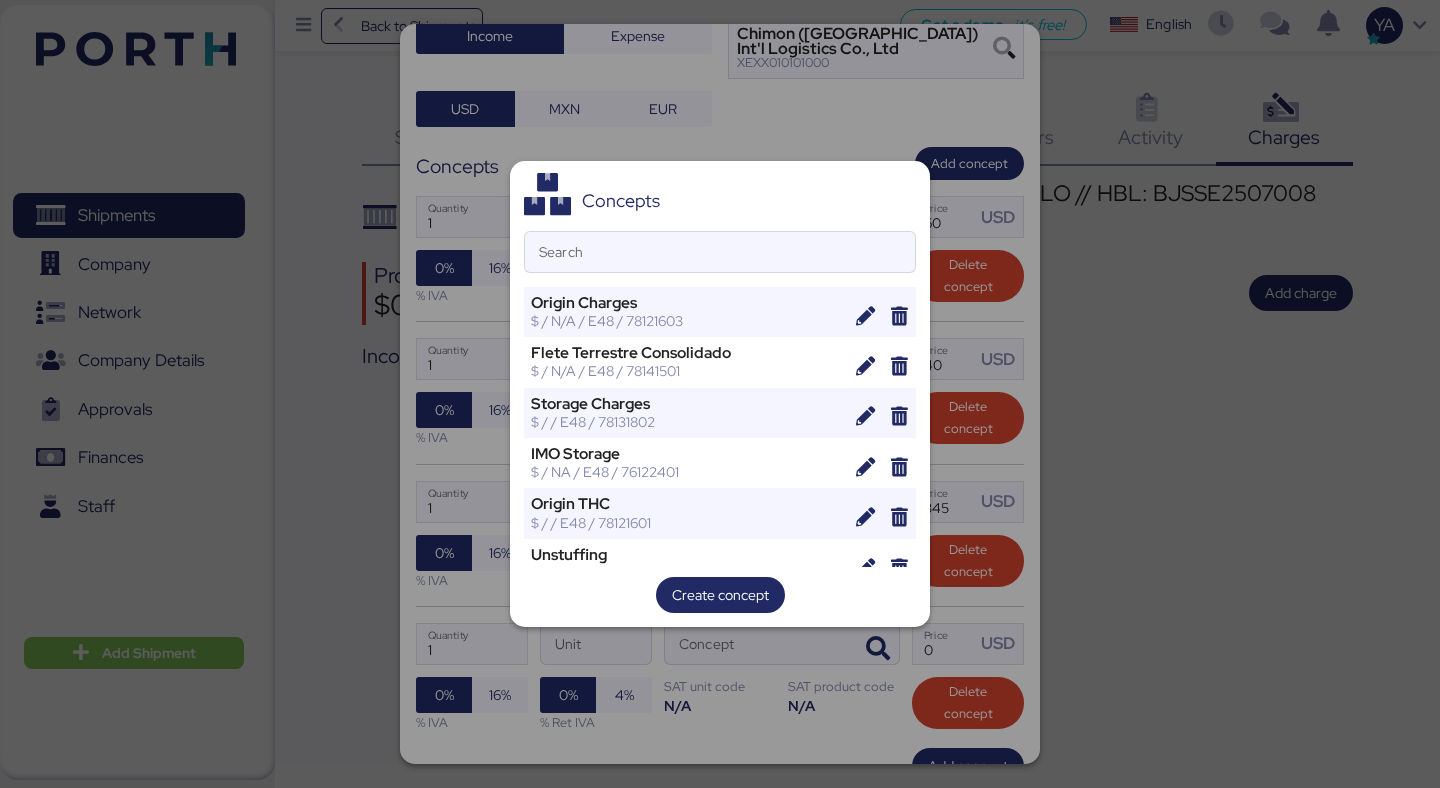 click on "Concepts Search Origin Charges
$ / N/A /
E48 / 78121603
Flete Terrestre Consolidado
$ / N/A /
E48 / 78141501
Storage Charges
$ /  /
E48 / 78131802
IMO Storage
$ / NA /
E48 / 76122401
Origin THC
$ /  /
E48 / 78121601
Unstuffing
$ / T/CBM /
E48 / 78131802
Transfer Fee
$ / T/CBM /
E48 / 78141501
IMO Surcharge
$ / N/A /
E48 / 76122401
International FTL Freight
$ / N/A /
E48 / 78141501
Low Sulphur Surchase
$ /  /
E48 / 76122401
Demoras
$ /  /
E48 / 76122401
Container Premium
$ /  /
E48 / 76111801
Security Fee     Marinefuel Recovery" at bounding box center [720, 394] 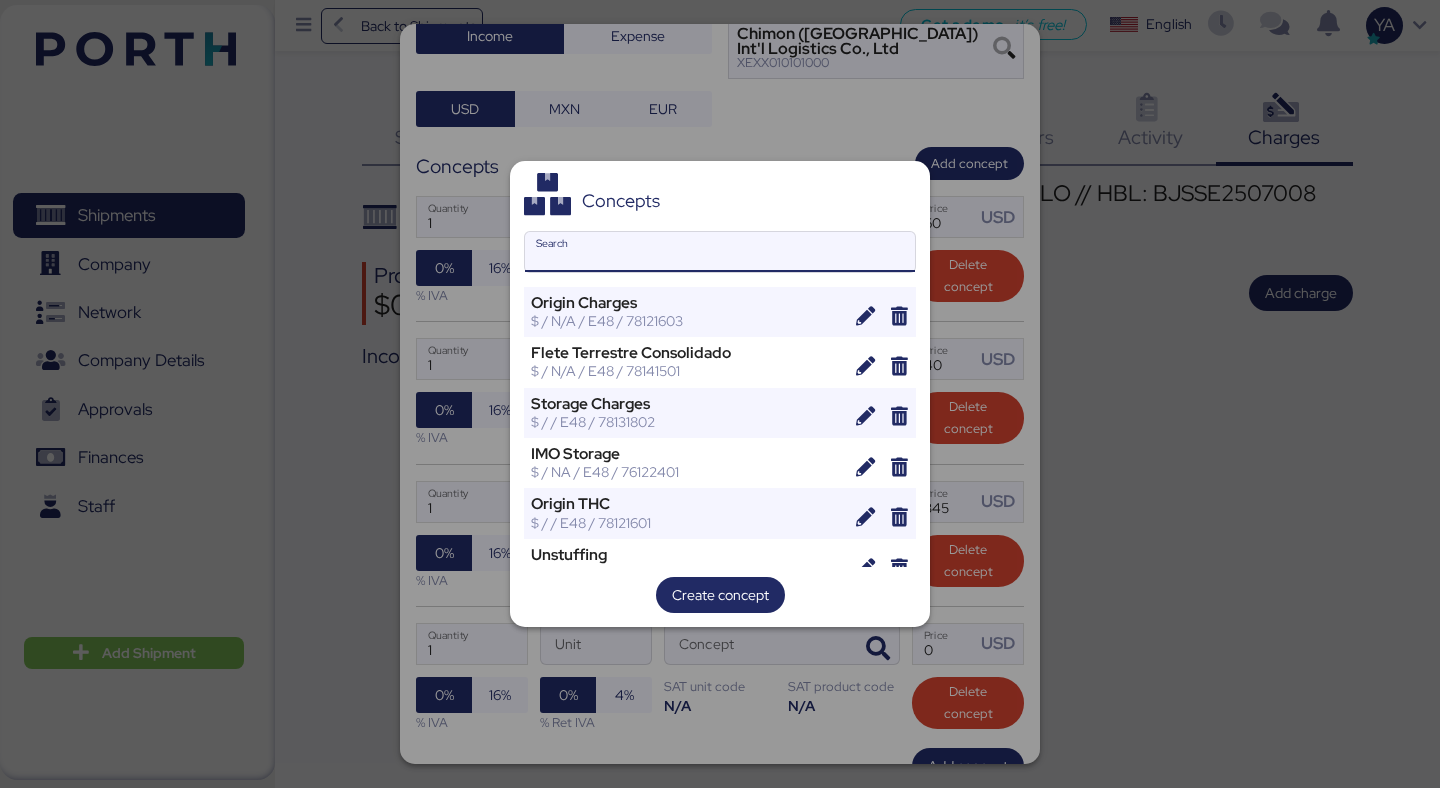 click on "Search" at bounding box center [720, 252] 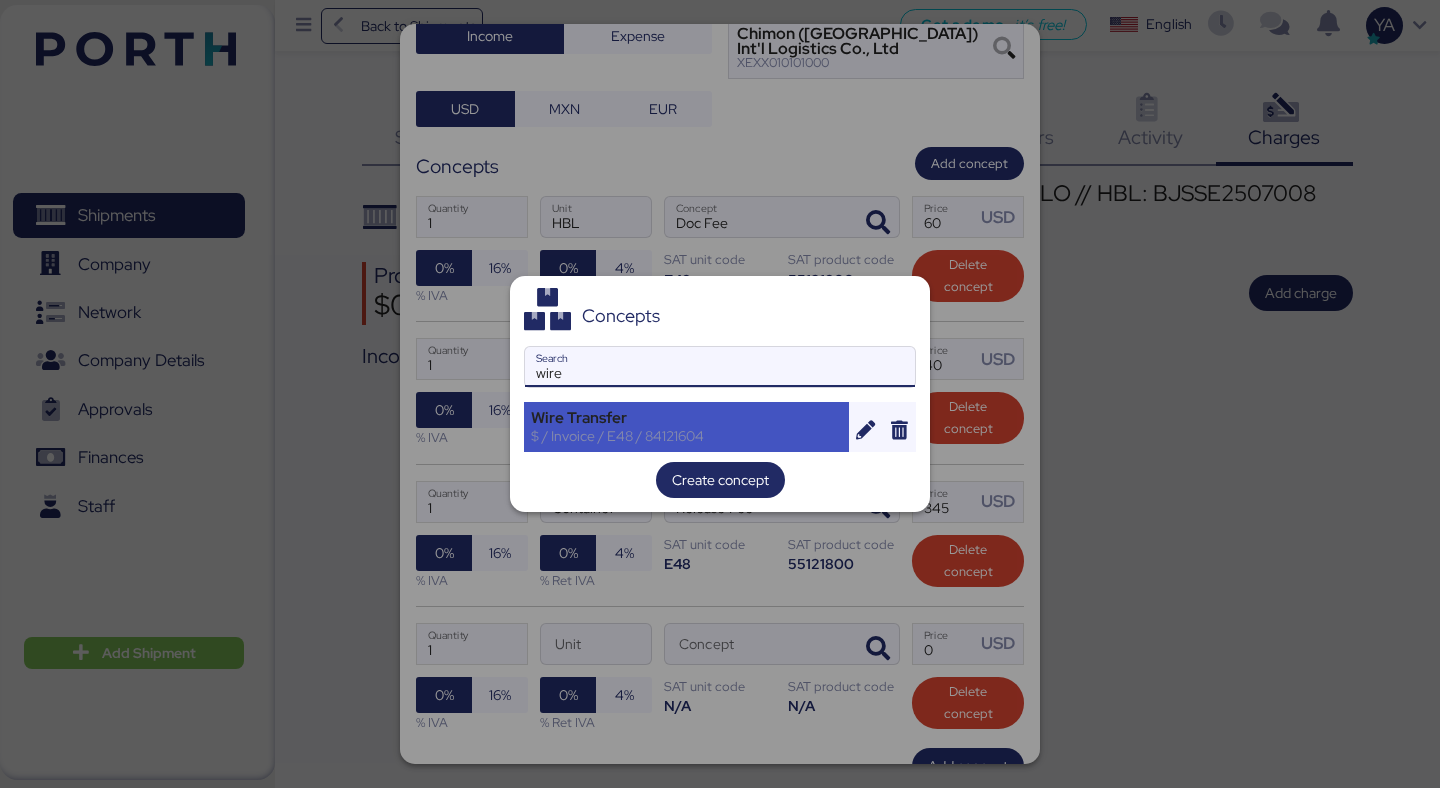 type on "wire" 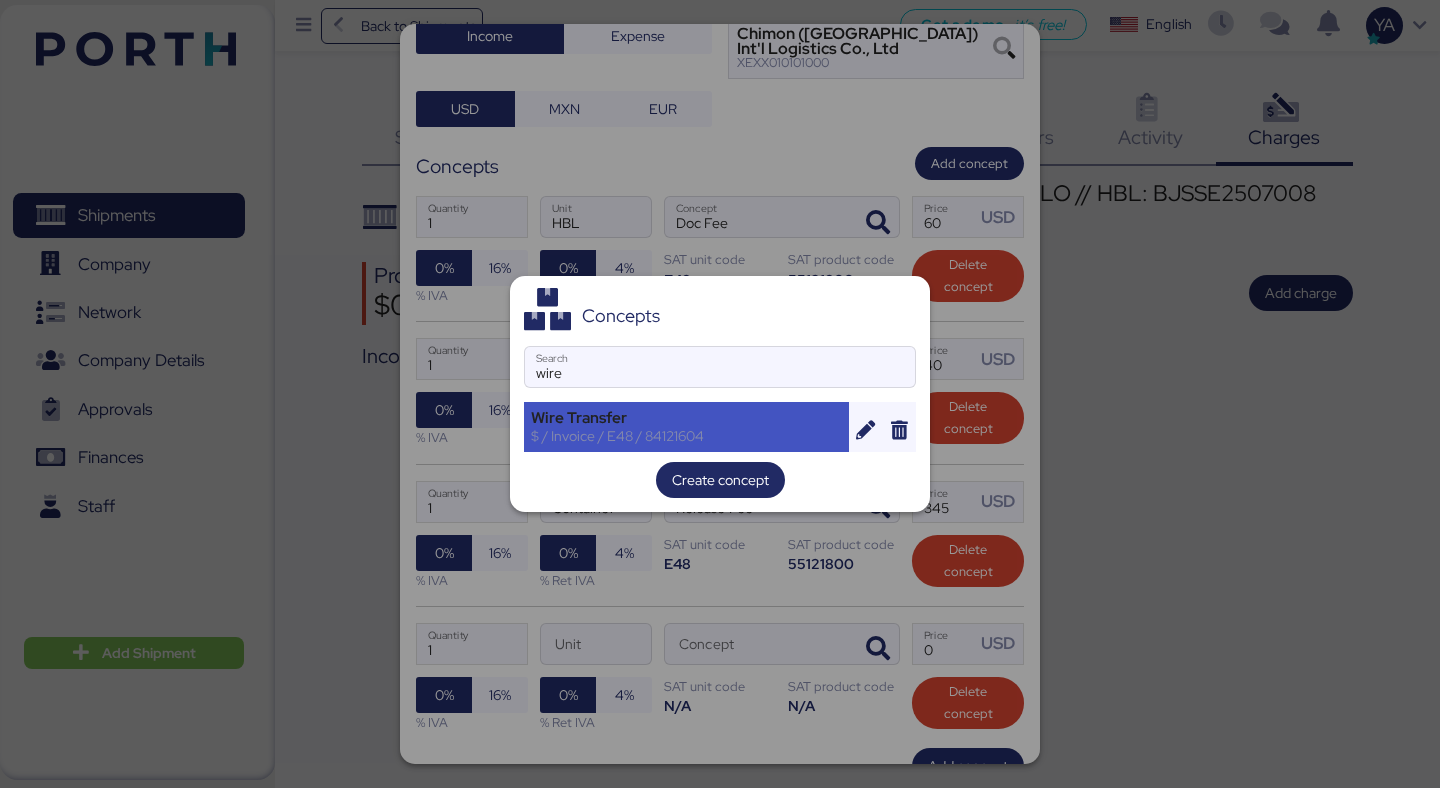 click on "Wire Transfer" at bounding box center (686, 418) 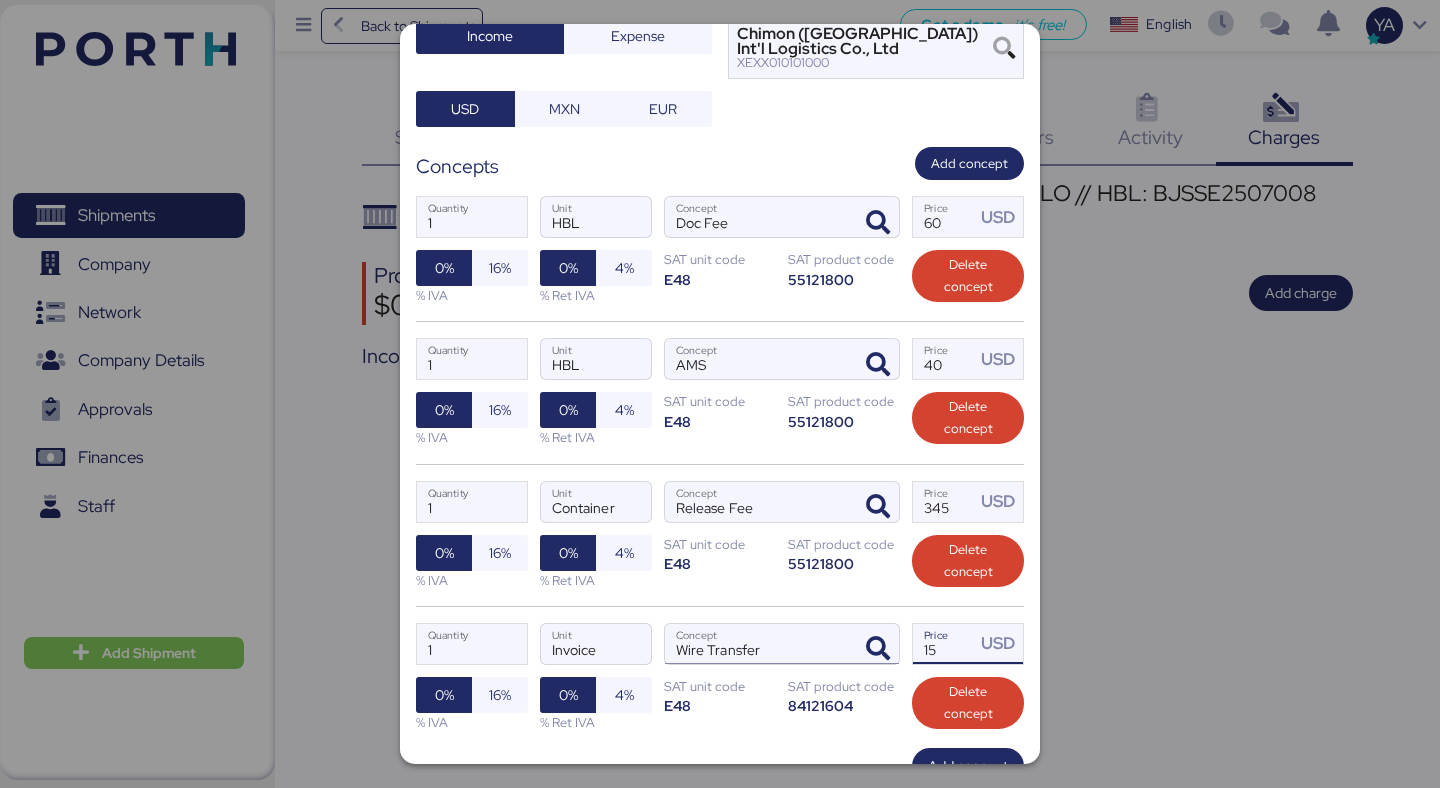 drag, startPoint x: 950, startPoint y: 651, endPoint x: 785, endPoint y: 648, distance: 165.02727 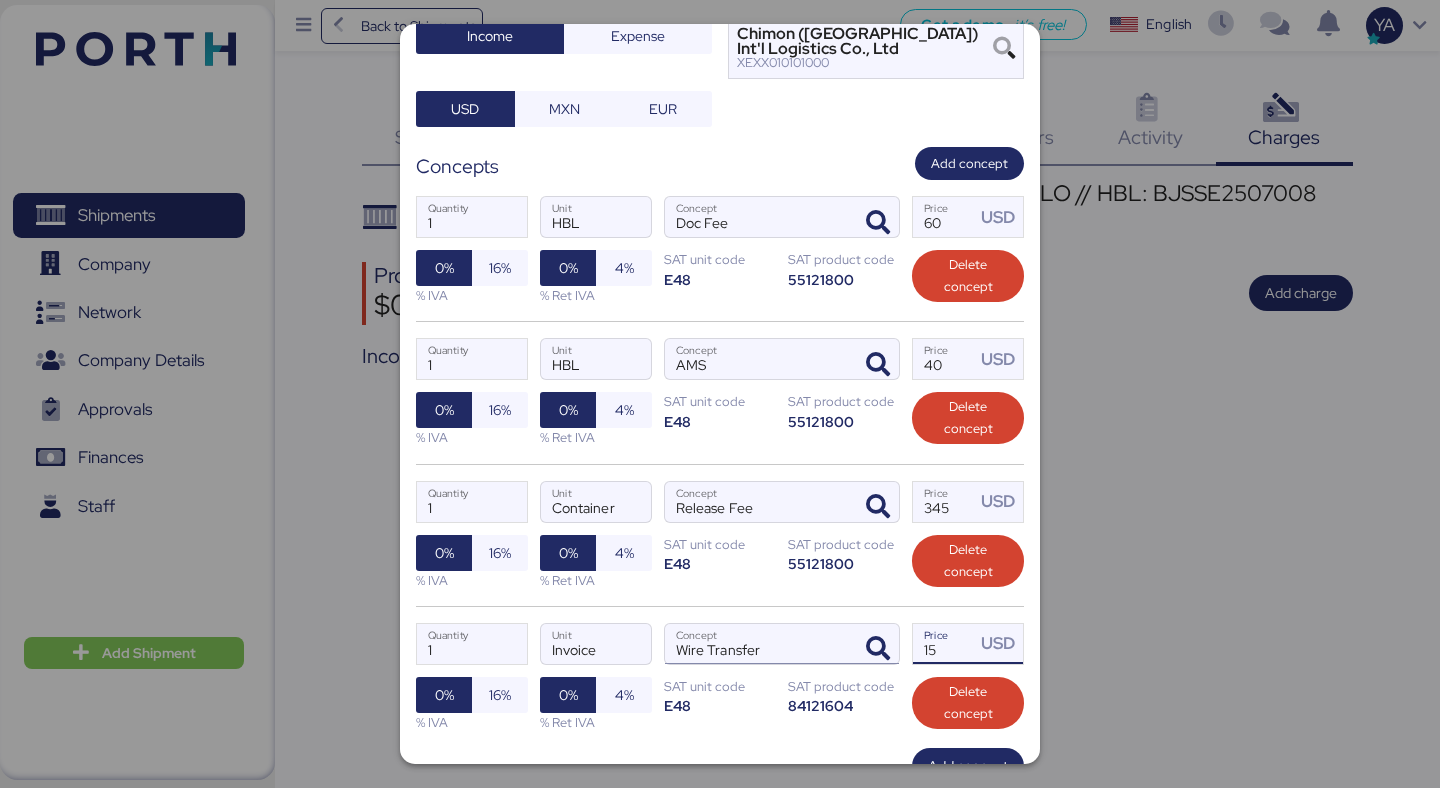click on "1 Quantity Invoice Unit Wire Transfer Concept   15 Price USD 0% 16% % IVA 0% 4% % Ret IVA SAT unit code E48 SAT product code 84121604 Delete concept" at bounding box center (720, 677) 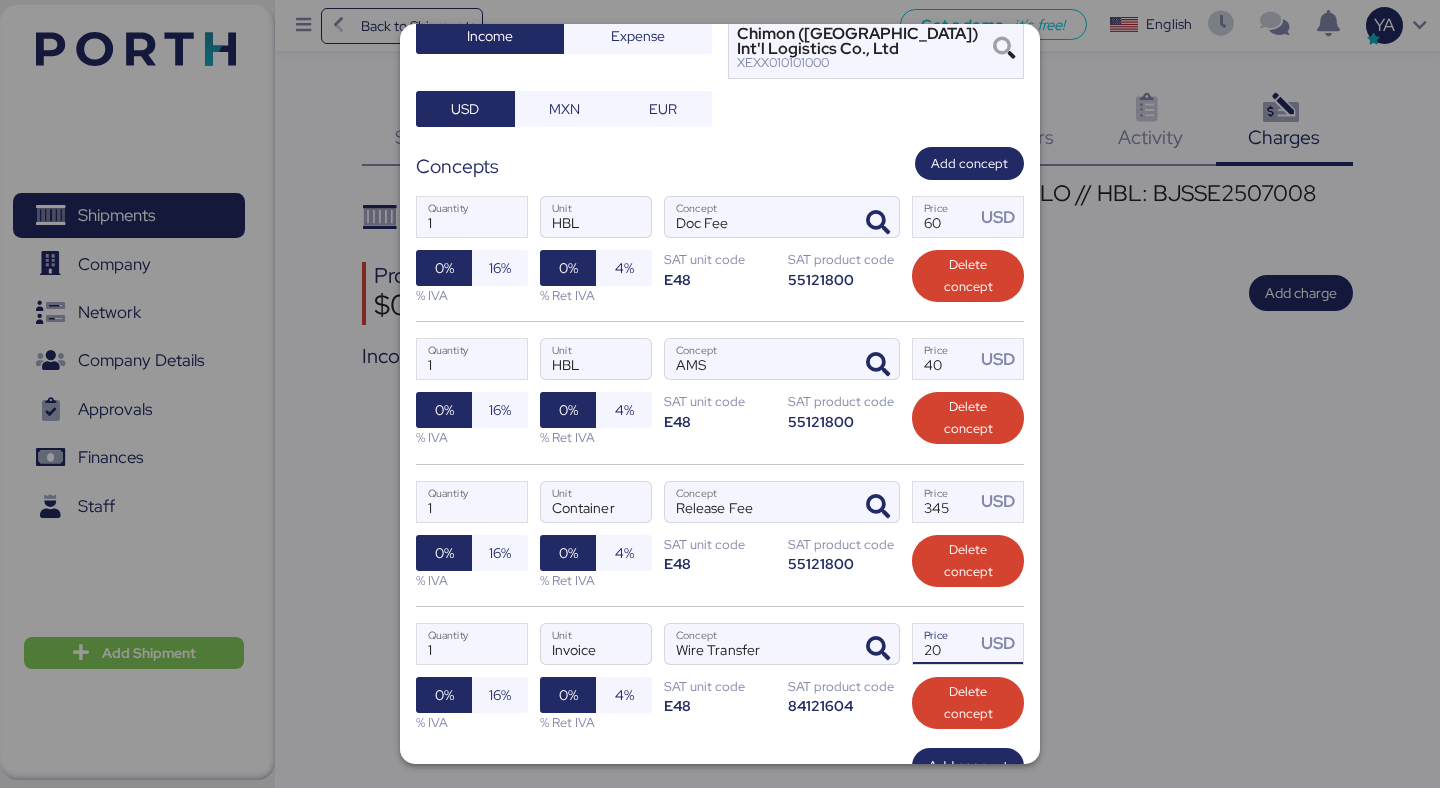 type on "20" 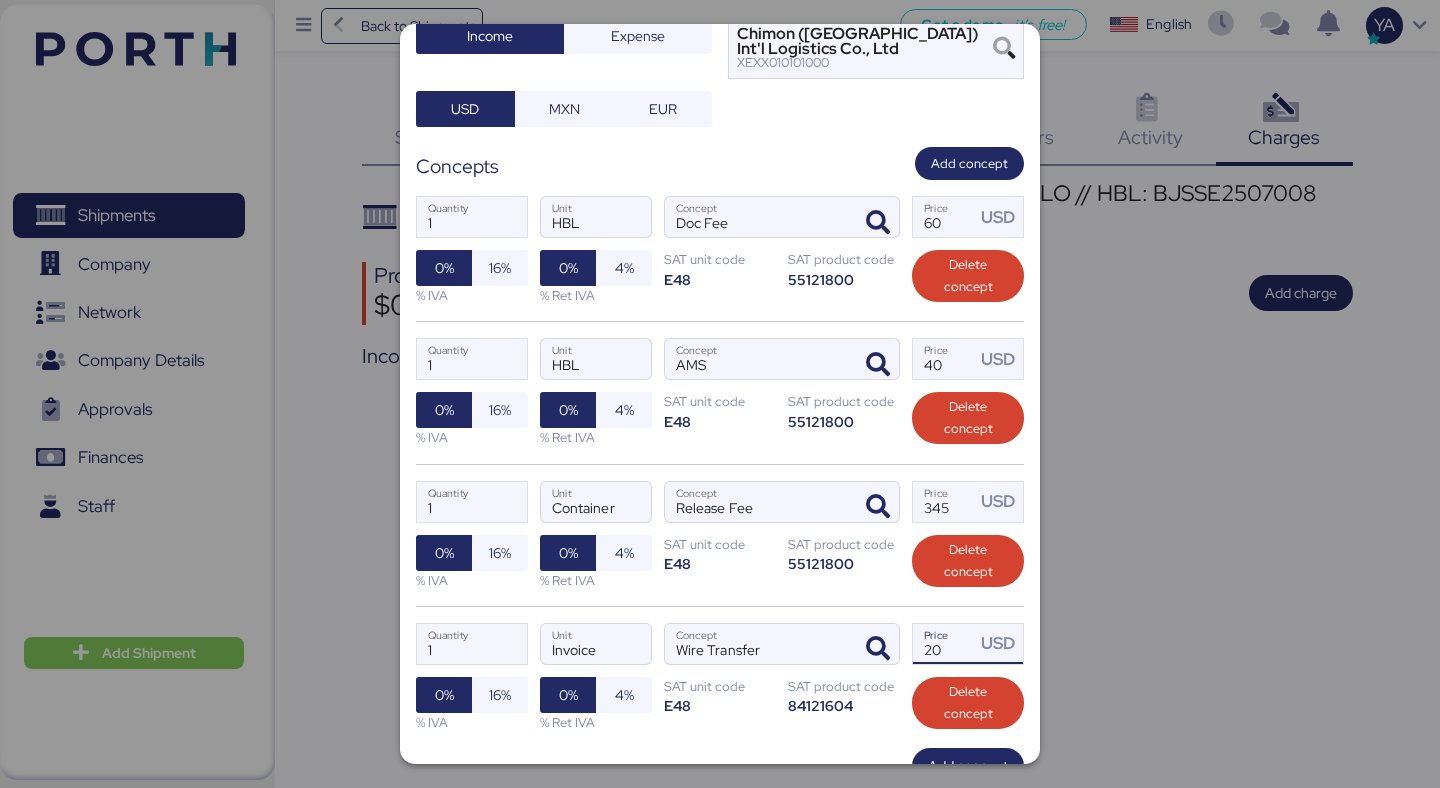 click on "1 Quantity Container Unit Release Fee Concept   345 Price USD 0% 16% % IVA 0% 4% % Ret IVA SAT unit code E48 SAT product code 55121800 Delete concept" at bounding box center (720, 535) 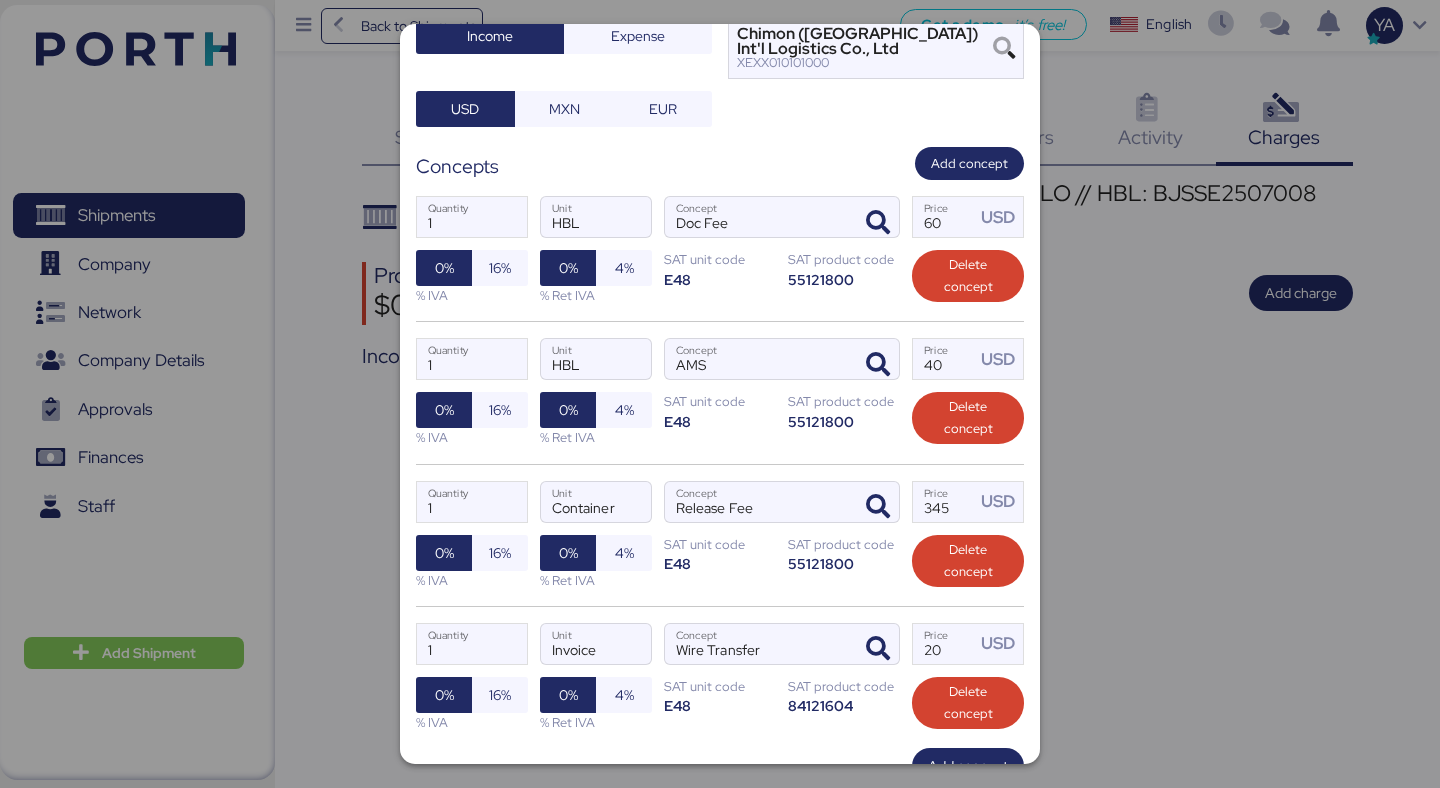 scroll, scrollTop: 359, scrollLeft: 0, axis: vertical 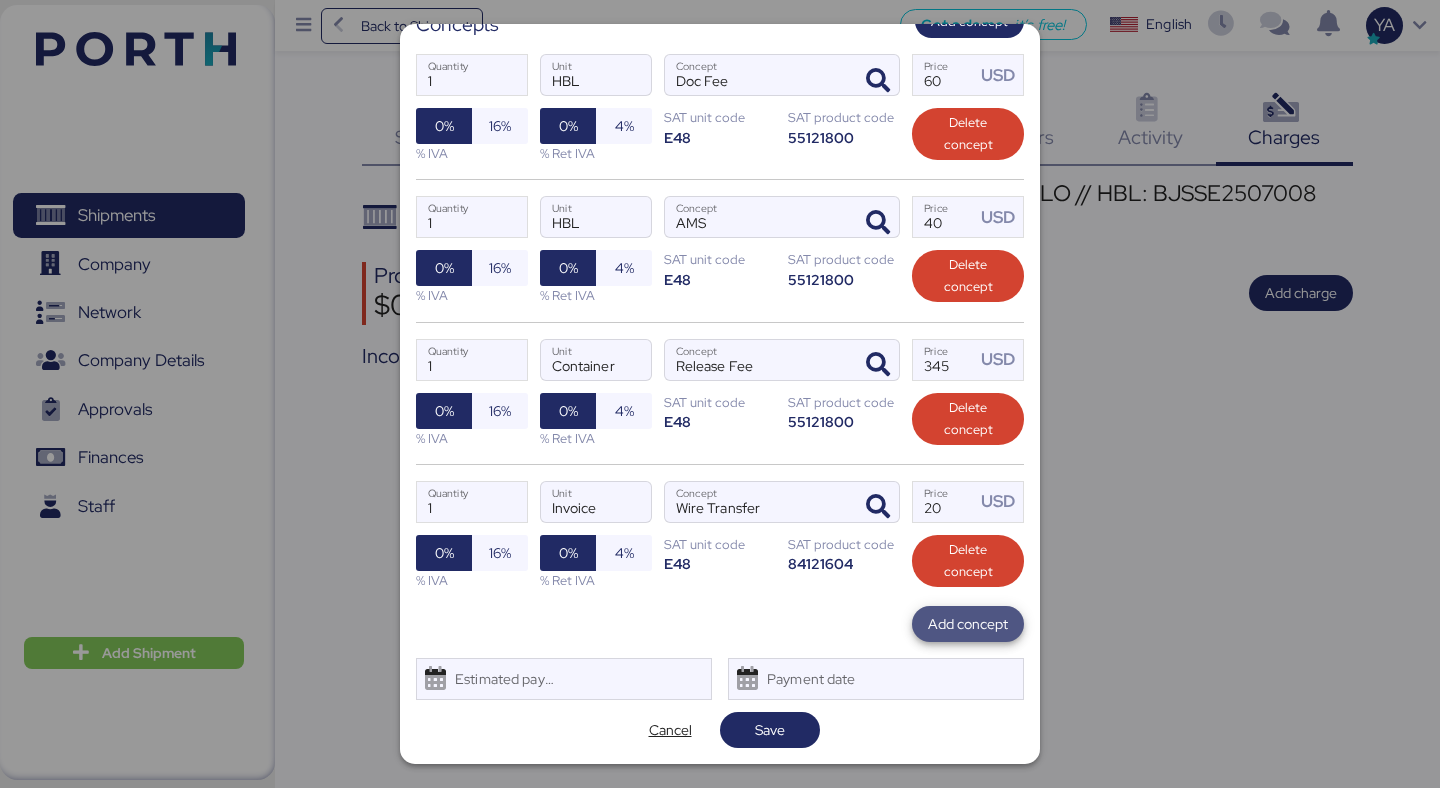 click on "Add concept" at bounding box center [968, 624] 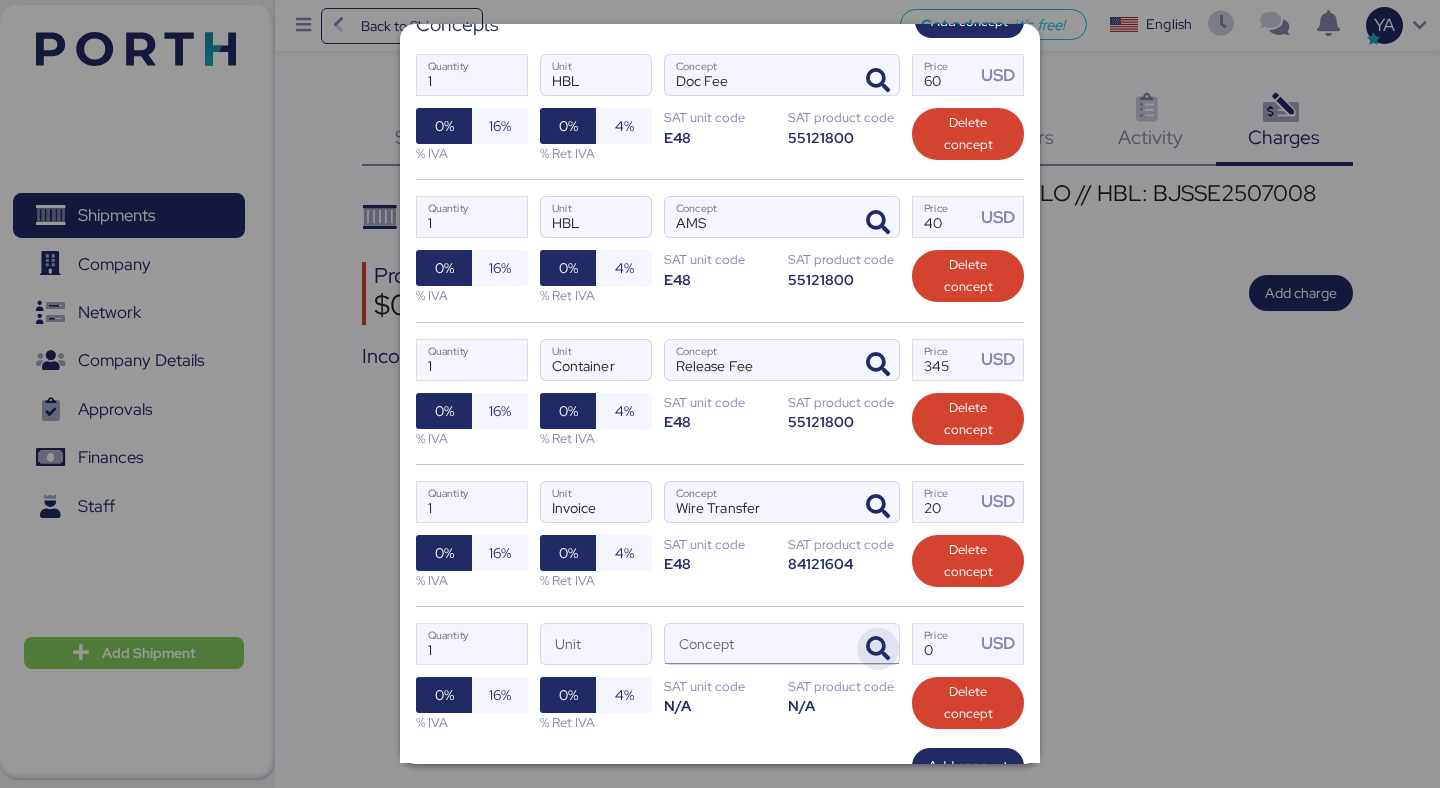 click at bounding box center [878, 649] 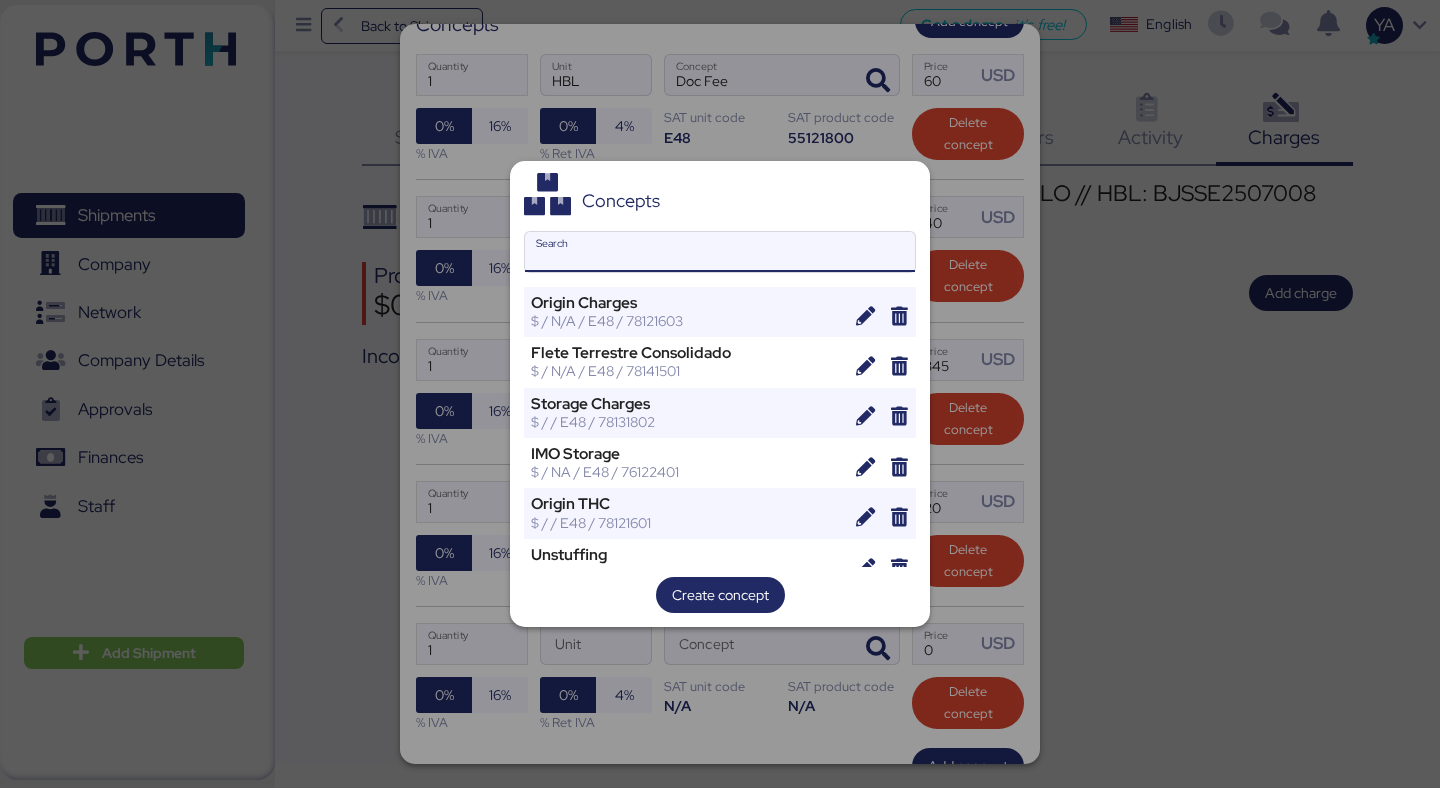 click on "Search" at bounding box center [720, 252] 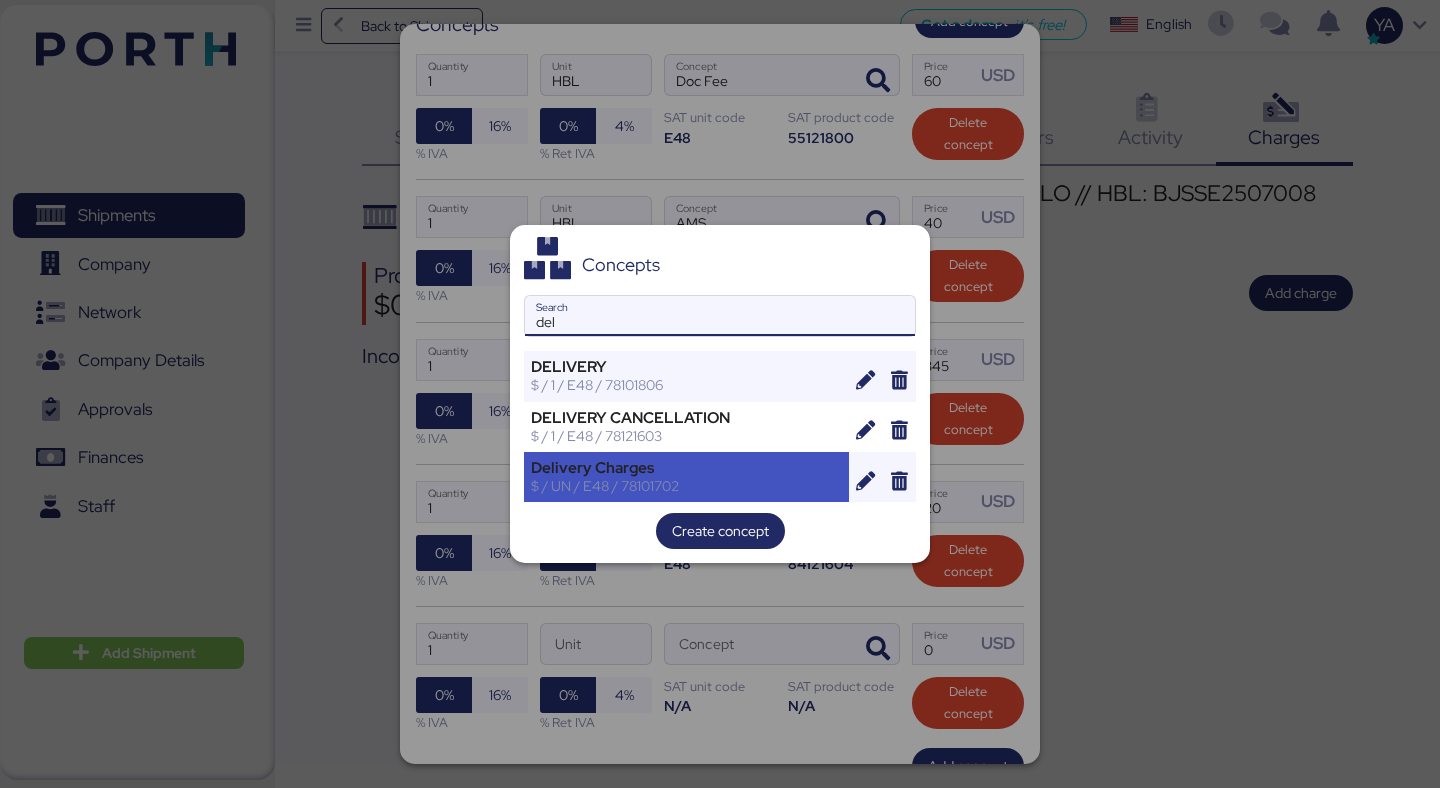 type on "del" 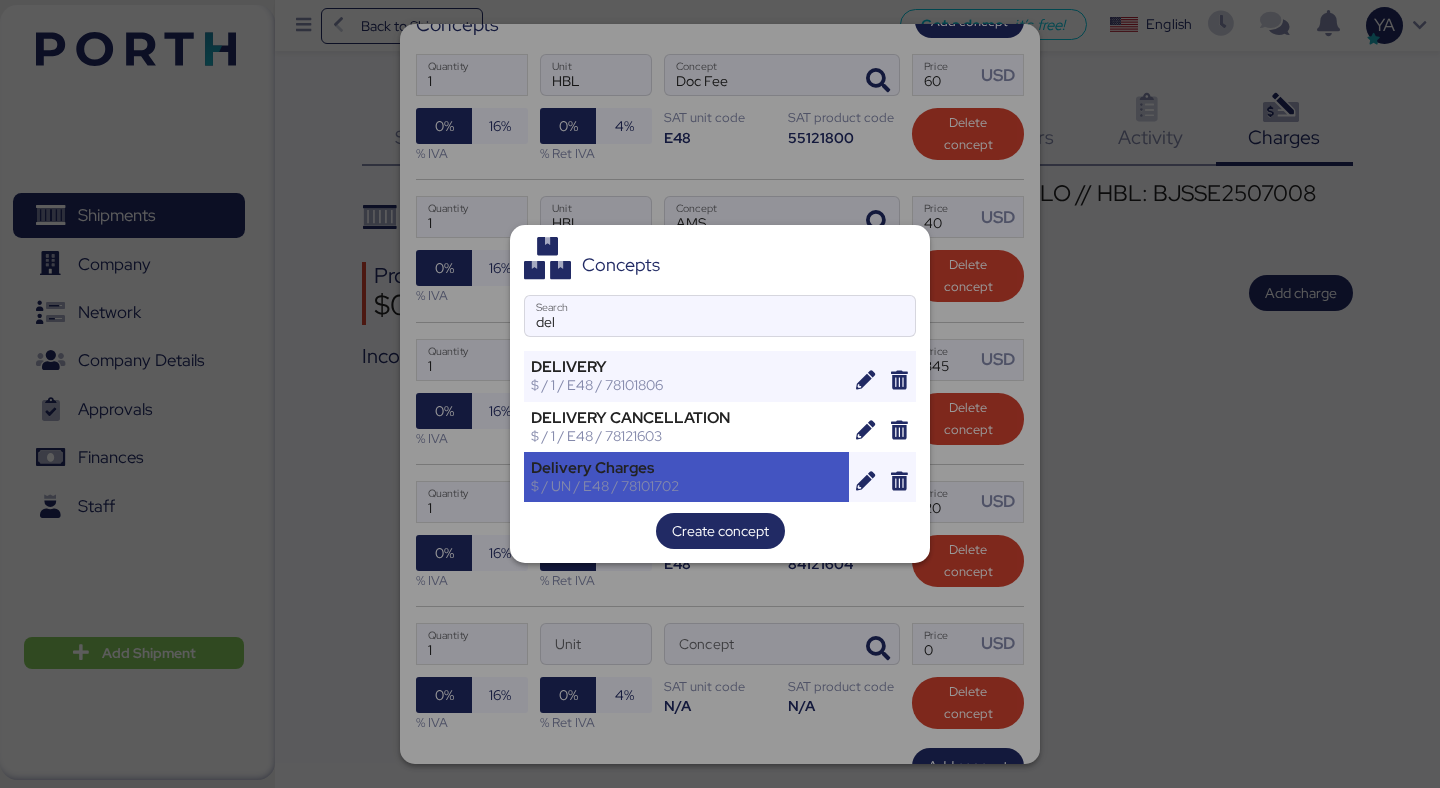 click on "Delivery Charges" at bounding box center (686, 468) 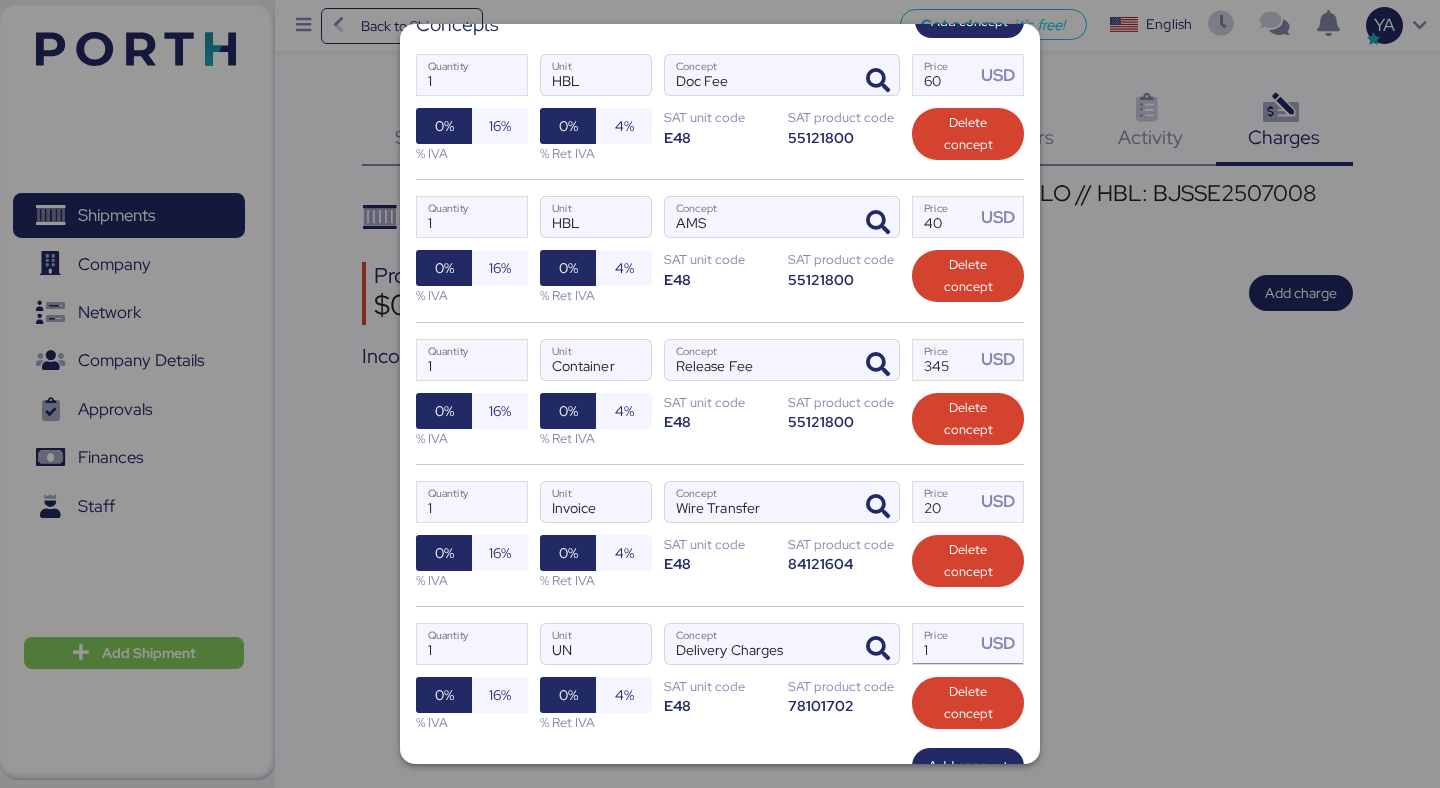click on "1" at bounding box center [944, 644] 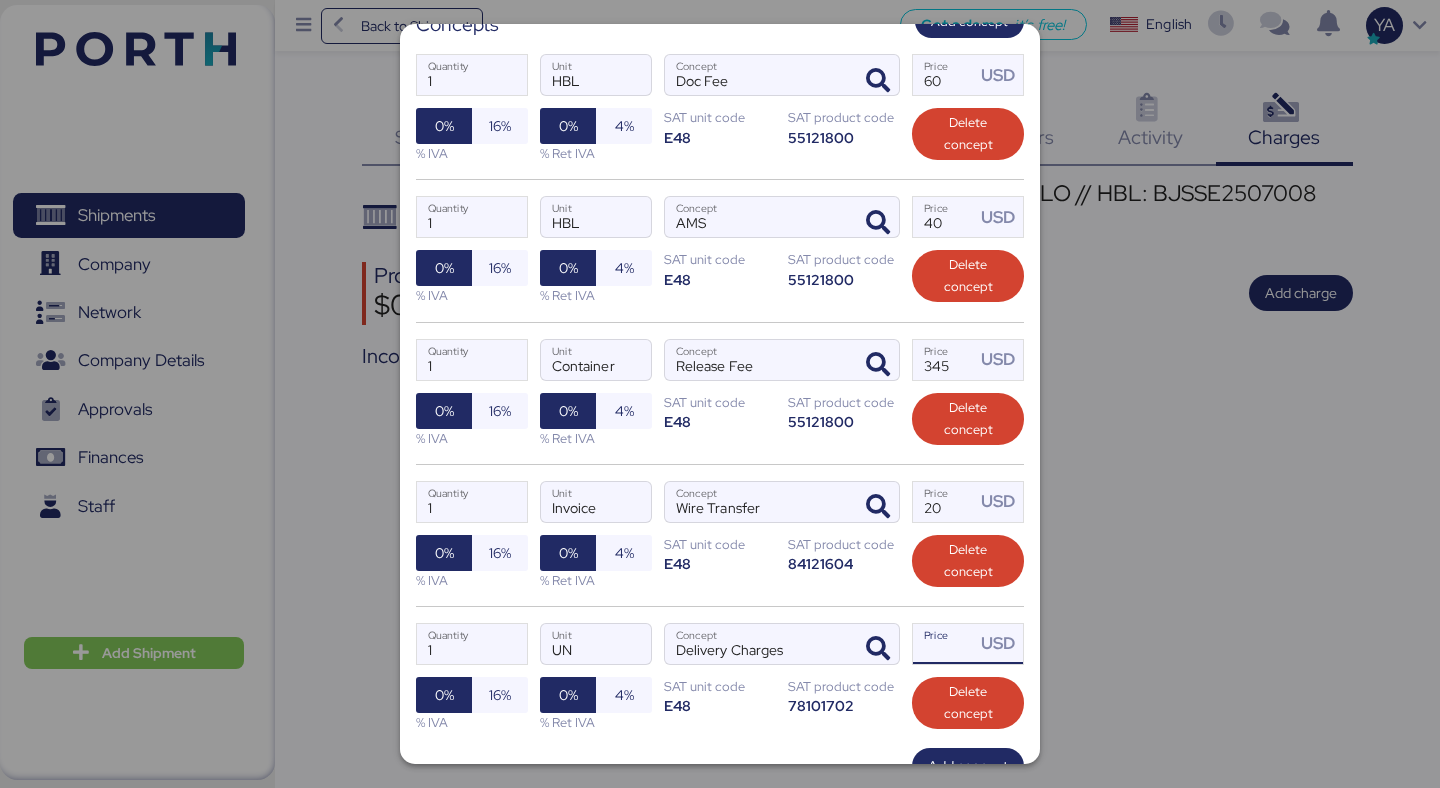 paste on "2265" 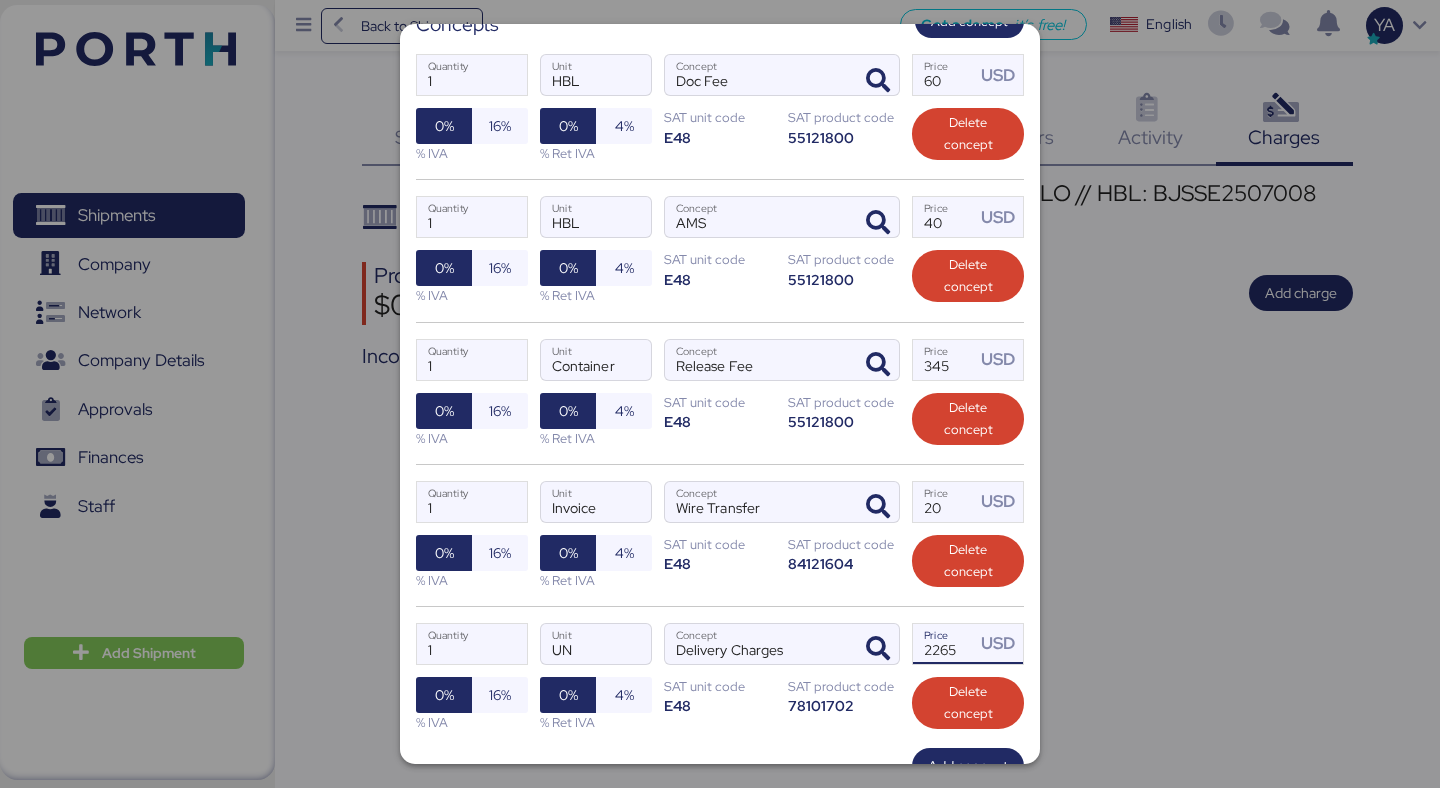 type on "2265" 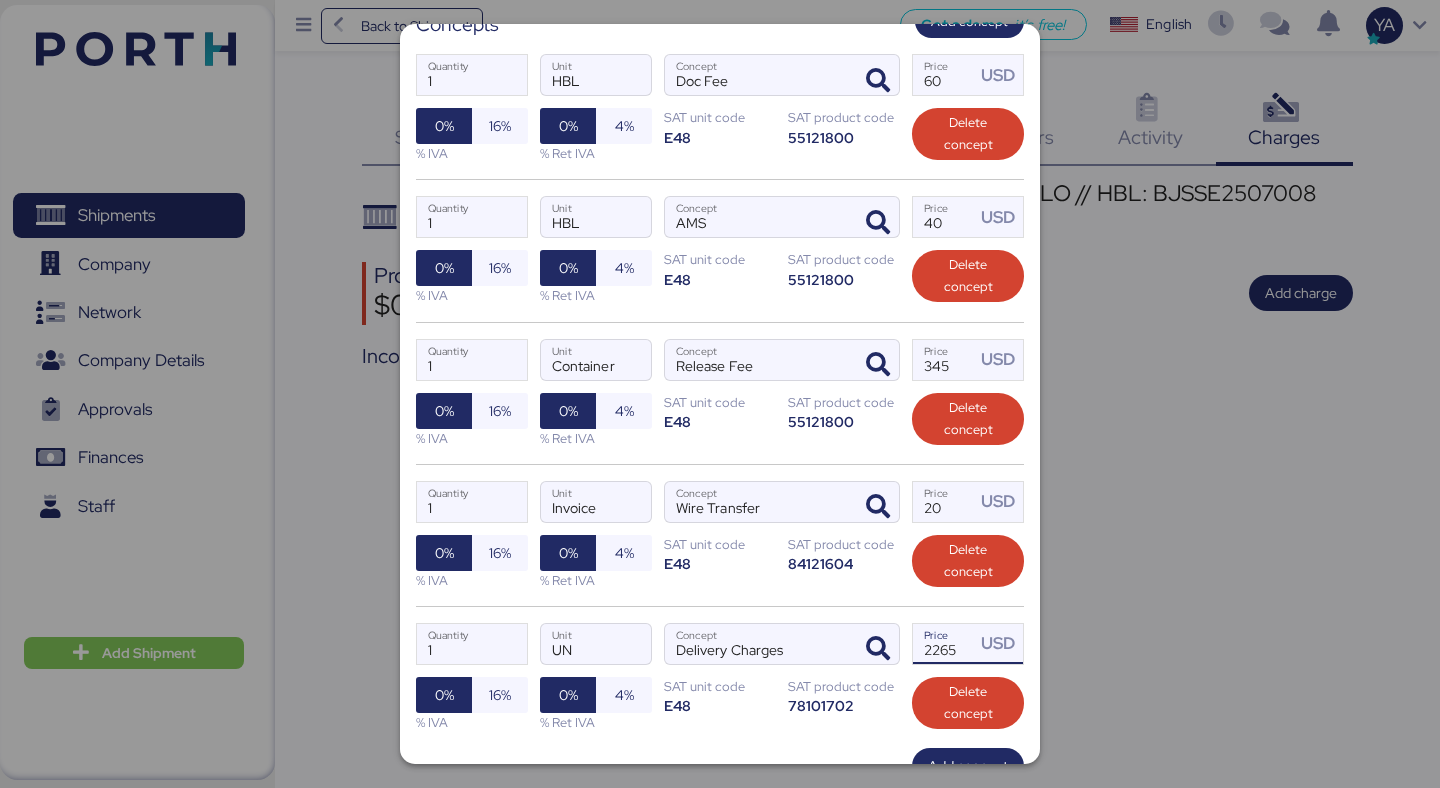 click on "1 Quantity Invoice Unit Wire Transfer Concept   20 Price USD 0% 16% % IVA 0% 4% % Ret IVA SAT unit code E48 SAT product code 84121604 Delete concept" at bounding box center [720, 535] 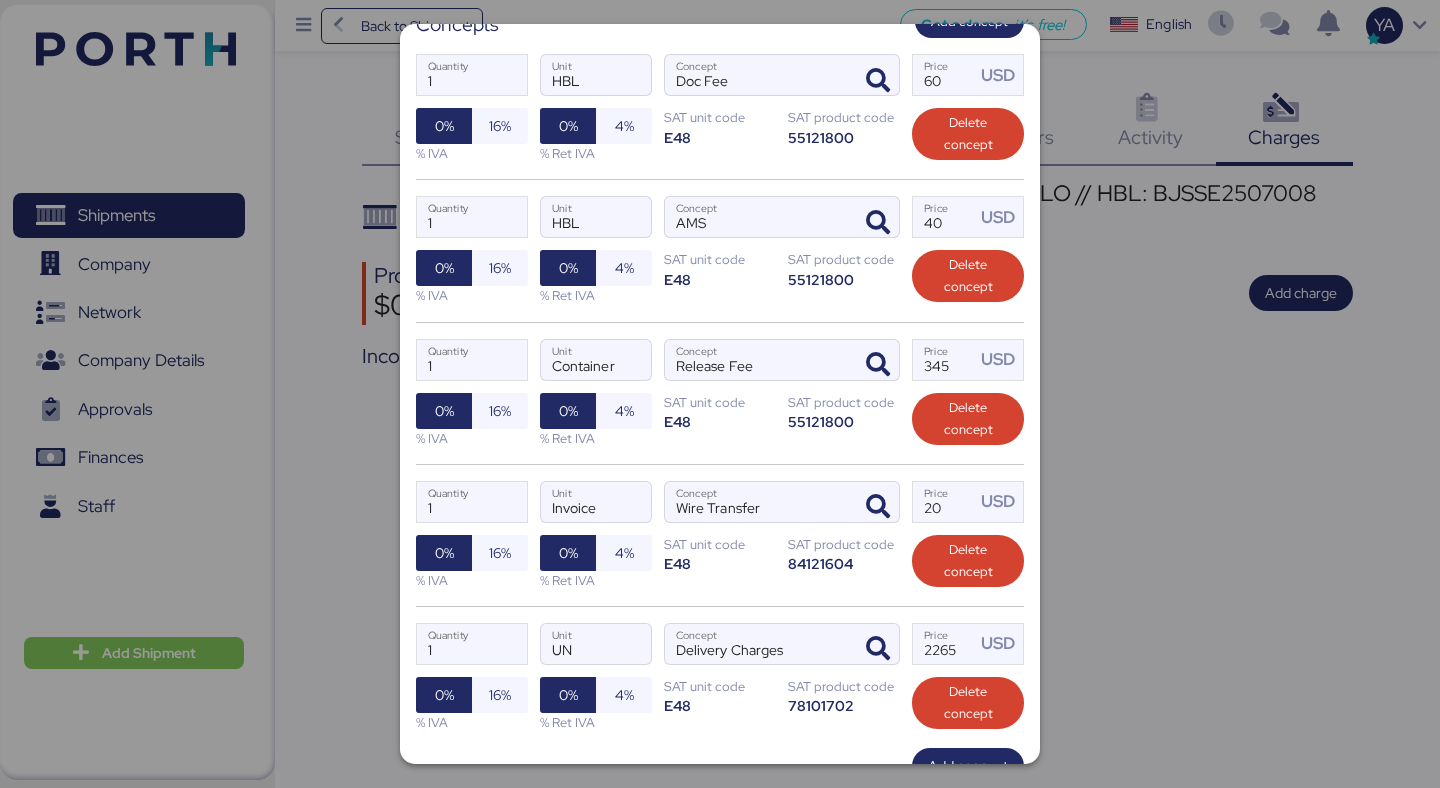 scroll, scrollTop: 501, scrollLeft: 0, axis: vertical 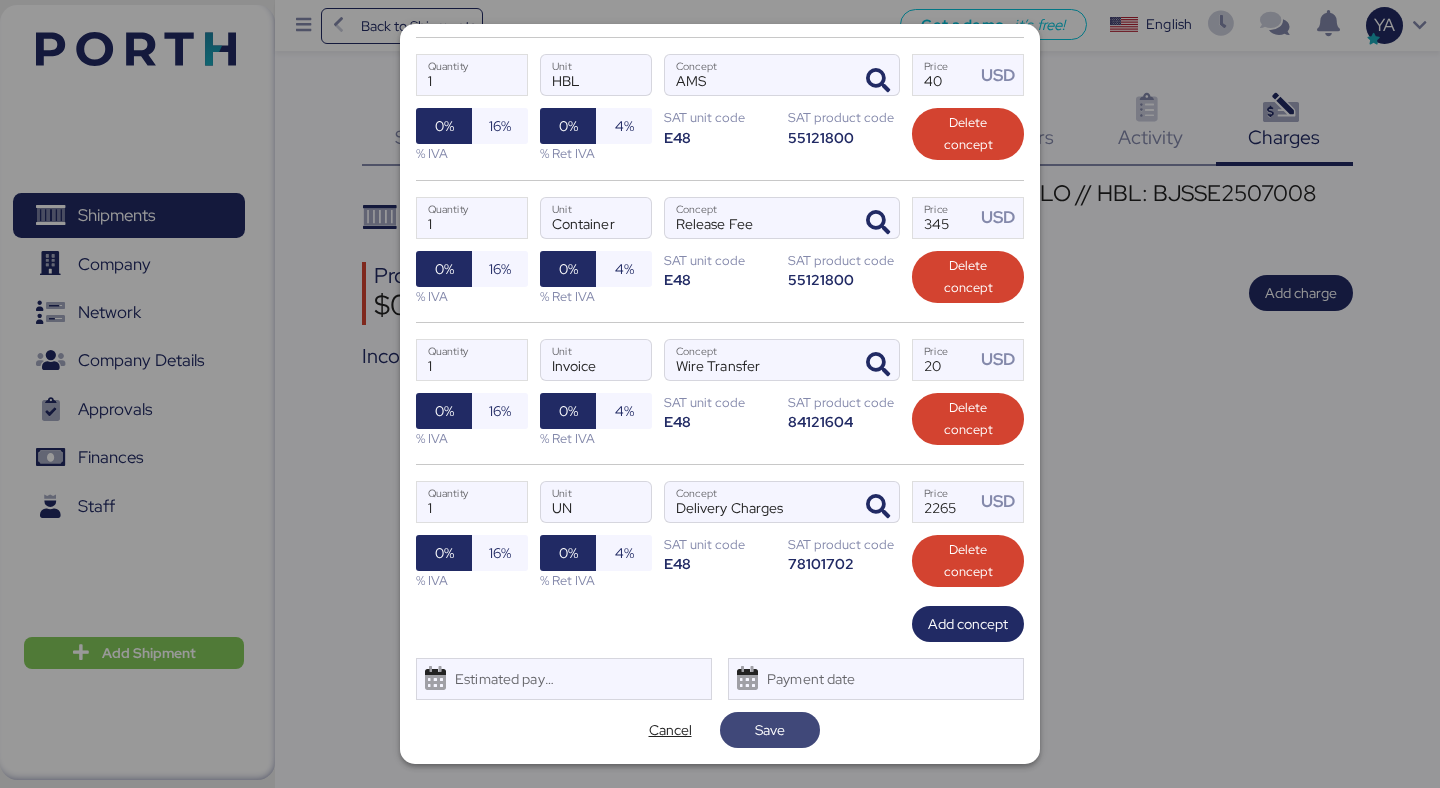 click on "Save" at bounding box center [770, 730] 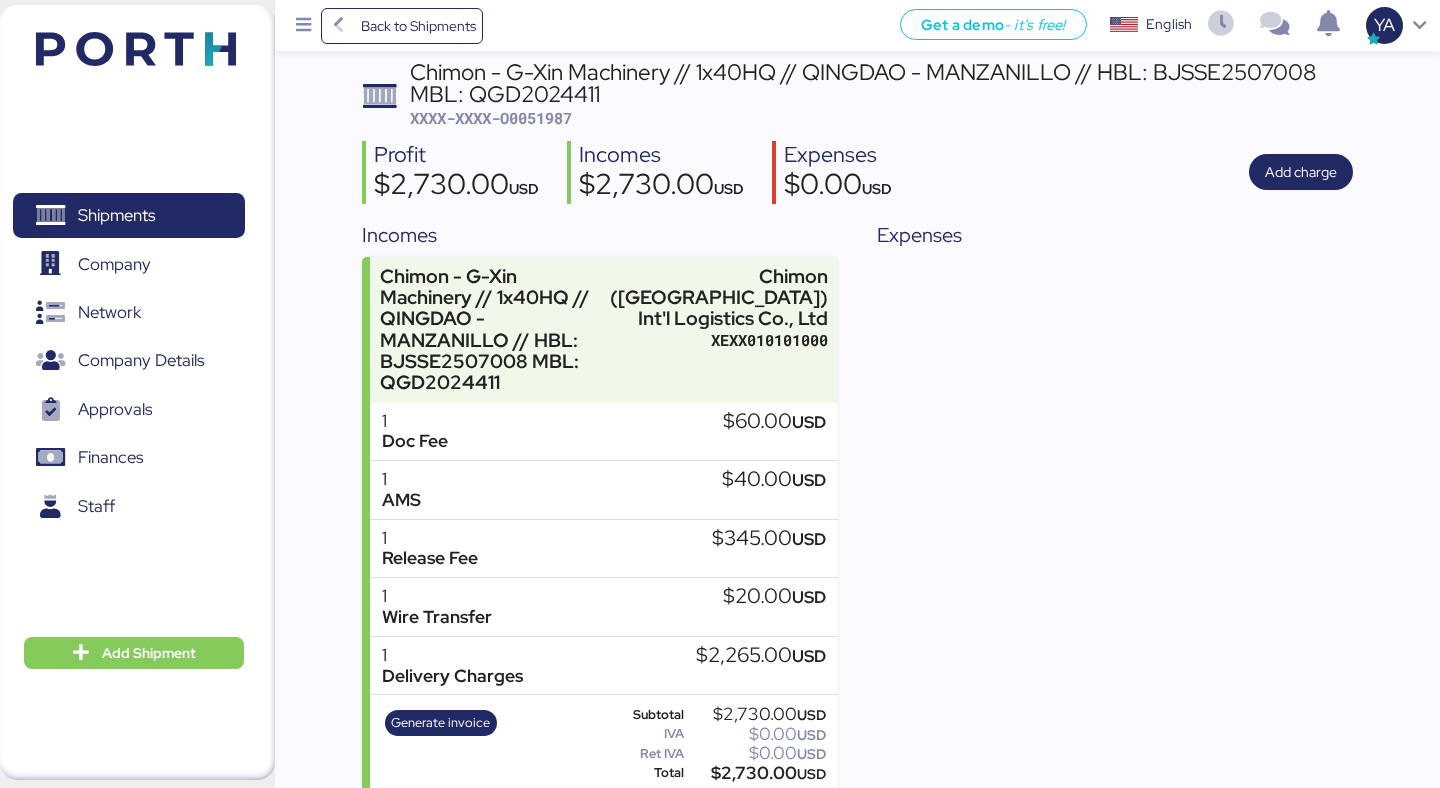 scroll, scrollTop: 0, scrollLeft: 0, axis: both 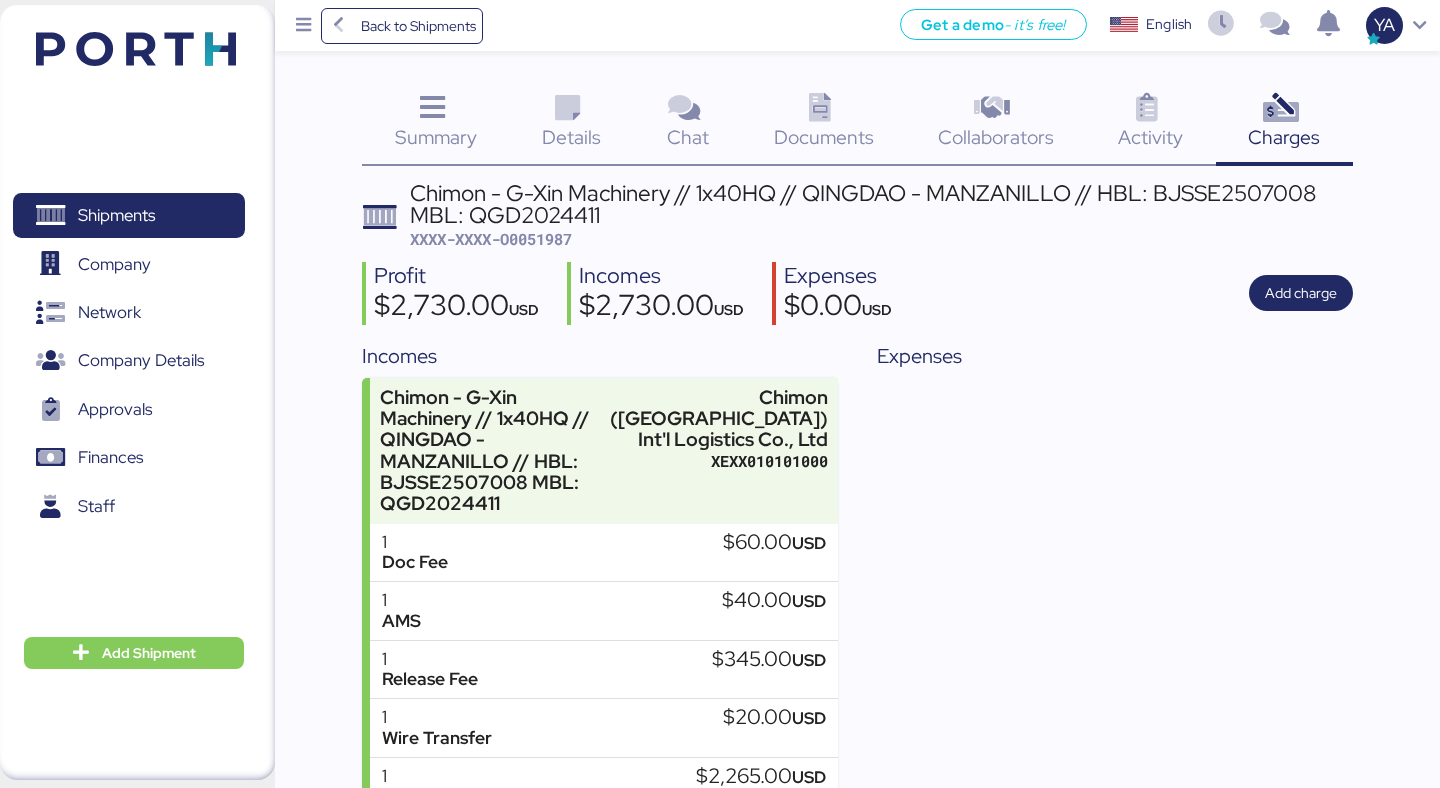 click on "Details 0" at bounding box center (571, 124) 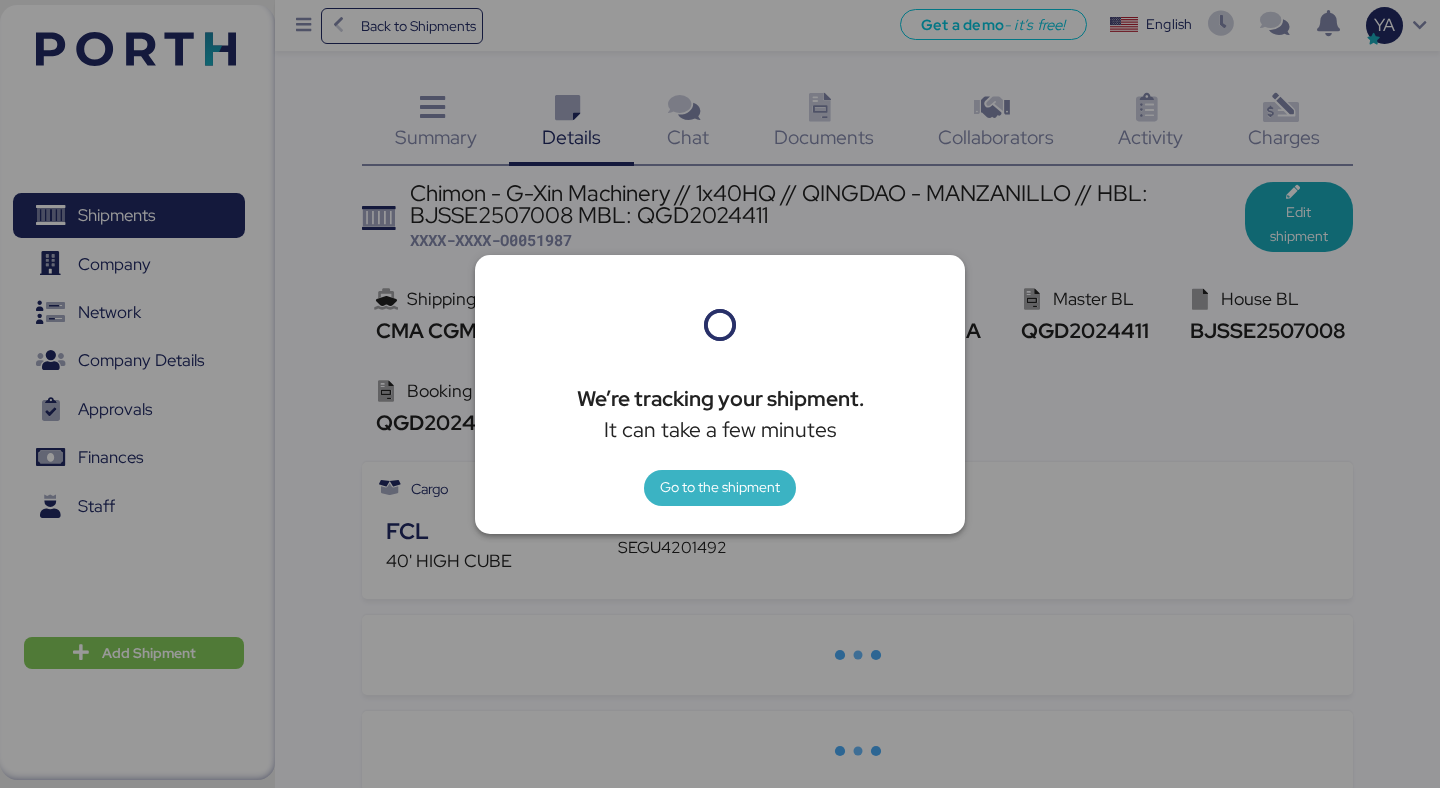click on "Go to the shipment" at bounding box center [720, 488] 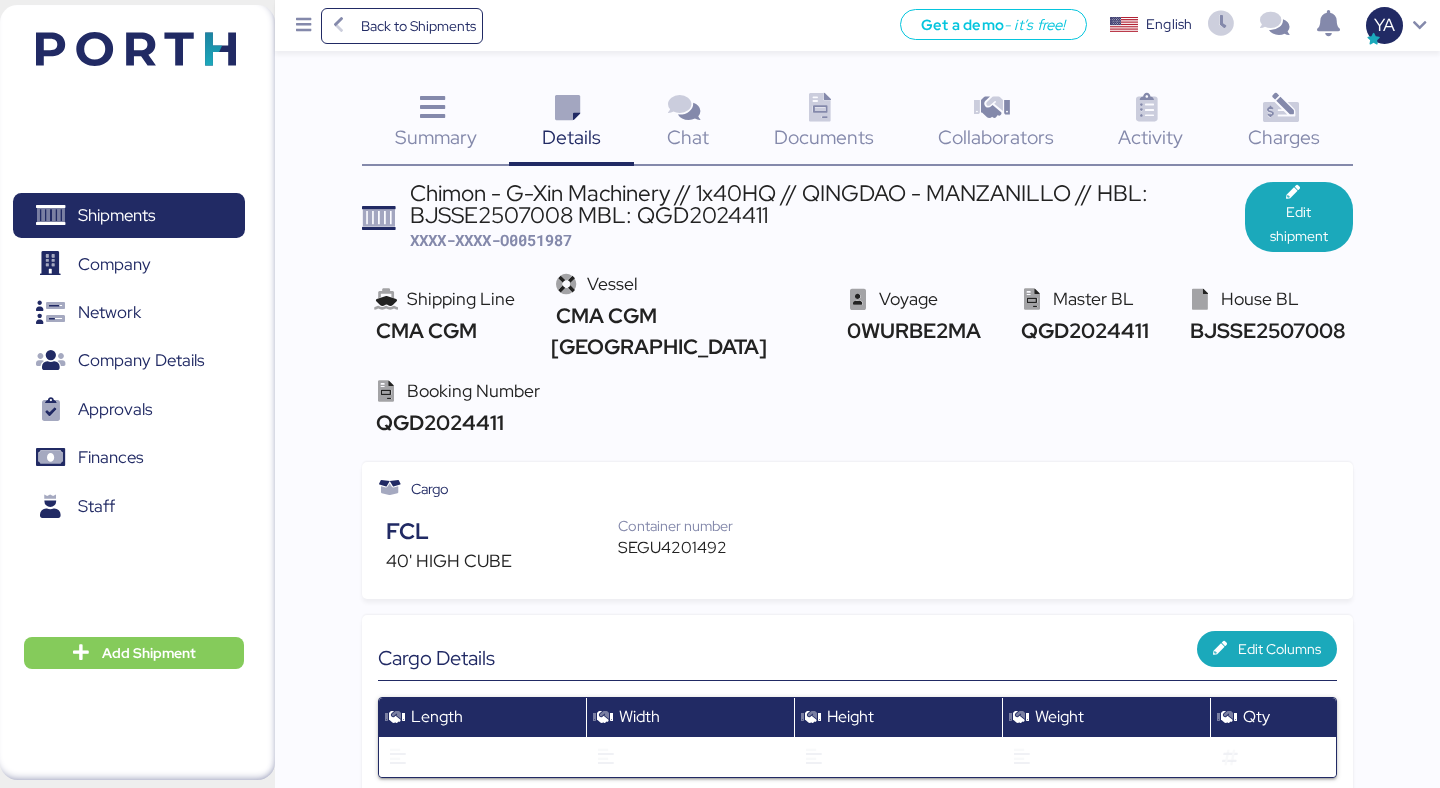 click on "Documents 0" at bounding box center [824, 124] 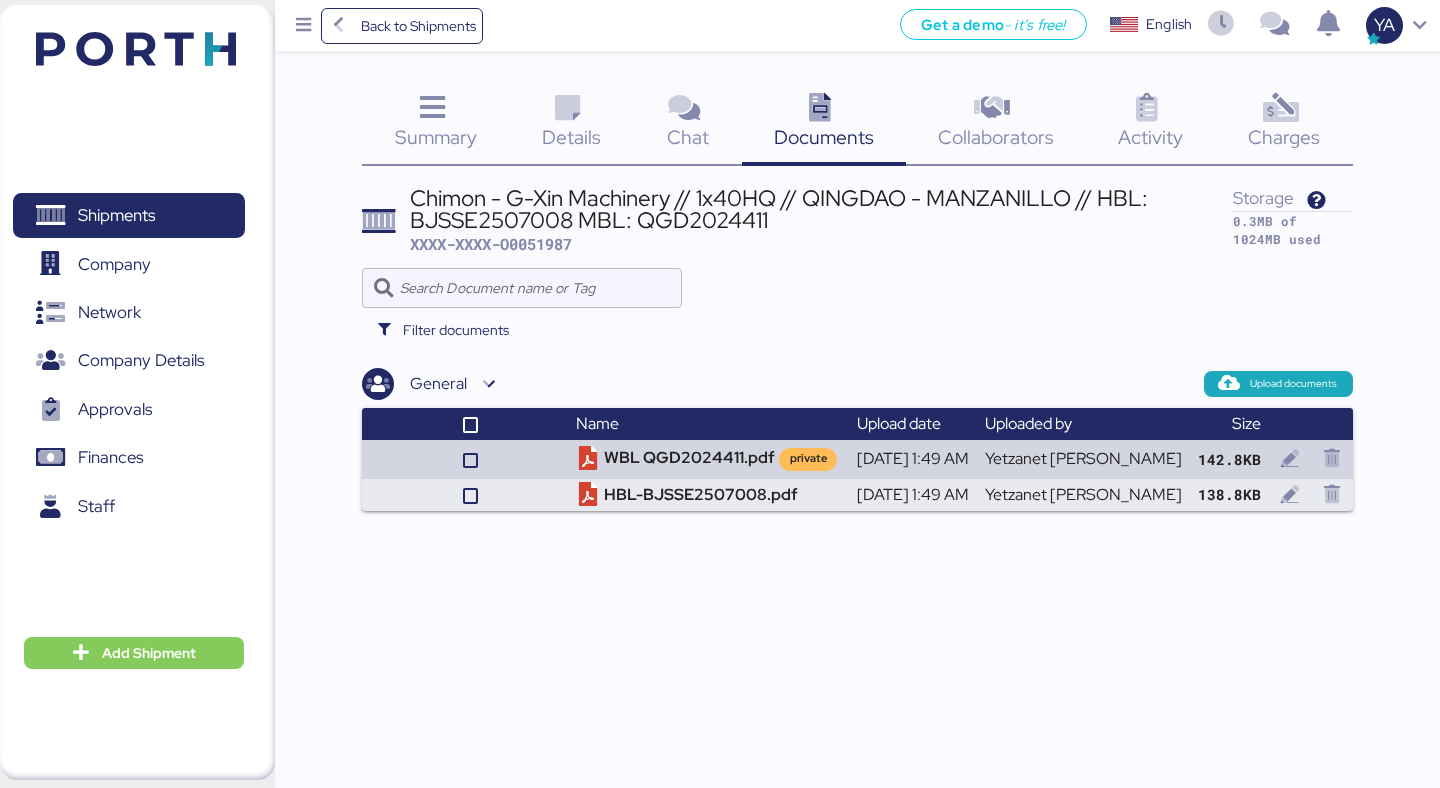 click on "Details 0" at bounding box center (571, 124) 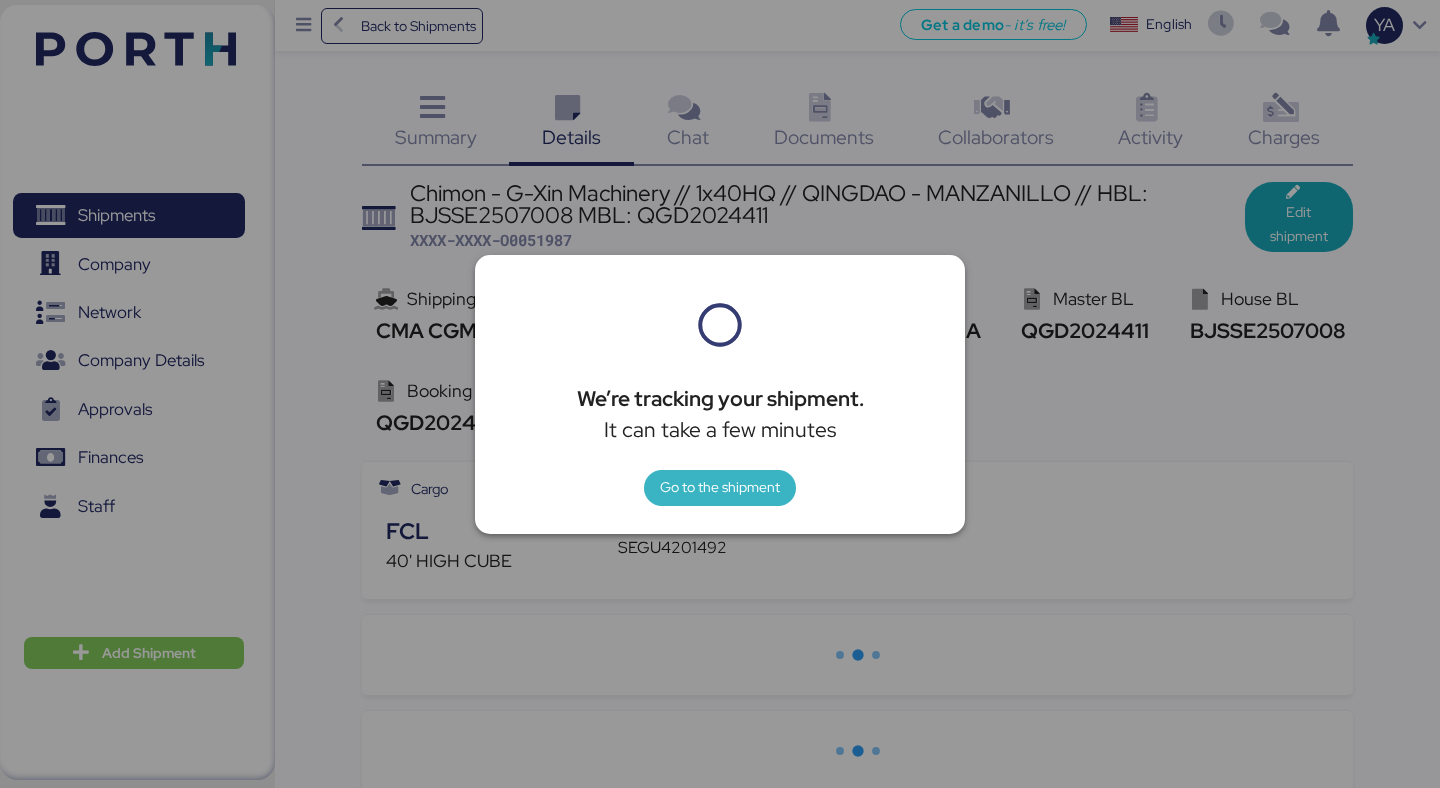 click on "Go to the shipment" at bounding box center [720, 487] 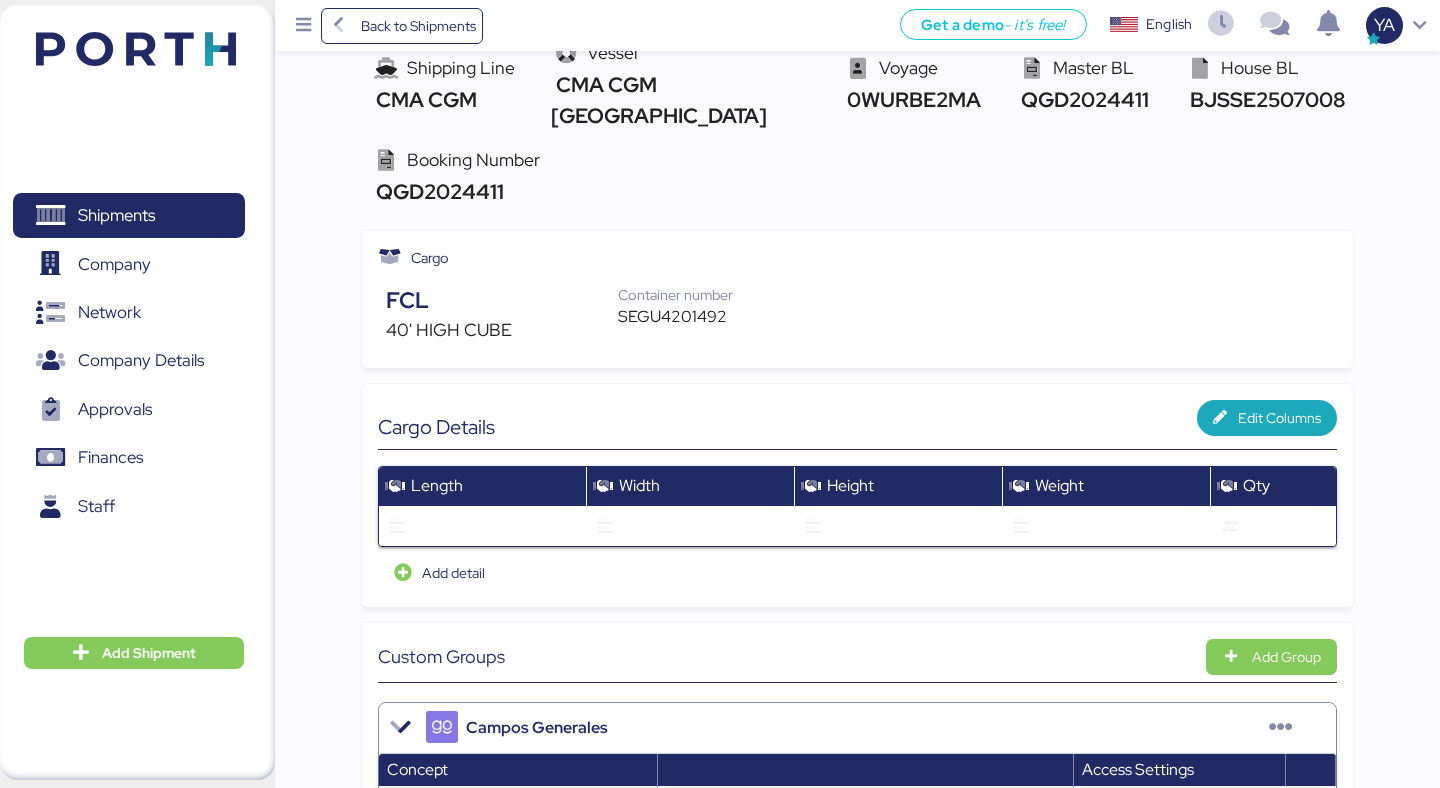 scroll, scrollTop: 0, scrollLeft: 0, axis: both 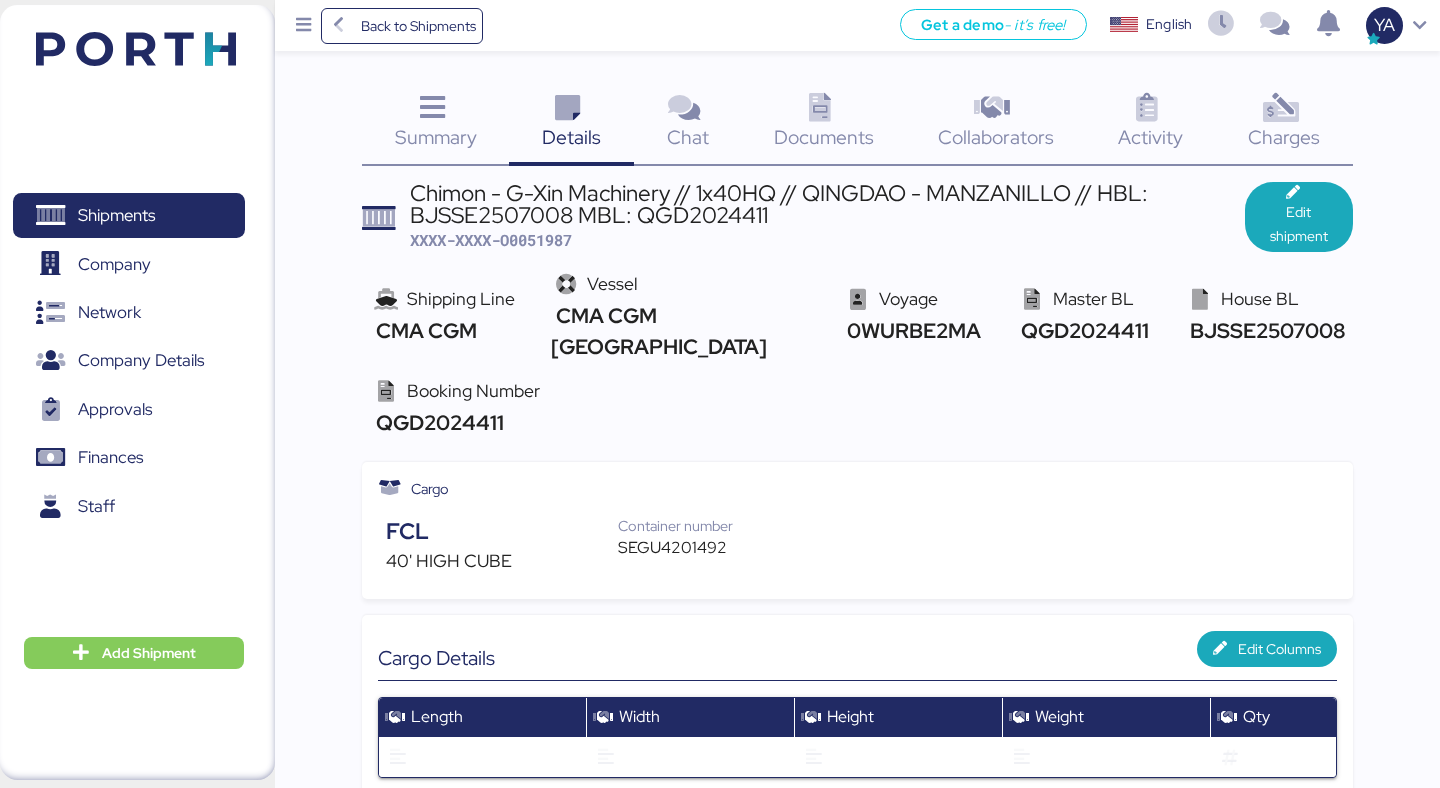 click on "Chimon - G-Xin Machinery // 1x40HQ // QINGDAO - MANZANILLO // HBL: BJSSE2507008 MBL: QGD2024411" at bounding box center [827, 204] 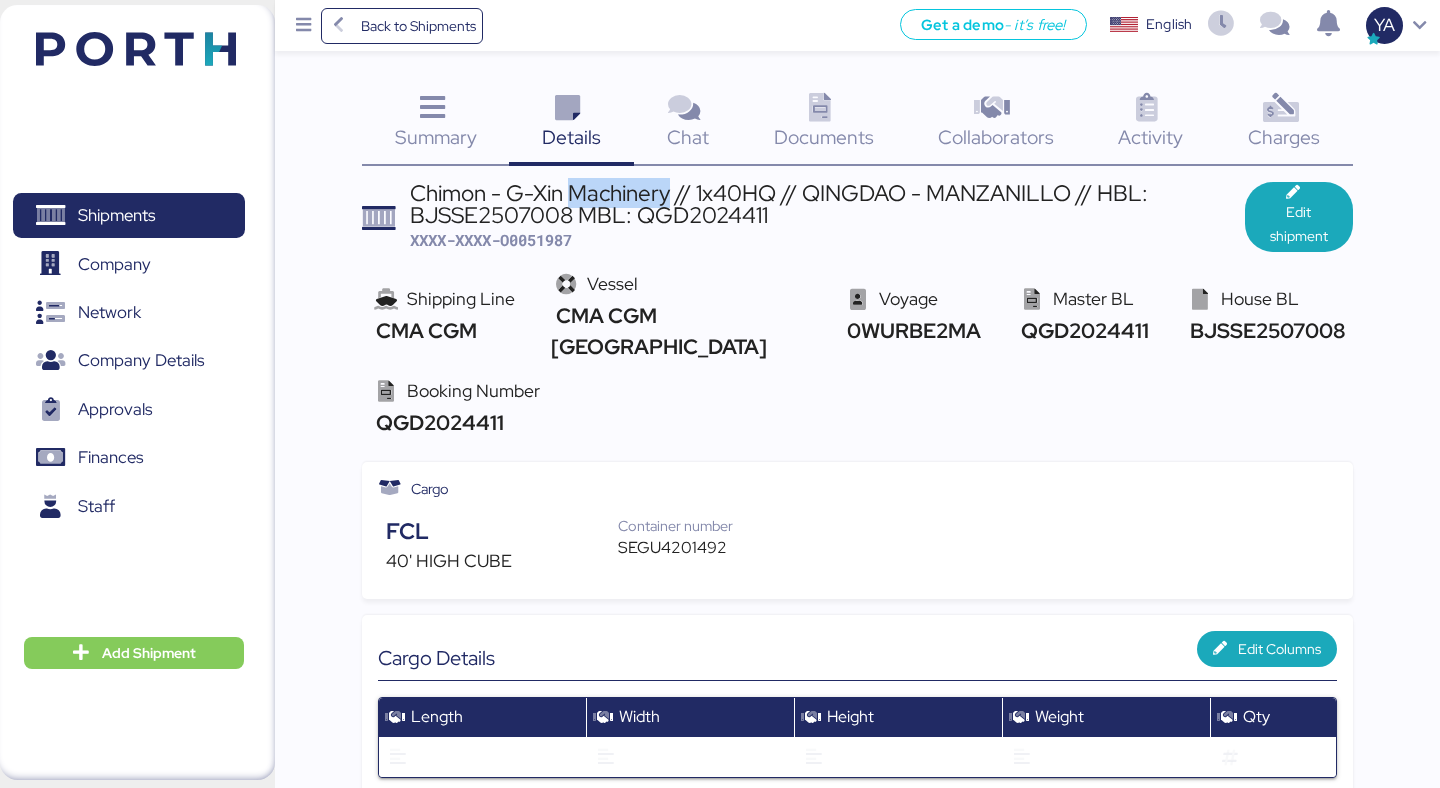 click on "Chimon - G-Xin Machinery // 1x40HQ // QINGDAO - MANZANILLO // HBL: BJSSE2507008 MBL: QGD2024411" at bounding box center (827, 204) 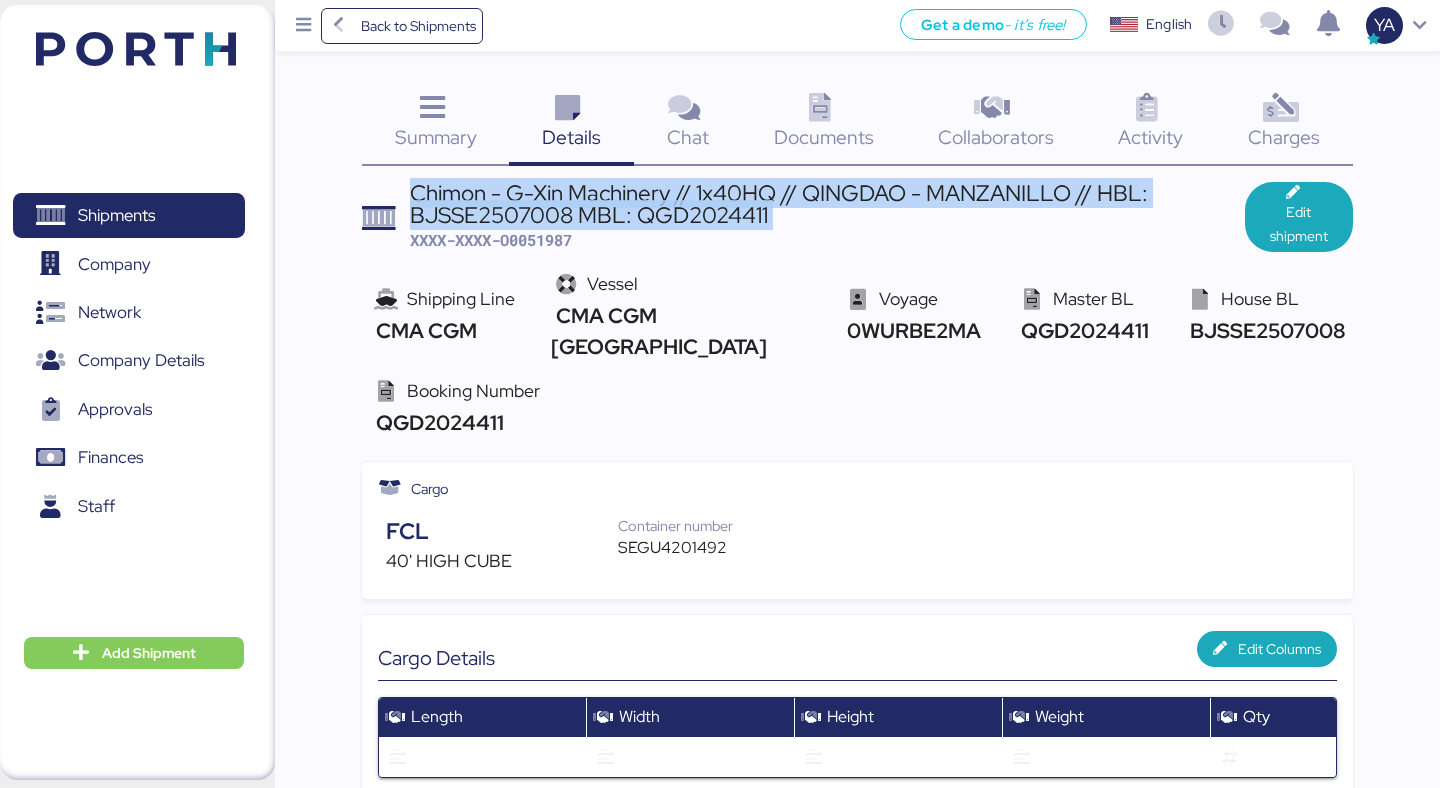 click on "Chimon - G-Xin Machinery // 1x40HQ // QINGDAO - MANZANILLO // HBL: BJSSE2507008 MBL: QGD2024411" at bounding box center [827, 204] 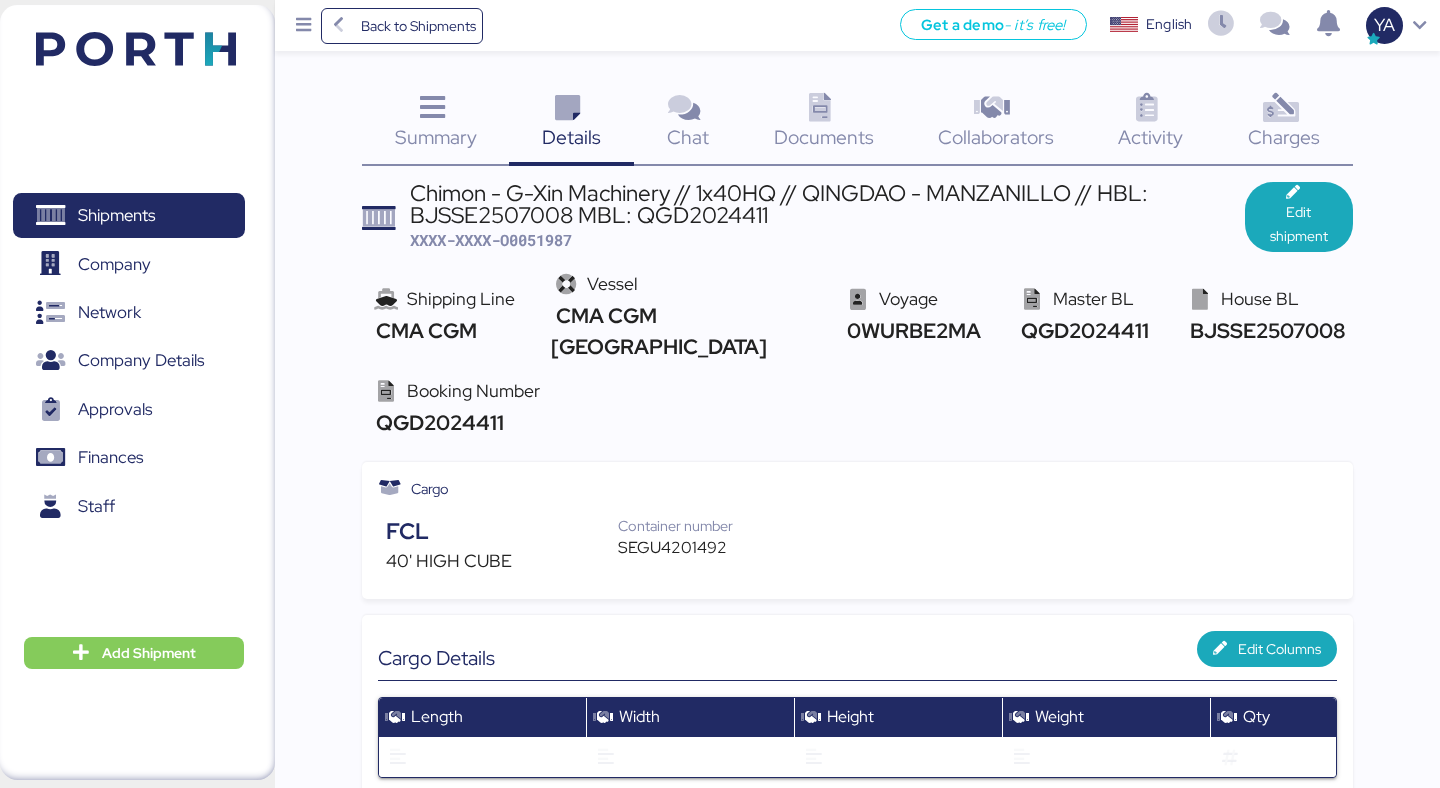 click on "XXXX-XXXX-O0051987" at bounding box center [491, 240] 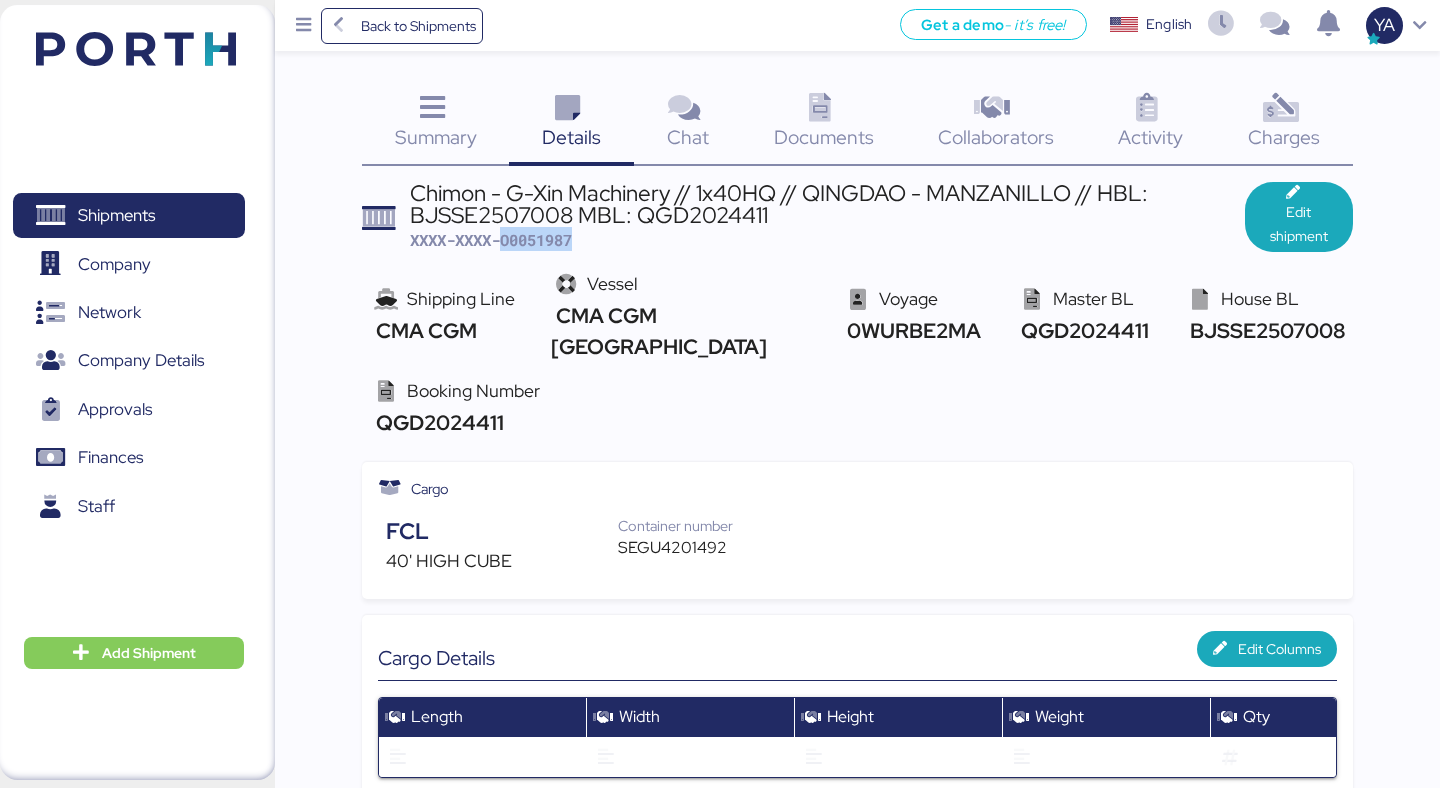 click on "XXXX-XXXX-O0051987" at bounding box center [491, 240] 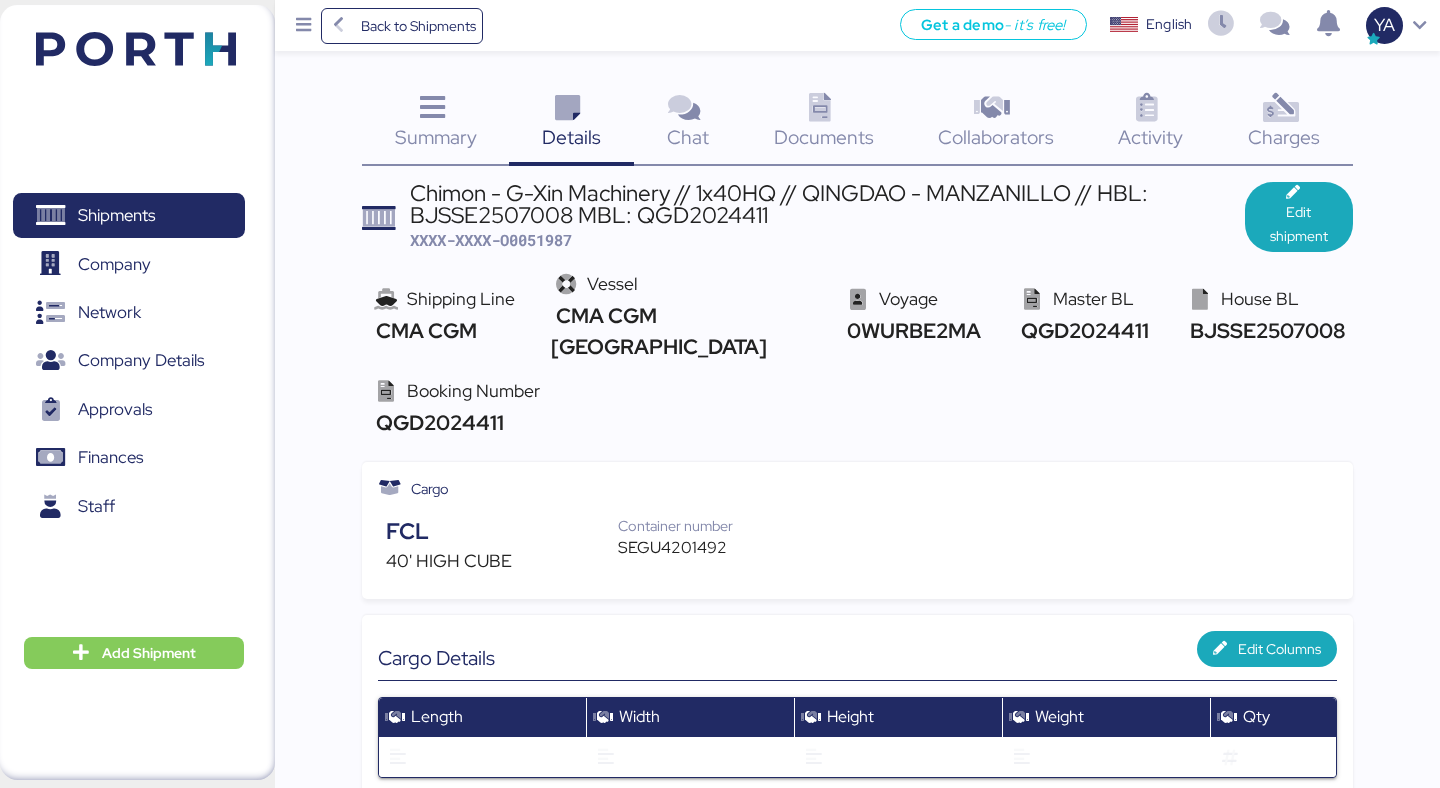 click on "Chimon - G-Xin Machinery // 1x40HQ // QINGDAO - MANZANILLO // HBL: BJSSE2507008 MBL: QGD2024411" at bounding box center (827, 204) 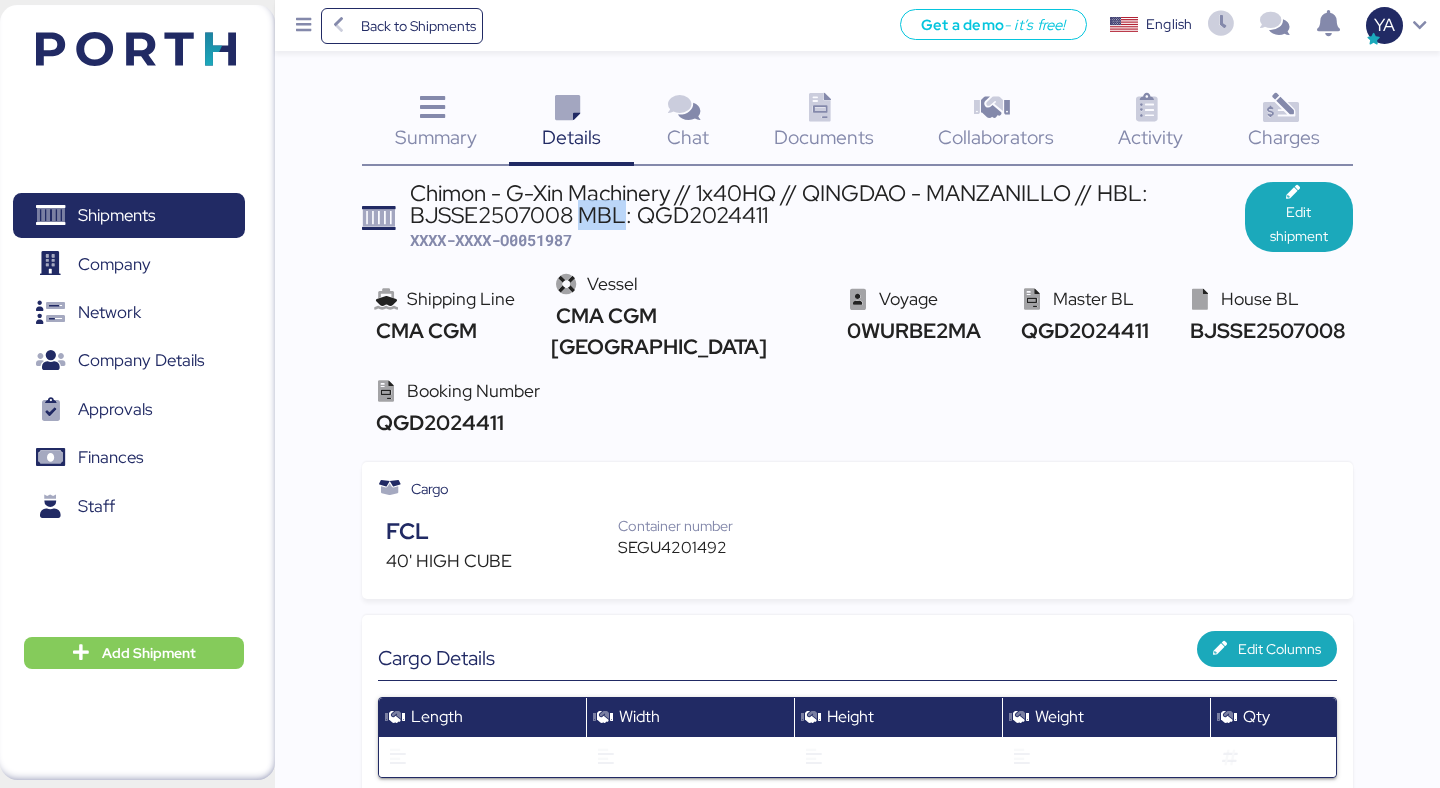 click on "Chimon - G-Xin Machinery // 1x40HQ // QINGDAO - MANZANILLO // HBL: BJSSE2507008 MBL: QGD2024411" at bounding box center [827, 204] 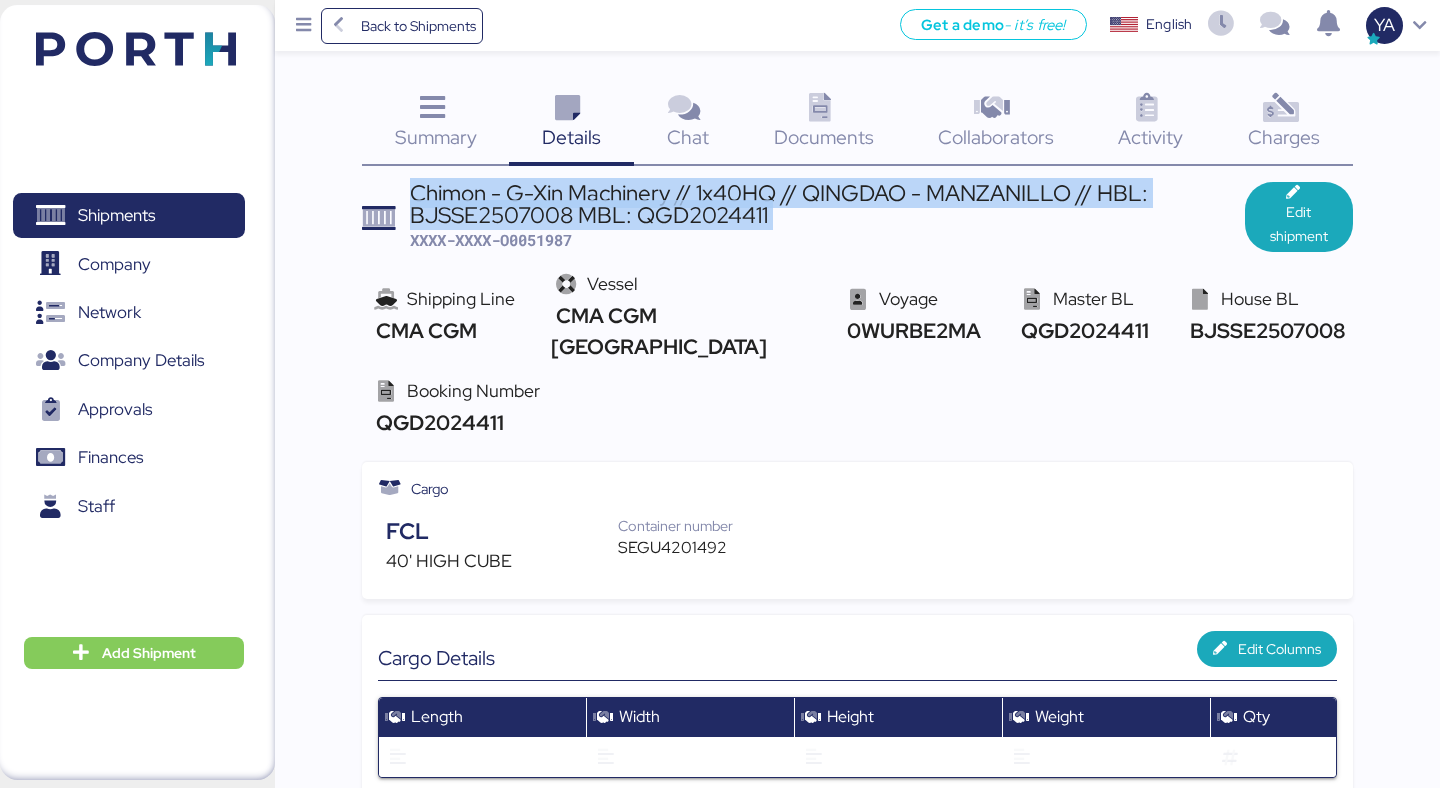 click on "Chimon - G-Xin Machinery // 1x40HQ // QINGDAO - MANZANILLO // HBL: BJSSE2507008 MBL: QGD2024411" at bounding box center (827, 204) 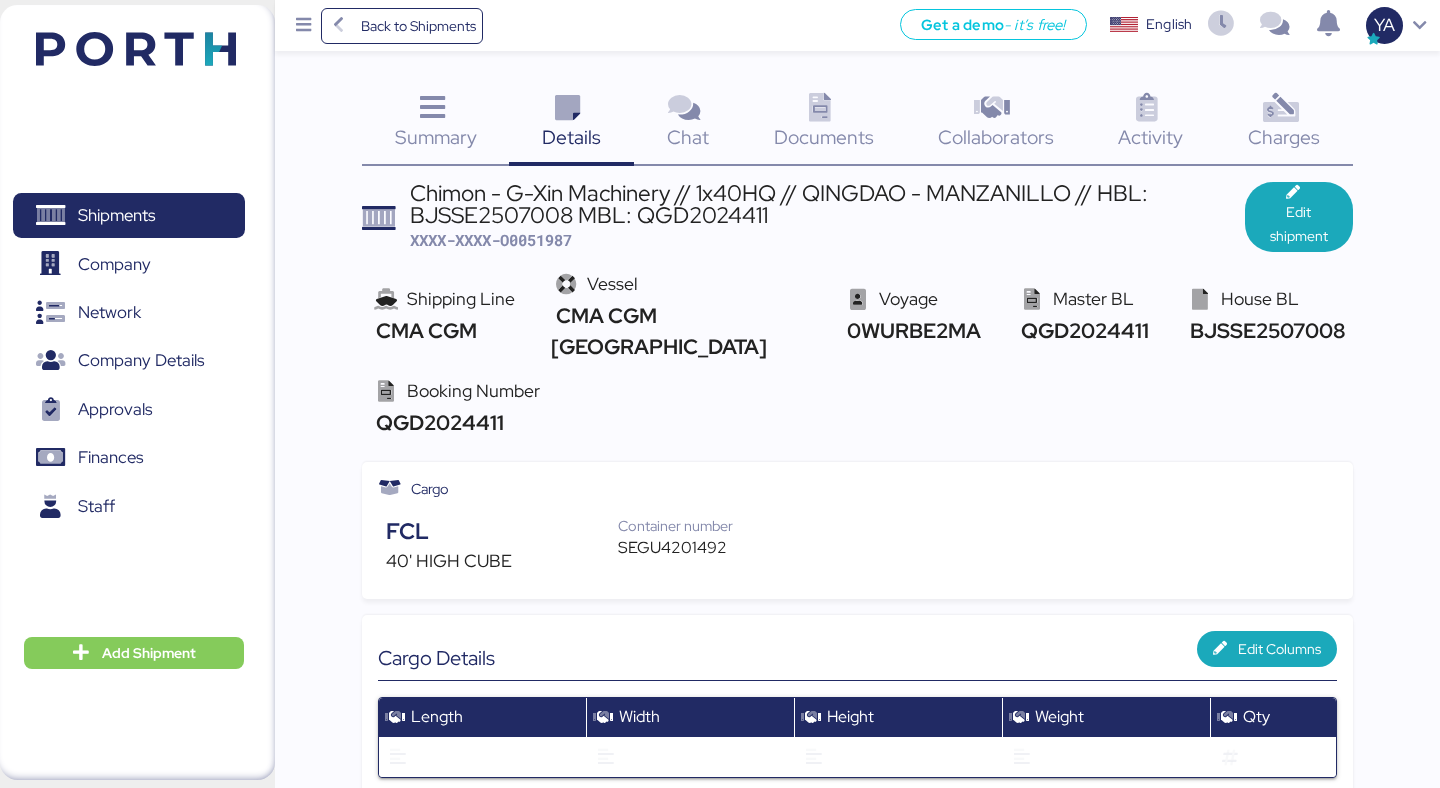 click on "Chimon - G-Xin Machinery // 1x40HQ // QINGDAO - MANZANILLO // HBL: BJSSE2507008 MBL: QGD2024411" at bounding box center (827, 204) 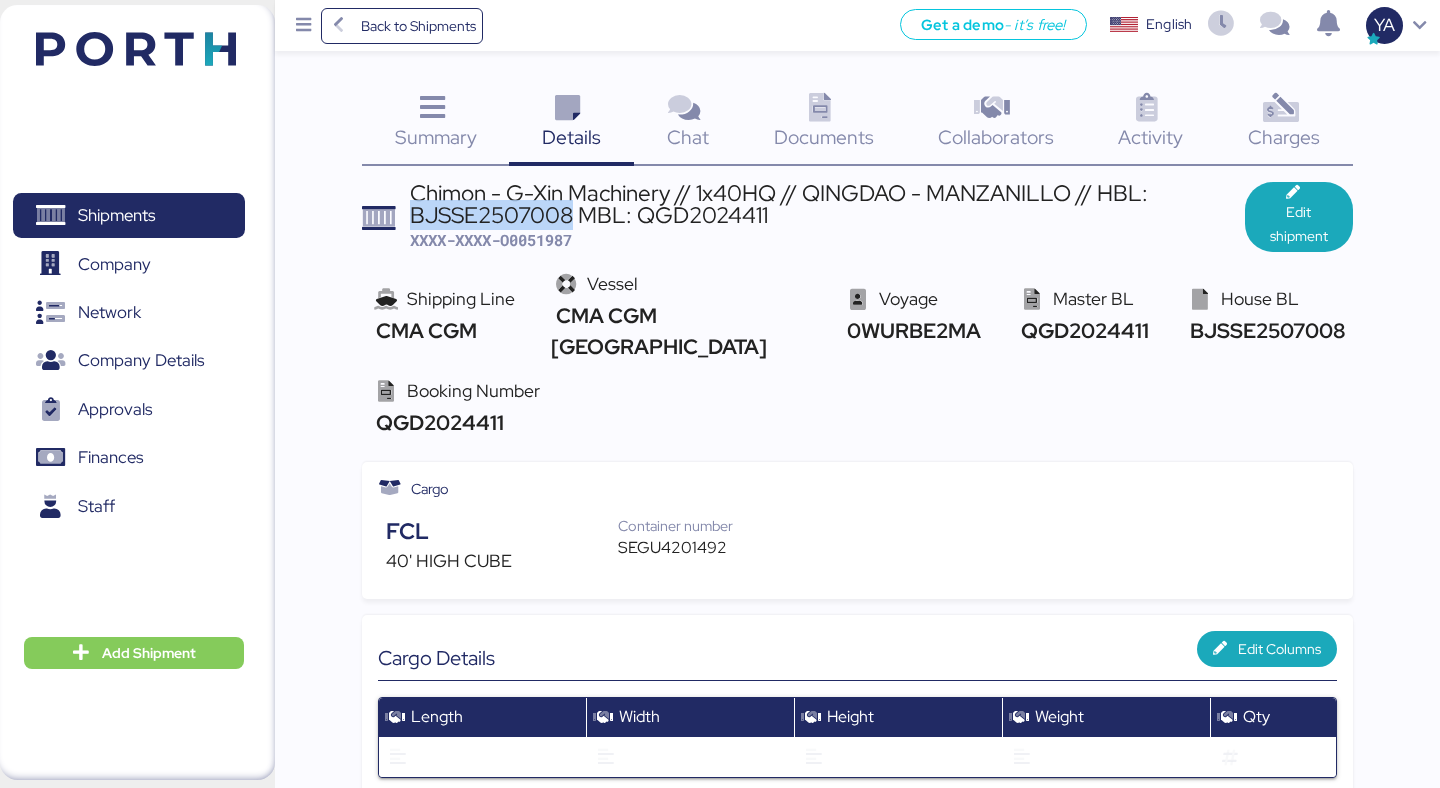 click on "Chimon - G-Xin Machinery // 1x40HQ // QINGDAO - MANZANILLO // HBL: BJSSE2507008 MBL: QGD2024411" at bounding box center [827, 204] 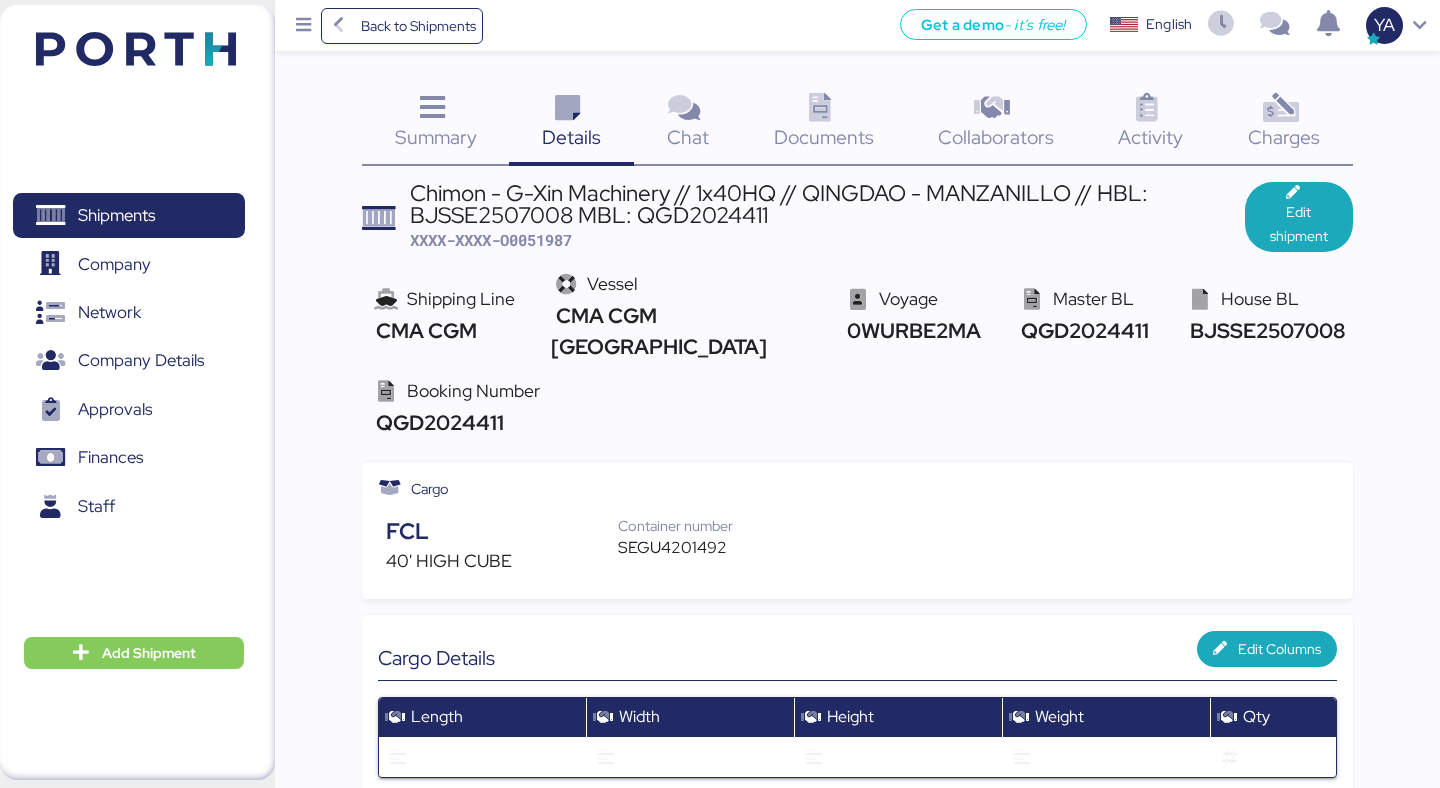 click on "XXXX-XXXX-O0051987" at bounding box center (491, 240) 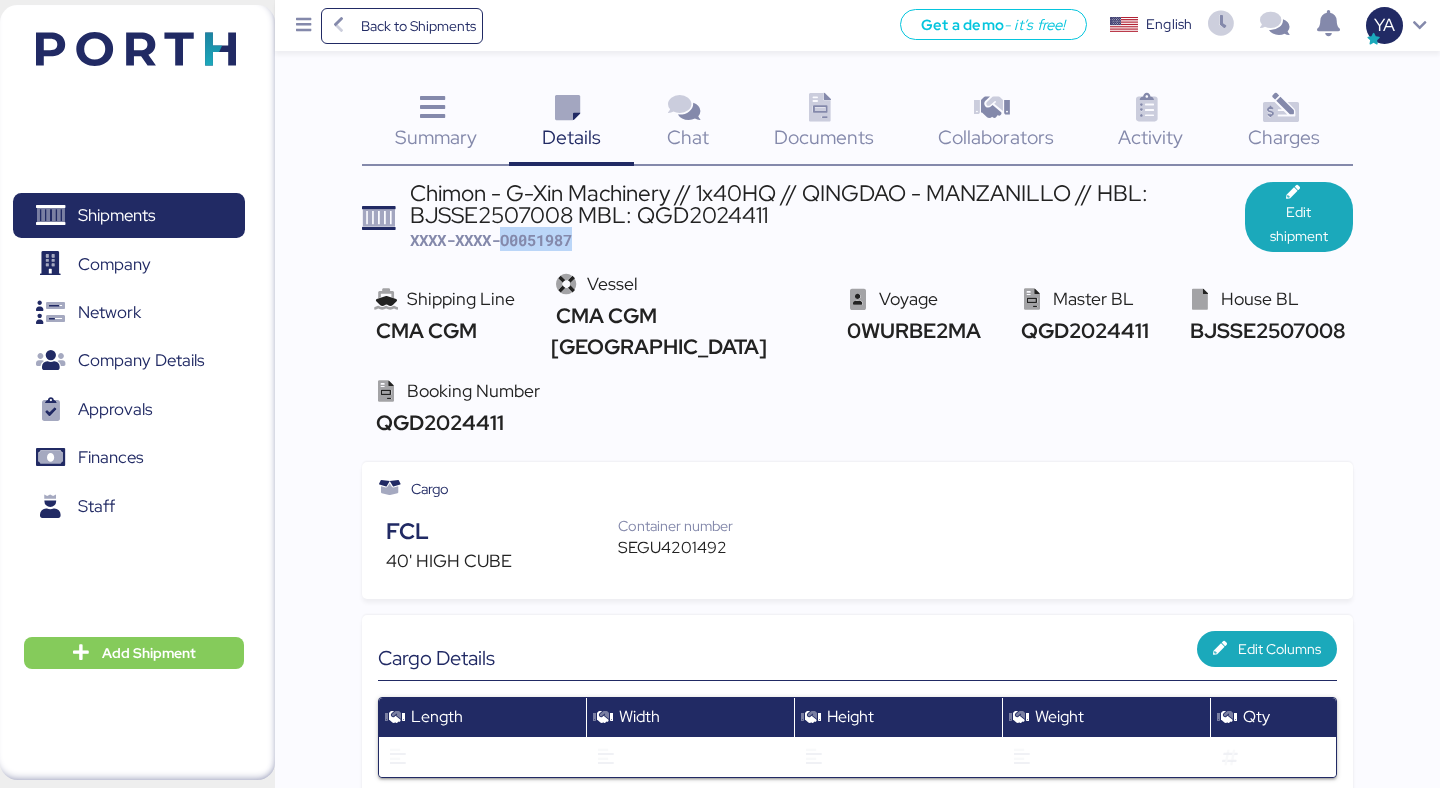 click on "XXXX-XXXX-O0051987" at bounding box center (491, 240) 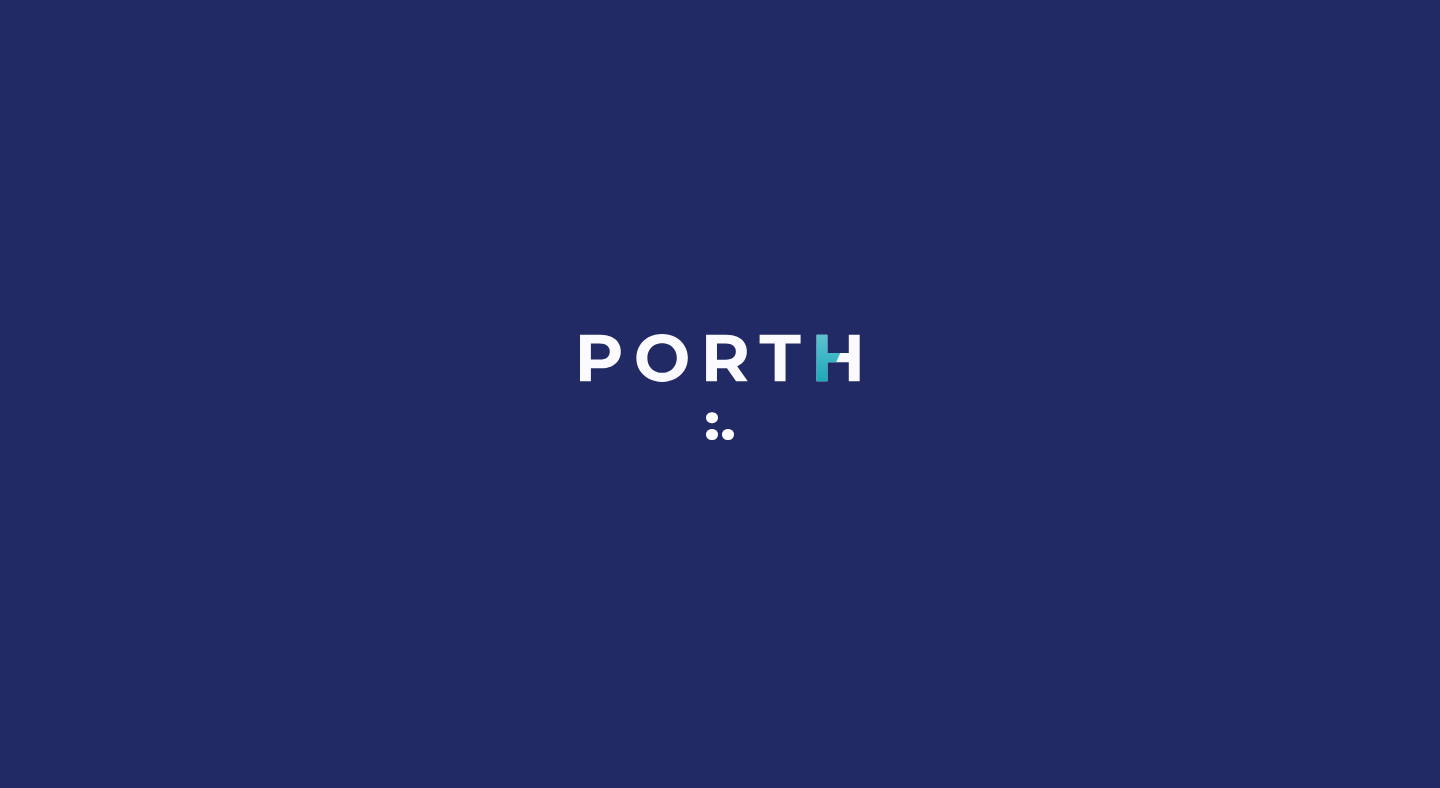 scroll, scrollTop: 0, scrollLeft: 0, axis: both 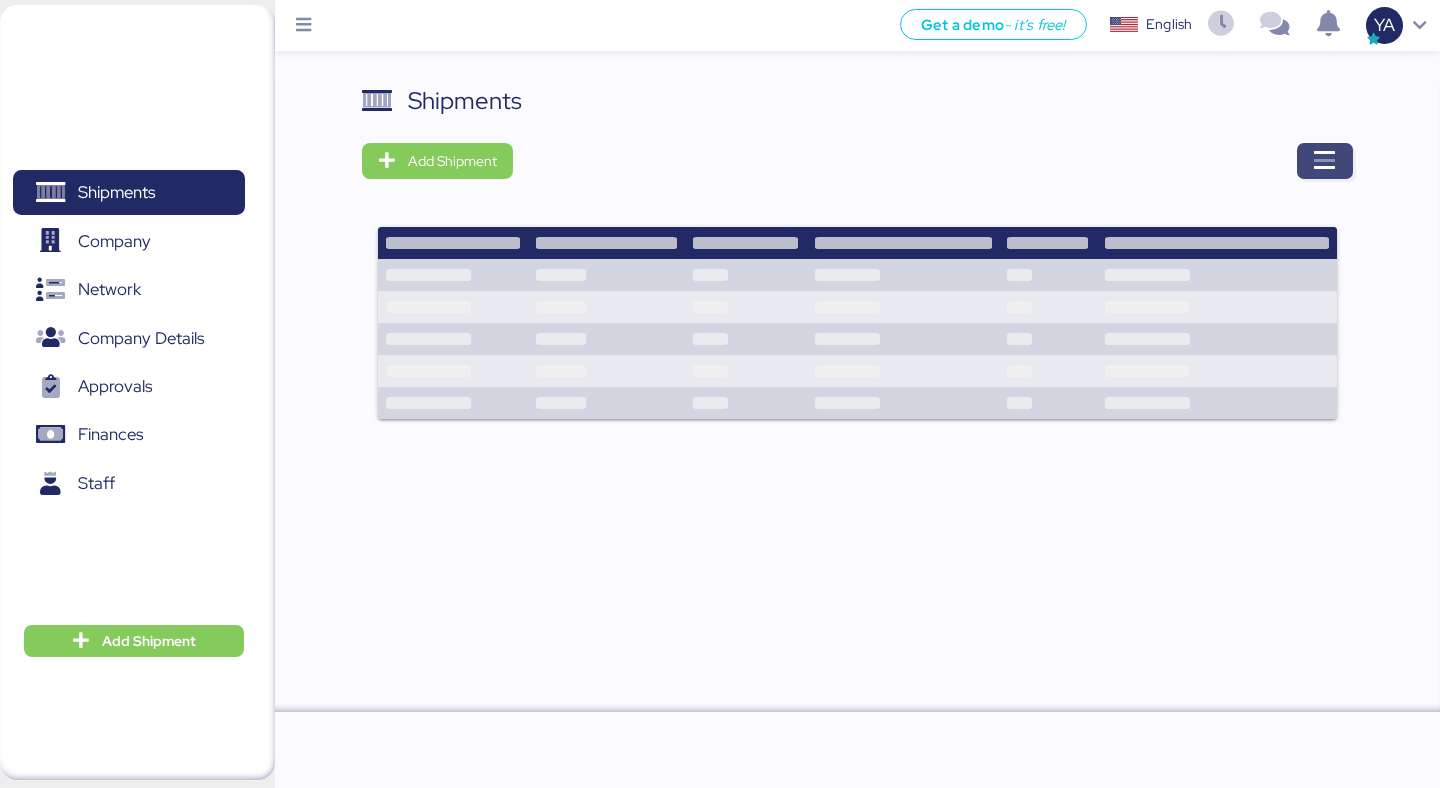 click at bounding box center (1325, 161) 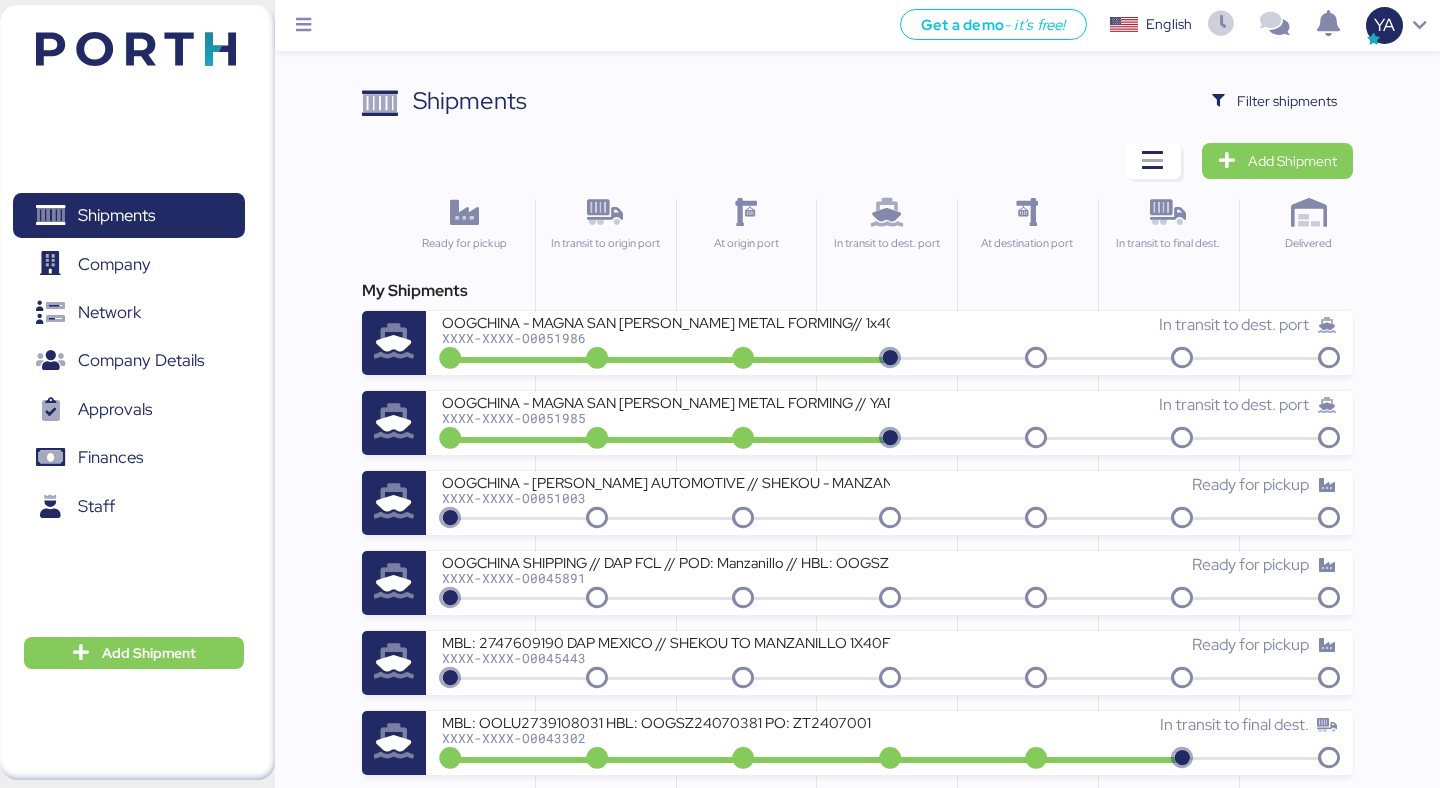 click on "Shipments   Clear Filters   Filter shipments     Add Shipment Ready for pickup In transit to origin port At origin port In transit to dest. port At destination port In transit to final dest. Delivered My Shipments OOGCHINA - MAGNA SAN LUIS METAL FORMING// 1x40OT // YANTIAN - MANZANILLO // HBL: OOGSZ25070888 // MBL: ZIMUSHH31826996 // BKG: ZIMUSHH31826996 XXXX-XXXX-O0051986 In transit to dest. port OOGCHINA - MAGNA SAN LUIS METAL FORMING // YANTIAN - MANZANILLO // HBL: OOGSZ25070888 // MBL: ZIMUSHH31826996 // BKG: ZIMUSHH31826996 XXXX-XXXX-O0051985 In transit to dest. port OOGCHINA - KIRCHHOFF AUTOMOTIVE // SHEKOU - MANZANILLO // HBL: OOGSZ25040509  // MBL: OOLU2758963760  // BKG: OOLU2758963760  XXXX-XXXX-O0051003 Ready for pickup OOGCHINA SHIPPING // DAP FCL // POD: Manzanillo // HBL: OOGSZ24090631 // MBL: 2745937260 // BKG: OOLU2745937260 XXXX-XXXX-O0045891 Ready for pickup MBL: 2747609190 DAP MEXICO // SHEKOU TO MANZANILLO 1X40FR IG VIA OOCL // IN240292 OOG CHINA XXXX-XXXX-O0045443 Ready for pickup" at bounding box center [720, 563] 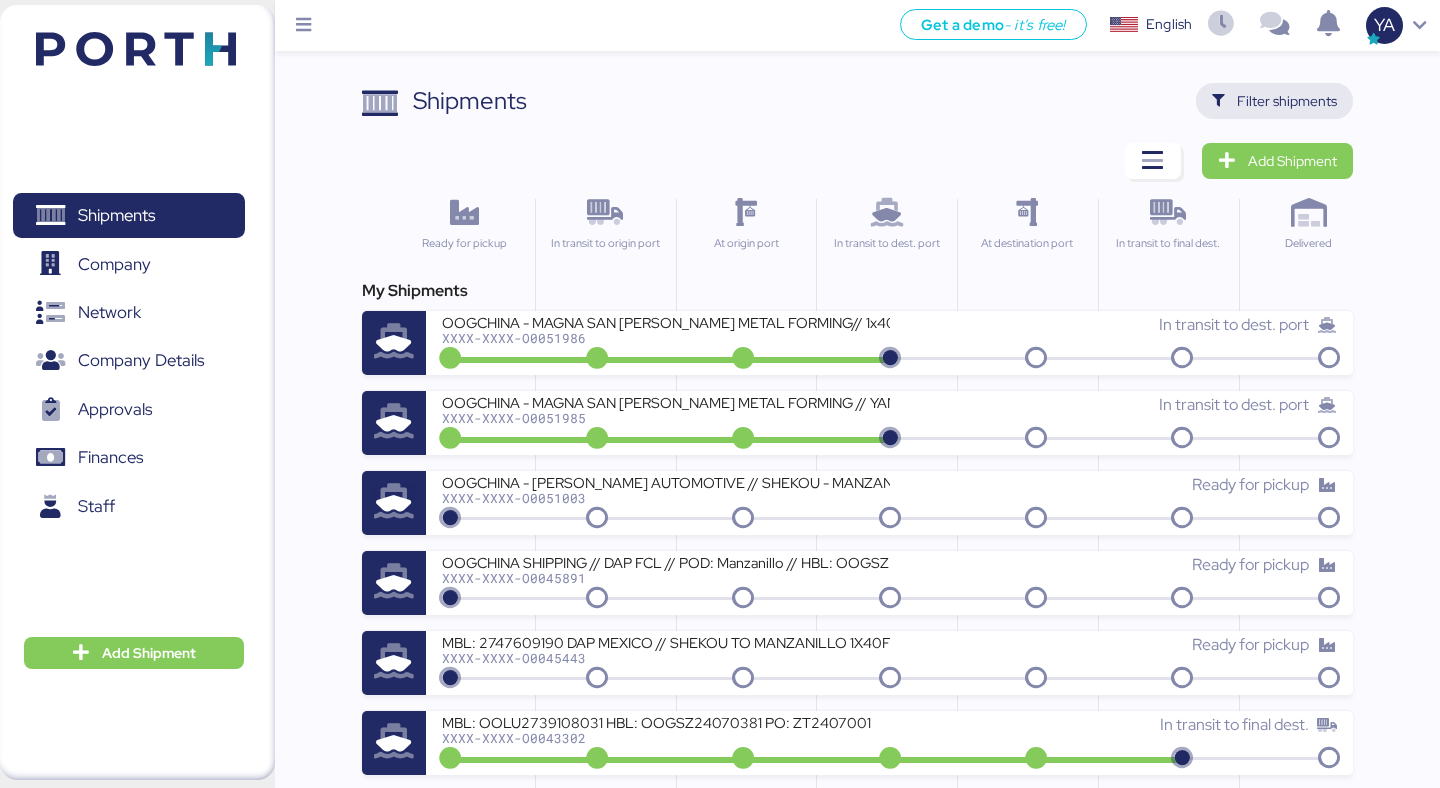 click on "Filter shipments" at bounding box center (1287, 101) 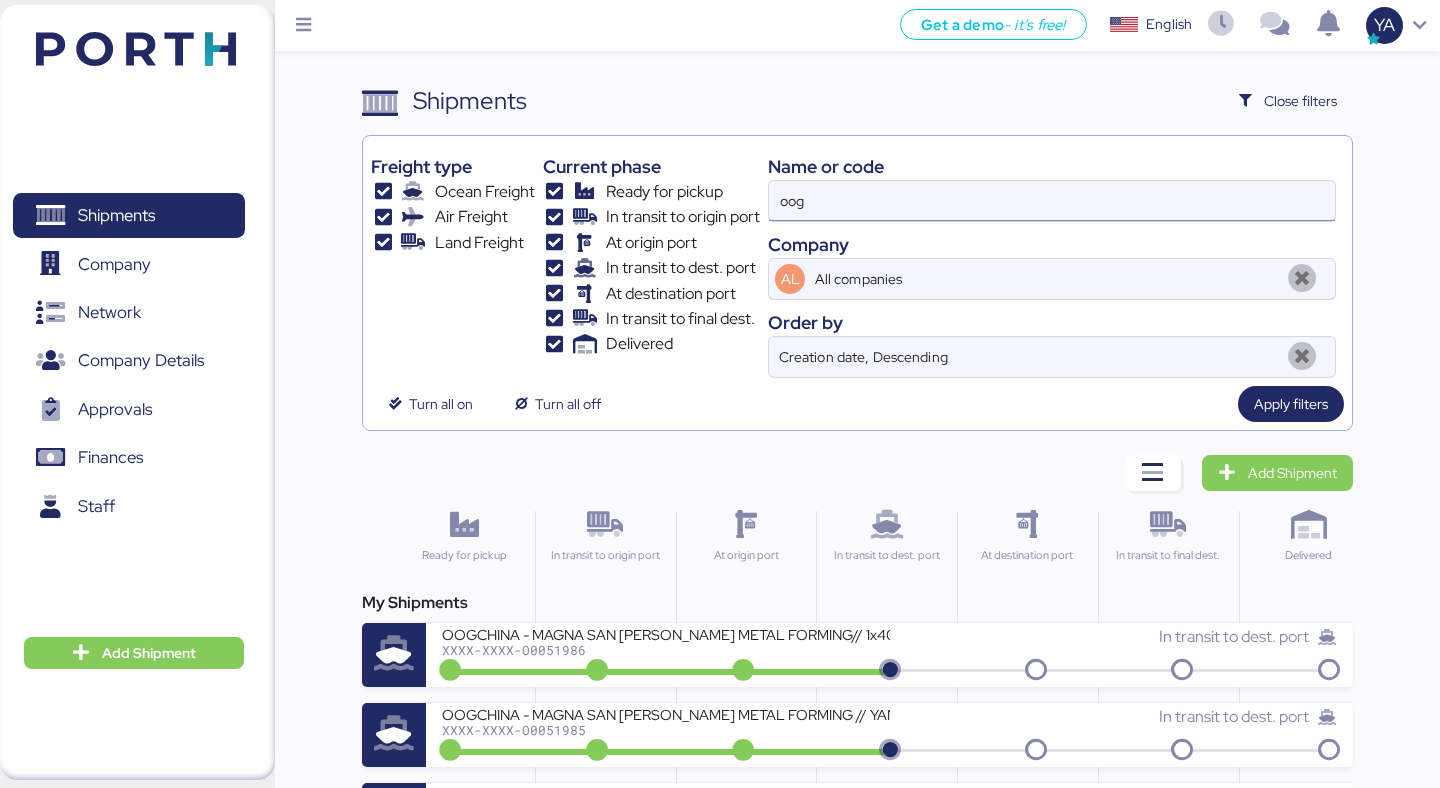 click on "oog" at bounding box center (1052, 201) 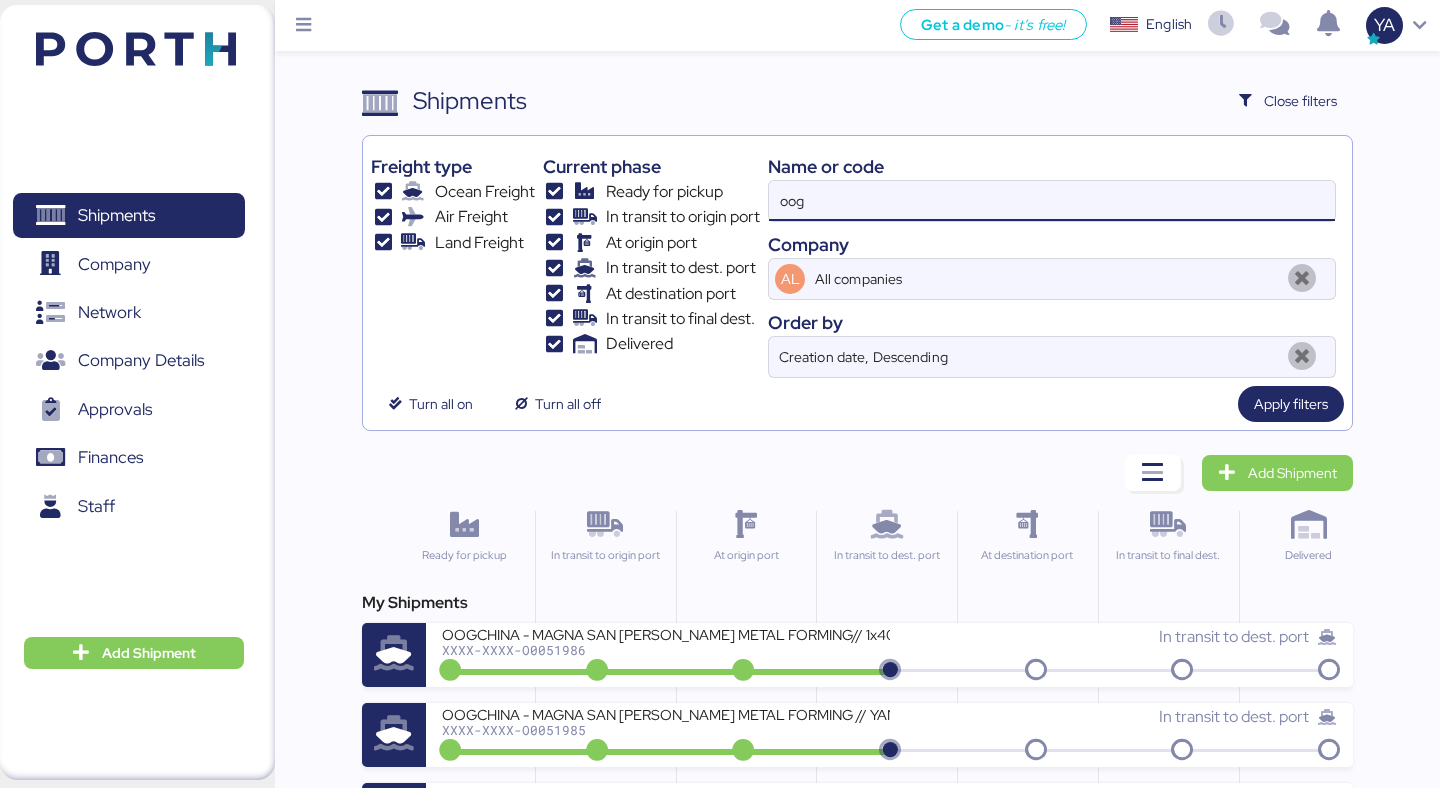 click on "oog" at bounding box center [1052, 201] 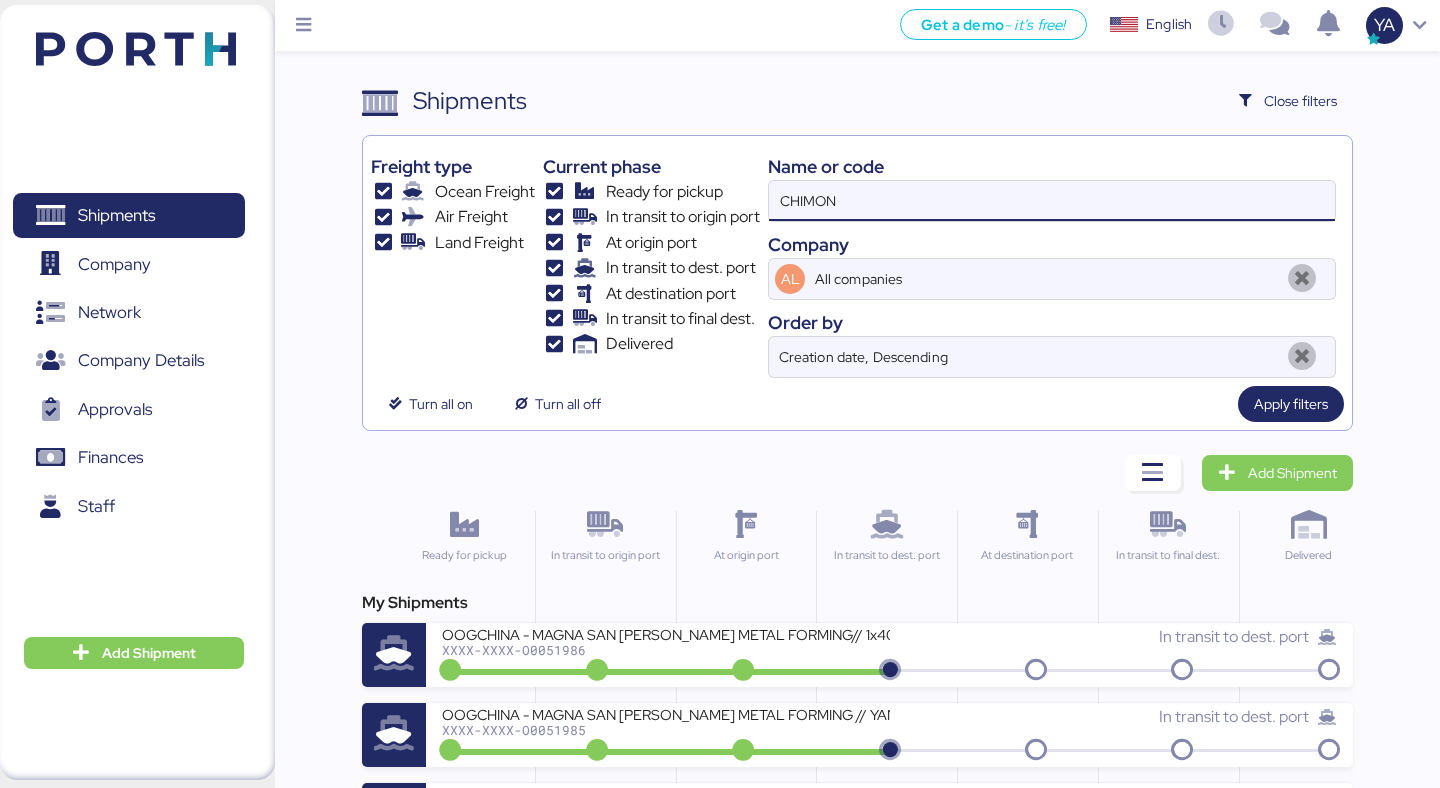 type on "CHIMON" 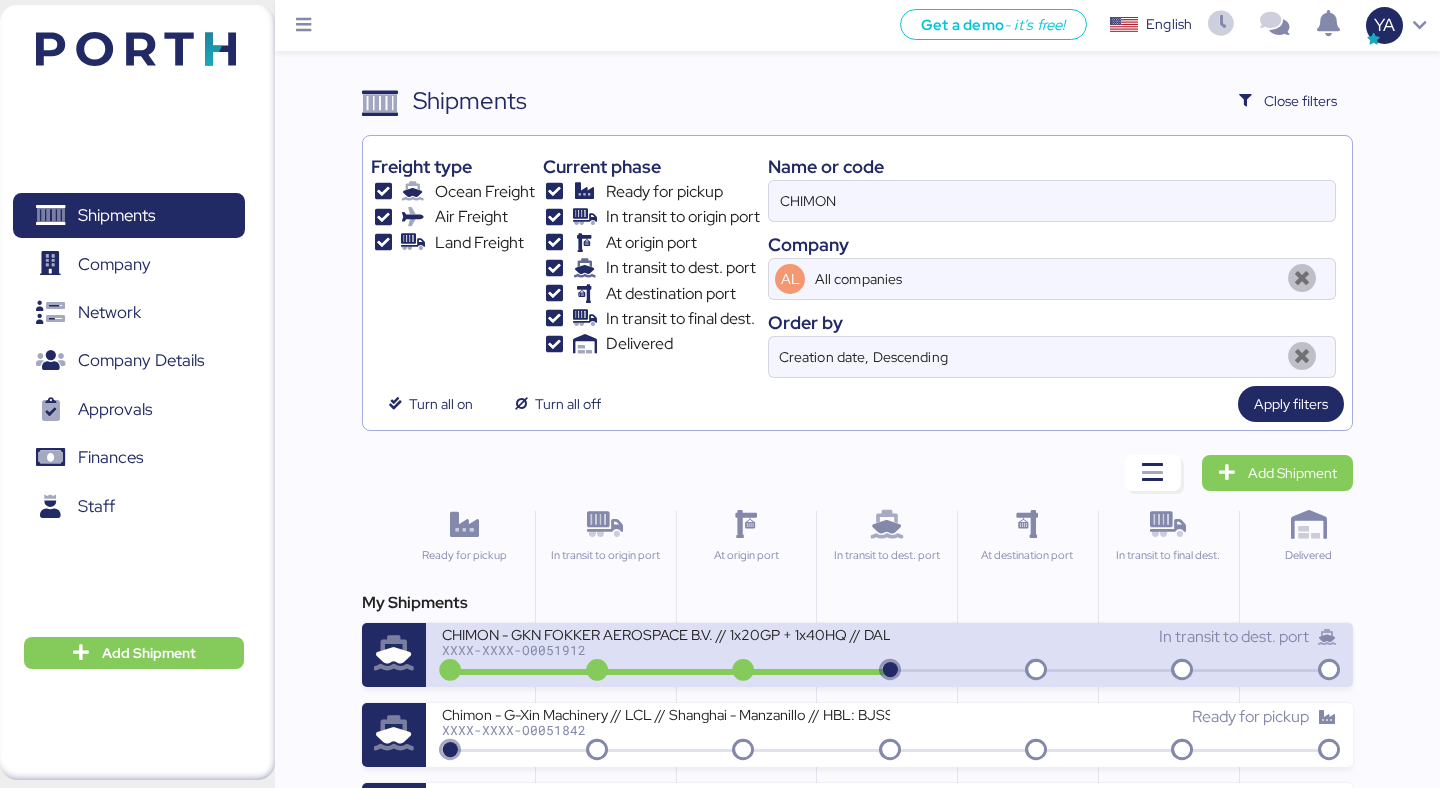 click on "CHIMON - GKN FOKKER AEROSPACE B.V. // 1x20GP + 1x40HQ // DALIAN - MANZANILLO // HBL: BJSSE2507002  MBL: 177SPPKLD52845" at bounding box center (665, 633) 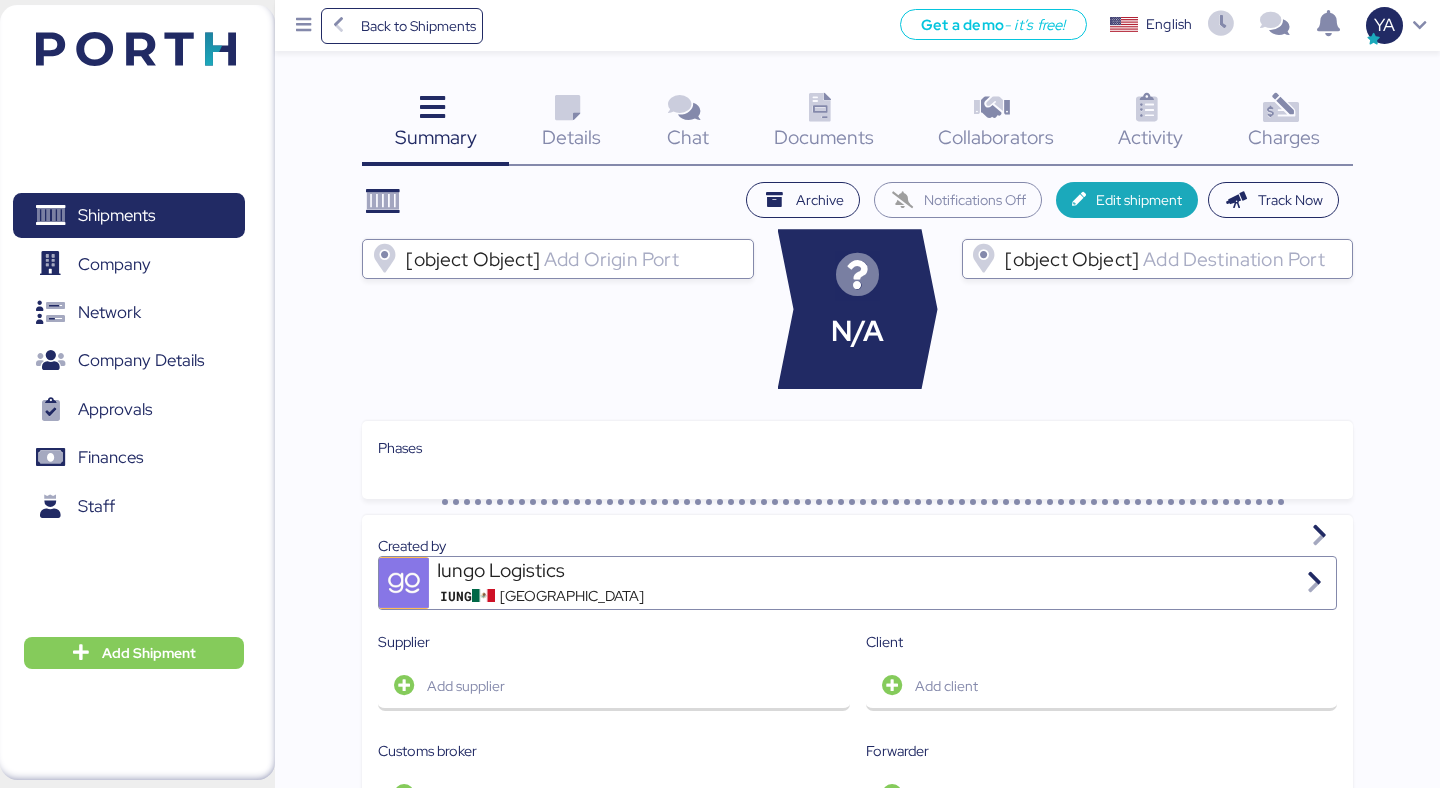 click on "Archive   Notifications Off   Edit shipment   Track Now" at bounding box center (857, 200) 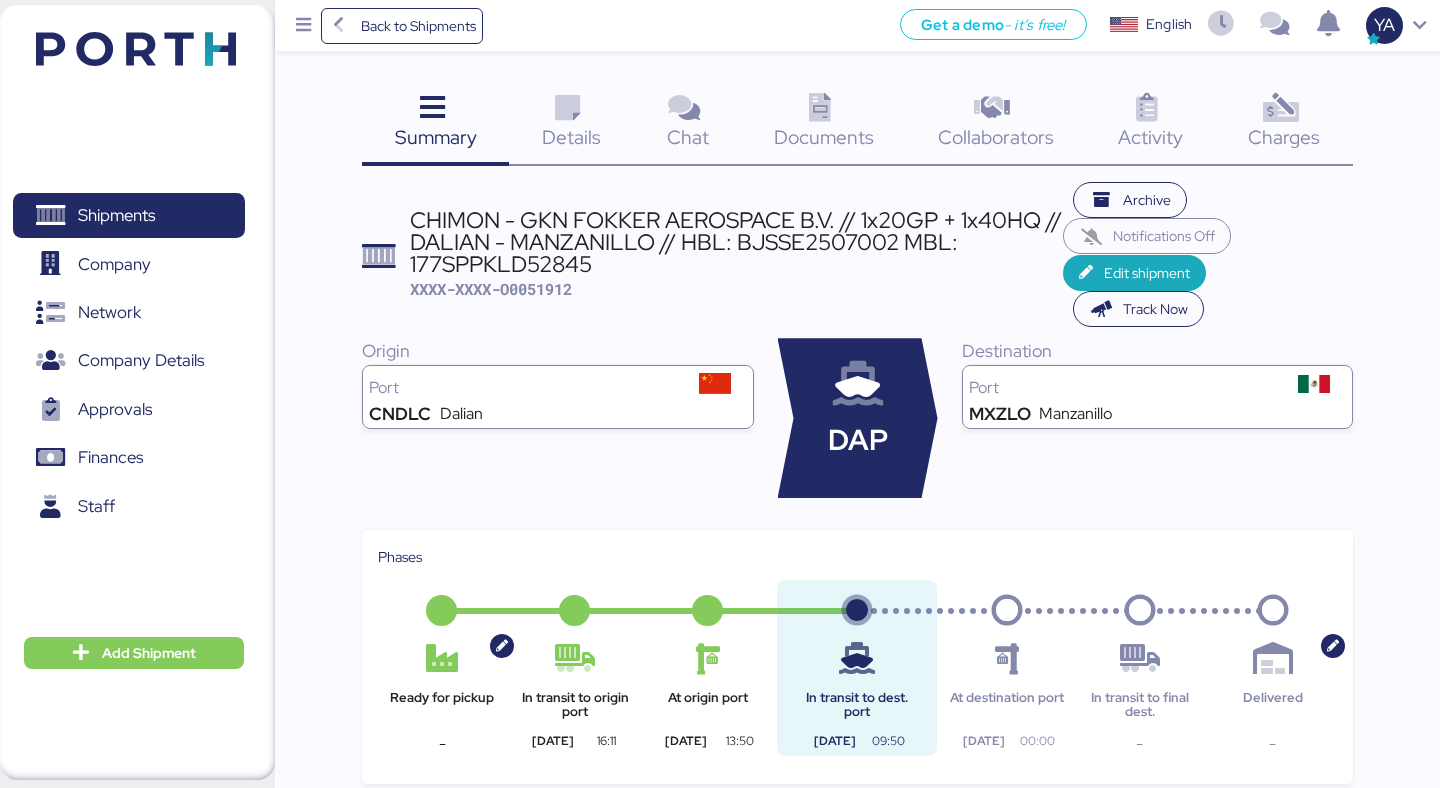 click on "CHIMON - GKN FOKKER AEROSPACE B.V. // 1x20GP + 1x40HQ // DALIAN - MANZANILLO // HBL: BJSSE2507002  MBL: 177SPPKLD52845" at bounding box center [737, 242] 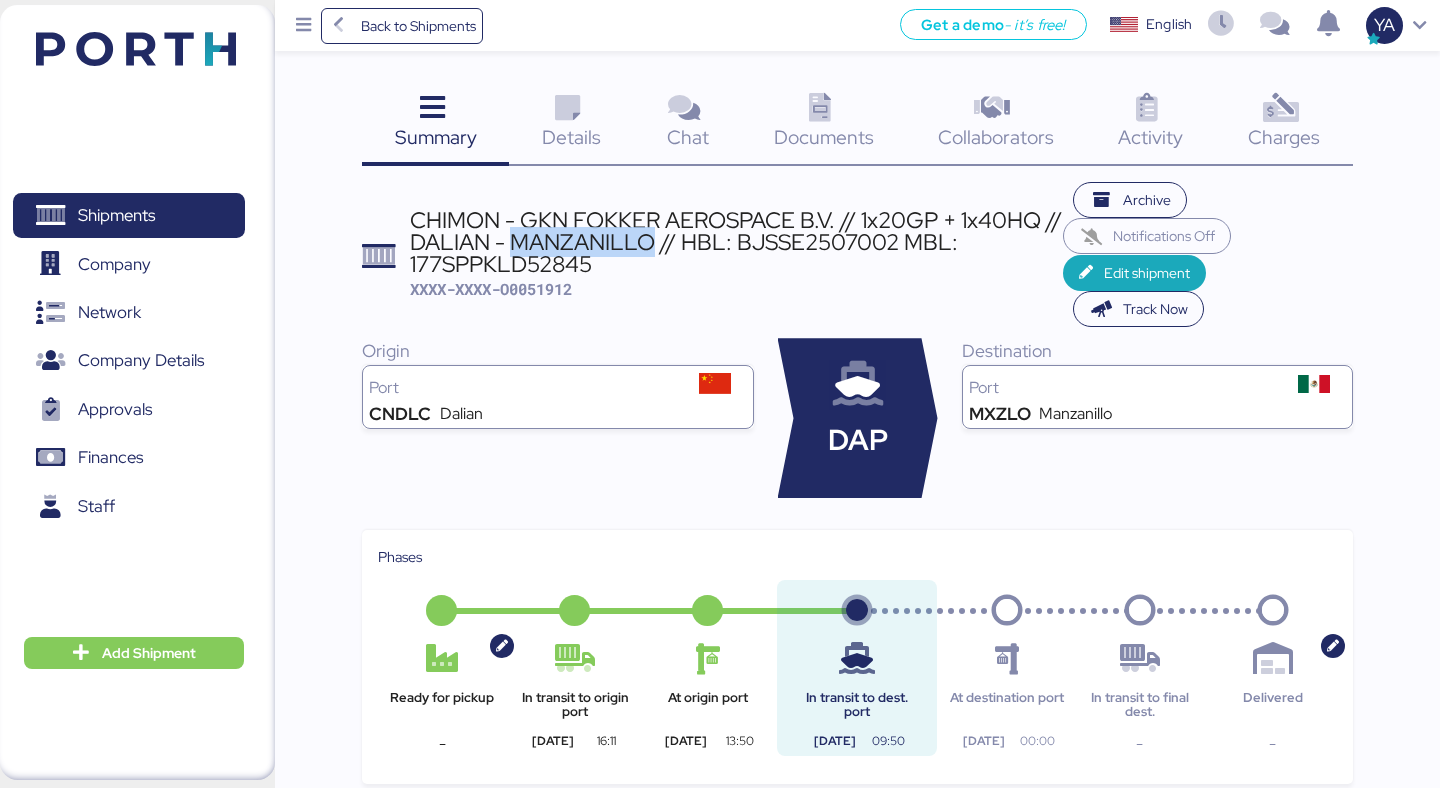 click on "CHIMON - GKN FOKKER AEROSPACE B.V. // 1x20GP + 1x40HQ // DALIAN - MANZANILLO // HBL: BJSSE2507002  MBL: 177SPPKLD52845" at bounding box center [737, 242] 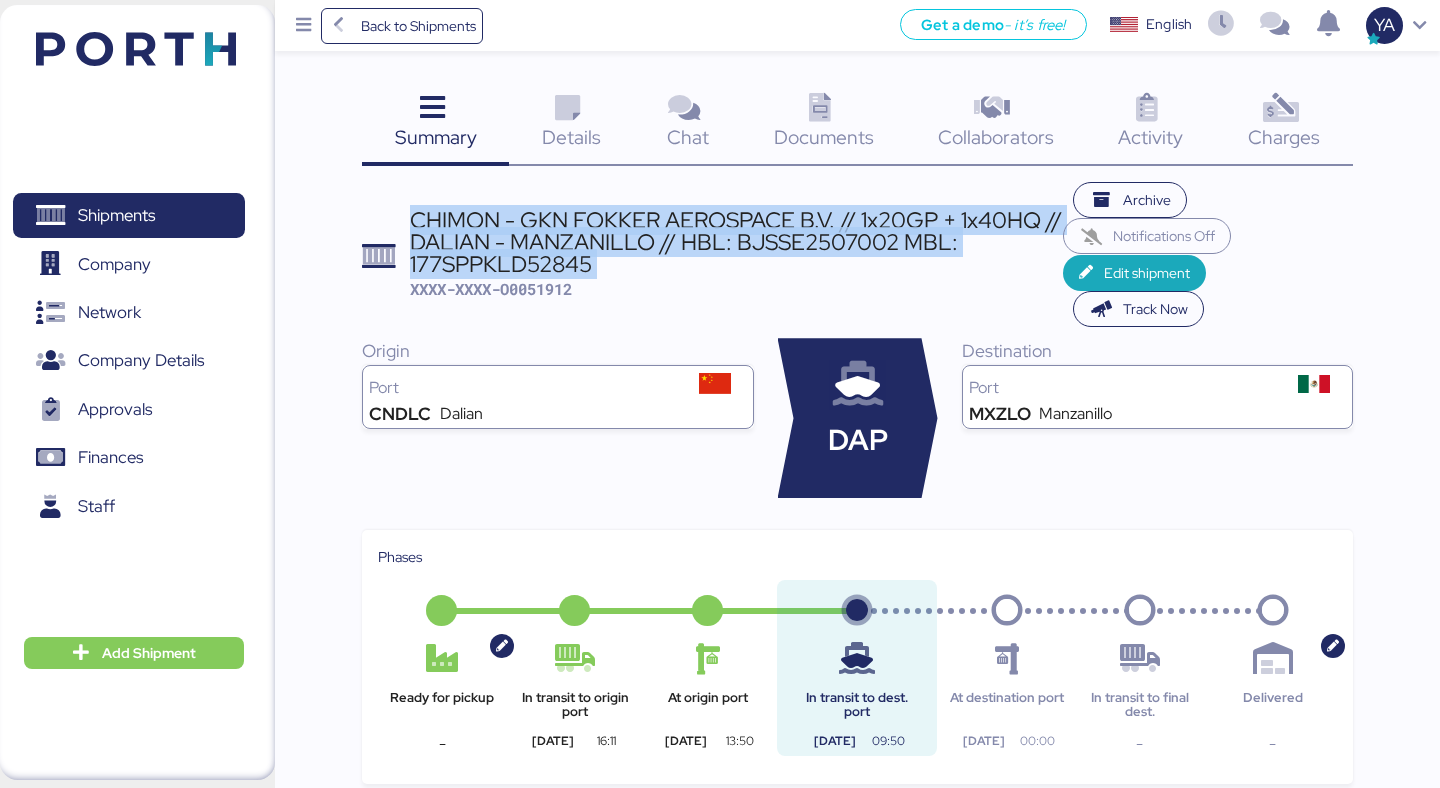 click on "CHIMON - GKN FOKKER AEROSPACE B.V. // 1x20GP + 1x40HQ // DALIAN - MANZANILLO // HBL: BJSSE2507002  MBL: 177SPPKLD52845" at bounding box center [737, 242] 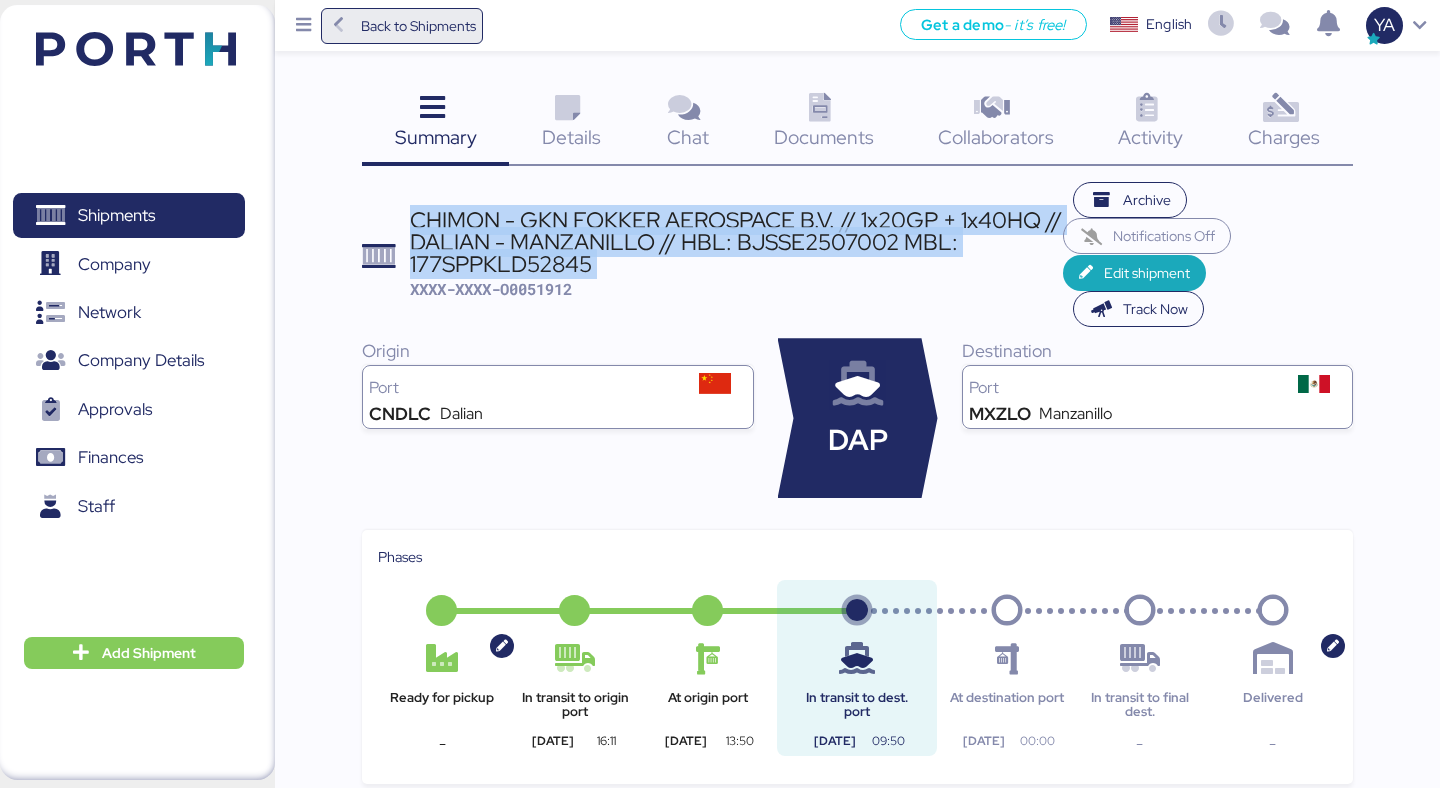 click on "Back to Shipments" at bounding box center [418, 26] 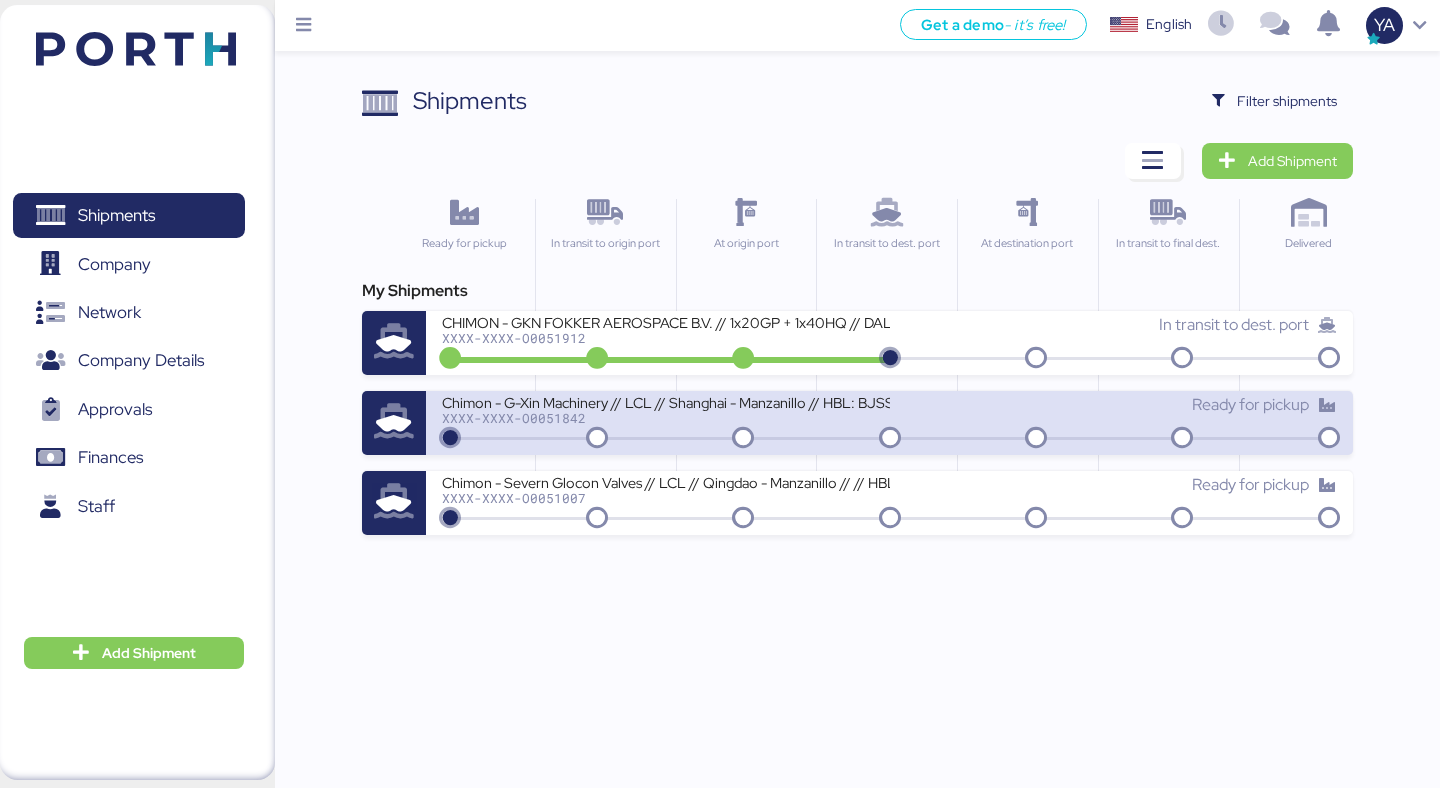 click on "XXXX-XXXX-O0051842" at bounding box center [665, 418] 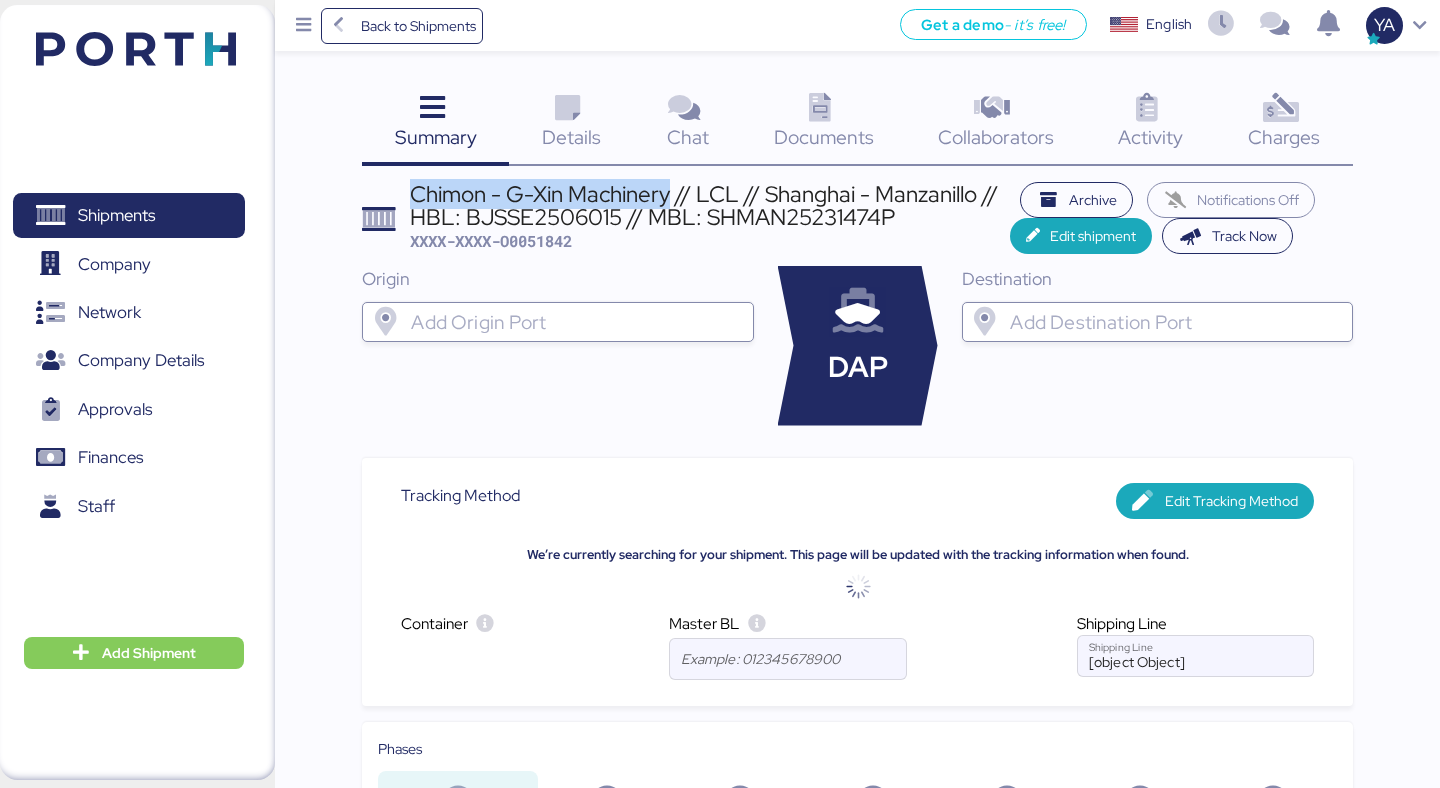 drag, startPoint x: 414, startPoint y: 193, endPoint x: 667, endPoint y: 207, distance: 253.38705 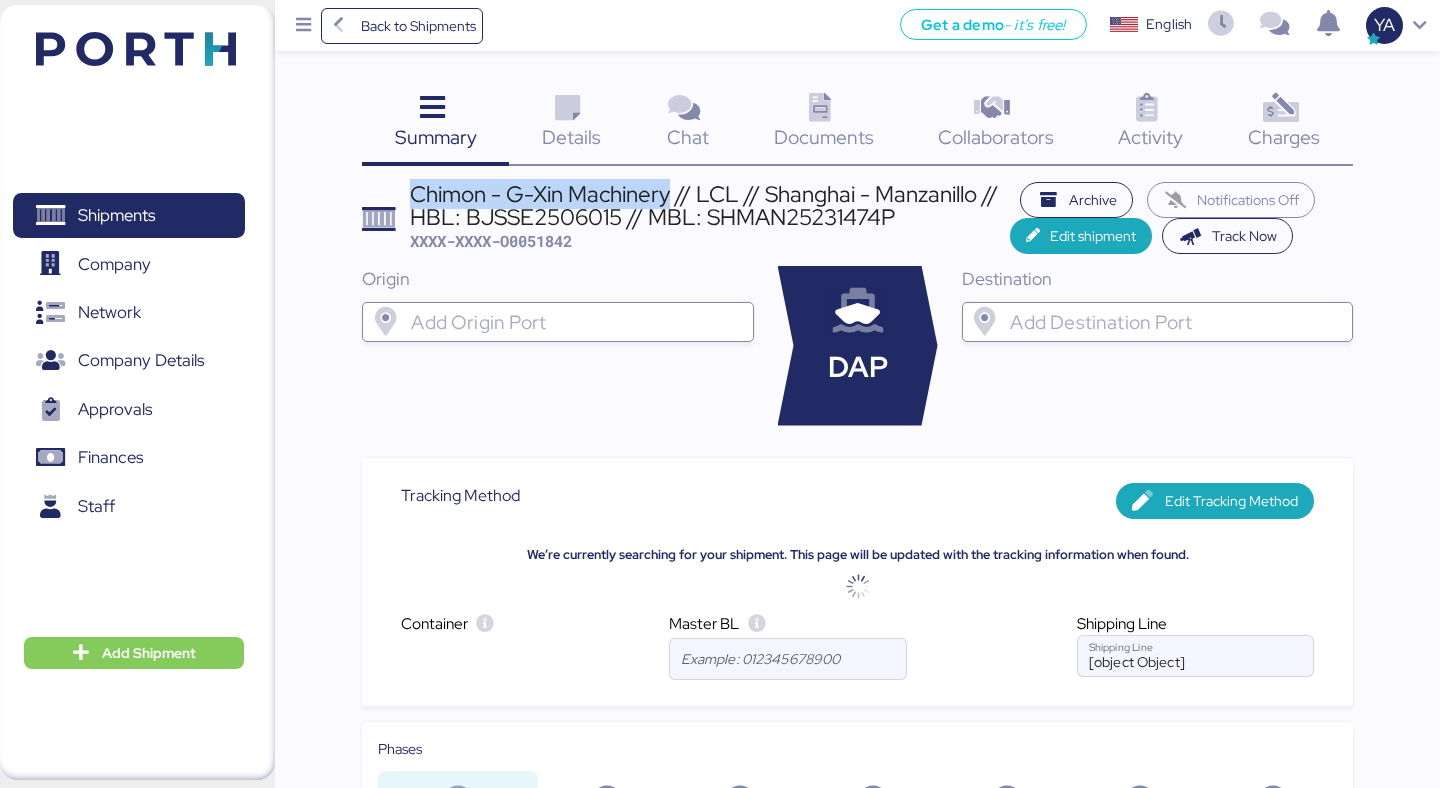 click on "Chimon - G-Xin Machinery // LCL // Shanghai - Manzanillo // HBL: BJSSE2506015 // MBL: SHMAN25231474P" at bounding box center [710, 205] 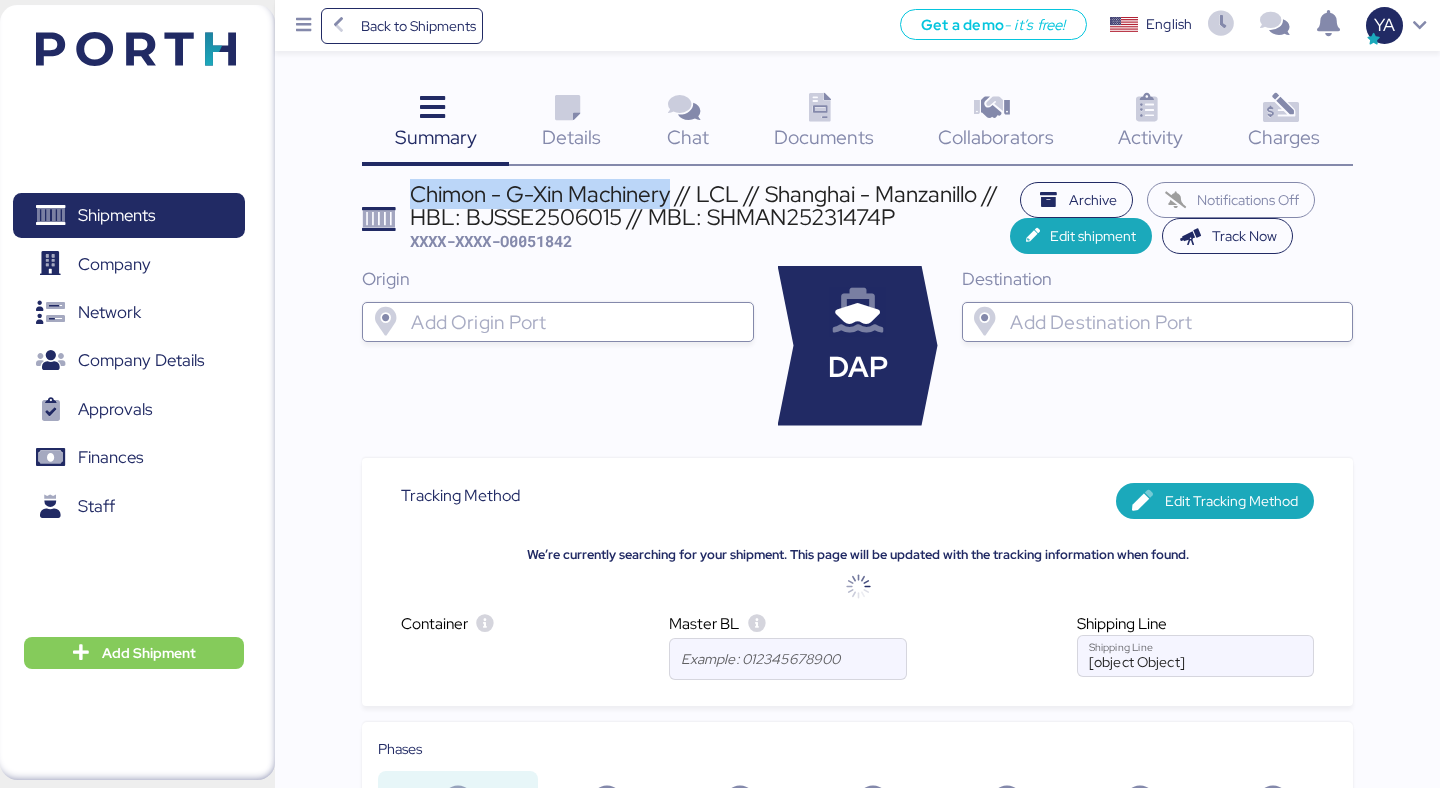 copy on "Chimon - G-Xin Machinery" 